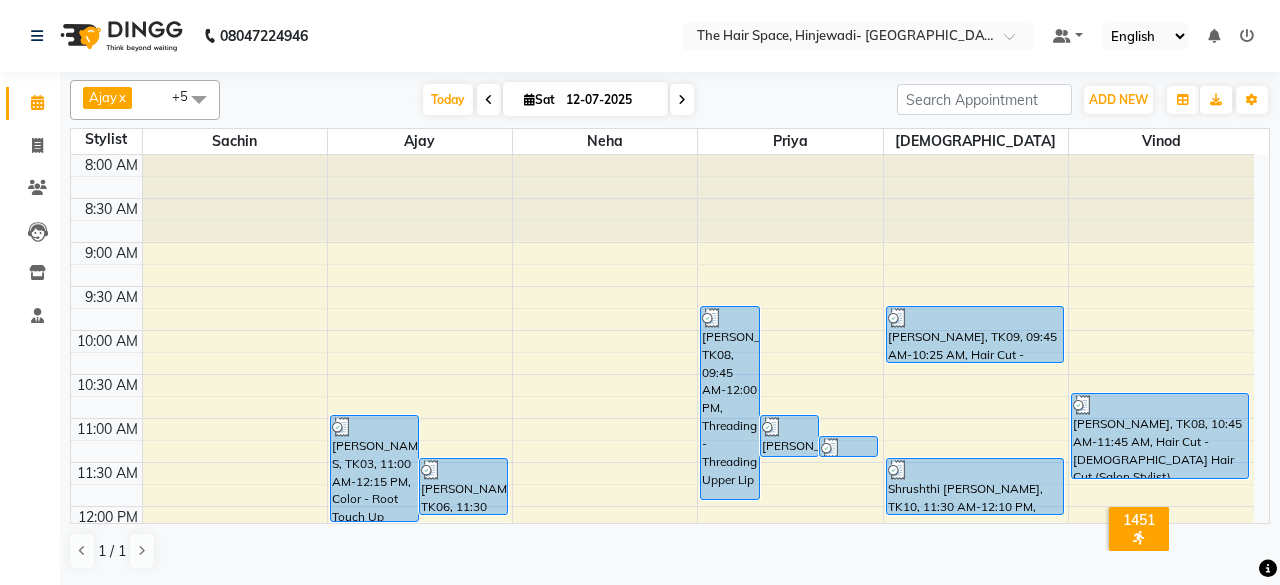scroll, scrollTop: 0, scrollLeft: 0, axis: both 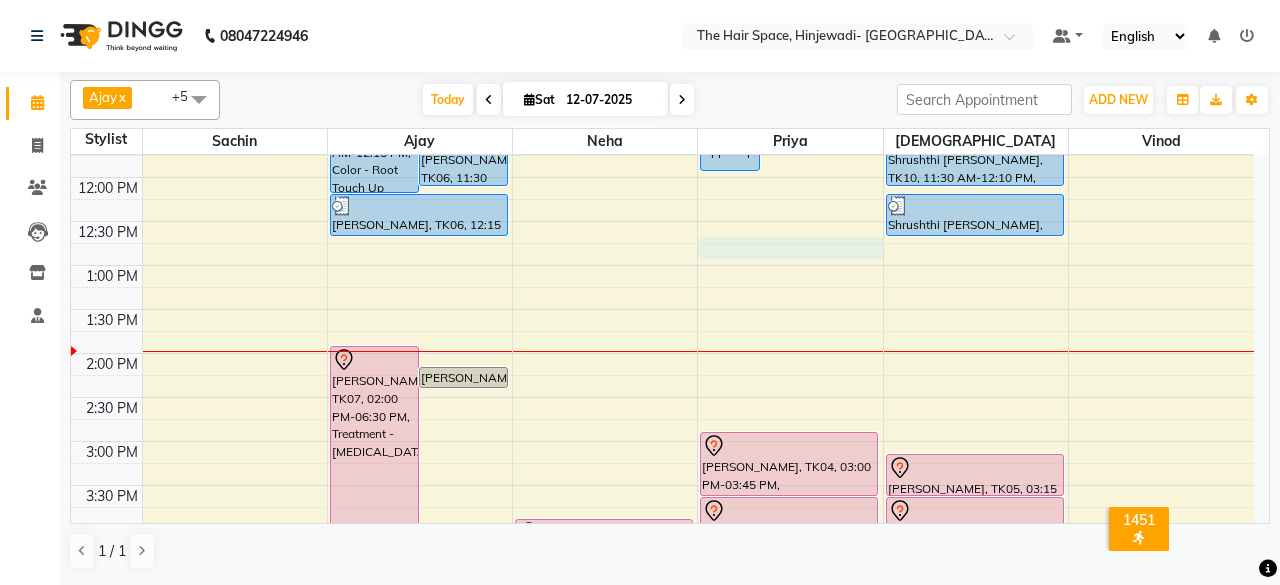 click on "8:00 AM 8:30 AM 9:00 AM 9:30 AM 10:00 AM 10:30 AM 11:00 AM 11:30 AM 12:00 PM 12:30 PM 1:00 PM 1:30 PM 2:00 PM 2:30 PM 3:00 PM 3:30 PM 4:00 PM 4:30 PM 5:00 PM 5:30 PM 6:00 PM 6:30 PM 7:00 PM 7:30 PM 8:00 PM 8:30 PM 9:00 PM 9:30 PM 10:00 PM 10:30 PM     [PERSON_NAME] S, TK03, 11:00 AM-12:15 PM, Color - Root Touch Up     [PERSON_NAME], TK06, 11:30 AM-12:10 PM, Hair Cut - [DEMOGRAPHIC_DATA] Hair Cut (Senior Stylist)             [PERSON_NAME] Dhaneshkar, TK07, 02:00 PM-06:30 PM, Treatment - [MEDICAL_DATA][GEOGRAPHIC_DATA][PERSON_NAME], 02:15 PM-02:30 PM, Treatment - [MEDICAL_DATA]     [PERSON_NAME], TK06, 12:15 PM-12:45 PM, [PERSON_NAME]             ADV SMRUDHI, TK02, 04:00 PM-04:45 PM, Hair Spa & Rituals - Exclusive     [PERSON_NAME], TK08, 09:45 AM-12:00 PM, Threading - Threading Upper Lip     [PERSON_NAME], TK08, 11:00 AM-11:30 AM, Threading - Threading Eyebrows     [PERSON_NAME], TK08, 11:15 AM-11:30 AM, Threading - Threading Forehead             [PERSON_NAME], TK04, 03:00 PM-03:45 PM, [PERSON_NAME] Face-Neck" at bounding box center [662, 485] 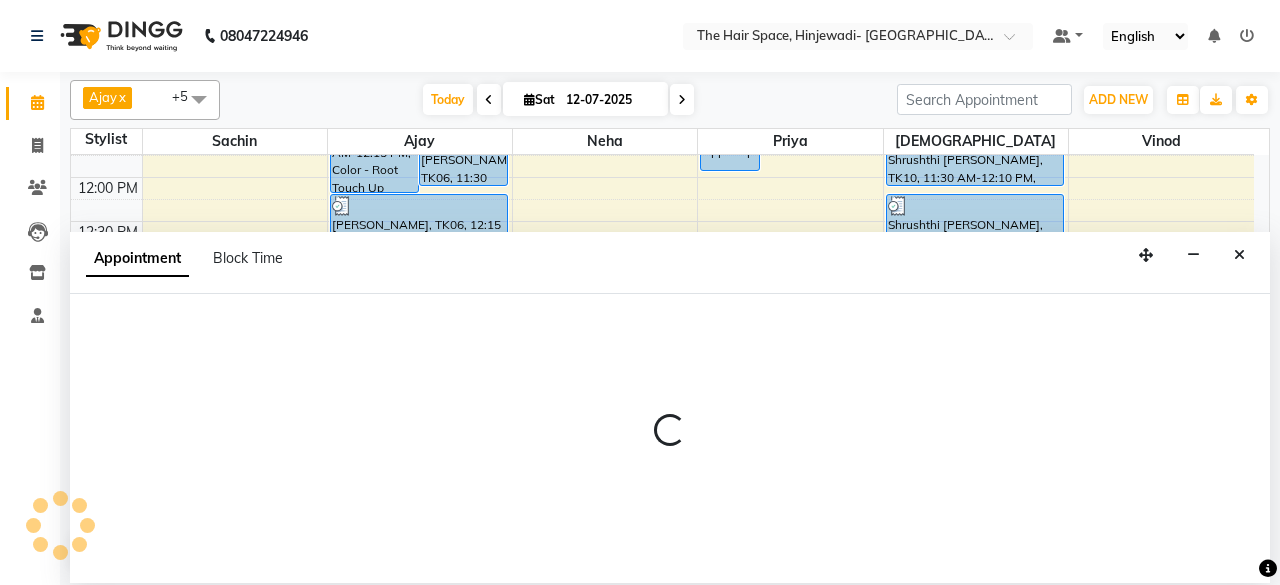select on "84665" 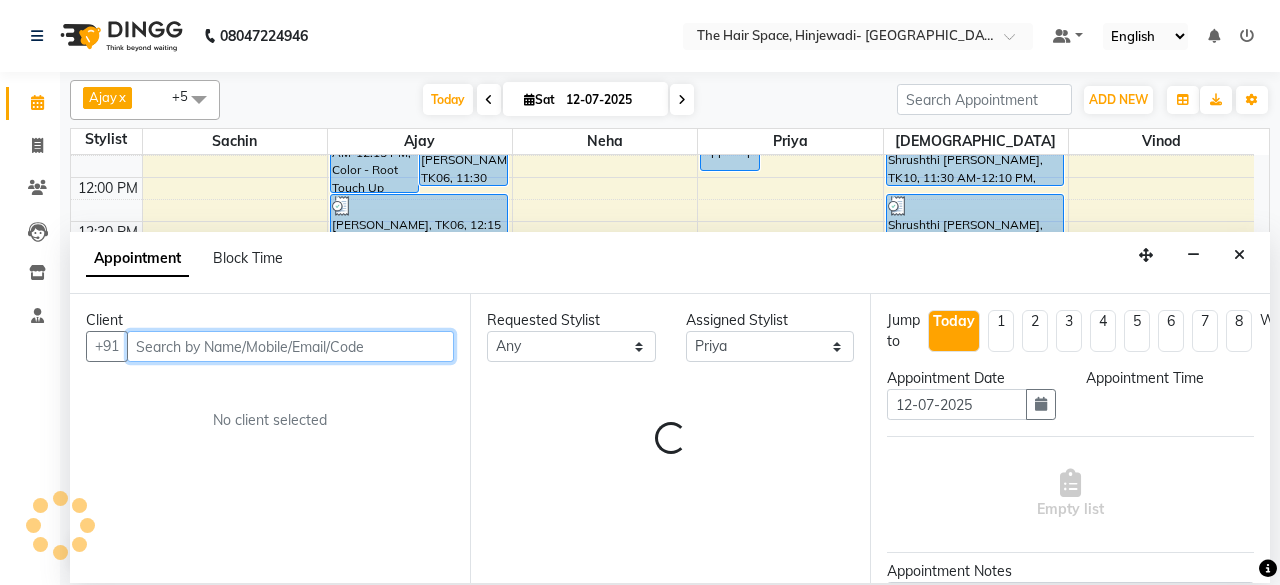 select on "765" 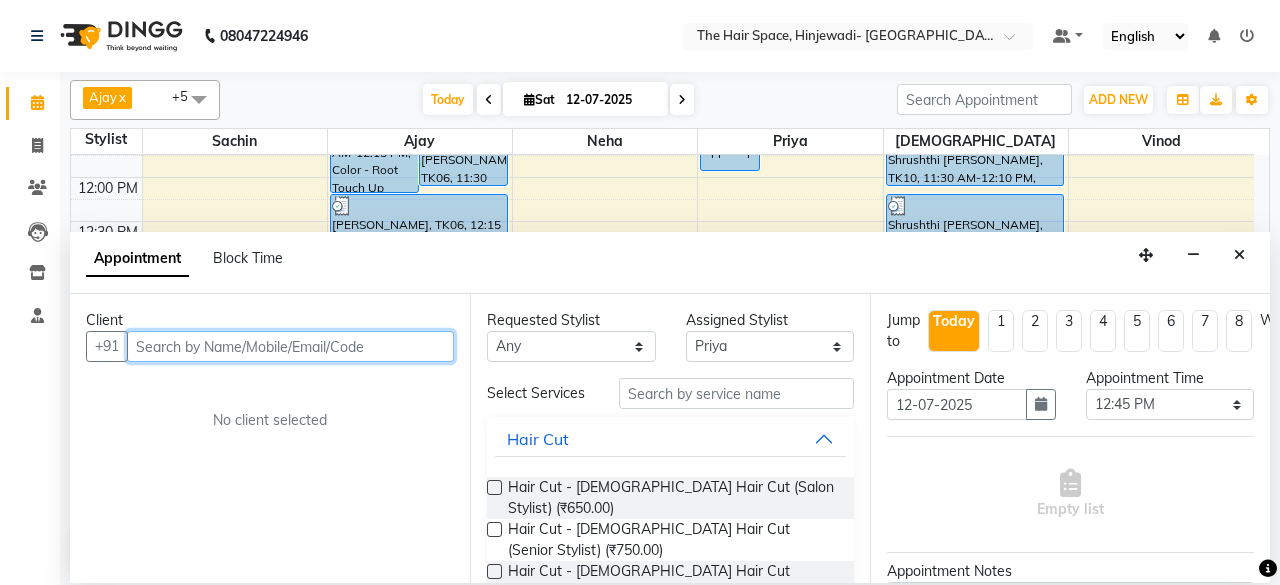 drag, startPoint x: 412, startPoint y: 347, endPoint x: 380, endPoint y: 358, distance: 33.83785 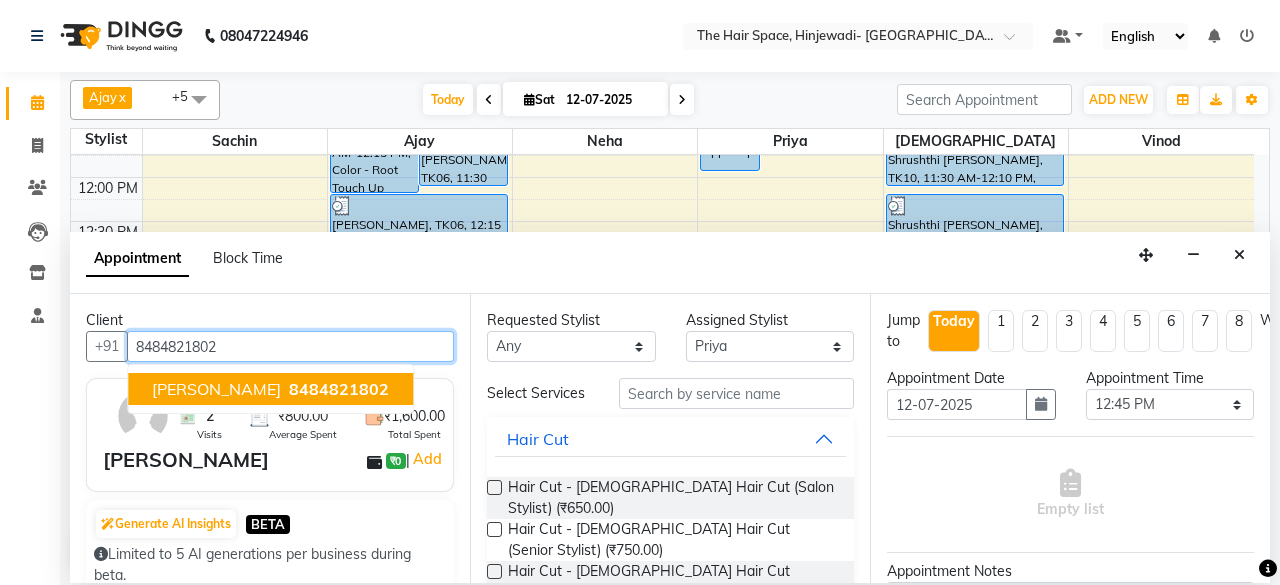 click on "8484821802" at bounding box center [339, 389] 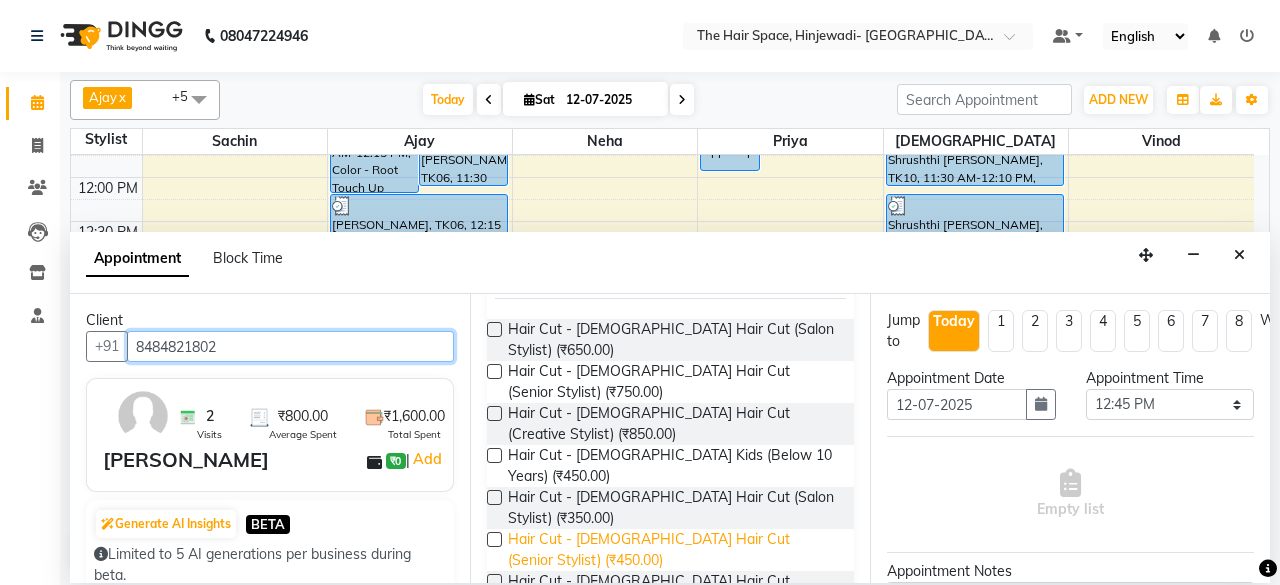 scroll, scrollTop: 200, scrollLeft: 0, axis: vertical 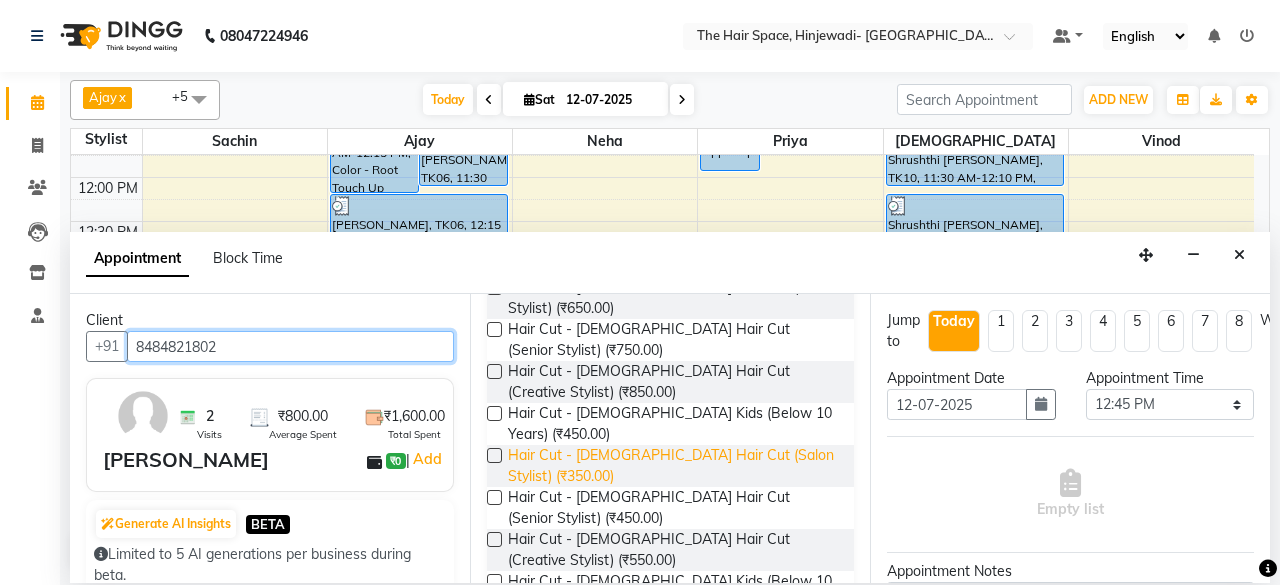 type on "8484821802" 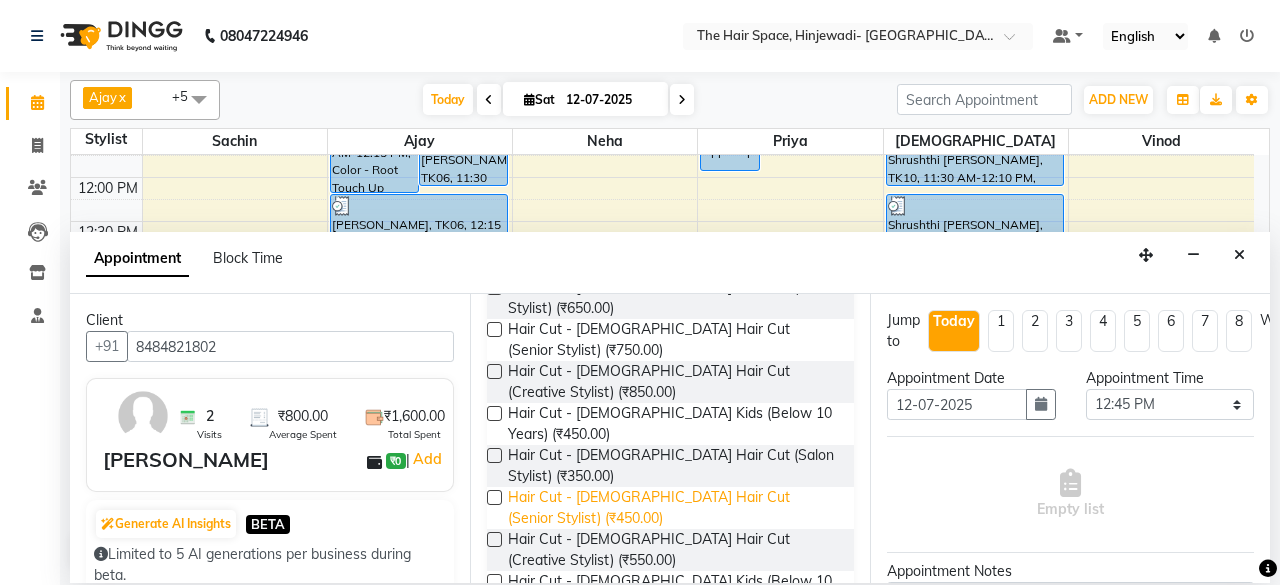 drag, startPoint x: 599, startPoint y: 481, endPoint x: 597, endPoint y: 491, distance: 10.198039 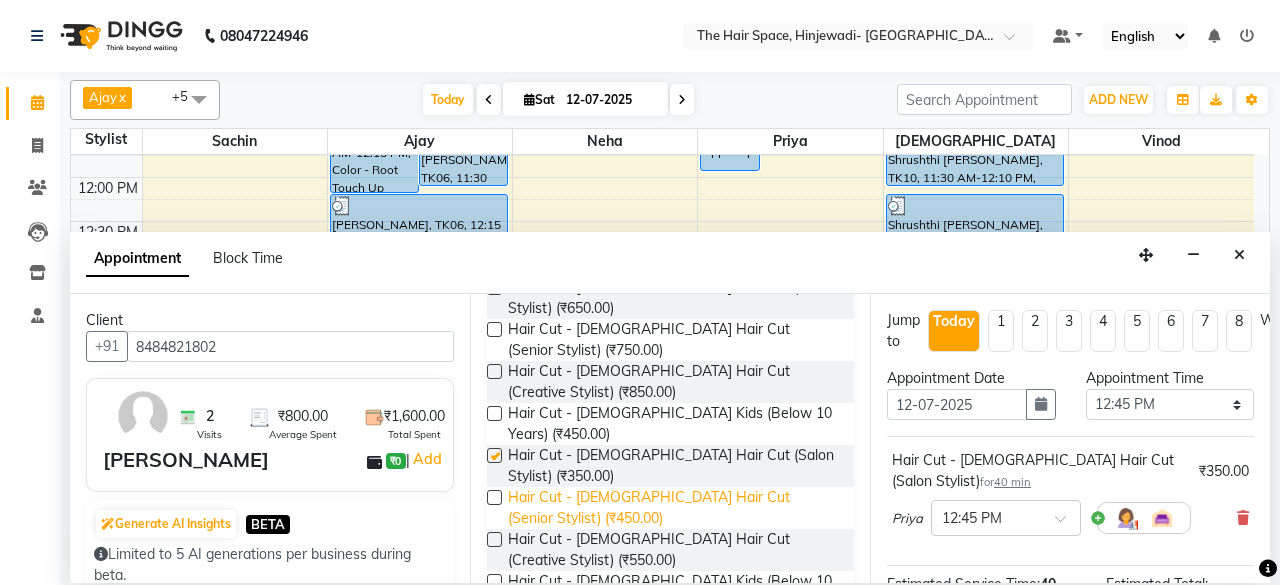checkbox on "false" 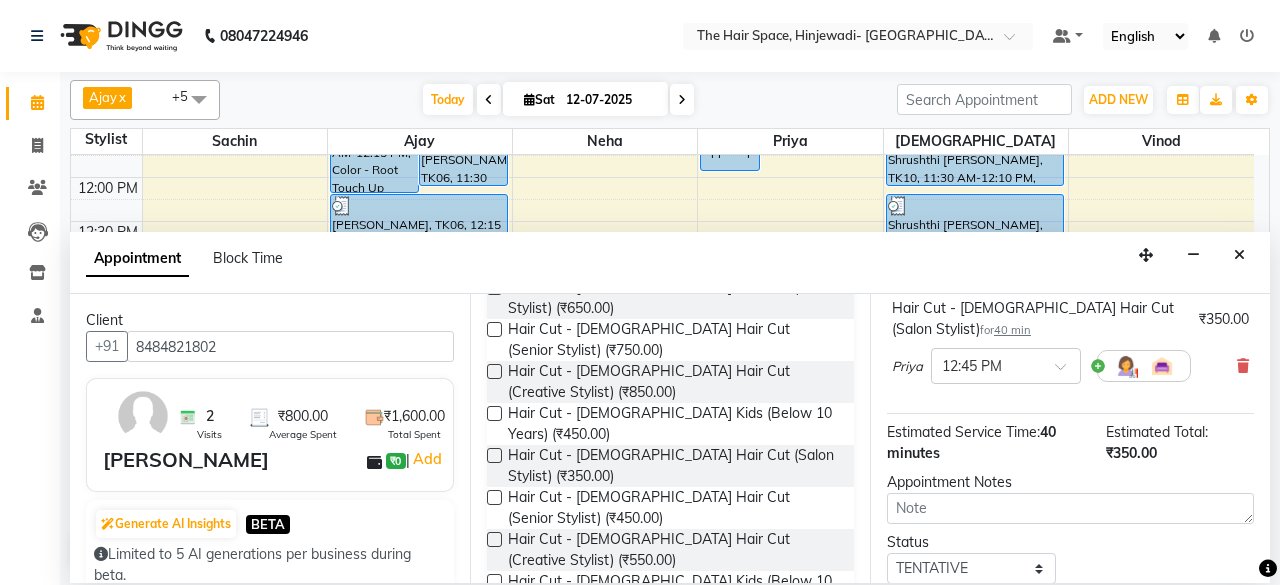 scroll, scrollTop: 293, scrollLeft: 0, axis: vertical 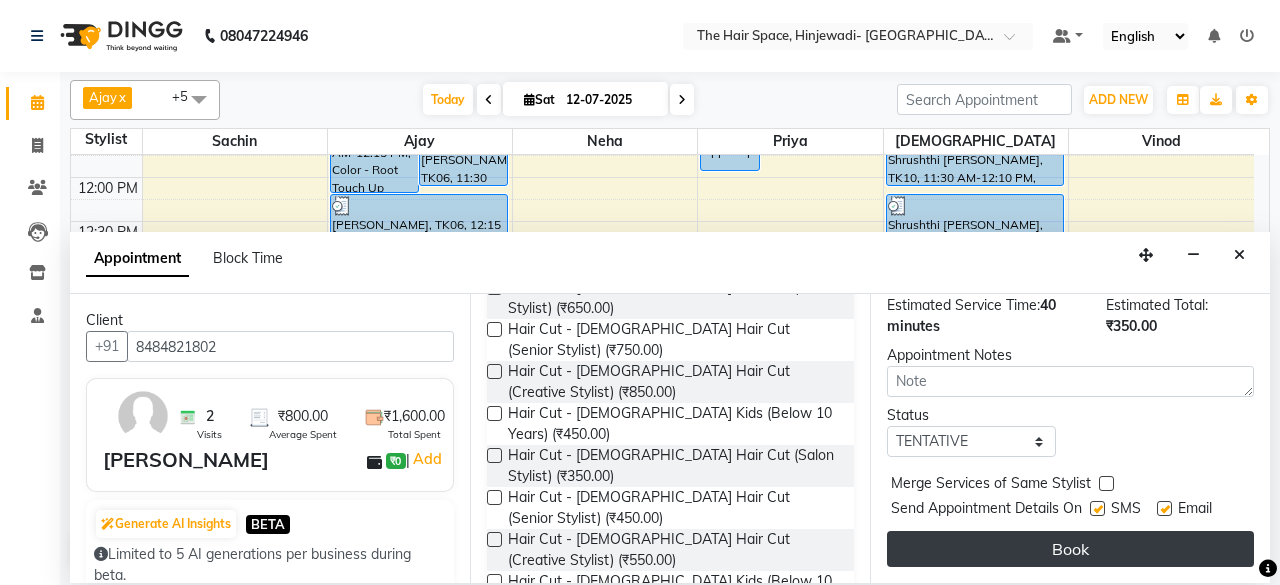 click on "Book" at bounding box center [1070, 549] 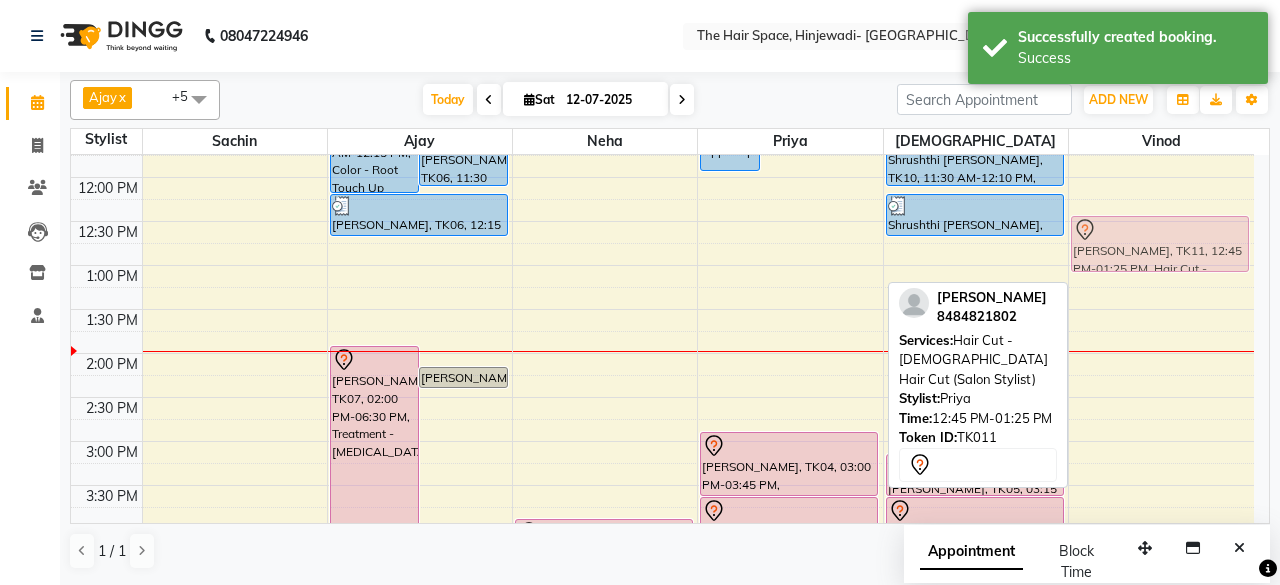 drag, startPoint x: 748, startPoint y: 250, endPoint x: 1125, endPoint y: 230, distance: 377.53012 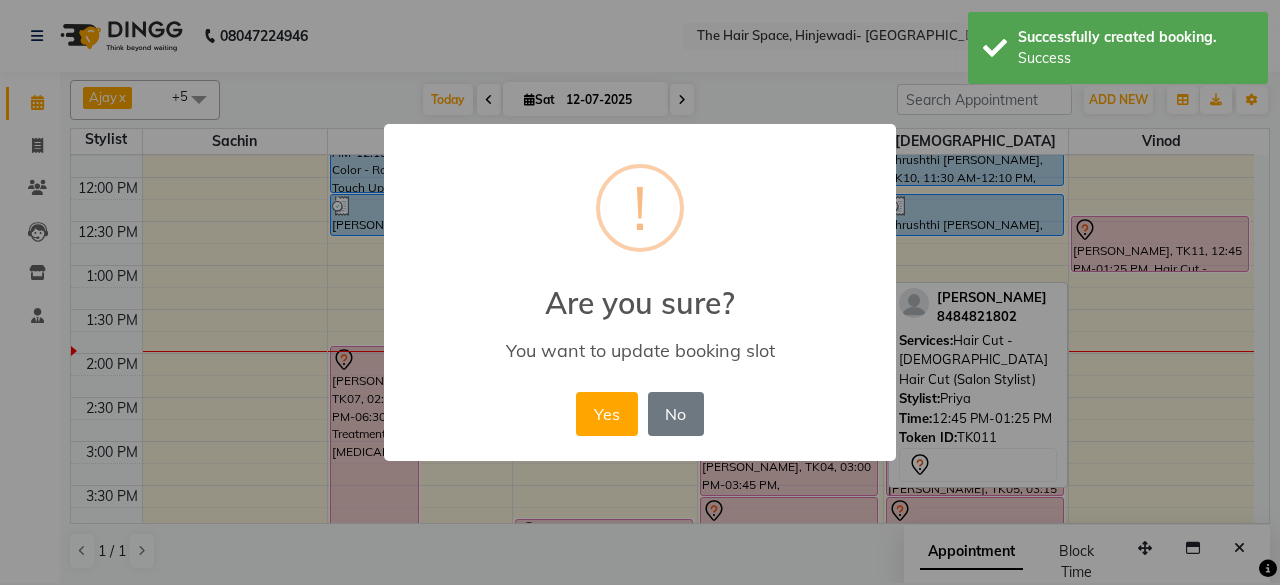 drag, startPoint x: 620, startPoint y: 419, endPoint x: 674, endPoint y: 403, distance: 56.32051 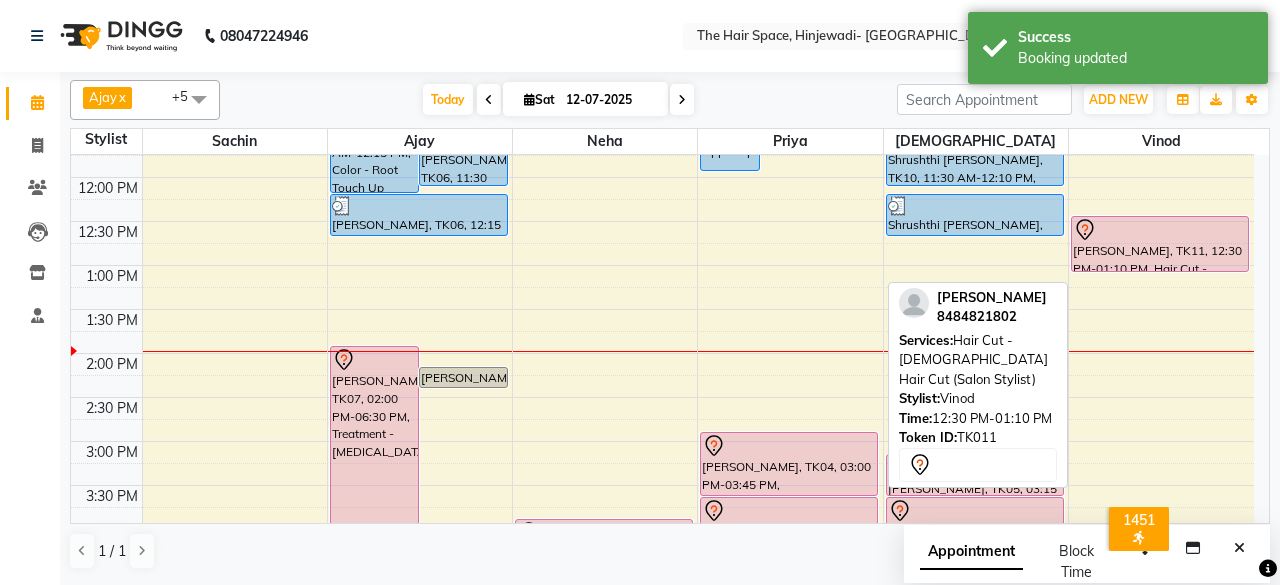 click on "[PERSON_NAME], TK11, 12:30 PM-01:10 PM, Hair Cut - [DEMOGRAPHIC_DATA] Hair Cut (Salon Stylist)" at bounding box center (1160, 244) 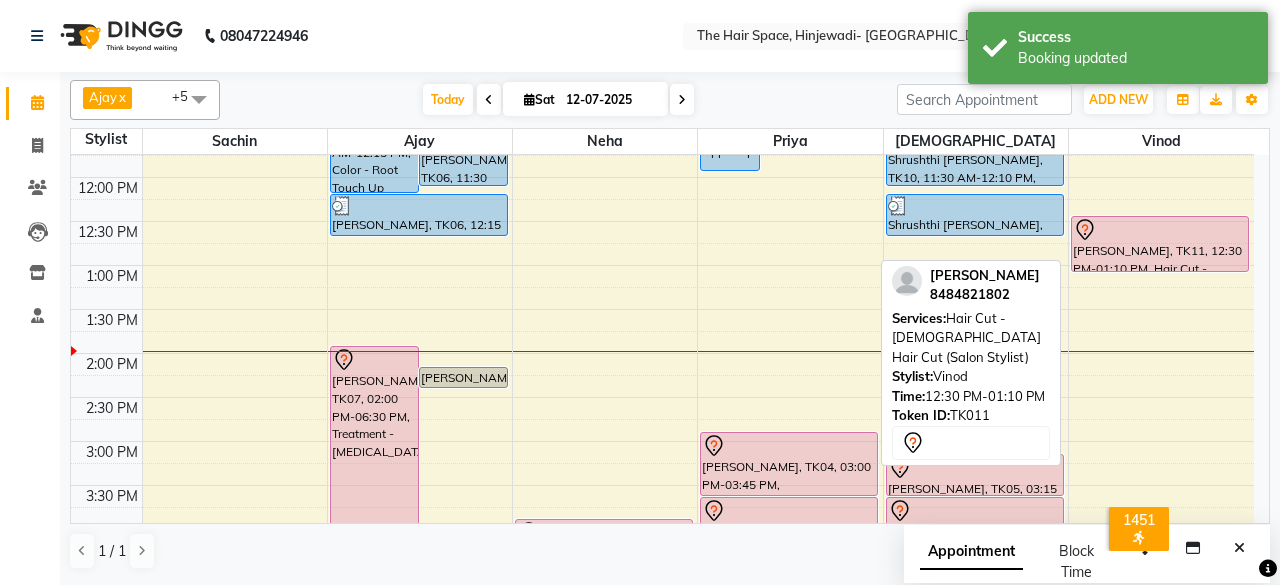 click on "[PERSON_NAME], TK08, 10:45 AM-11:45 AM, Hair Cut - [DEMOGRAPHIC_DATA] Hair Cut (Salon Stylist)             [PERSON_NAME], TK11, 12:30 PM-01:10 PM, Hair Cut - [DEMOGRAPHIC_DATA] Hair Cut (Salon Stylist)" at bounding box center [1161, 485] 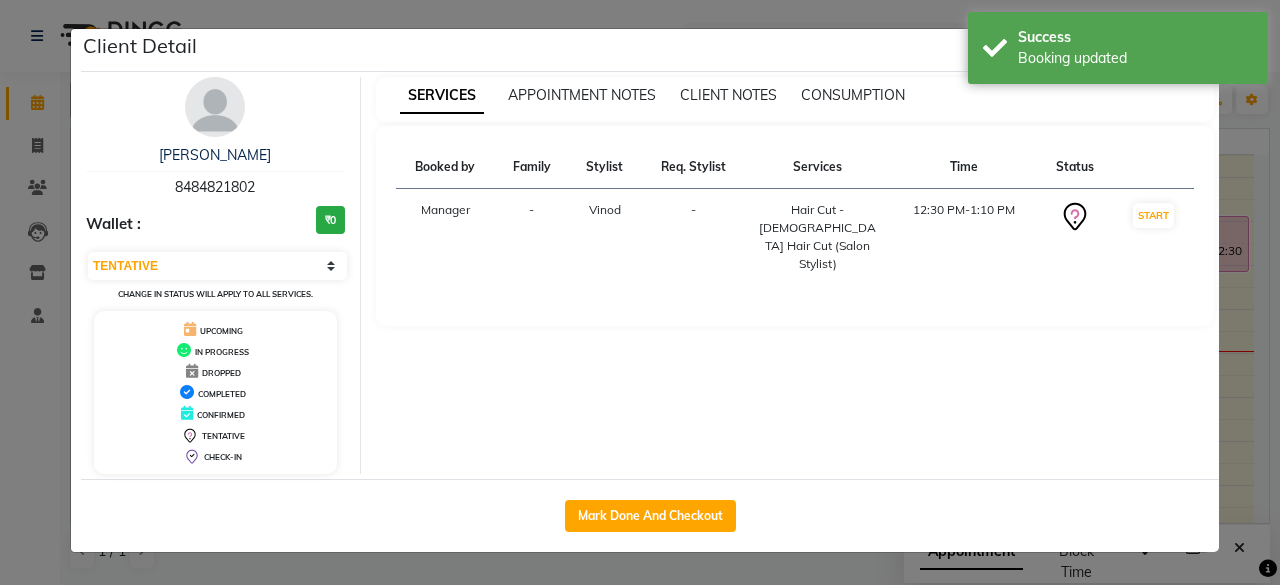 click at bounding box center (215, 107) 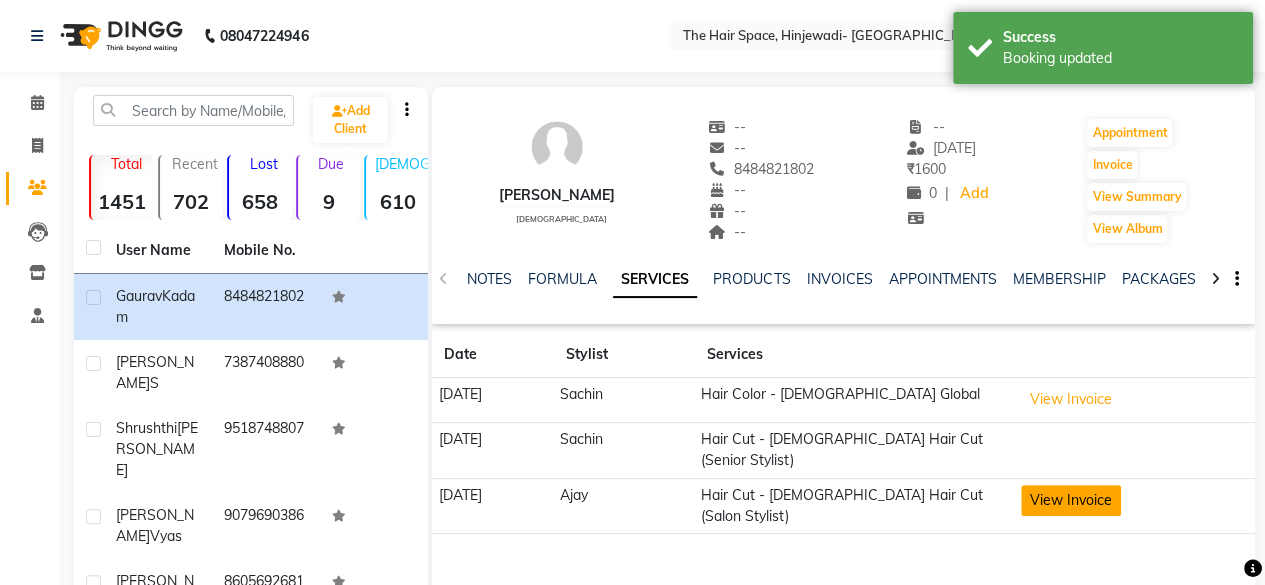 click on "View Invoice" 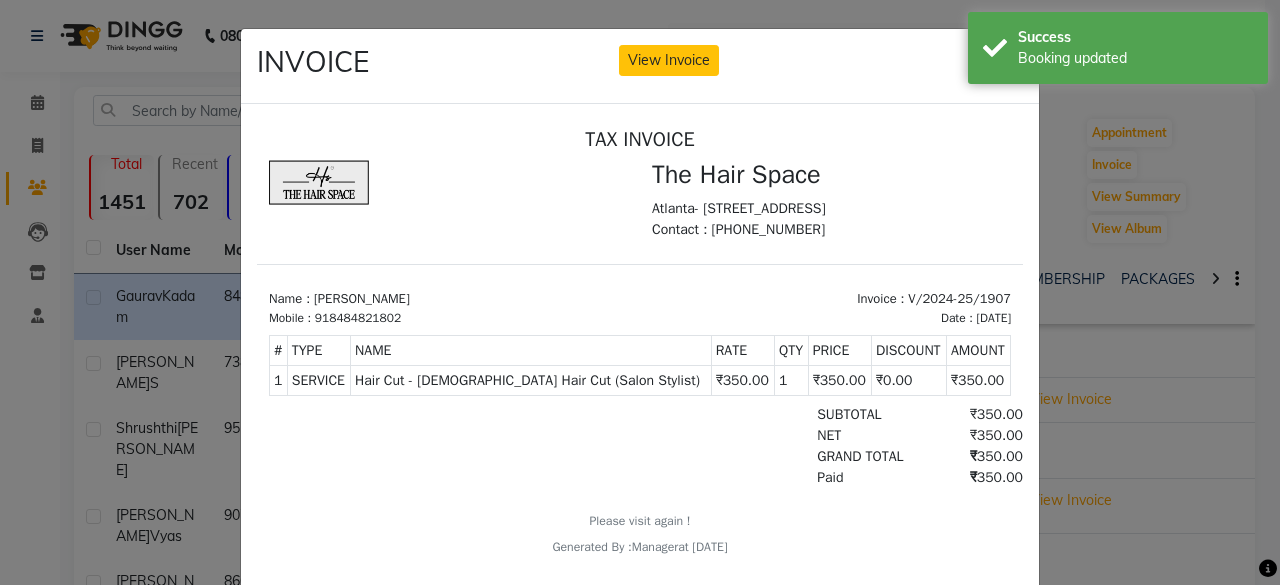 scroll, scrollTop: 0, scrollLeft: 0, axis: both 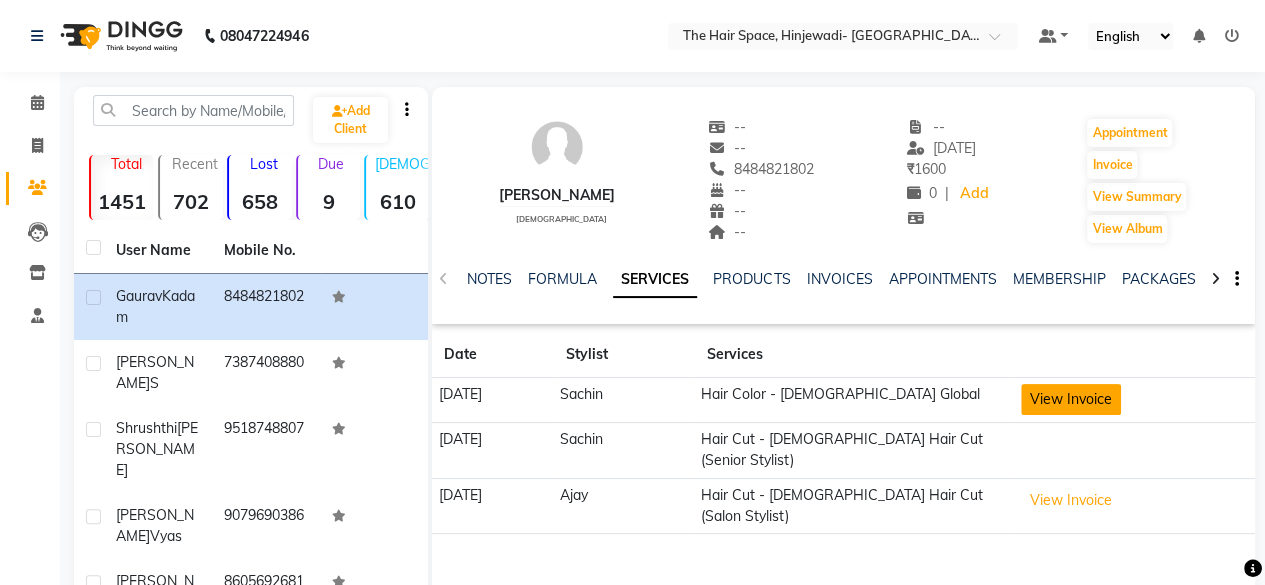 click on "View Invoice" 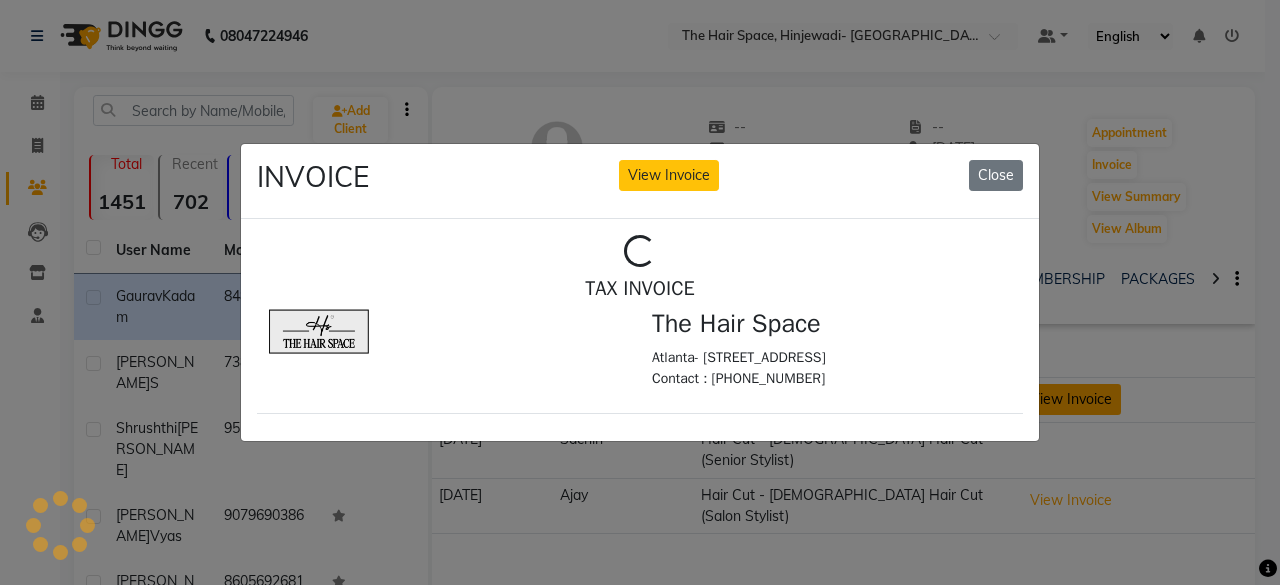 scroll, scrollTop: 0, scrollLeft: 0, axis: both 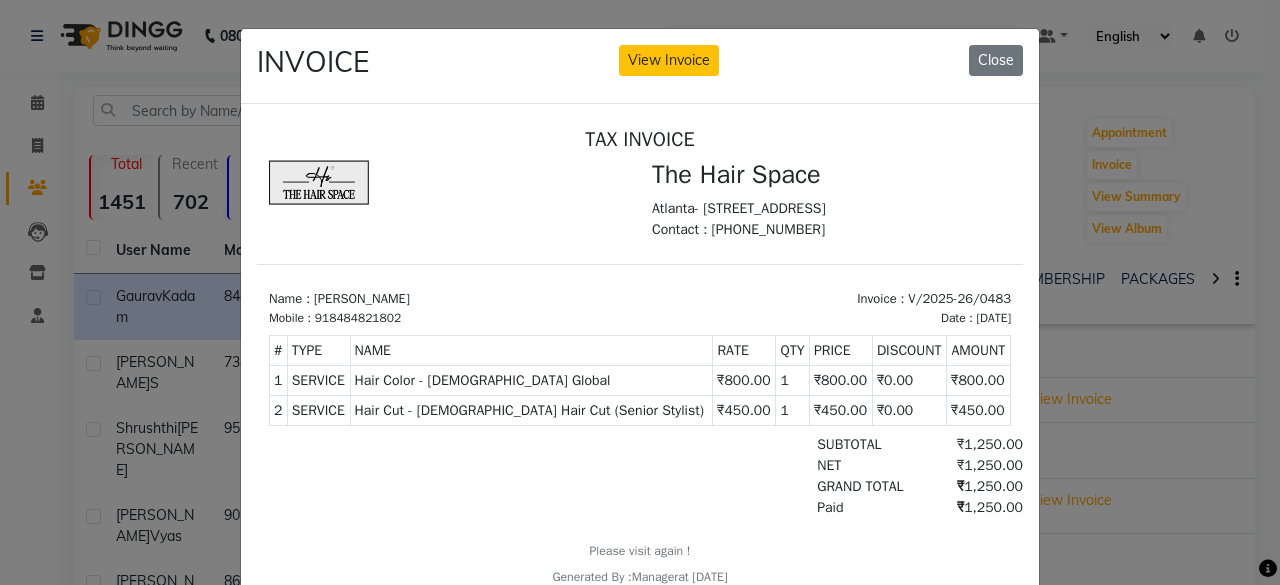 click on "INVOICE View Invoice Close" 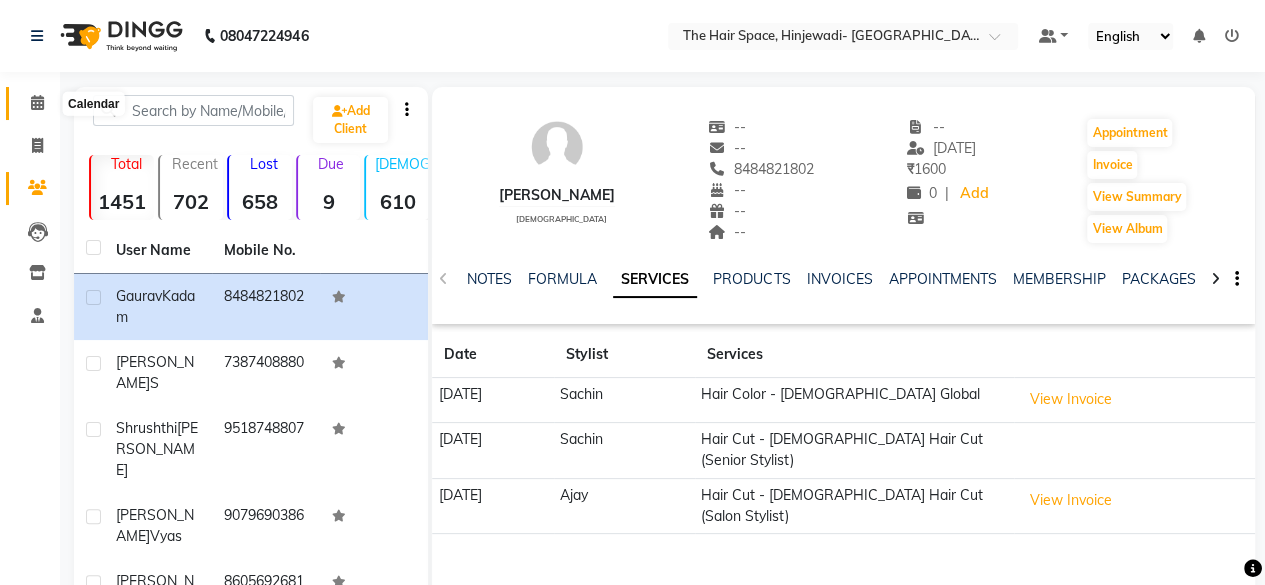 click 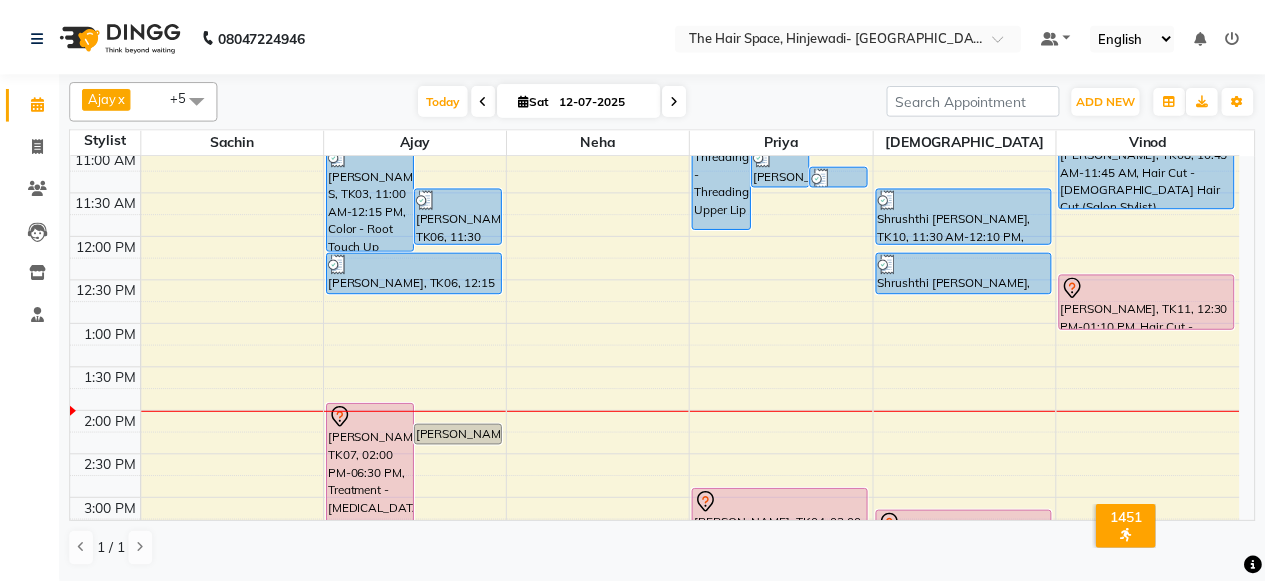 scroll, scrollTop: 300, scrollLeft: 0, axis: vertical 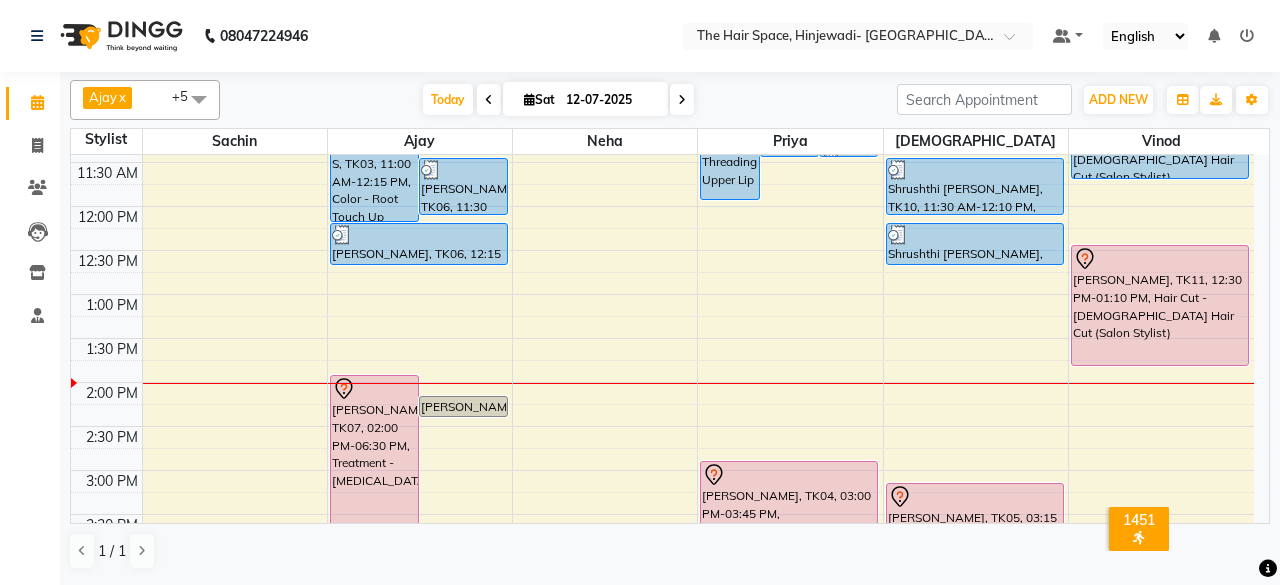 drag, startPoint x: 1119, startPoint y: 299, endPoint x: 1135, endPoint y: 365, distance: 67.911705 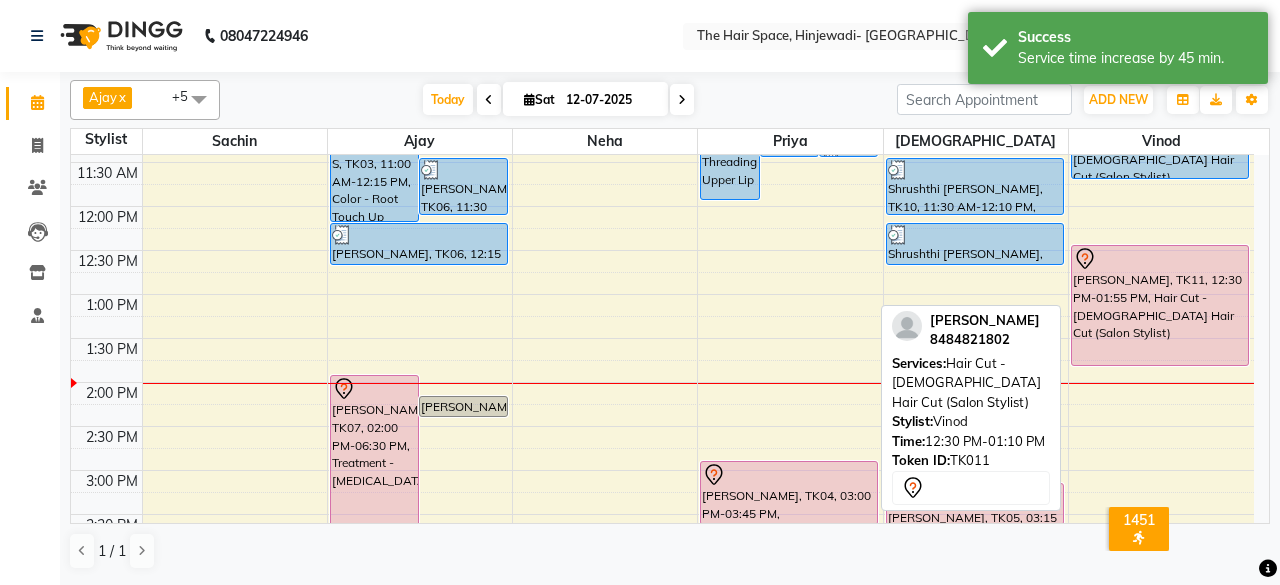 click on "[PERSON_NAME], TK11, 12:30 PM-01:55 PM, Hair Cut - [DEMOGRAPHIC_DATA] Hair Cut (Salon Stylist)" at bounding box center (1160, 305) 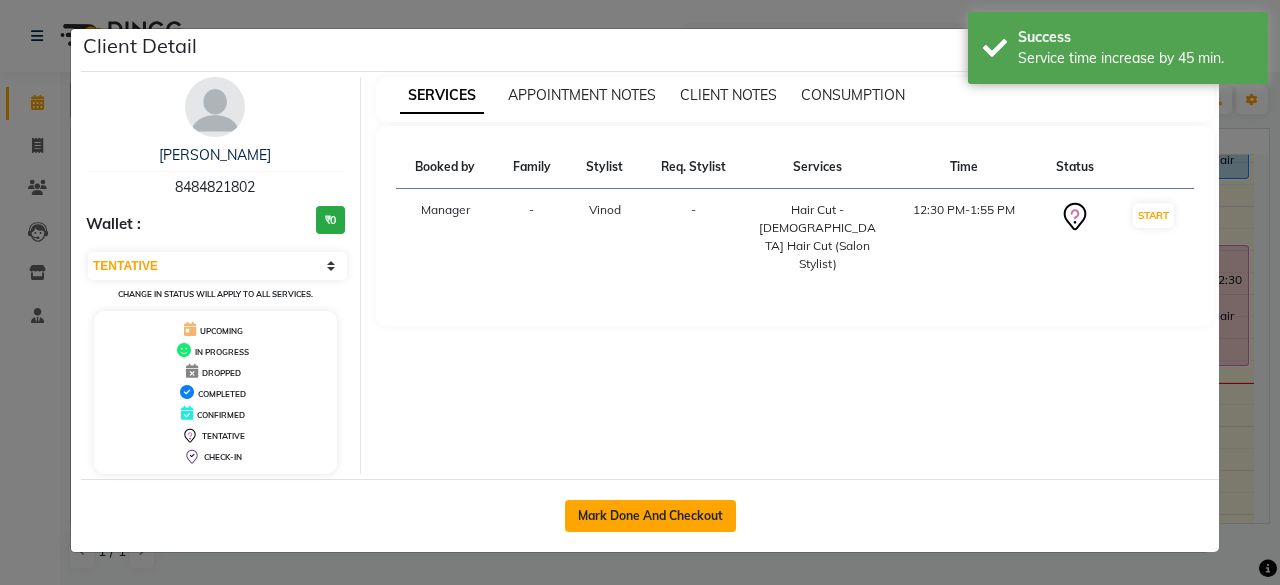 drag, startPoint x: 659, startPoint y: 525, endPoint x: 672, endPoint y: 509, distance: 20.615528 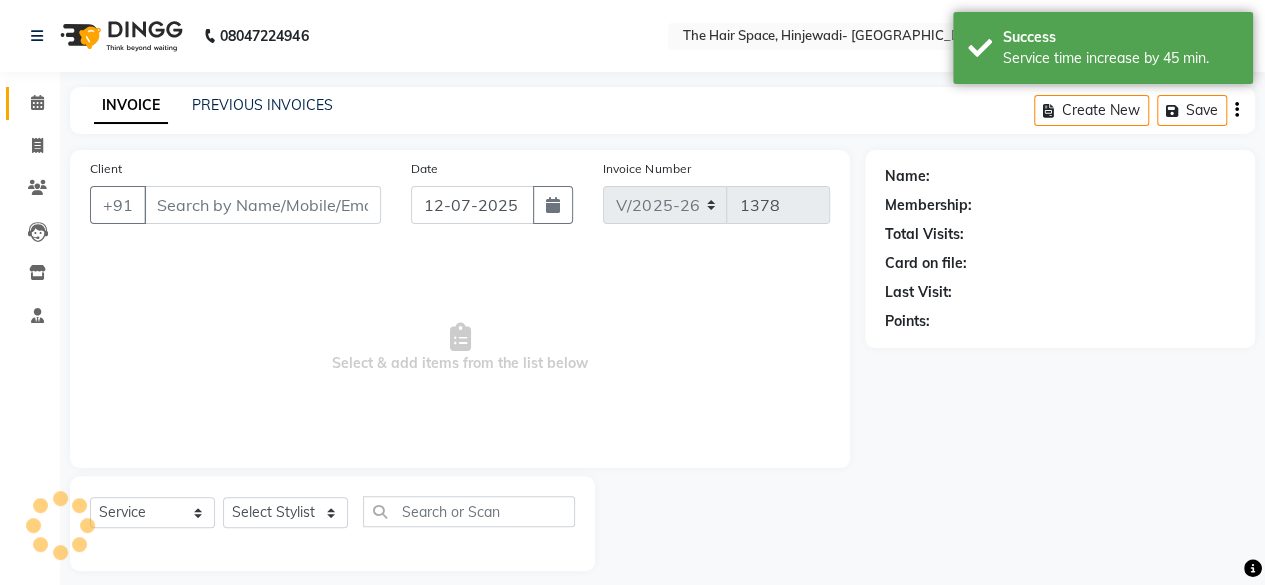 type on "8484821802" 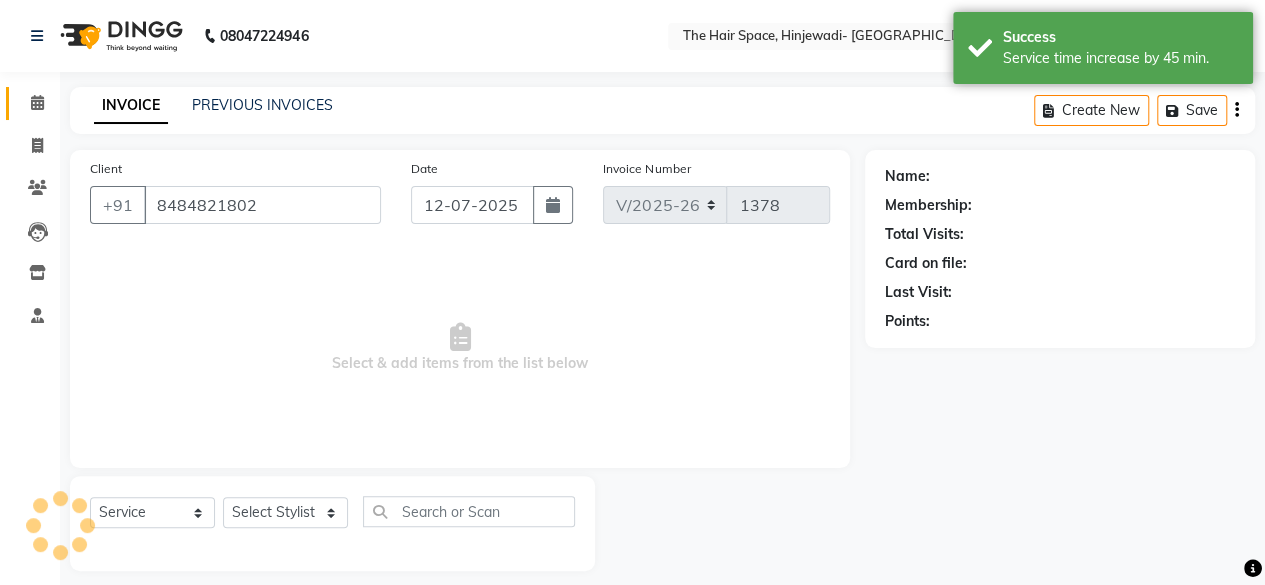 select on "84667" 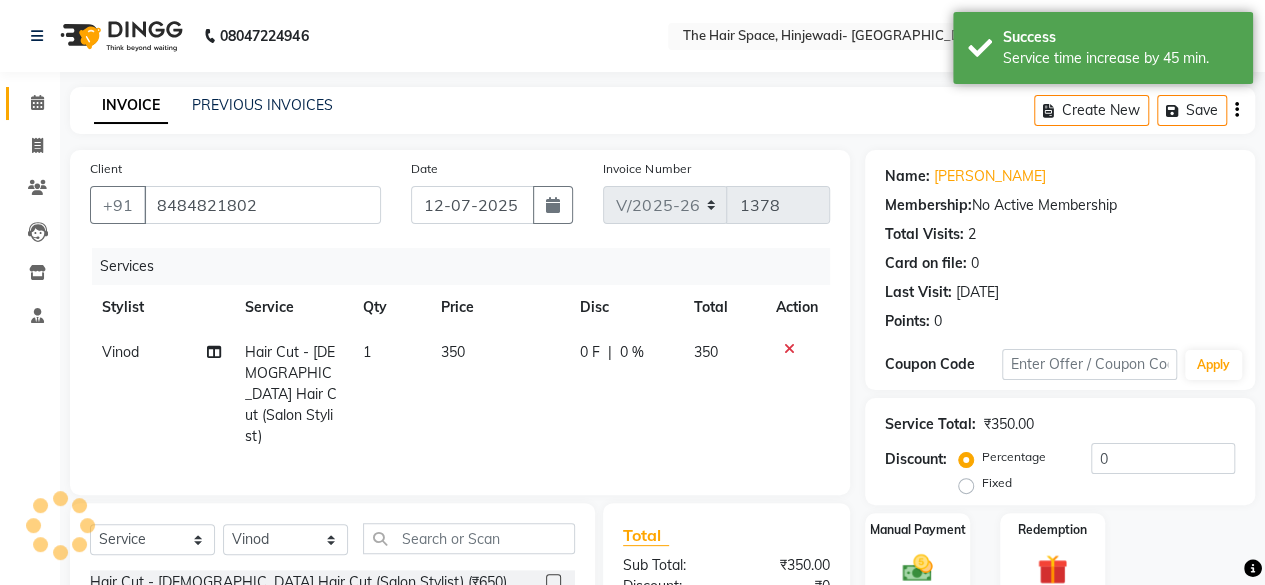 scroll, scrollTop: 200, scrollLeft: 0, axis: vertical 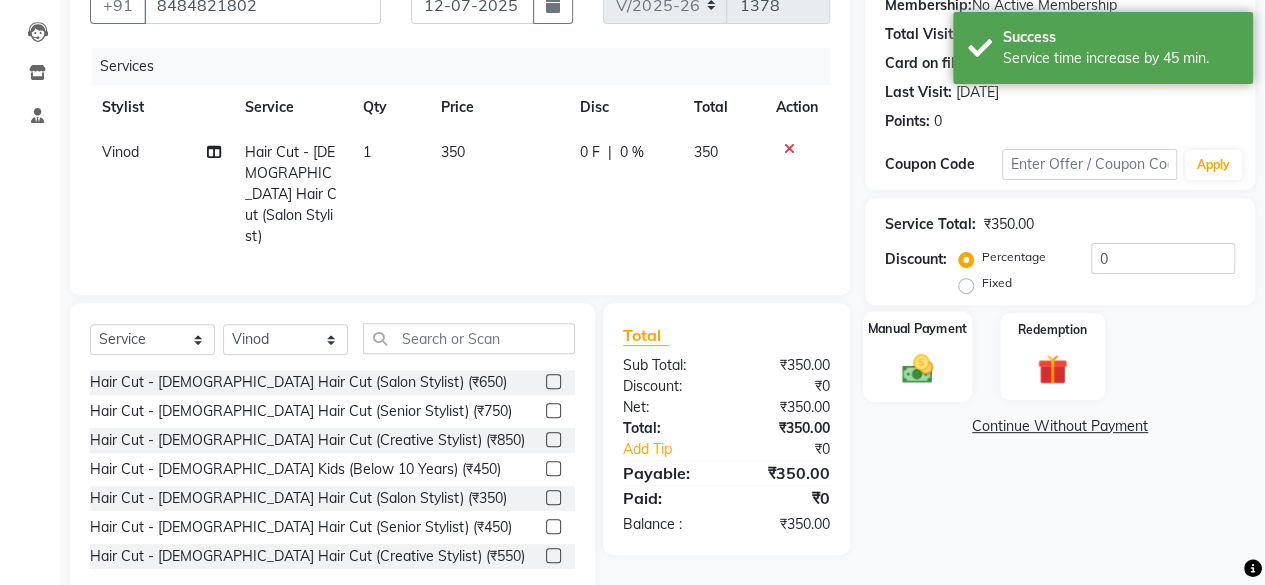 click 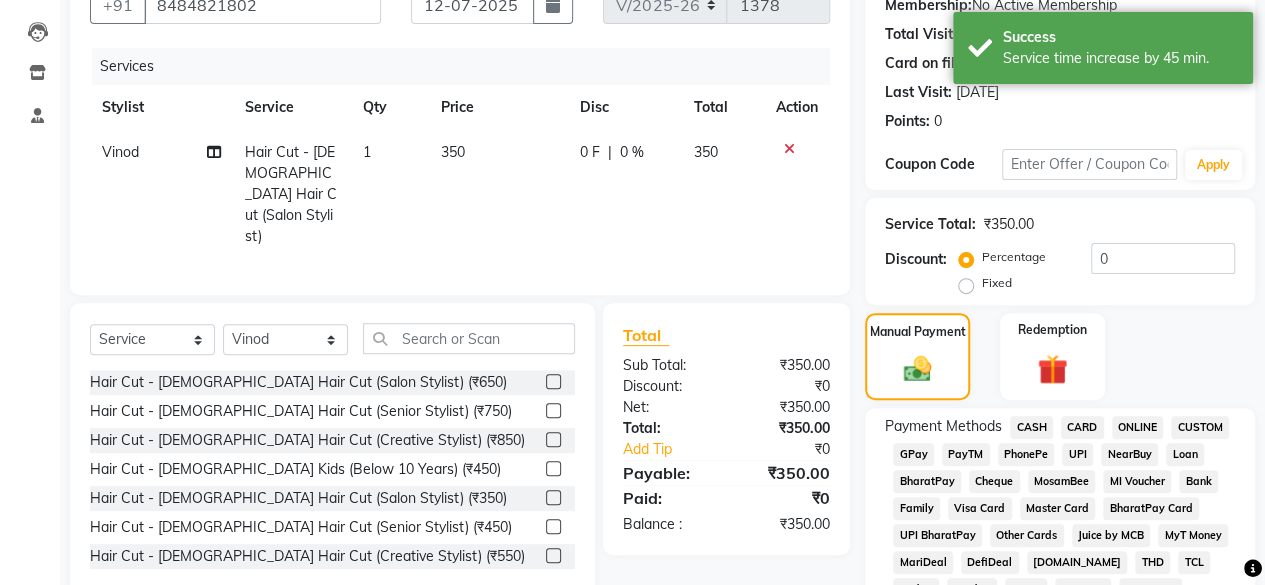 click on "350" 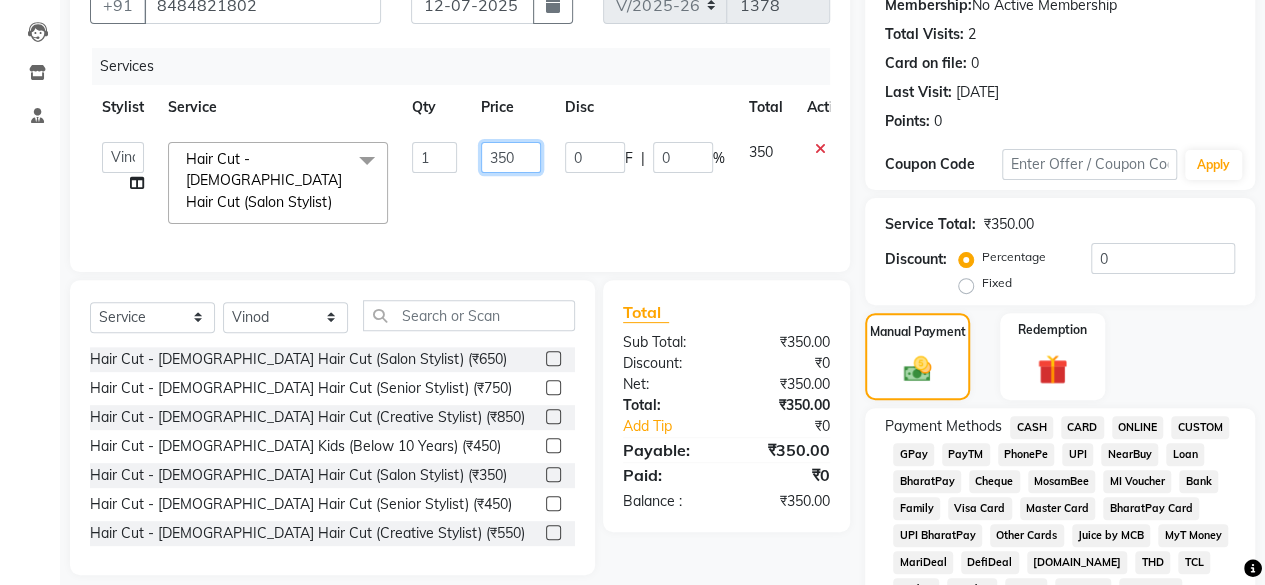click on "350" 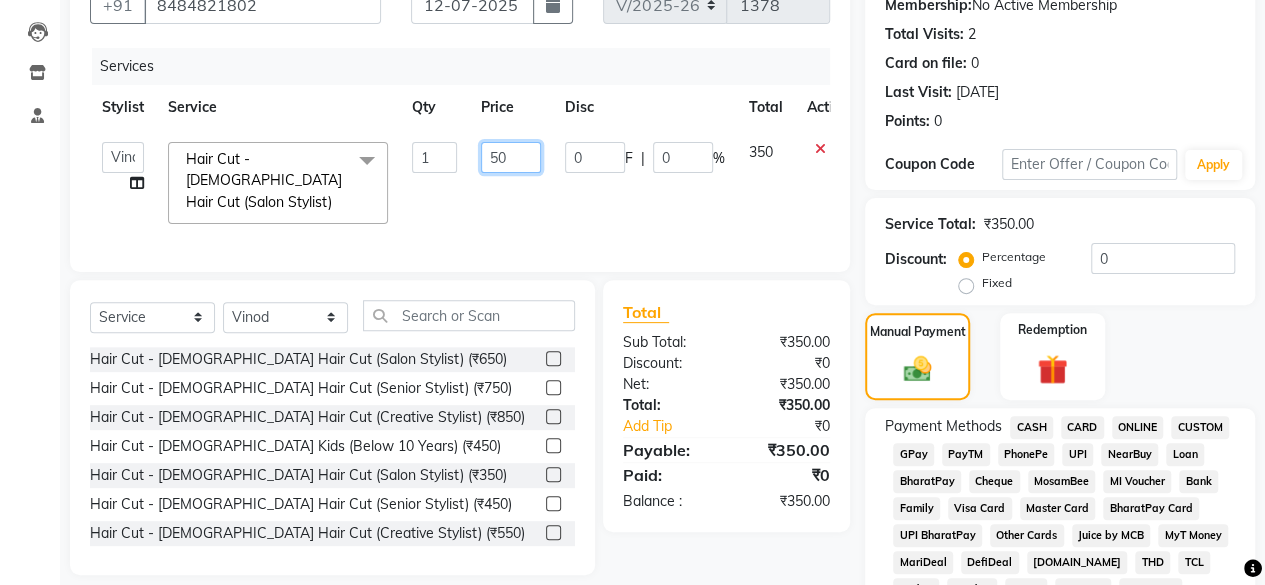 type on "450" 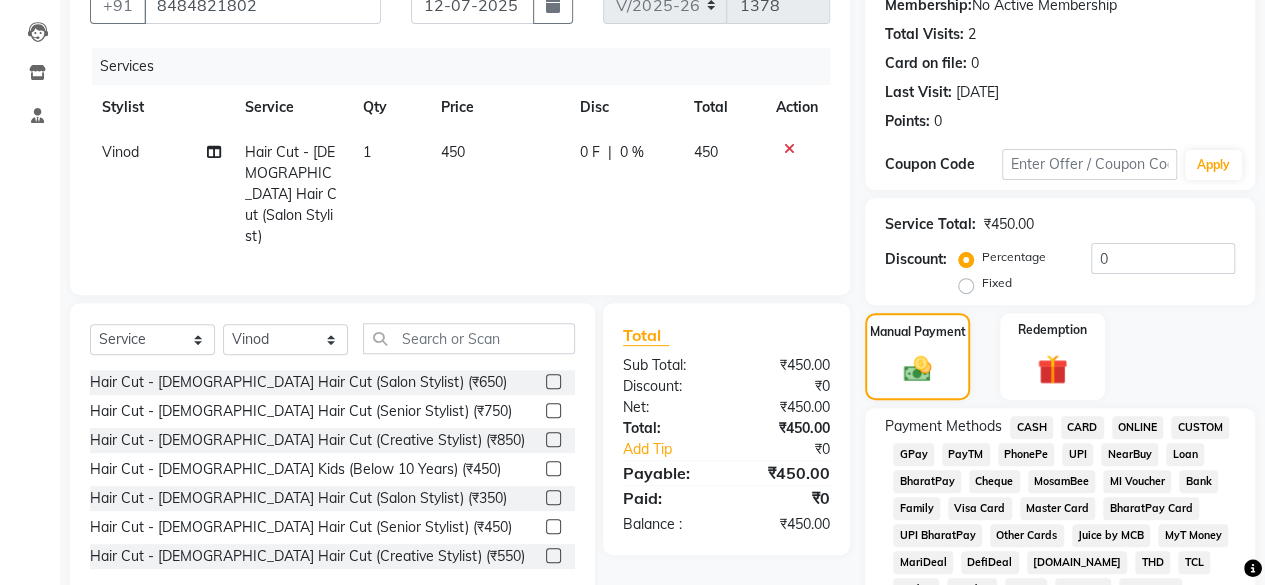click on "450" 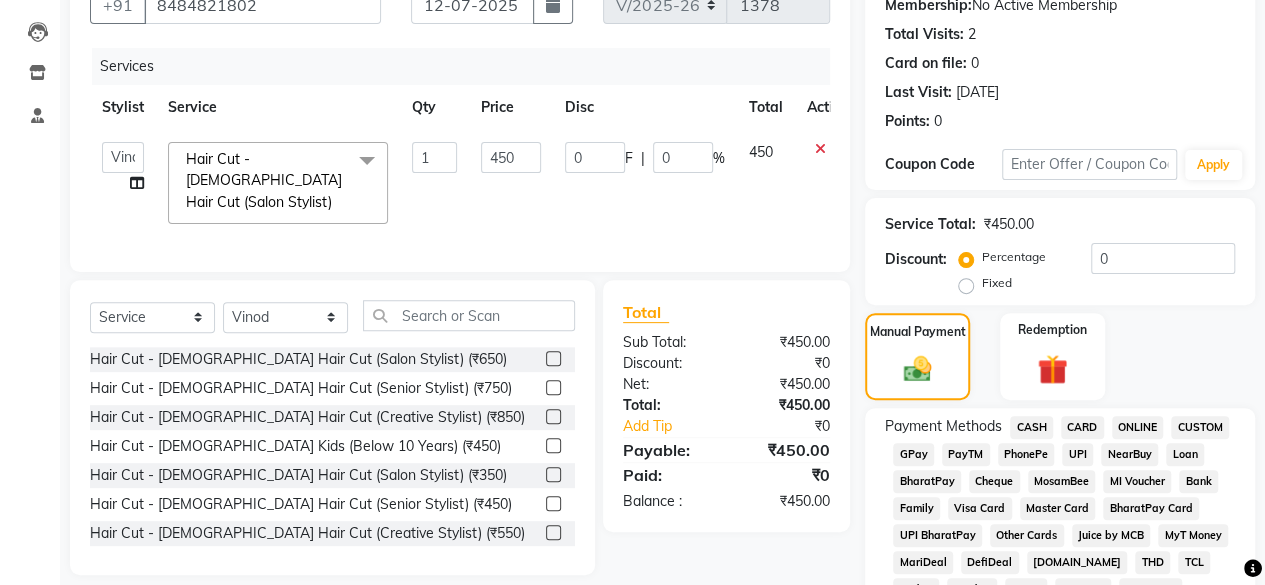 click on "CARD" 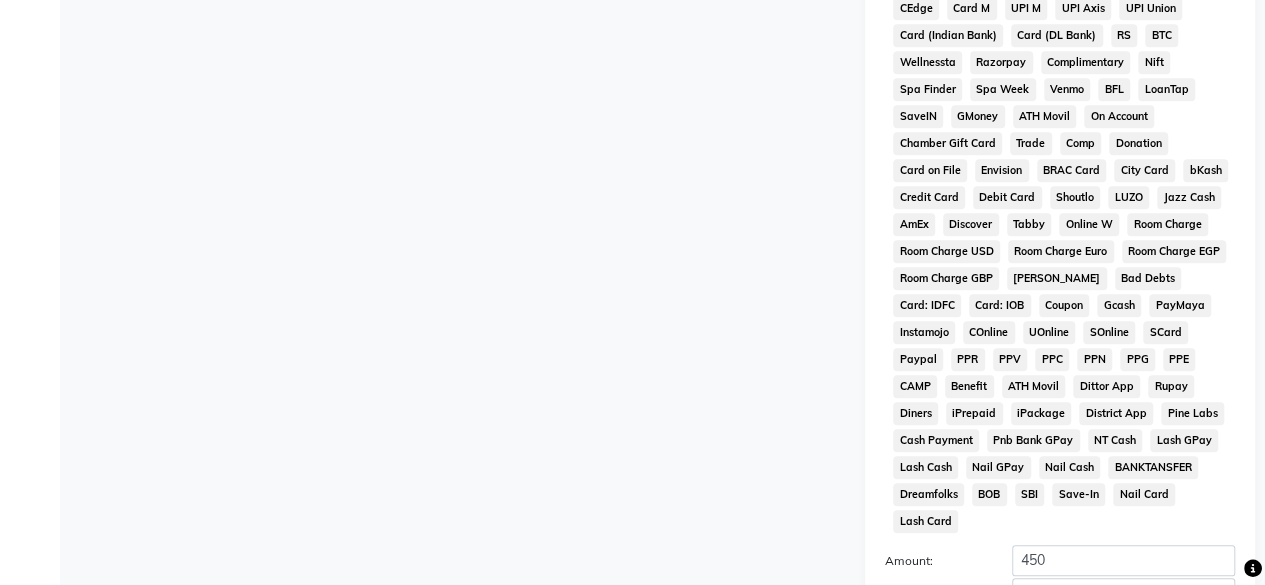scroll, scrollTop: 972, scrollLeft: 0, axis: vertical 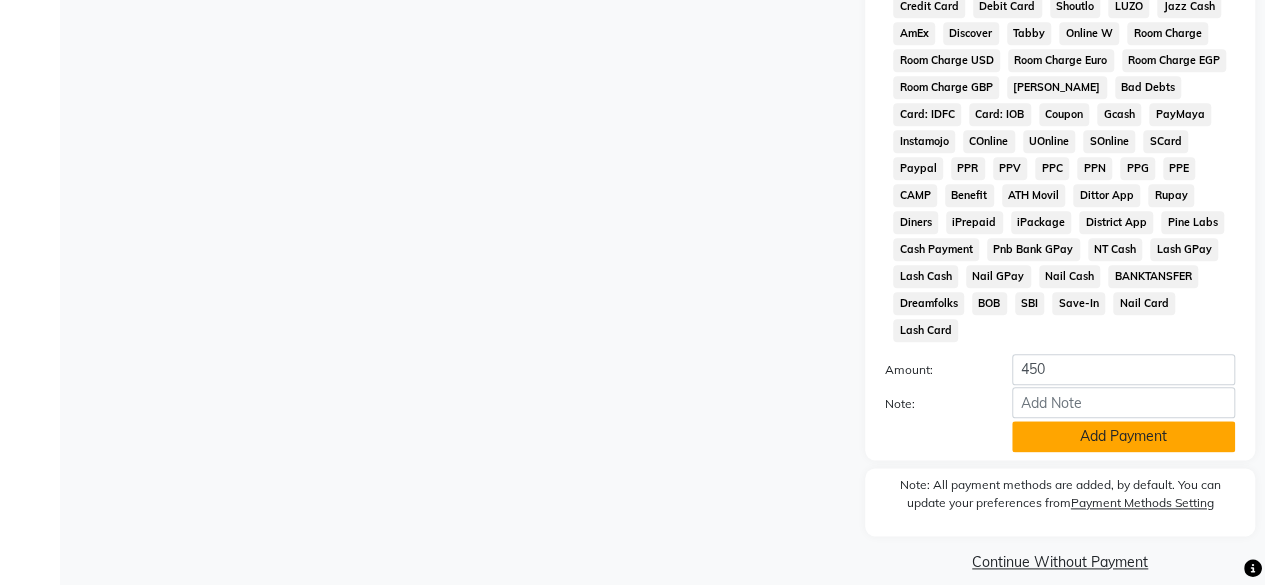 click on "Add Payment" 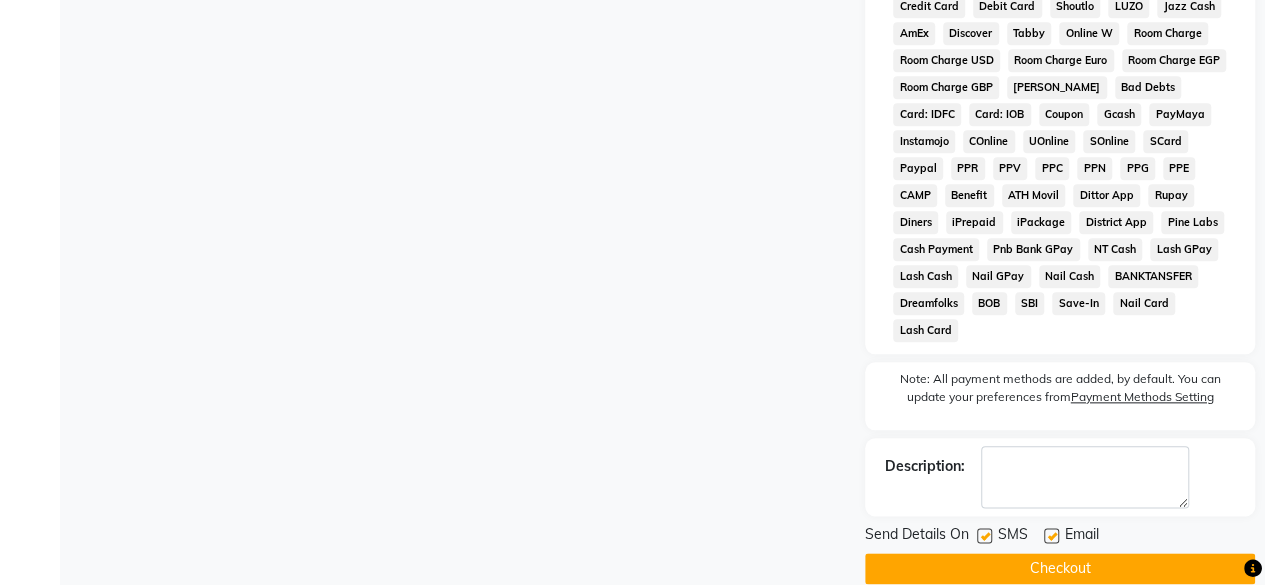 scroll, scrollTop: 978, scrollLeft: 0, axis: vertical 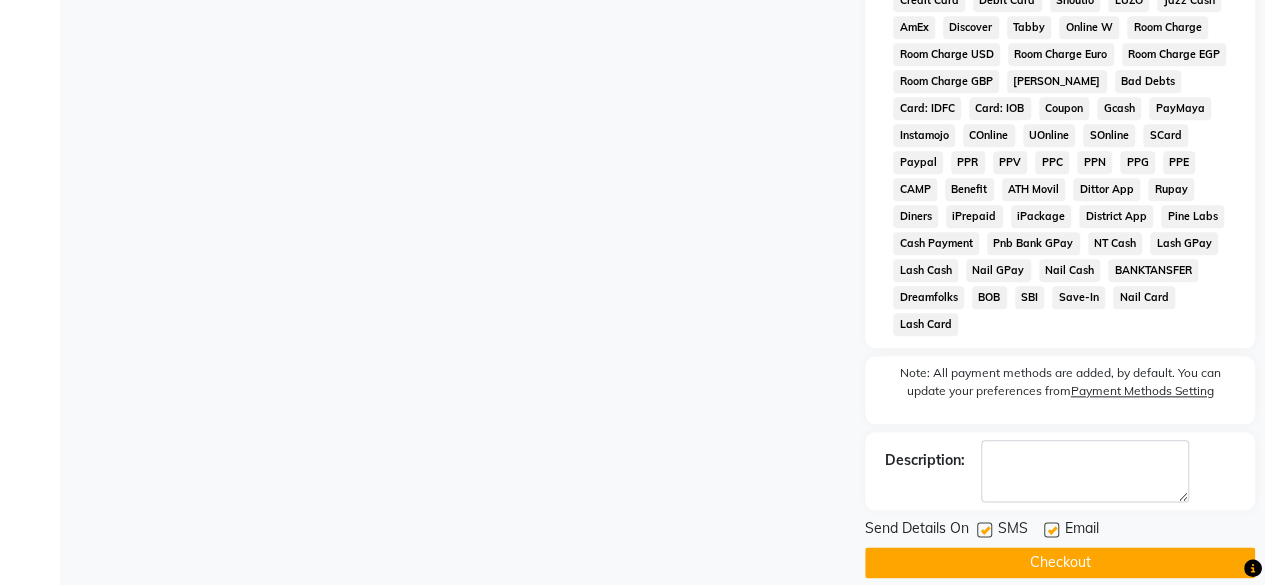 click 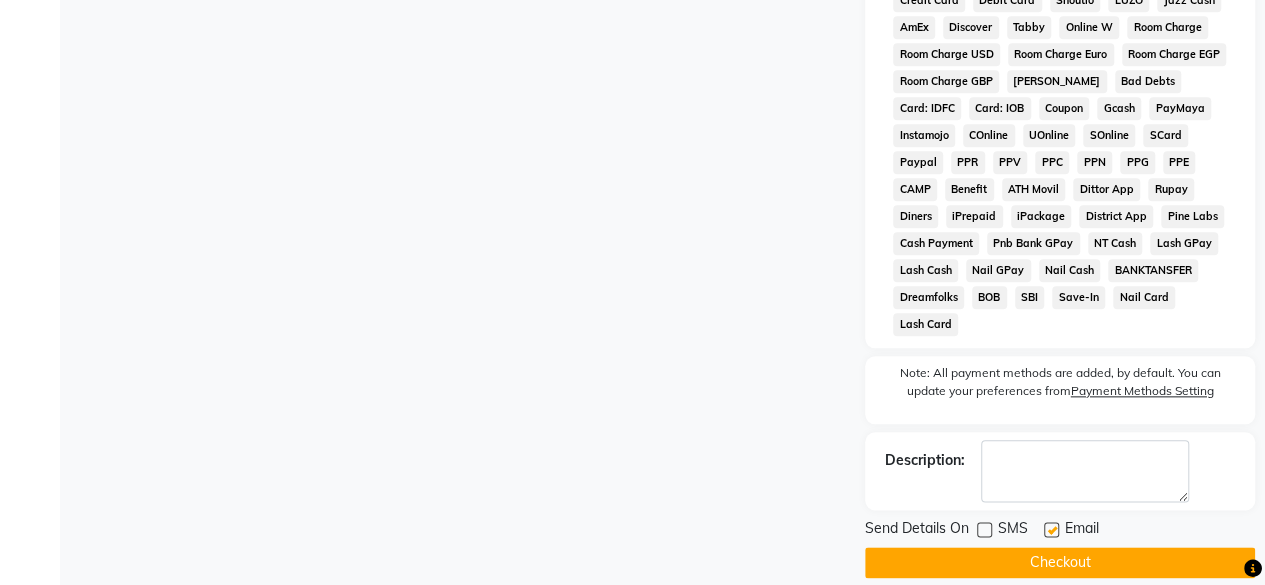 click on "Checkout" 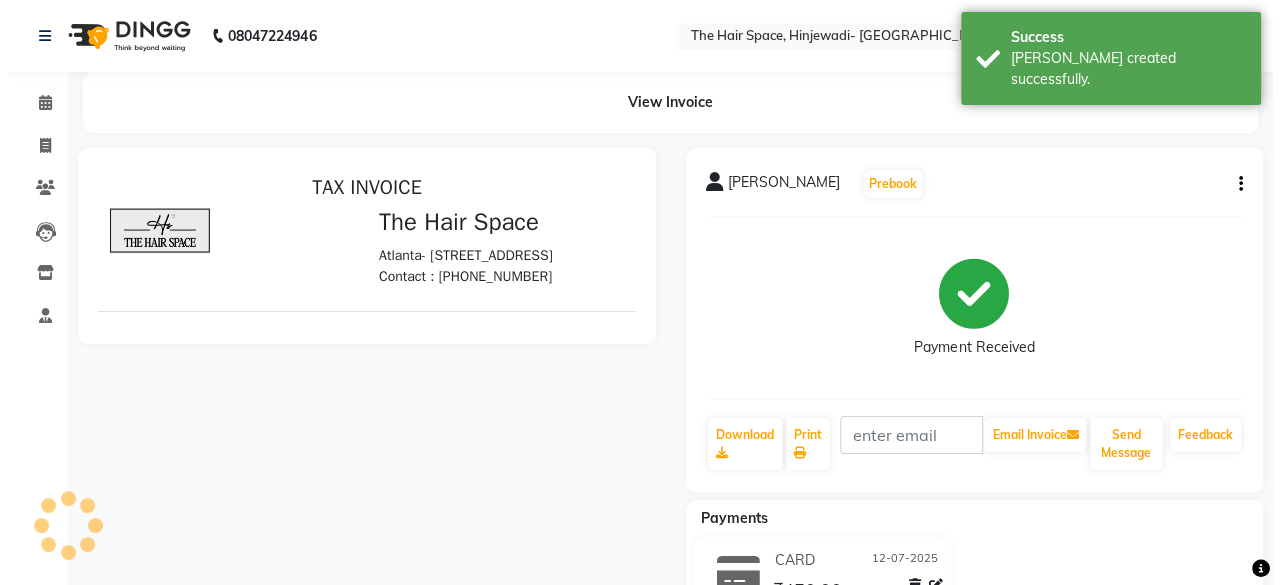 scroll, scrollTop: 0, scrollLeft: 0, axis: both 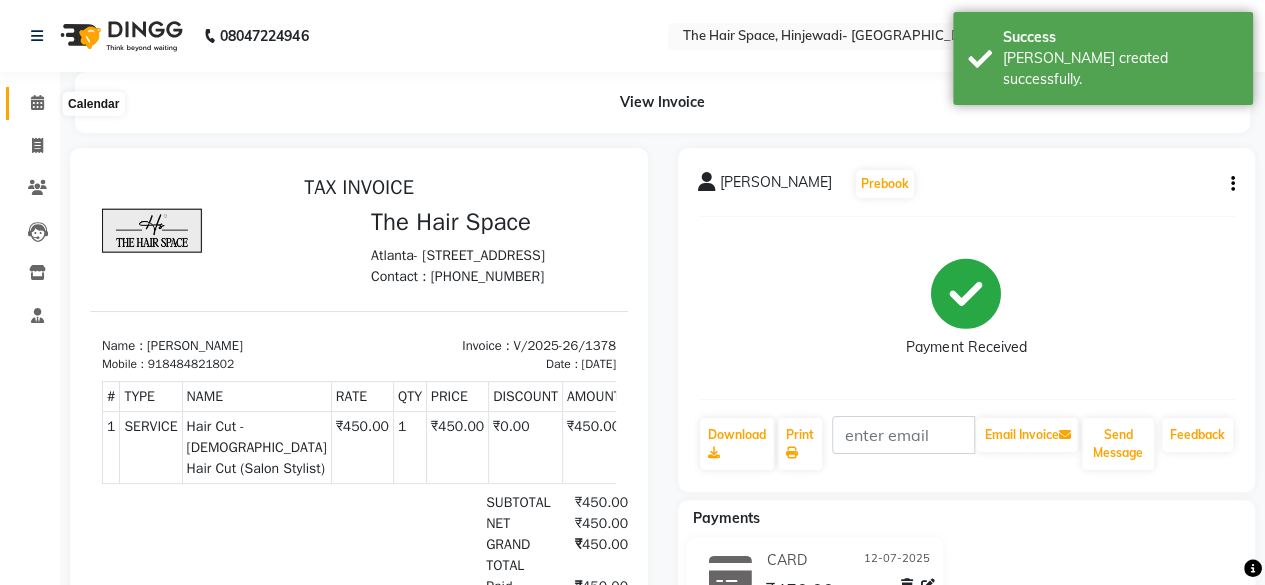 click 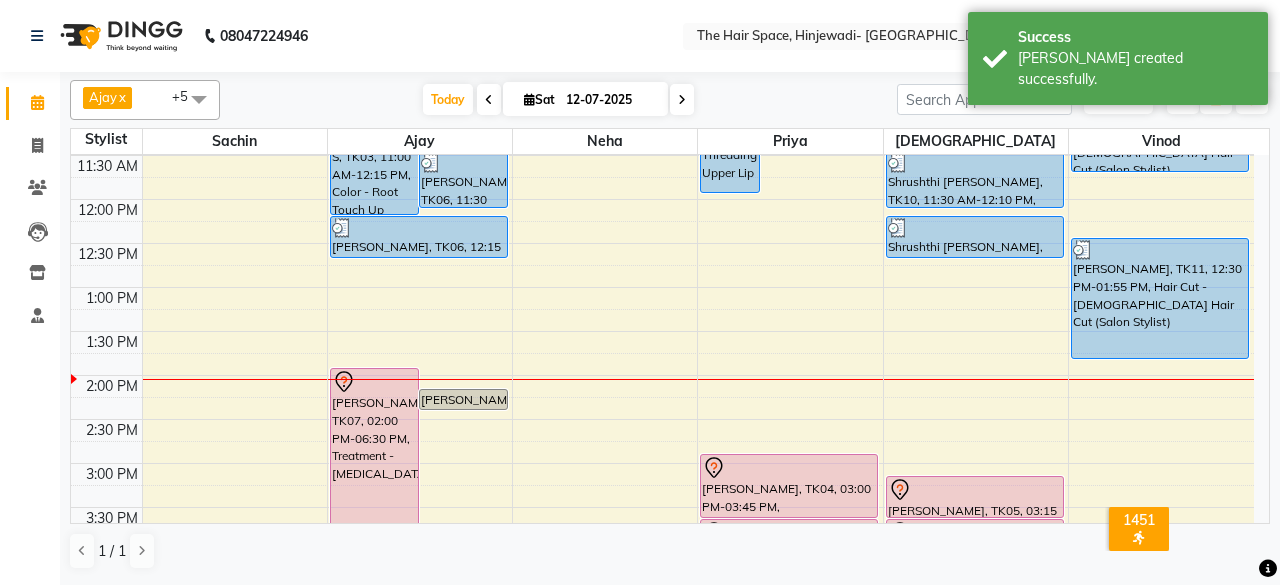 scroll, scrollTop: 300, scrollLeft: 0, axis: vertical 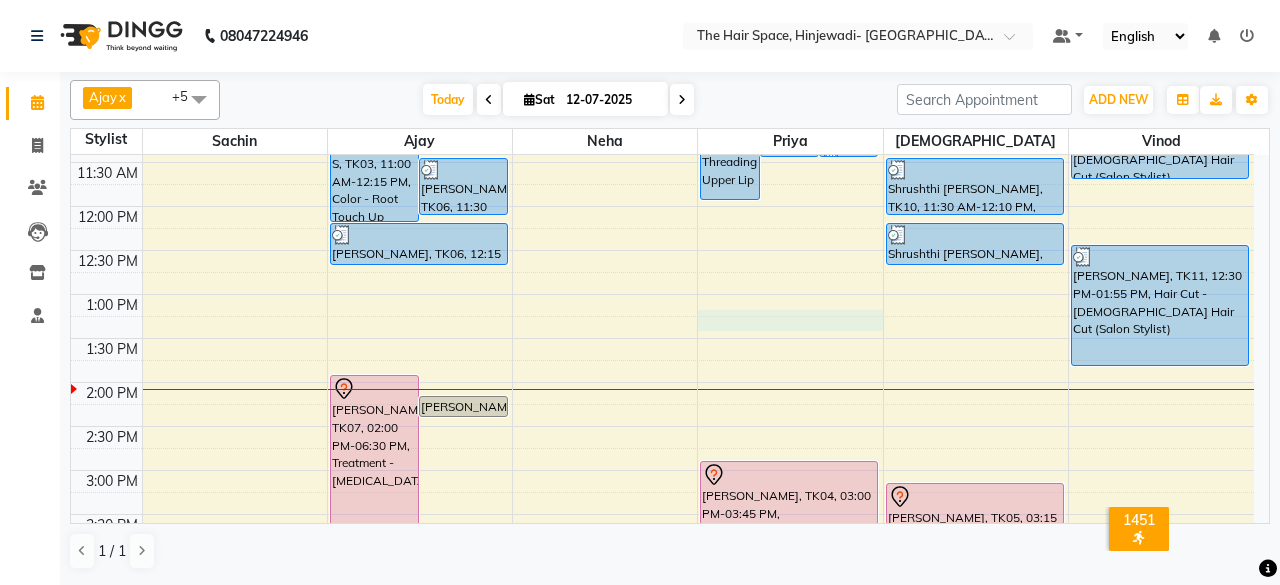 click on "8:00 AM 8:30 AM 9:00 AM 9:30 AM 10:00 AM 10:30 AM 11:00 AM 11:30 AM 12:00 PM 12:30 PM 1:00 PM 1:30 PM 2:00 PM 2:30 PM 3:00 PM 3:30 PM 4:00 PM 4:30 PM 5:00 PM 5:30 PM 6:00 PM 6:30 PM 7:00 PM 7:30 PM 8:00 PM 8:30 PM 9:00 PM 9:30 PM 10:00 PM 10:30 PM     [PERSON_NAME] S, TK03, 11:00 AM-12:15 PM, Color - Root Touch Up     [PERSON_NAME], TK06, 11:30 AM-12:10 PM, Hair Cut - [DEMOGRAPHIC_DATA] Hair Cut (Senior Stylist)             [PERSON_NAME] Dhaneshkar, TK07, 02:00 PM-06:30 PM, Treatment - [MEDICAL_DATA][GEOGRAPHIC_DATA][PERSON_NAME], 02:15 PM-02:30 PM, Treatment - [MEDICAL_DATA]     [PERSON_NAME], TK06, 12:15 PM-12:45 PM, [PERSON_NAME]             ADV SMRUDHI, TK02, 04:00 PM-04:45 PM, Hair Spa & Rituals - Exclusive     [PERSON_NAME], TK08, 09:45 AM-12:00 PM, Threading - Threading Upper Lip     [PERSON_NAME], TK08, 11:00 AM-11:30 AM, Threading - Threading Eyebrows     [PERSON_NAME], TK08, 11:15 AM-11:30 AM, Threading - Threading Forehead             [PERSON_NAME], TK04, 03:00 PM-03:45 PM, [PERSON_NAME] Face-Neck" at bounding box center [662, 514] 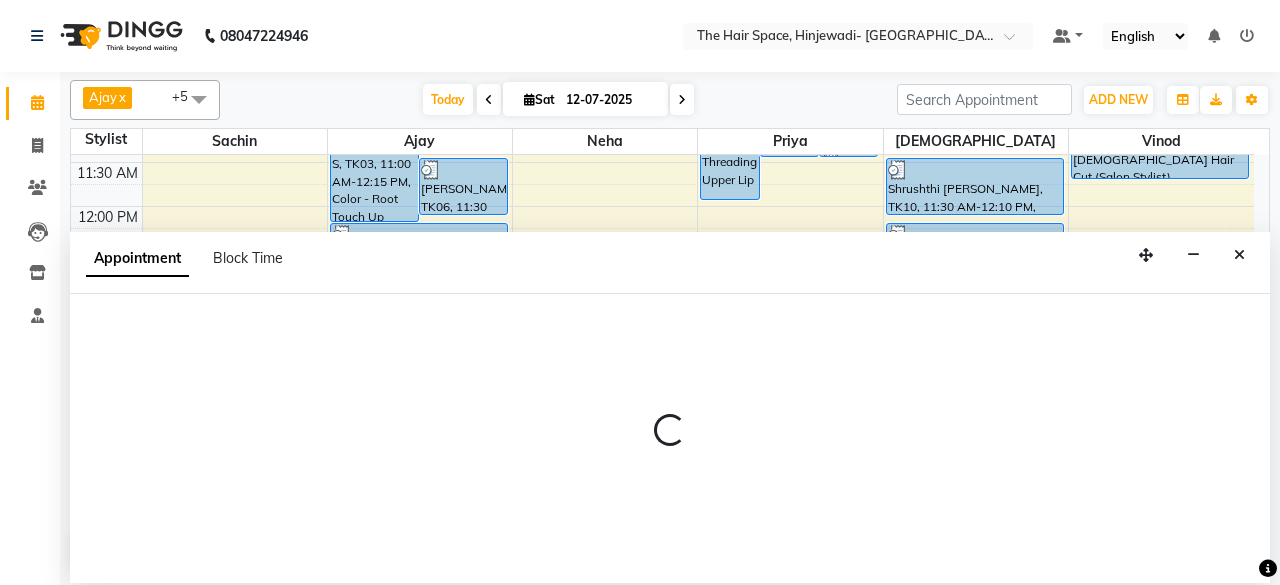 select on "84665" 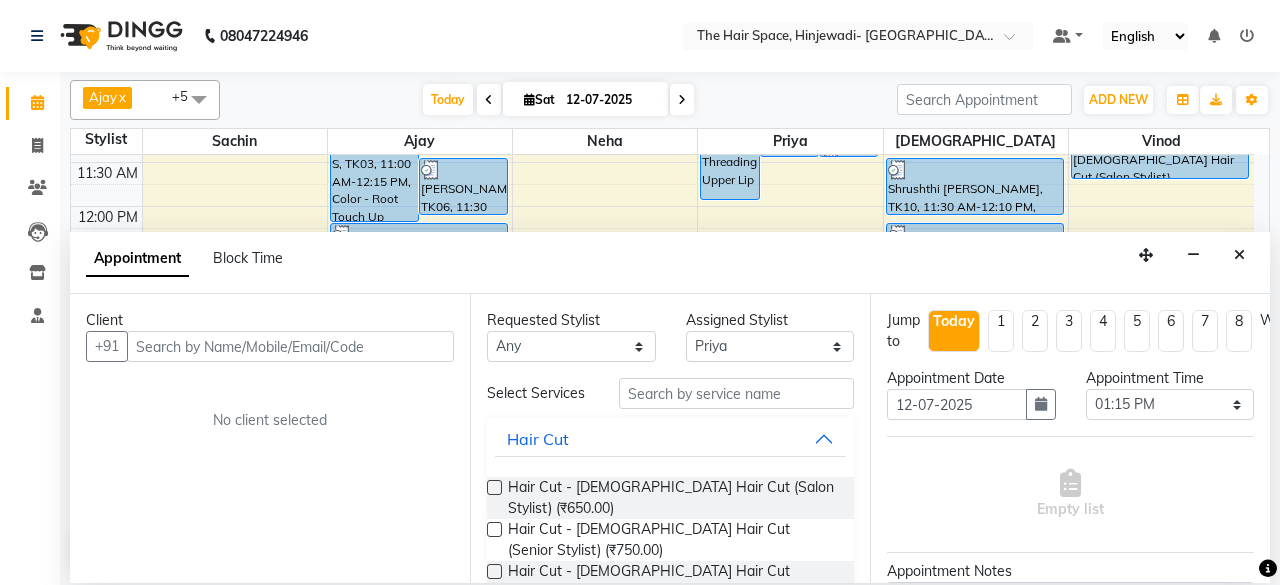 click at bounding box center [290, 346] 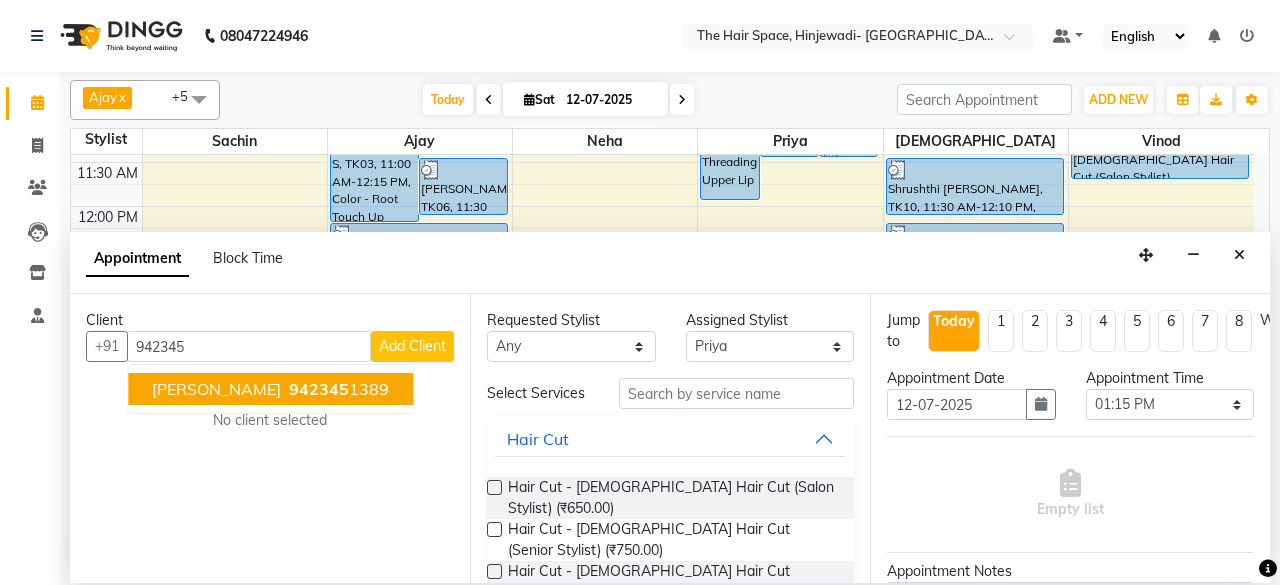 click on "[PERSON_NAME]" at bounding box center (216, 389) 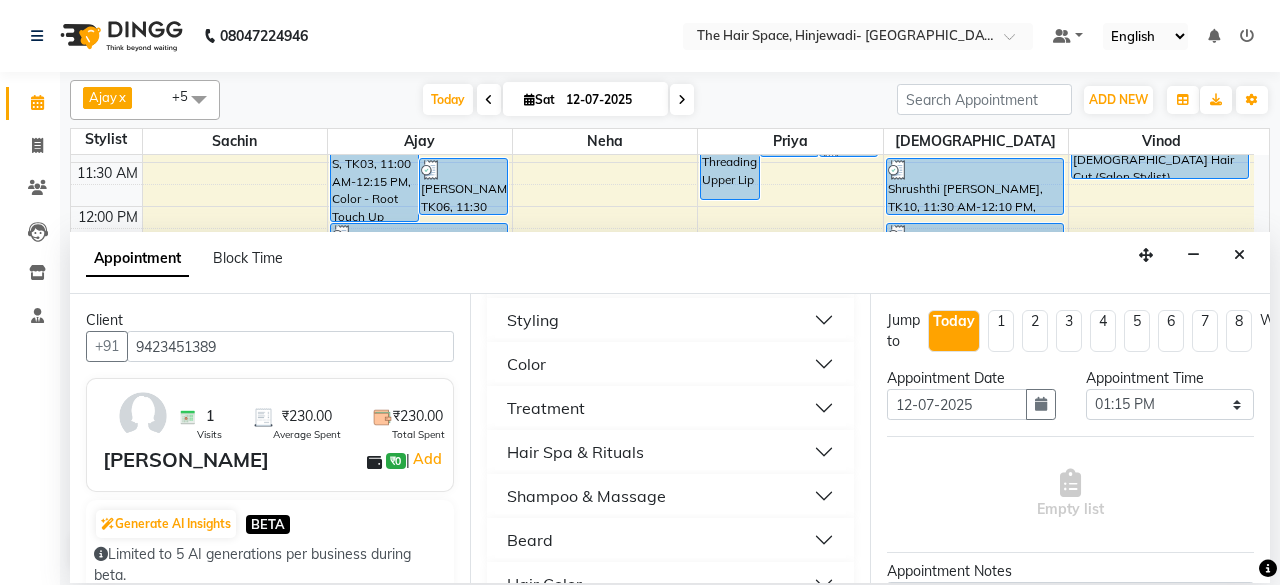 scroll, scrollTop: 800, scrollLeft: 0, axis: vertical 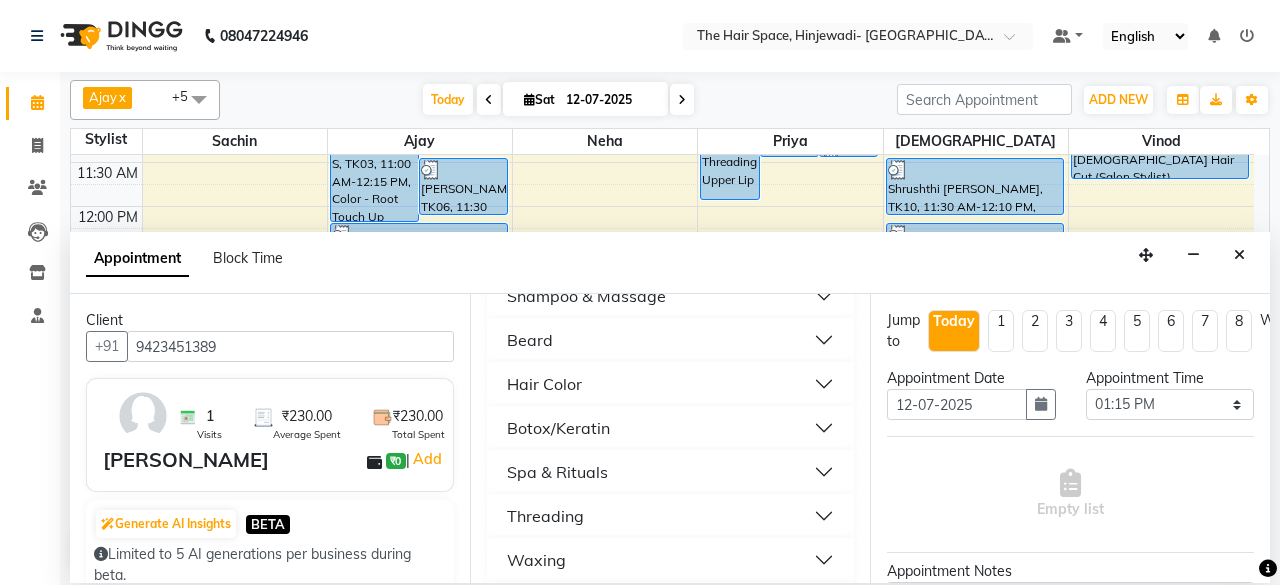 type on "9423451389" 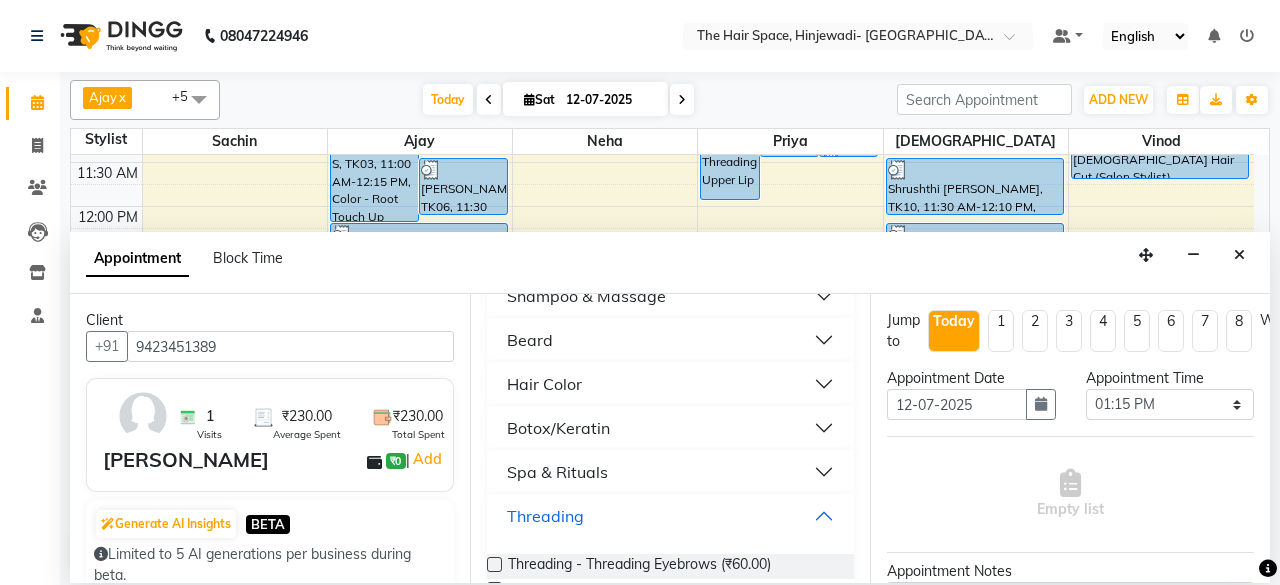 scroll, scrollTop: 900, scrollLeft: 0, axis: vertical 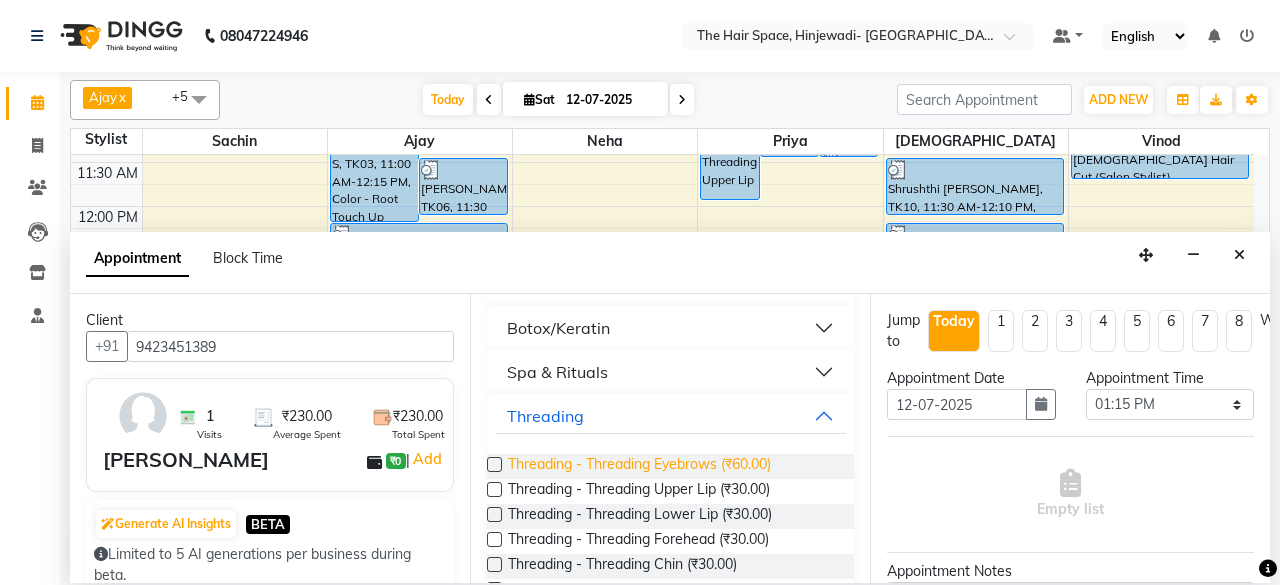 click on "Threading - Threading Eyebrows (₹60.00)" at bounding box center [639, 466] 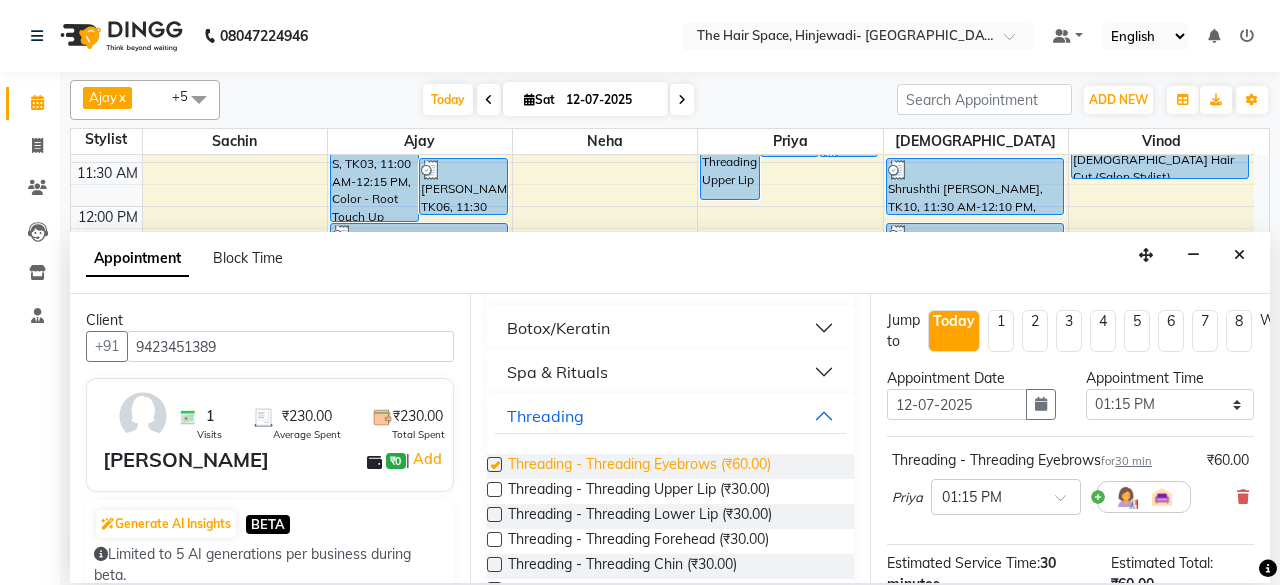 checkbox on "false" 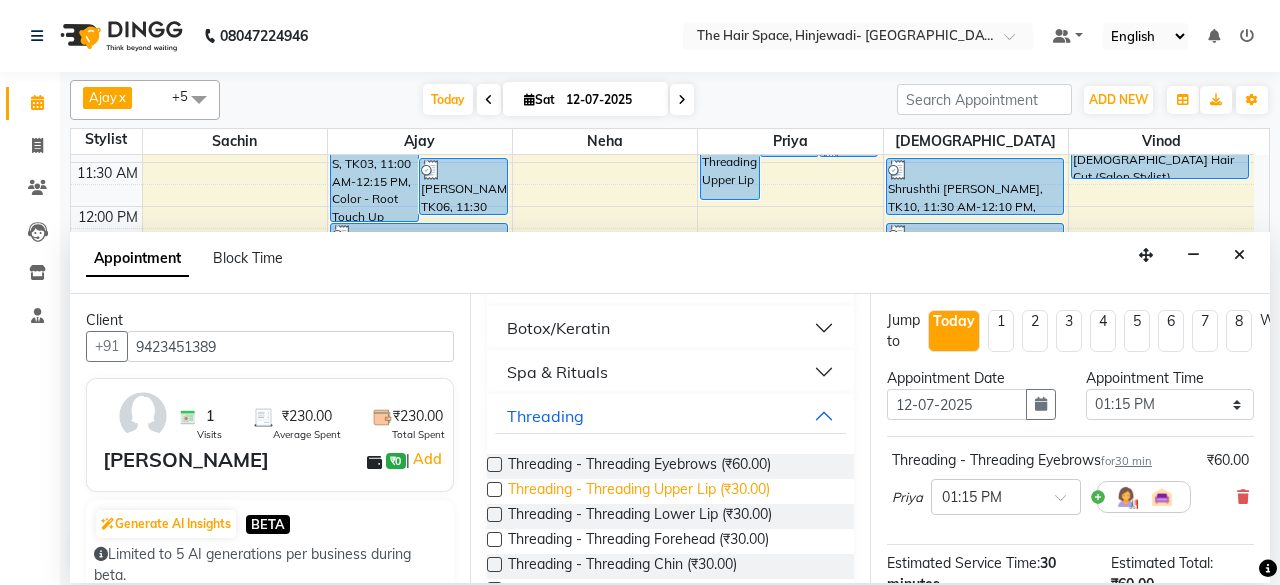click on "Threading - Threading Upper Lip (₹30.00)" at bounding box center (639, 491) 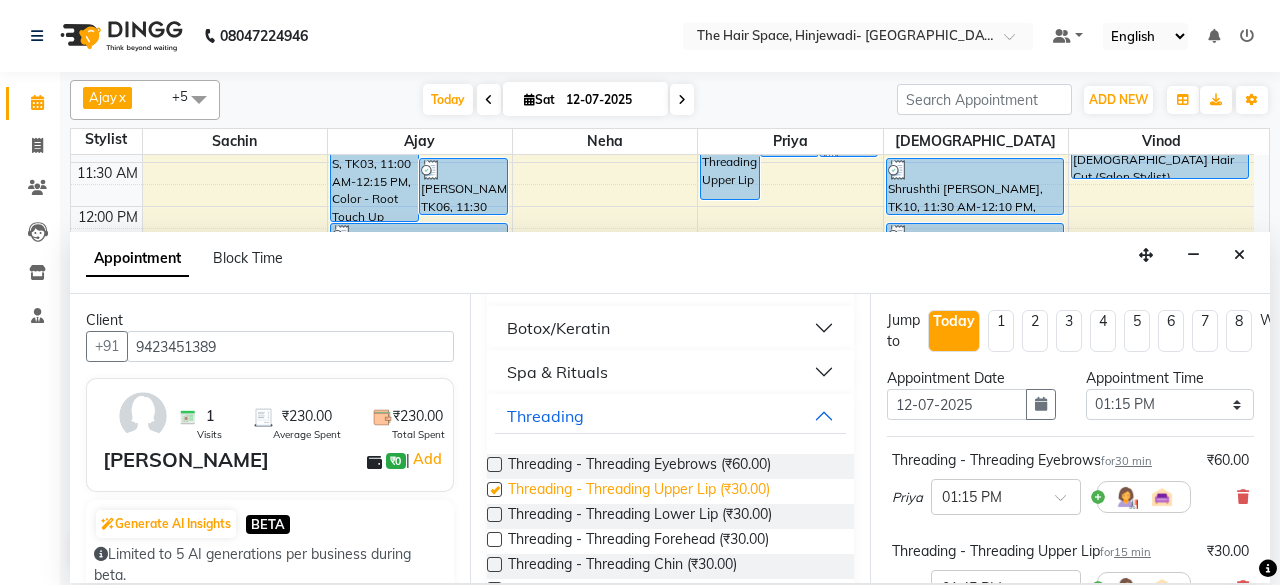 checkbox on "false" 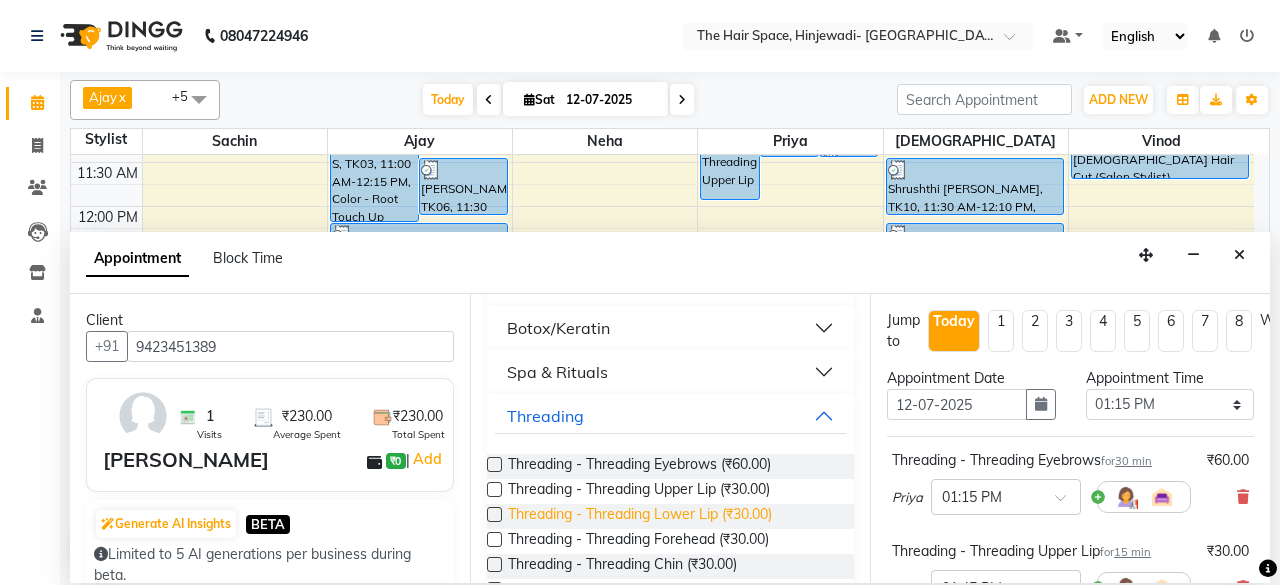 click on "Threading - Threading Lower Lip (₹30.00)" at bounding box center [640, 516] 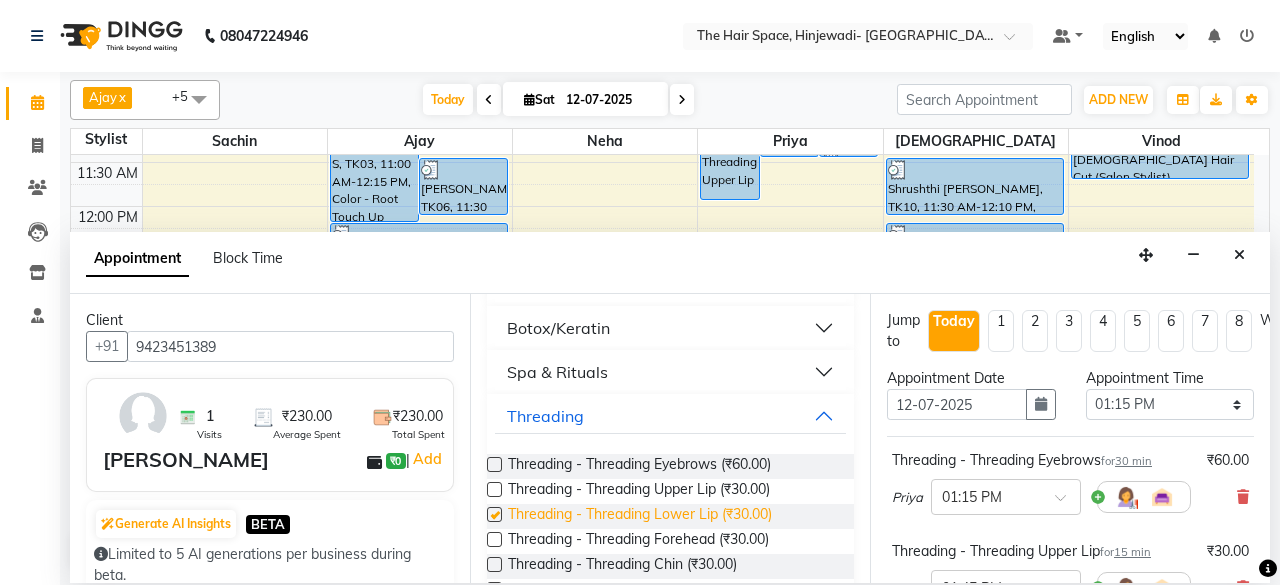 checkbox on "false" 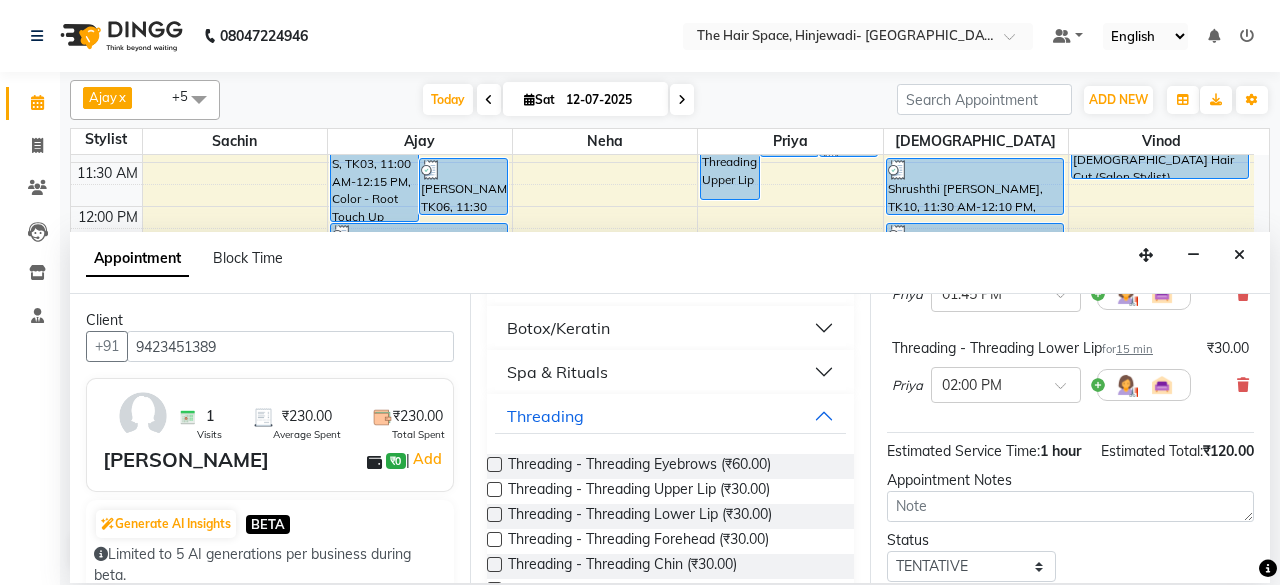 scroll, scrollTop: 400, scrollLeft: 0, axis: vertical 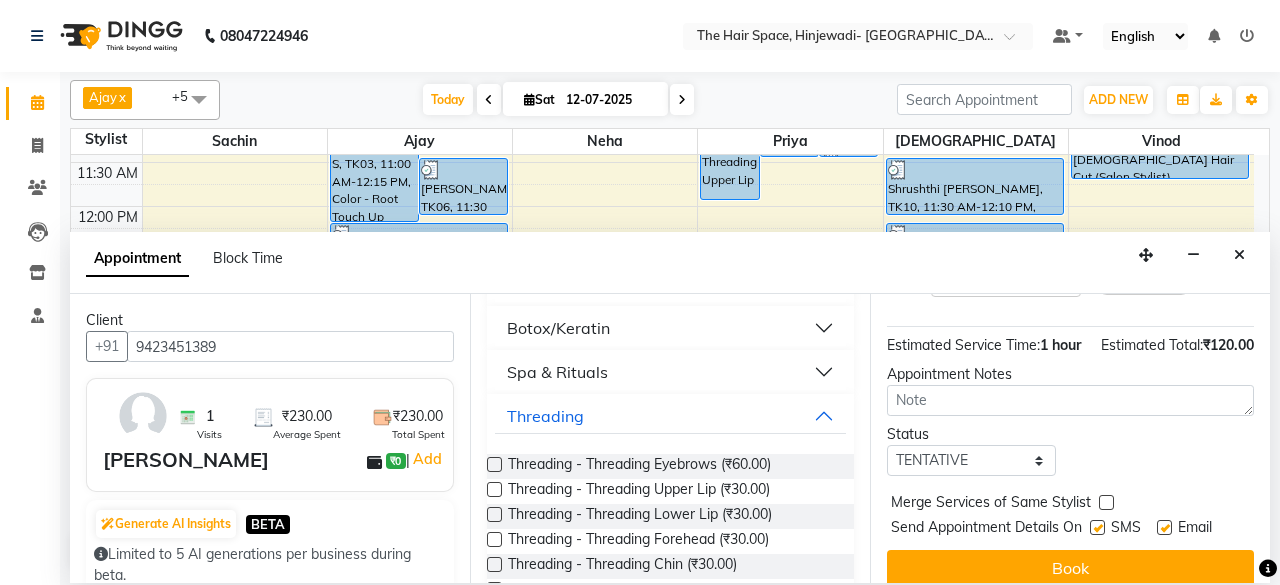 click at bounding box center [1097, 527] 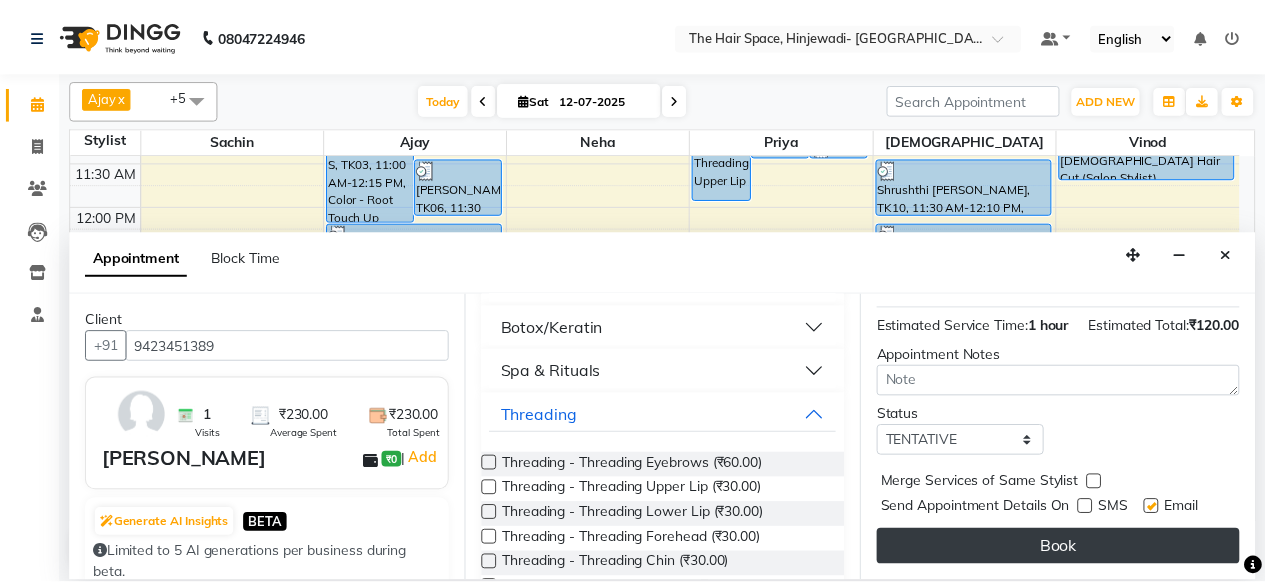 scroll, scrollTop: 454, scrollLeft: 0, axis: vertical 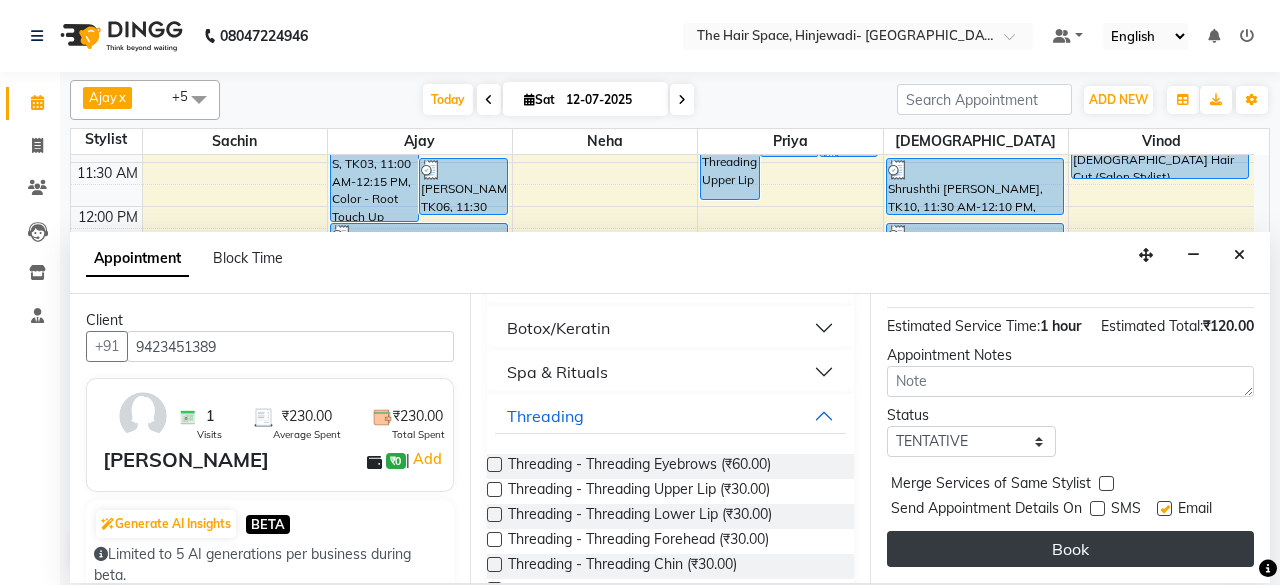 click on "Book" at bounding box center [1070, 549] 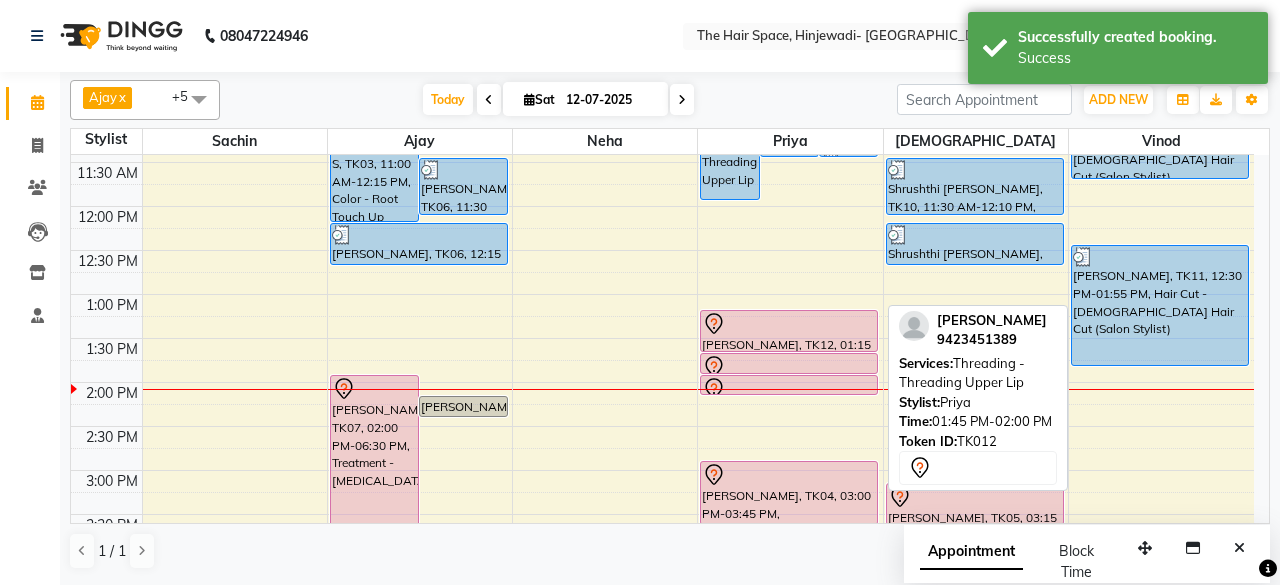 click at bounding box center [789, 367] 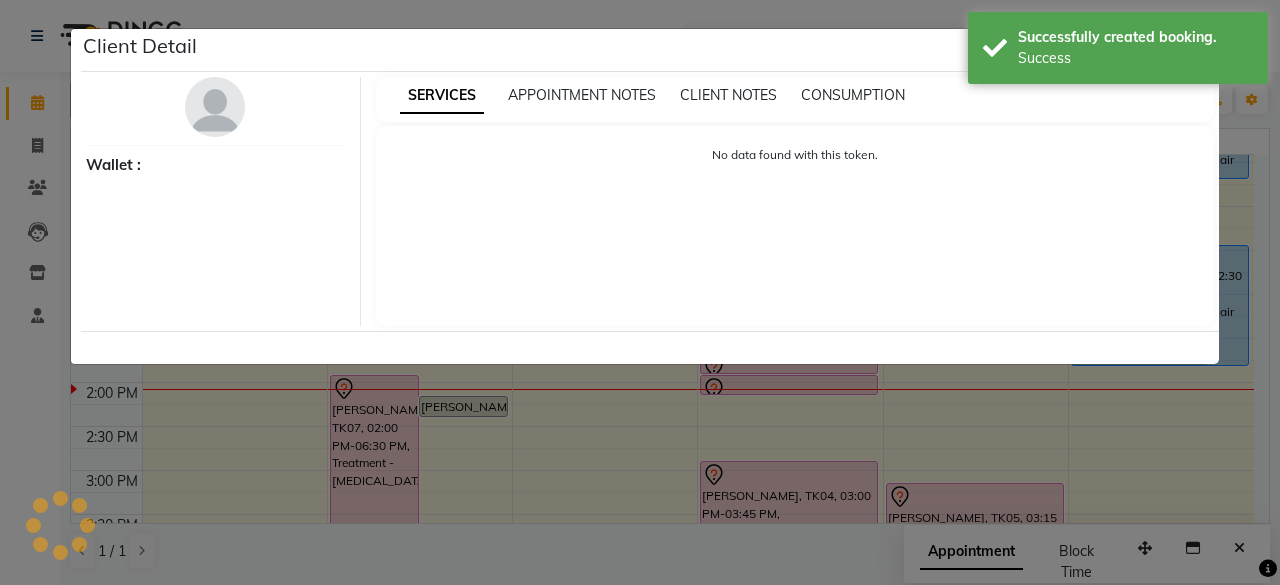 select on "7" 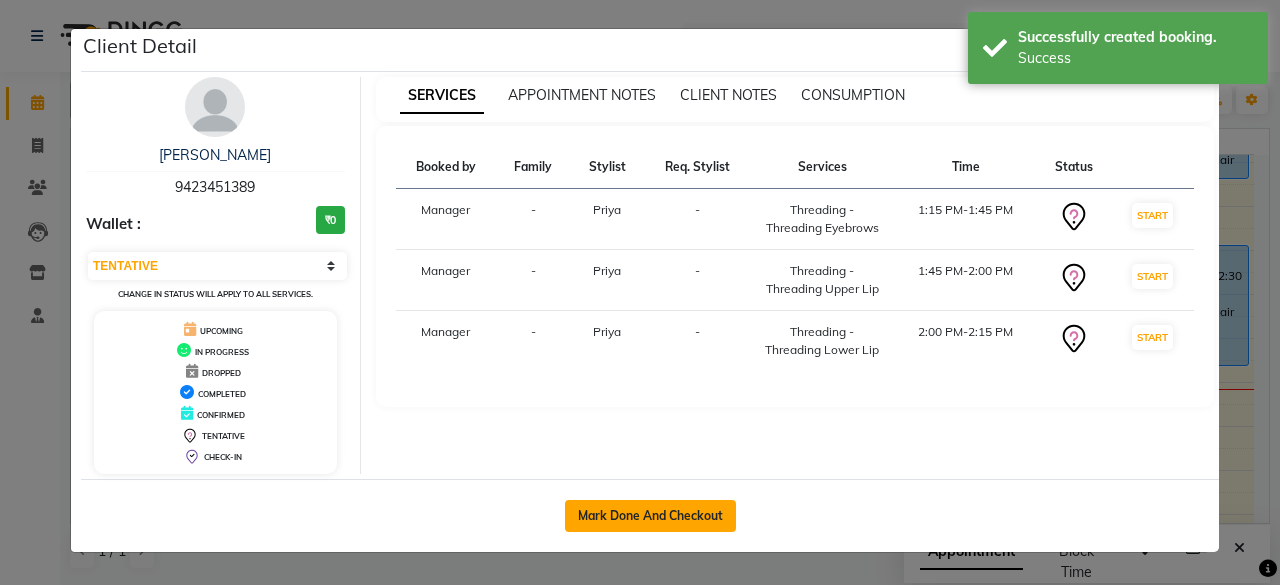 click on "Mark Done And Checkout" 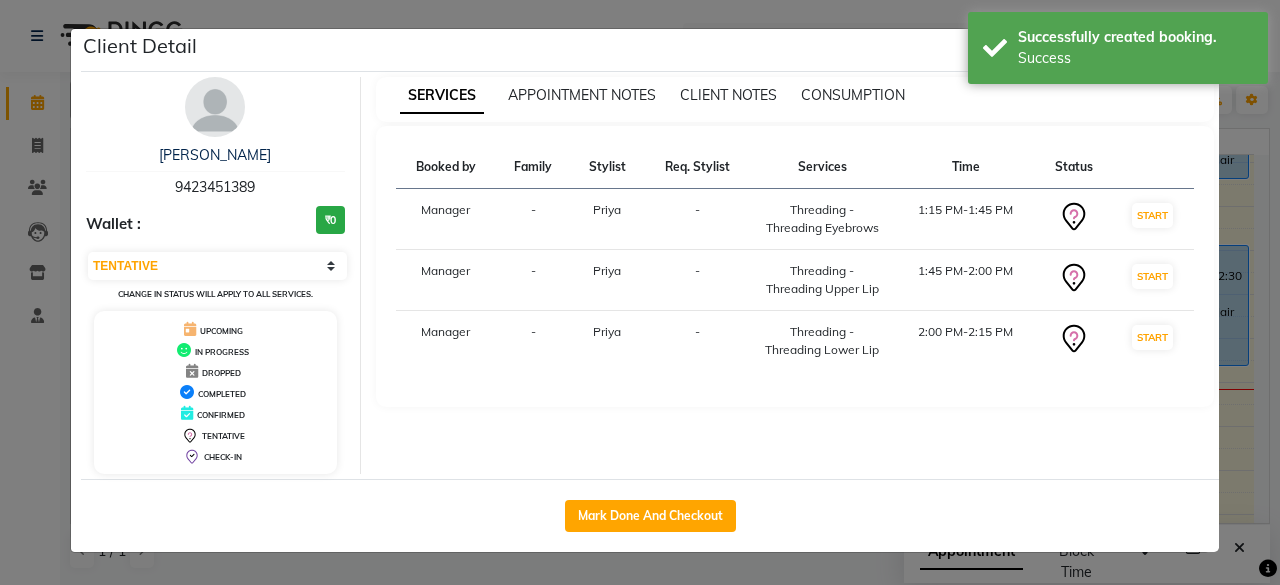 select on "6697" 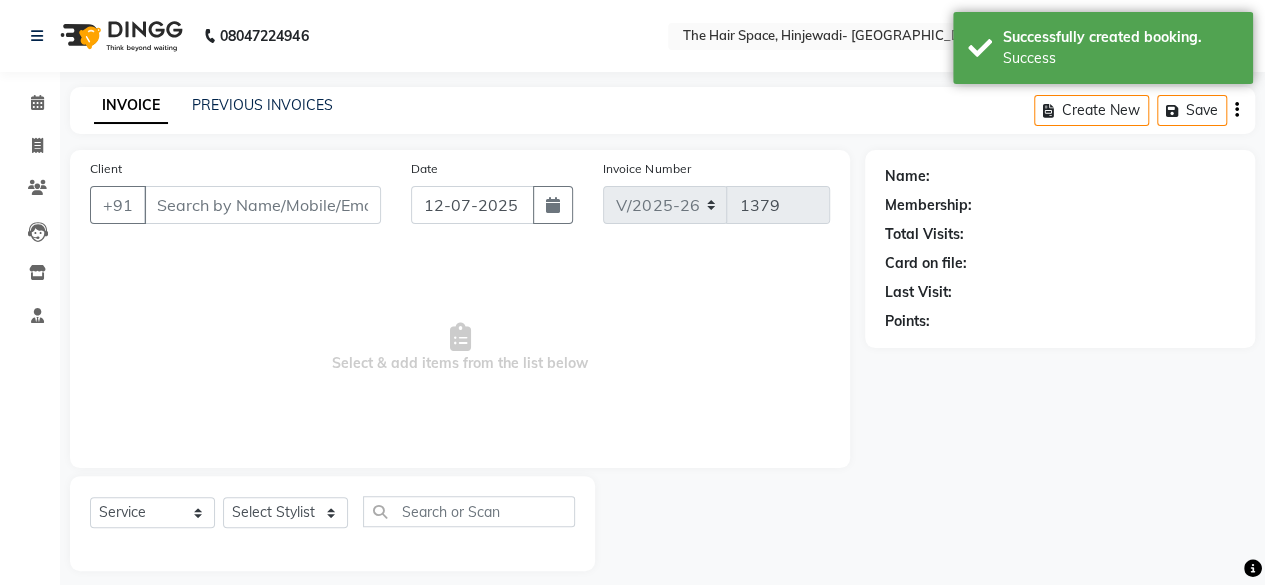 type on "9423451389" 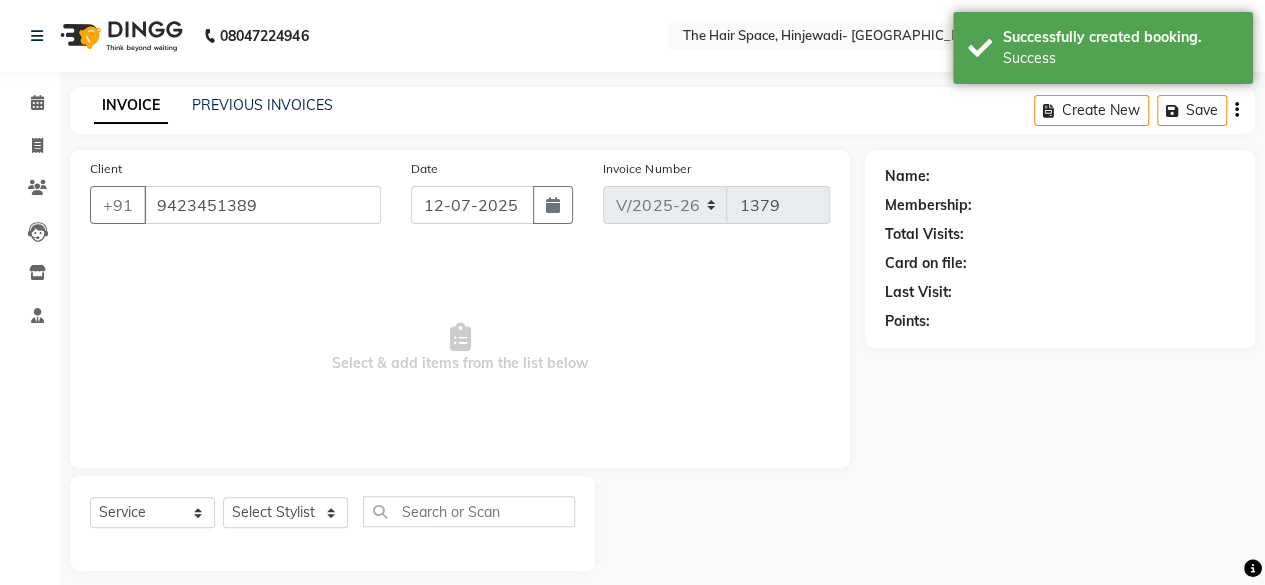 select on "84665" 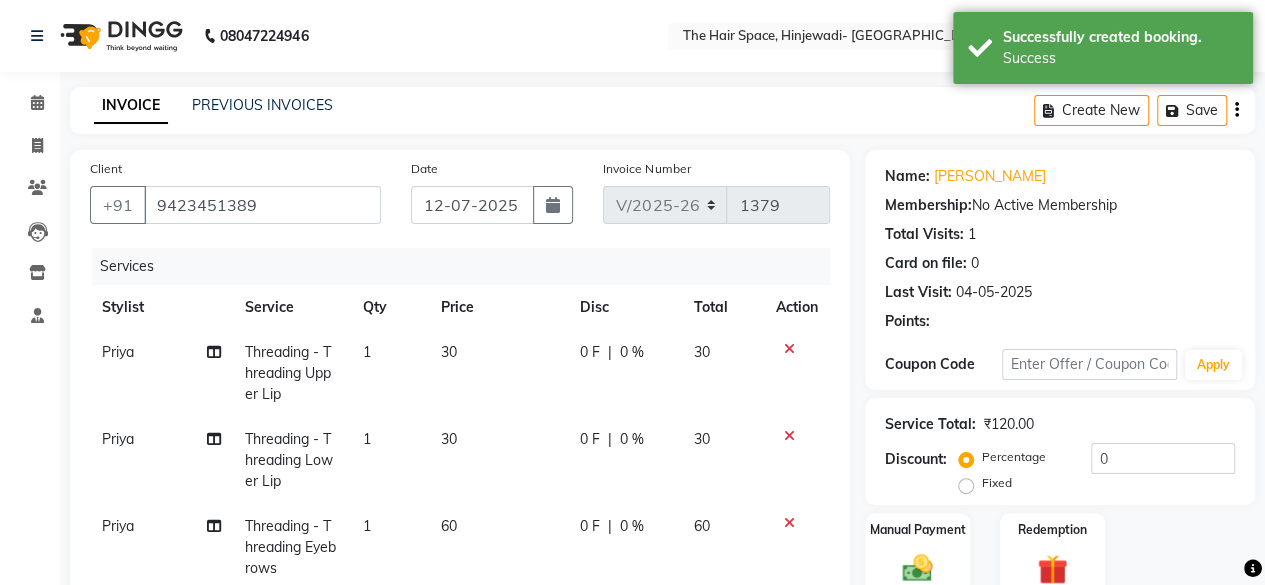 scroll, scrollTop: 300, scrollLeft: 0, axis: vertical 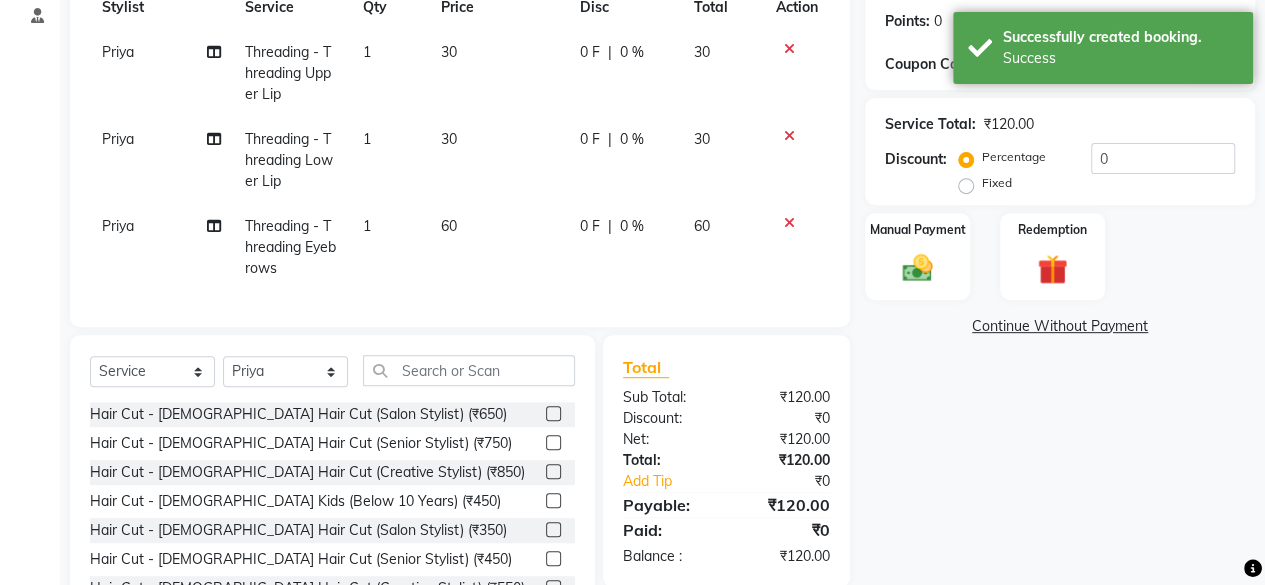 click on "Name: [PERSON_NAME] Membership:  No Active Membership  Total Visits:  1 Card on file:  0 Last Visit:   [DATE] Points:   0  Coupon Code Apply Service Total:  ₹120.00  Discount:  Percentage   Fixed  0 Manual Payment Redemption  Continue Without Payment" 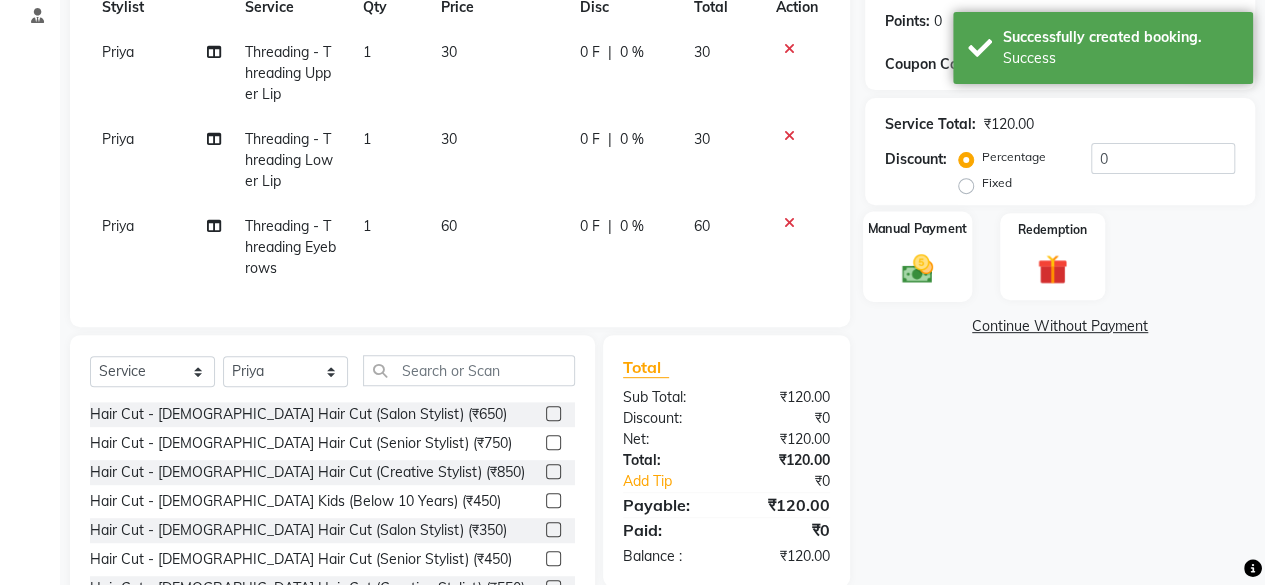click on "Manual Payment" 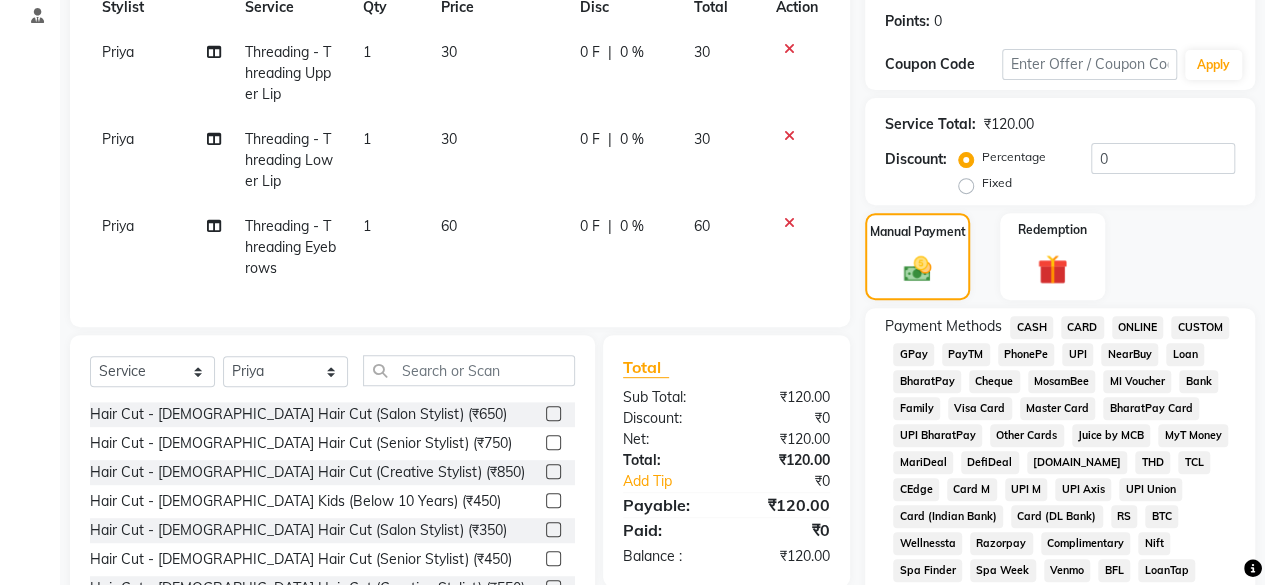 click on "GPay" 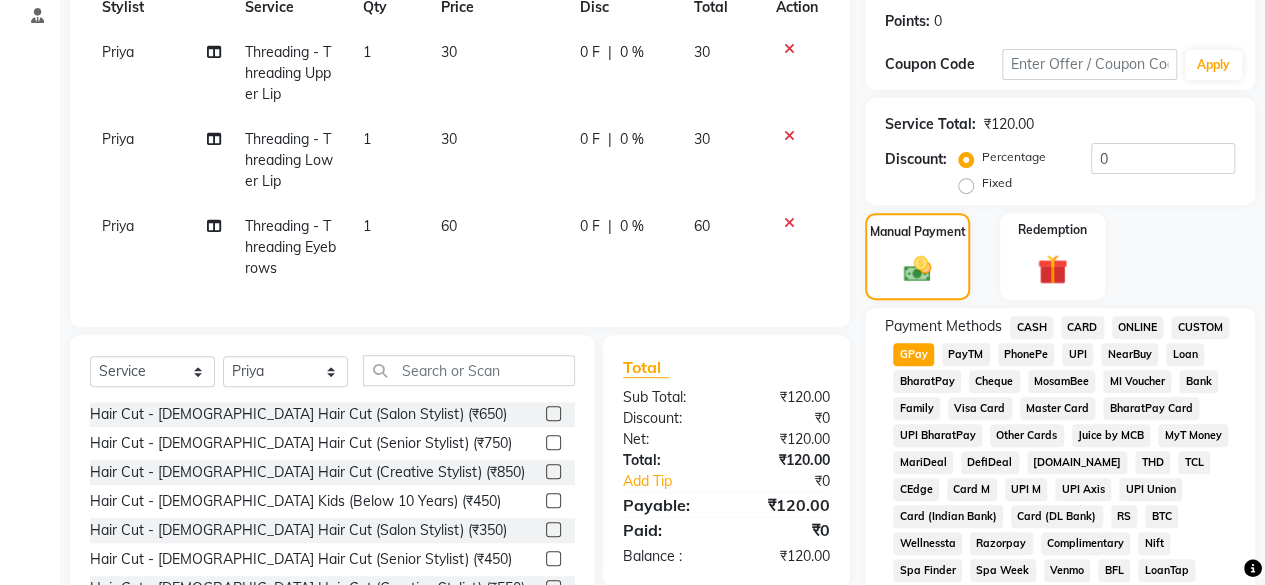 scroll, scrollTop: 972, scrollLeft: 0, axis: vertical 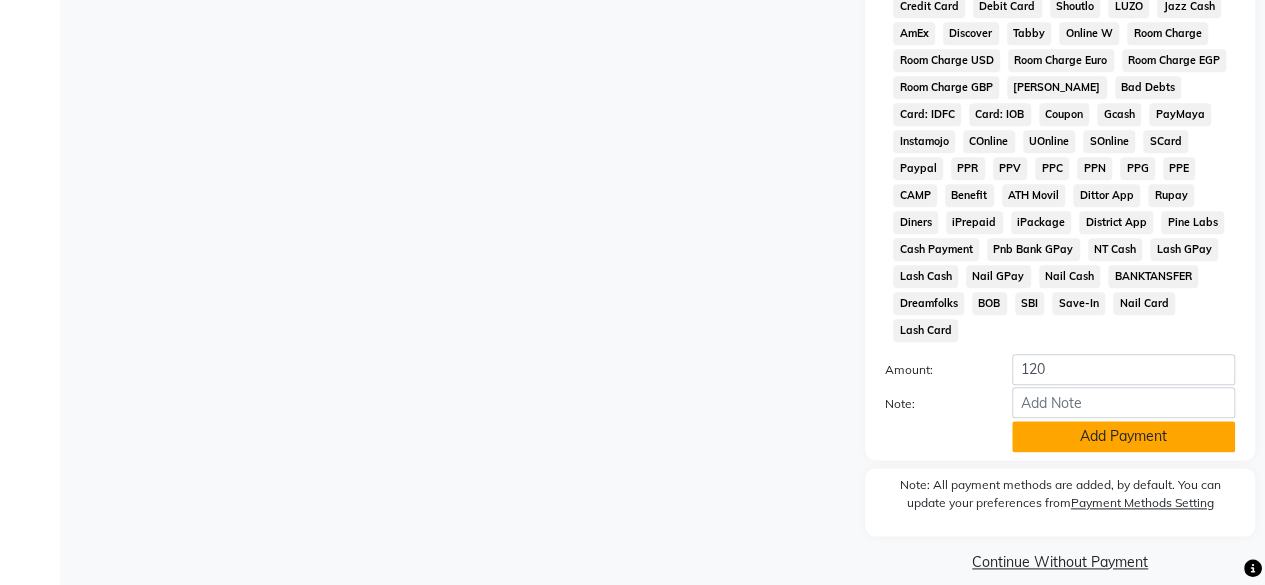 click on "Add Payment" 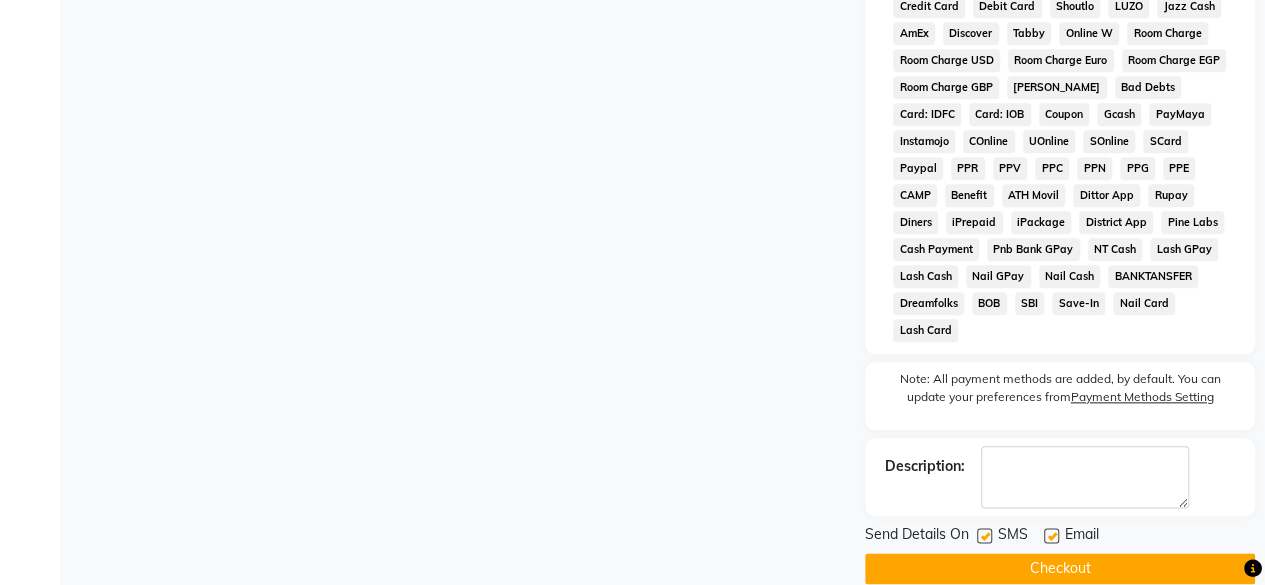 scroll, scrollTop: 978, scrollLeft: 0, axis: vertical 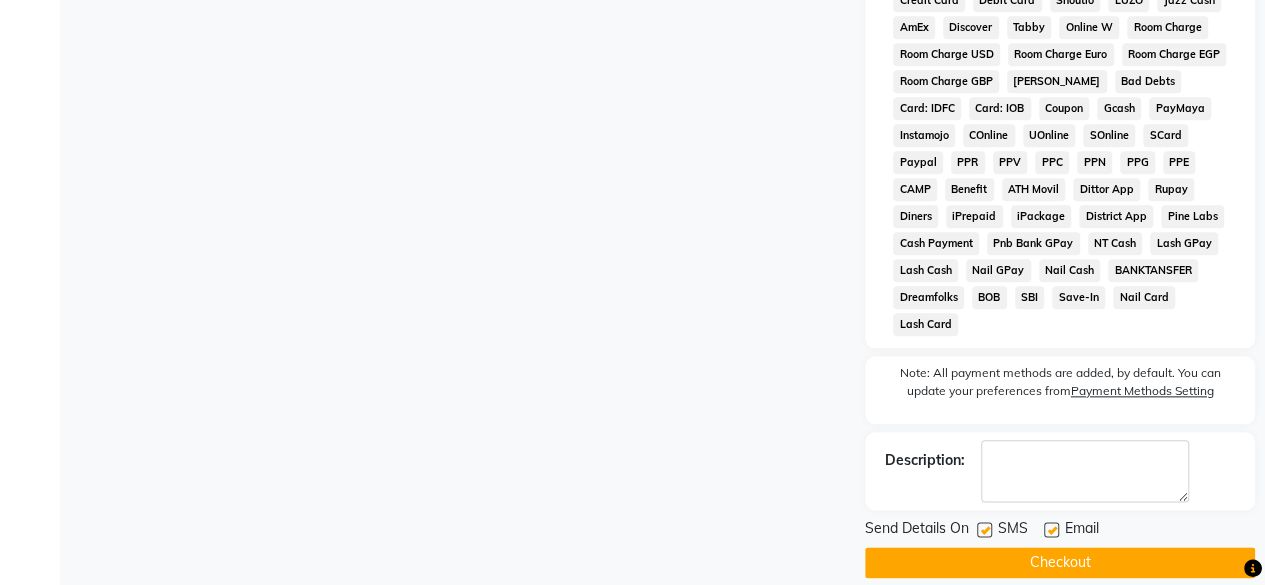 click 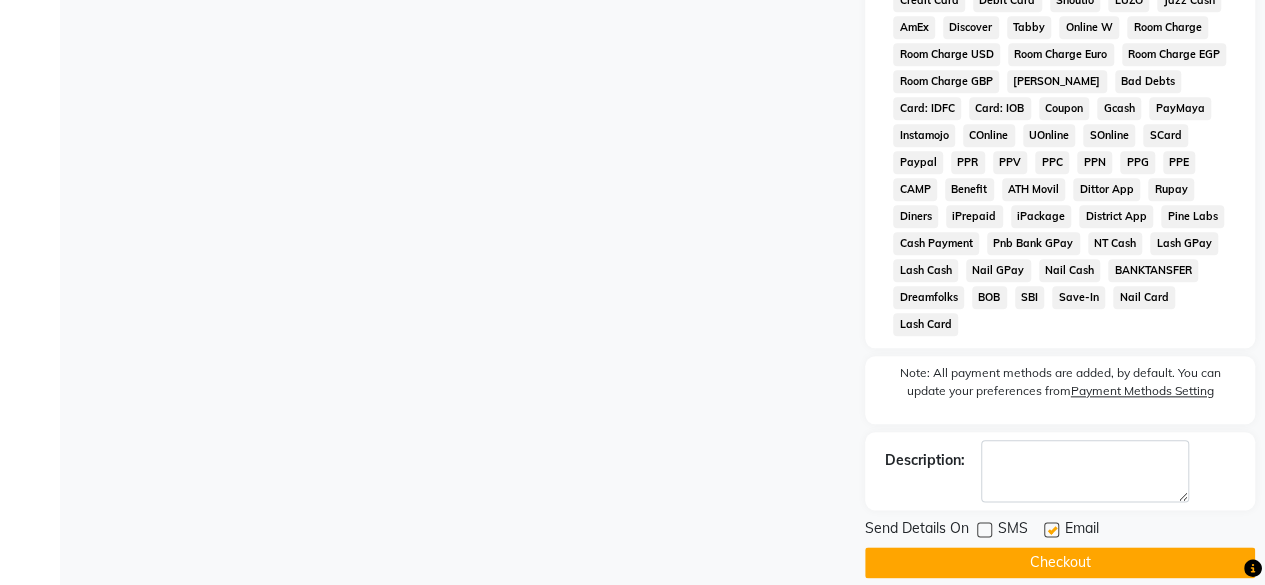 click on "Checkout" 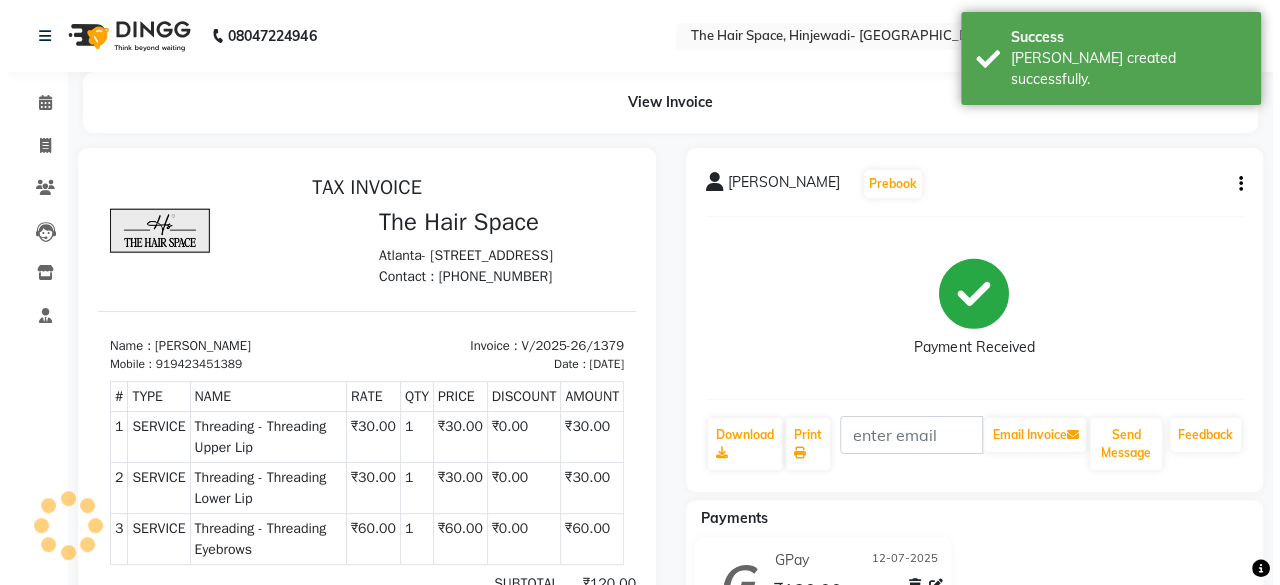 scroll, scrollTop: 0, scrollLeft: 0, axis: both 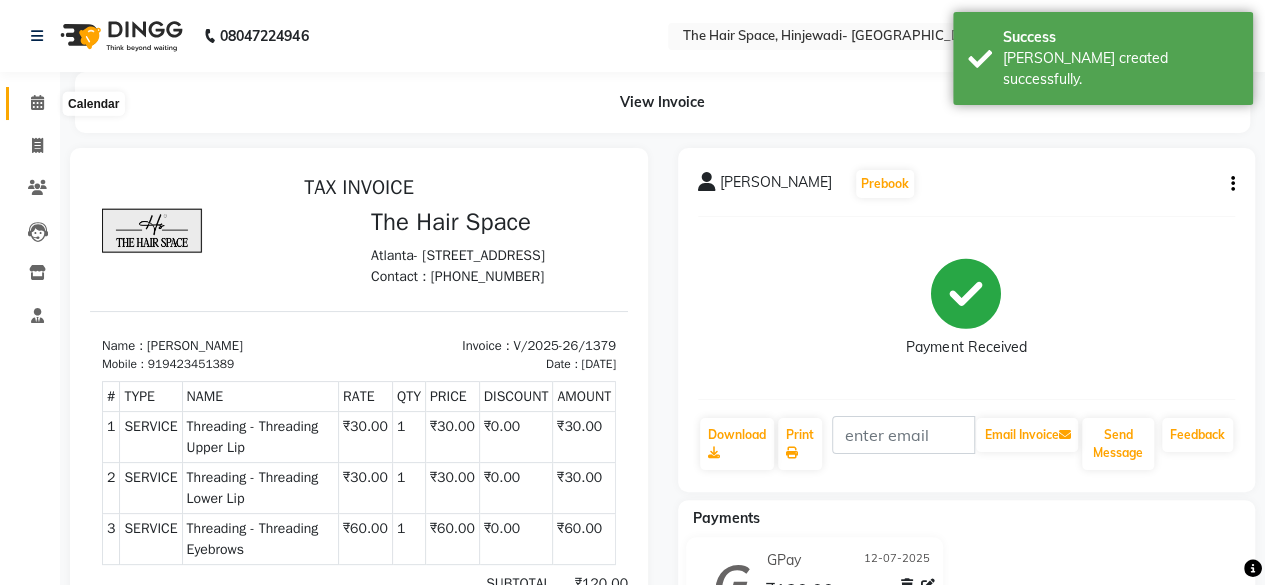 click 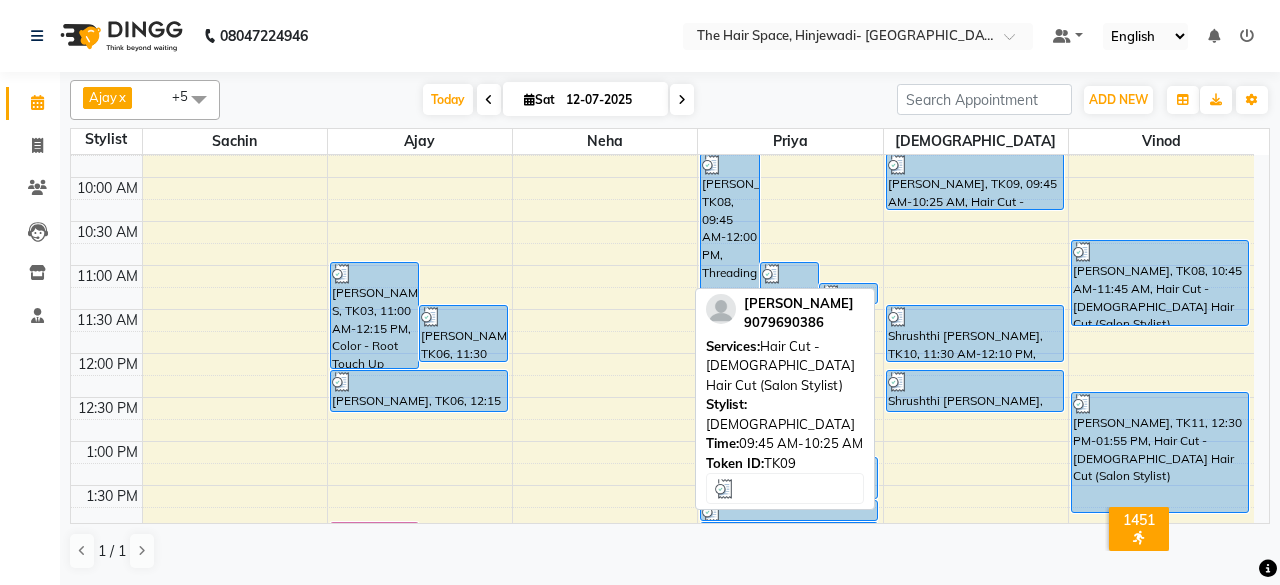 scroll, scrollTop: 200, scrollLeft: 0, axis: vertical 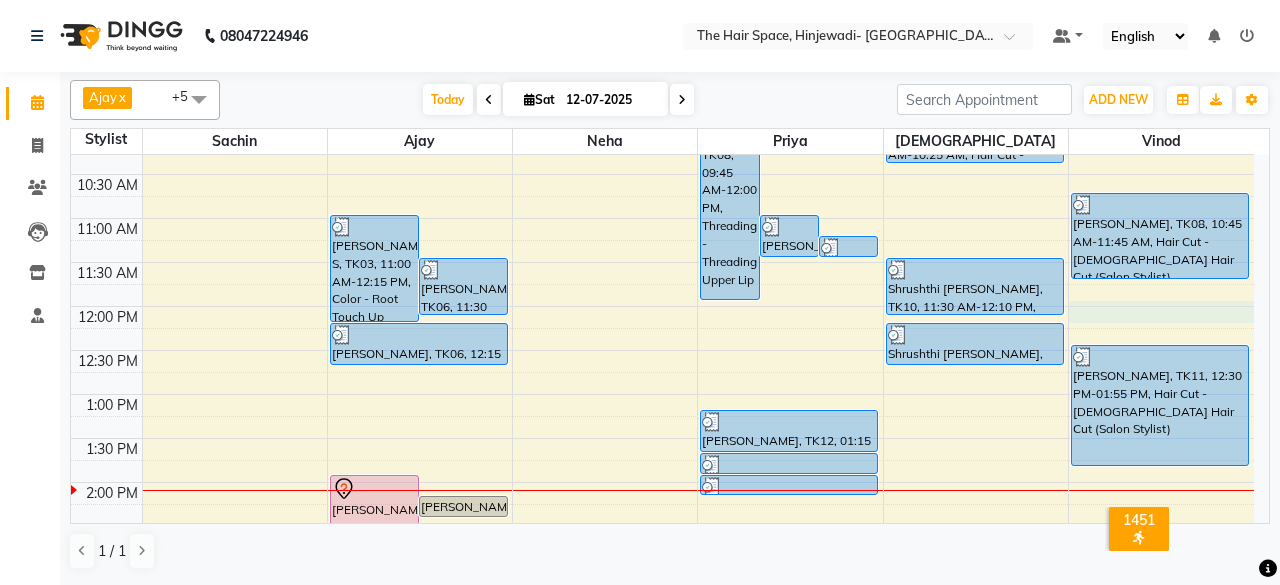 click on "8:00 AM 8:30 AM 9:00 AM 9:30 AM 10:00 AM 10:30 AM 11:00 AM 11:30 AM 12:00 PM 12:30 PM 1:00 PM 1:30 PM 2:00 PM 2:30 PM 3:00 PM 3:30 PM 4:00 PM 4:30 PM 5:00 PM 5:30 PM 6:00 PM 6:30 PM 7:00 PM 7:30 PM 8:00 PM 8:30 PM 9:00 PM 9:30 PM 10:00 PM 10:30 PM     [PERSON_NAME] S, TK03, 11:00 AM-12:15 PM, Color - Root Touch Up     [PERSON_NAME], TK06, 11:30 AM-12:10 PM, Hair Cut - [DEMOGRAPHIC_DATA] Hair Cut (Senior Stylist)             [PERSON_NAME] Dhaneshkar, TK07, 02:00 PM-06:30 PM, Treatment - [MEDICAL_DATA][GEOGRAPHIC_DATA][PERSON_NAME], 02:15 PM-02:30 PM, Treatment - [MEDICAL_DATA]     [PERSON_NAME], TK06, 12:15 PM-12:45 PM, [PERSON_NAME]             ADV SMRUDHI, TK02, 04:00 PM-04:45 PM, Hair Spa & Rituals - Exclusive     [PERSON_NAME], TK08, 09:45 AM-12:00 PM, Threading - Threading Upper Lip     [PERSON_NAME], TK08, 11:00 AM-11:30 AM, Threading - Threading Eyebrows     [PERSON_NAME], TK08, 11:15 AM-11:30 AM, Threading - Threading Forehead     [PERSON_NAME], TK12, 01:15 PM-01:45 PM, Threading - Threading Eyebrows" at bounding box center [662, 614] 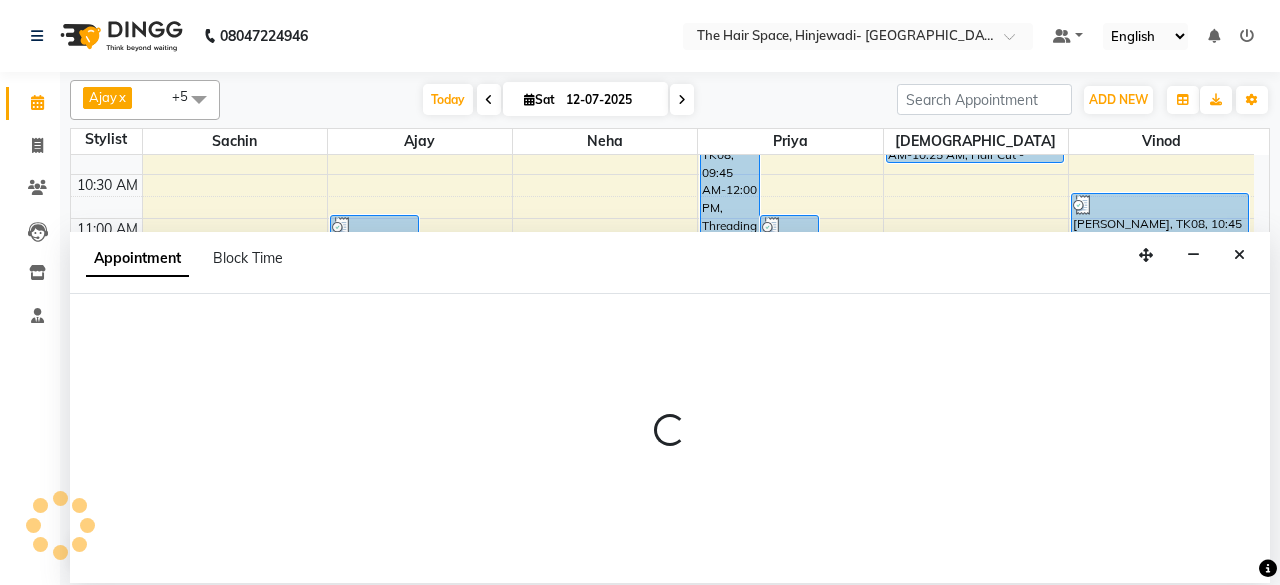 select on "84667" 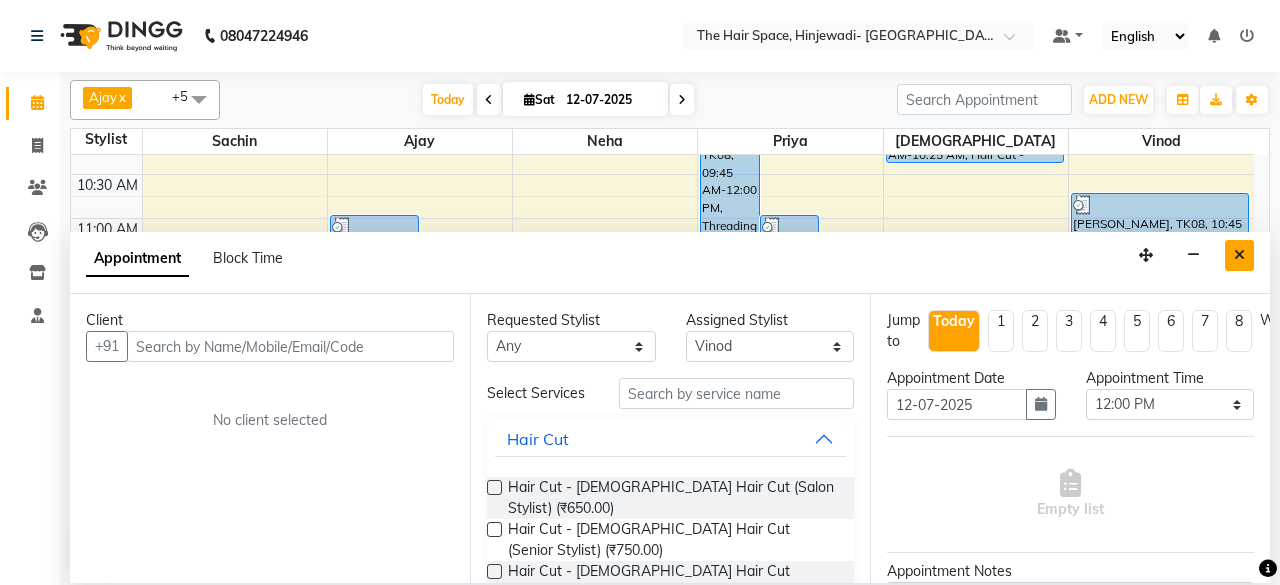 click at bounding box center (1239, 255) 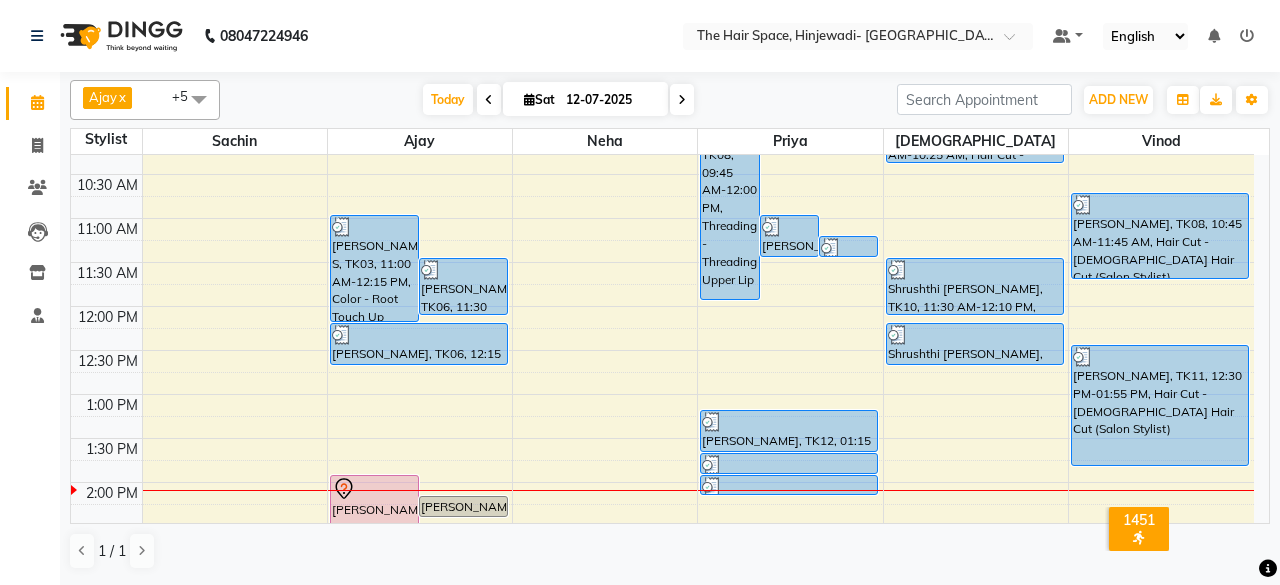 click on "8:00 AM 8:30 AM 9:00 AM 9:30 AM 10:00 AM 10:30 AM 11:00 AM 11:30 AM 12:00 PM 12:30 PM 1:00 PM 1:30 PM 2:00 PM 2:30 PM 3:00 PM 3:30 PM 4:00 PM 4:30 PM 5:00 PM 5:30 PM 6:00 PM 6:30 PM 7:00 PM 7:30 PM 8:00 PM 8:30 PM 9:00 PM 9:30 PM 10:00 PM 10:30 PM     [PERSON_NAME] S, TK03, 11:00 AM-12:15 PM, Color - Root Touch Up     [PERSON_NAME], TK06, 11:30 AM-12:10 PM, Hair Cut - [DEMOGRAPHIC_DATA] Hair Cut (Senior Stylist)             [PERSON_NAME] Dhaneshkar, TK07, 02:00 PM-06:30 PM, Treatment - [MEDICAL_DATA][GEOGRAPHIC_DATA][PERSON_NAME], 02:15 PM-02:30 PM, Treatment - [MEDICAL_DATA]     [PERSON_NAME], TK06, 12:15 PM-12:45 PM, [PERSON_NAME]             ADV SMRUDHI, TK02, 04:00 PM-04:45 PM, Hair Spa & Rituals - Exclusive     [PERSON_NAME], TK08, 09:45 AM-12:00 PM, Threading - Threading Upper Lip     [PERSON_NAME], TK08, 11:00 AM-11:30 AM, Threading - Threading Eyebrows     [PERSON_NAME], TK08, 11:15 AM-11:30 AM, Threading - Threading Forehead     [PERSON_NAME], TK12, 01:15 PM-01:45 PM, Threading - Threading Eyebrows" at bounding box center (662, 614) 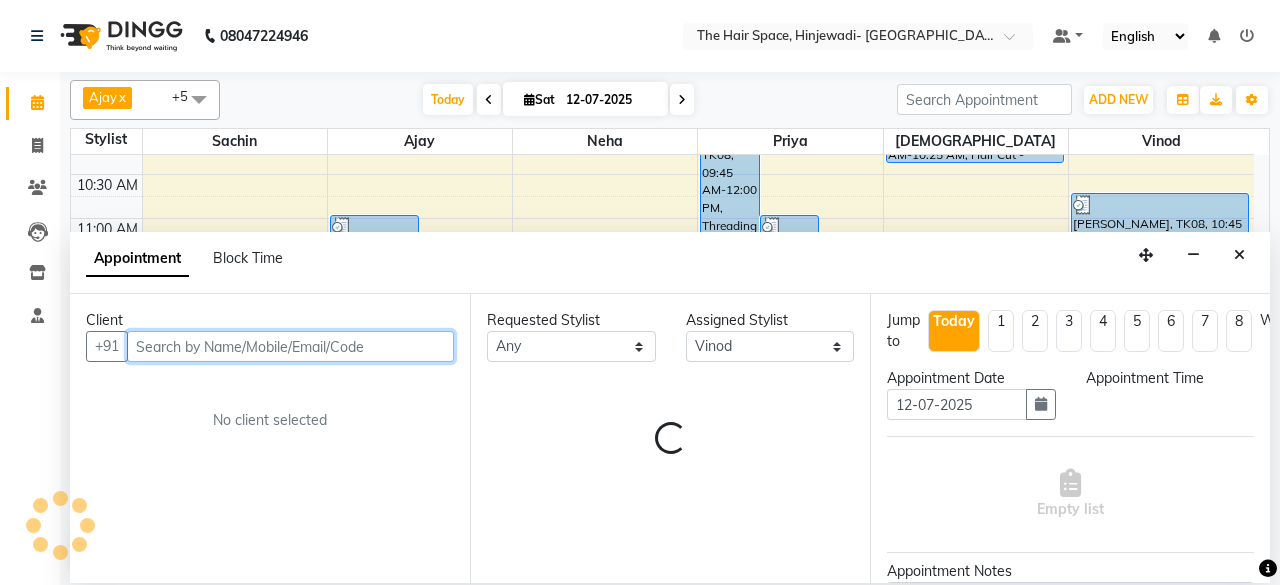 select on "705" 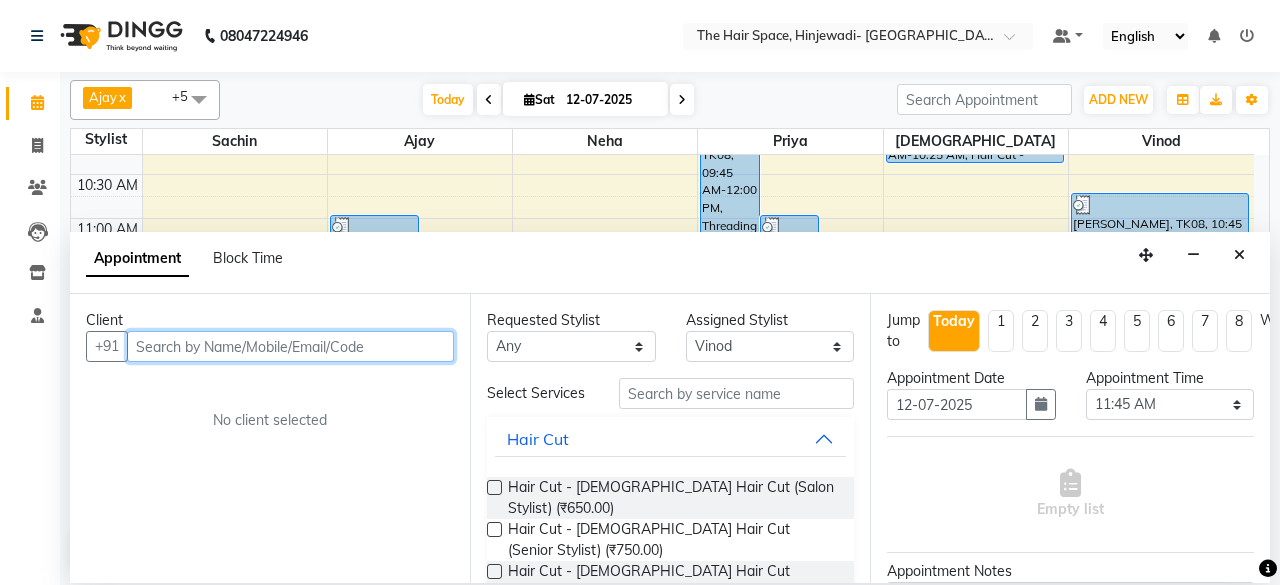 click at bounding box center [290, 346] 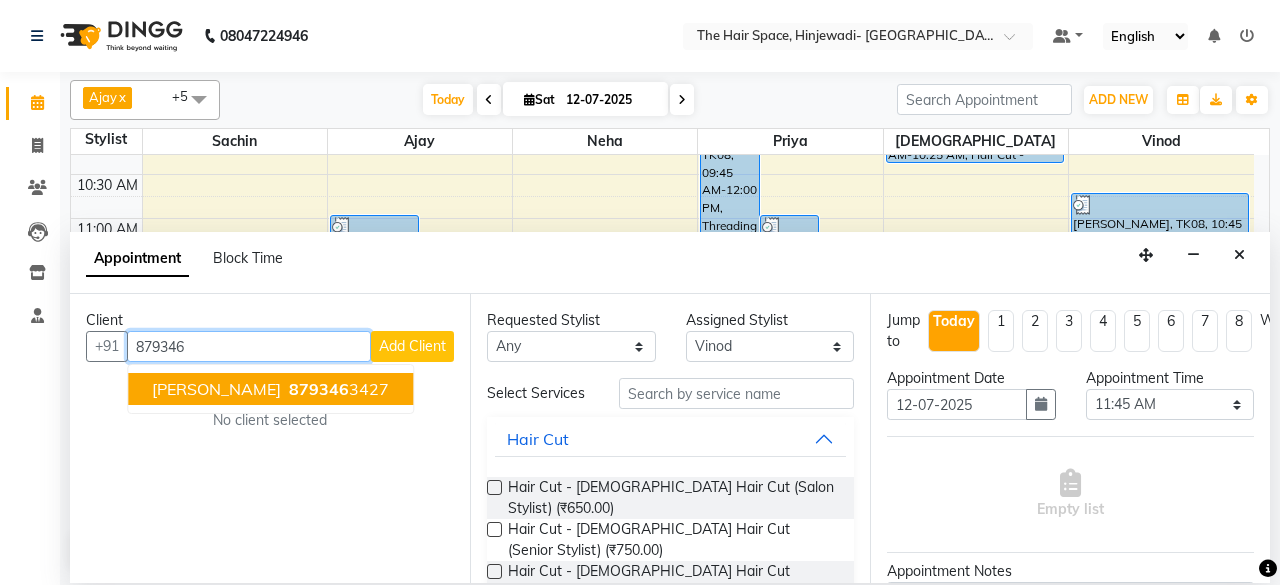 click on "879346" at bounding box center (319, 389) 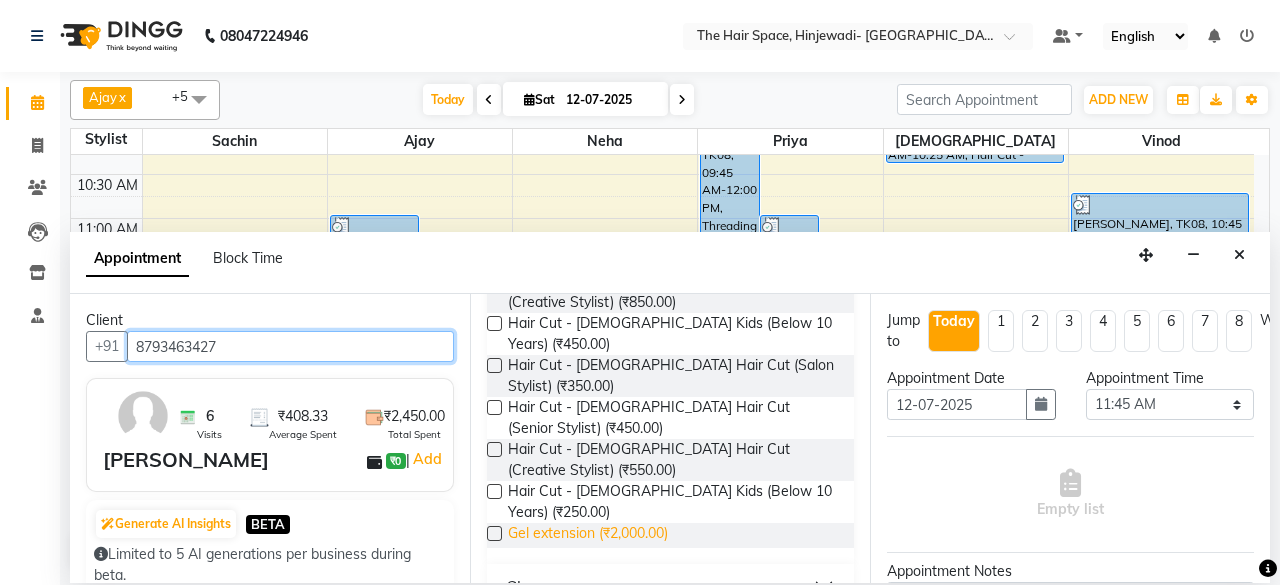 scroll, scrollTop: 300, scrollLeft: 0, axis: vertical 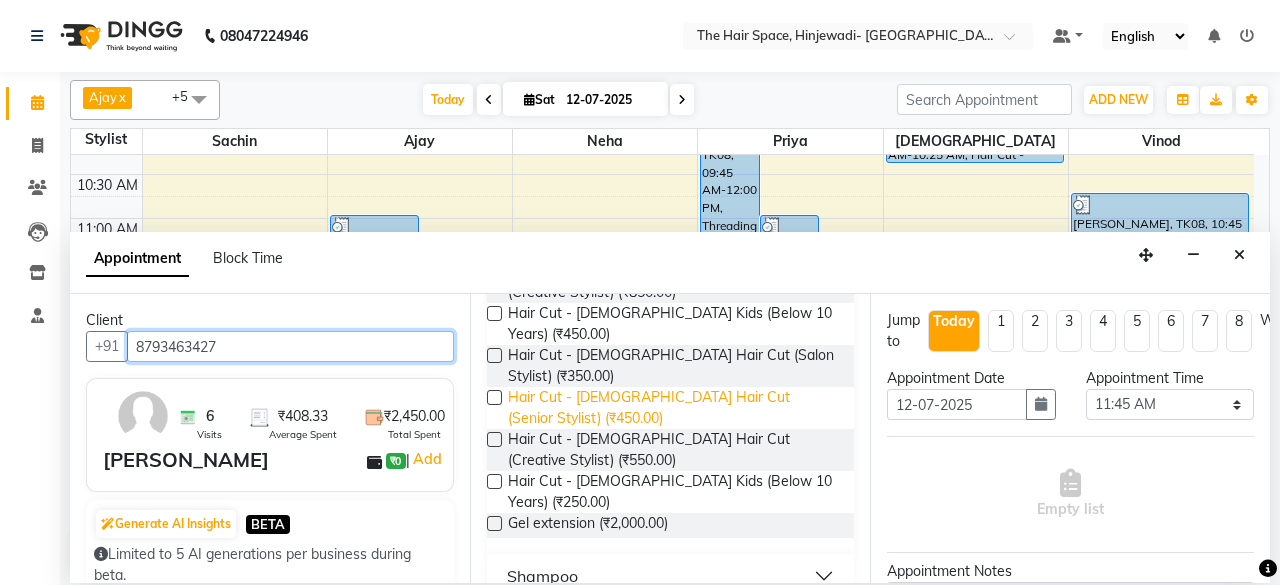 type on "8793463427" 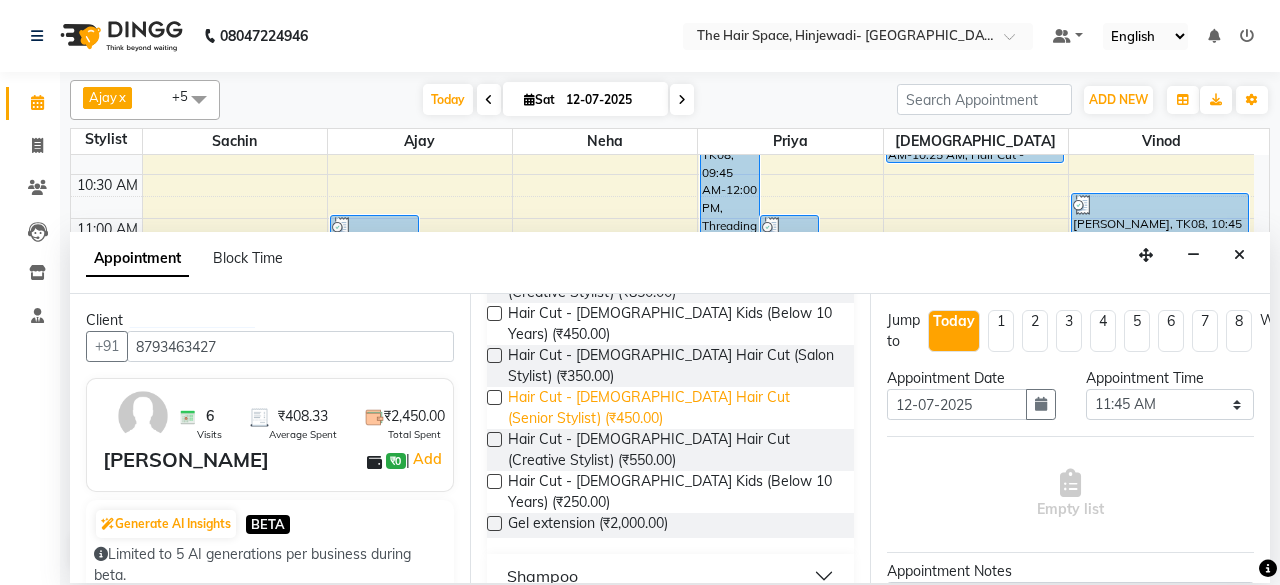 drag, startPoint x: 545, startPoint y: 396, endPoint x: 547, endPoint y: 424, distance: 28.071337 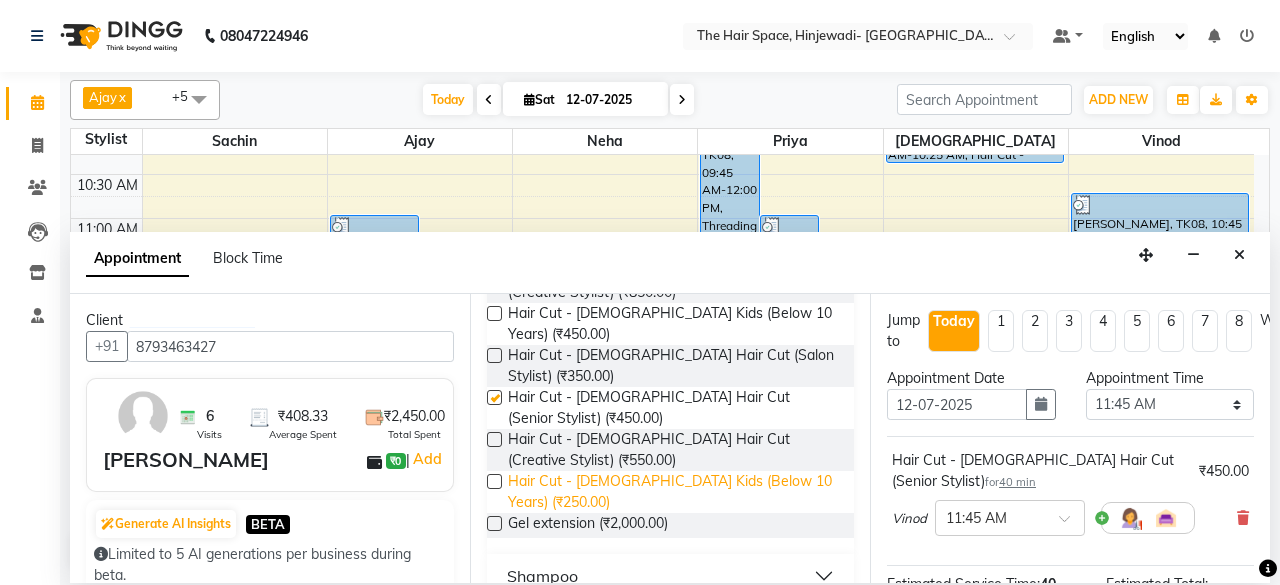 checkbox on "false" 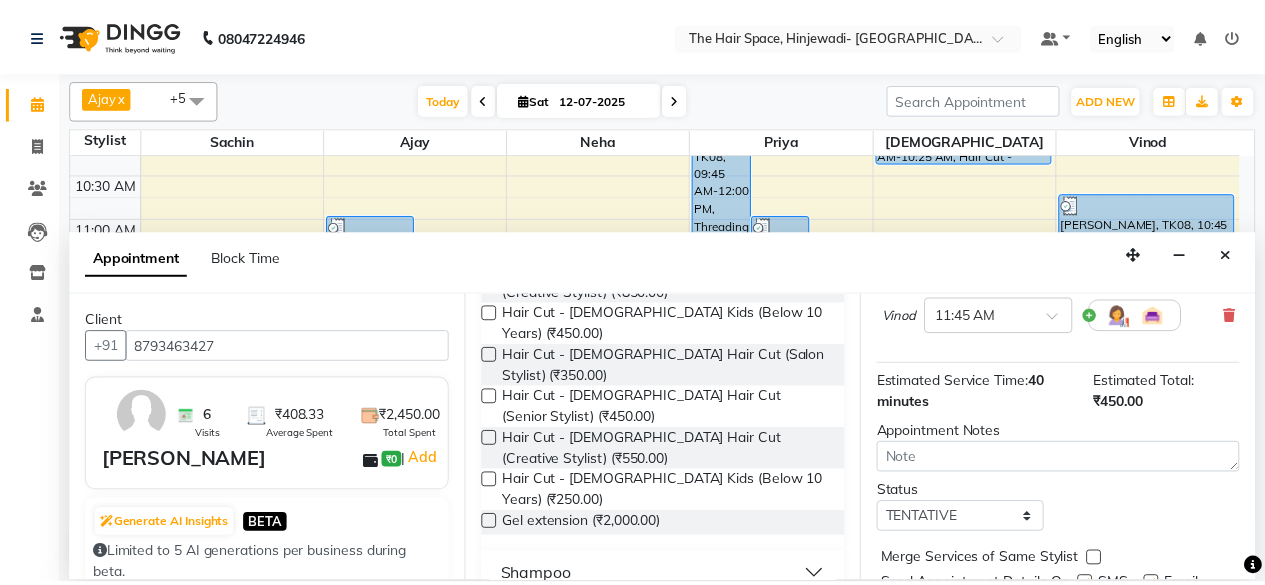 scroll, scrollTop: 293, scrollLeft: 0, axis: vertical 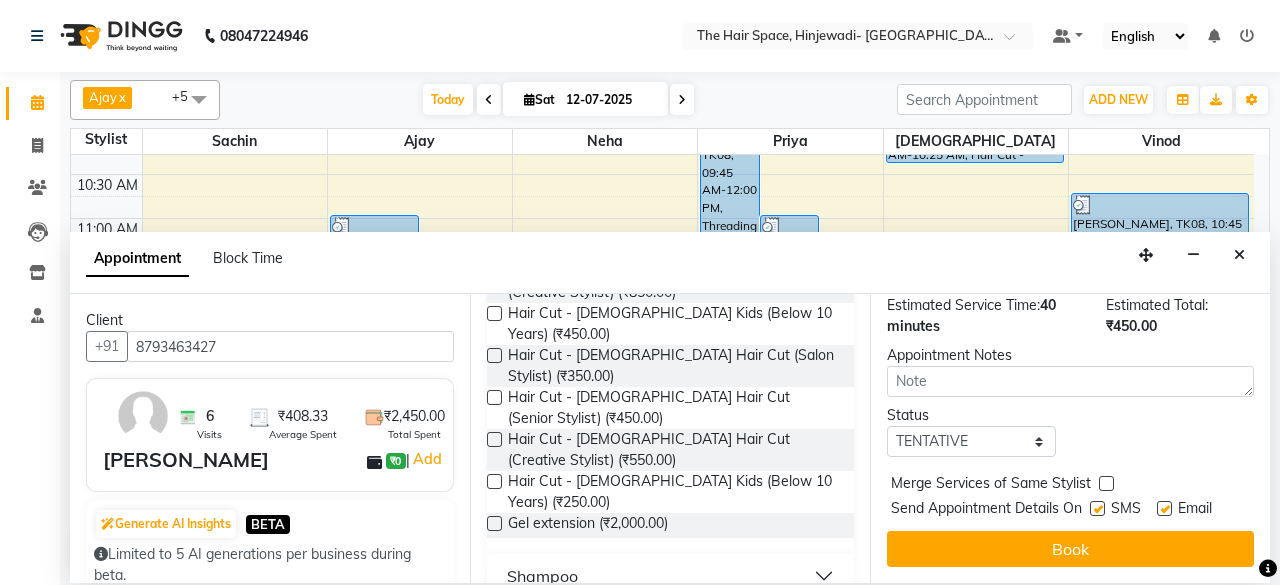 click at bounding box center (1097, 508) 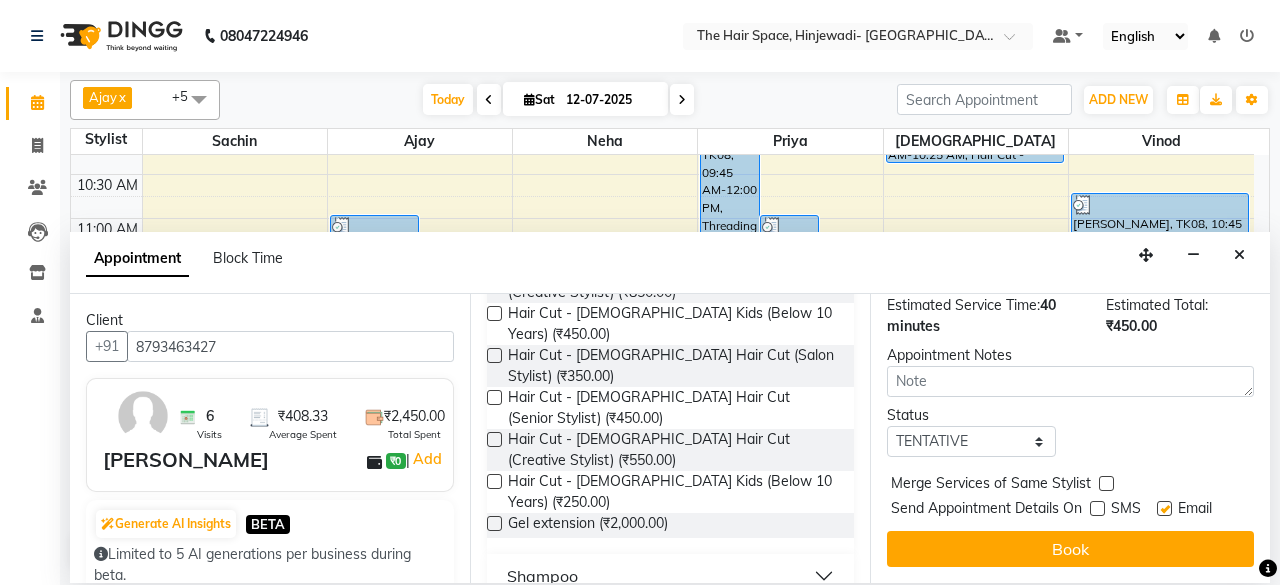 click on "Jump to [DATE] 1 2 3 4 5 6 7 8 Weeks Appointment Date [DATE] Appointment Time Select 09:00 AM 09:15 AM 09:30 AM 09:45 AM 10:00 AM 10:15 AM 10:30 AM 10:45 AM 11:00 AM 11:15 AM 11:30 AM 11:45 AM 12:00 PM 12:15 PM 12:30 PM 12:45 PM 01:00 PM 01:15 PM 01:30 PM 01:45 PM 02:00 PM 02:15 PM 02:30 PM 02:45 PM 03:00 PM 03:15 PM 03:30 PM 03:45 PM 04:00 PM 04:15 PM 04:30 PM 04:45 PM 05:00 PM 05:15 PM 05:30 PM 05:45 PM 06:00 PM 06:15 PM 06:30 PM 06:45 PM 07:00 PM 07:15 PM 07:30 PM 07:45 PM 08:00 PM 08:15 PM 08:30 PM 08:45 PM 09:00 PM 09:15 PM 09:30 PM 09:45 PM 10:00 PM Hair Cut - [DEMOGRAPHIC_DATA] Hair Cut (Senior Stylist)   for  40 min ₹450.00 Vinod × 11:45 AM Estimated Service Time:  40 minutes Estimated Total:  ₹450.00 Appointment Notes Status Select TENTATIVE CONFIRM CHECK-IN UPCOMING Merge Services of Same Stylist Send Appointment Details On SMS Email  Book" at bounding box center (1070, 438) 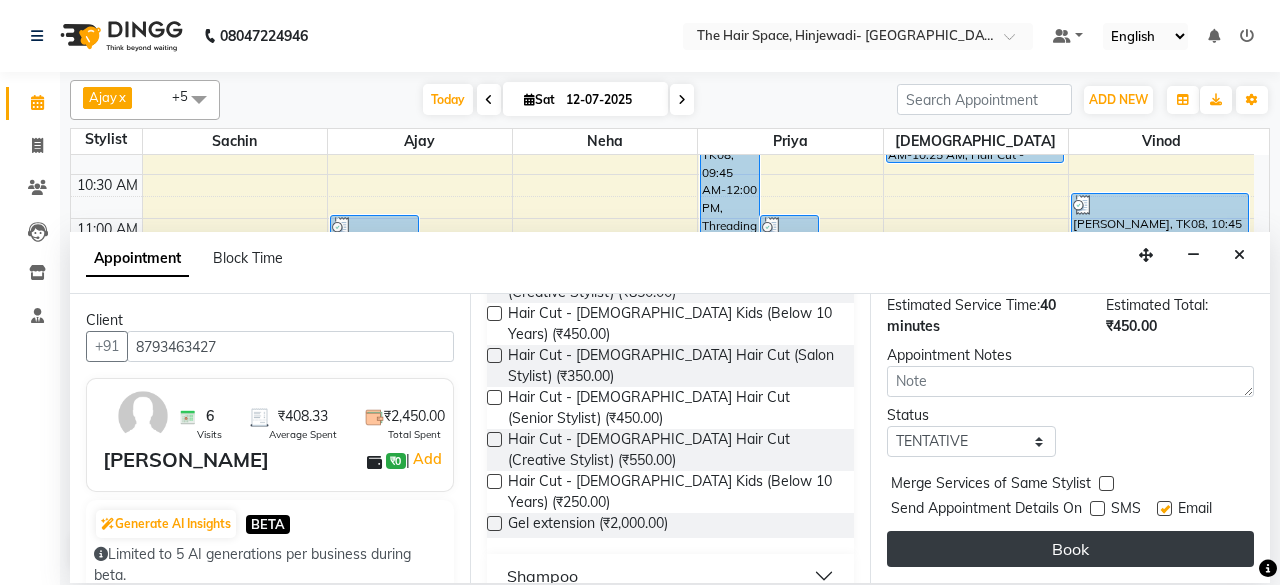 click on "Book" at bounding box center (1070, 549) 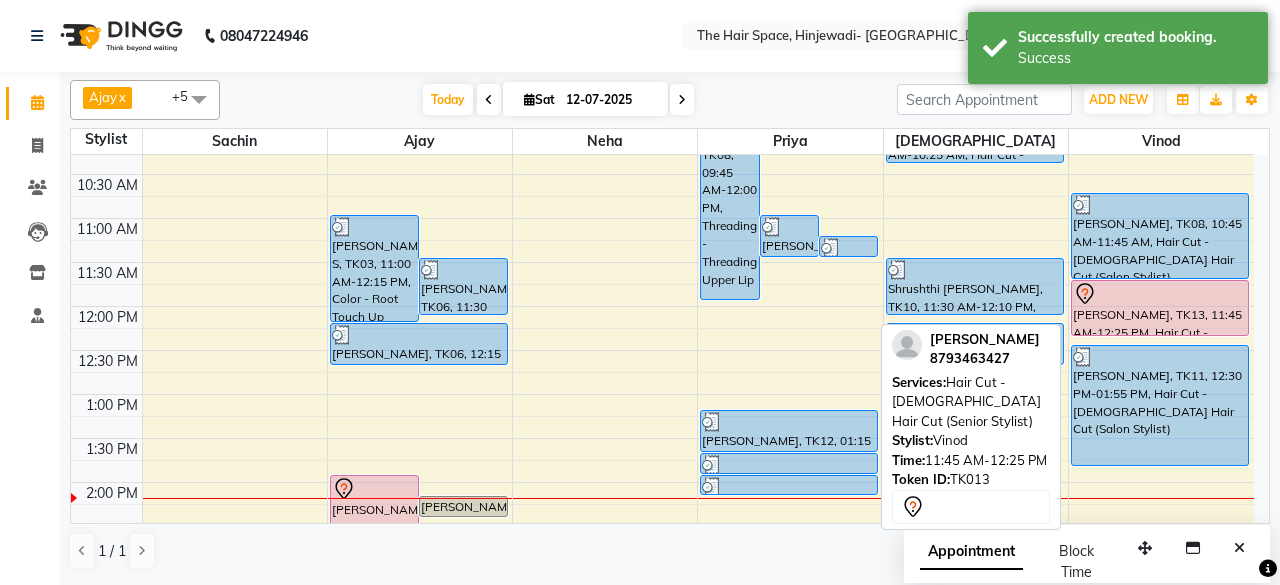 click on "[PERSON_NAME], TK13, 11:45 AM-12:25 PM, Hair Cut - [DEMOGRAPHIC_DATA] Hair Cut (Senior Stylist)" at bounding box center [1160, 308] 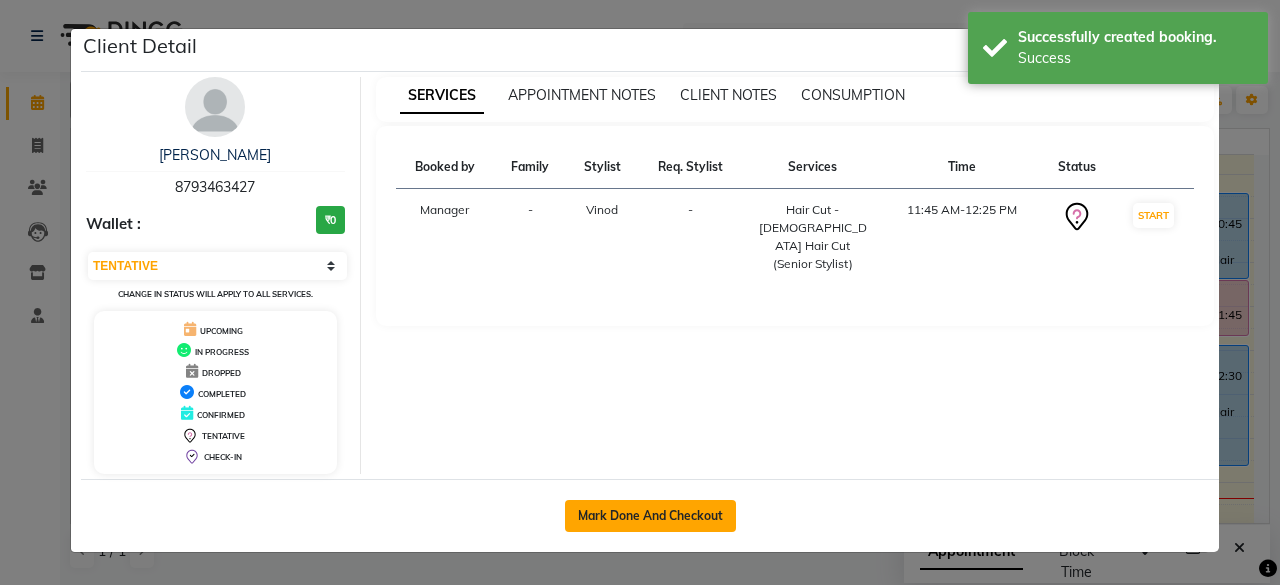 click on "Mark Done And Checkout" 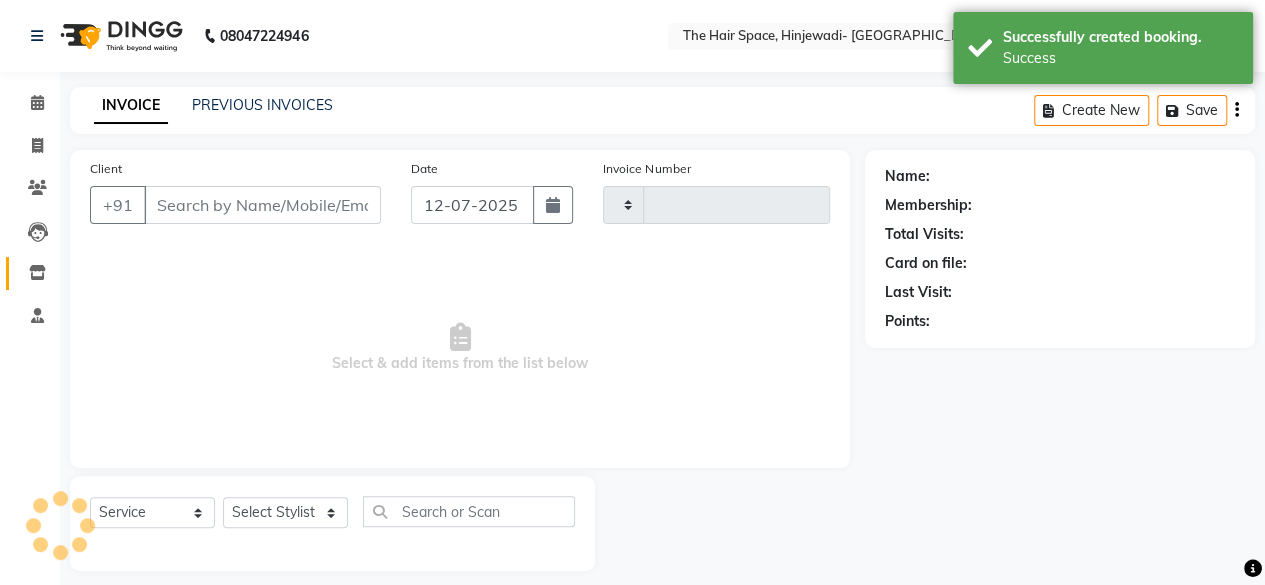 type on "8793463427" 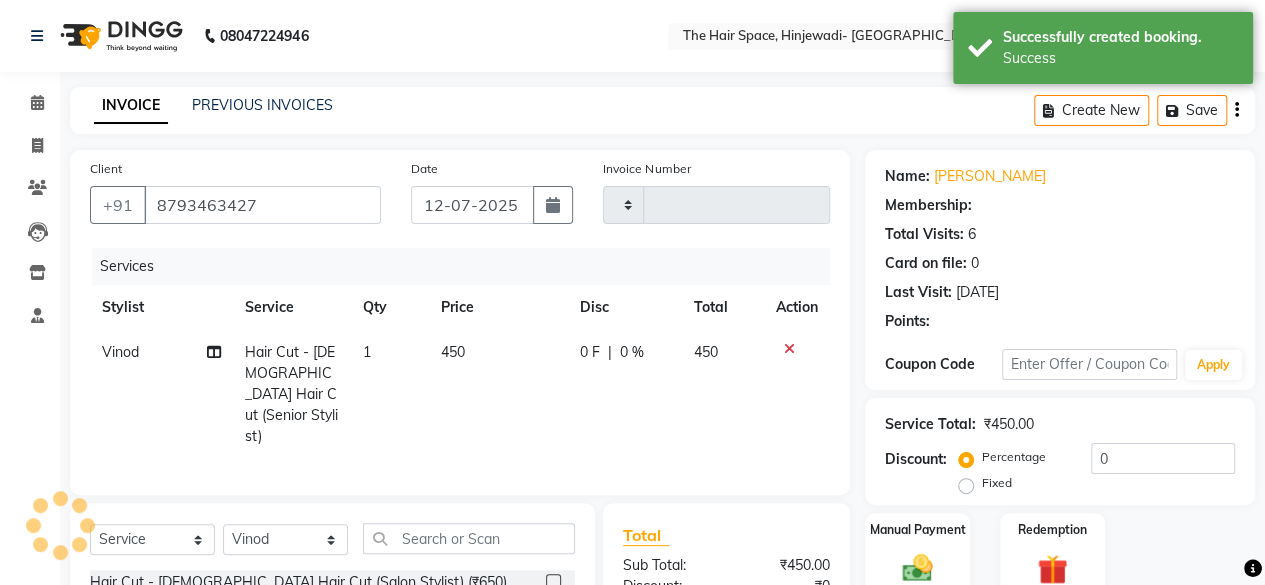 type on "1380" 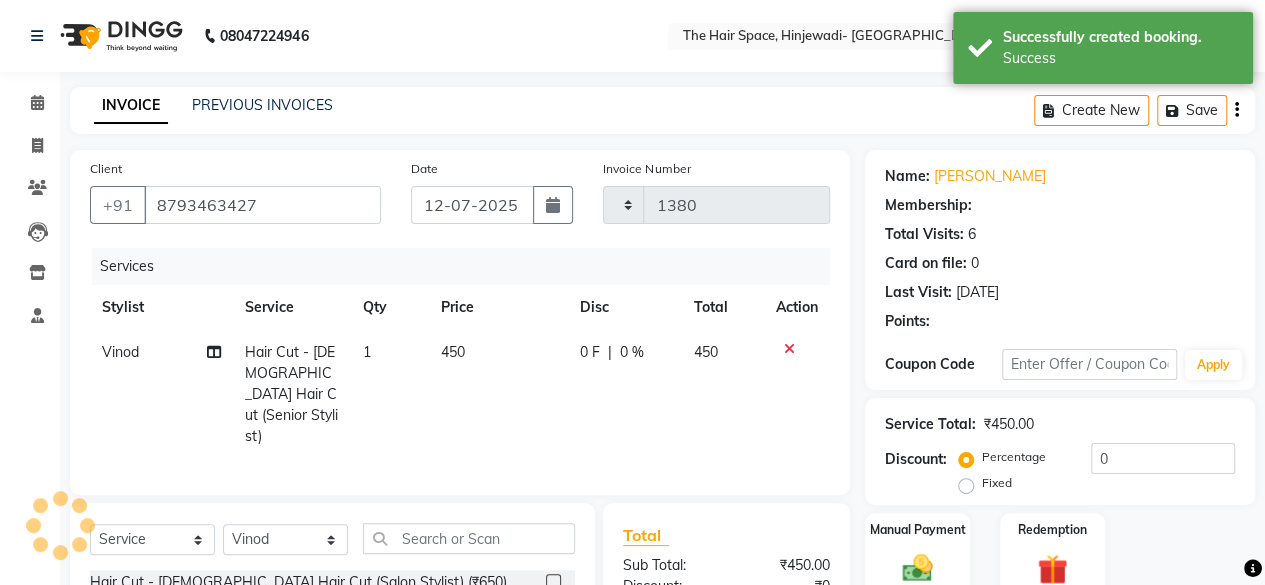 select on "6697" 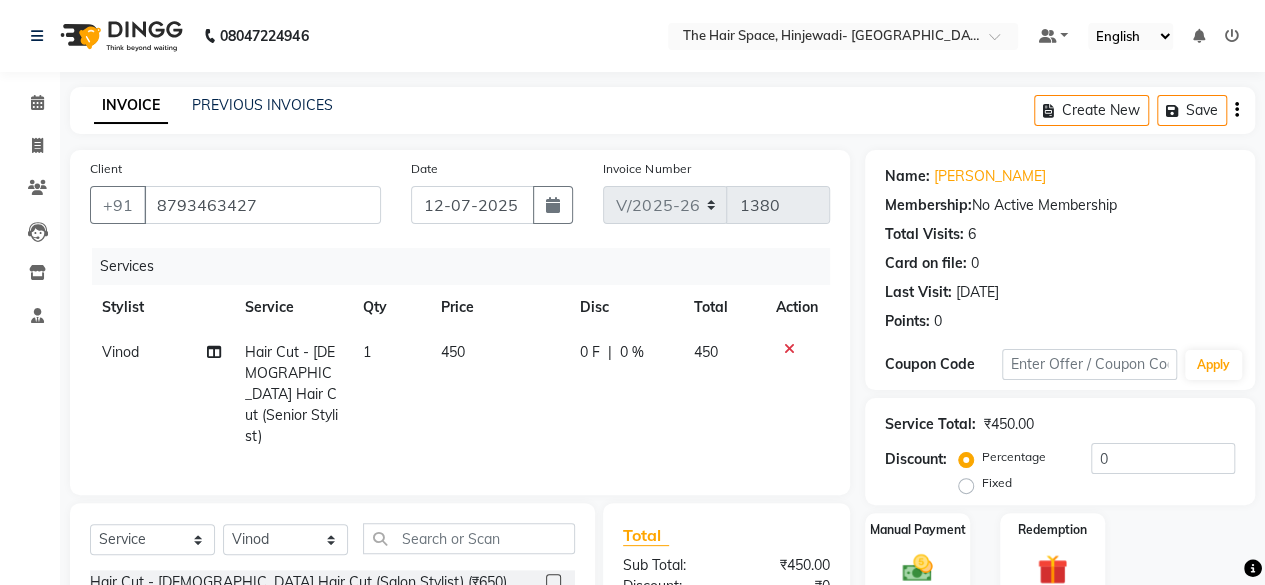 scroll, scrollTop: 215, scrollLeft: 0, axis: vertical 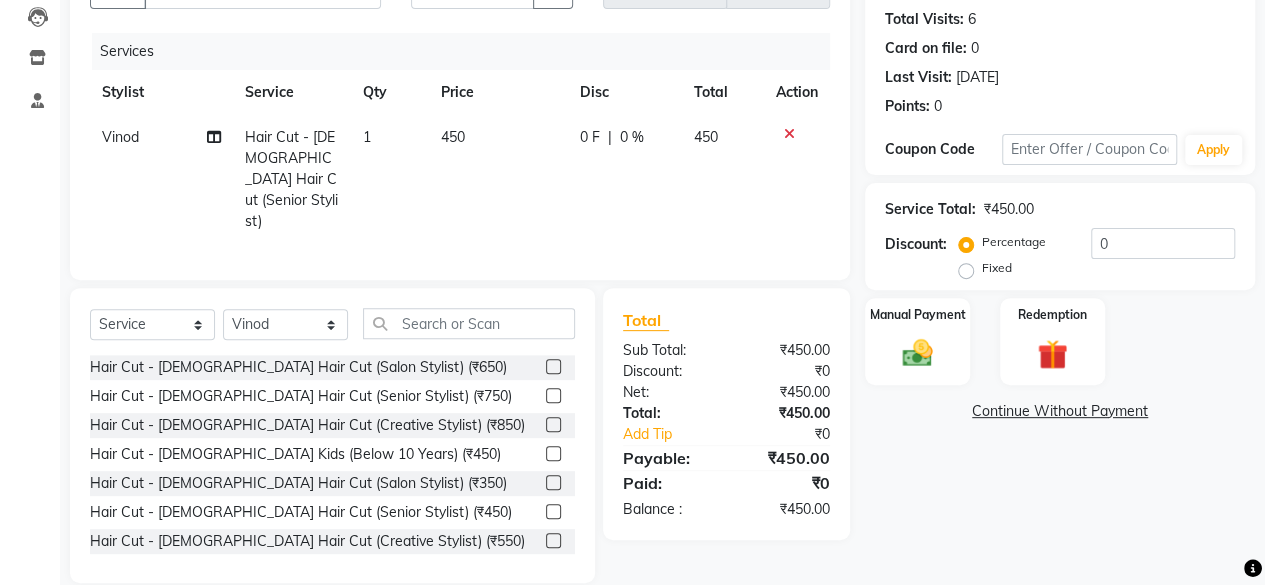 click on "Name: [PERSON_NAME] Dhate Membership:  No Active Membership  Total Visits:  6 Card on file:  0 Last Visit:   [DATE] Points:   0  Coupon Code Apply Service Total:  ₹450.00  Discount:  Percentage   Fixed  0 Manual Payment Redemption  Continue Without Payment" 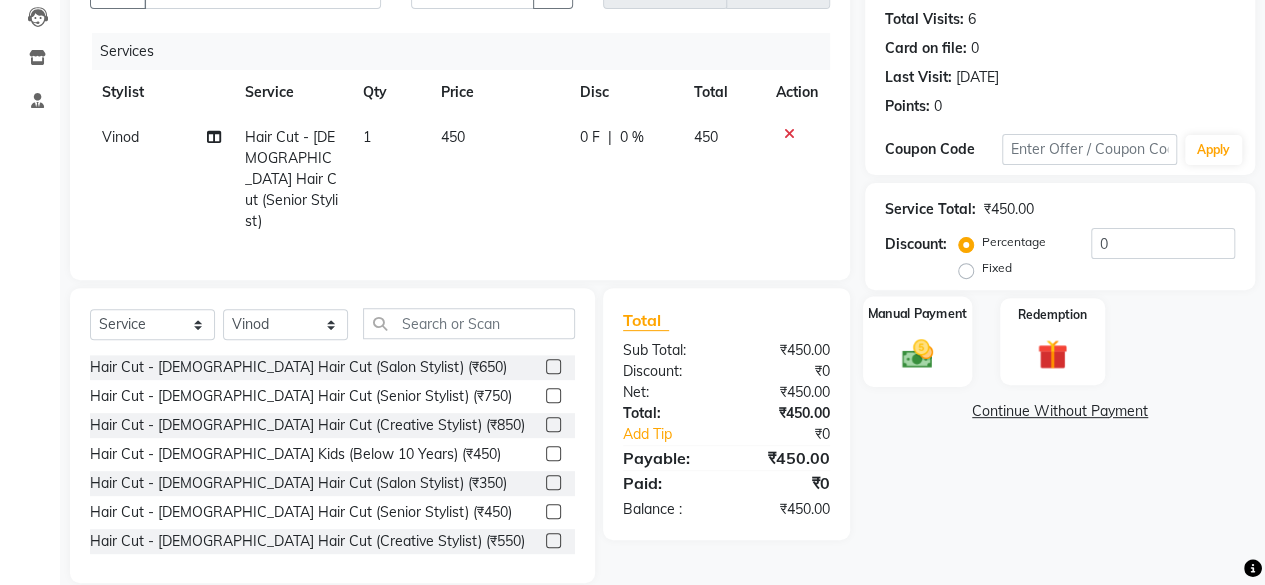 click 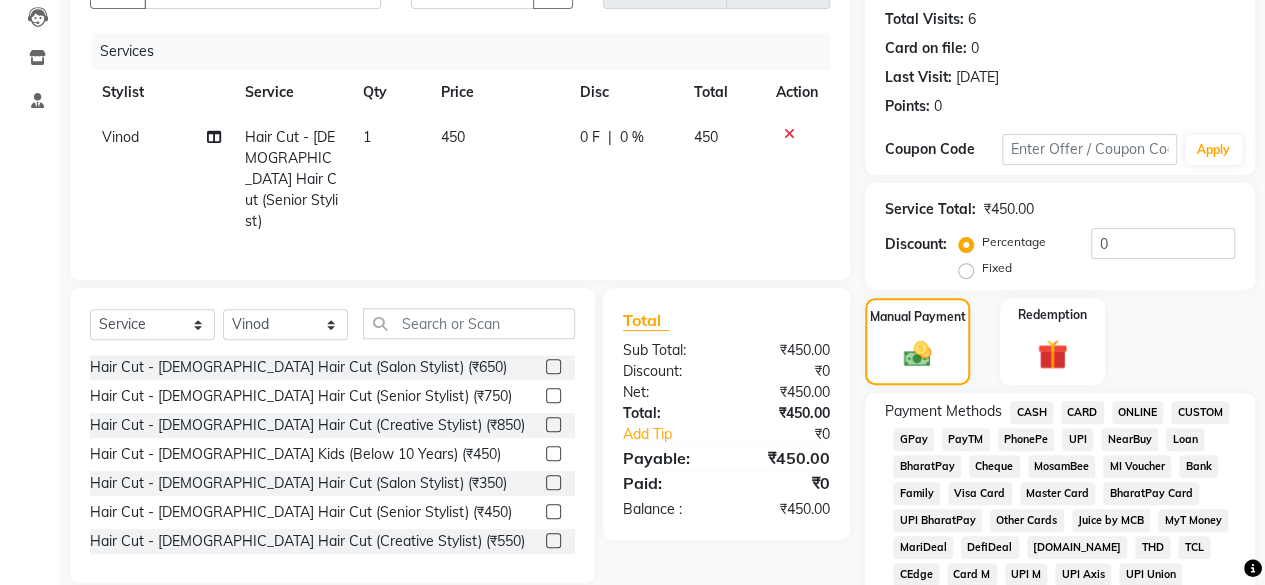 click on "GPay" 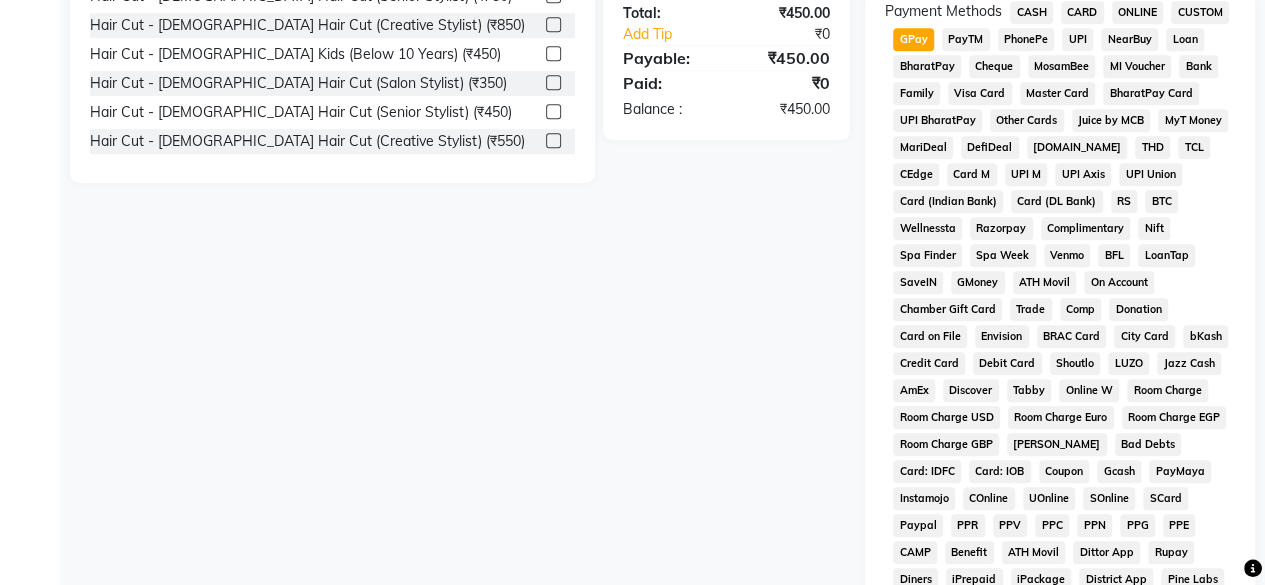 scroll, scrollTop: 915, scrollLeft: 0, axis: vertical 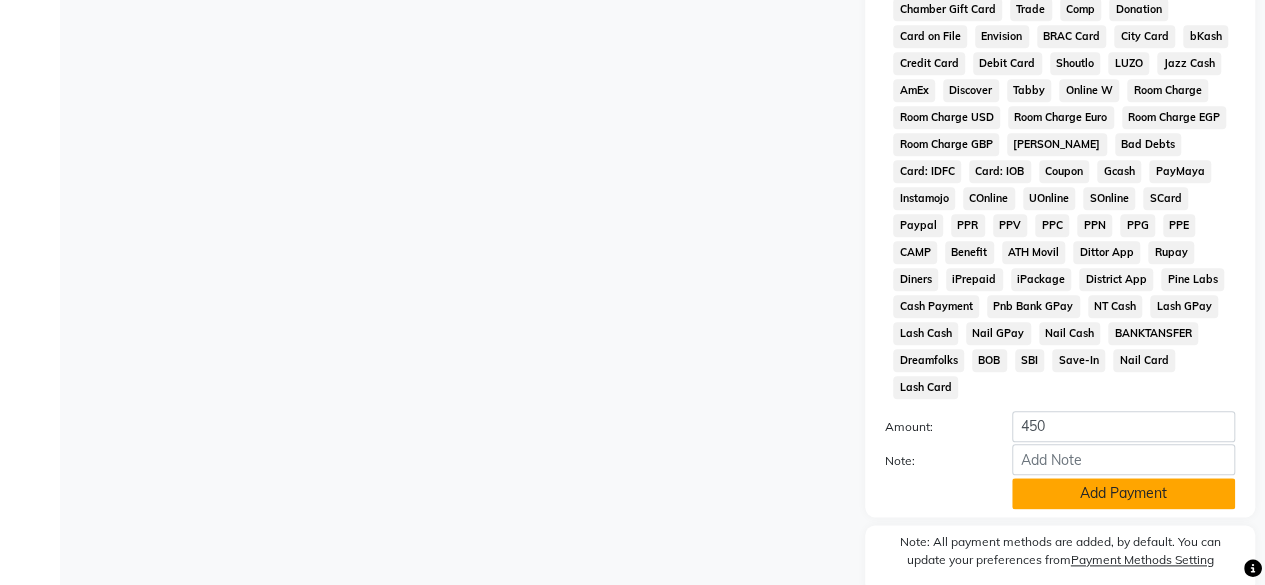click on "Add Payment" 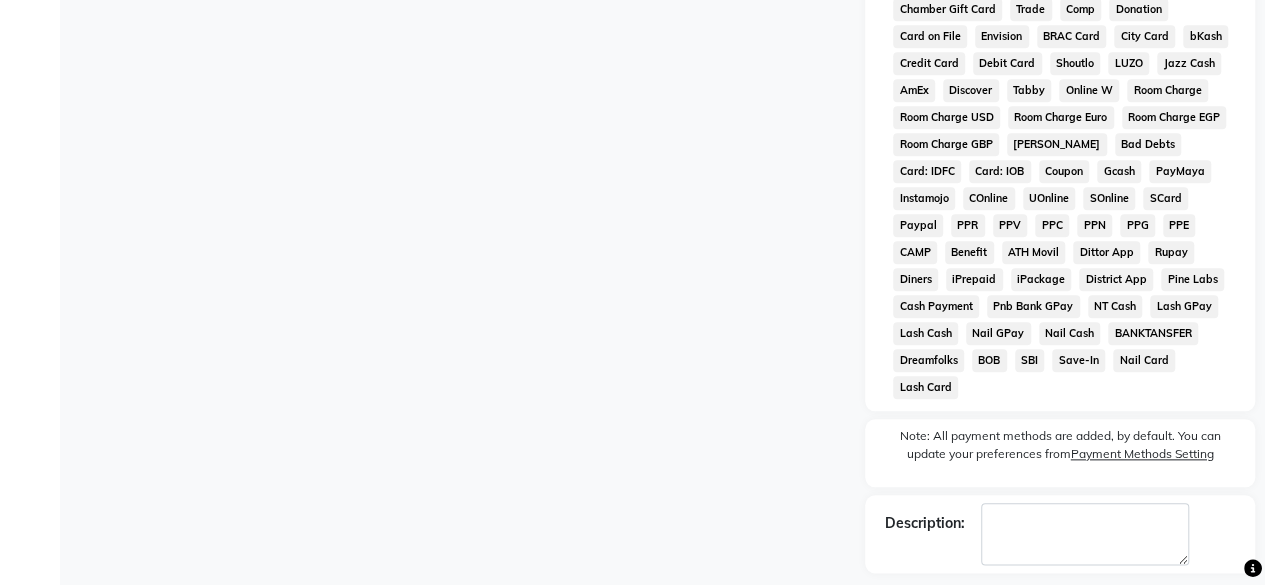 scroll, scrollTop: 978, scrollLeft: 0, axis: vertical 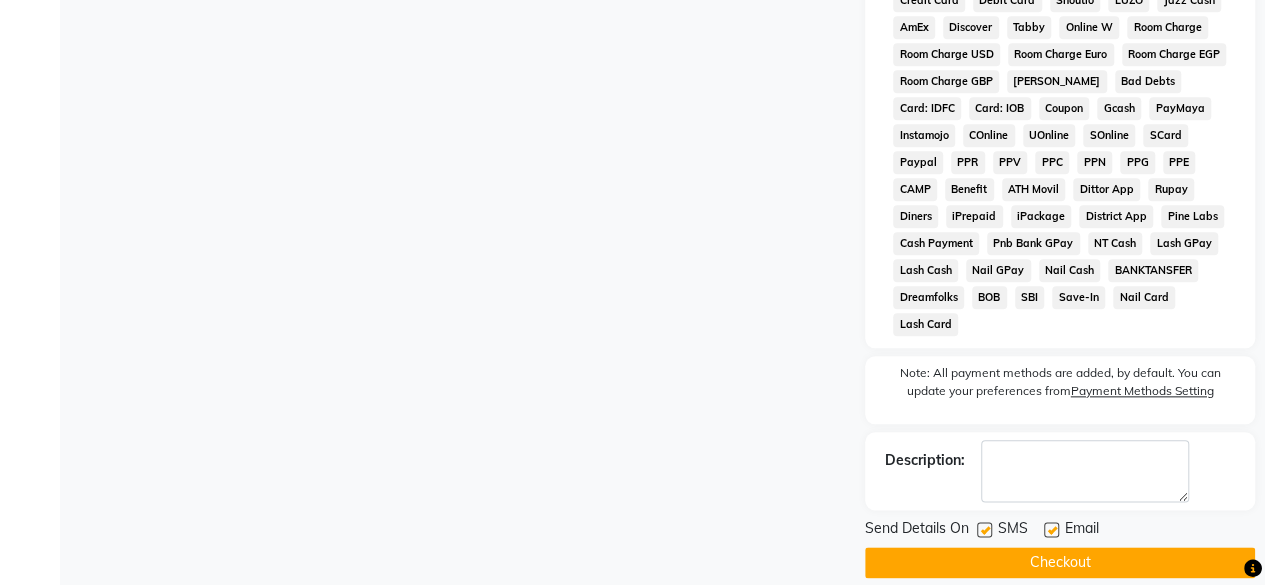 click 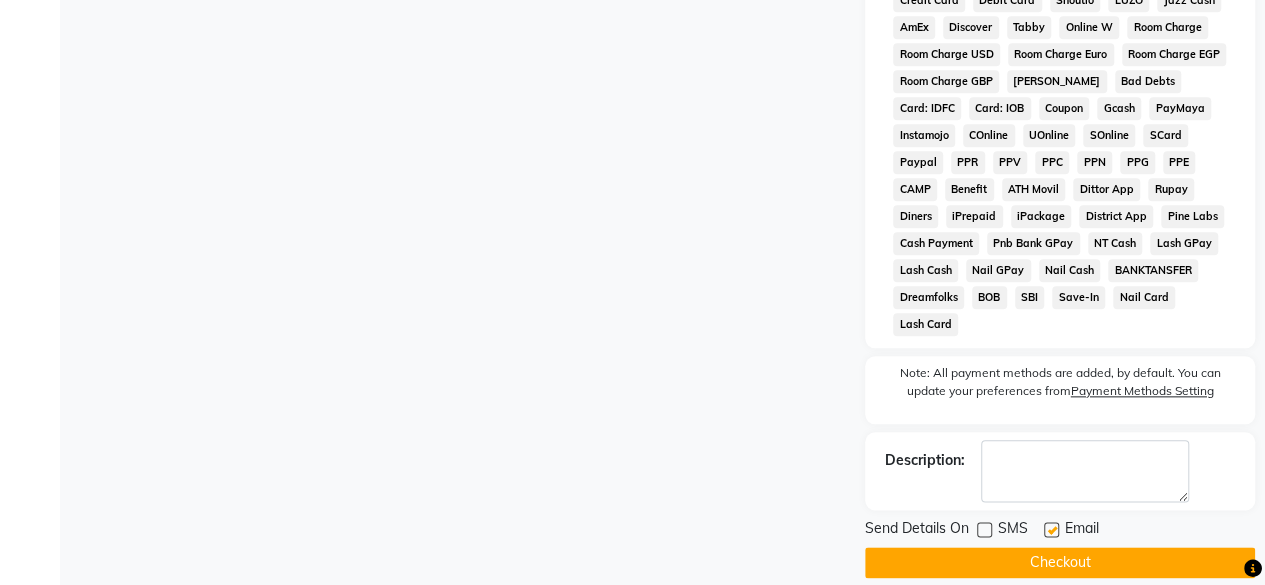 click on "Checkout" 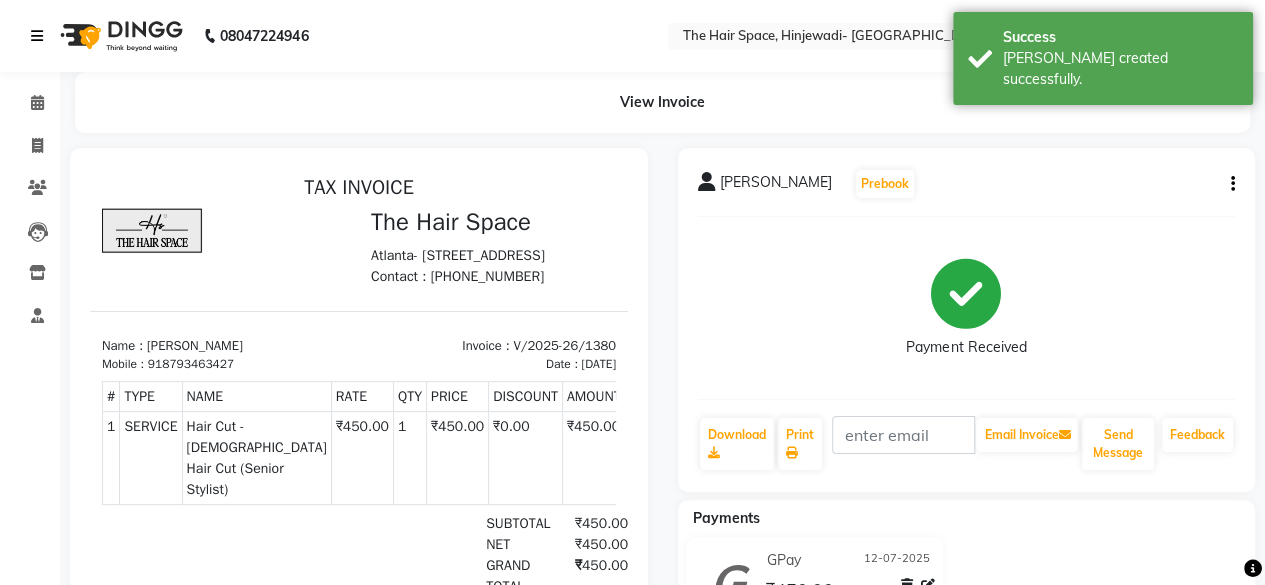 scroll, scrollTop: 0, scrollLeft: 0, axis: both 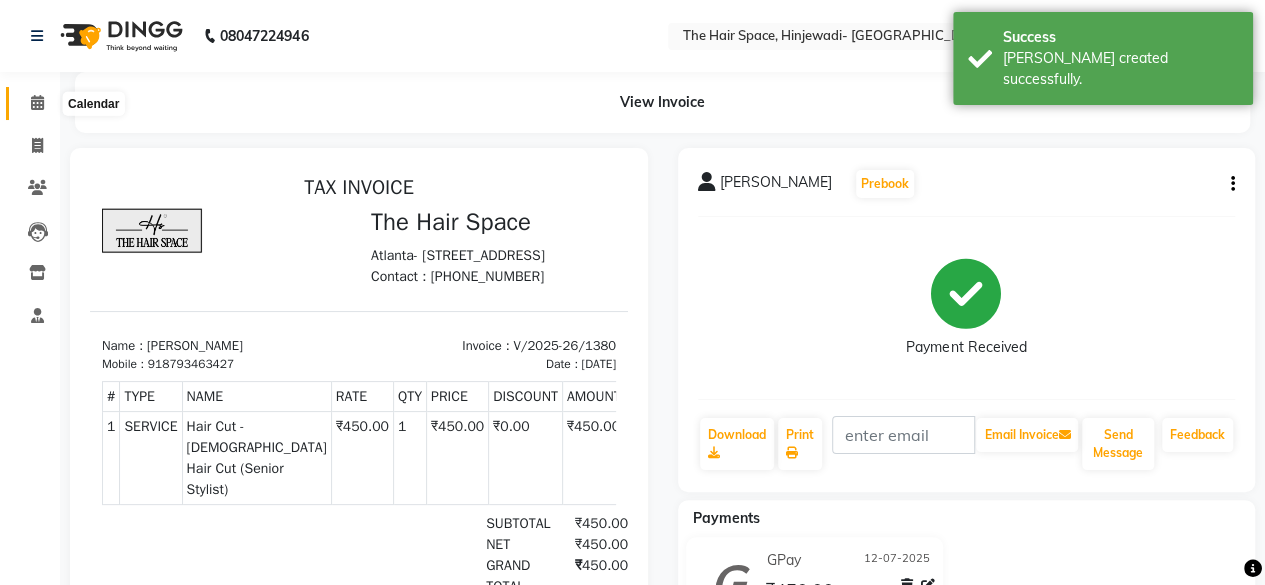 click 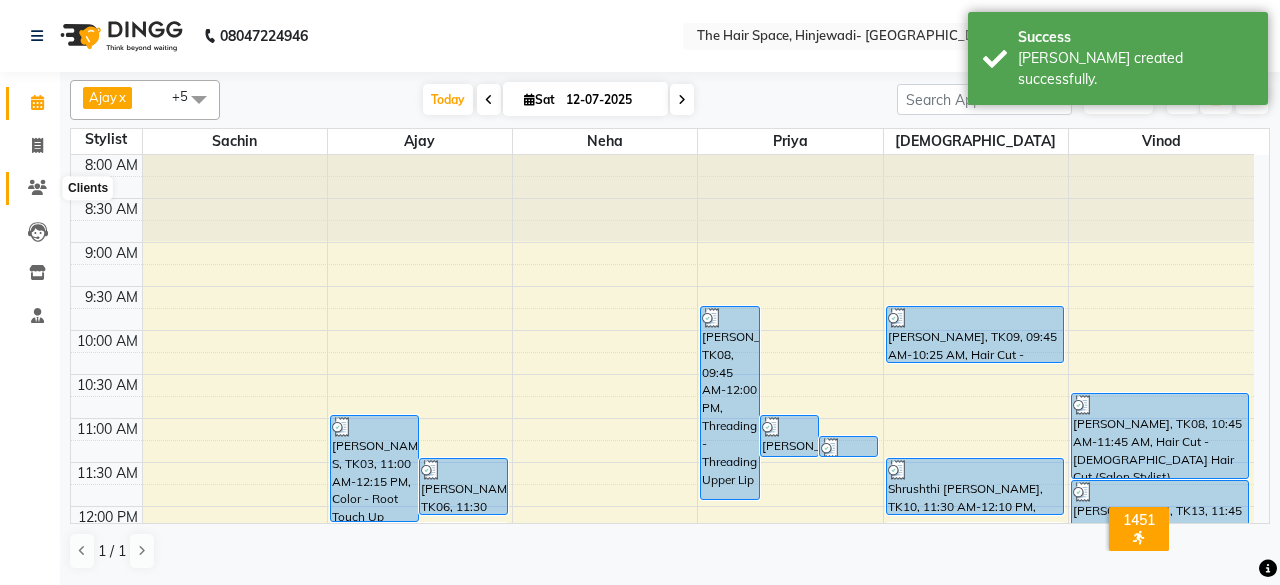 click 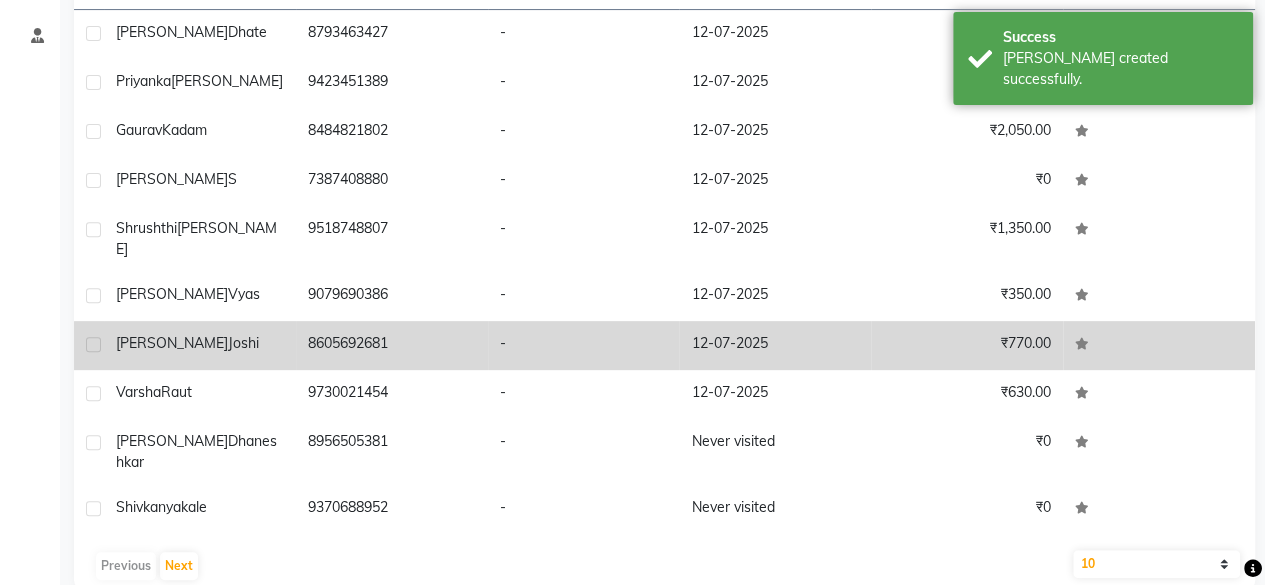 scroll, scrollTop: 0, scrollLeft: 0, axis: both 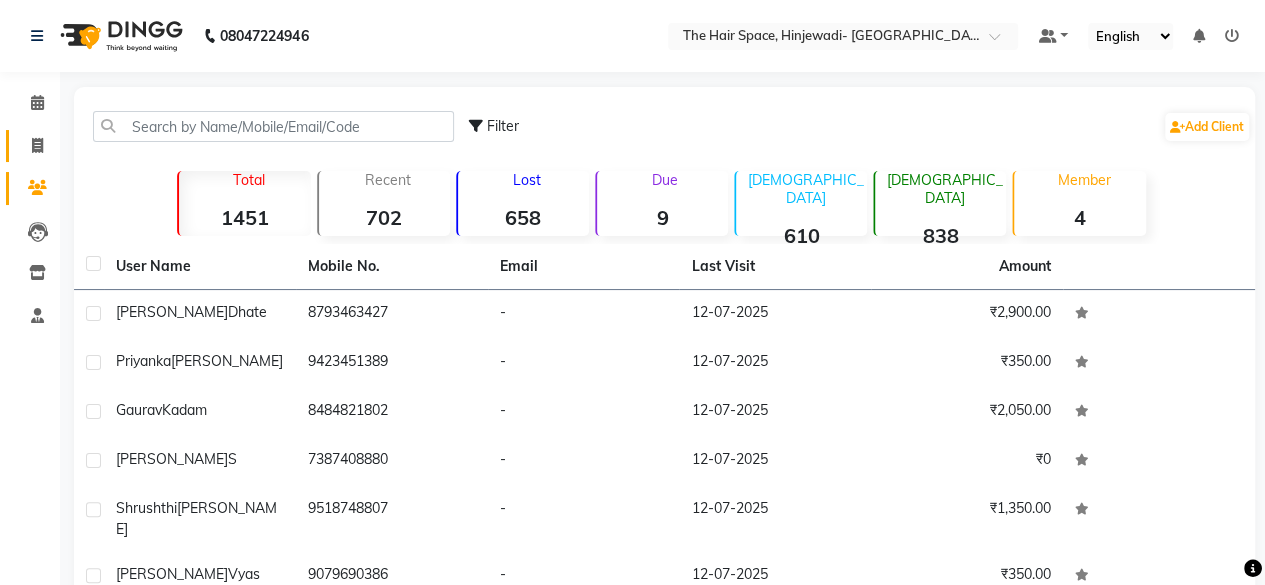 click on "Invoice" 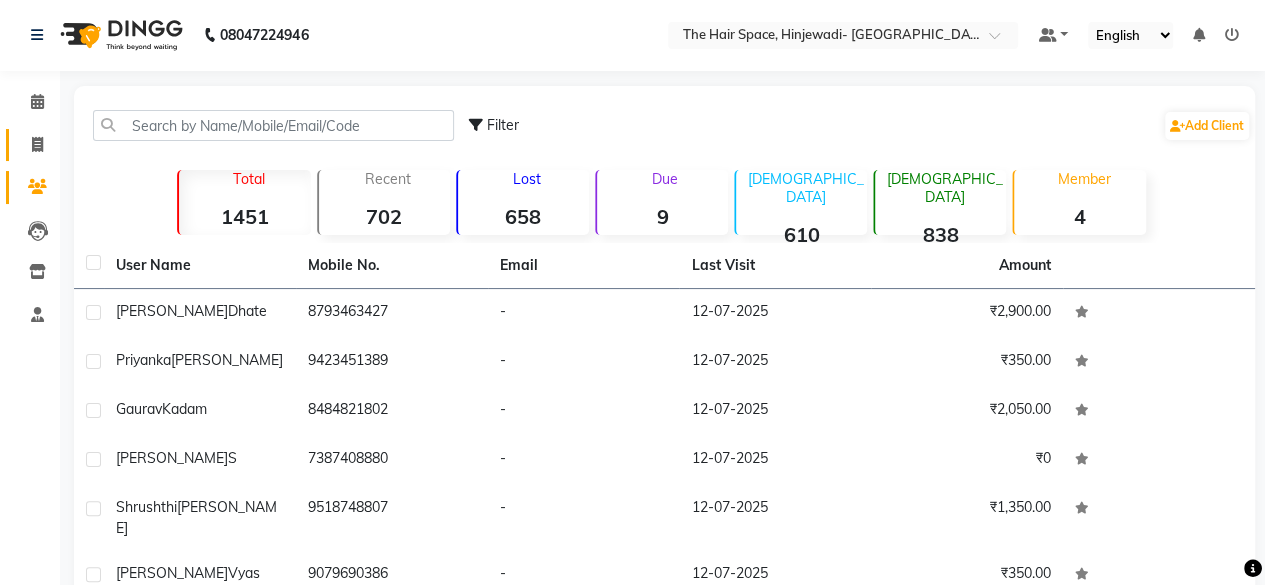 select on "6697" 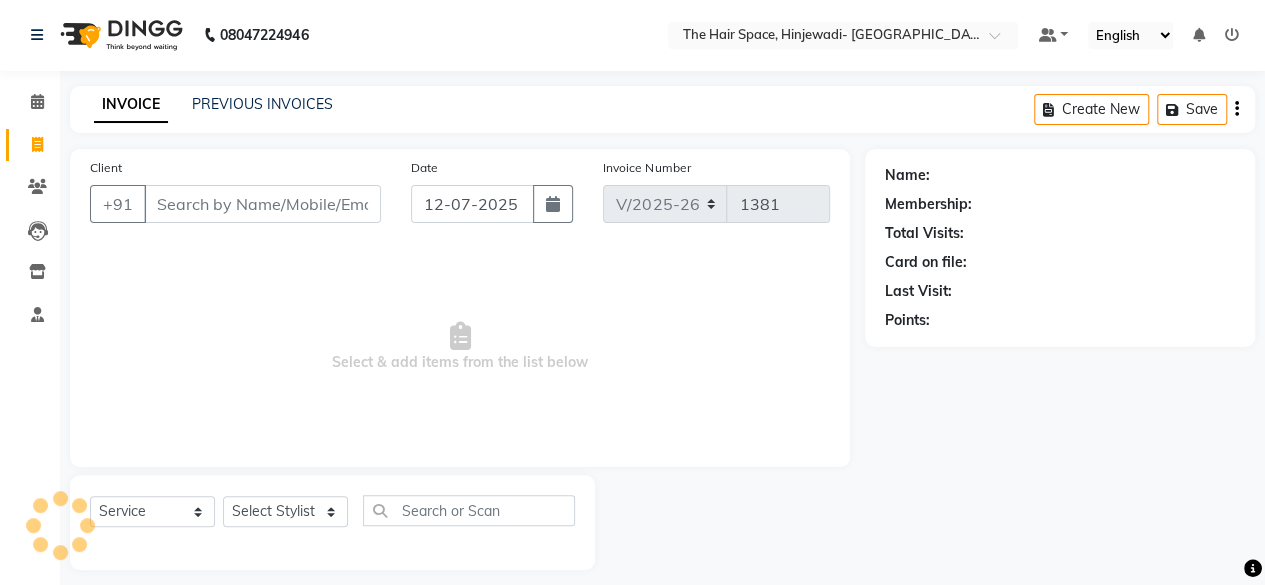 scroll, scrollTop: 15, scrollLeft: 0, axis: vertical 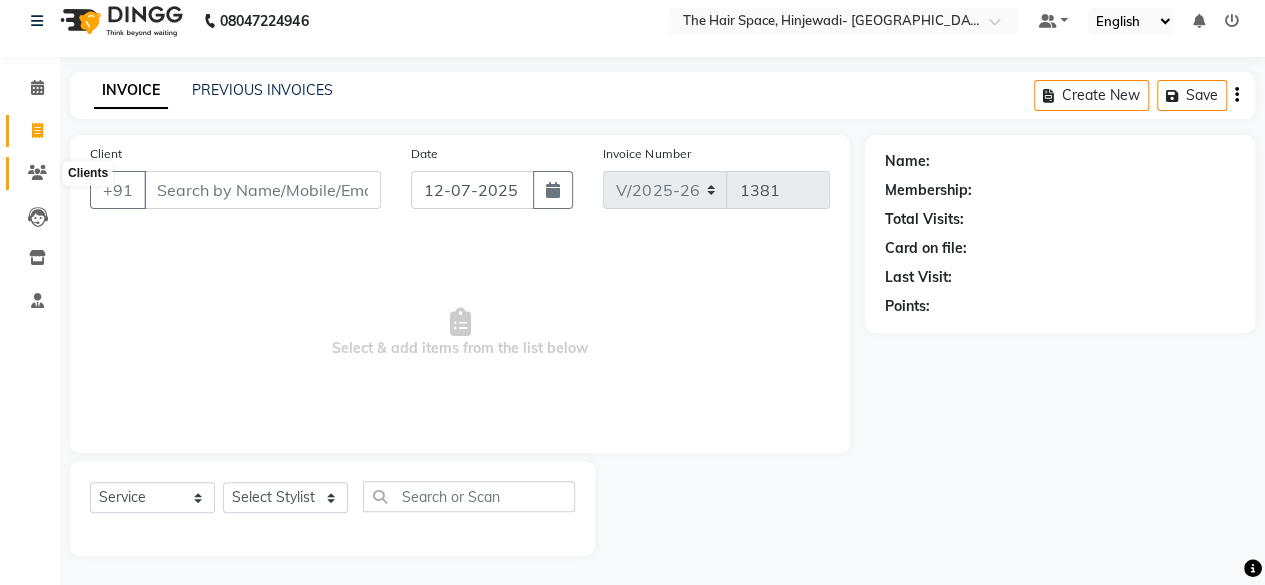 click 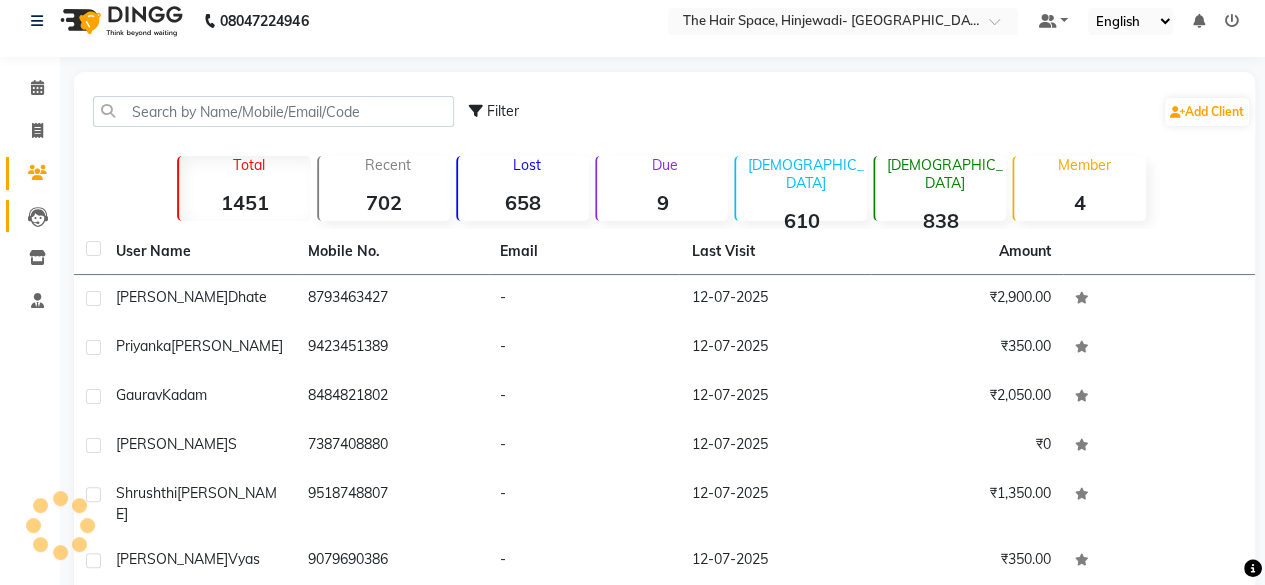 click on "Leads" 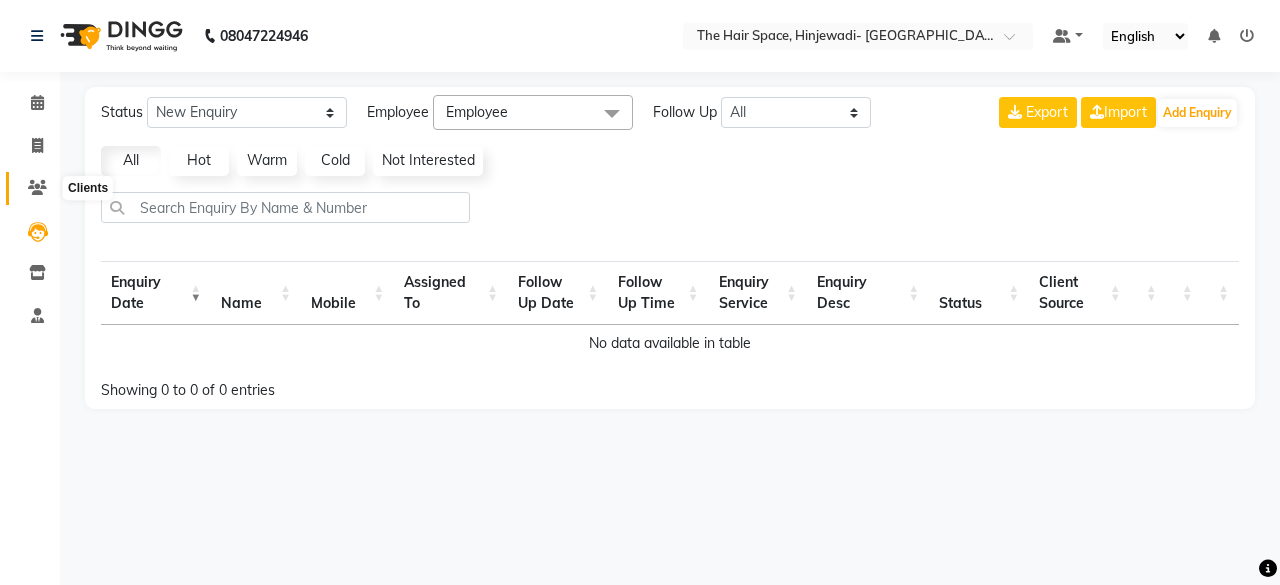 click 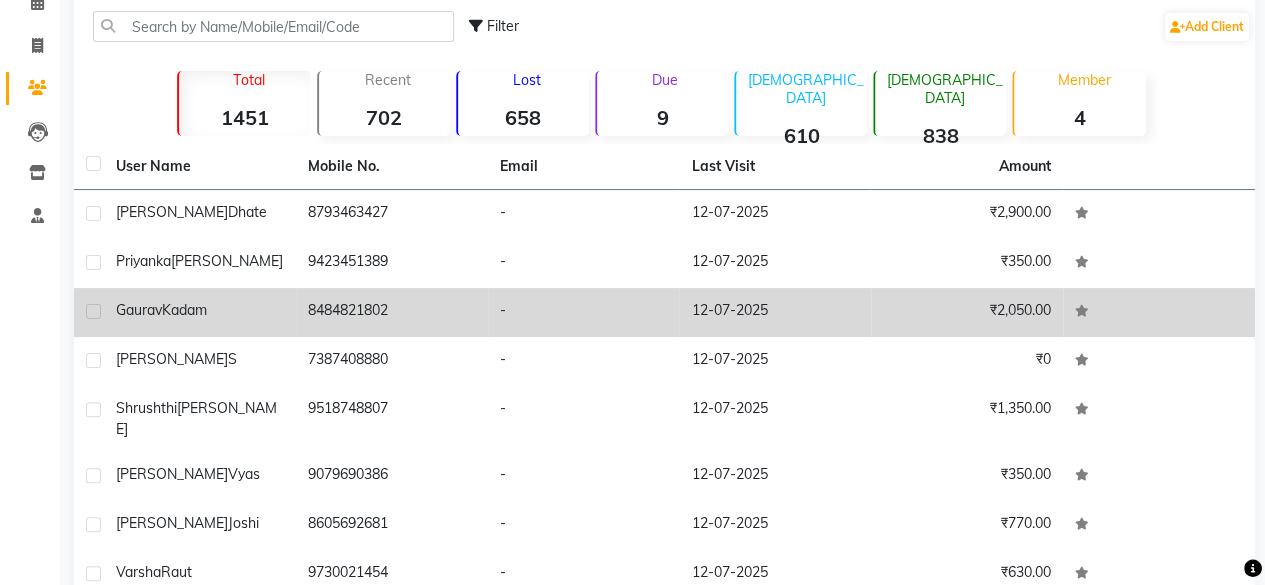 scroll, scrollTop: 0, scrollLeft: 0, axis: both 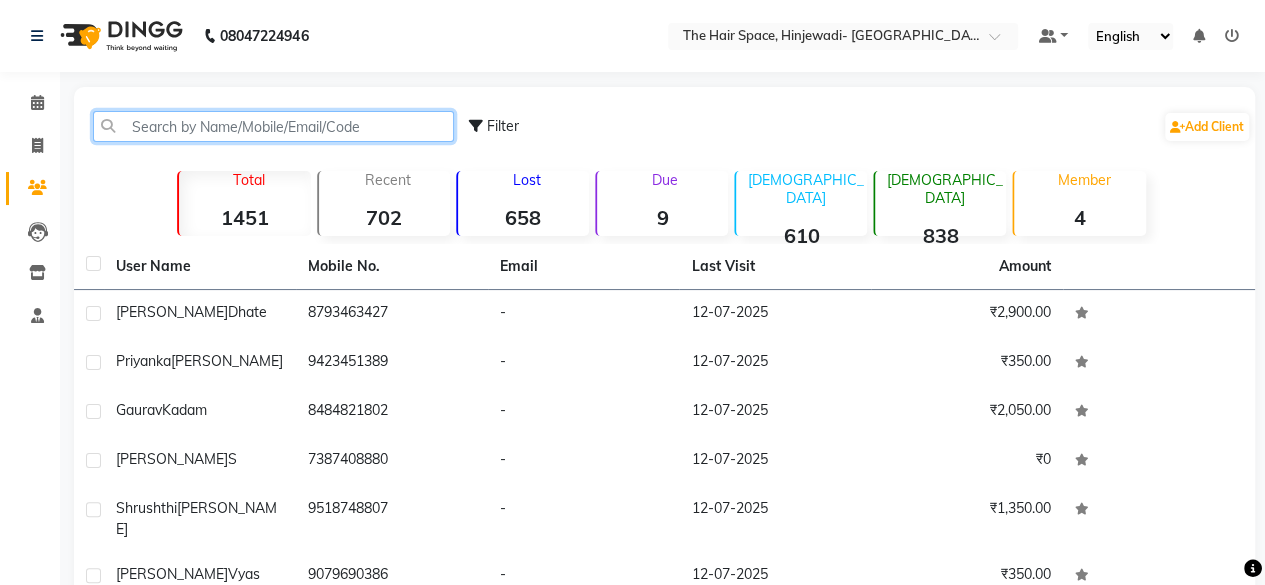 click 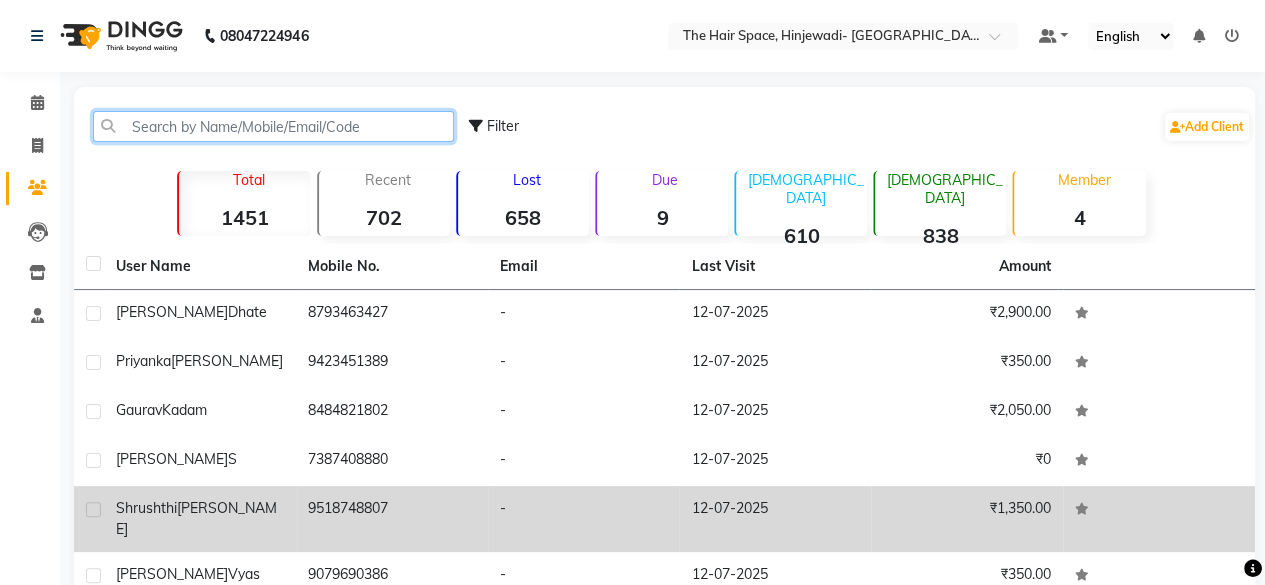 scroll, scrollTop: 100, scrollLeft: 0, axis: vertical 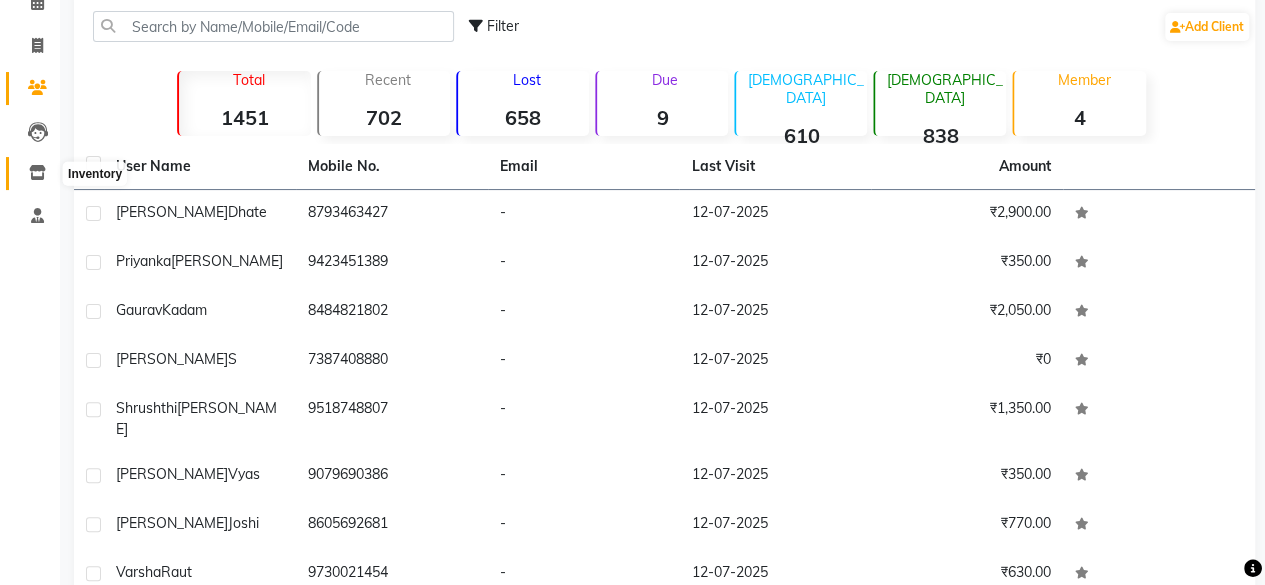 click 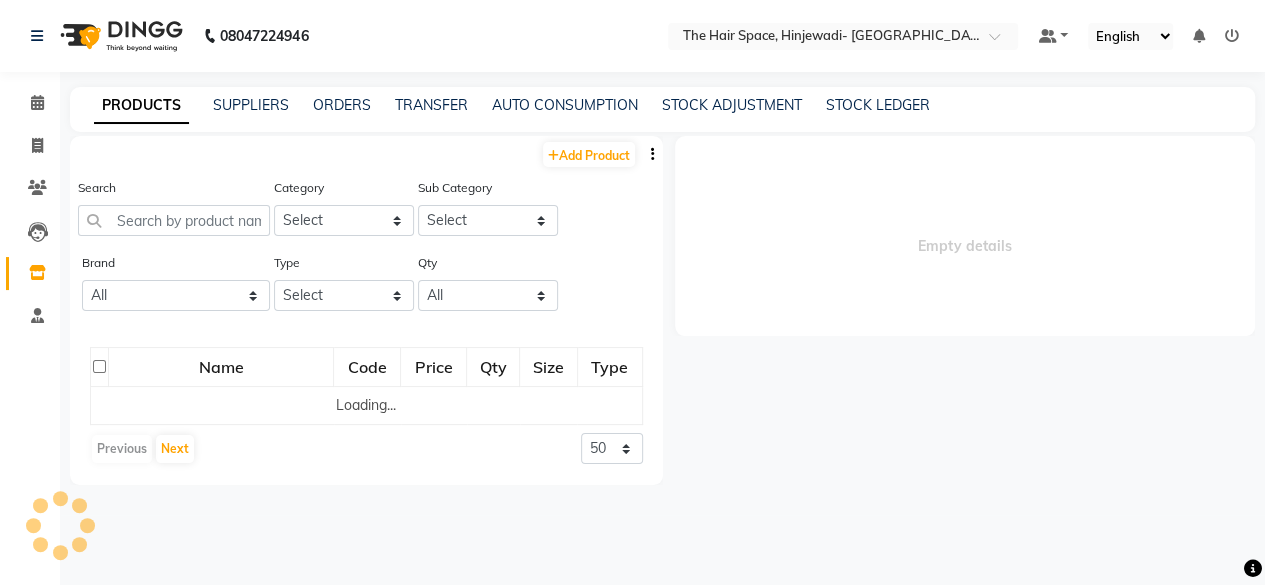 scroll, scrollTop: 0, scrollLeft: 0, axis: both 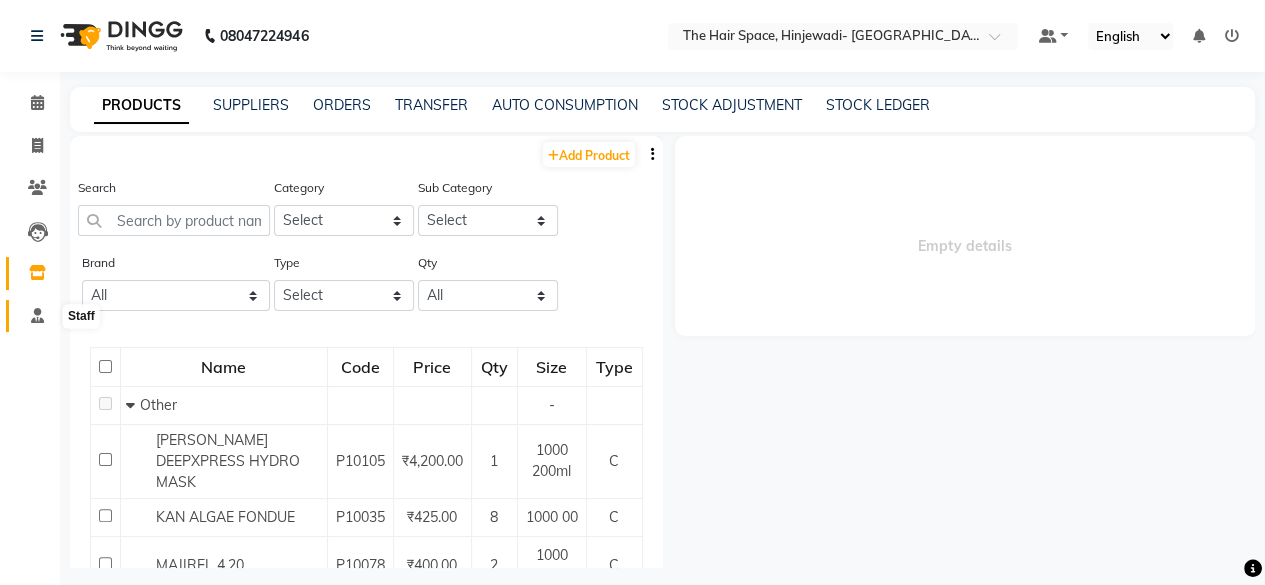 click 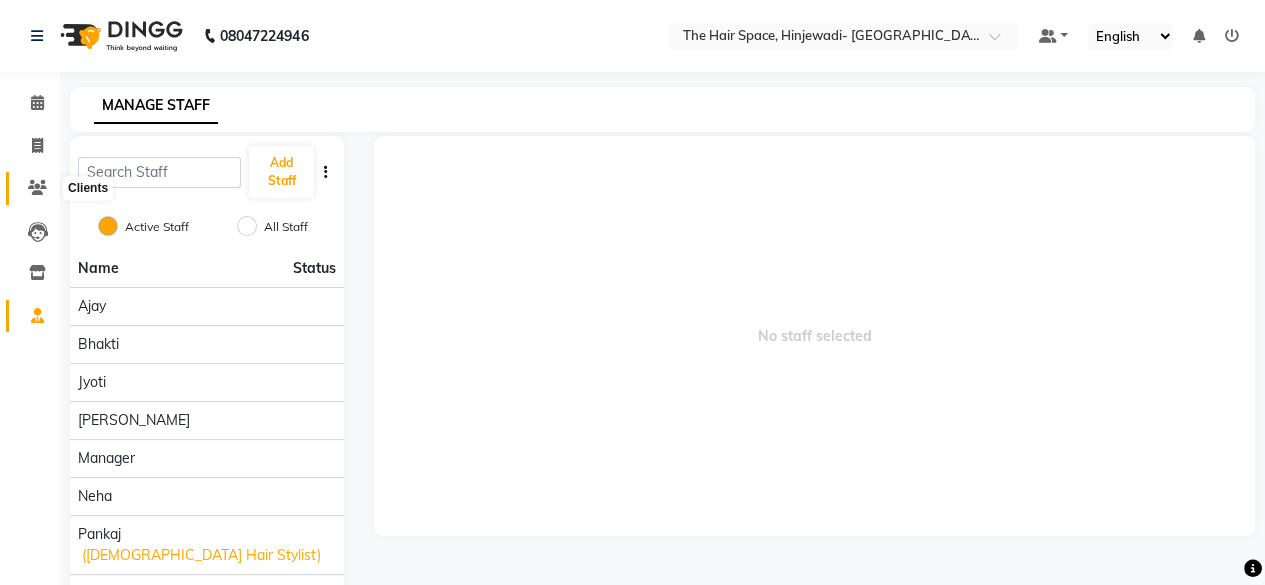 click 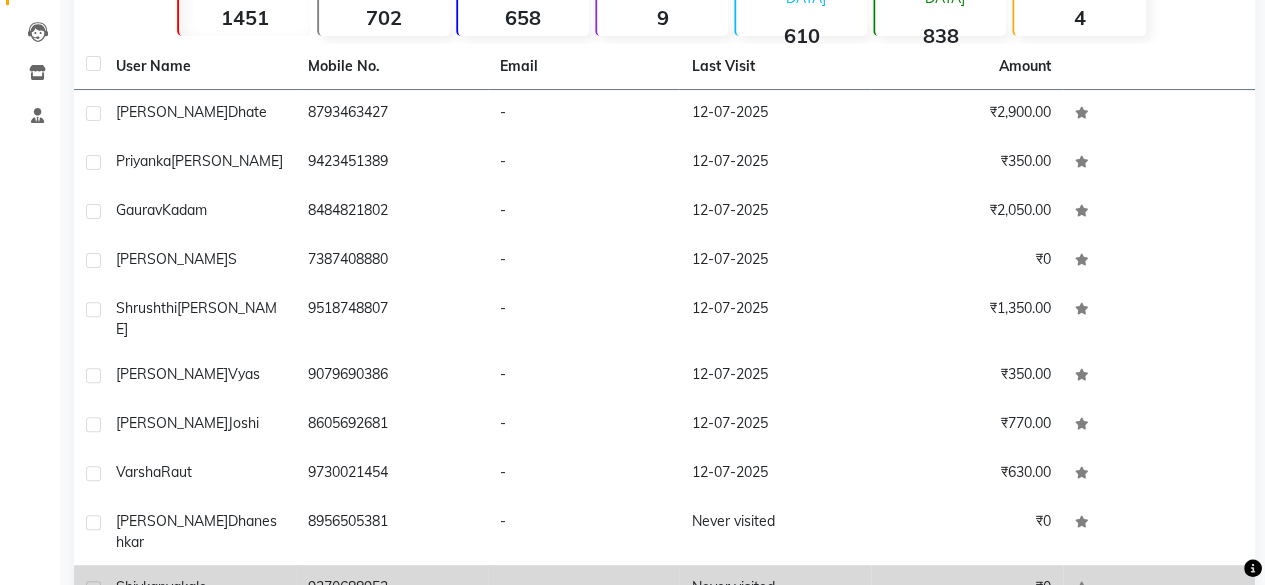 scroll, scrollTop: 280, scrollLeft: 0, axis: vertical 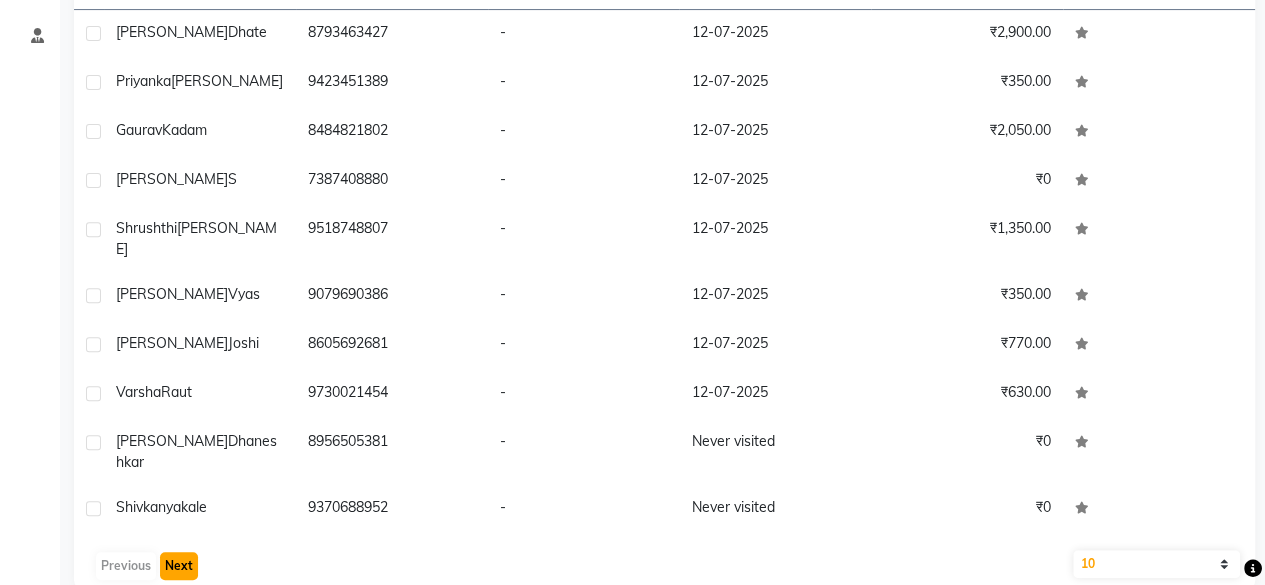 click on "Next" 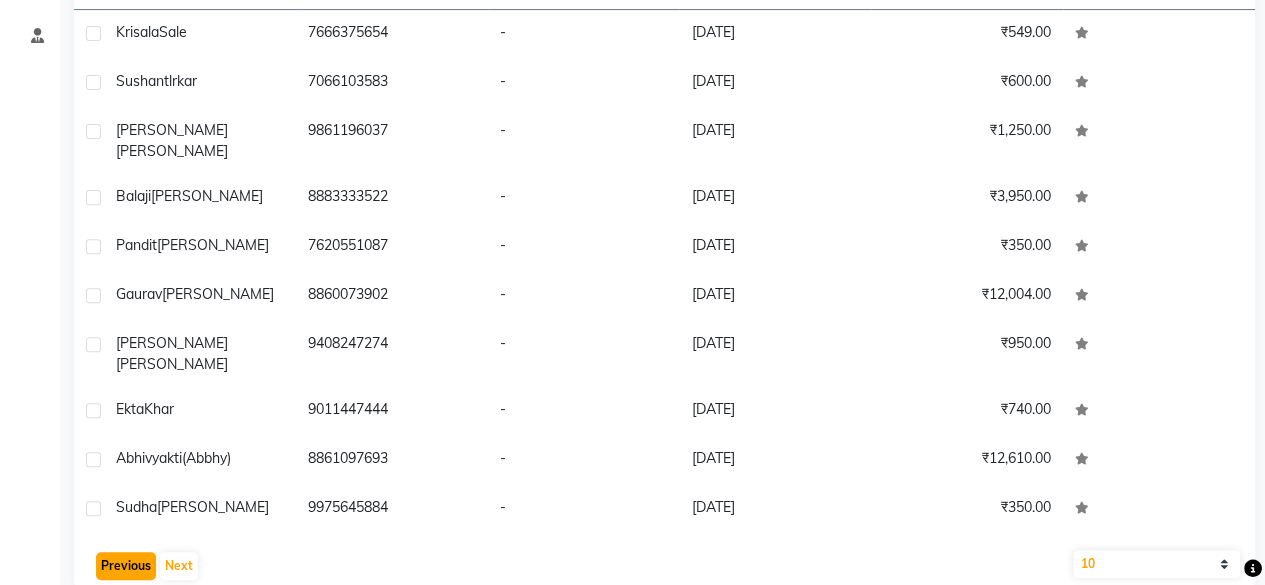 click on "Previous" 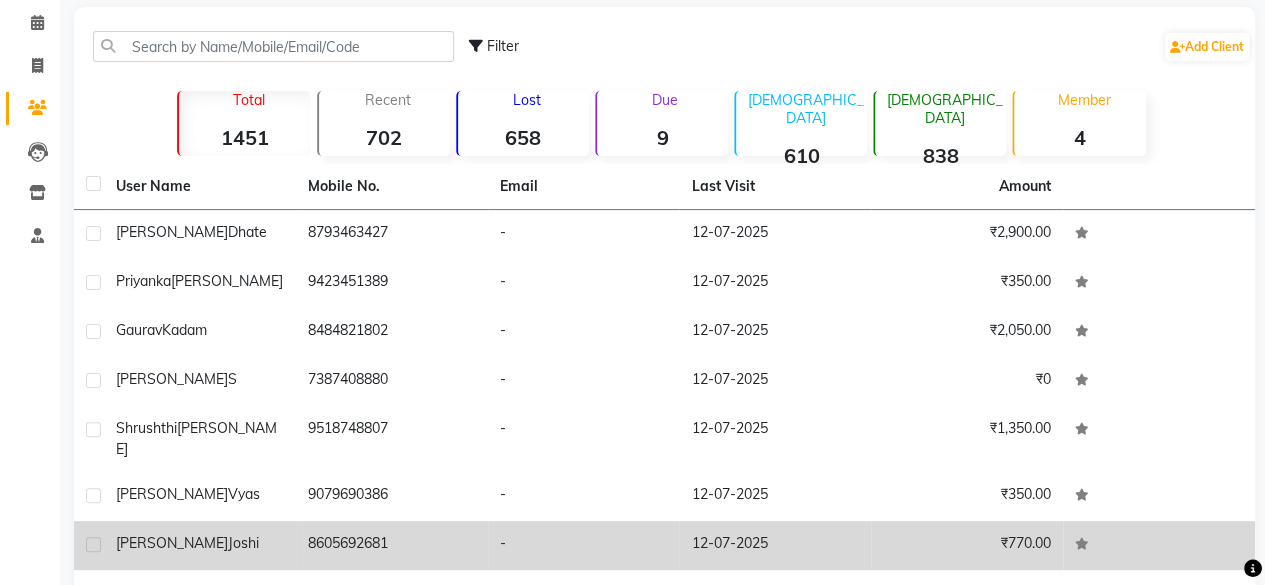 scroll, scrollTop: 0, scrollLeft: 0, axis: both 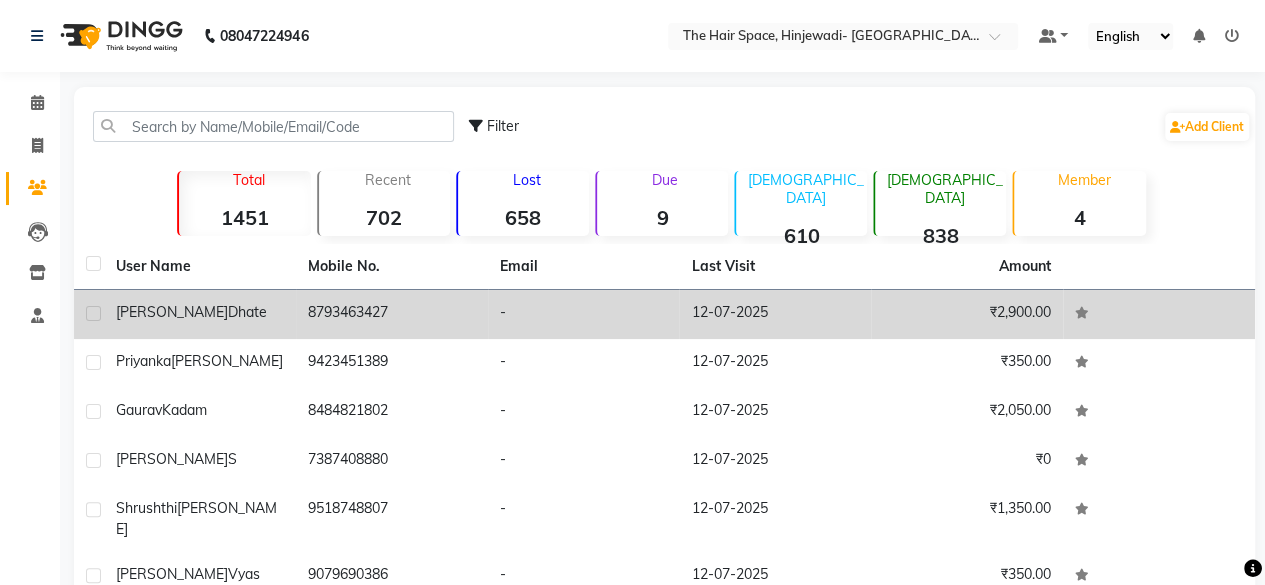 click on "[PERSON_NAME]" 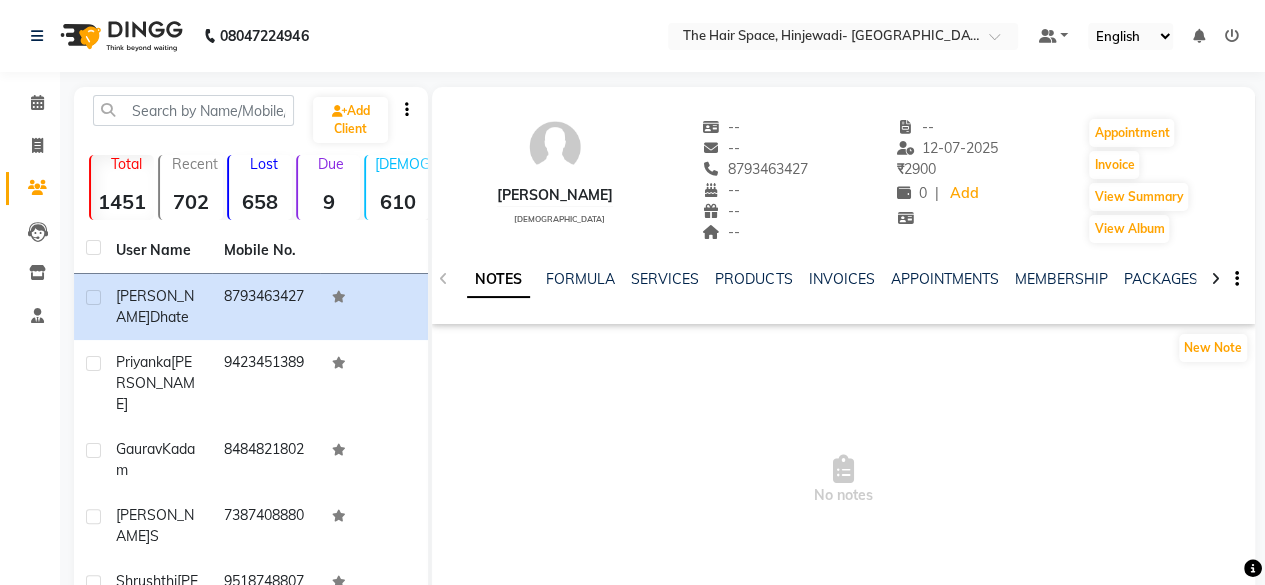 scroll, scrollTop: 0, scrollLeft: 0, axis: both 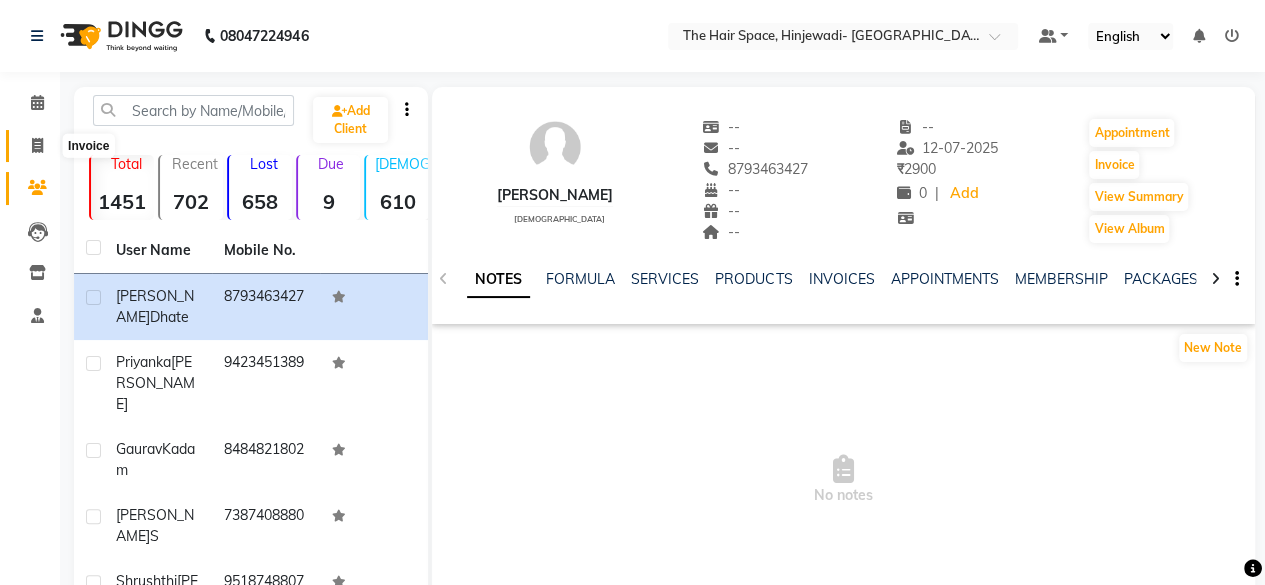 click 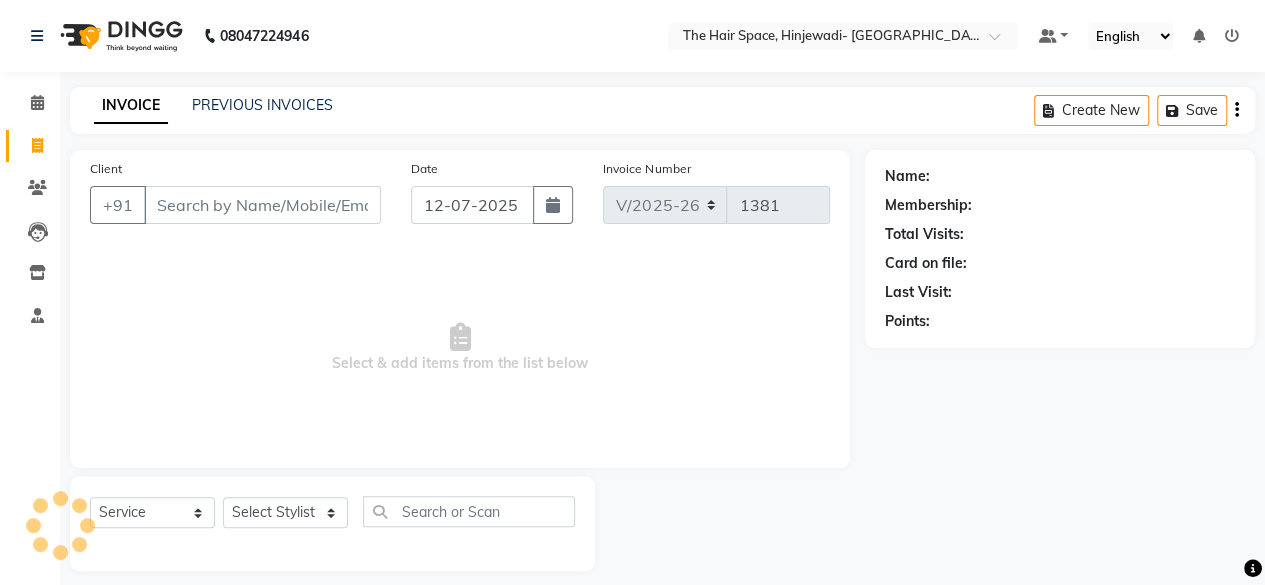 scroll, scrollTop: 15, scrollLeft: 0, axis: vertical 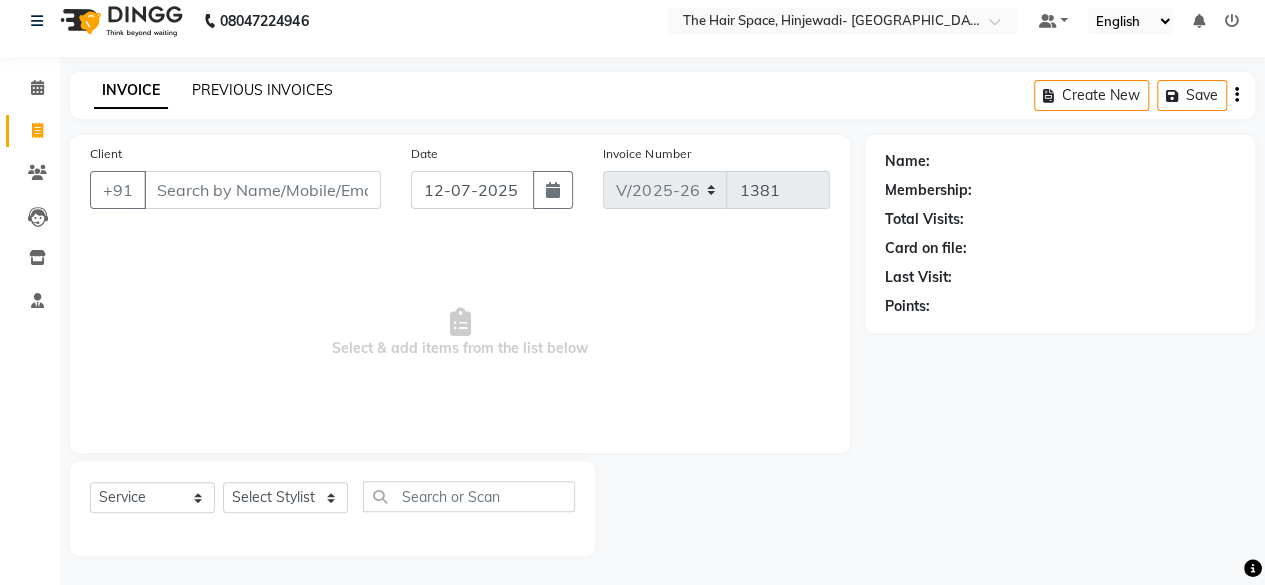 click on "PREVIOUS INVOICES" 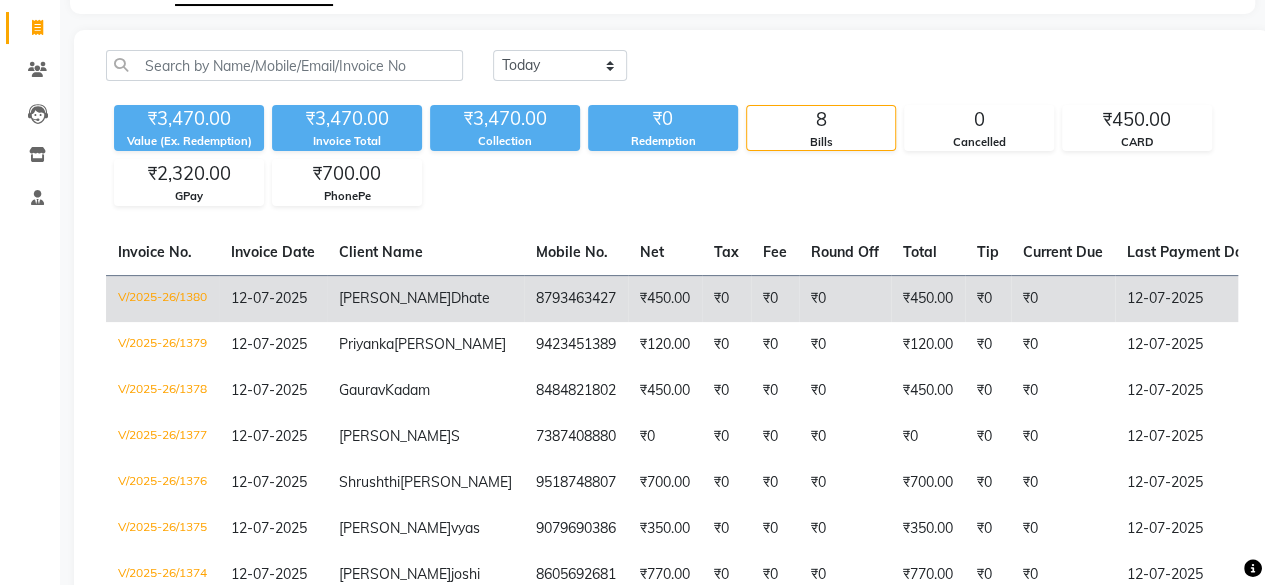 scroll, scrollTop: 18, scrollLeft: 0, axis: vertical 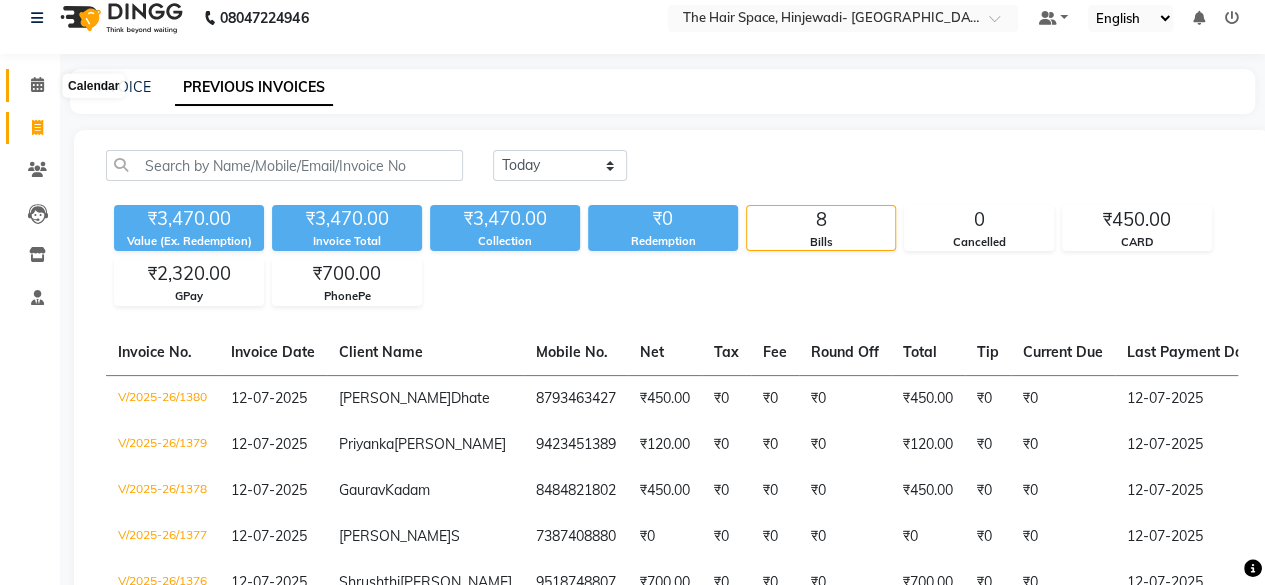 click 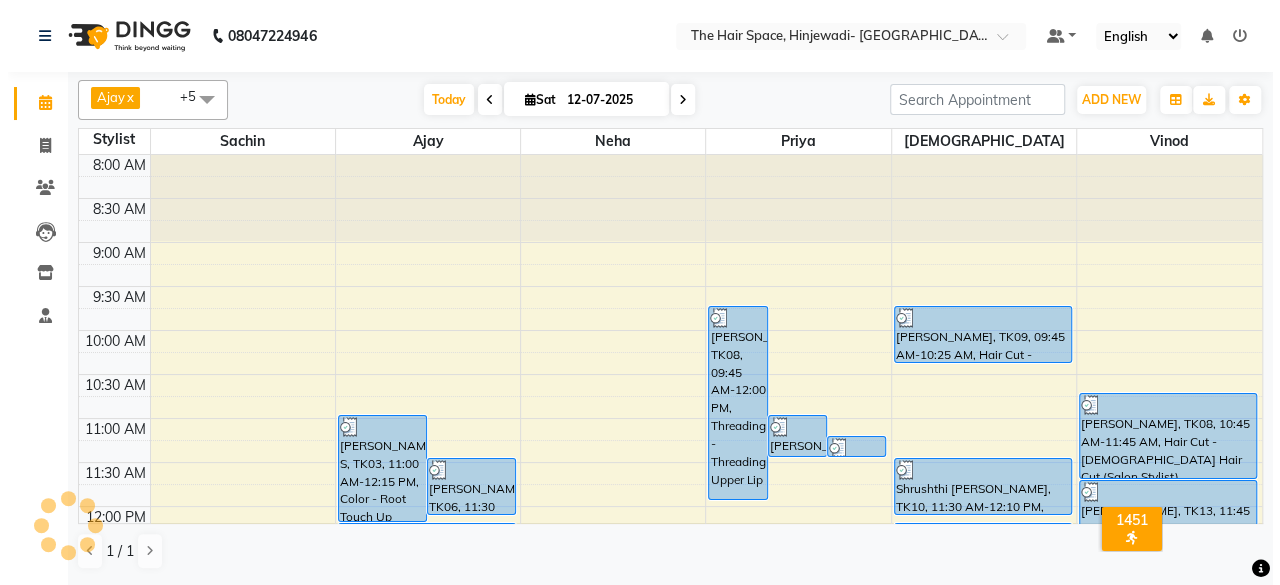 scroll, scrollTop: 0, scrollLeft: 0, axis: both 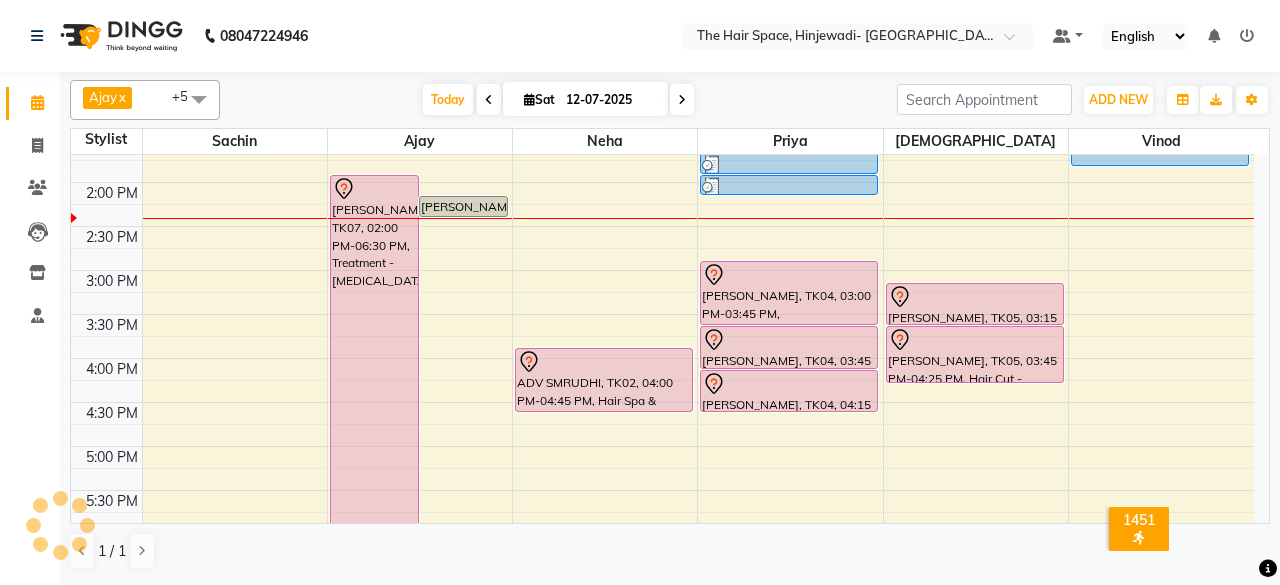 click at bounding box center [489, 99] 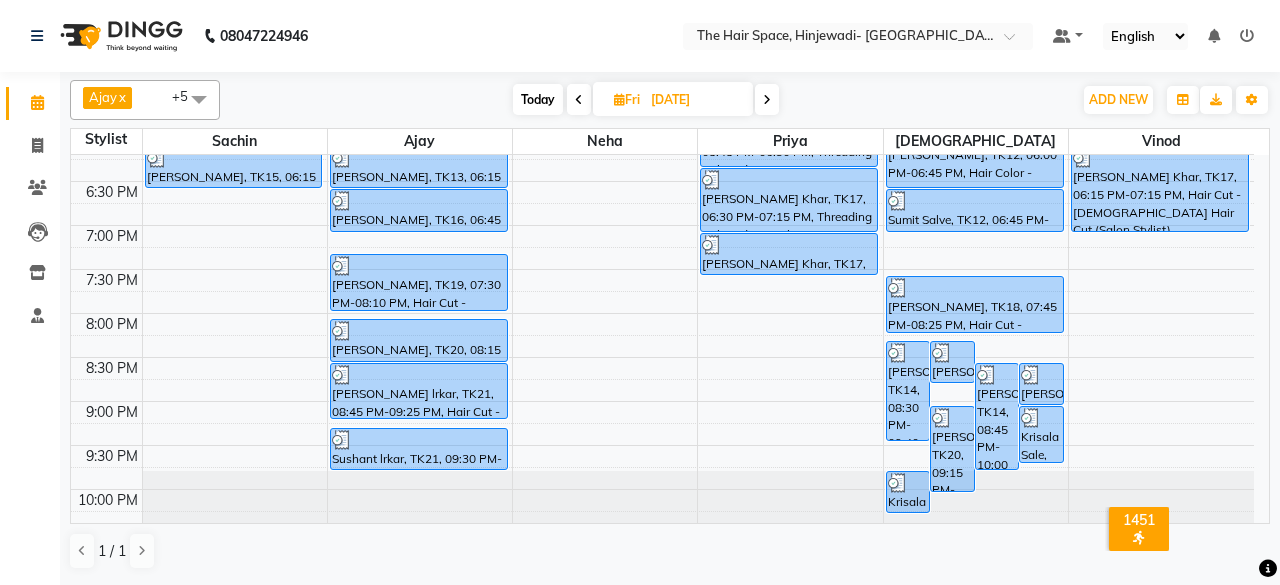 scroll, scrollTop: 929, scrollLeft: 0, axis: vertical 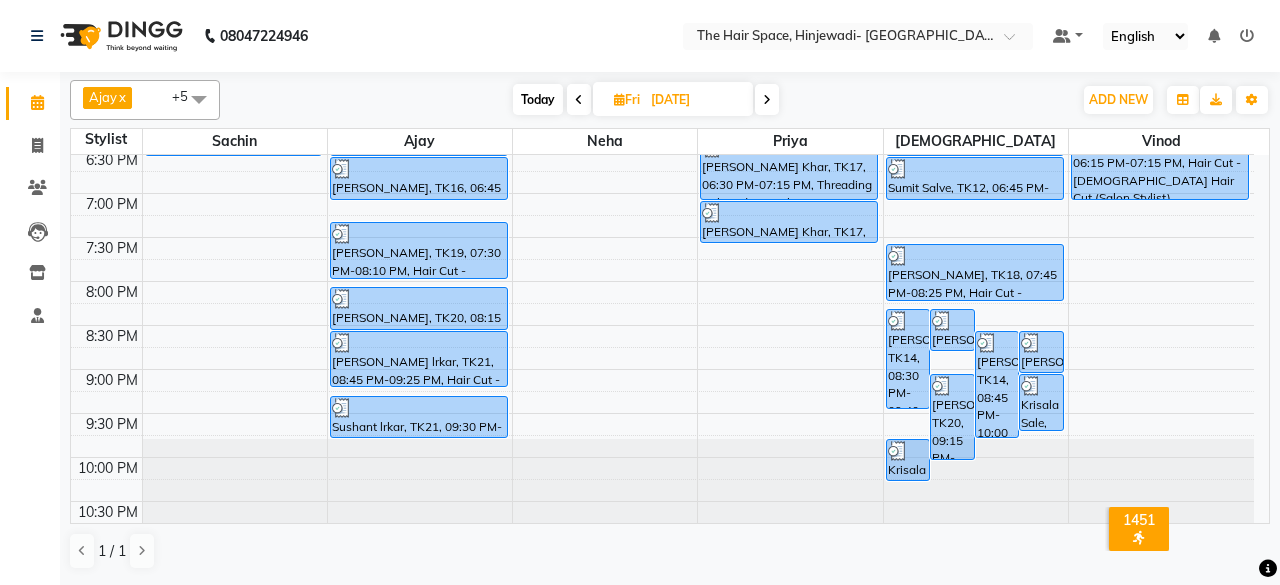 click at bounding box center (767, 100) 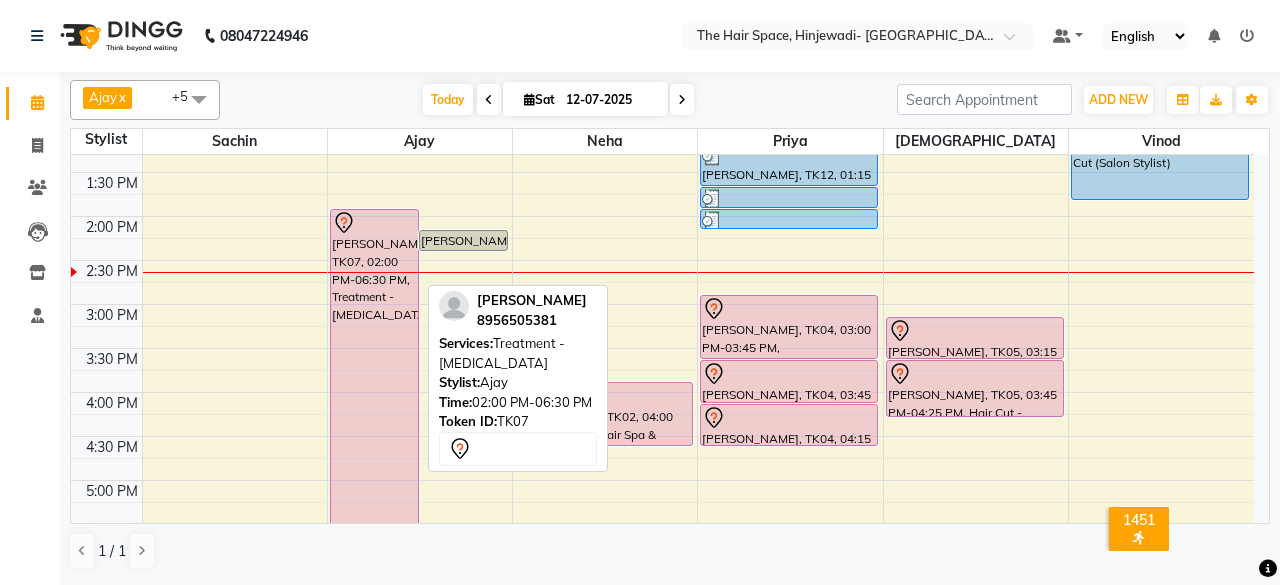 scroll, scrollTop: 422, scrollLeft: 0, axis: vertical 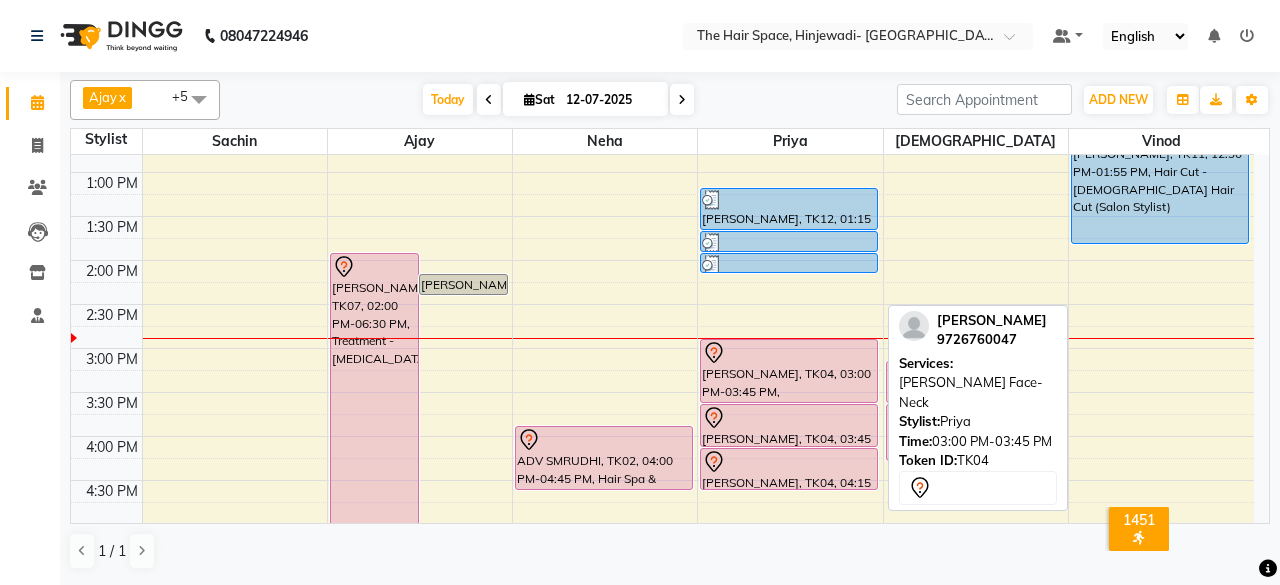 click on "[PERSON_NAME], TK04, 03:00 PM-03:45 PM, [PERSON_NAME] Face-Neck" at bounding box center [789, 371] 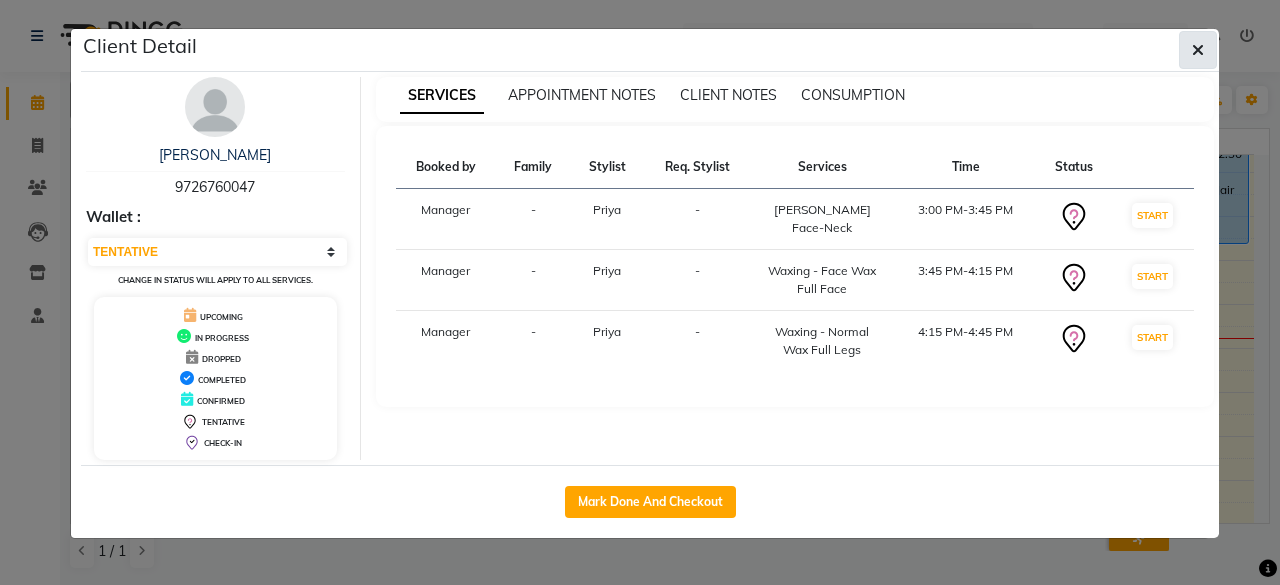 click 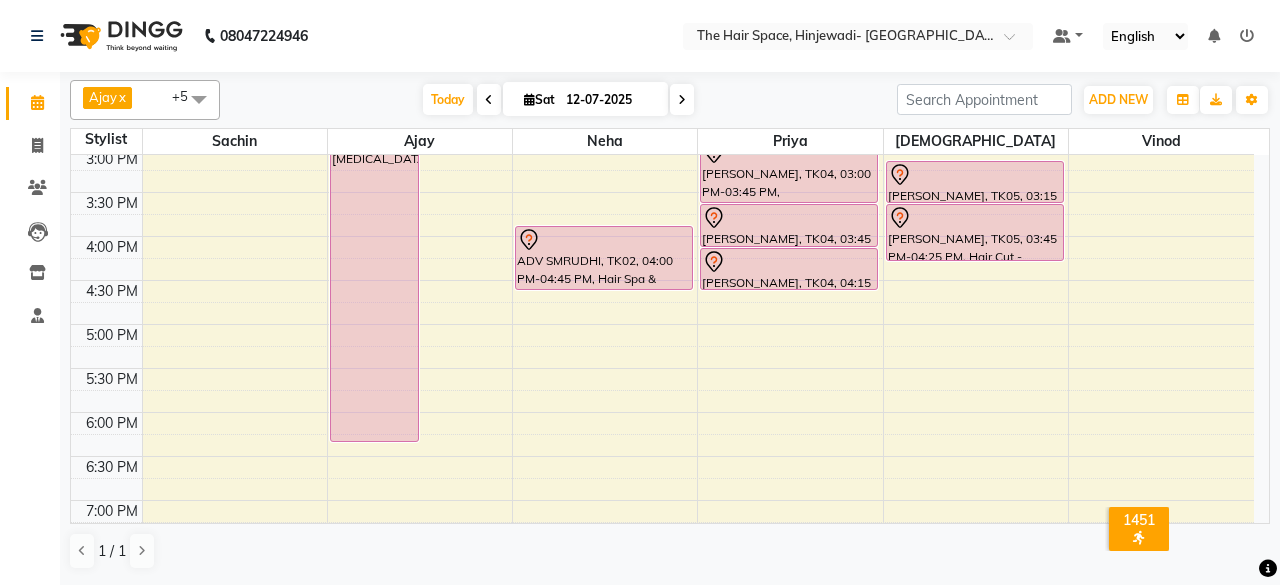 scroll, scrollTop: 722, scrollLeft: 0, axis: vertical 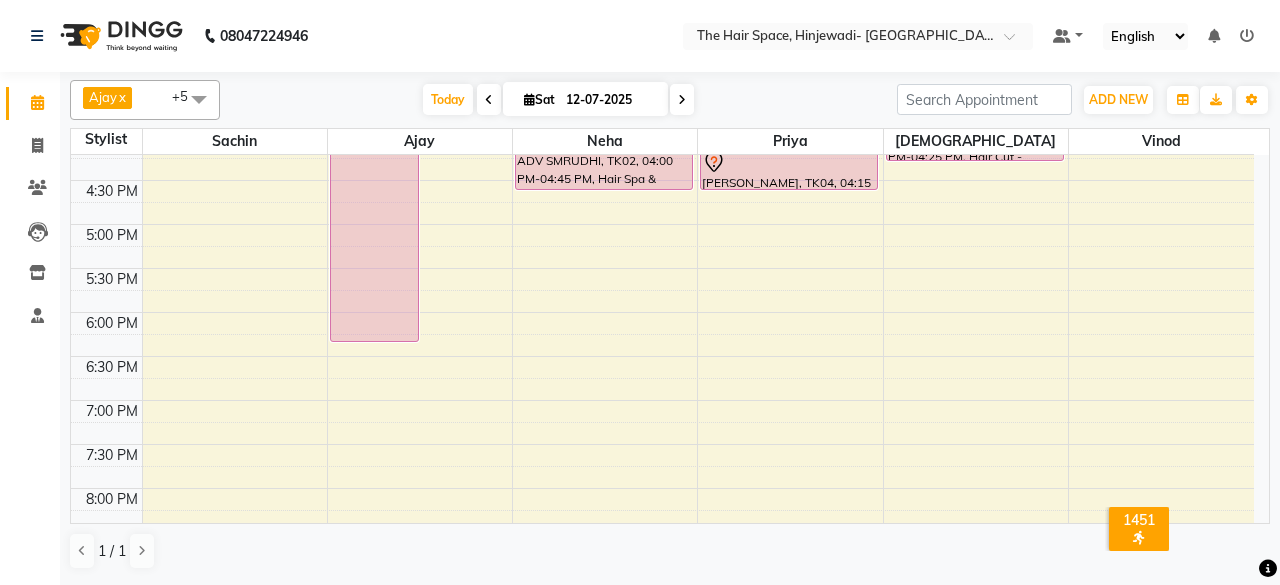 click on "8:00 AM 8:30 AM 9:00 AM 9:30 AM 10:00 AM 10:30 AM 11:00 AM 11:30 AM 12:00 PM 12:30 PM 1:00 PM 1:30 PM 2:00 PM 2:30 PM 3:00 PM 3:30 PM 4:00 PM 4:30 PM 5:00 PM 5:30 PM 6:00 PM 6:30 PM 7:00 PM 7:30 PM 8:00 PM 8:30 PM 9:00 PM 9:30 PM 10:00 PM 10:30 PM     [PERSON_NAME] S, TK03, 11:00 AM-12:15 PM, Color - Root Touch Up     [PERSON_NAME], TK06, 11:30 AM-12:10 PM, Hair Cut - [DEMOGRAPHIC_DATA] Hair Cut (Senior Stylist)             [PERSON_NAME] Dhaneshkar, TK07, 02:00 PM-06:30 PM, Treatment - [MEDICAL_DATA][GEOGRAPHIC_DATA][PERSON_NAME], 02:15 PM-02:30 PM, Treatment - [MEDICAL_DATA]     [PERSON_NAME], TK06, 12:15 PM-12:45 PM, [PERSON_NAME]             ADV SMRUDHI, TK02, 04:00 PM-04:45 PM, Hair Spa & Rituals - Exclusive     [PERSON_NAME], TK08, 09:45 AM-12:00 PM, Threading - Threading Upper Lip     [PERSON_NAME], TK08, 11:00 AM-11:30 AM, Threading - Threading Eyebrows     [PERSON_NAME], TK08, 11:15 AM-11:30 AM, Threading - Threading Forehead     [PERSON_NAME], TK12, 01:15 PM-01:45 PM, Threading - Threading Eyebrows" at bounding box center (662, 92) 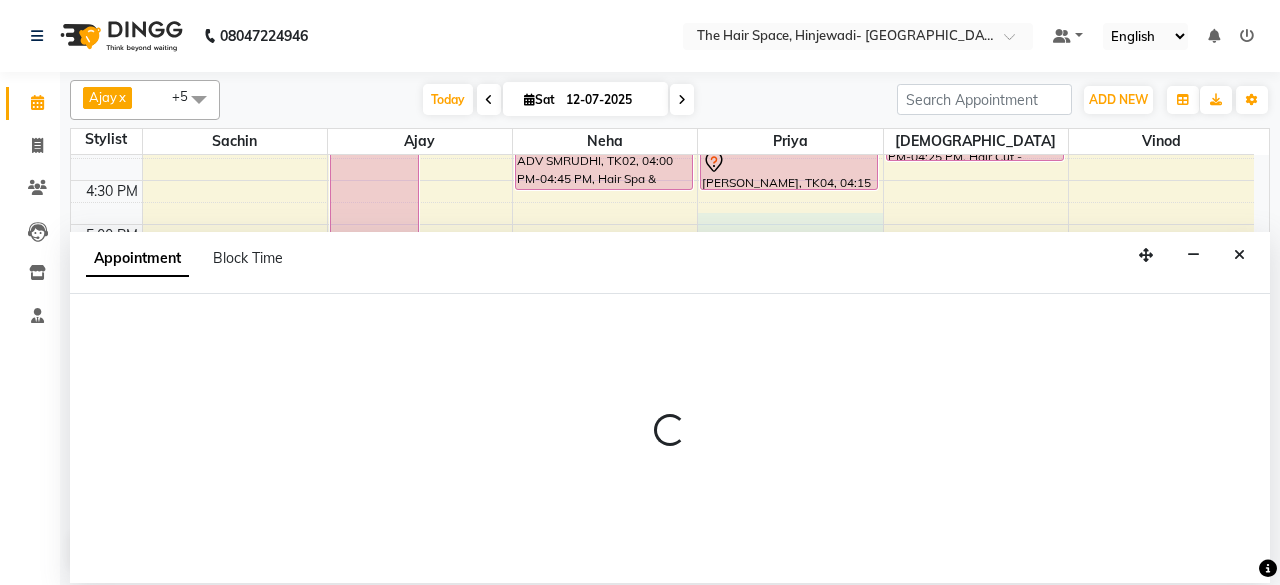 select on "84665" 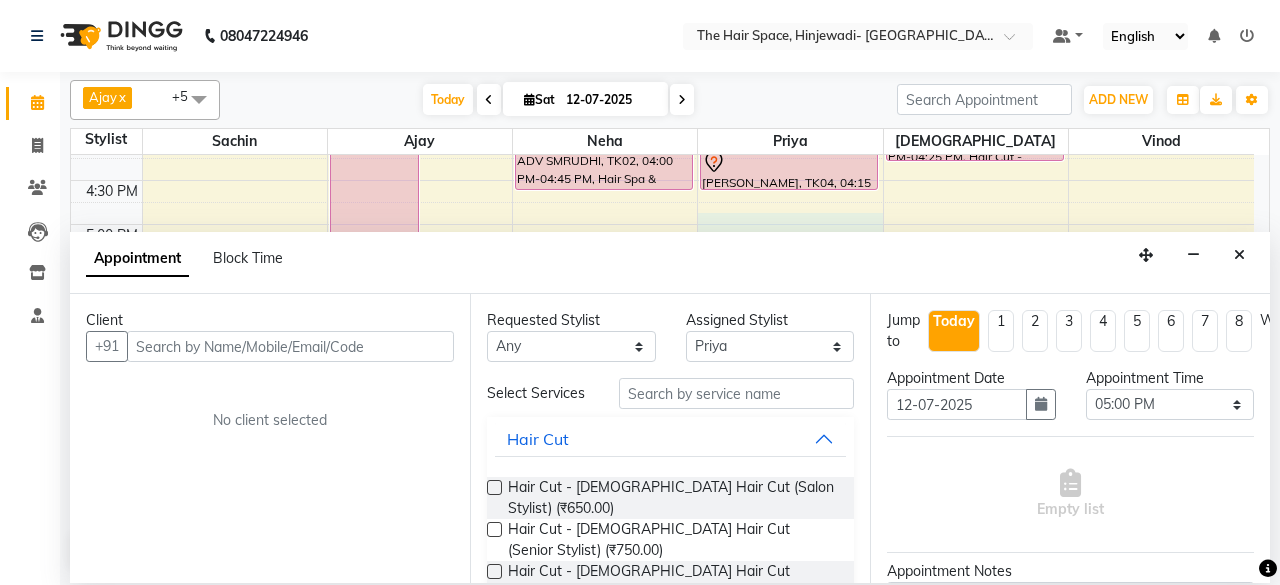 click at bounding box center [290, 346] 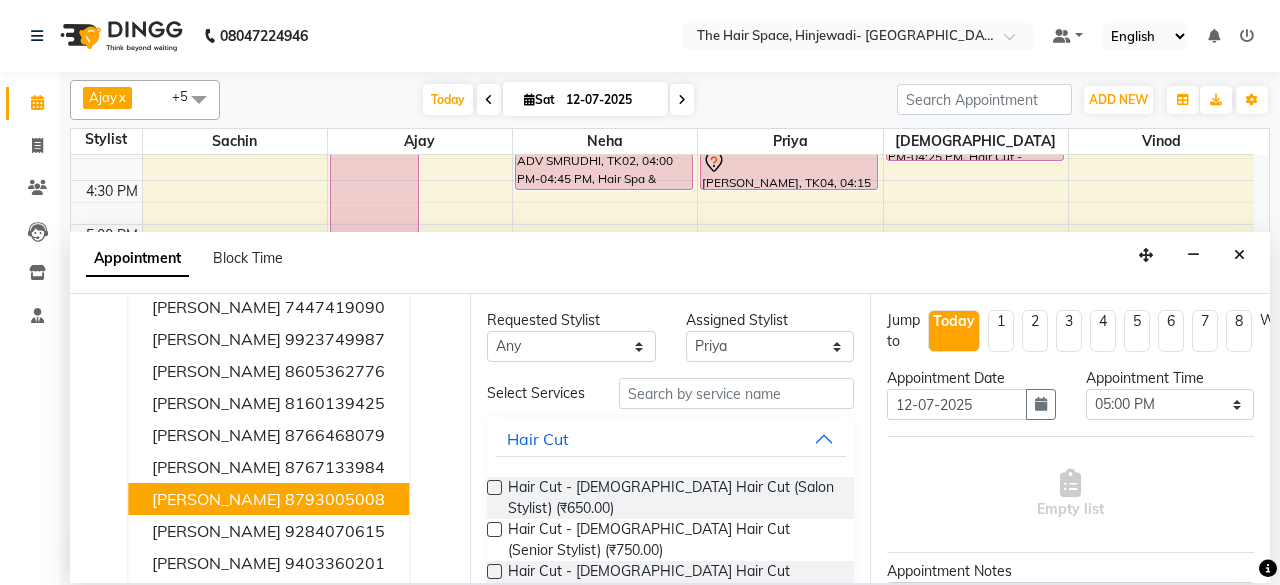 scroll, scrollTop: 100, scrollLeft: 0, axis: vertical 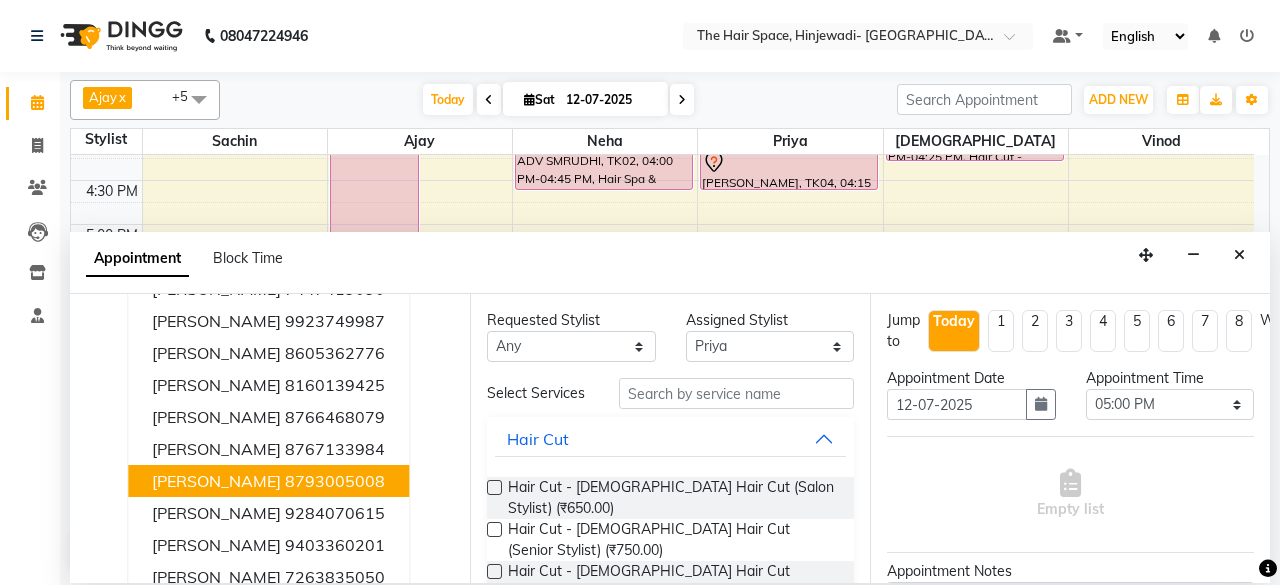click on "[PERSON_NAME]" at bounding box center [216, 481] 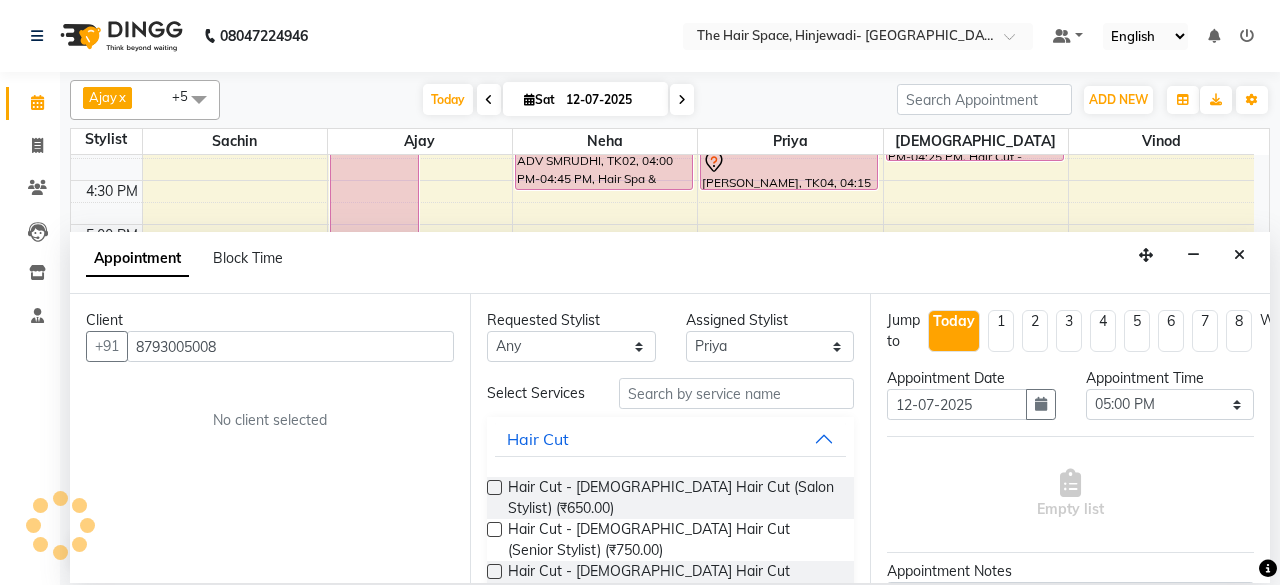 scroll, scrollTop: 0, scrollLeft: 0, axis: both 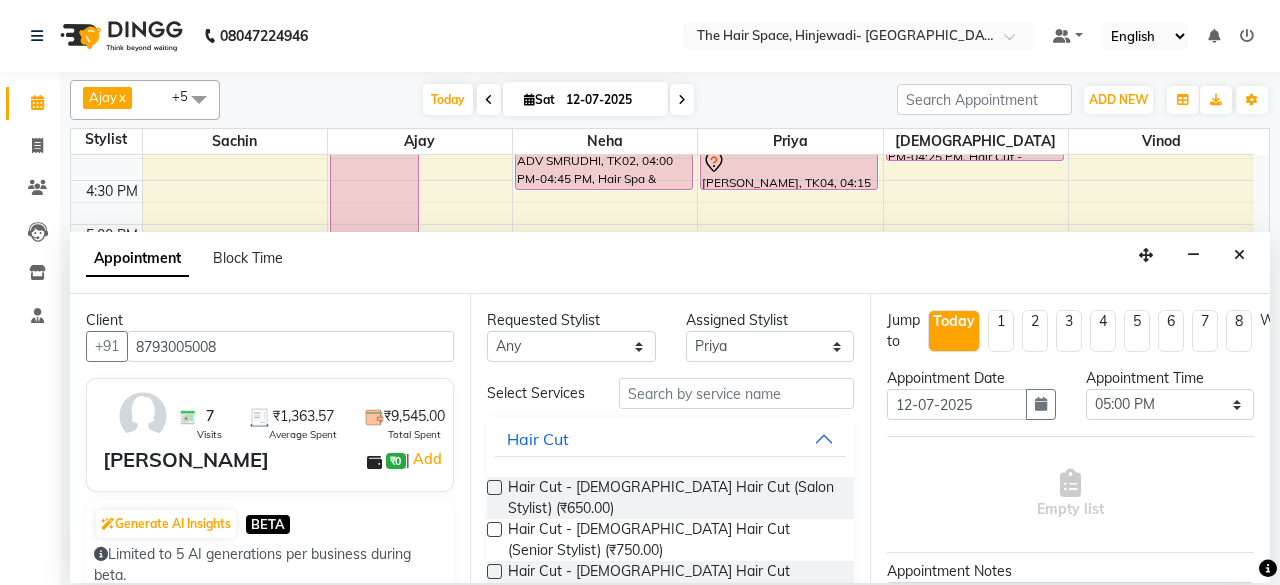 type on "8793005008" 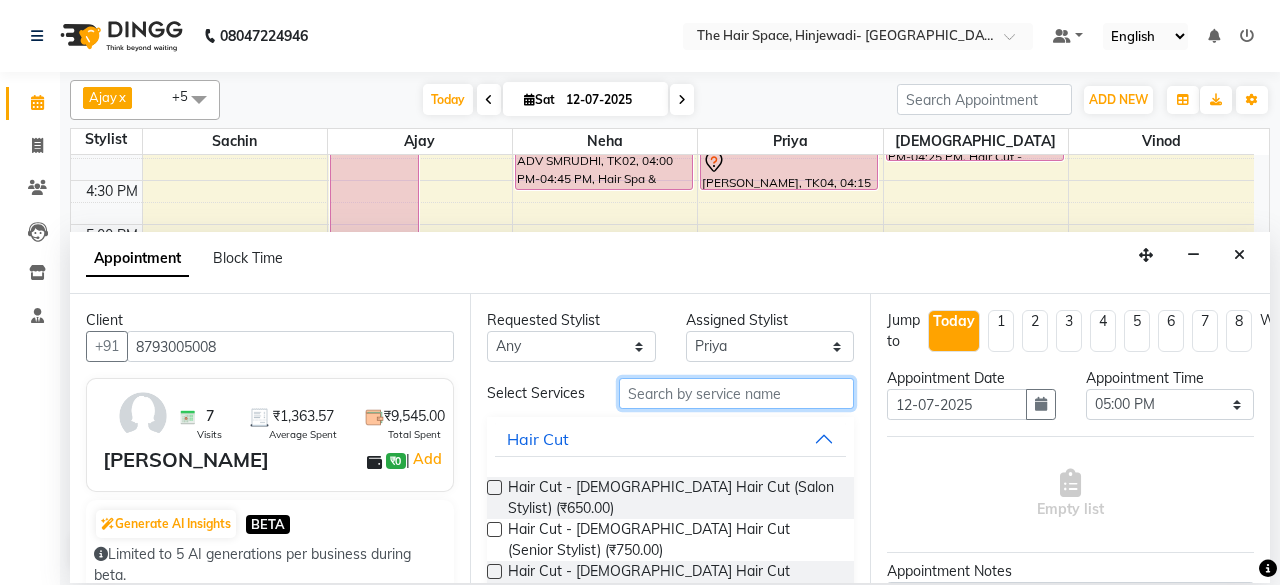click at bounding box center (736, 393) 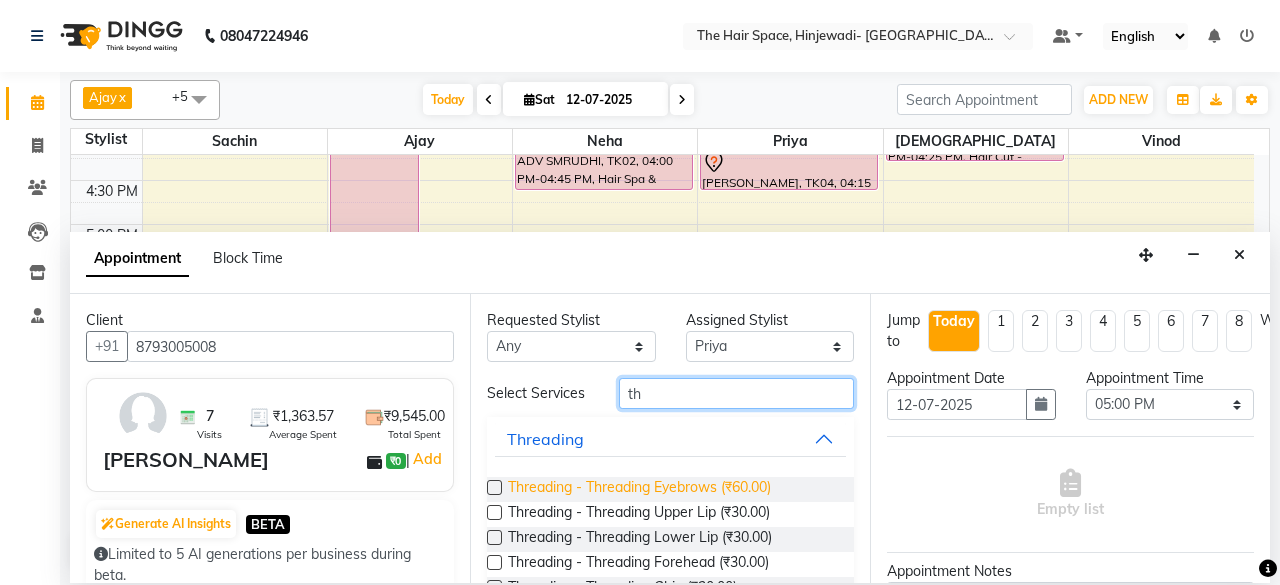 type on "th" 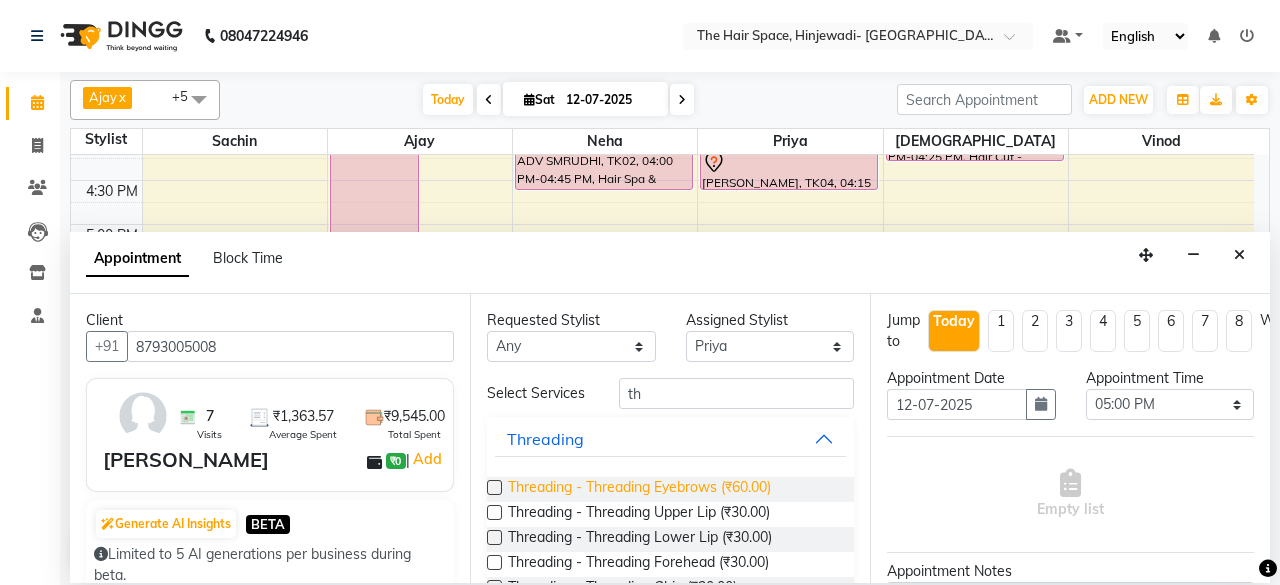 click on "Threading - Threading Eyebrows (₹60.00)" at bounding box center [639, 489] 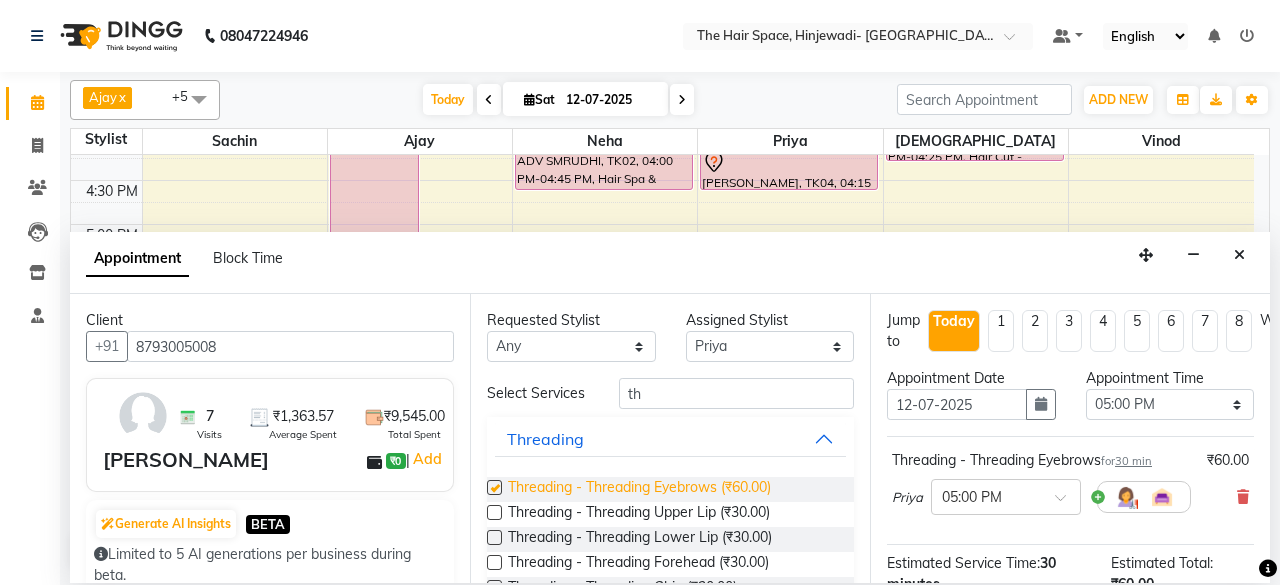checkbox on "false" 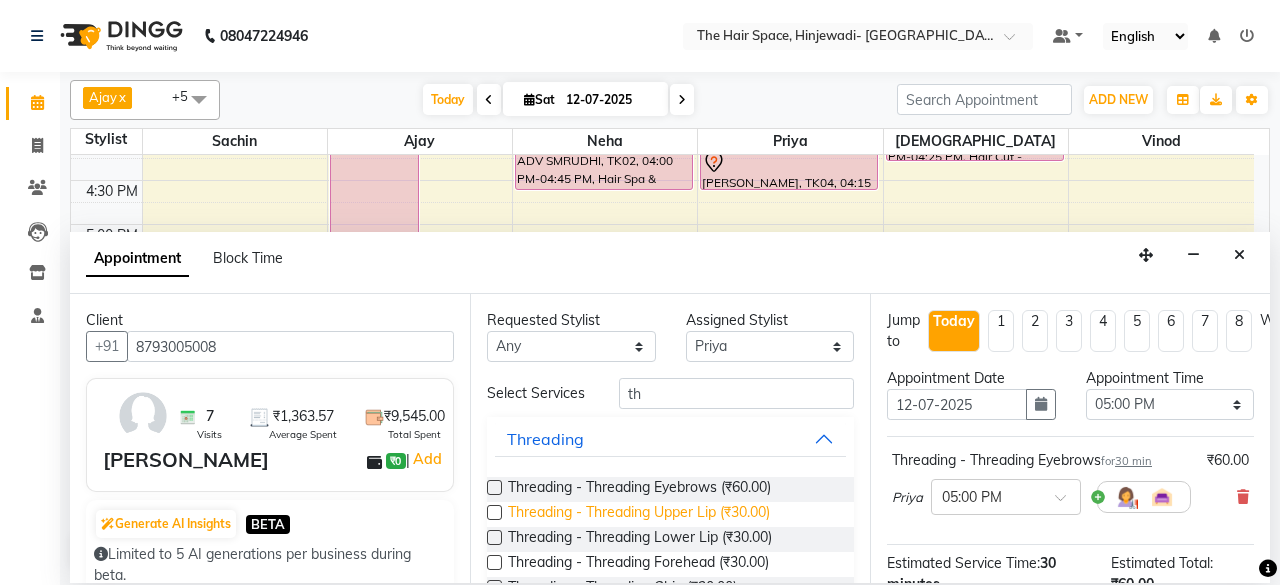 click on "Threading - Threading Upper Lip (₹30.00)" at bounding box center (639, 514) 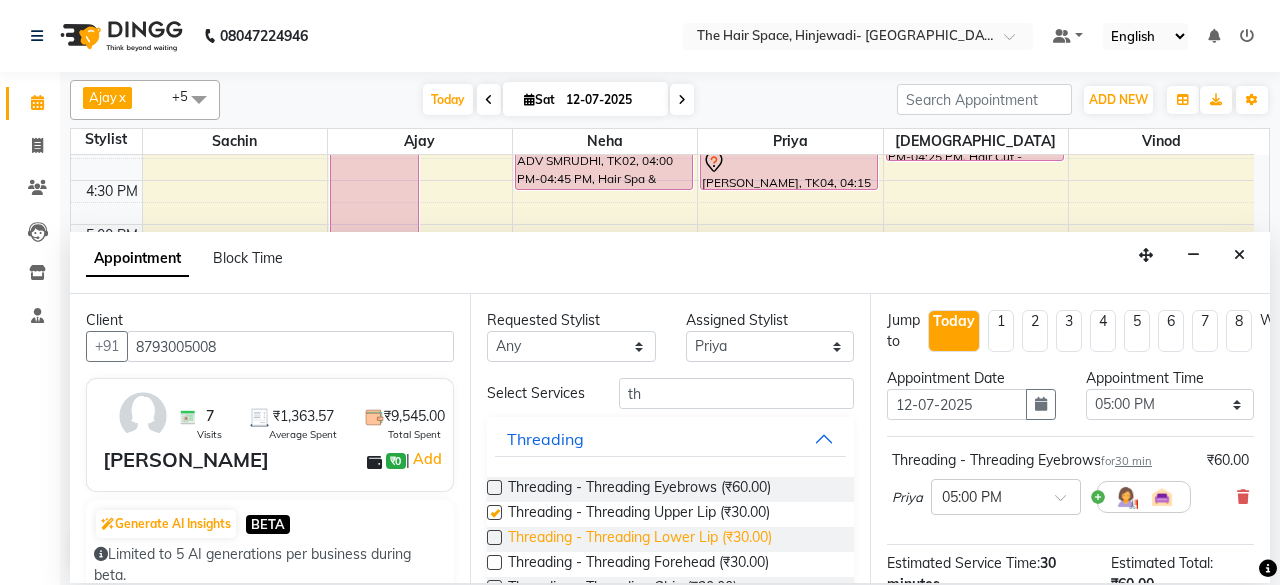checkbox on "false" 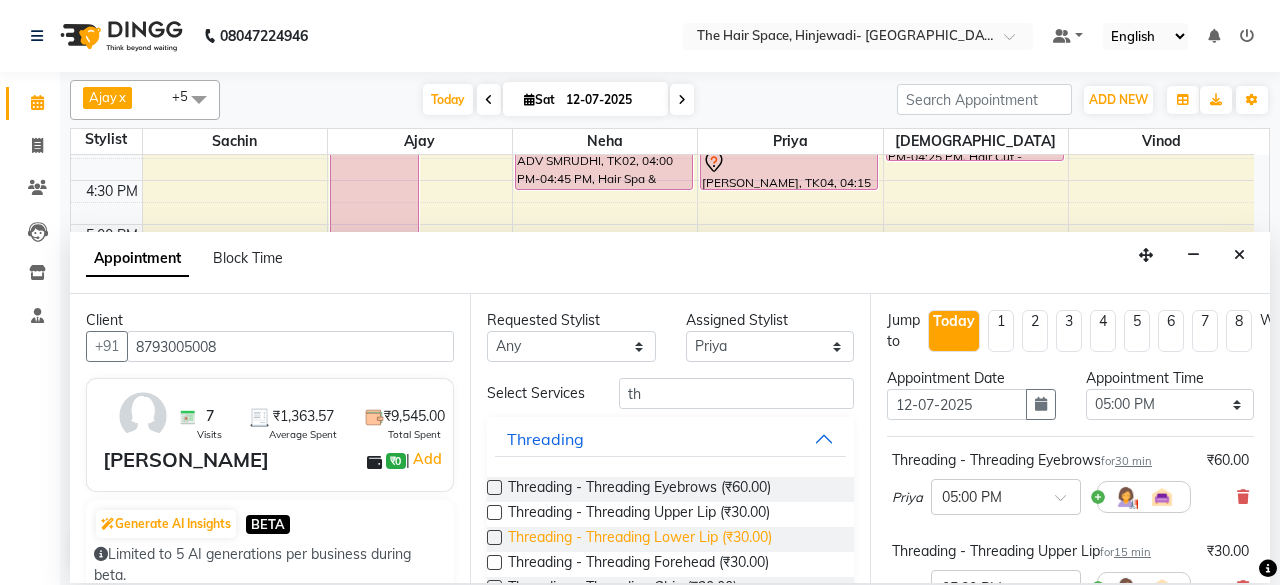 click on "Threading - Threading Lower Lip (₹30.00)" at bounding box center [640, 539] 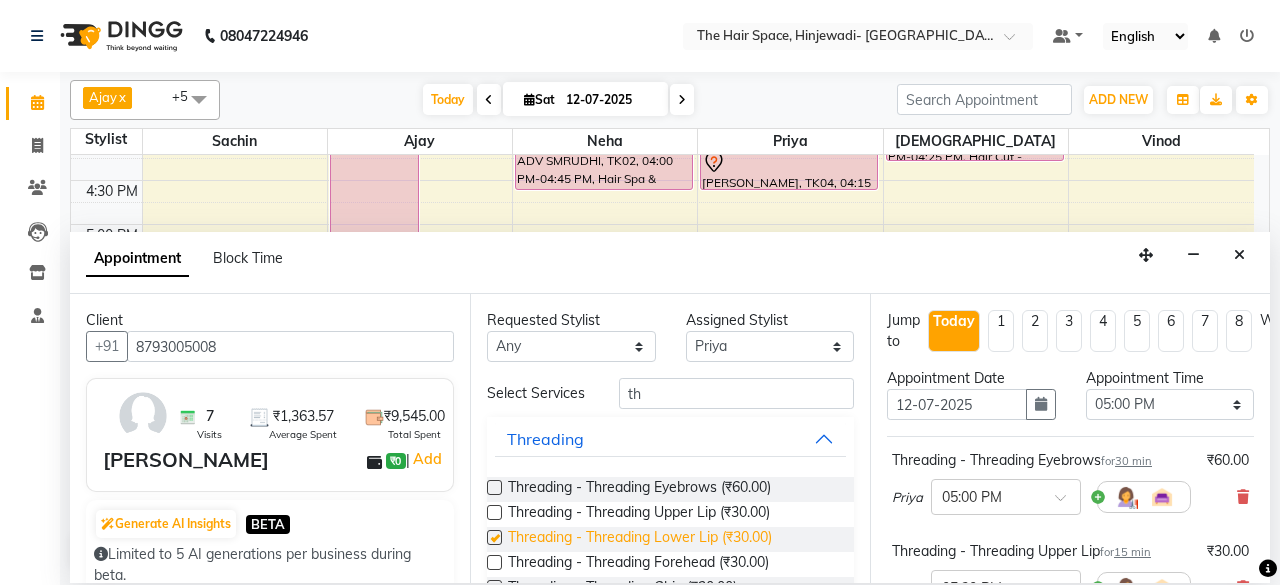 checkbox on "false" 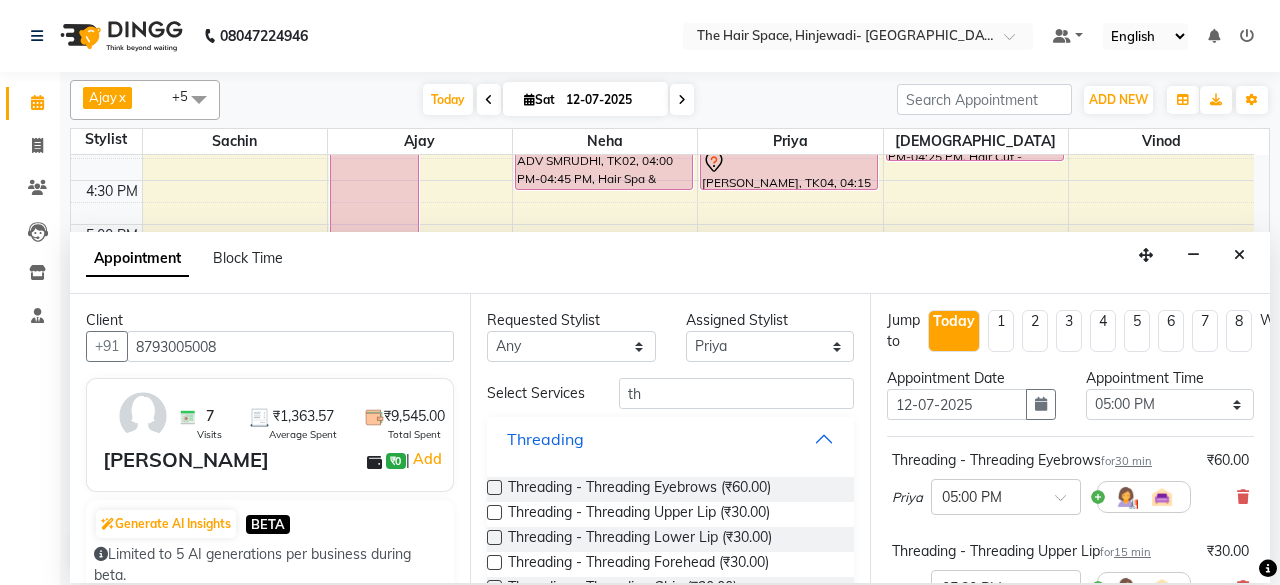 click on "Threading" at bounding box center (670, 439) 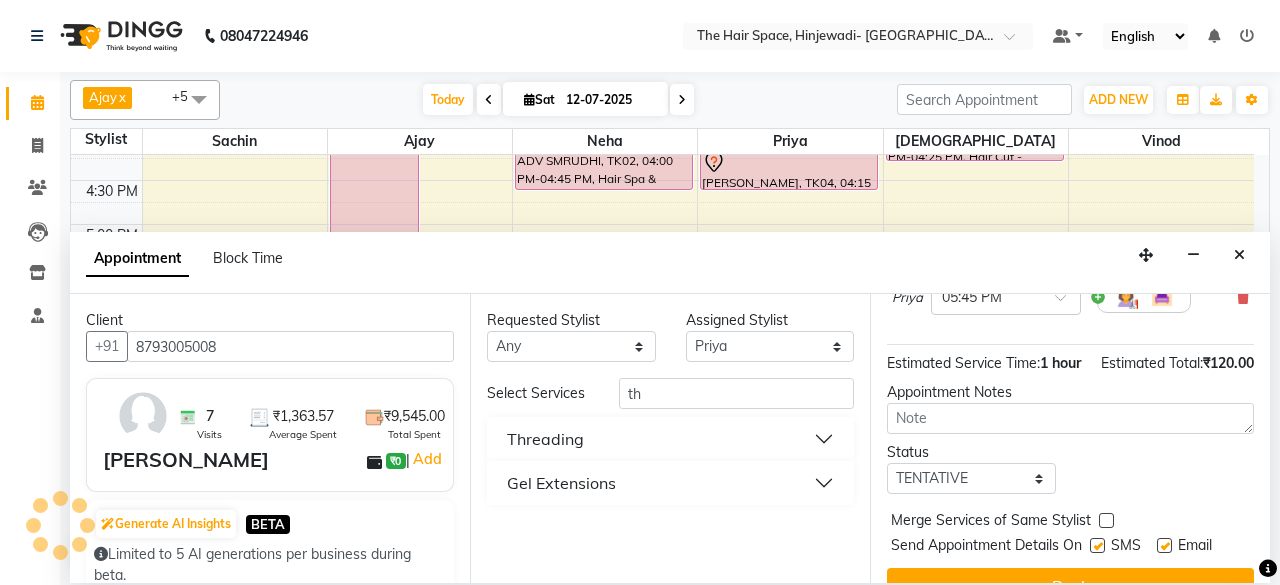 scroll, scrollTop: 454, scrollLeft: 0, axis: vertical 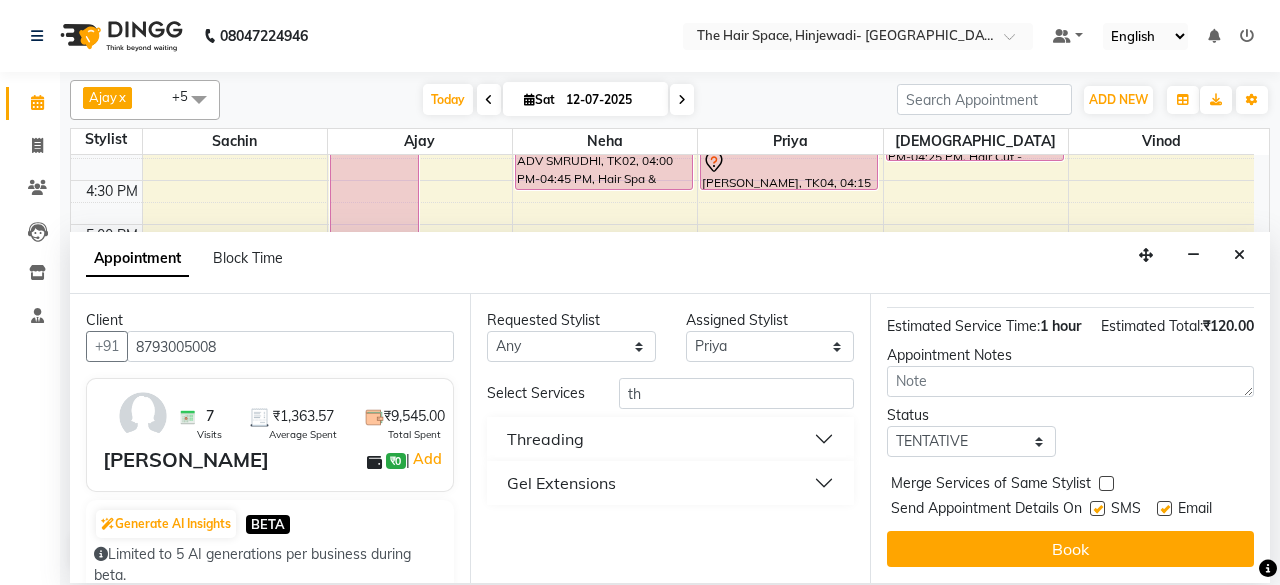 click at bounding box center (1097, 508) 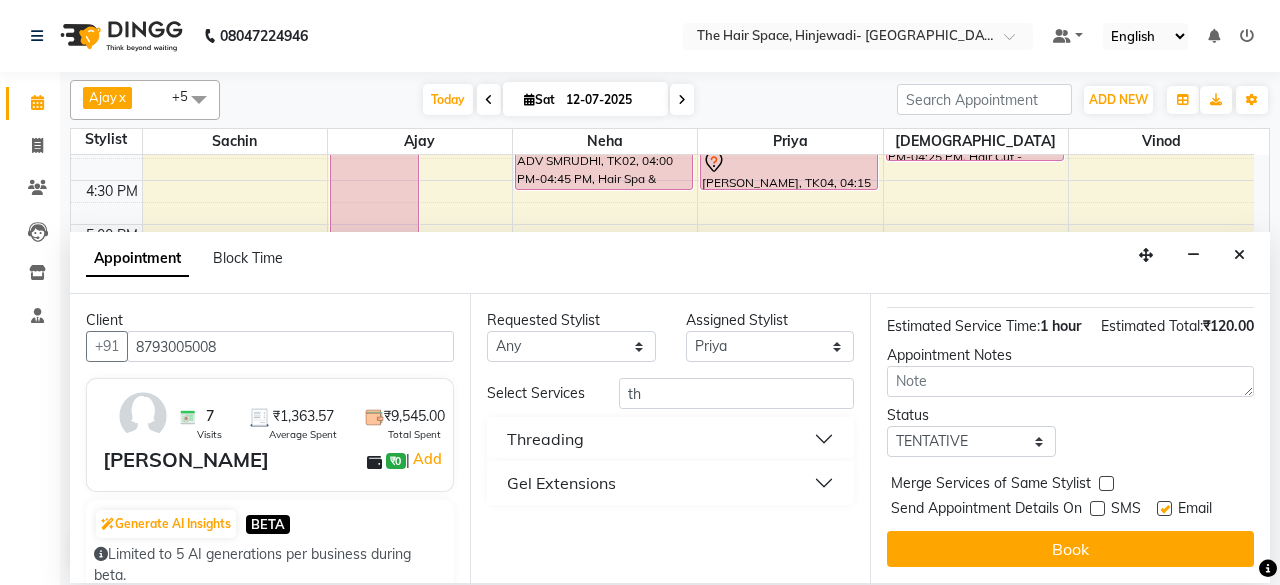 drag, startPoint x: 1076, startPoint y: 521, endPoint x: 1071, endPoint y: 512, distance: 10.29563 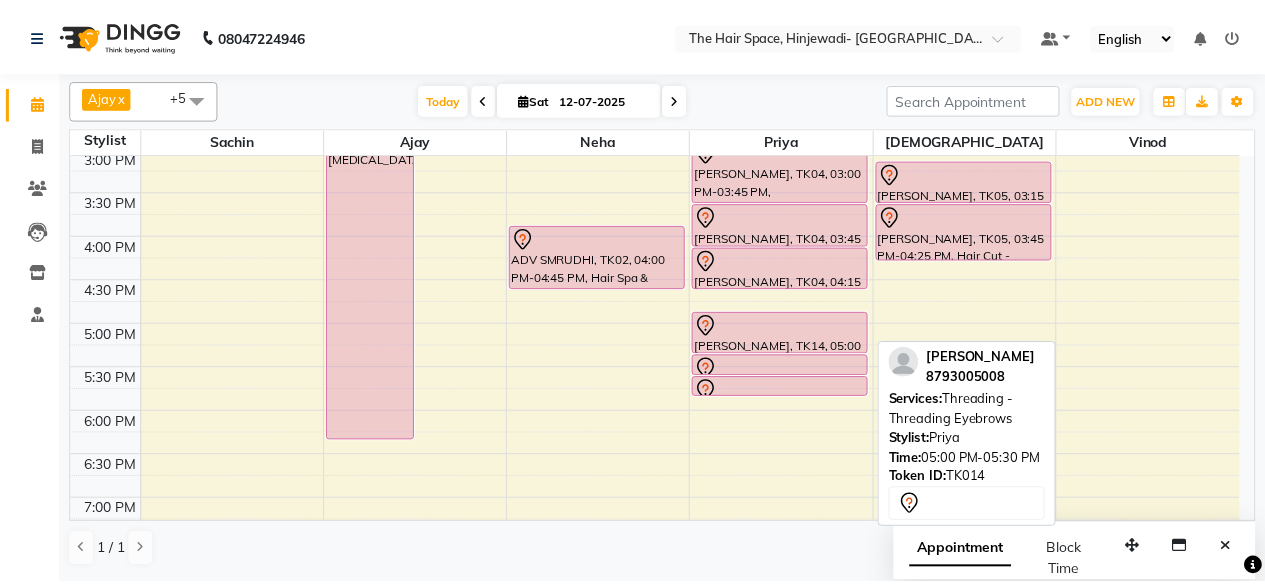 scroll, scrollTop: 522, scrollLeft: 0, axis: vertical 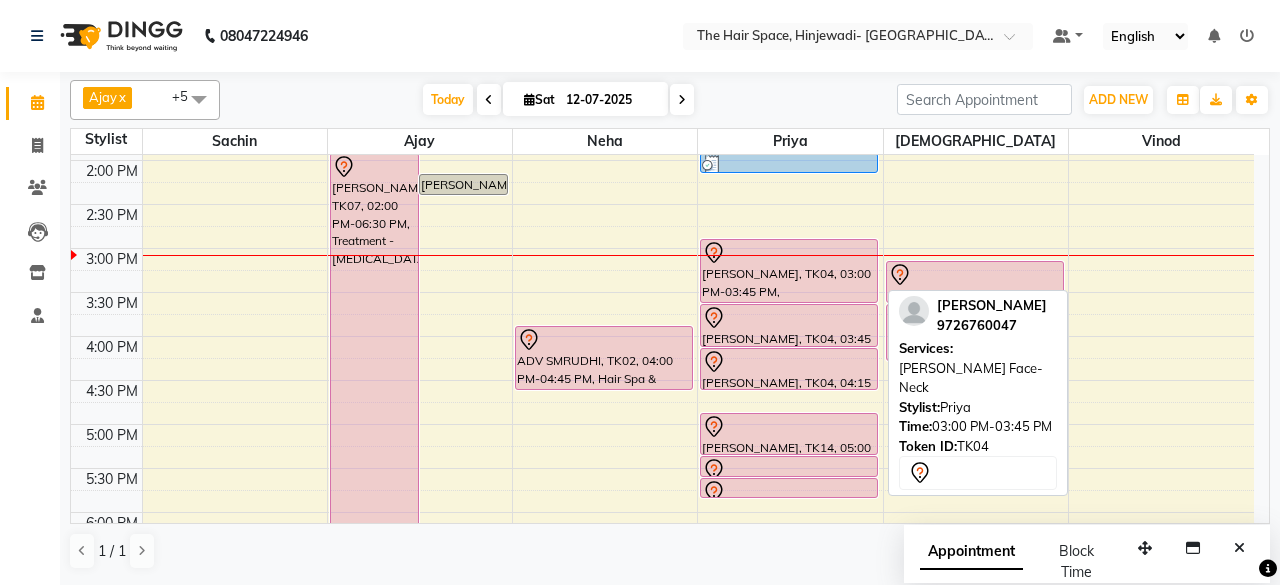 click on "[PERSON_NAME], TK04, 03:00 PM-03:45 PM, [PERSON_NAME] Face-Neck" at bounding box center (789, 271) 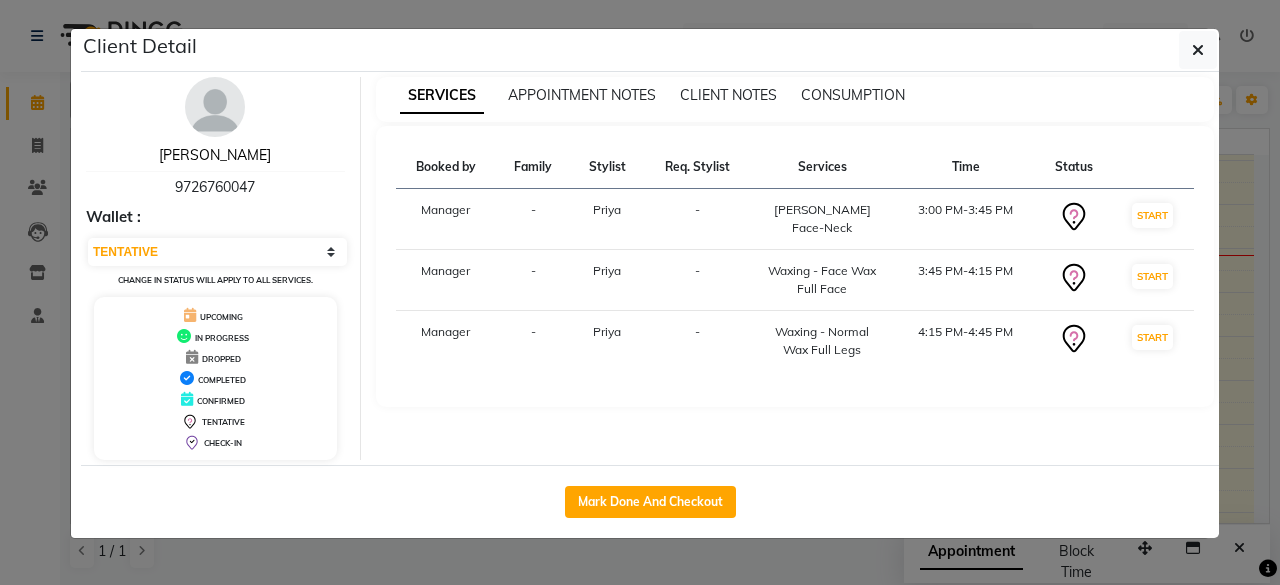 click on "[PERSON_NAME]" at bounding box center [215, 155] 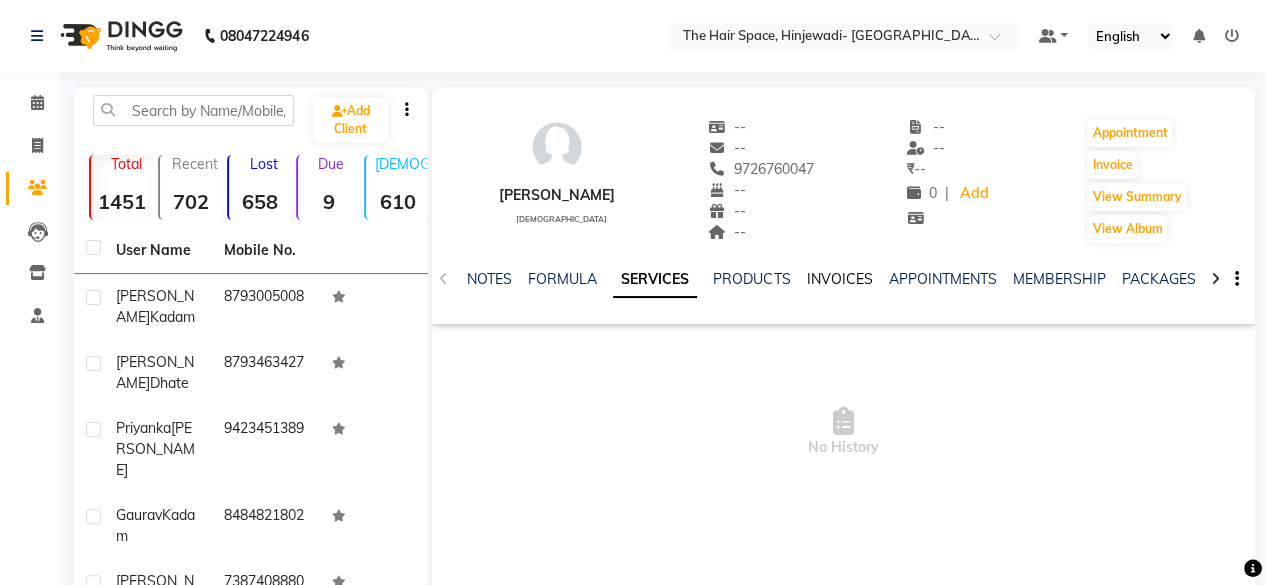 click on "INVOICES" 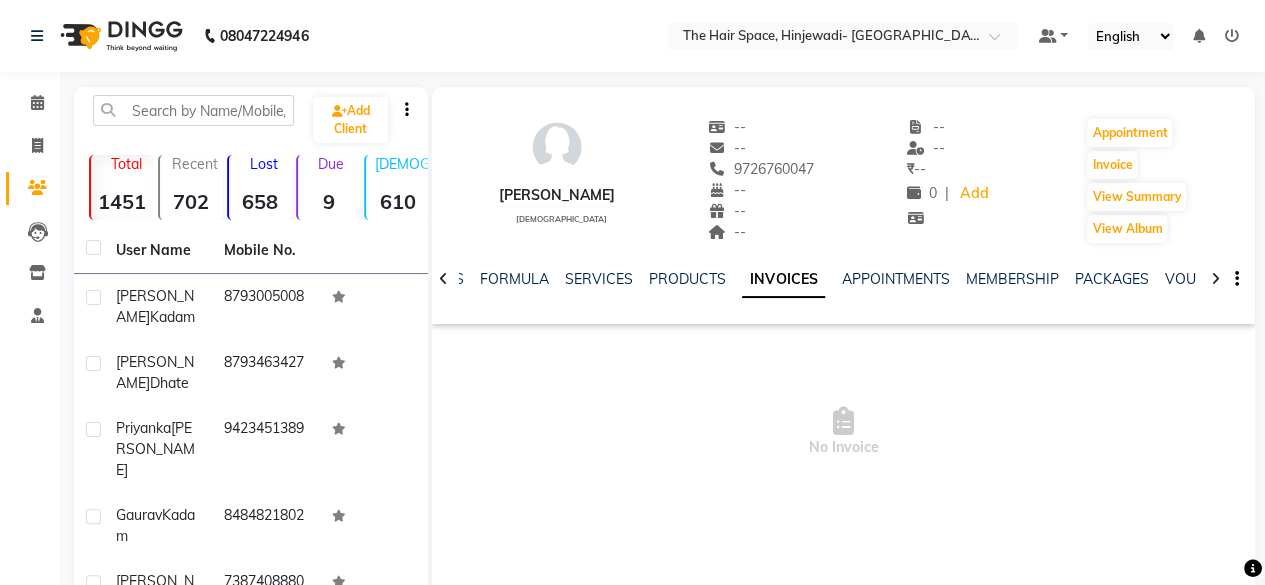 click on "APPOINTMENTS" 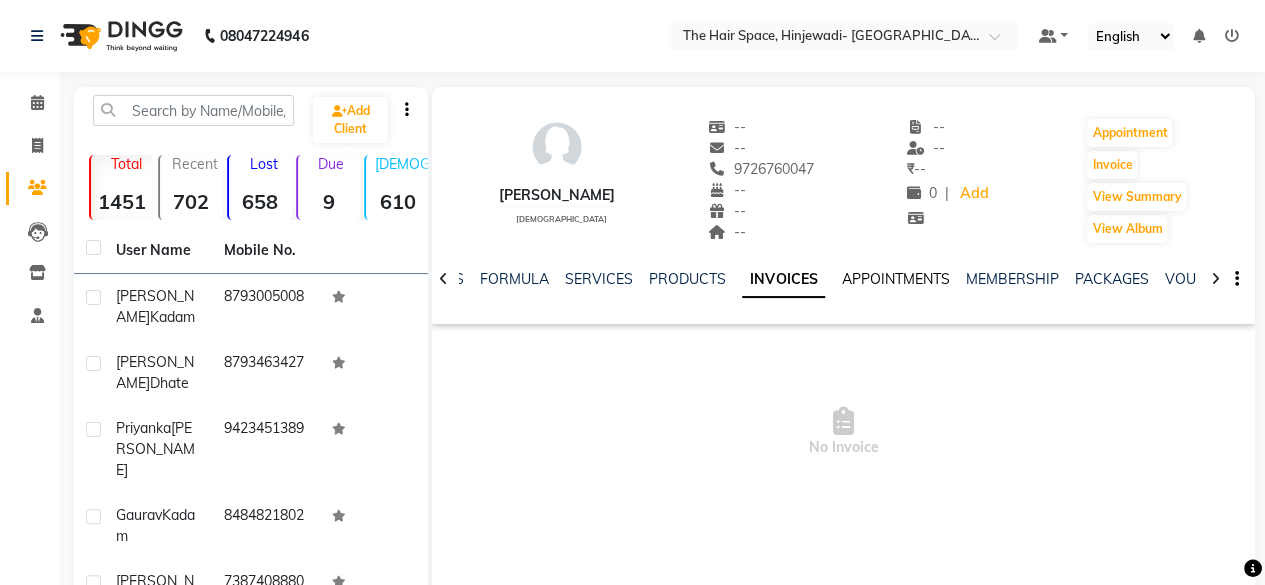 click on "APPOINTMENTS" 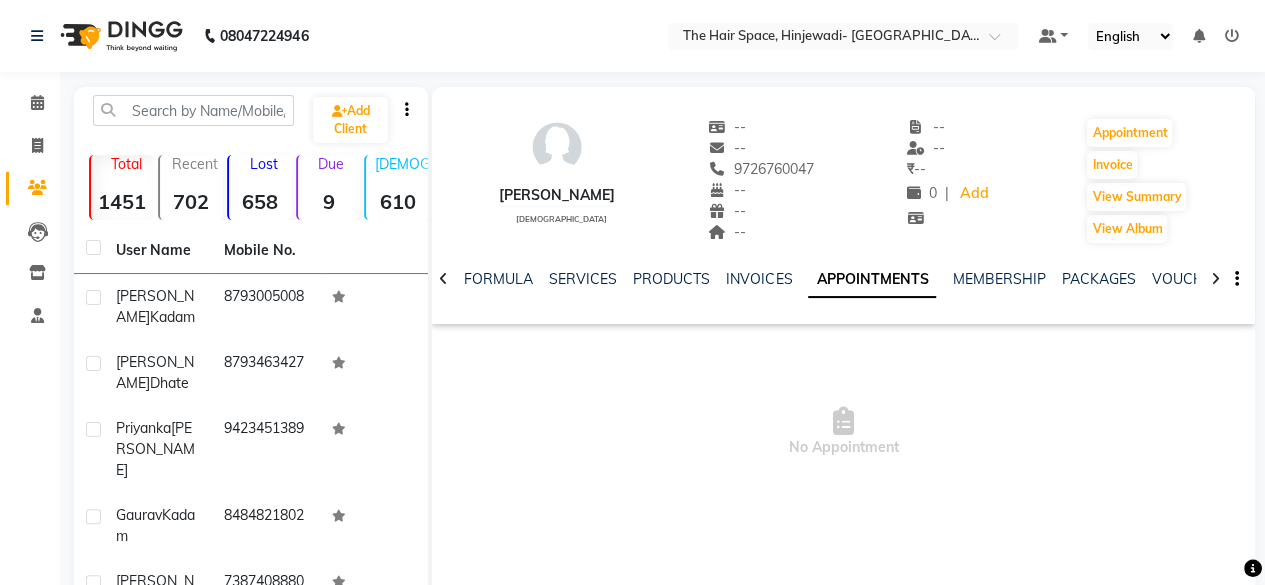 click on "NOTES FORMULA SERVICES PRODUCTS INVOICES APPOINTMENTS MEMBERSHIP PACKAGES VOUCHERS GIFTCARDS POINTS FORMS FAMILY CARDS WALLET" 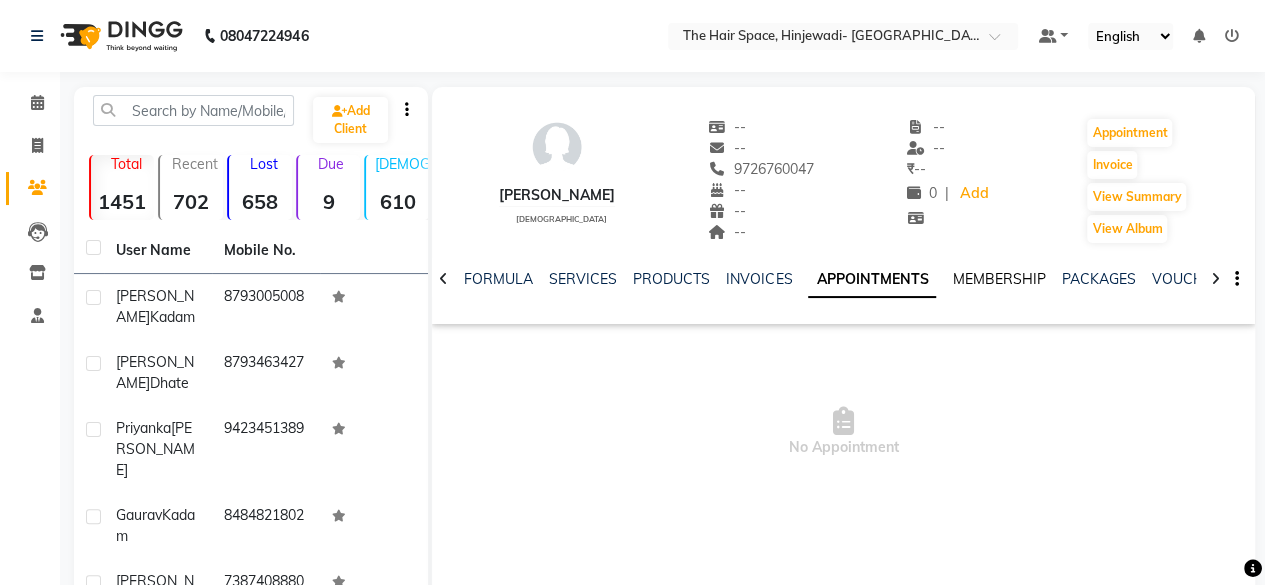 click on "MEMBERSHIP" 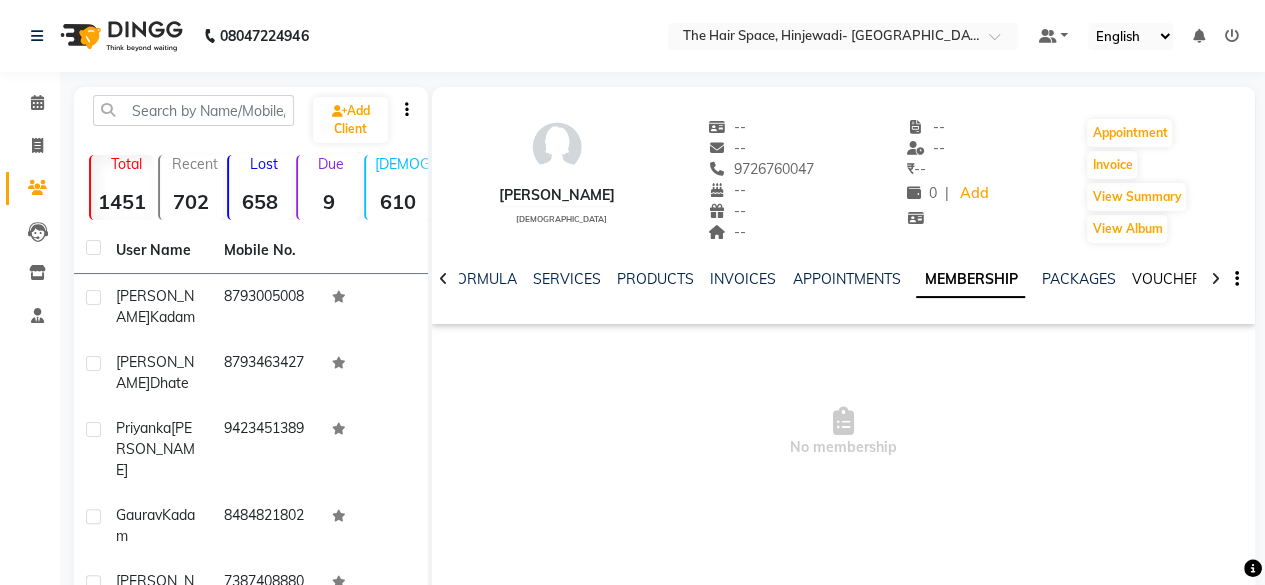 click on "NOTES FORMULA SERVICES PRODUCTS INVOICES APPOINTMENTS MEMBERSHIP PACKAGES VOUCHERS GIFTCARDS POINTS FORMS FAMILY CARDS WALLET" 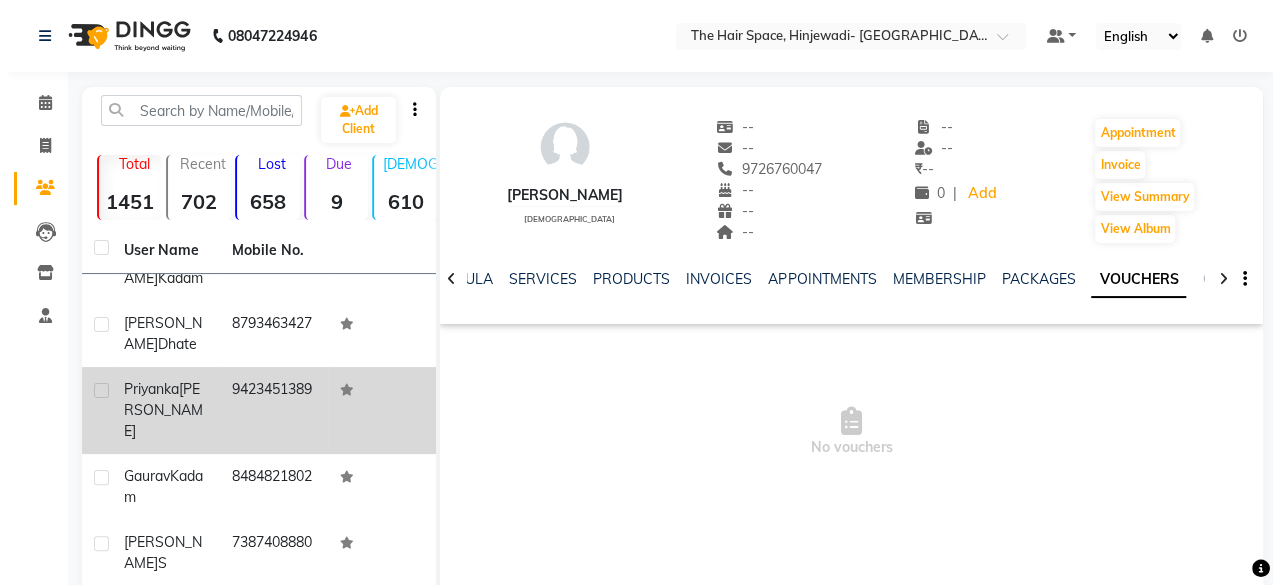 scroll, scrollTop: 74, scrollLeft: 0, axis: vertical 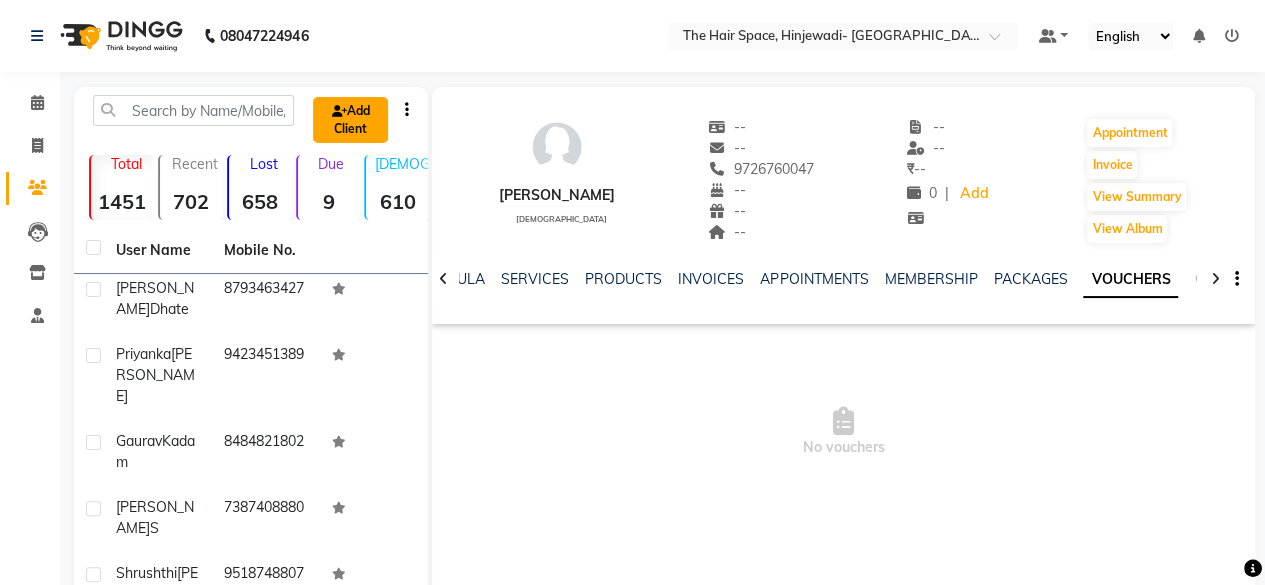 click on "Add Client" 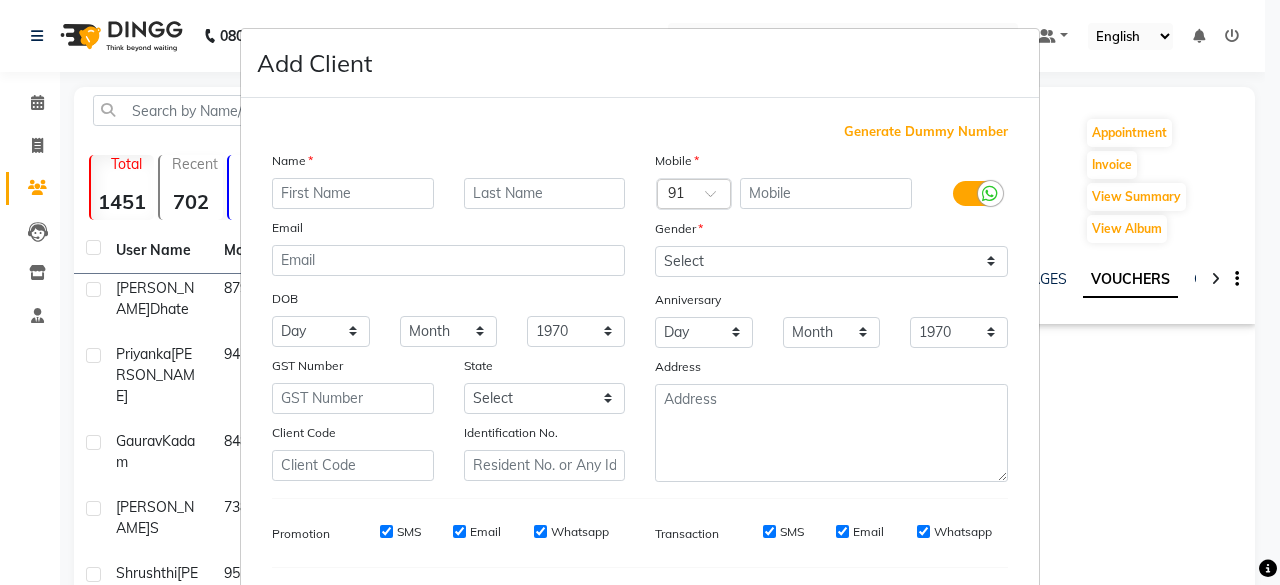 click on "Add Client Generate Dummy Number Name Email DOB Day 01 02 03 04 05 06 07 08 09 10 11 12 13 14 15 16 17 18 19 20 21 22 23 24 25 26 27 28 29 30 31 Month January February March April May June July August September October November [DATE] 1941 1942 1943 1944 1945 1946 1947 1948 1949 1950 1951 1952 1953 1954 1955 1956 1957 1958 1959 1960 1961 1962 1963 1964 1965 1966 1967 1968 1969 1970 1971 1972 1973 1974 1975 1976 1977 1978 1979 1980 1981 1982 1983 1984 1985 1986 1987 1988 1989 1990 1991 1992 1993 1994 1995 1996 1997 1998 1999 2000 2001 2002 2003 2004 2005 2006 2007 2008 2009 2010 2011 2012 2013 2014 2015 2016 2017 2018 2019 2020 2021 2022 2023 2024 GST Number State Select [GEOGRAPHIC_DATA] [GEOGRAPHIC_DATA] [GEOGRAPHIC_DATA] [GEOGRAPHIC_DATA] [GEOGRAPHIC_DATA] [GEOGRAPHIC_DATA] [GEOGRAPHIC_DATA] [GEOGRAPHIC_DATA] and [GEOGRAPHIC_DATA] [GEOGRAPHIC_DATA] [GEOGRAPHIC_DATA] [GEOGRAPHIC_DATA] [GEOGRAPHIC_DATA] [GEOGRAPHIC_DATA] [GEOGRAPHIC_DATA] [GEOGRAPHIC_DATA] [GEOGRAPHIC_DATA] [GEOGRAPHIC_DATA] [GEOGRAPHIC_DATA] [GEOGRAPHIC_DATA] [GEOGRAPHIC_DATA] [GEOGRAPHIC_DATA] [GEOGRAPHIC_DATA] [GEOGRAPHIC_DATA] [GEOGRAPHIC_DATA] [GEOGRAPHIC_DATA] [GEOGRAPHIC_DATA] [GEOGRAPHIC_DATA] [GEOGRAPHIC_DATA] [GEOGRAPHIC_DATA] [GEOGRAPHIC_DATA]" at bounding box center [640, 292] 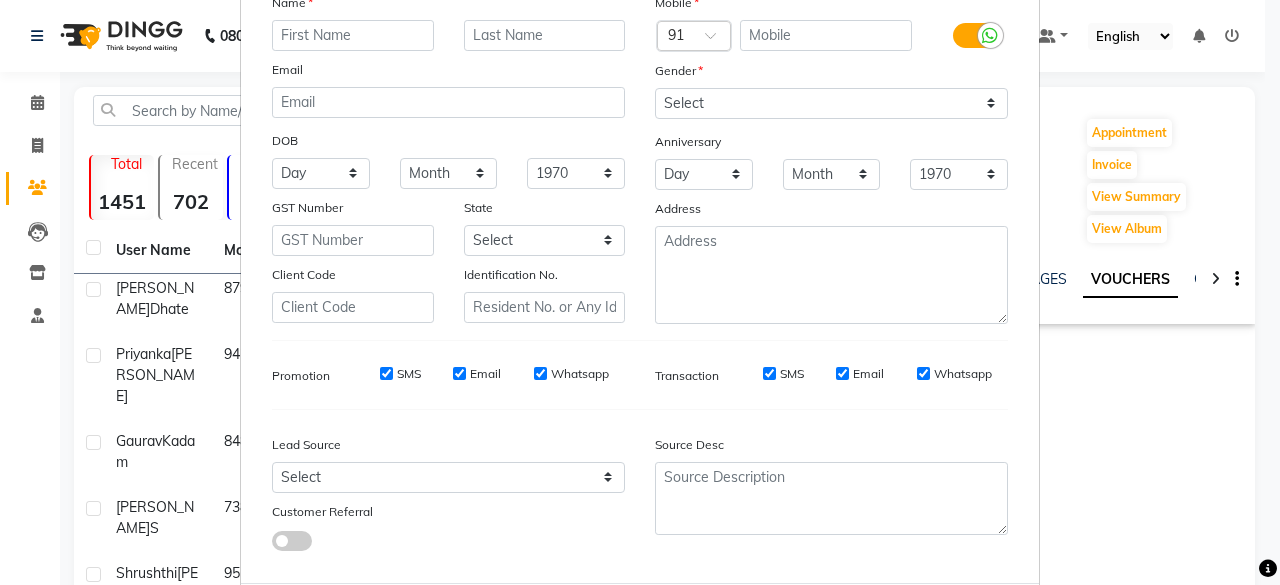 scroll, scrollTop: 260, scrollLeft: 0, axis: vertical 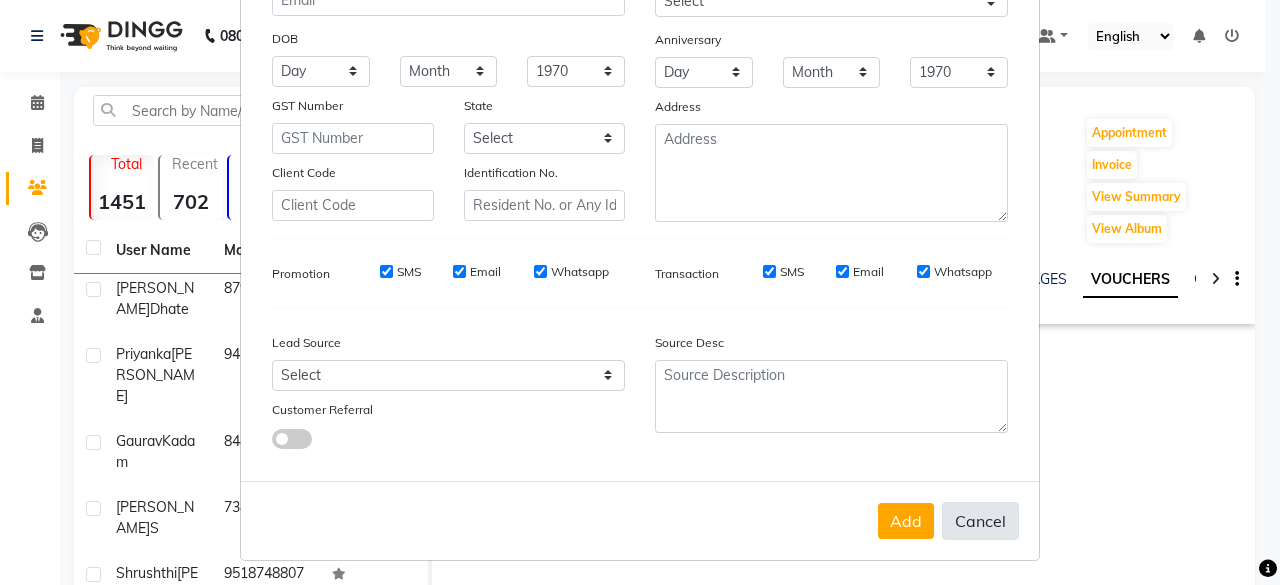 click on "Cancel" at bounding box center [980, 521] 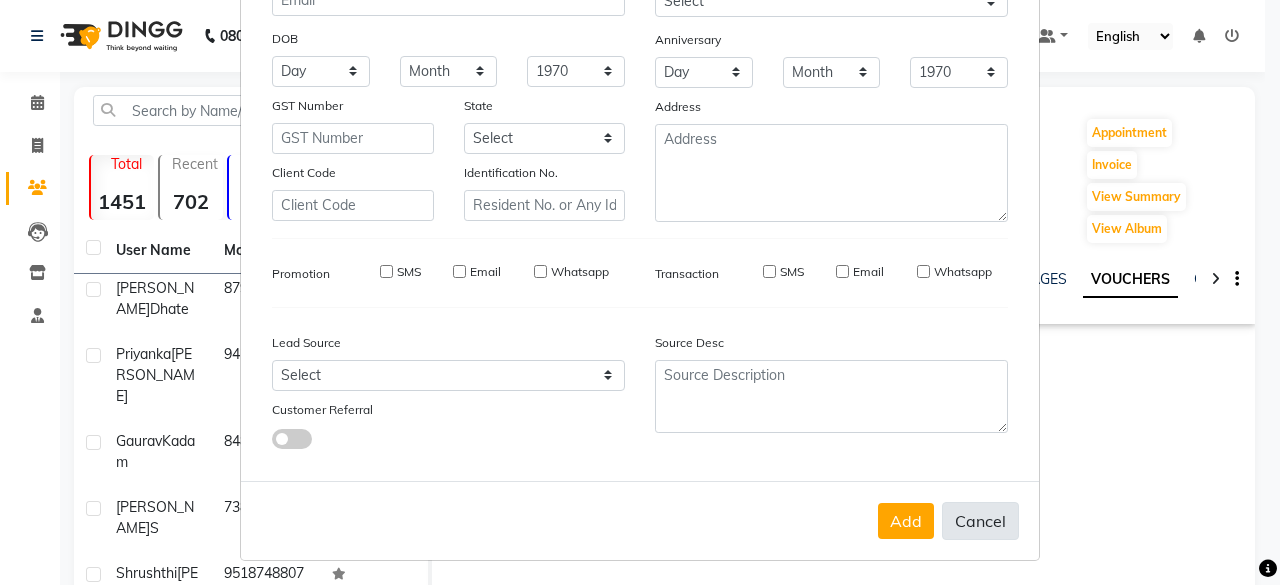 select 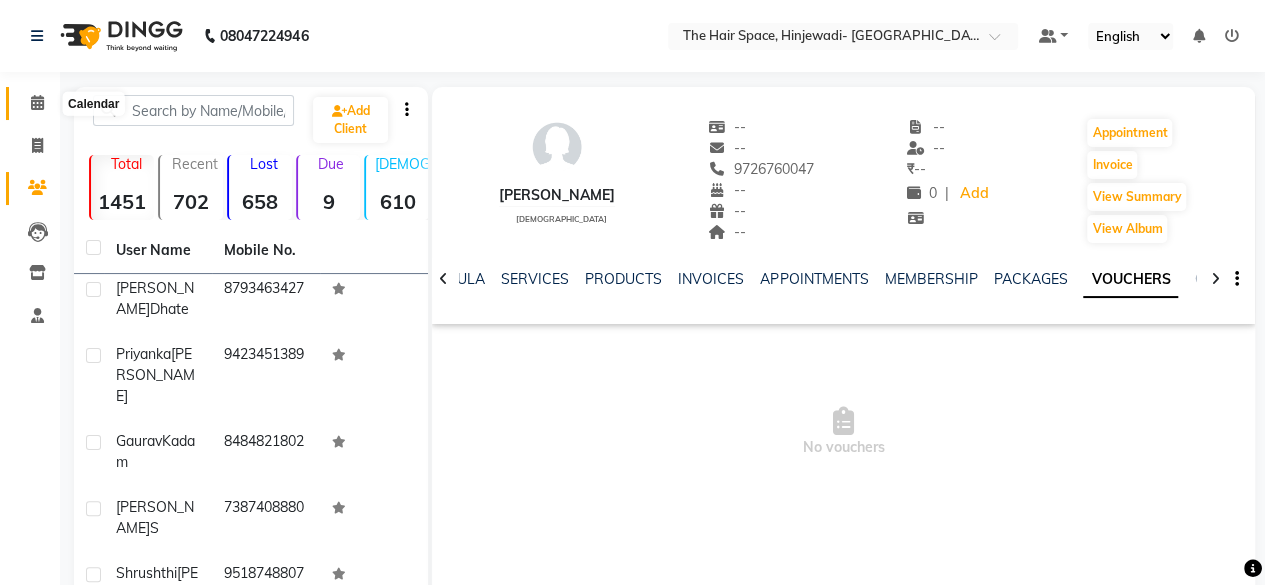click 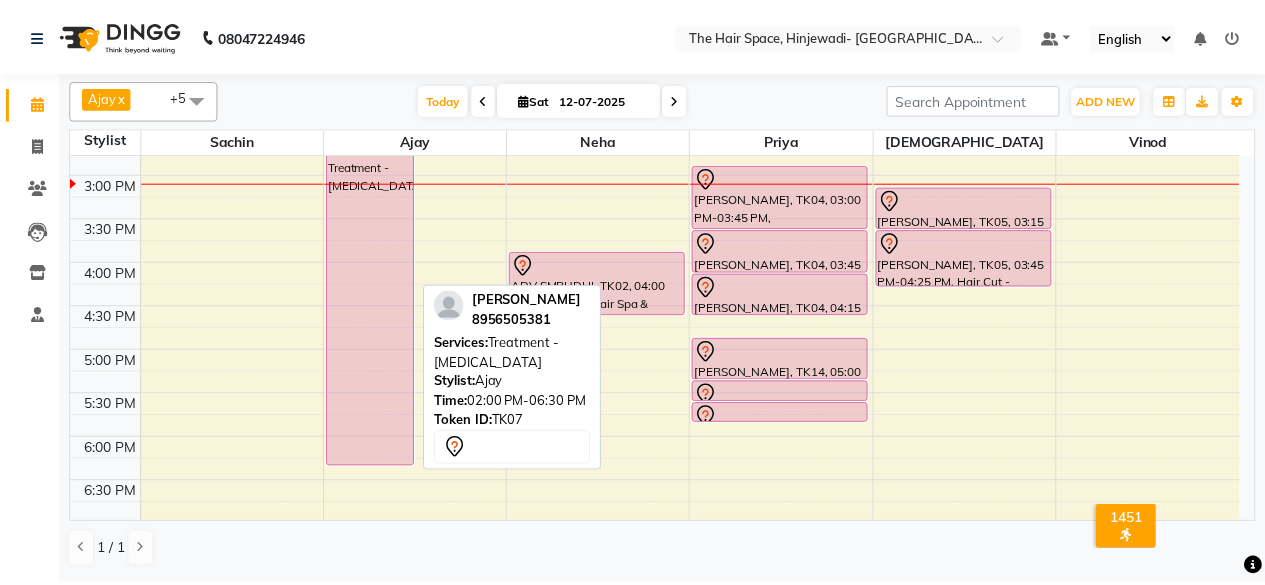 scroll, scrollTop: 608, scrollLeft: 0, axis: vertical 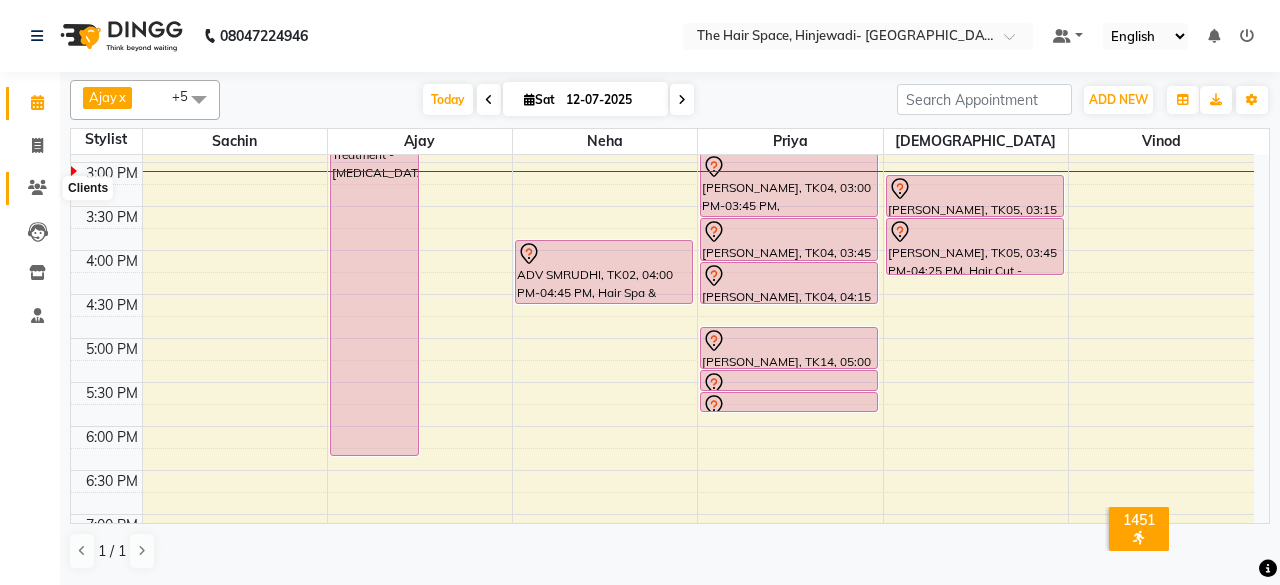 click 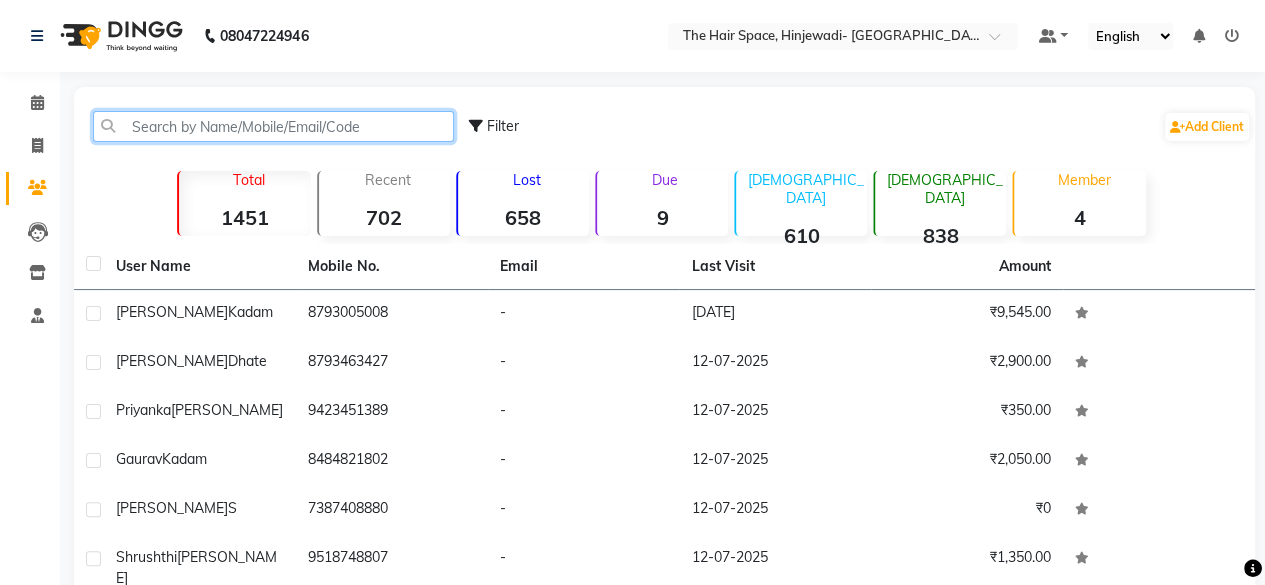 click 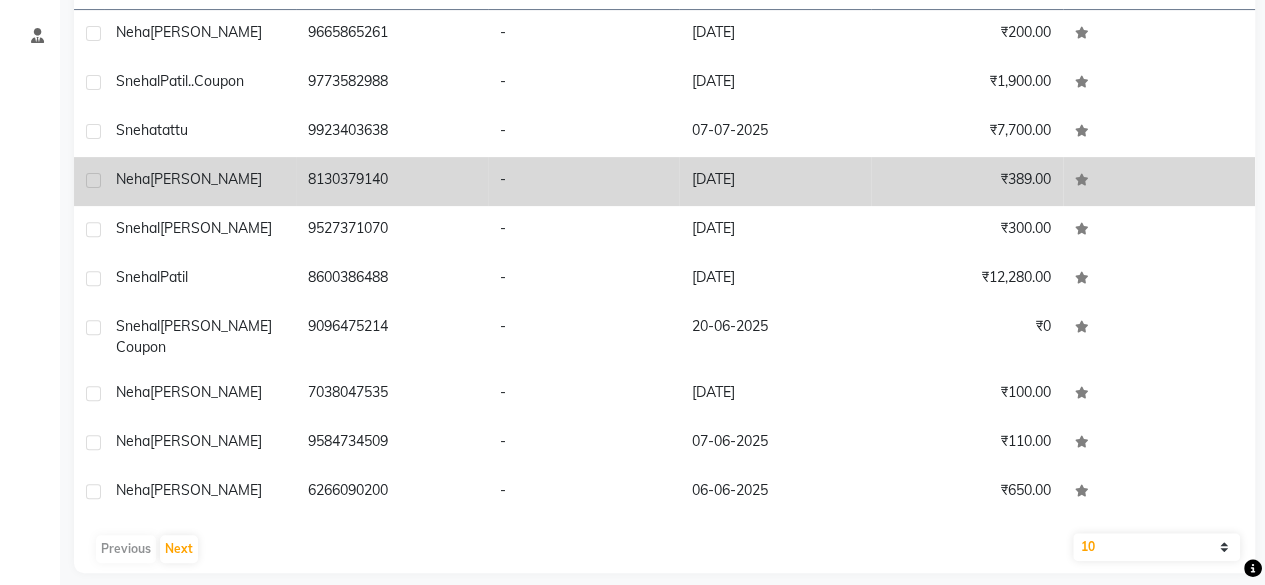 scroll, scrollTop: 0, scrollLeft: 0, axis: both 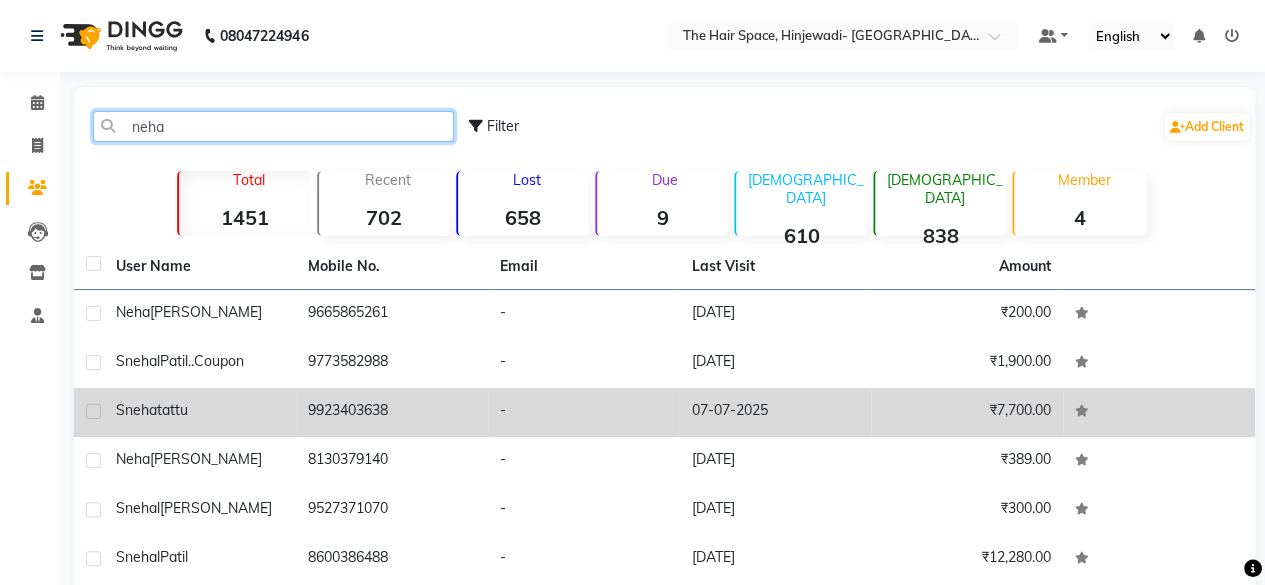type on "neha" 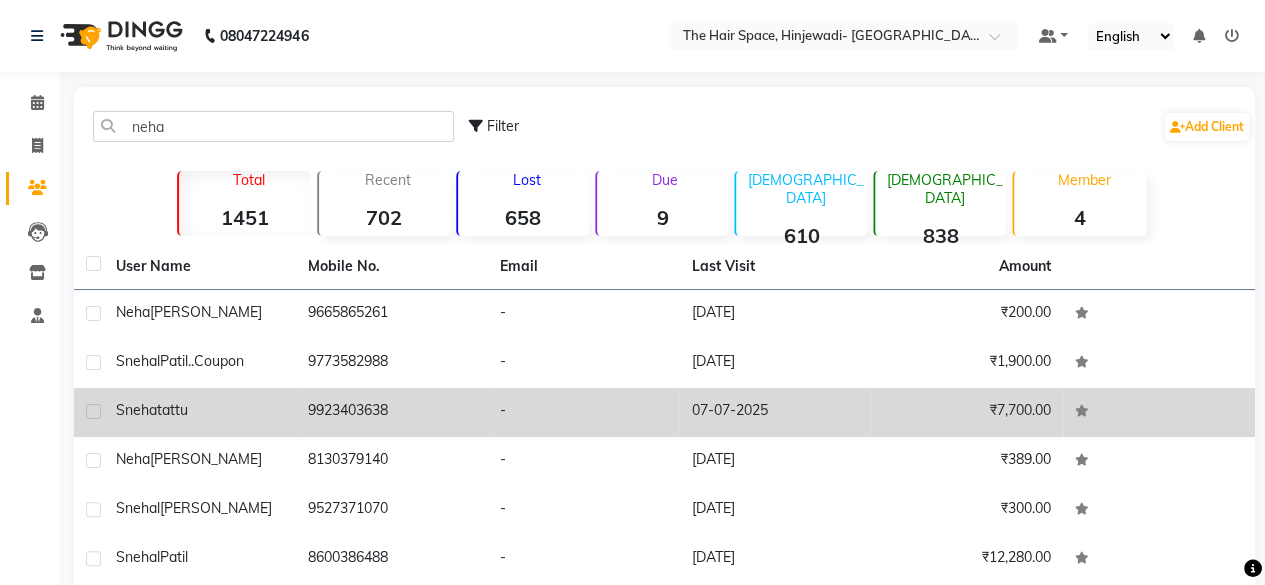 click on "9923403638" 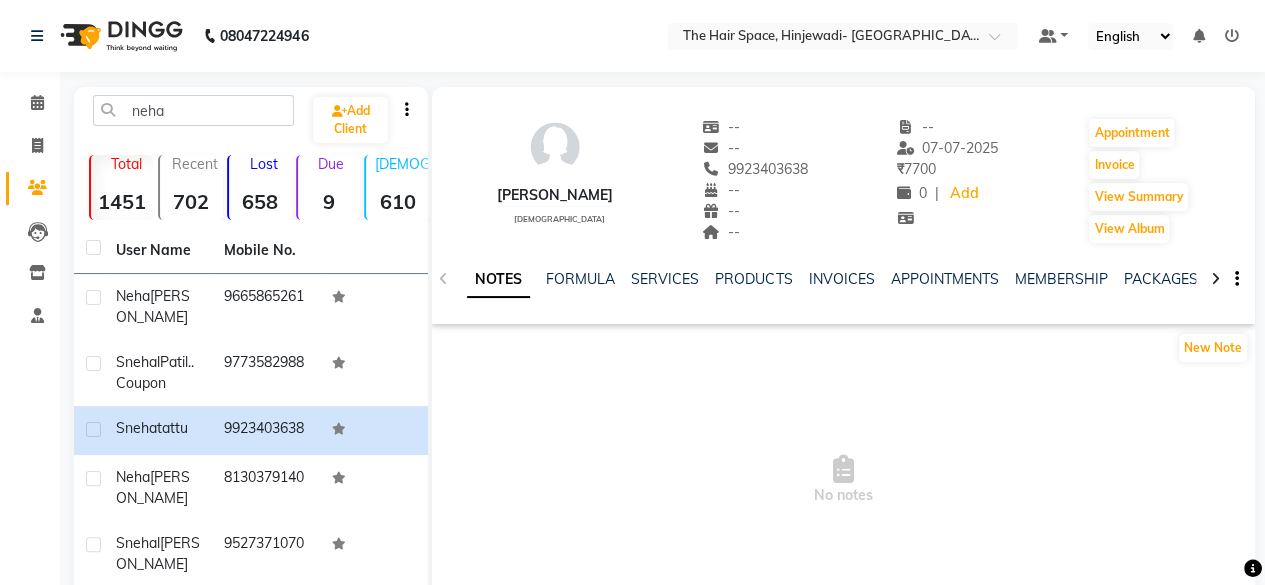 click on "PACKAGES" 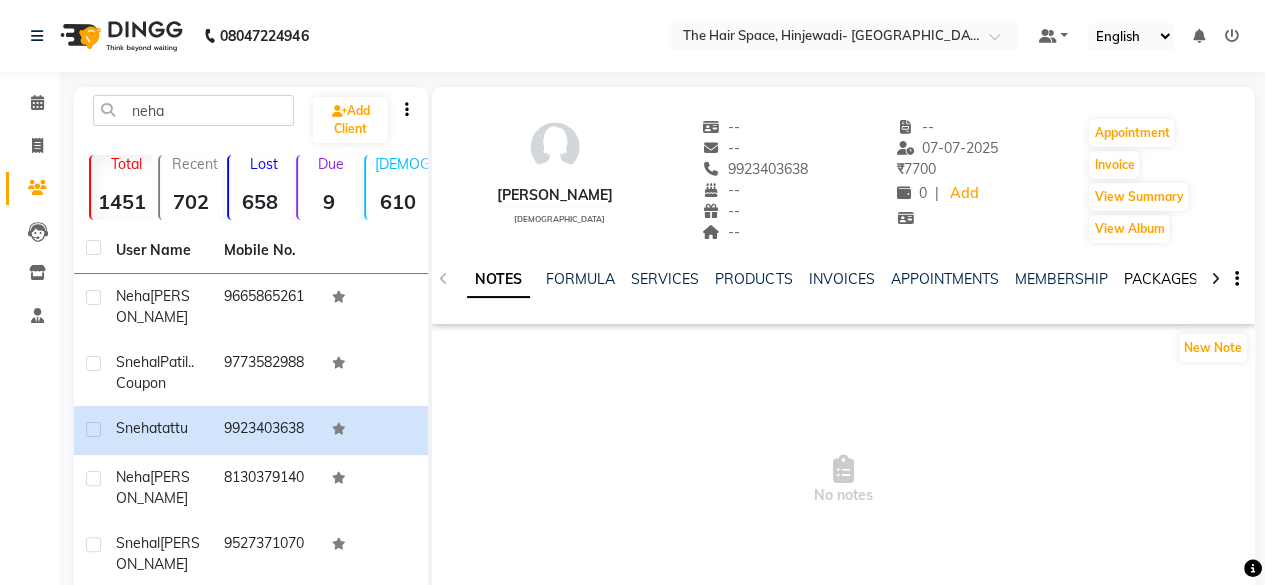 click on "PACKAGES" 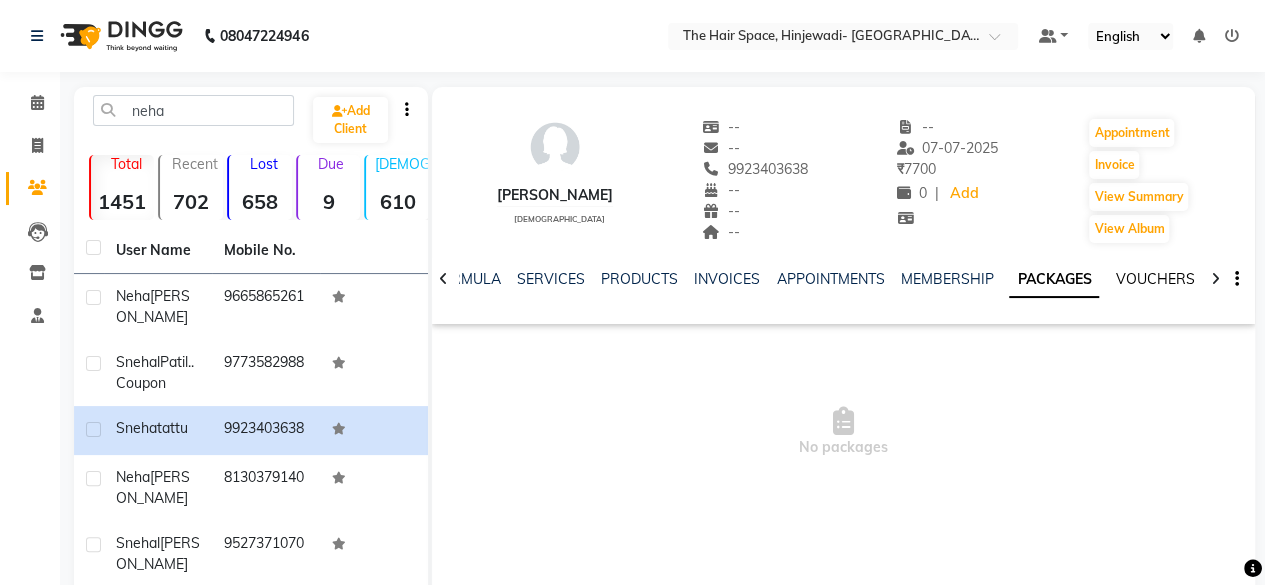 click on "VOUCHERS" 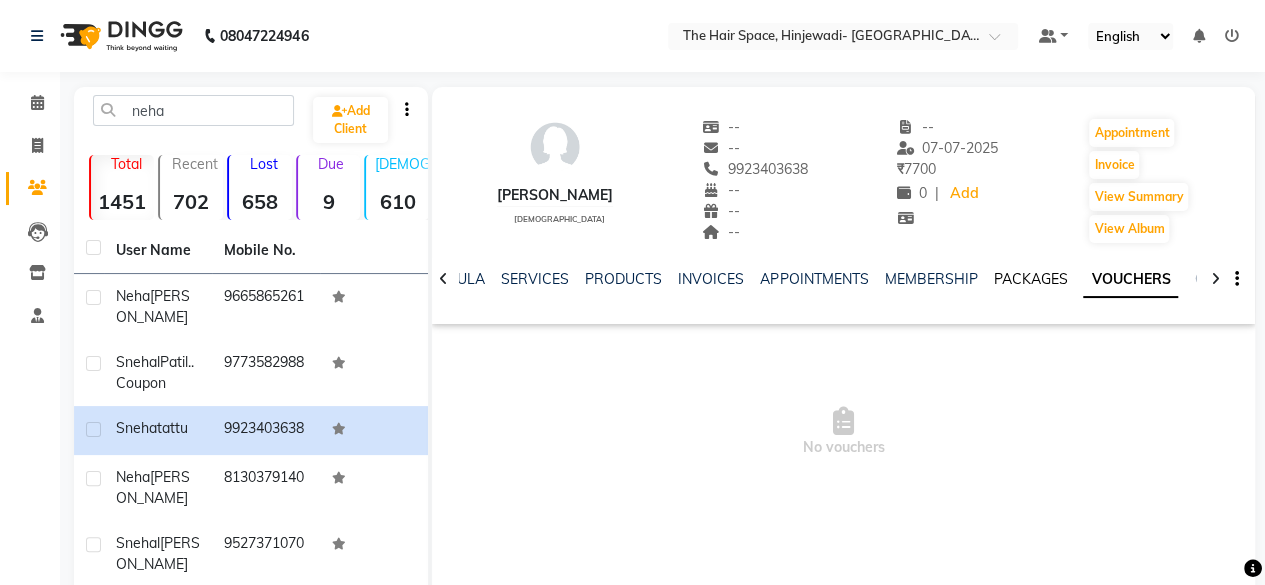 click on "PACKAGES" 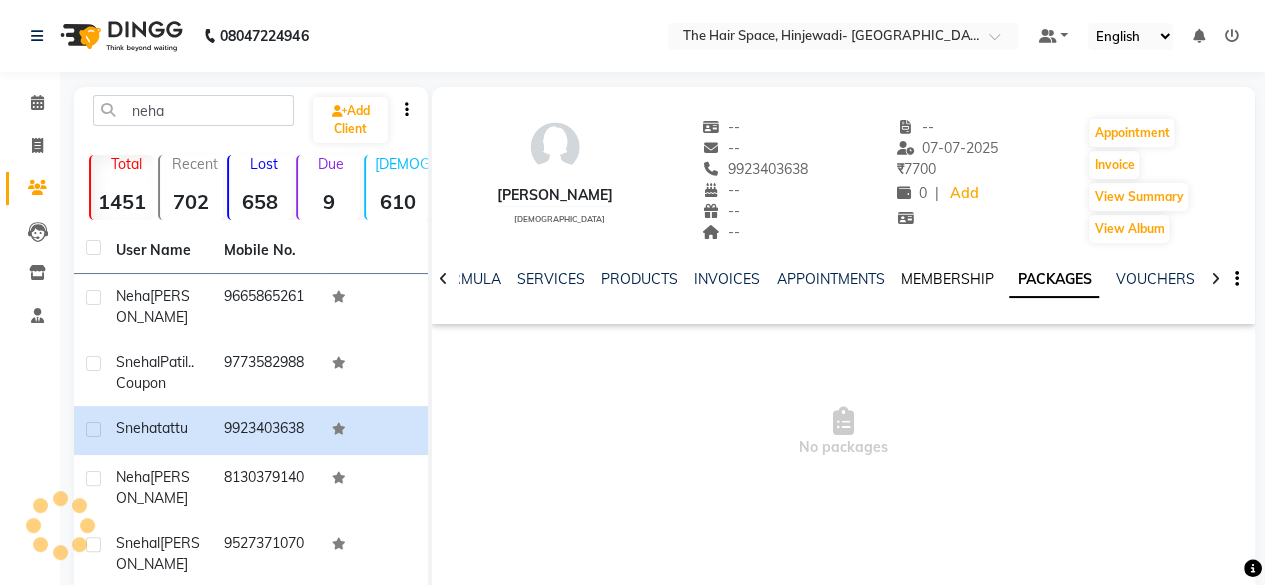click on "MEMBERSHIP" 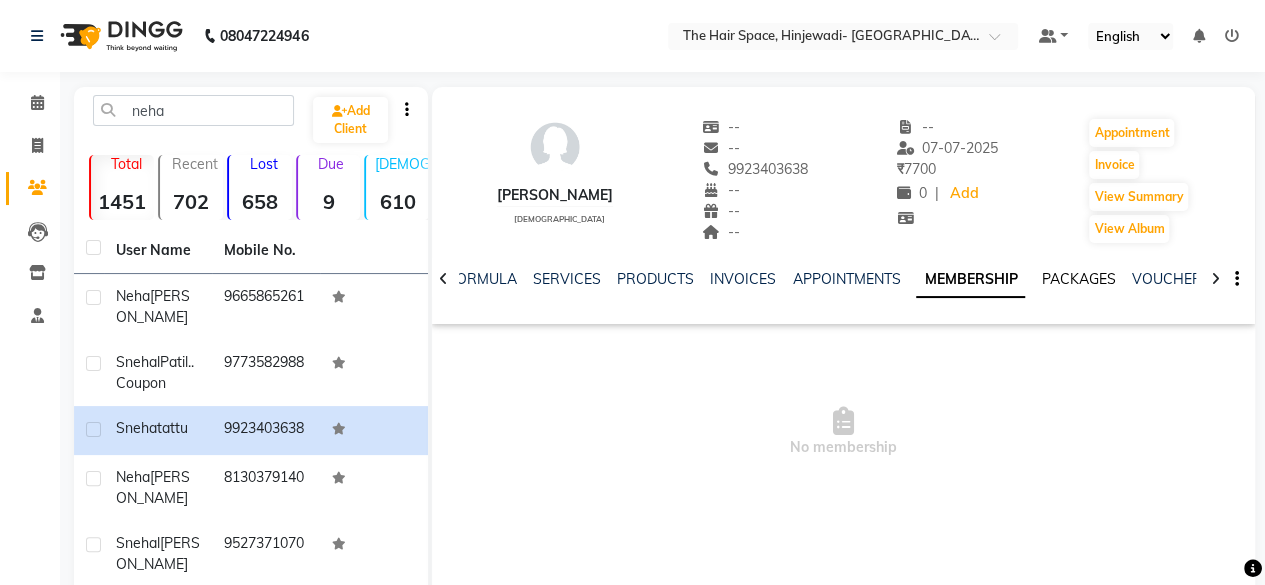 click on "PACKAGES" 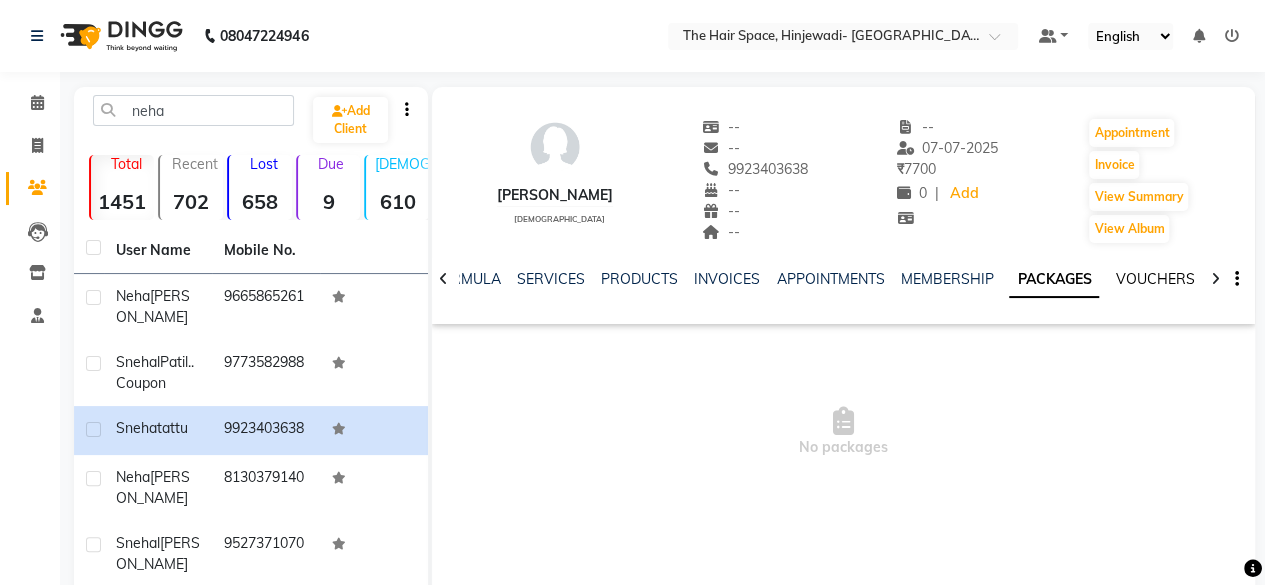 click on "VOUCHERS" 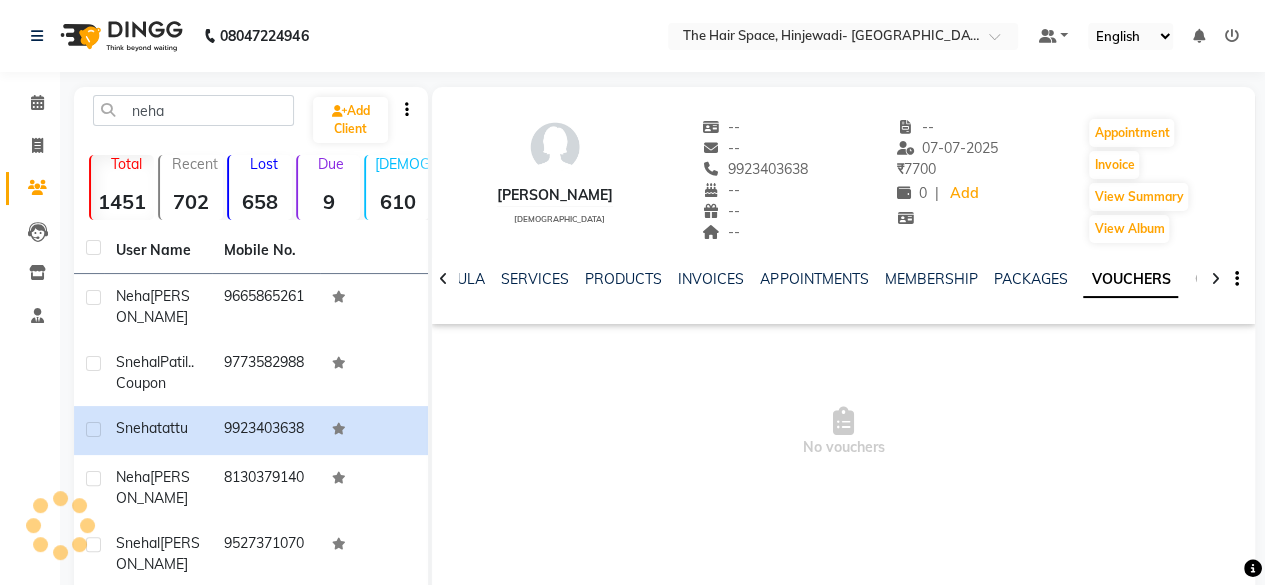 click on "GIFTCARDS" 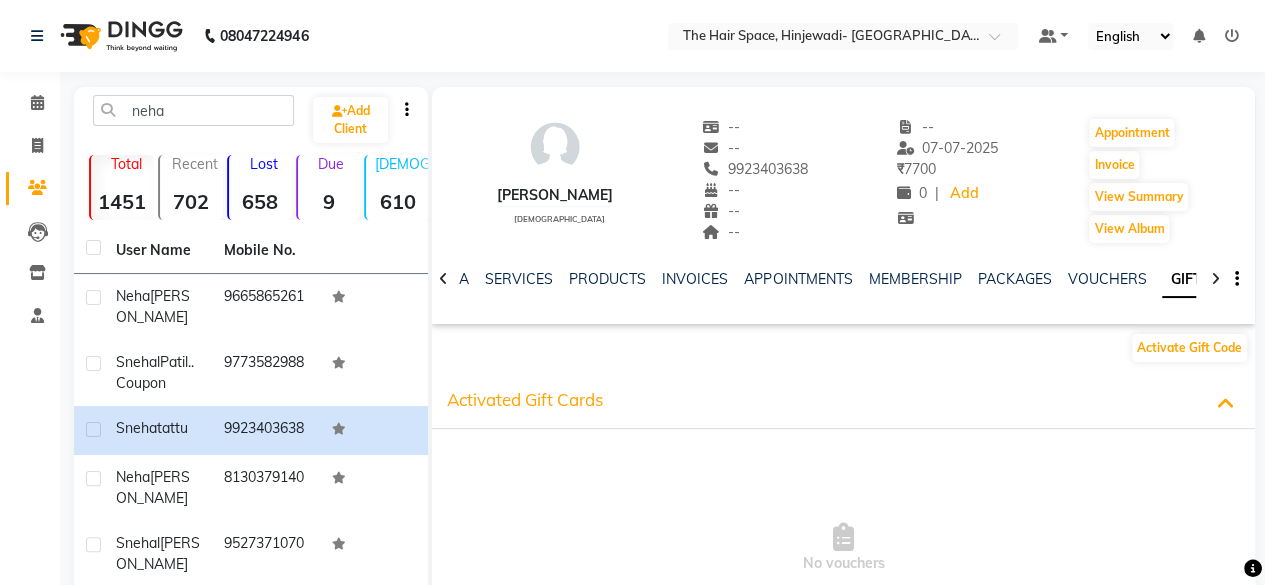 click 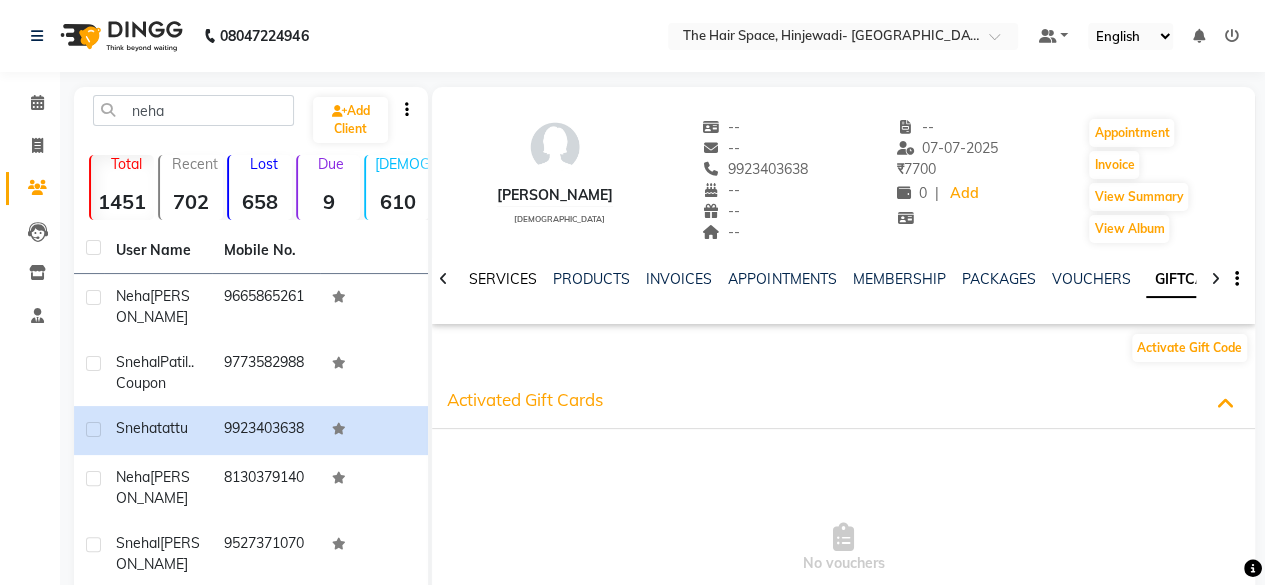 click on "SERVICES" 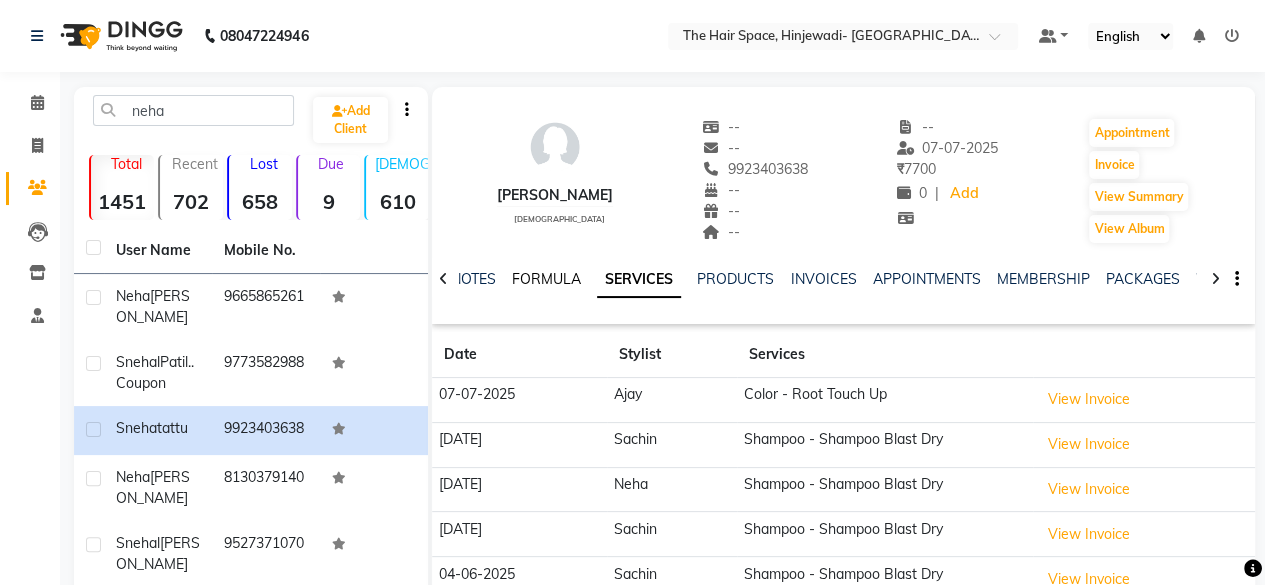 click on "FORMULA" 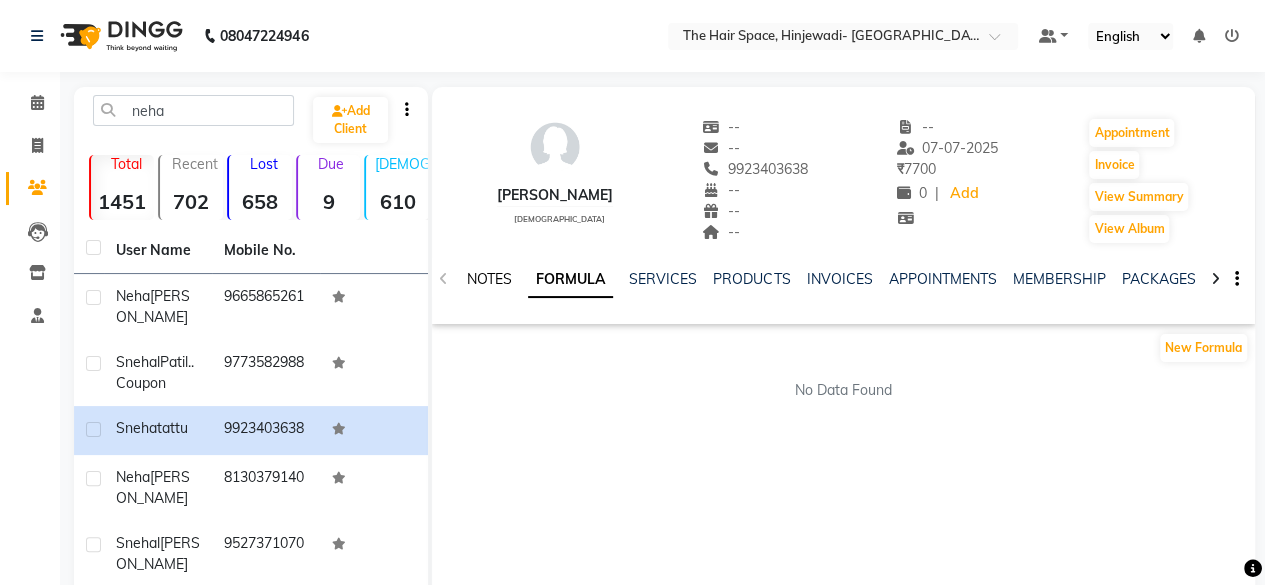 click on "NOTES" 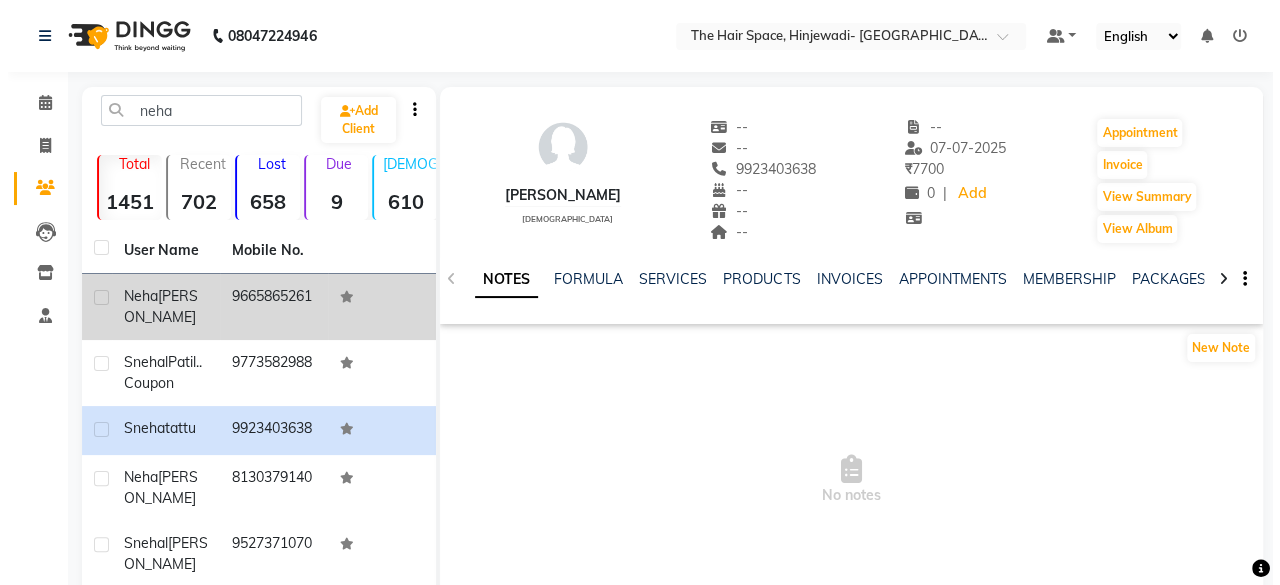 scroll, scrollTop: 116, scrollLeft: 0, axis: vertical 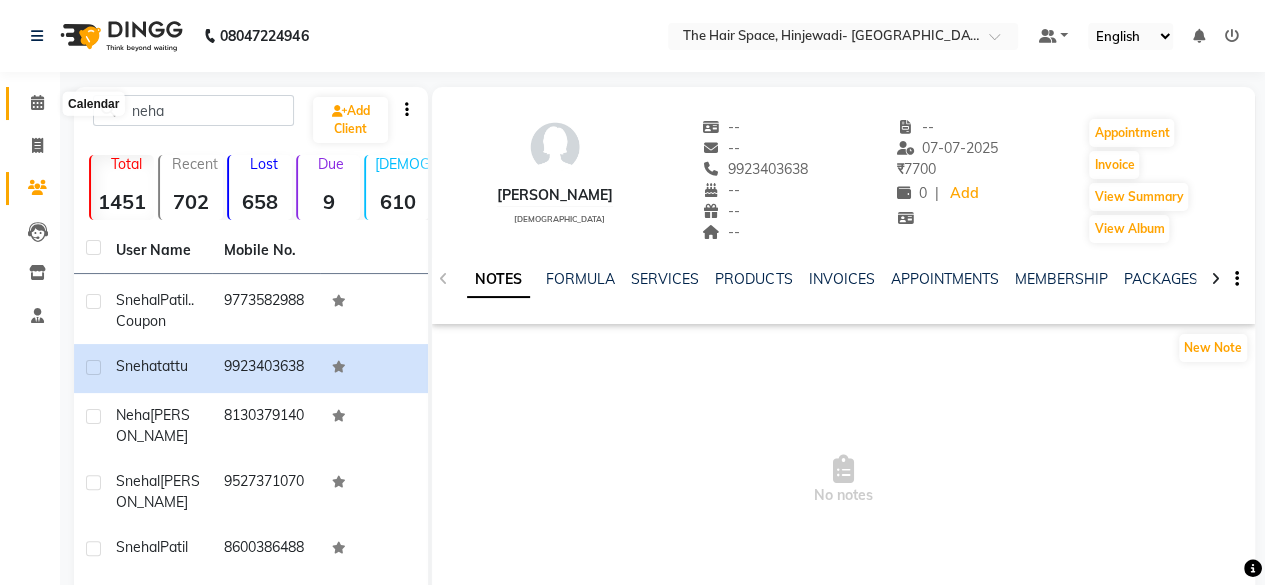 click 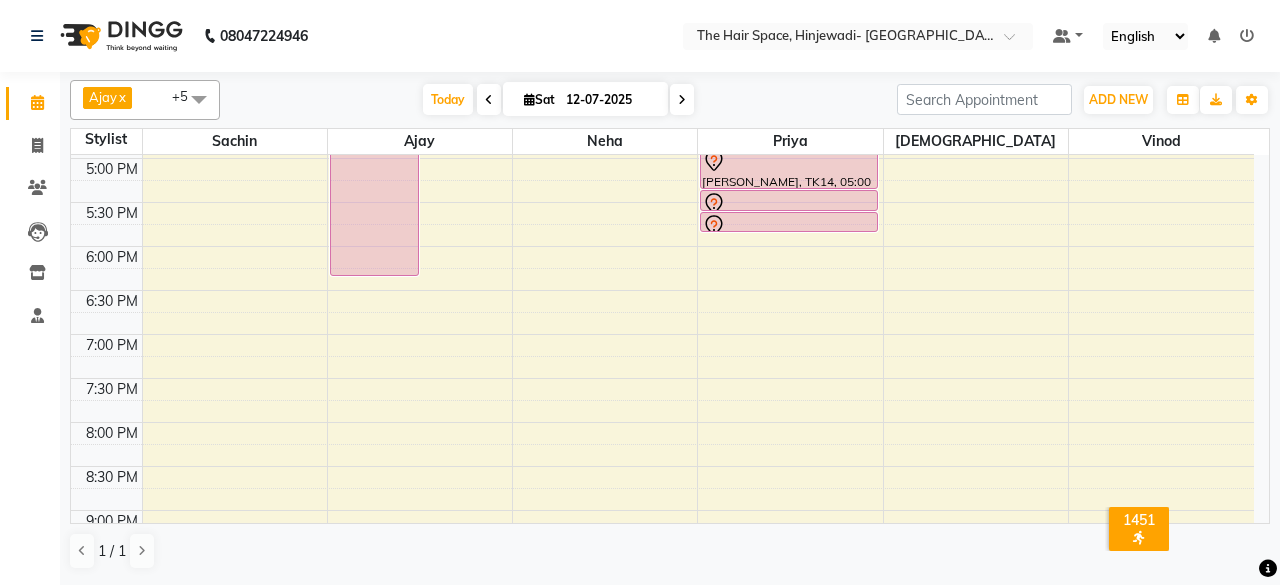 scroll, scrollTop: 829, scrollLeft: 0, axis: vertical 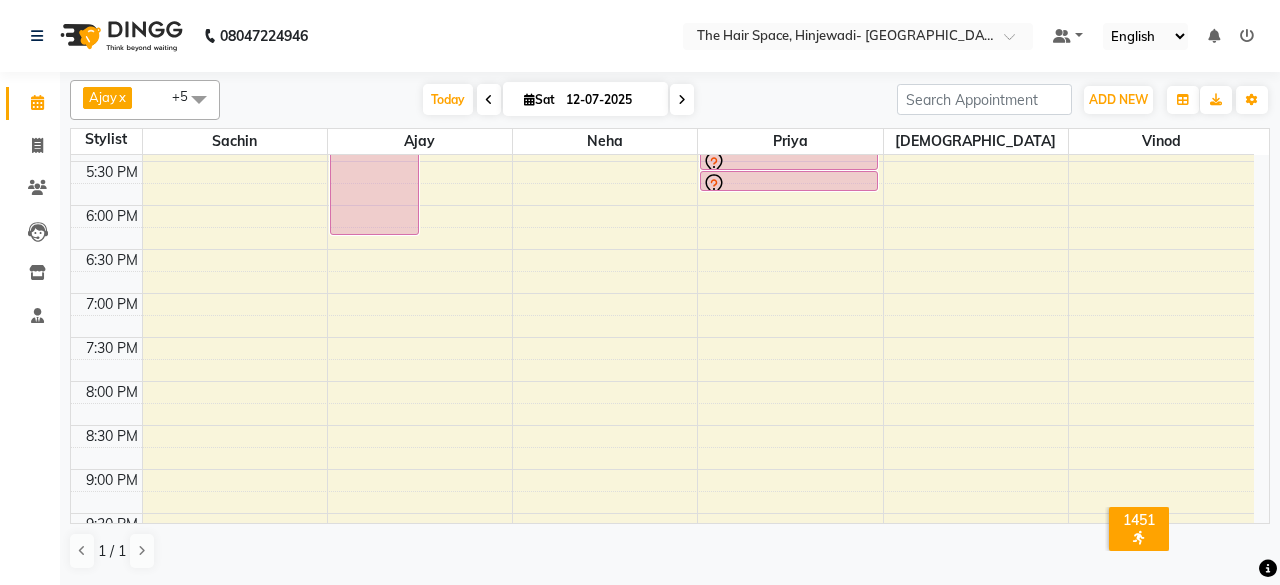 click on "8:00 AM 8:30 AM 9:00 AM 9:30 AM 10:00 AM 10:30 AM 11:00 AM 11:30 AM 12:00 PM 12:30 PM 1:00 PM 1:30 PM 2:00 PM 2:30 PM 3:00 PM 3:30 PM 4:00 PM 4:30 PM 5:00 PM 5:30 PM 6:00 PM 6:30 PM 7:00 PM 7:30 PM 8:00 PM 8:30 PM 9:00 PM 9:30 PM 10:00 PM 10:30 PM     [PERSON_NAME] S, TK03, 11:00 AM-12:15 PM, Color - Root Touch Up     [PERSON_NAME], TK06, 11:30 AM-12:10 PM, Hair Cut - [DEMOGRAPHIC_DATA] Hair Cut (Senior Stylist)             [PERSON_NAME] Dhaneshkar, TK07, 02:00 PM-06:30 PM, Treatment - [MEDICAL_DATA][GEOGRAPHIC_DATA][PERSON_NAME], 02:15 PM-02:30 PM, Treatment - [MEDICAL_DATA]     [PERSON_NAME], TK06, 12:15 PM-12:45 PM, [PERSON_NAME]             ADV SMRUDHI, TK02, 04:00 PM-04:45 PM, Hair Spa & Rituals - Exclusive     [PERSON_NAME], TK08, 09:45 AM-12:00 PM, Threading - Threading Upper Lip     [PERSON_NAME], TK08, 11:00 AM-11:30 AM, Threading - Threading Eyebrows     [PERSON_NAME], TK08, 11:15 AM-11:30 AM, Threading - Threading Forehead     [PERSON_NAME], TK12, 01:15 PM-01:45 PM, Threading - Threading Eyebrows" at bounding box center [662, -15] 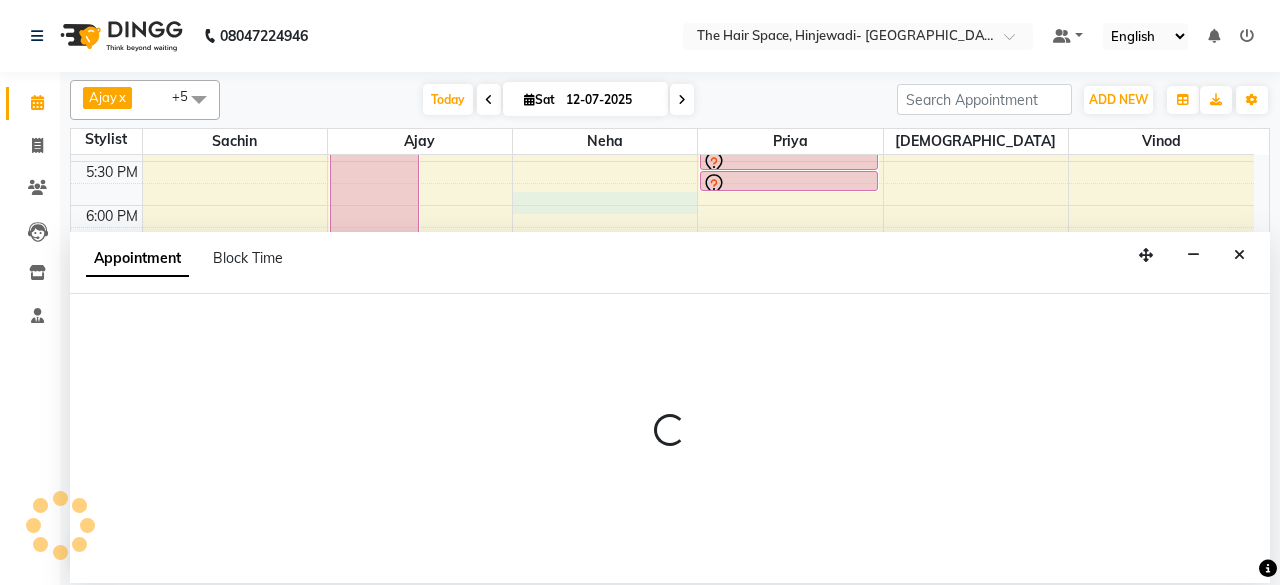 select on "78024" 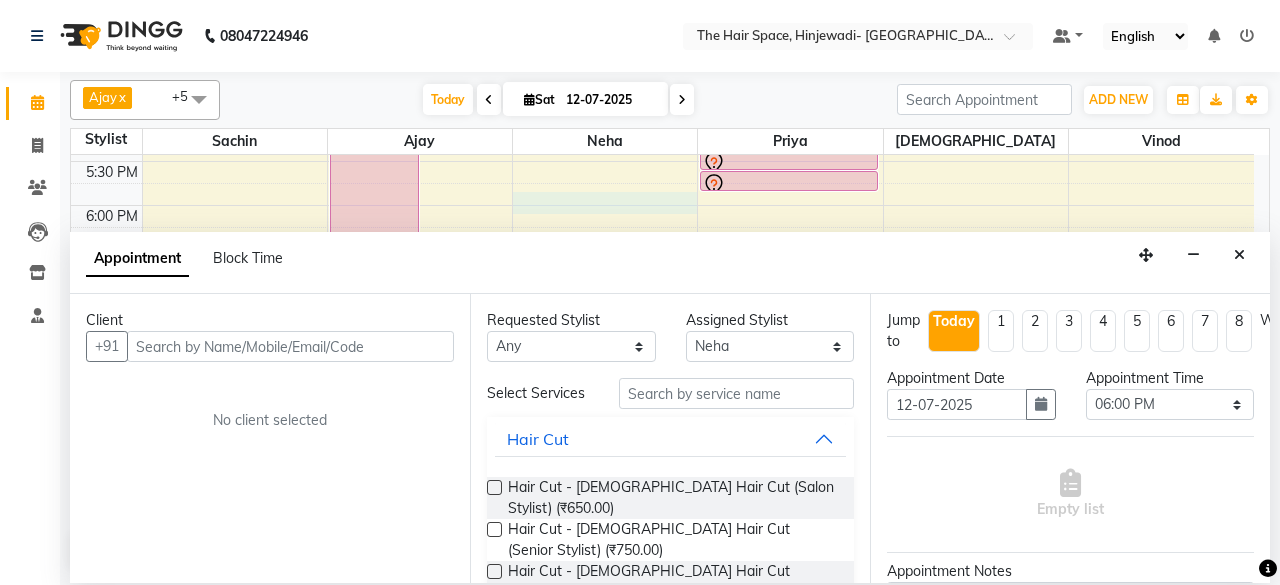 click at bounding box center [290, 346] 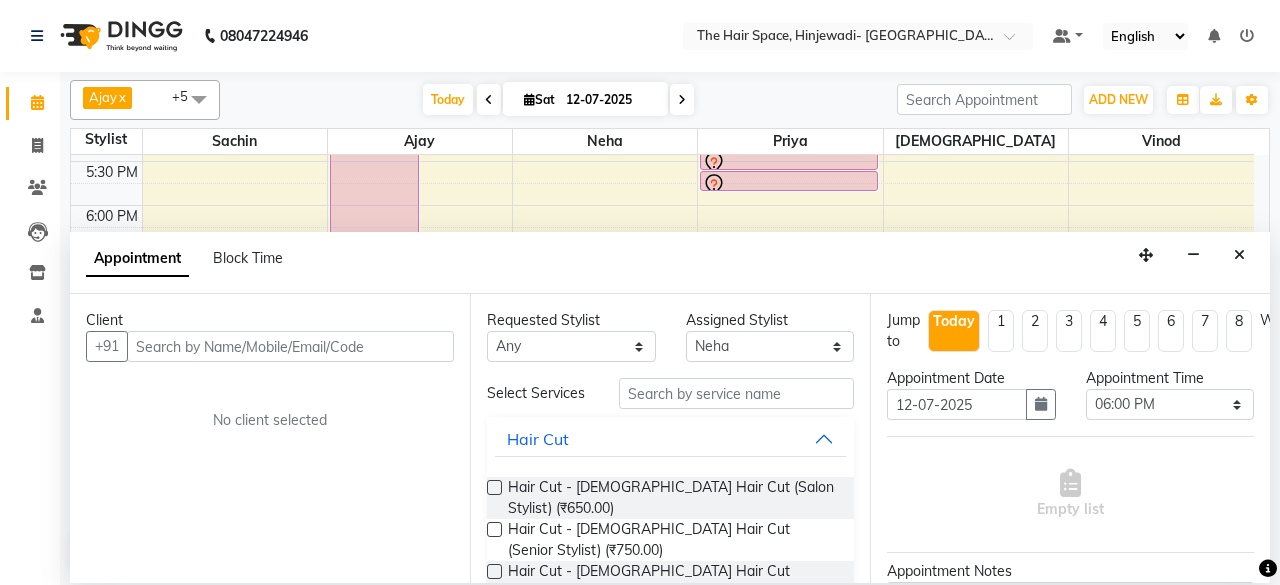 click at bounding box center (290, 346) 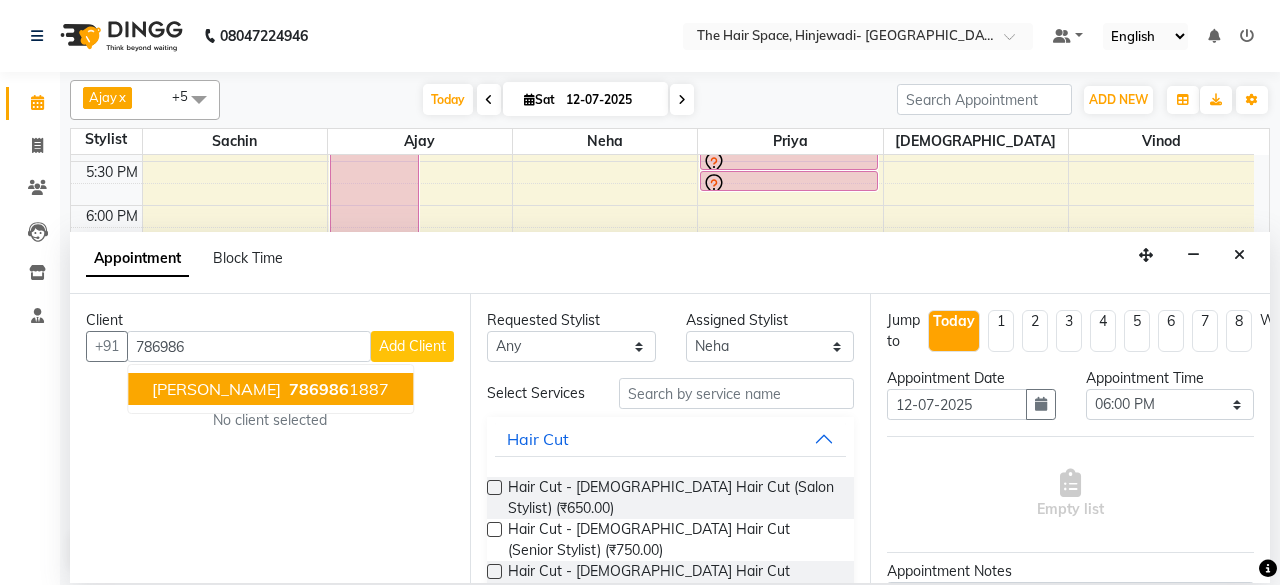 click on "[PERSON_NAME]" at bounding box center (216, 389) 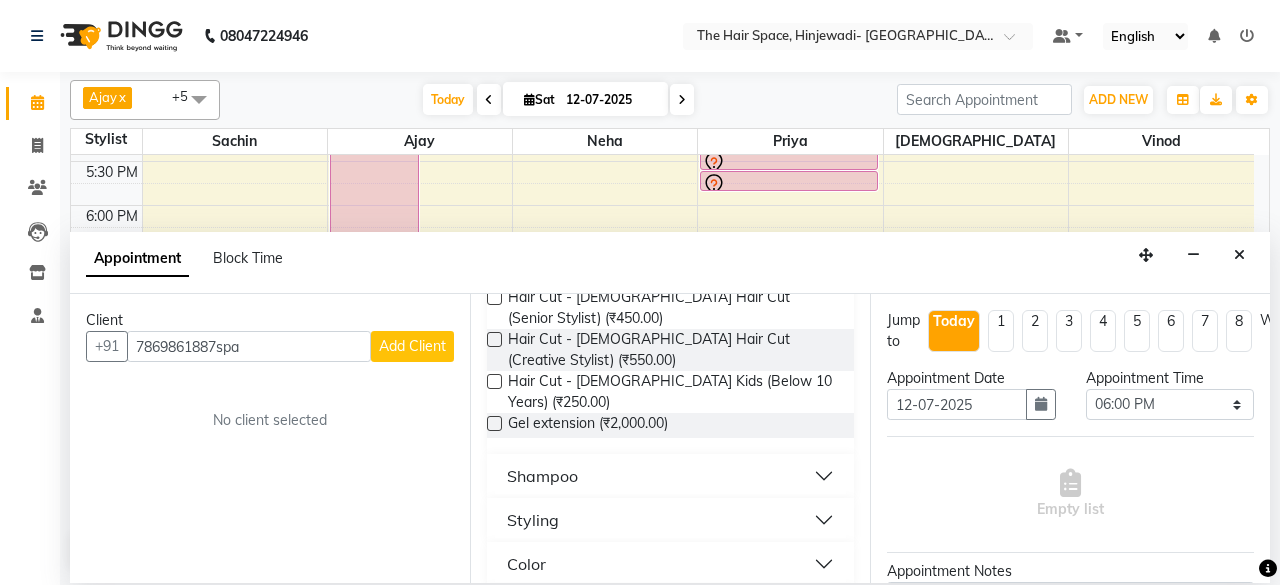 scroll, scrollTop: 500, scrollLeft: 0, axis: vertical 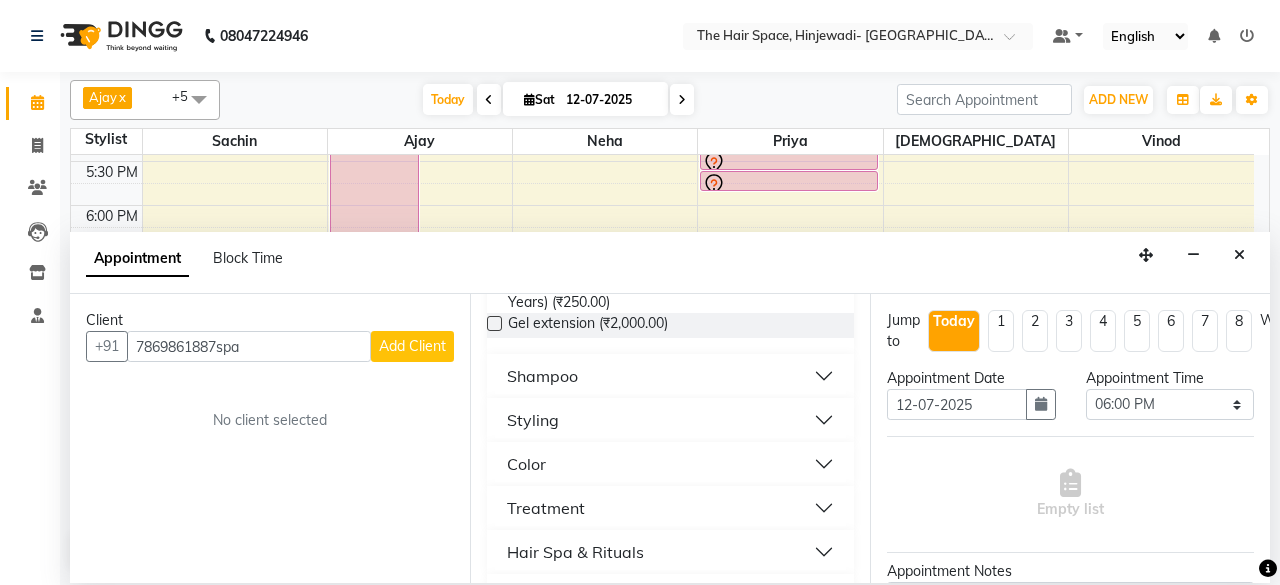 type on "7869861887spa" 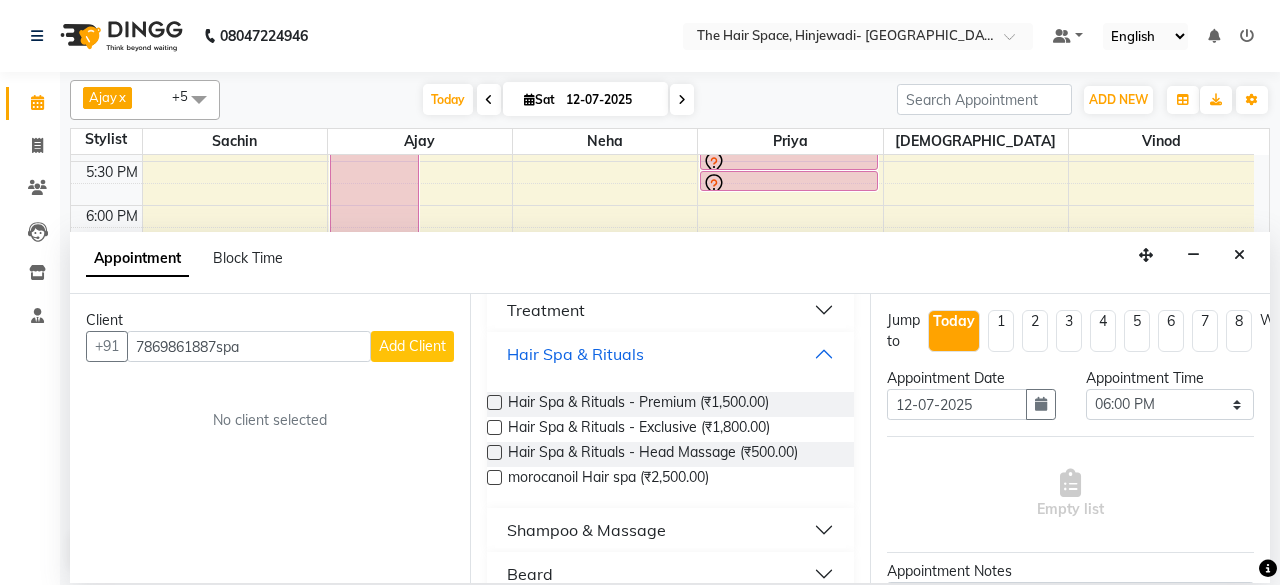 scroll, scrollTop: 700, scrollLeft: 0, axis: vertical 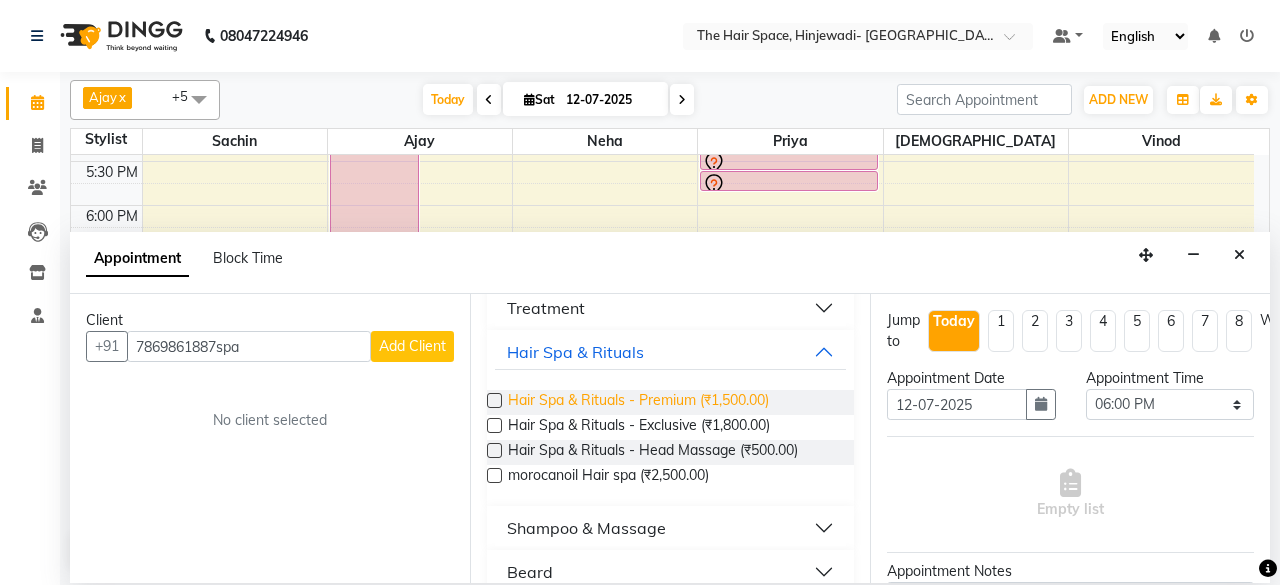 click on "Hair Spa & Rituals - Premium (₹1,500.00)" at bounding box center (638, 402) 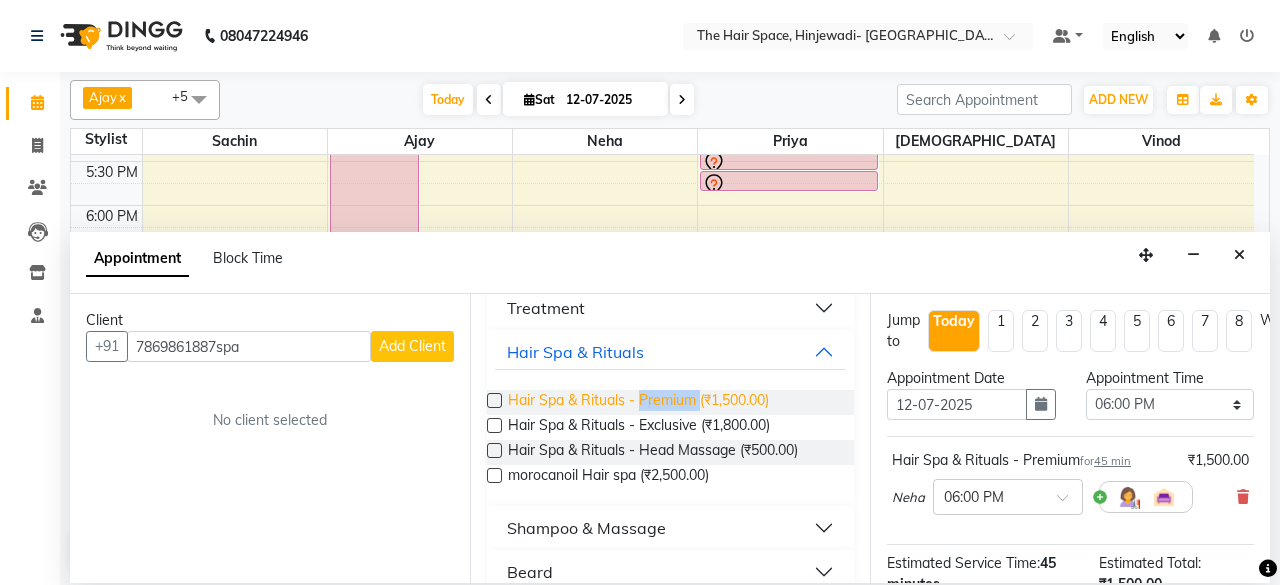 click on "Hair Spa & Rituals - Premium (₹1,500.00)" at bounding box center [638, 402] 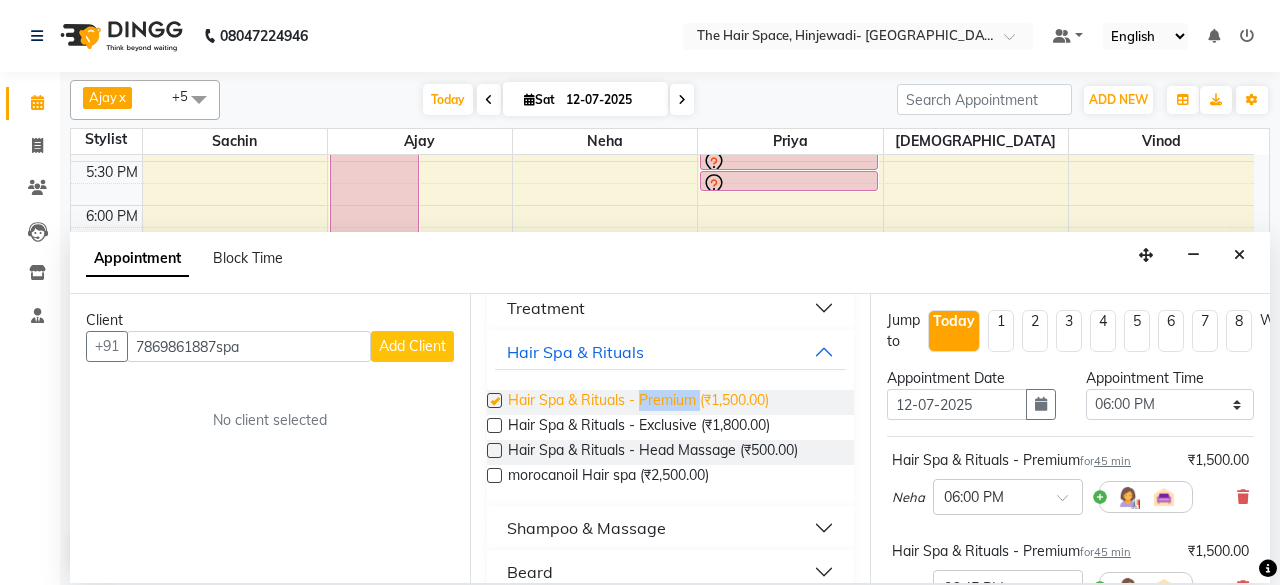 checkbox on "false" 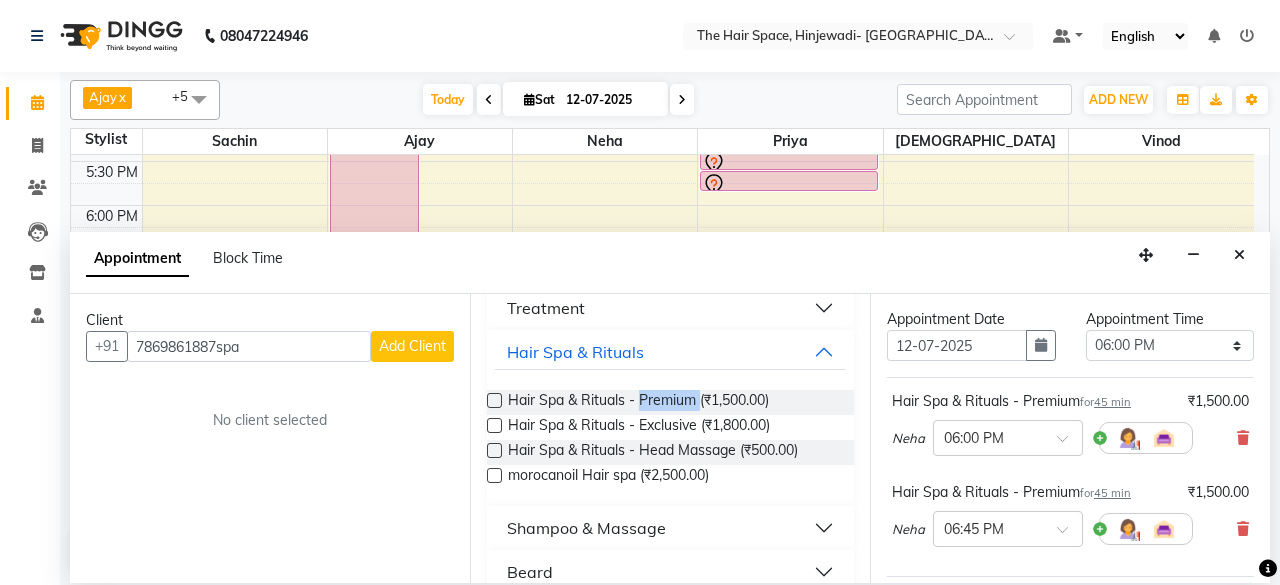 scroll, scrollTop: 0, scrollLeft: 0, axis: both 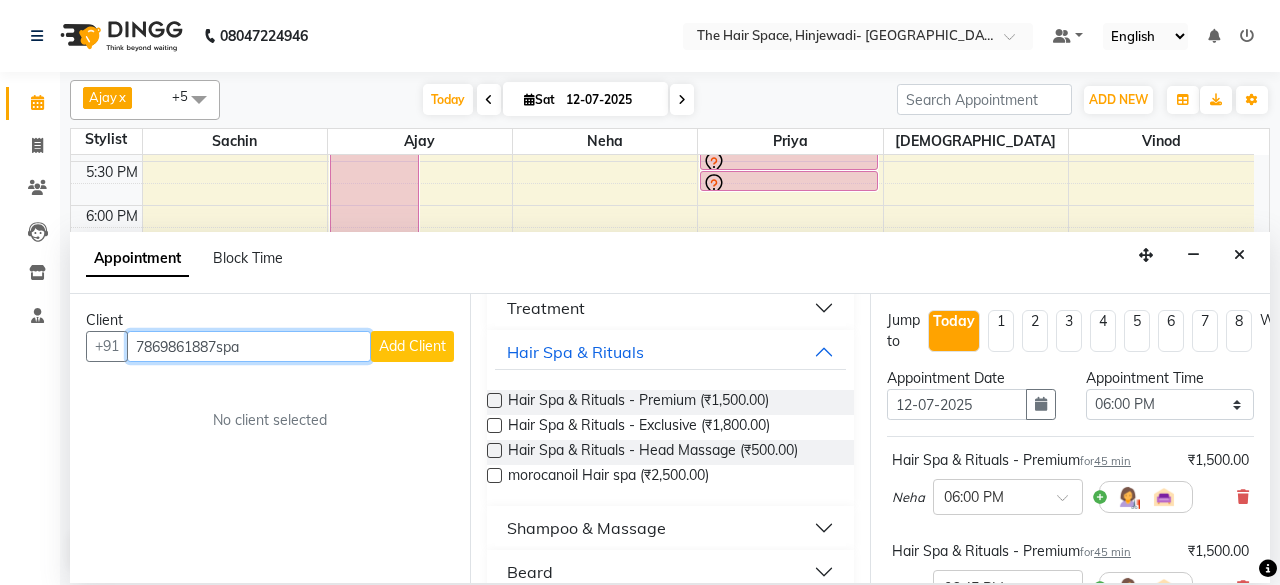click on "7869861887spa" at bounding box center [249, 346] 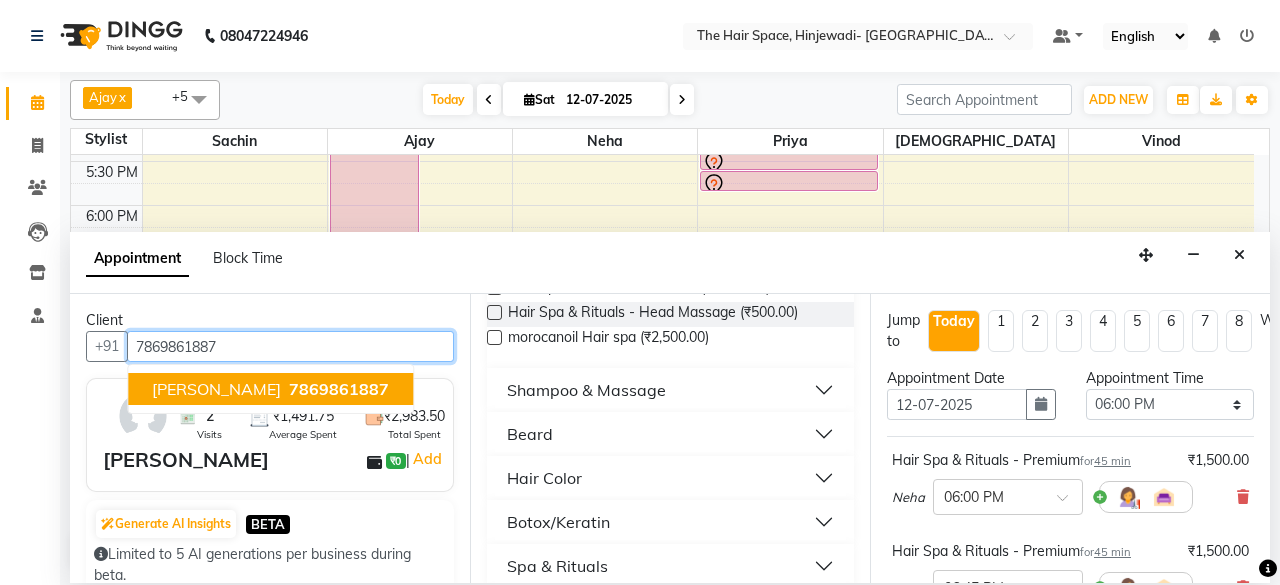 scroll, scrollTop: 900, scrollLeft: 0, axis: vertical 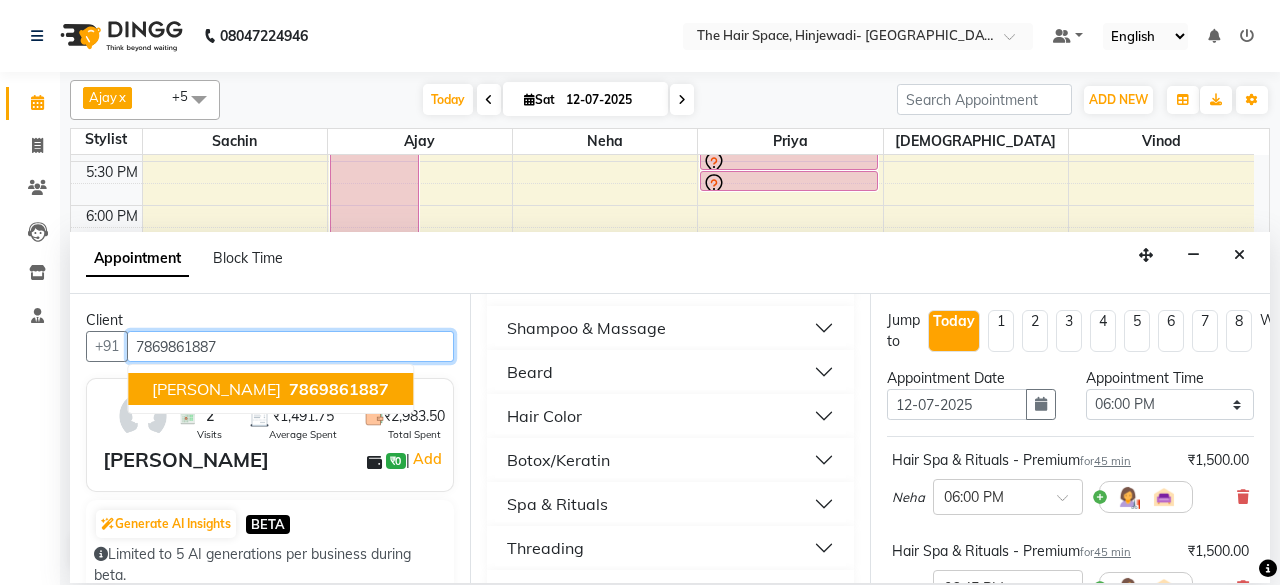 type on "7869861887" 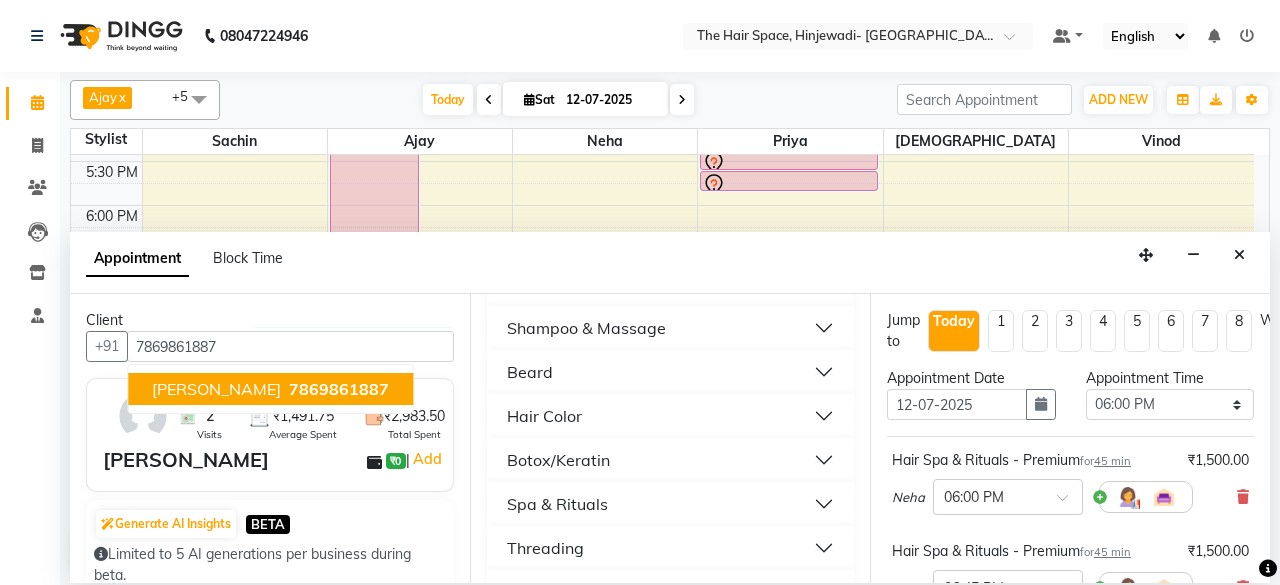click on "Spa & Rituals" at bounding box center (557, 504) 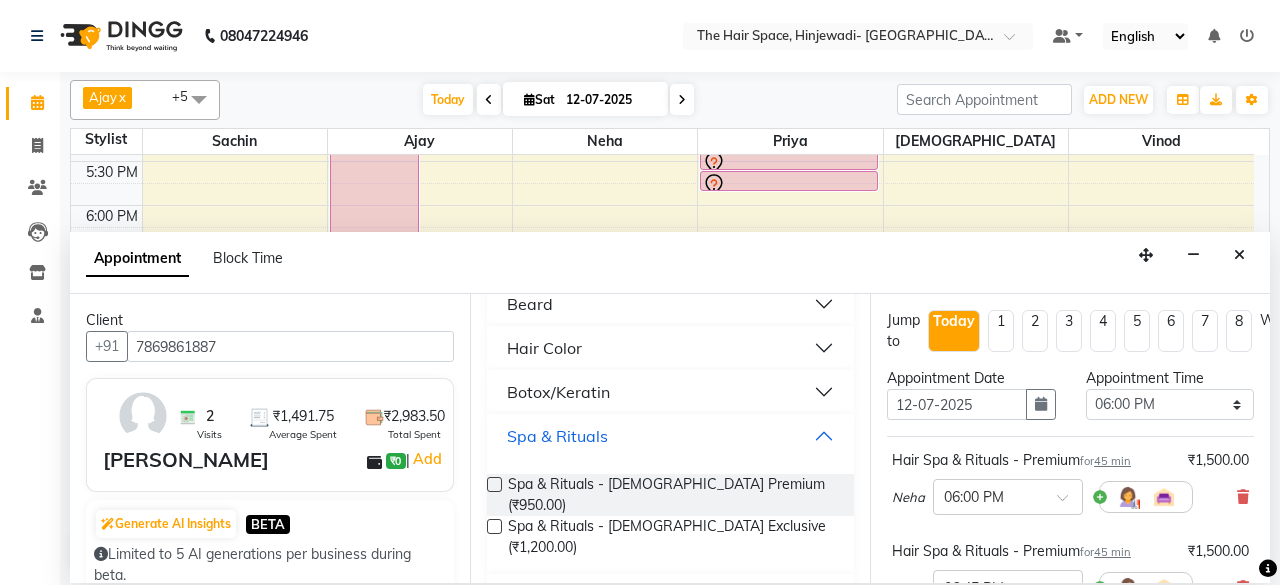 scroll, scrollTop: 1000, scrollLeft: 0, axis: vertical 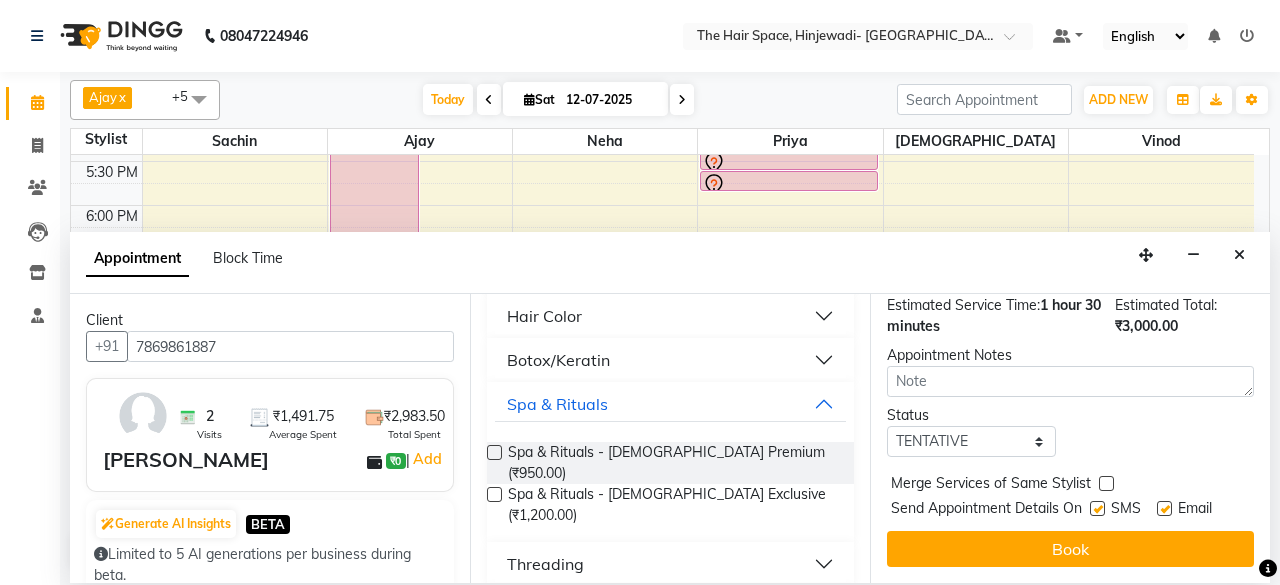 click on "Book" at bounding box center (1070, 549) 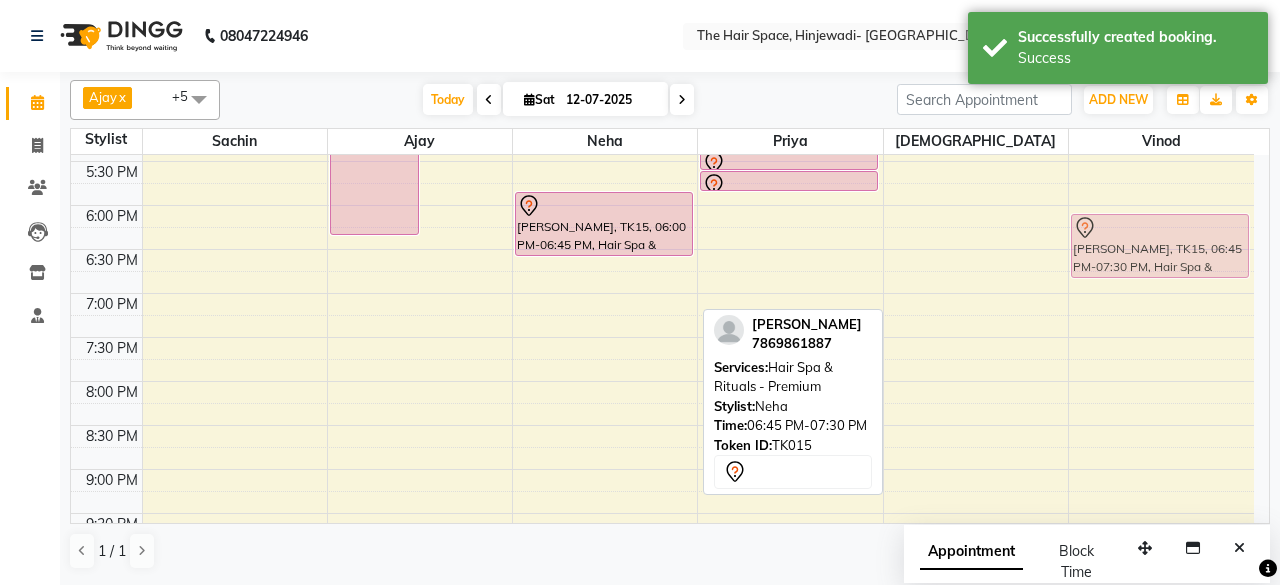 drag, startPoint x: 612, startPoint y: 290, endPoint x: 1218, endPoint y: 248, distance: 607.4537 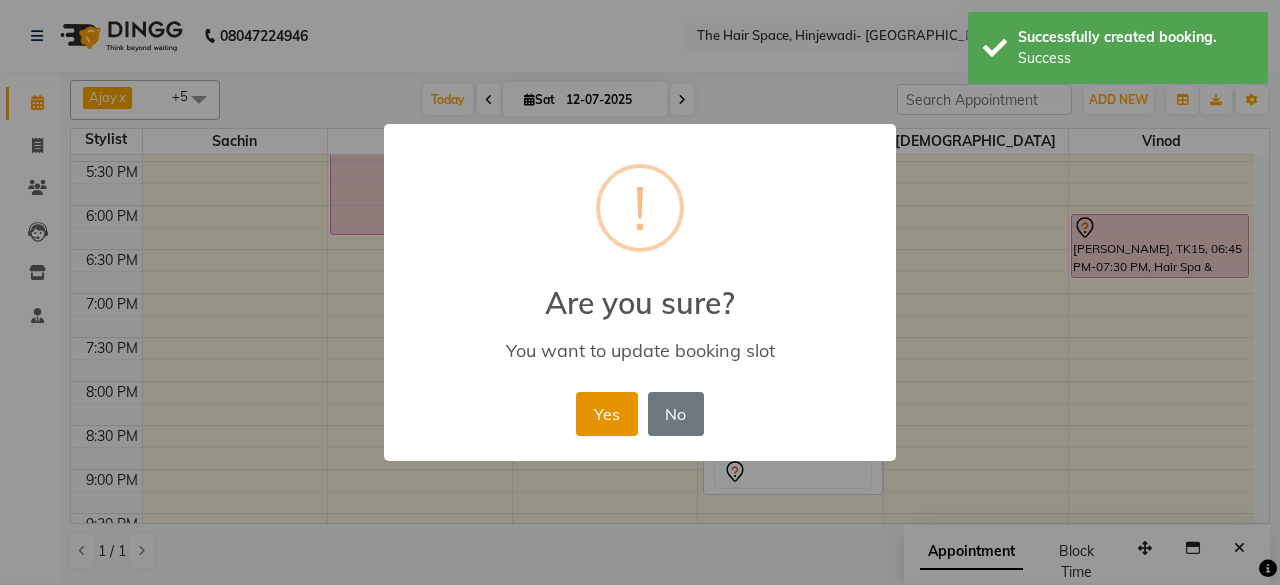 click on "Yes" at bounding box center [606, 414] 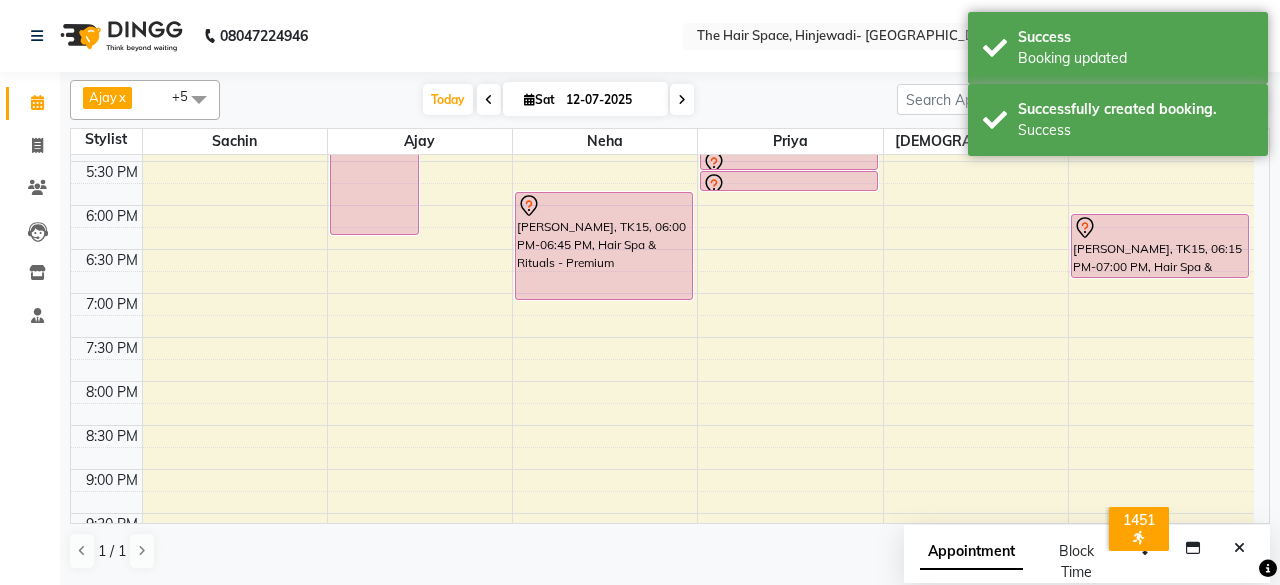 drag, startPoint x: 591, startPoint y: 252, endPoint x: 666, endPoint y: 299, distance: 88.50989 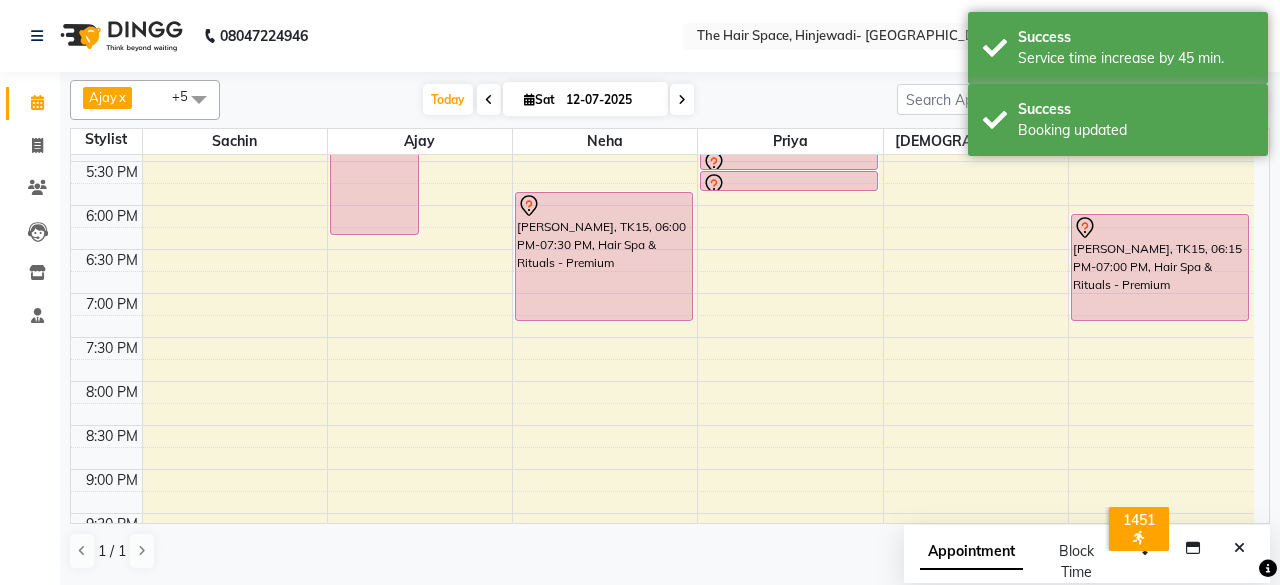 drag, startPoint x: 1148, startPoint y: 275, endPoint x: 1151, endPoint y: 313, distance: 38.118237 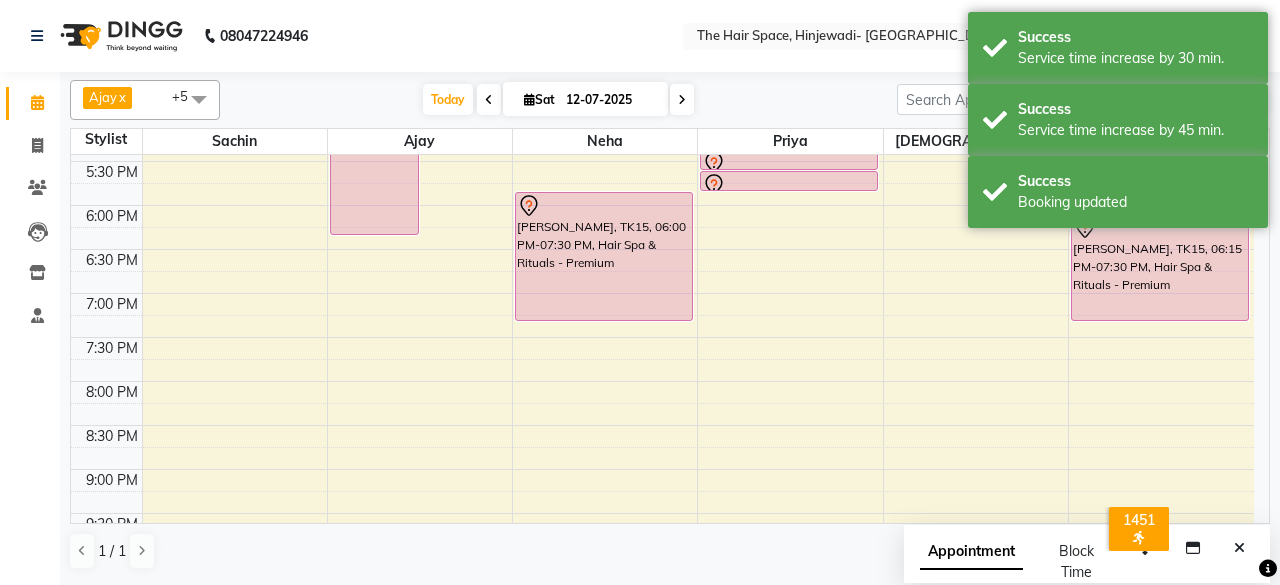 click on "[DATE]  [DATE]" at bounding box center [558, 100] 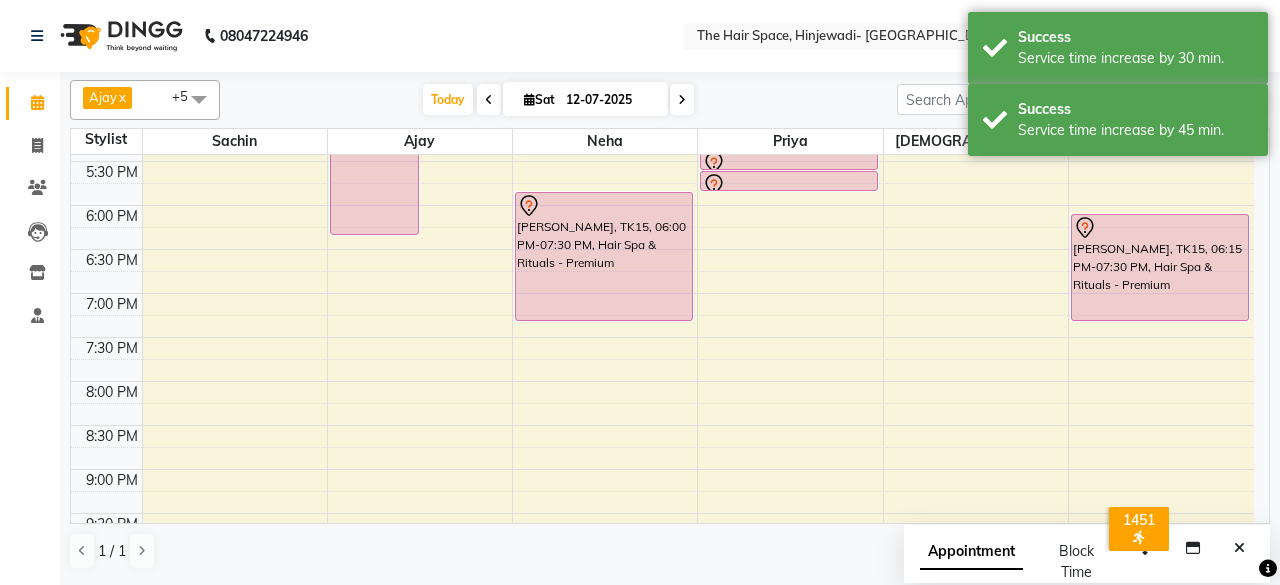 click on "[DATE]  [DATE]" at bounding box center (558, 100) 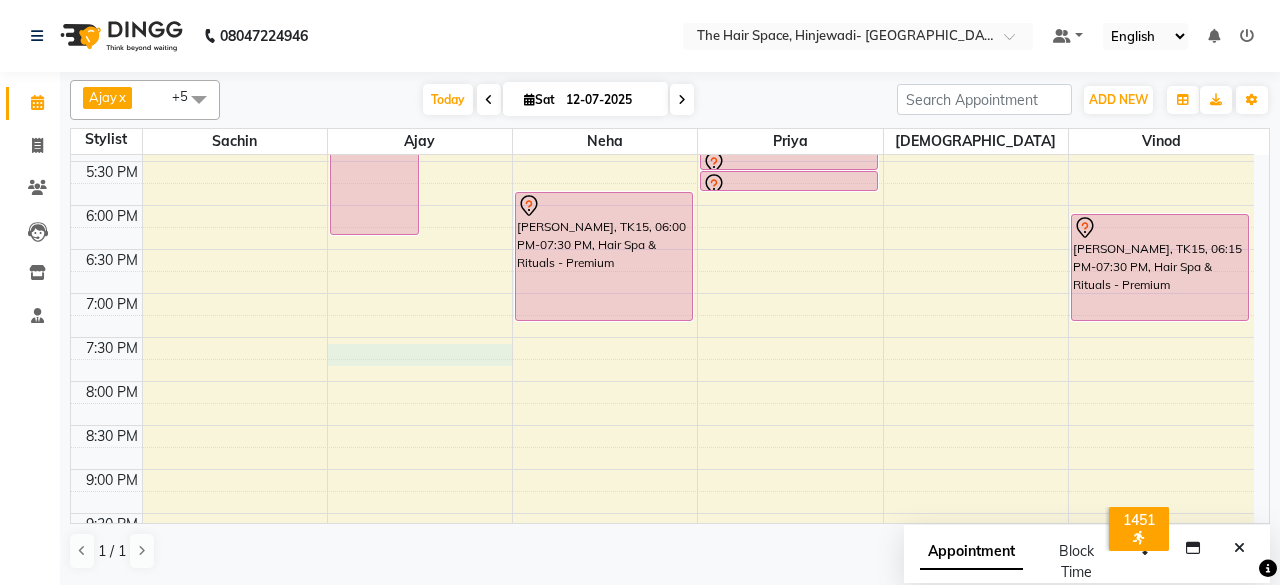 click on "8:00 AM 8:30 AM 9:00 AM 9:30 AM 10:00 AM 10:30 AM 11:00 AM 11:30 AM 12:00 PM 12:30 PM 1:00 PM 1:30 PM 2:00 PM 2:30 PM 3:00 PM 3:30 PM 4:00 PM 4:30 PM 5:00 PM 5:30 PM 6:00 PM 6:30 PM 7:00 PM 7:30 PM 8:00 PM 8:30 PM 9:00 PM 9:30 PM 10:00 PM 10:30 PM     [PERSON_NAME] S, TK03, 11:00 AM-12:15 PM, Color - Root Touch Up     [PERSON_NAME], TK06, 11:30 AM-12:10 PM, Hair Cut - [DEMOGRAPHIC_DATA] Hair Cut (Senior Stylist)             [PERSON_NAME] Dhaneshkar, TK07, 02:00 PM-06:30 PM, Treatment - [MEDICAL_DATA][GEOGRAPHIC_DATA][PERSON_NAME], 02:15 PM-02:30 PM, Treatment - [MEDICAL_DATA]     [PERSON_NAME], TK06, 12:15 PM-12:45 PM, [PERSON_NAME]             ADV SMRUDHI, TK02, 04:00 PM-04:45 PM, Hair Spa & Rituals - Exclusive             [PERSON_NAME], TK15, 06:00 PM-07:30 PM, Hair Spa & Rituals - Premium     [PERSON_NAME], TK08, 09:45 AM-12:00 PM, Threading - Threading Upper Lip     [PERSON_NAME], TK08, 11:00 AM-11:30 AM, Threading - Threading Eyebrows     [PERSON_NAME], TK08, 11:15 AM-11:30 AM, Threading - Threading Forehead" at bounding box center [662, -15] 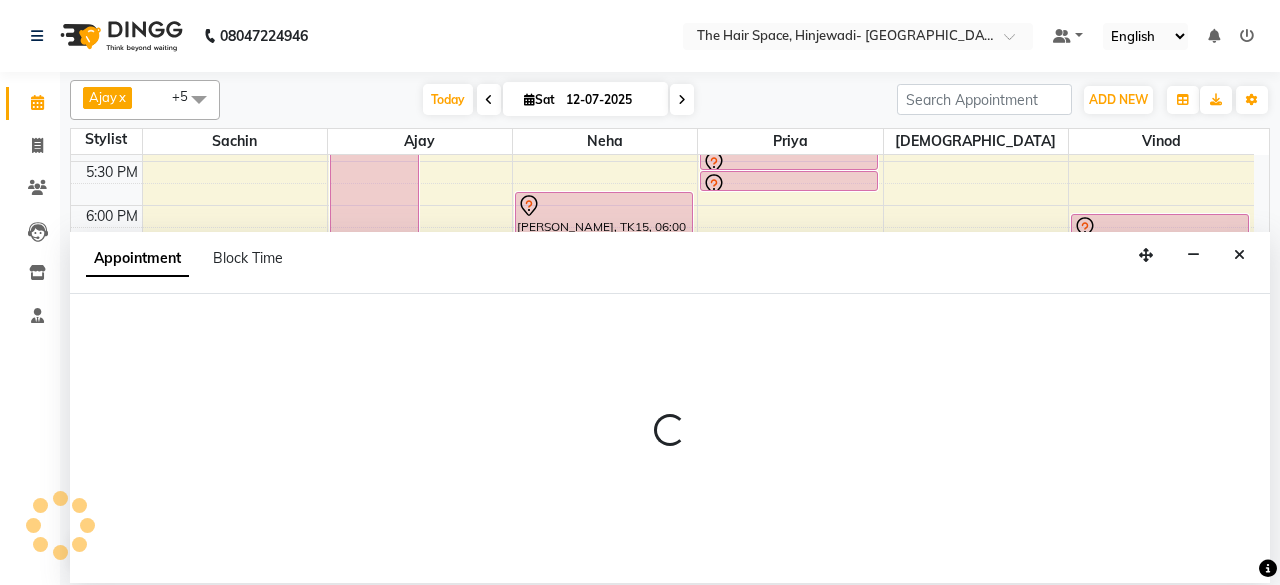 select on "52403" 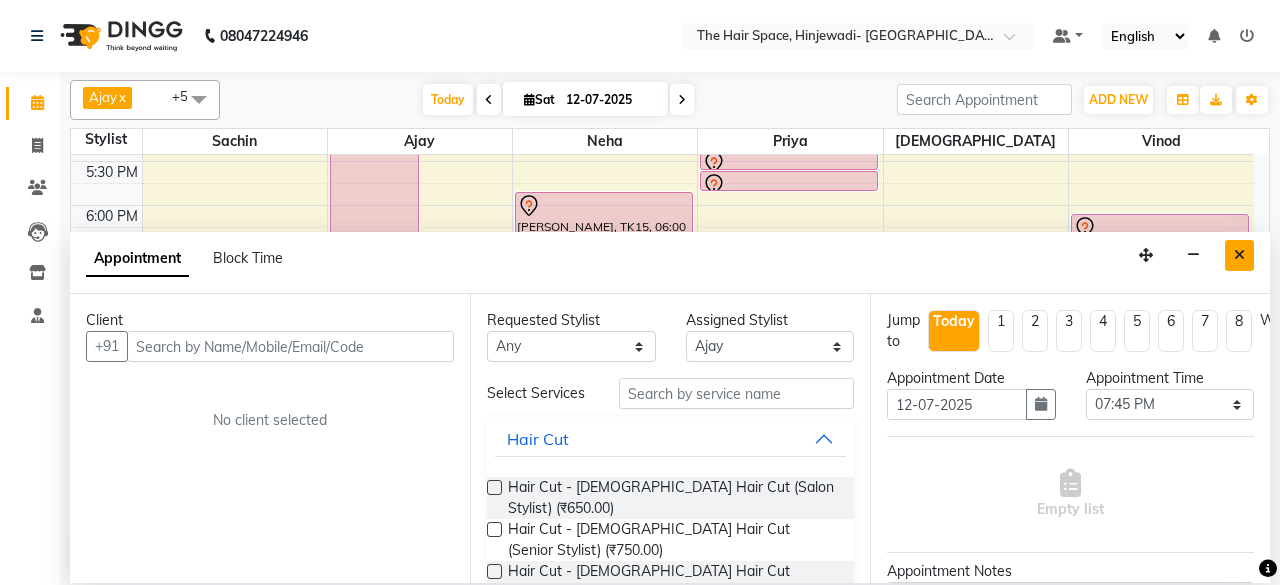 click at bounding box center (1239, 255) 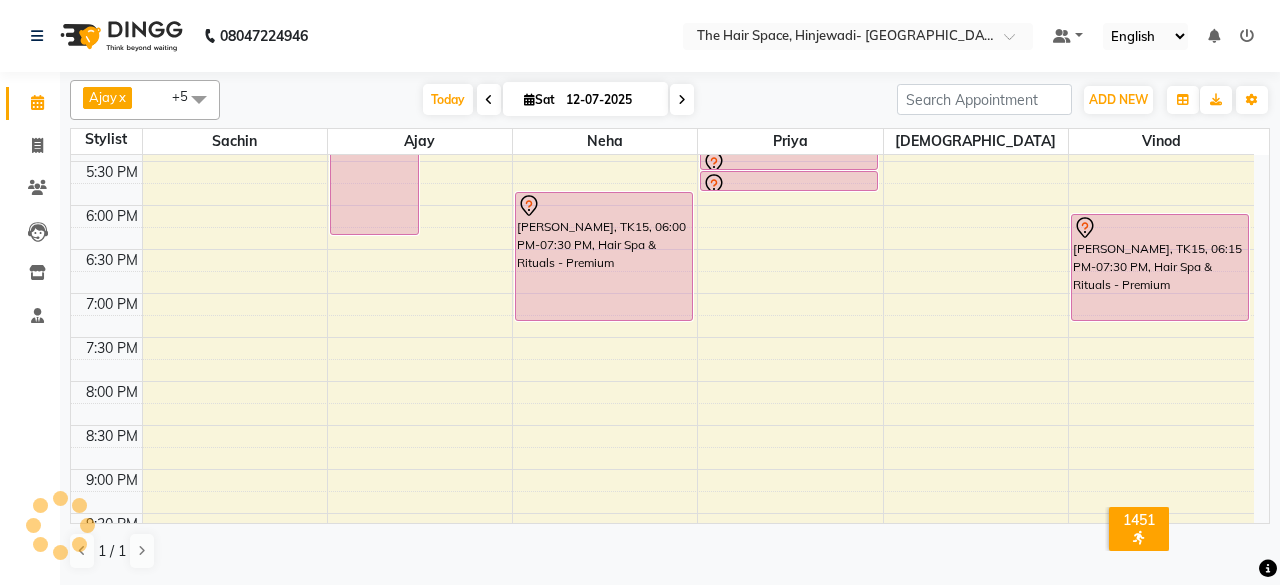 scroll, scrollTop: 529, scrollLeft: 0, axis: vertical 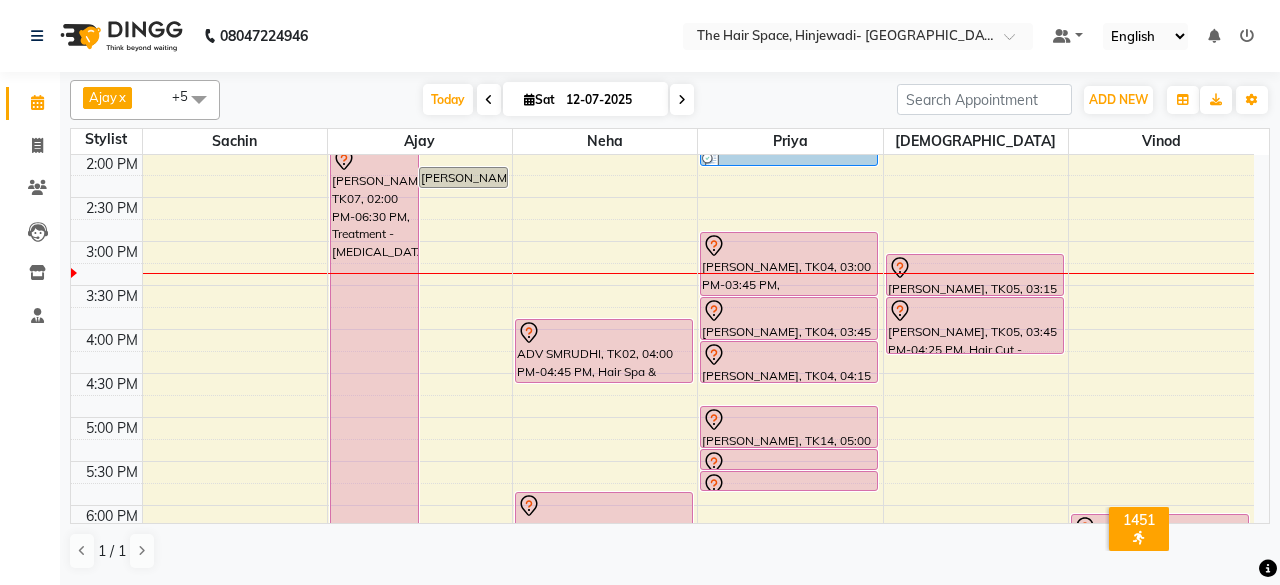 click on "8:00 AM 8:30 AM 9:00 AM 9:30 AM 10:00 AM 10:30 AM 11:00 AM 11:30 AM 12:00 PM 12:30 PM 1:00 PM 1:30 PM 2:00 PM 2:30 PM 3:00 PM 3:30 PM 4:00 PM 4:30 PM 5:00 PM 5:30 PM 6:00 PM 6:30 PM 7:00 PM 7:30 PM 8:00 PM 8:30 PM 9:00 PM 9:30 PM 10:00 PM 10:30 PM     [PERSON_NAME] S, TK03, 11:00 AM-12:15 PM, Color - Root Touch Up     [PERSON_NAME], TK06, 11:30 AM-12:10 PM, Hair Cut - [DEMOGRAPHIC_DATA] Hair Cut (Senior Stylist)             [PERSON_NAME] Dhaneshkar, TK07, 02:00 PM-06:30 PM, Treatment - [MEDICAL_DATA][GEOGRAPHIC_DATA][PERSON_NAME], 02:15 PM-02:30 PM, Treatment - [MEDICAL_DATA]     [PERSON_NAME], TK06, 12:15 PM-12:45 PM, [PERSON_NAME]             ADV SMRUDHI, TK02, 04:00 PM-04:45 PM, Hair Spa & Rituals - Exclusive             [PERSON_NAME], TK15, 06:00 PM-07:30 PM, Hair Spa & Rituals - Premium     [PERSON_NAME], TK08, 09:45 AM-12:00 PM, Threading - Threading Upper Lip     [PERSON_NAME], TK08, 11:00 AM-11:30 AM, Threading - Threading Eyebrows     [PERSON_NAME], TK08, 11:15 AM-11:30 AM, Threading - Threading Forehead" at bounding box center [662, 285] 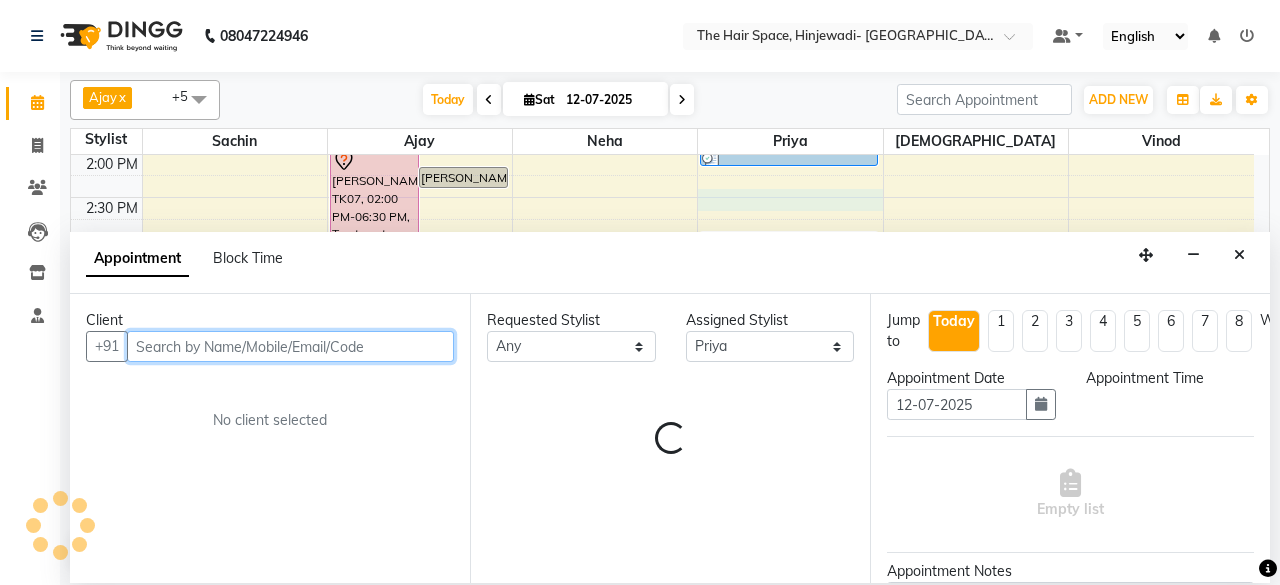 select on "870" 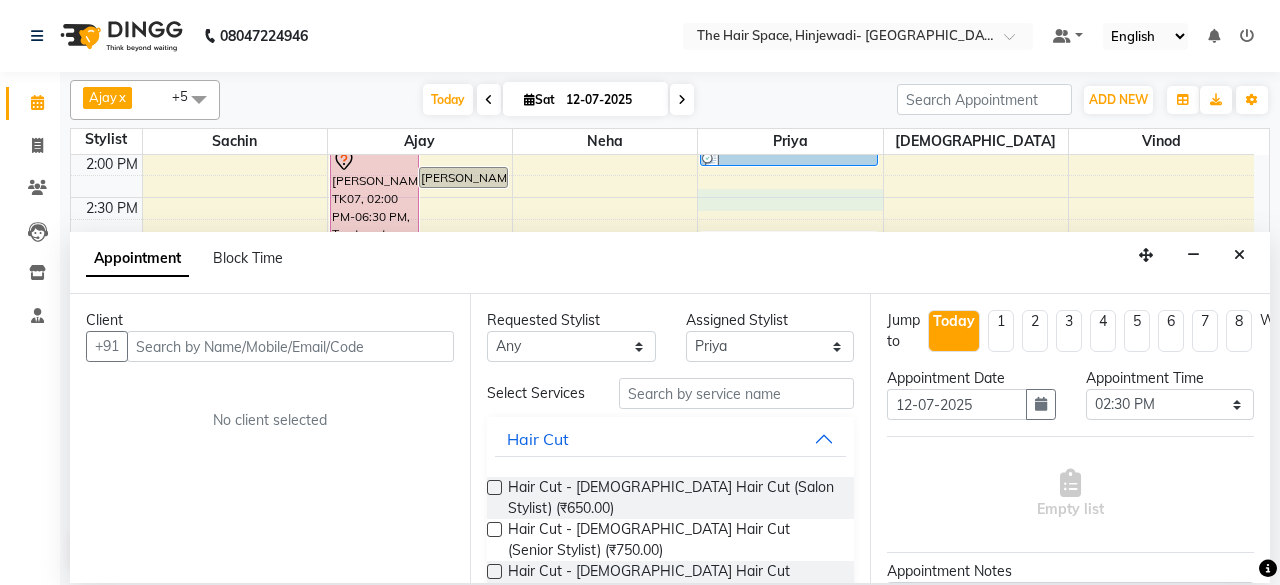 click on "Appointment Block Time" at bounding box center [670, 263] 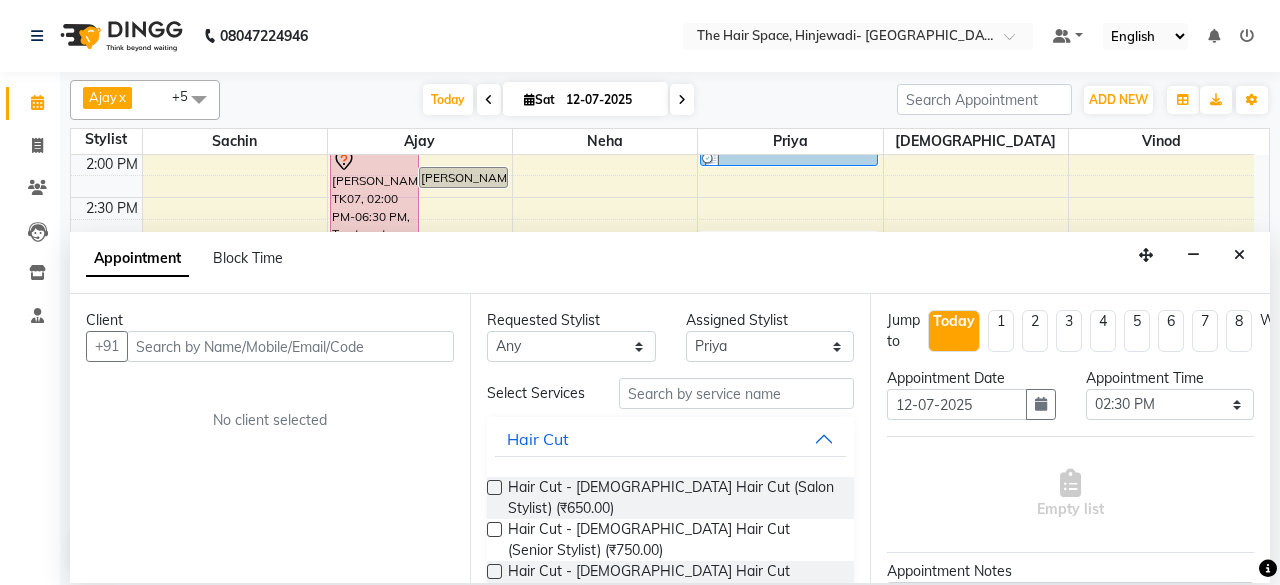 drag, startPoint x: 1240, startPoint y: 258, endPoint x: 1186, endPoint y: 253, distance: 54.230988 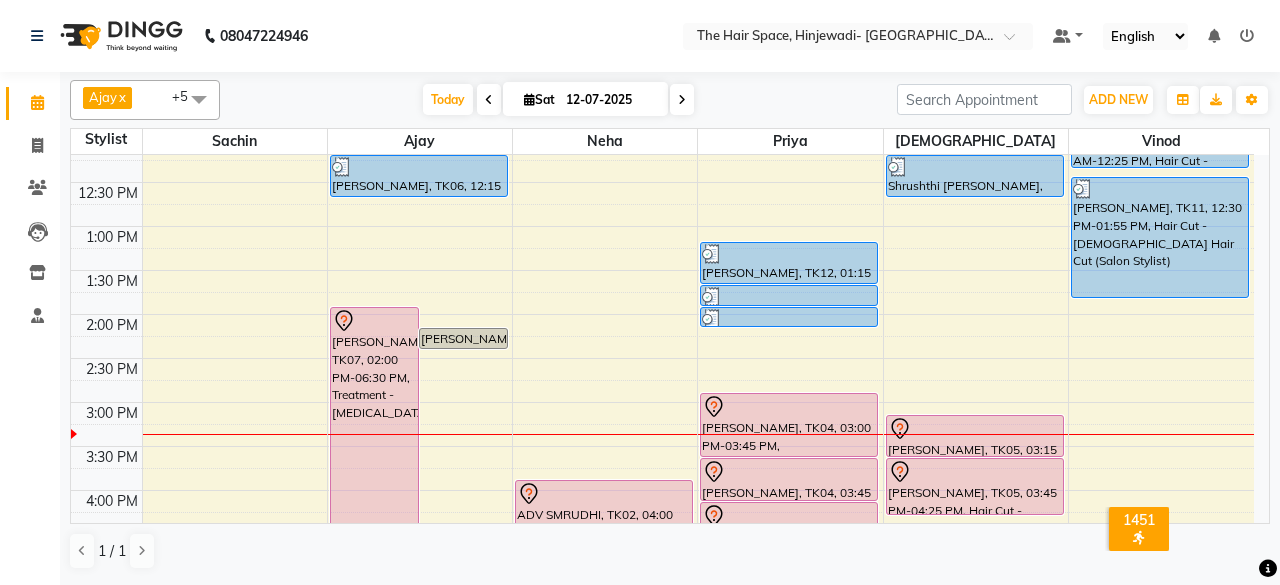 scroll, scrollTop: 229, scrollLeft: 0, axis: vertical 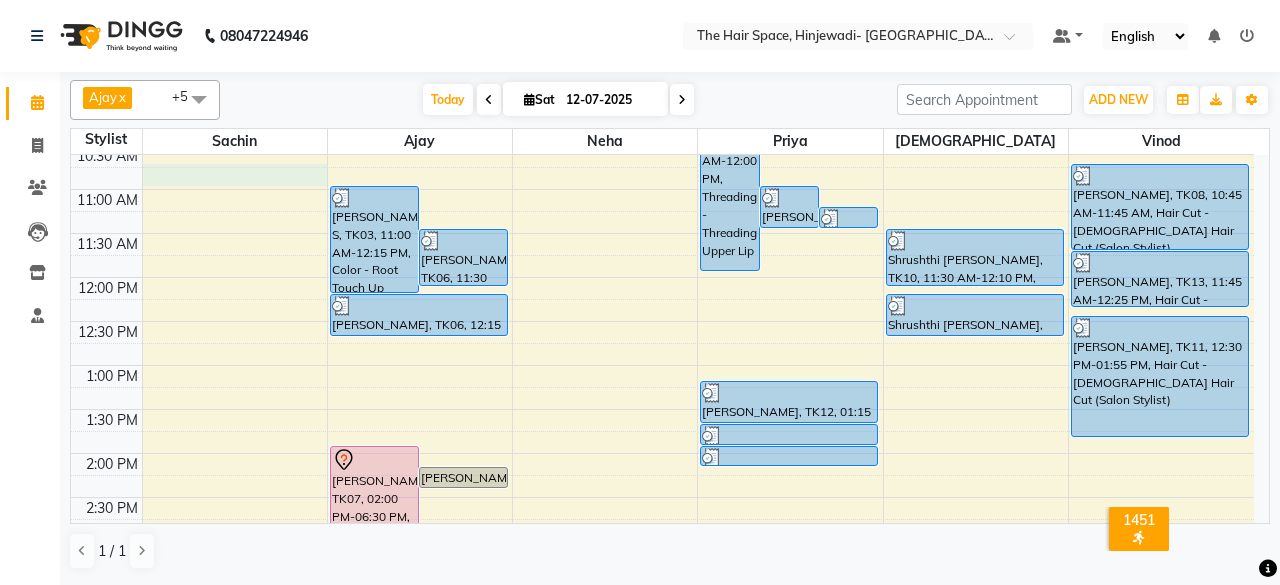 click on "8:00 AM 8:30 AM 9:00 AM 9:30 AM 10:00 AM 10:30 AM 11:00 AM 11:30 AM 12:00 PM 12:30 PM 1:00 PM 1:30 PM 2:00 PM 2:30 PM 3:00 PM 3:30 PM 4:00 PM 4:30 PM 5:00 PM 5:30 PM 6:00 PM 6:30 PM 7:00 PM 7:30 PM 8:00 PM 8:30 PM 9:00 PM 9:30 PM 10:00 PM 10:30 PM     [PERSON_NAME] S, TK03, 11:00 AM-12:15 PM, Color - Root Touch Up     [PERSON_NAME], TK06, 11:30 AM-12:10 PM, Hair Cut - [DEMOGRAPHIC_DATA] Hair Cut (Senior Stylist)             [PERSON_NAME] Dhaneshkar, TK07, 02:00 PM-06:30 PM, Treatment - [MEDICAL_DATA][GEOGRAPHIC_DATA][PERSON_NAME], 02:15 PM-02:30 PM, Treatment - [MEDICAL_DATA]     [PERSON_NAME], TK06, 12:15 PM-12:45 PM, [PERSON_NAME]             ADV SMRUDHI, TK02, 04:00 PM-04:45 PM, Hair Spa & Rituals - Exclusive             [PERSON_NAME], TK15, 06:00 PM-07:30 PM, Hair Spa & Rituals - Premium     [PERSON_NAME], TK08, 09:45 AM-12:00 PM, Threading - Threading Upper Lip     [PERSON_NAME], TK08, 11:00 AM-11:30 AM, Threading - Threading Eyebrows     [PERSON_NAME], TK08, 11:15 AM-11:30 AM, Threading - Threading Forehead" at bounding box center [662, 585] 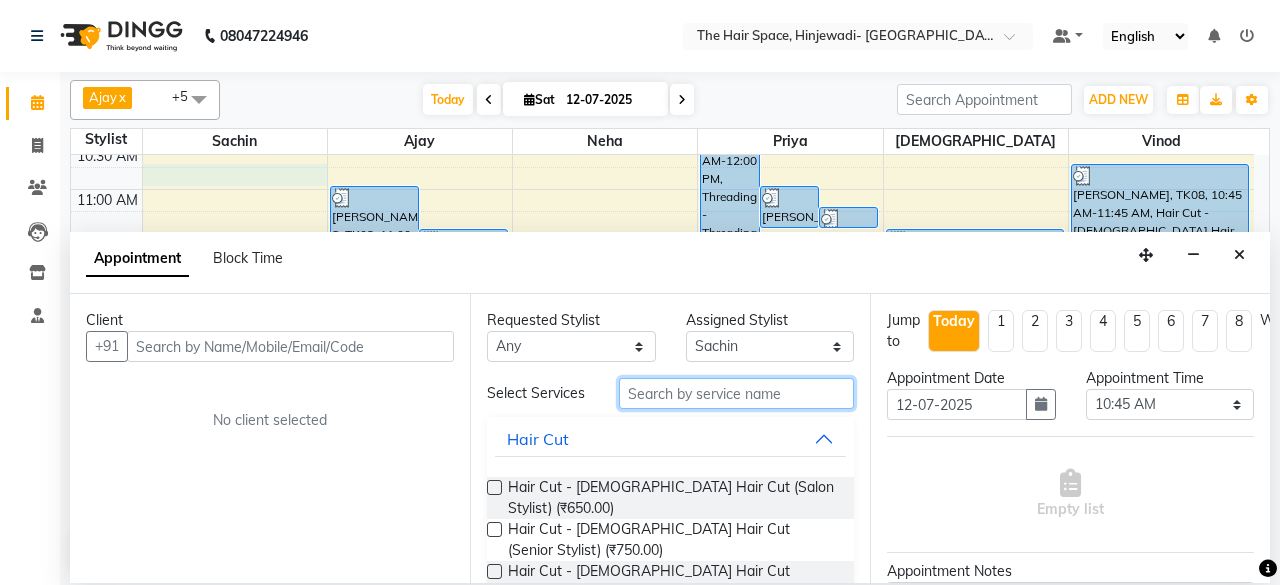 click at bounding box center (736, 393) 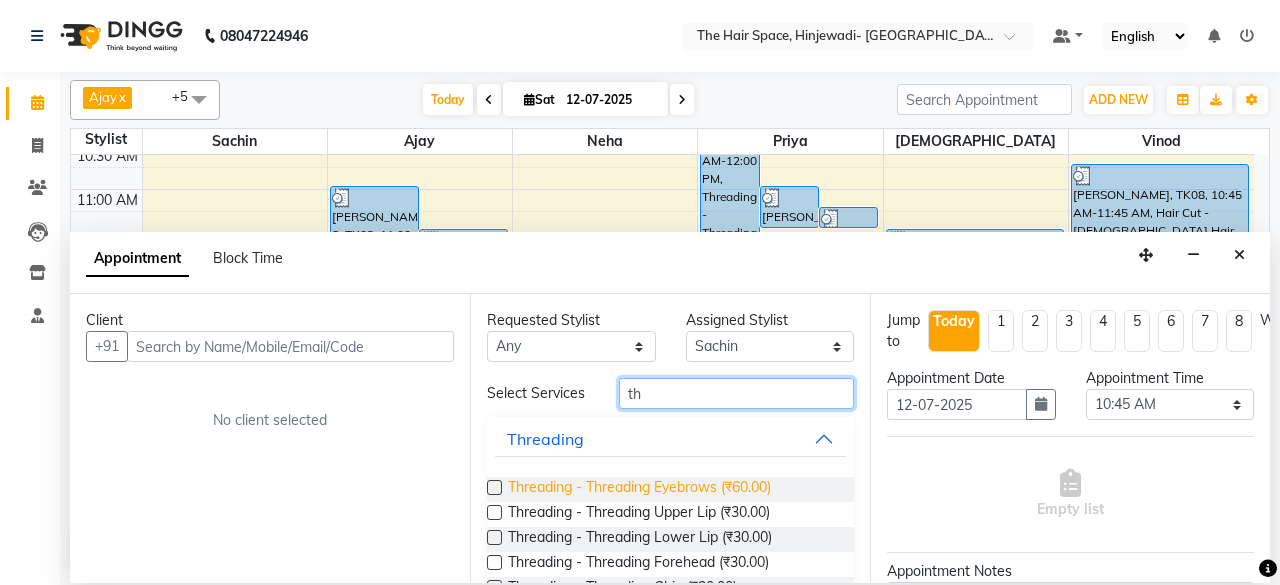 type on "th" 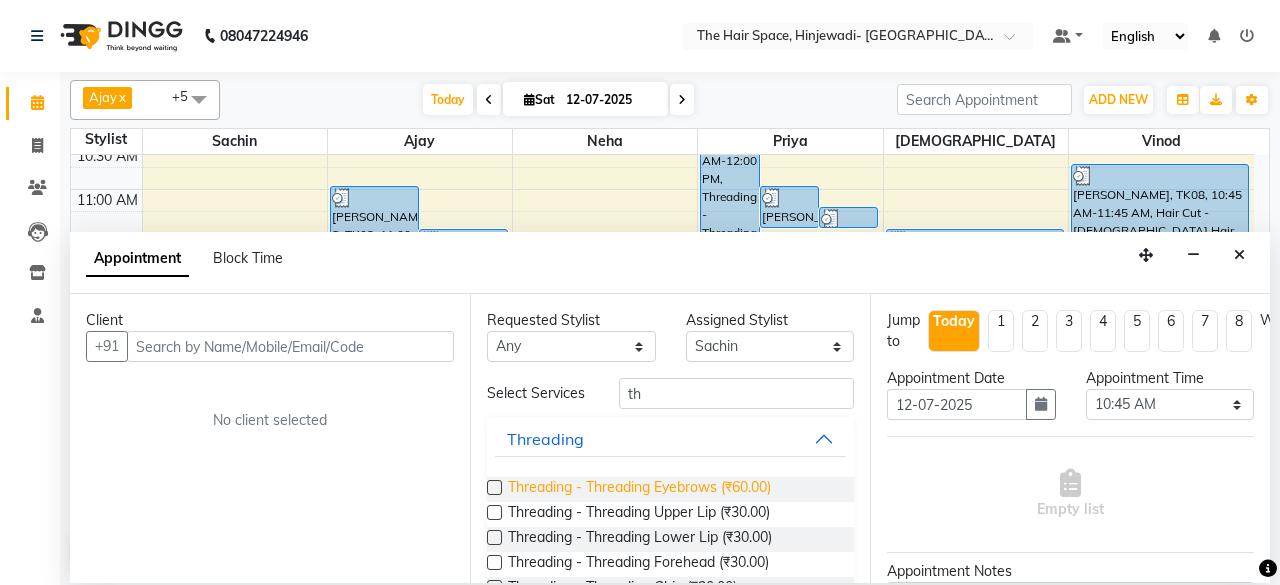 click on "Threading - Threading Eyebrows (₹60.00)" at bounding box center (639, 489) 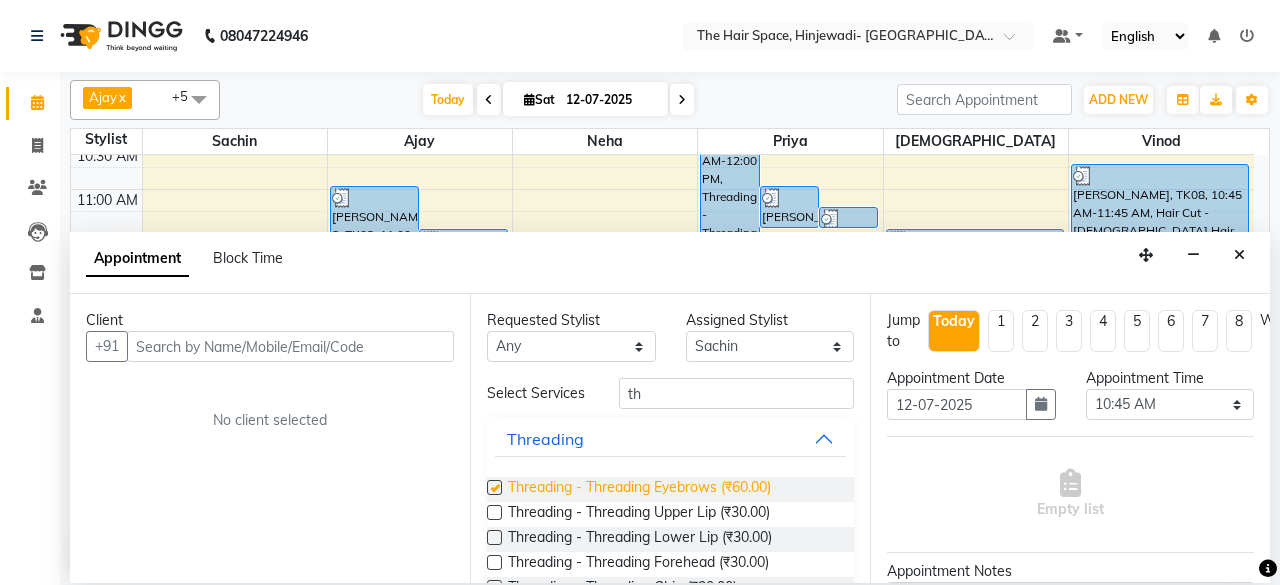 checkbox on "false" 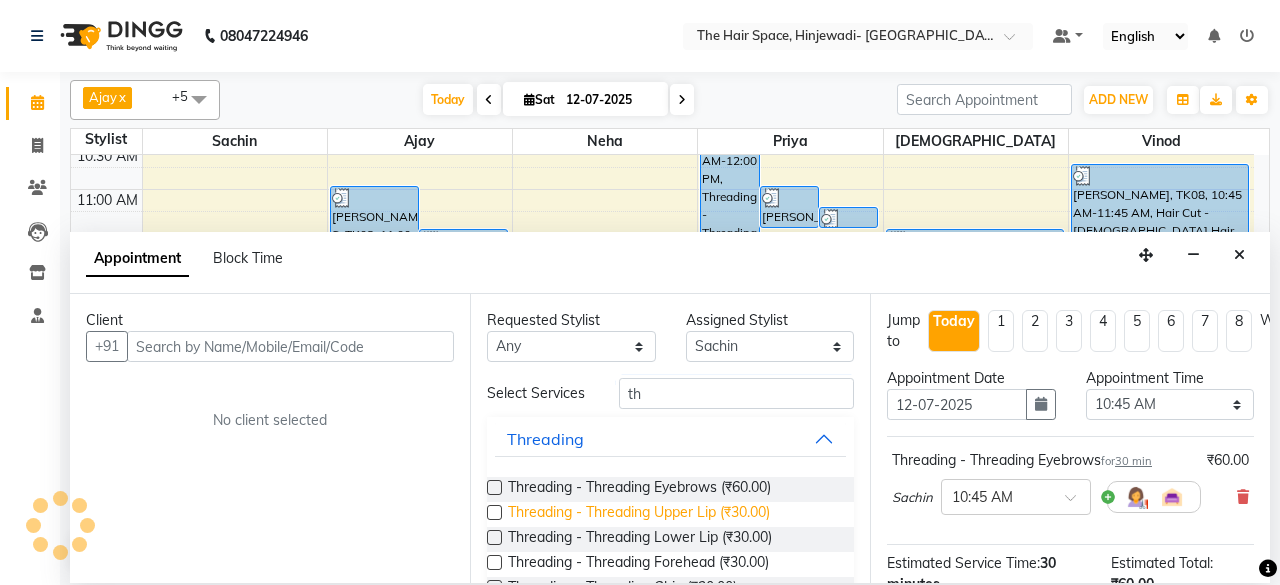 click on "Threading - Threading Upper Lip (₹30.00)" at bounding box center (639, 514) 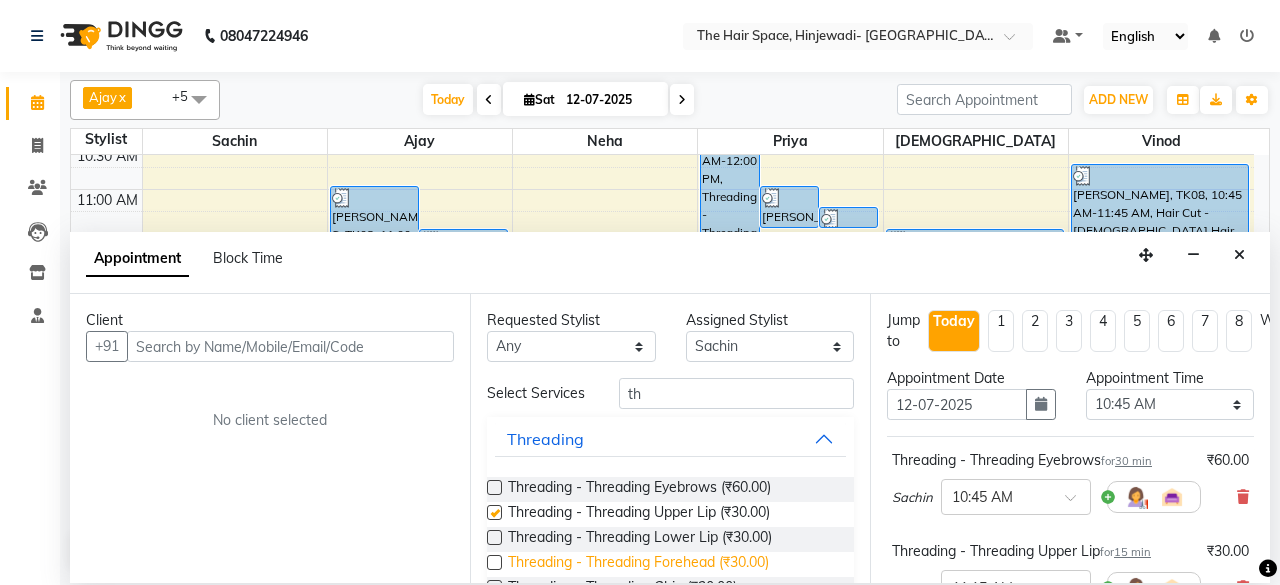 checkbox on "false" 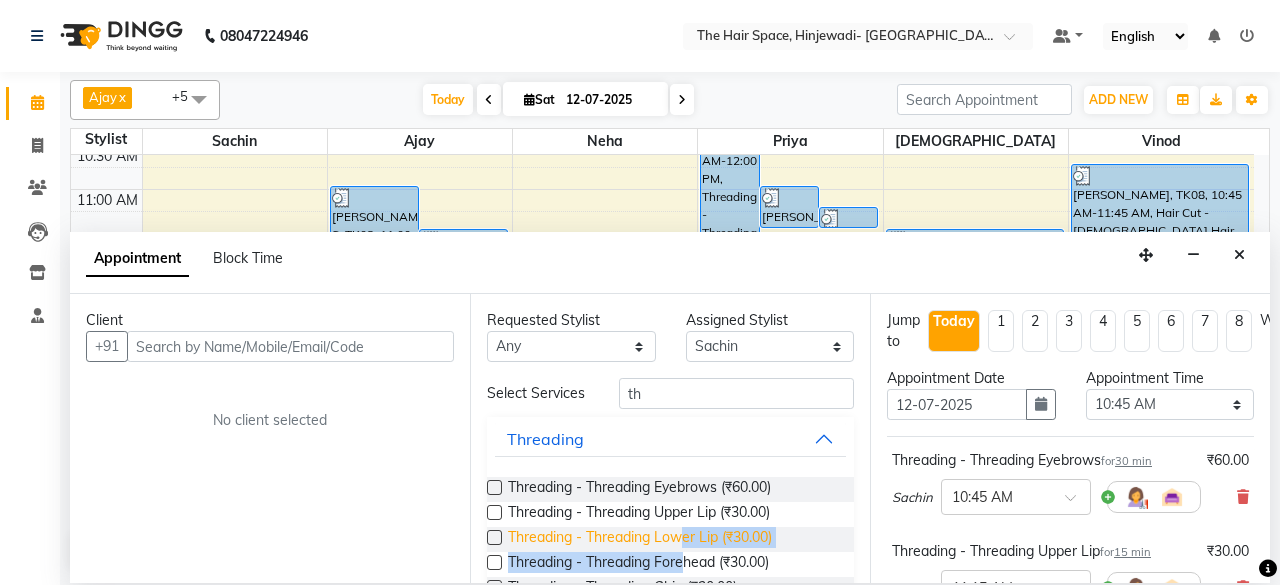 click on "Threading - Threading Eyebrows (₹60.00) Threading - Threading Upper Lip (₹30.00) Threading - Threading Lower Lip (₹30.00) Threading - Threading Forehead (₹30.00) Threading - Threading Chin (₹30.00) Threading - Threading Jawline (₹30.00) Threading - Threading Full Face (₹150.00) Threading - Threading Side Locks (₹30.00)" at bounding box center (670, 577) 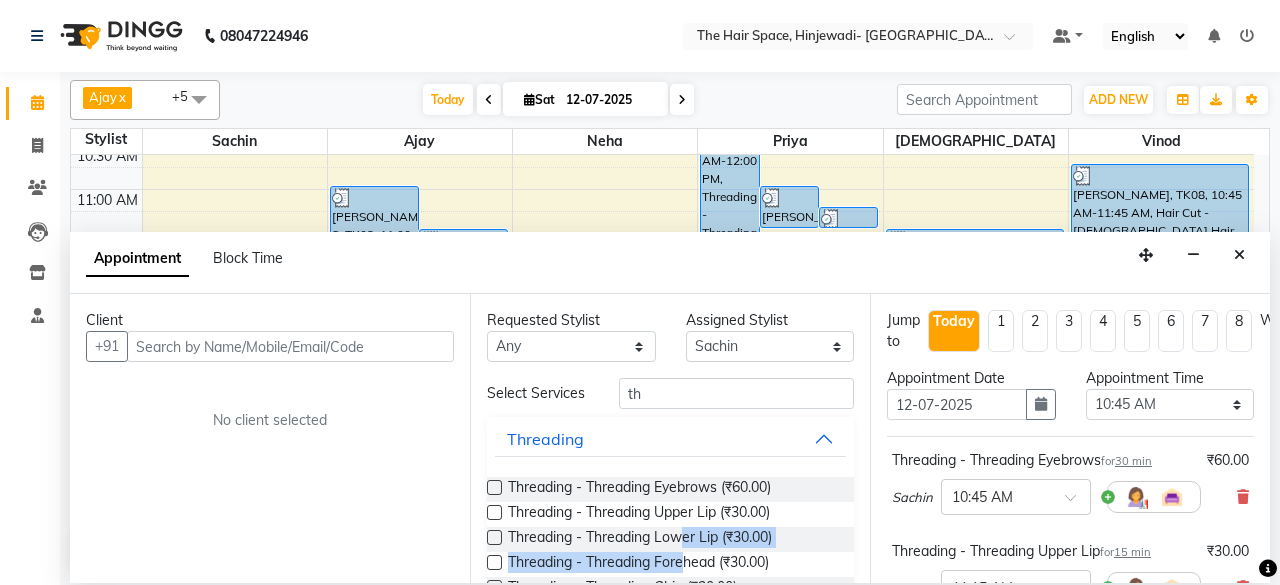 scroll, scrollTop: 200, scrollLeft: 0, axis: vertical 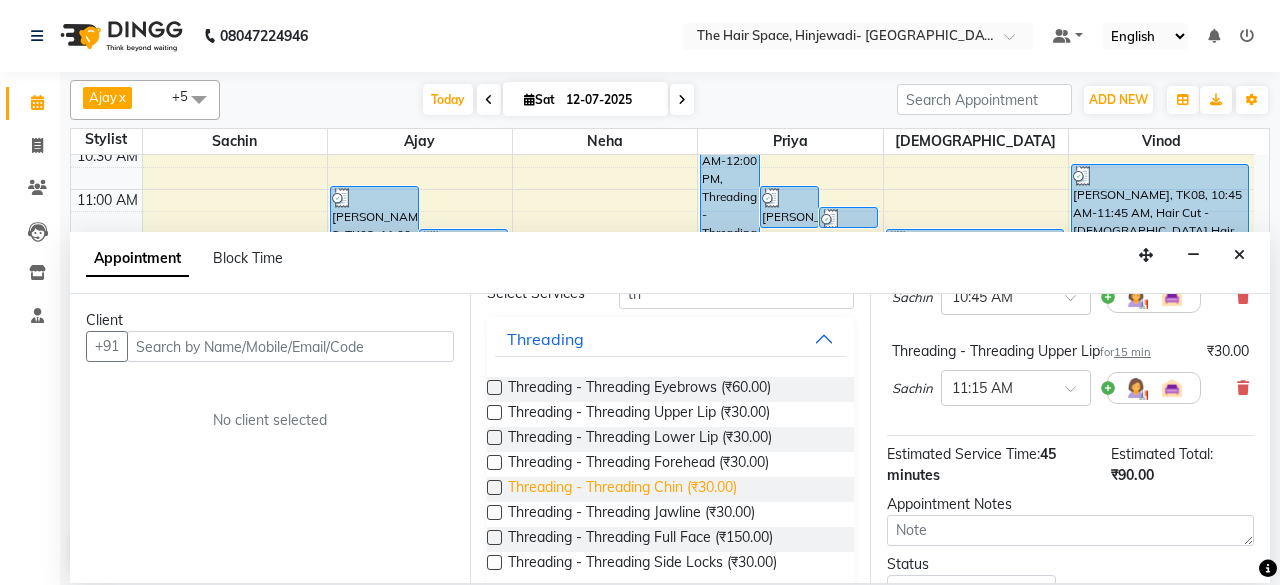 click on "Threading - Threading Chin (₹30.00)" at bounding box center [622, 489] 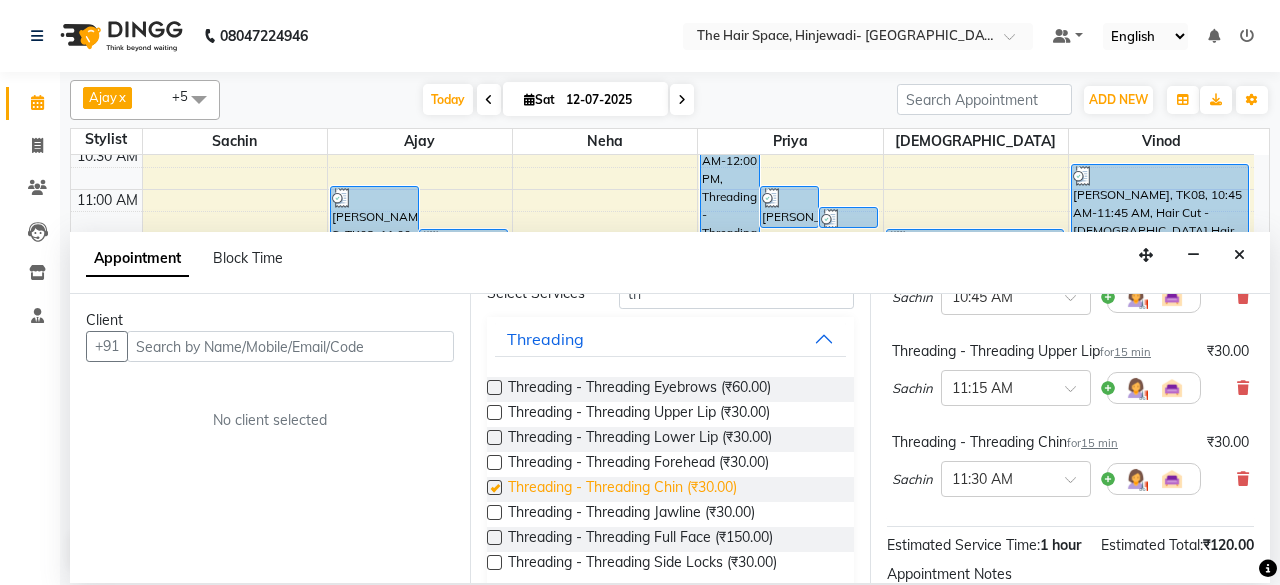 checkbox on "false" 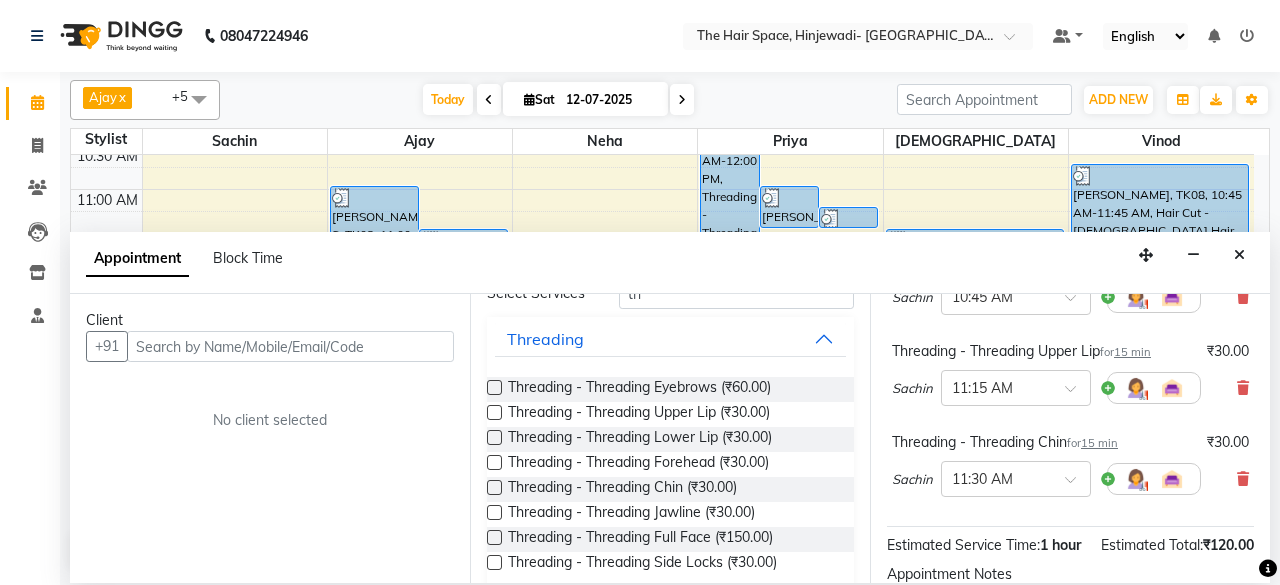 click at bounding box center [1239, 255] 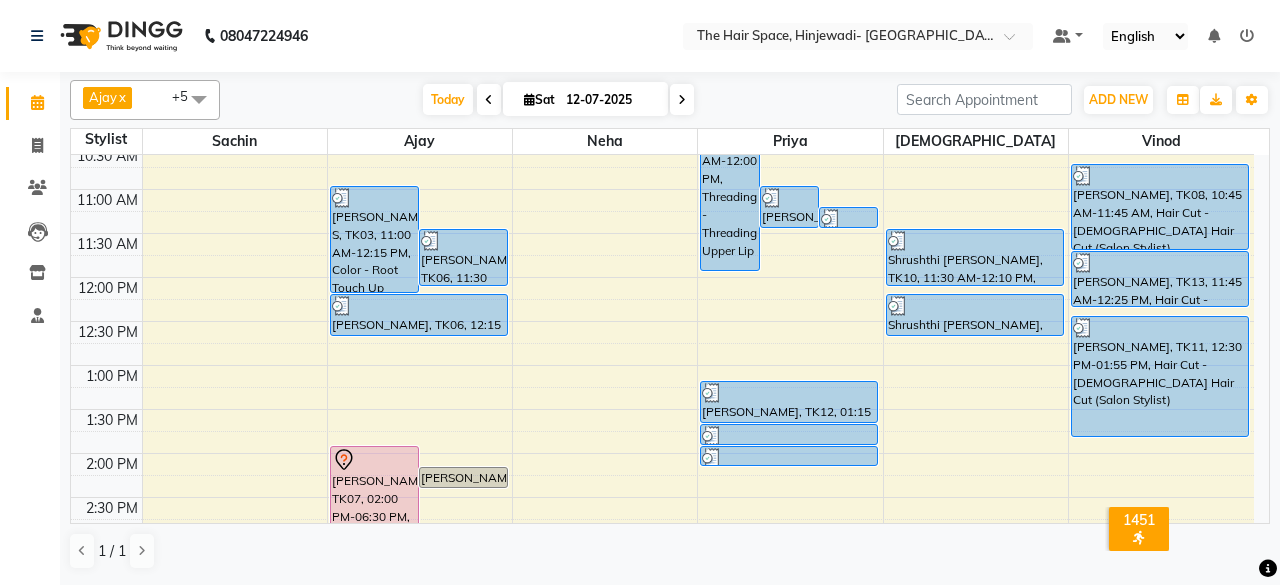 scroll, scrollTop: 329, scrollLeft: 0, axis: vertical 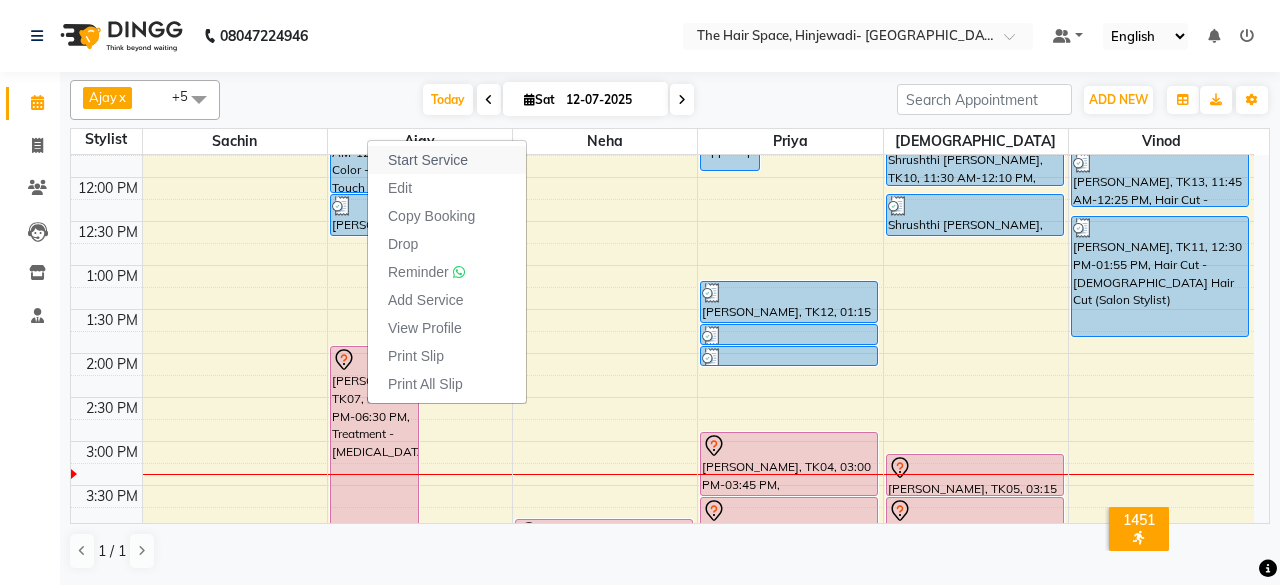 click on "Start Service" at bounding box center (428, 160) 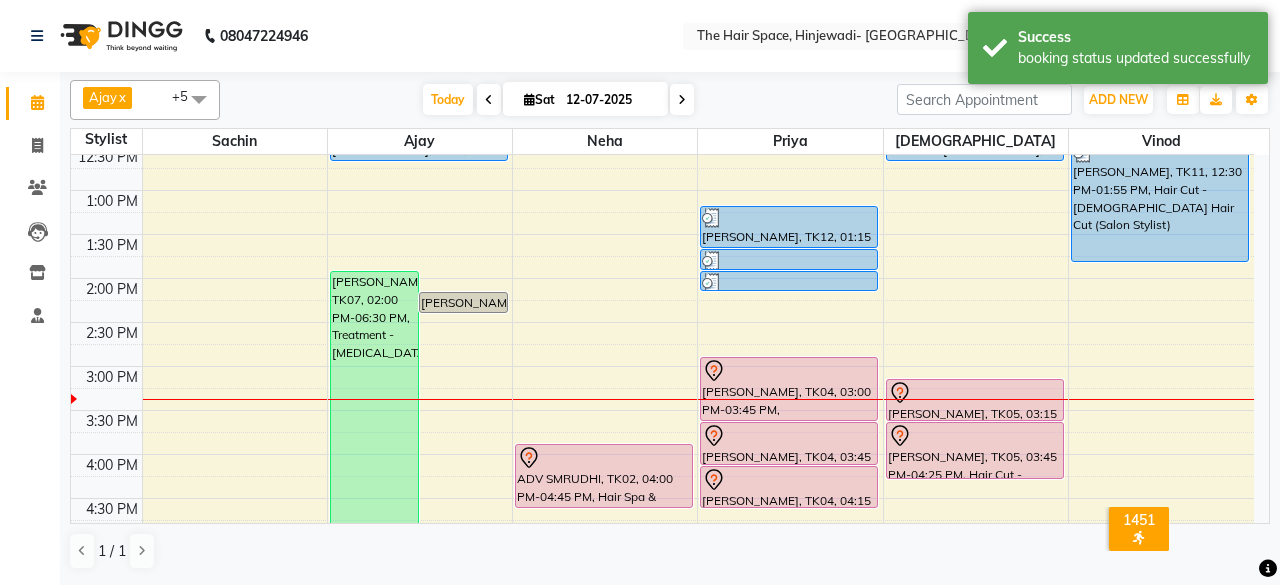 scroll, scrollTop: 529, scrollLeft: 0, axis: vertical 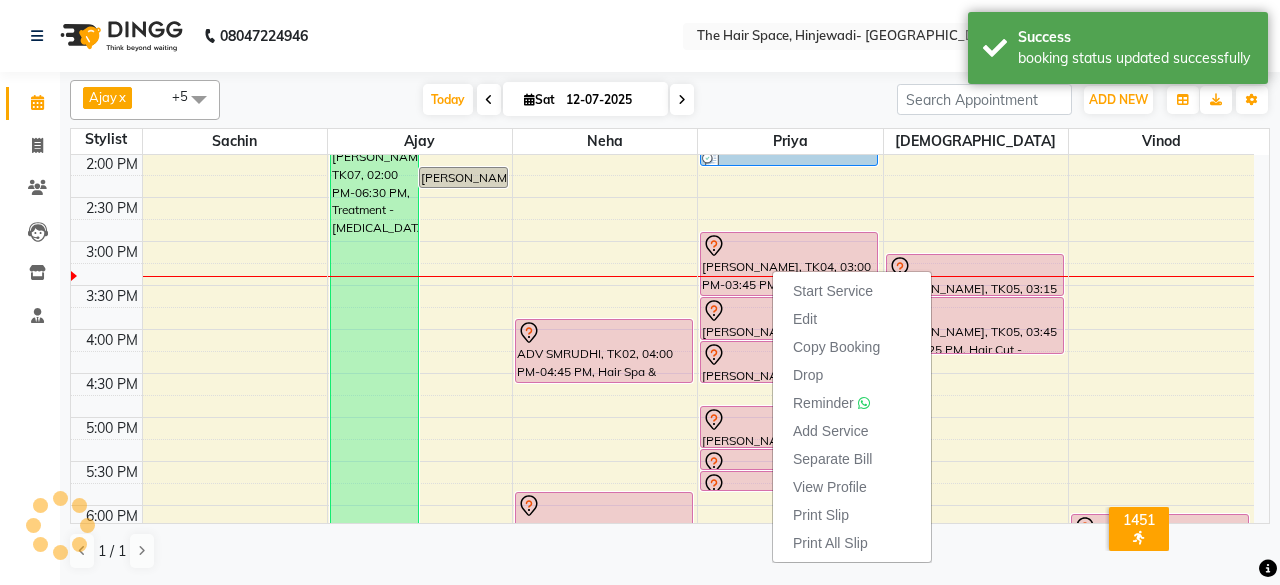 click on "Start Service" at bounding box center (833, 291) 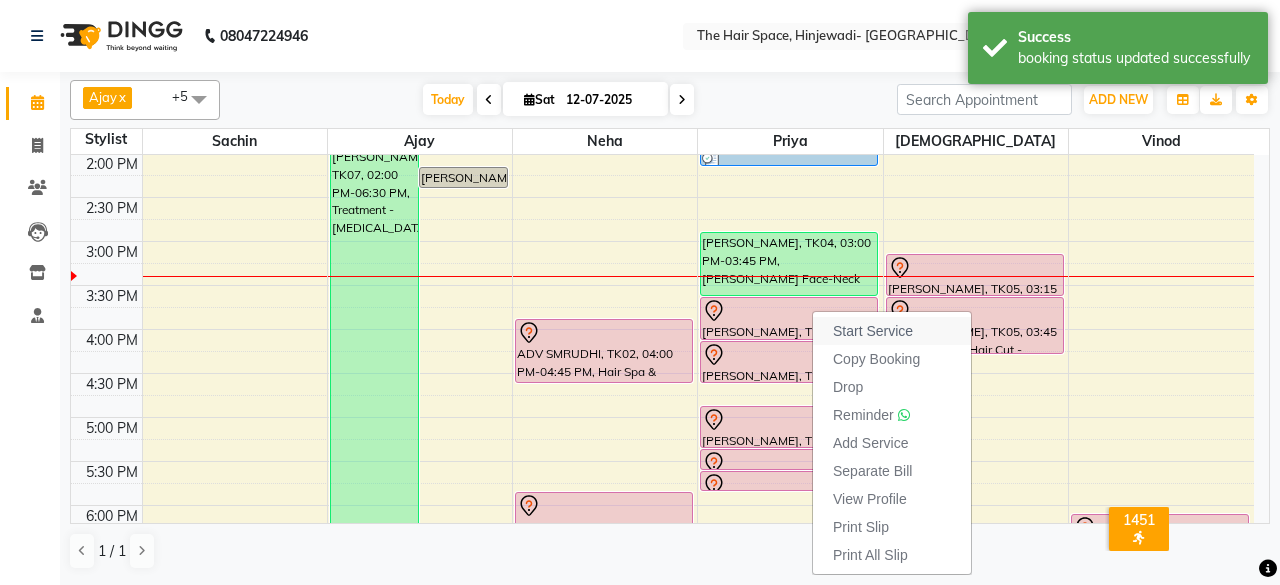 click on "Start Service" at bounding box center (892, 331) 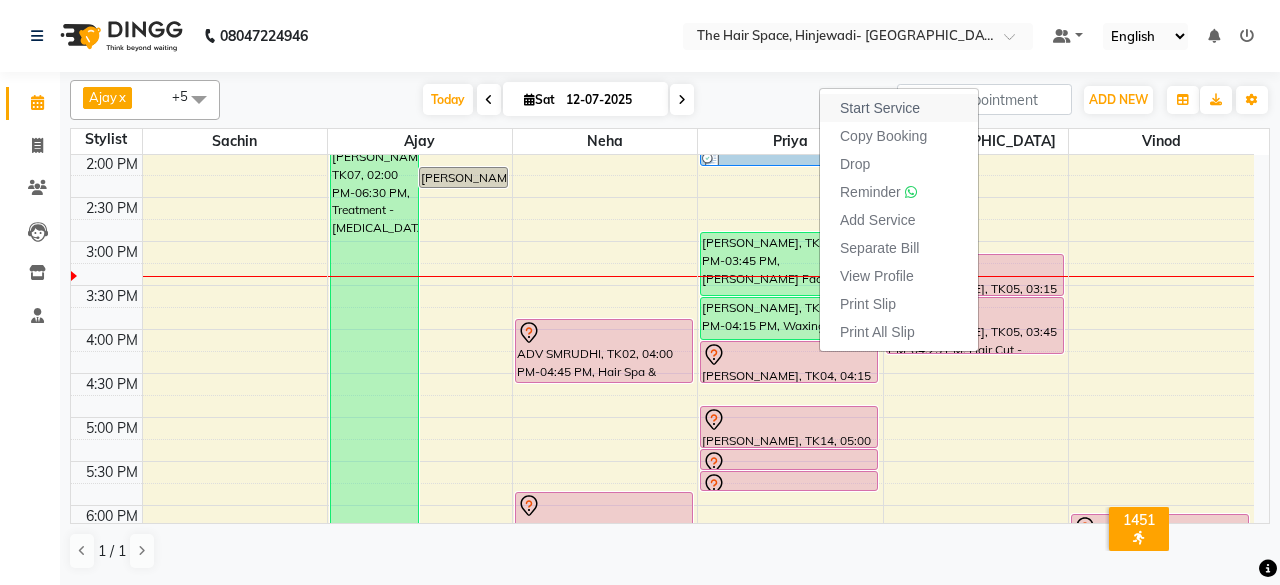 click on "Start Service" at bounding box center [880, 108] 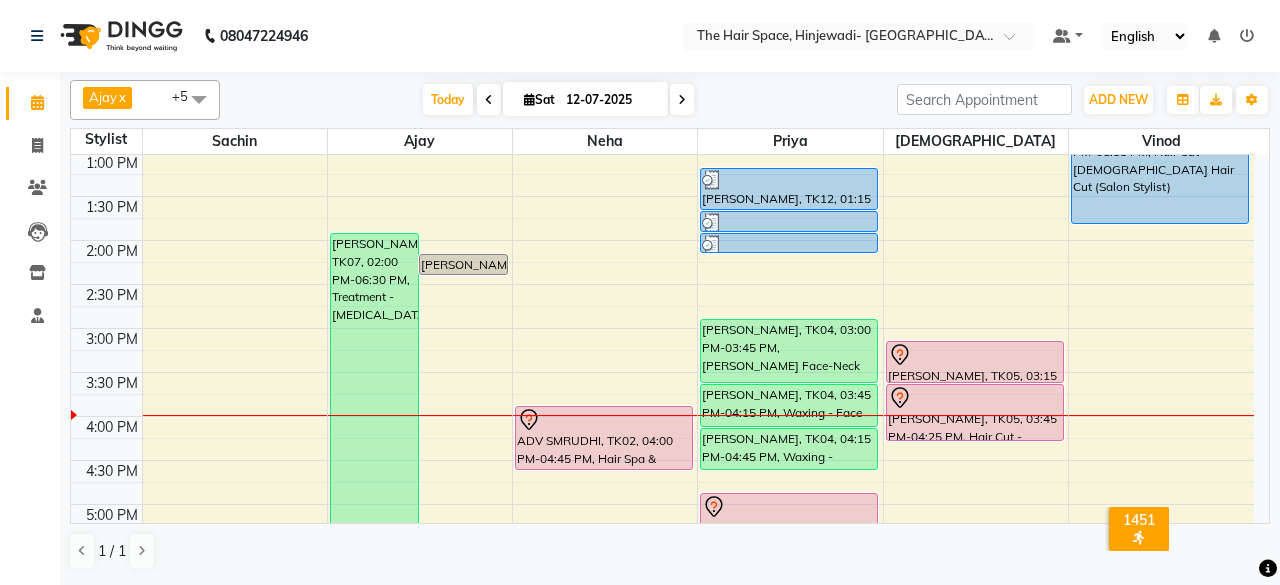 scroll, scrollTop: 286, scrollLeft: 0, axis: vertical 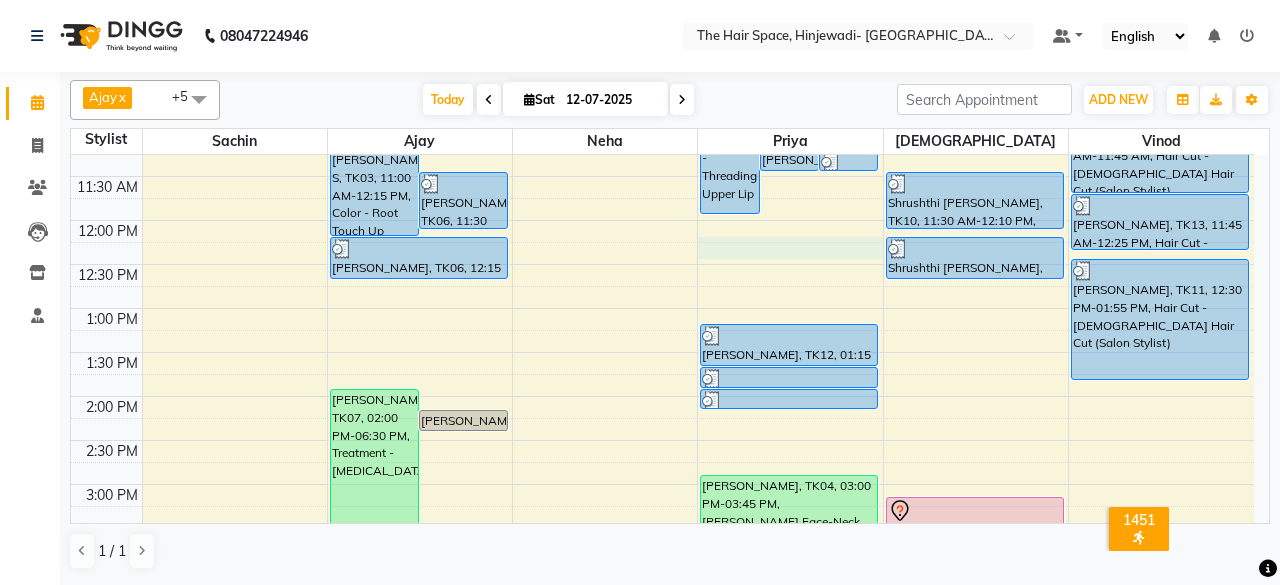click on "8:00 AM 8:30 AM 9:00 AM 9:30 AM 10:00 AM 10:30 AM 11:00 AM 11:30 AM 12:00 PM 12:30 PM 1:00 PM 1:30 PM 2:00 PM 2:30 PM 3:00 PM 3:30 PM 4:00 PM 4:30 PM 5:00 PM 5:30 PM 6:00 PM 6:30 PM 7:00 PM 7:30 PM 8:00 PM 8:30 PM 9:00 PM 9:30 PM 10:00 PM 10:30 PM     [PERSON_NAME] S, TK03, 11:00 AM-12:15 PM, Color - Root Touch Up     [PERSON_NAME], TK06, 11:30 AM-12:10 PM, Hair Cut - [DEMOGRAPHIC_DATA] Hair Cut (Senior Stylist)    [PERSON_NAME] Dhaneshkar, TK07, 02:00 PM-06:30 PM, Treatment - [MEDICAL_DATA][GEOGRAPHIC_DATA][PERSON_NAME], 02:15 PM-02:30 PM, Treatment - [MEDICAL_DATA]     [PERSON_NAME], TK06, 12:15 PM-12:45 PM, [PERSON_NAME]             ADV SMRUDHI, TK02, 04:00 PM-04:45 PM, Hair Spa & Rituals - Exclusive             [PERSON_NAME], TK15, 06:00 PM-07:30 PM, Hair Spa & Rituals - Premium     [PERSON_NAME], TK08, 09:45 AM-12:00 PM, Threading - Threading Upper Lip     [PERSON_NAME], TK08, 11:00 AM-11:30 AM, Threading - Threading Eyebrows     [PERSON_NAME], TK08, 11:15 AM-11:30 AM, Threading - Threading Forehead" at bounding box center (662, 528) 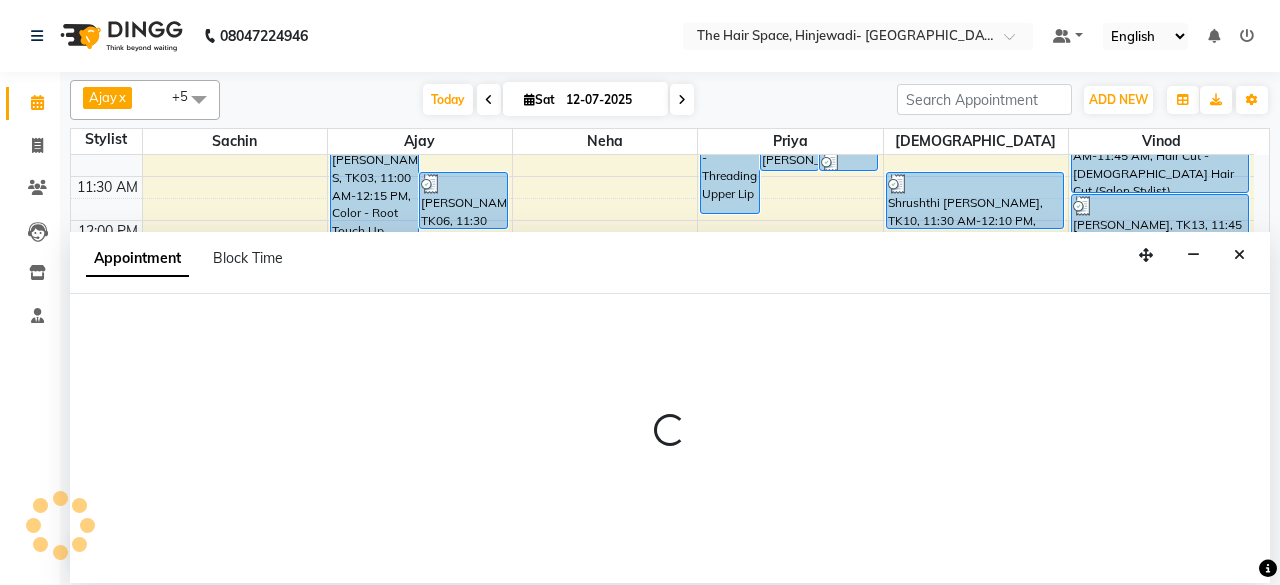 select on "84665" 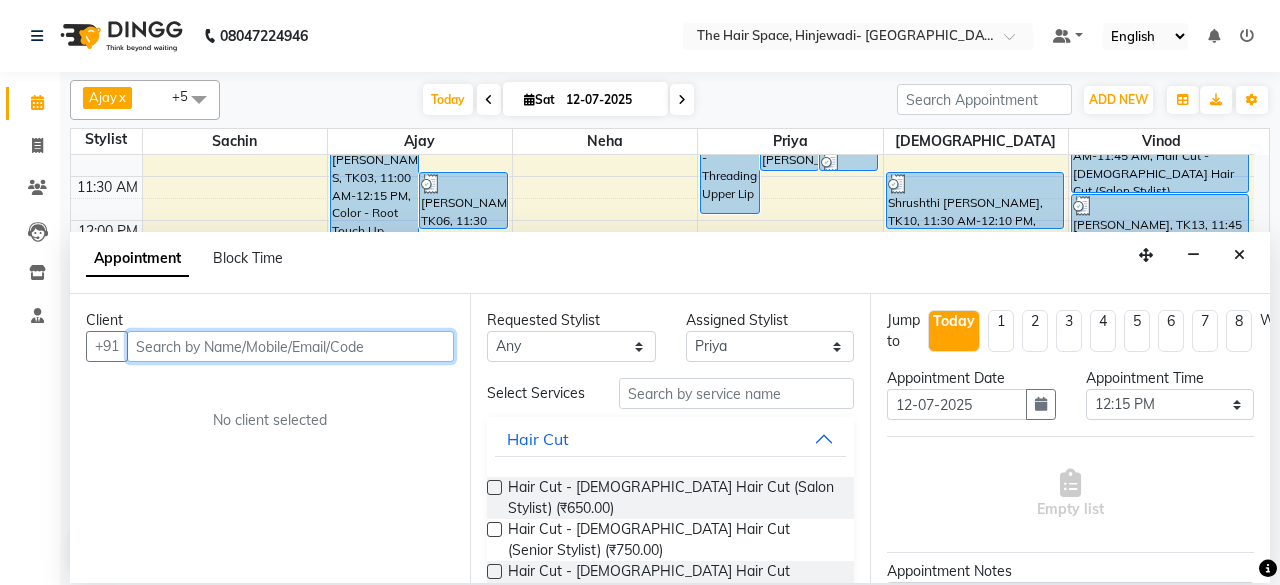 drag, startPoint x: 264, startPoint y: 344, endPoint x: 275, endPoint y: 339, distance: 12.083046 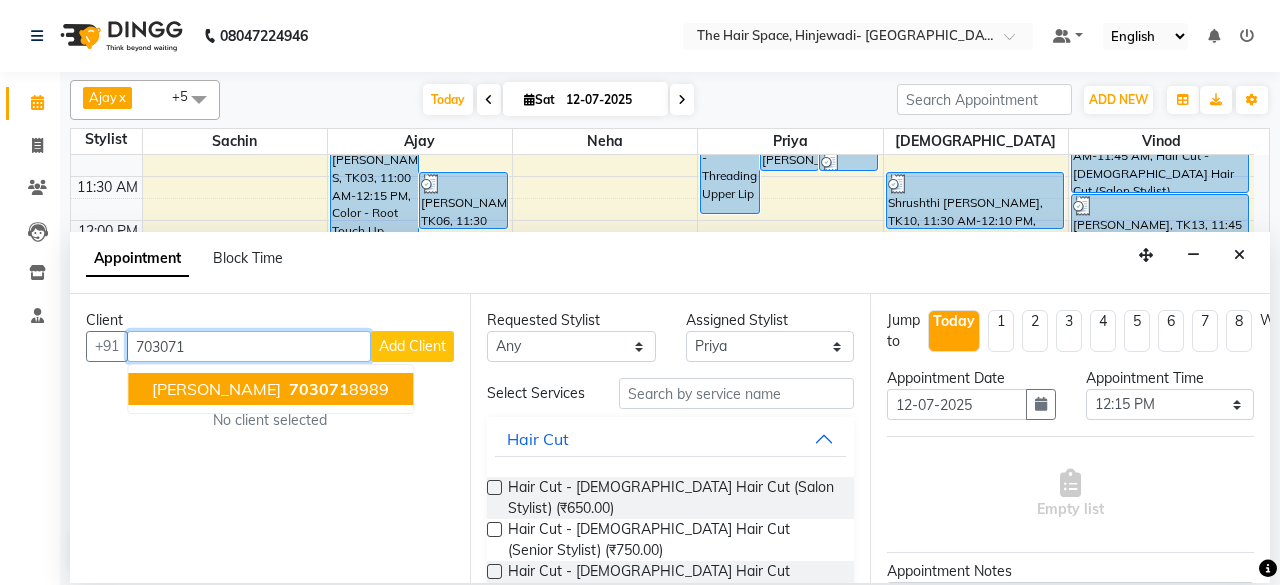 click on "703071" at bounding box center [319, 389] 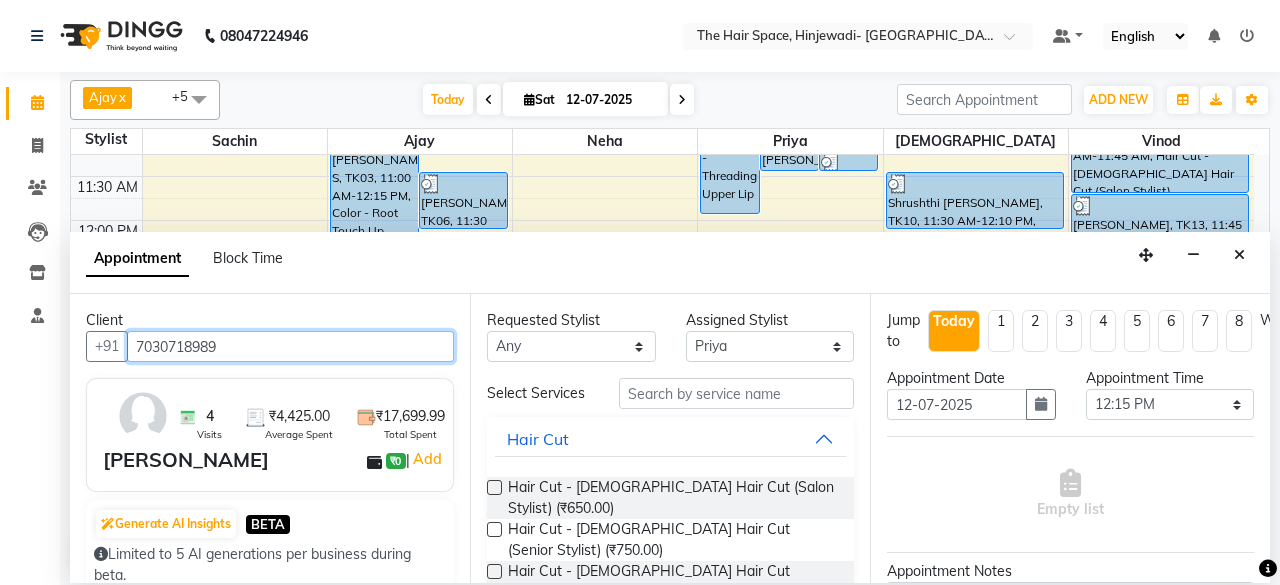type on "7030718989" 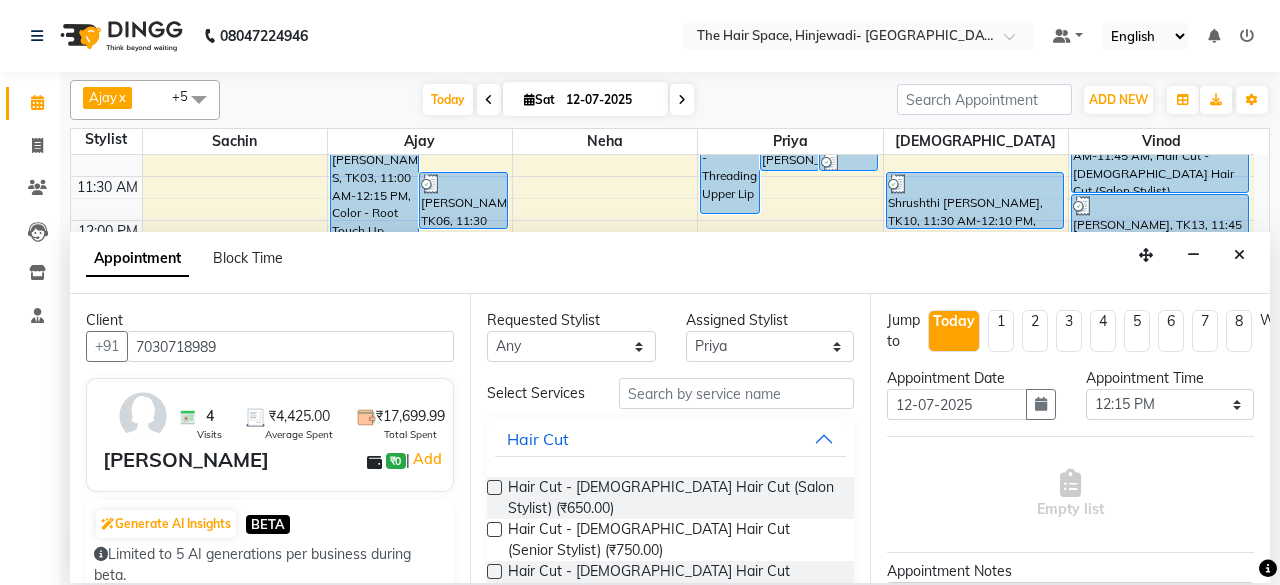 click at bounding box center [143, 416] 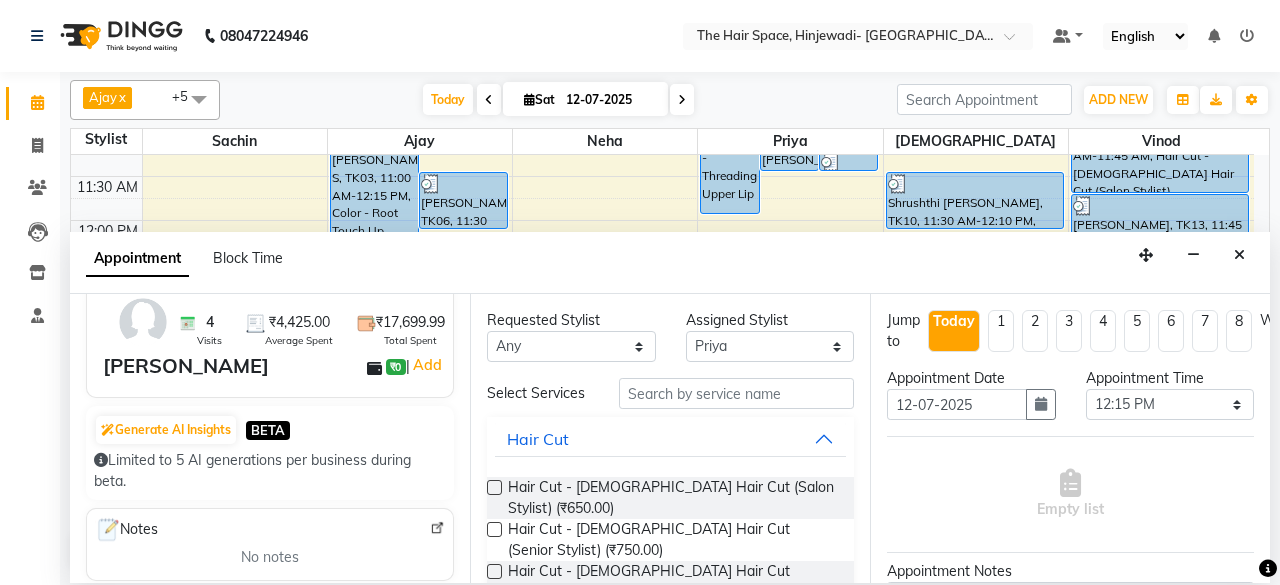 scroll, scrollTop: 200, scrollLeft: 0, axis: vertical 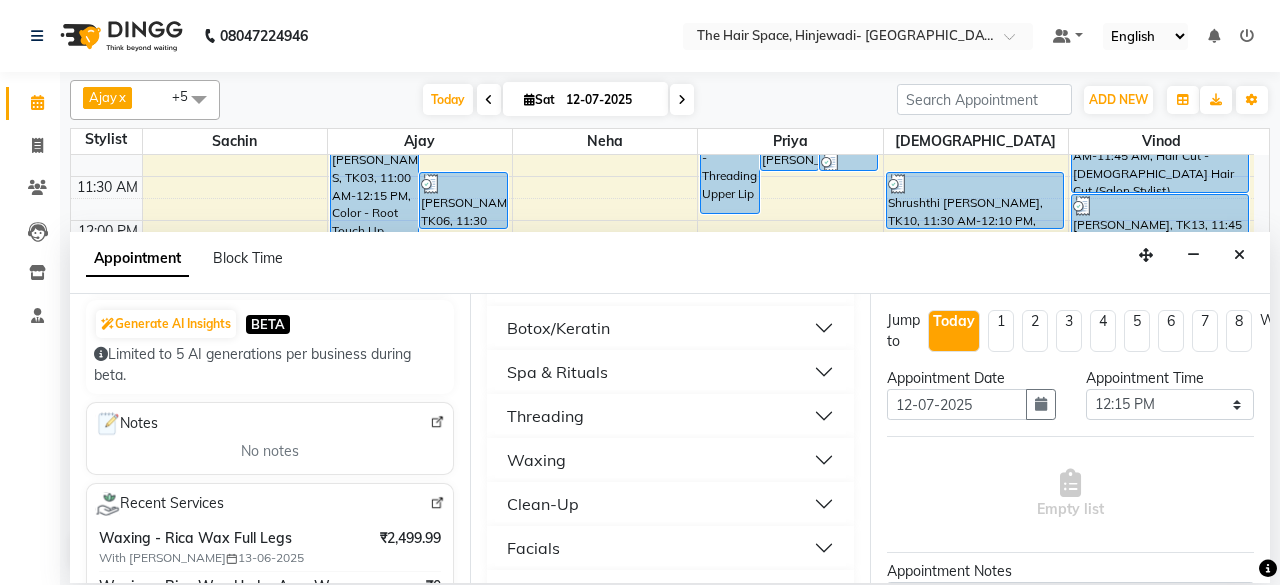 click on "Waxing" at bounding box center (670, 460) 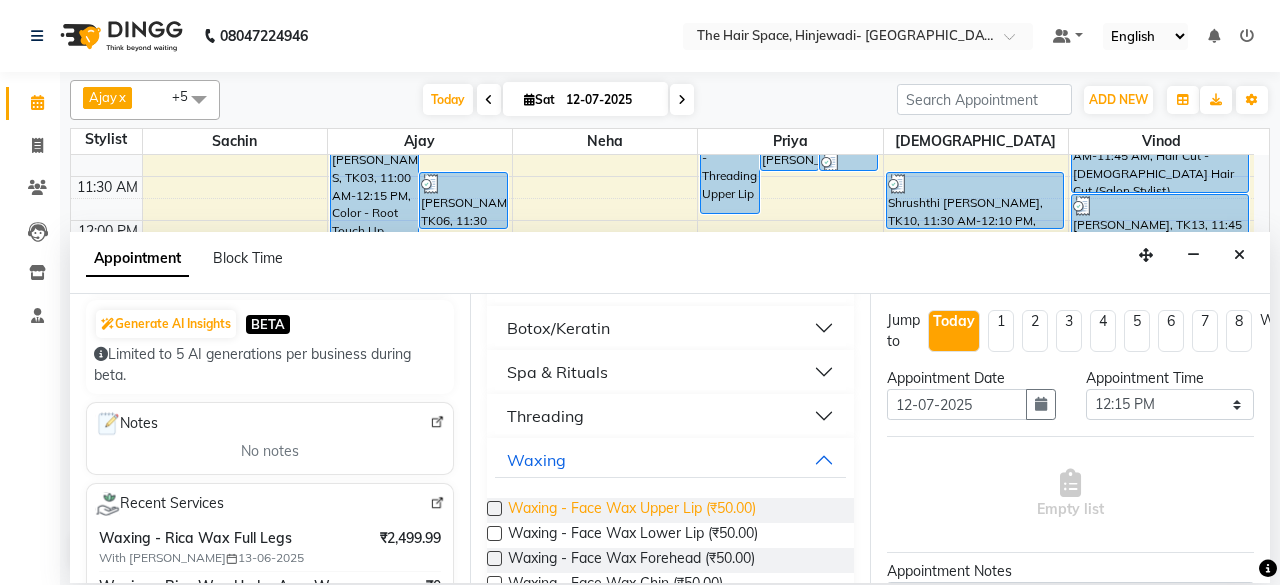 click on "Waxing - Face Wax Upper Lip (₹50.00)" at bounding box center (632, 510) 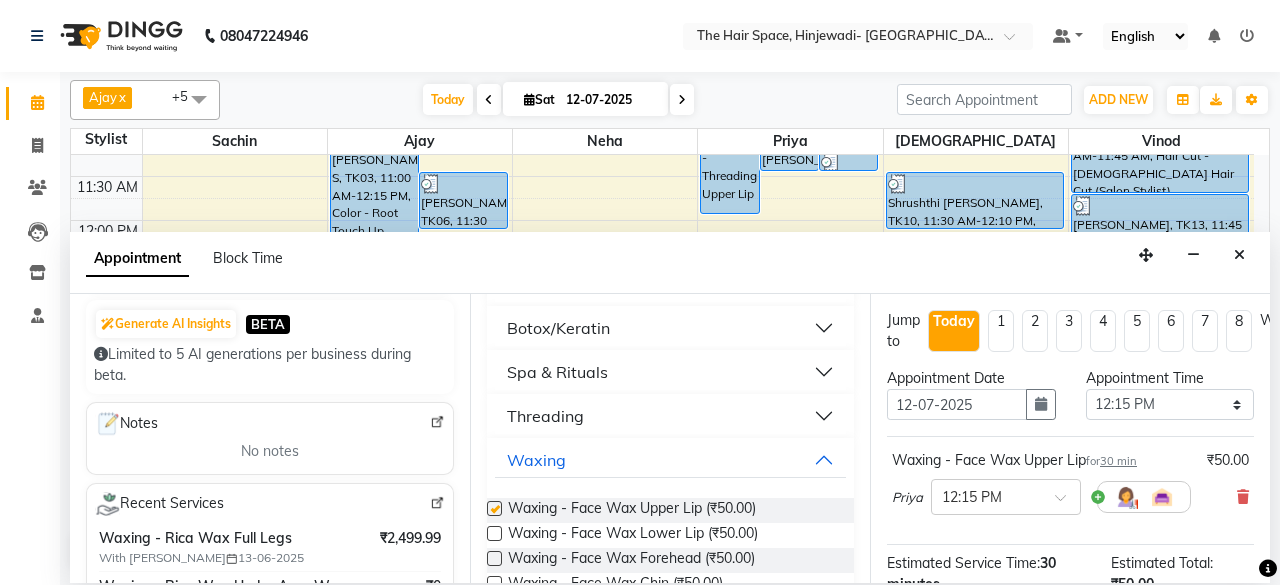 checkbox on "false" 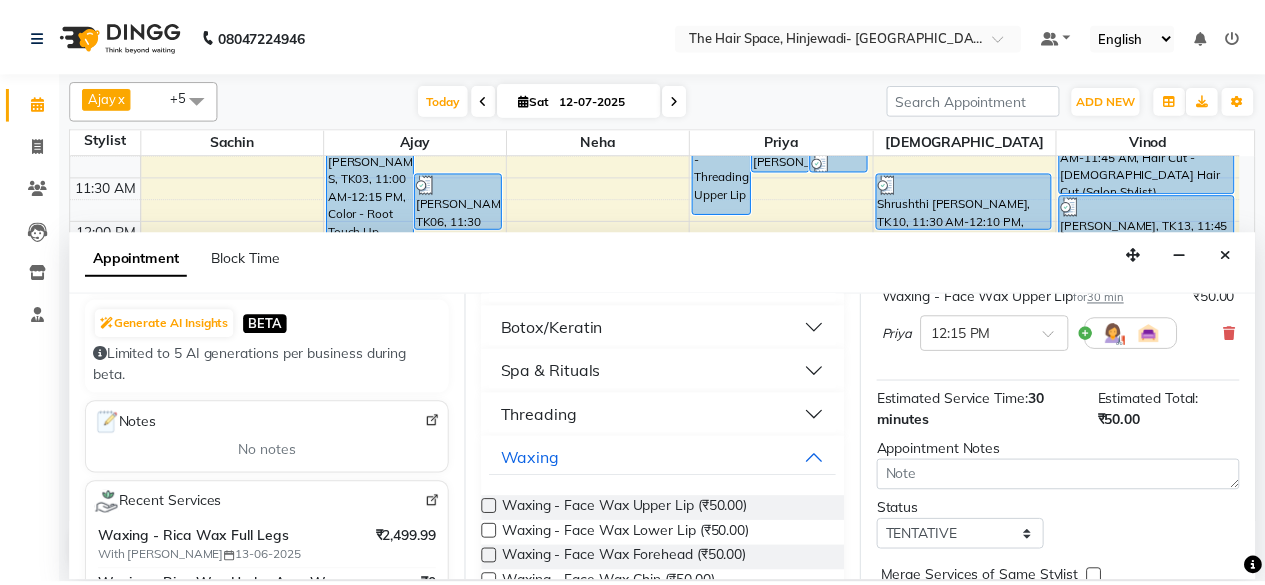 scroll, scrollTop: 272, scrollLeft: 0, axis: vertical 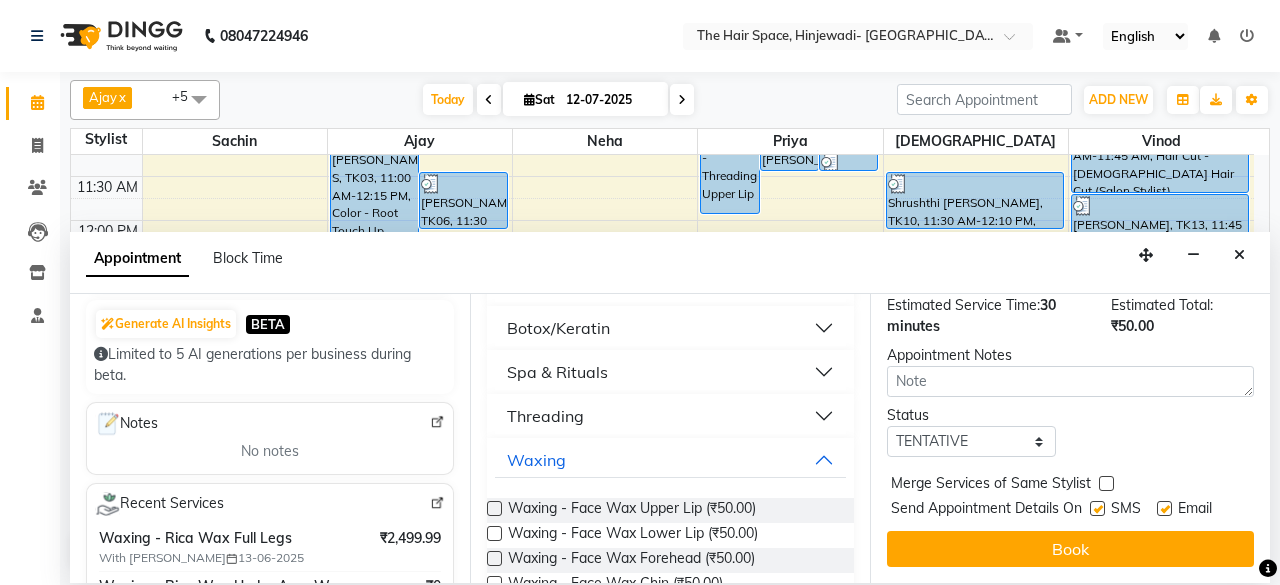 click at bounding box center (1097, 508) 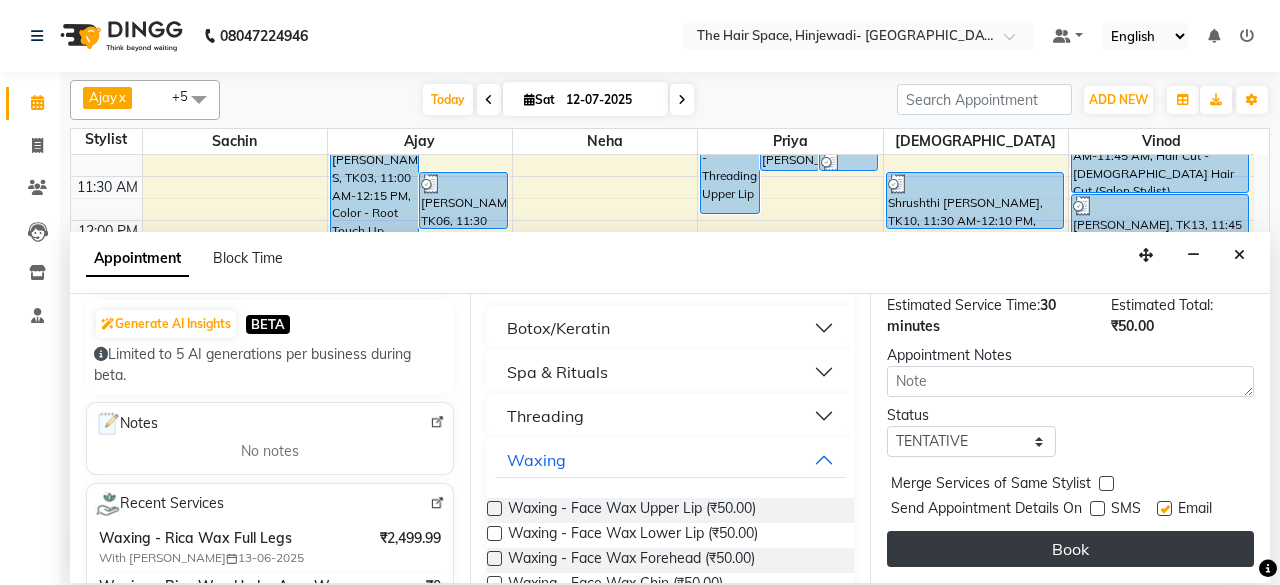 click on "Book" at bounding box center [1070, 549] 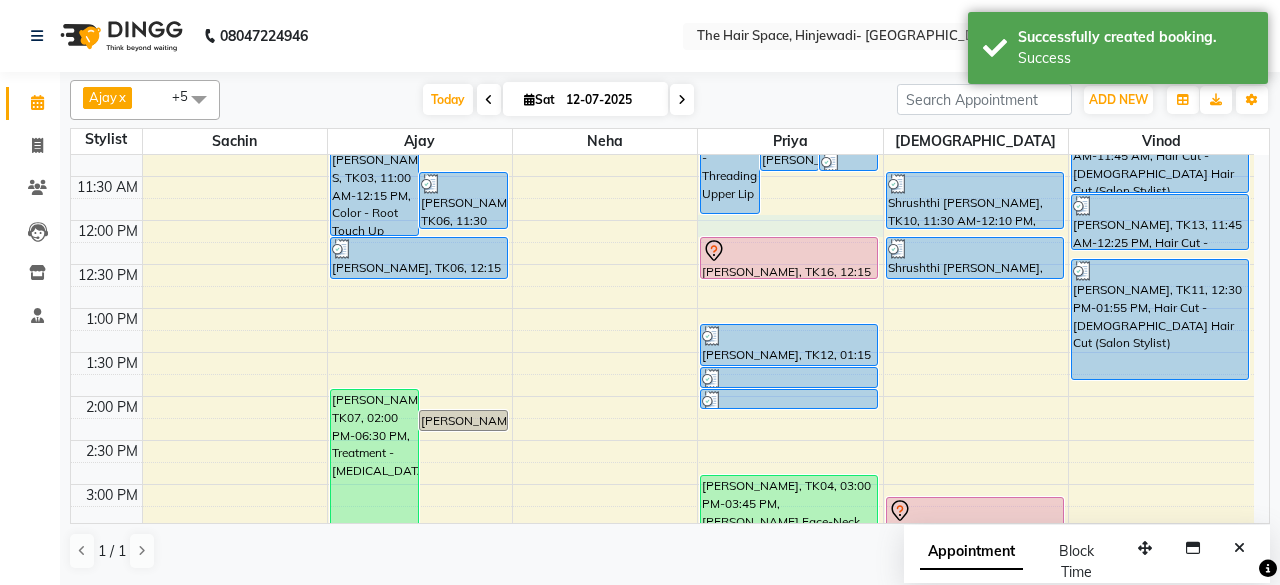 click on "8:00 AM 8:30 AM 9:00 AM 9:30 AM 10:00 AM 10:30 AM 11:00 AM 11:30 AM 12:00 PM 12:30 PM 1:00 PM 1:30 PM 2:00 PM 2:30 PM 3:00 PM 3:30 PM 4:00 PM 4:30 PM 5:00 PM 5:30 PM 6:00 PM 6:30 PM 7:00 PM 7:30 PM 8:00 PM 8:30 PM 9:00 PM 9:30 PM 10:00 PM 10:30 PM     [PERSON_NAME] S, TK03, 11:00 AM-12:15 PM, Color - Root Touch Up     [PERSON_NAME], TK06, 11:30 AM-12:10 PM, Hair Cut - [DEMOGRAPHIC_DATA] Hair Cut (Senior Stylist)    [PERSON_NAME] Dhaneshkar, TK07, 02:00 PM-06:30 PM, Treatment - [MEDICAL_DATA][GEOGRAPHIC_DATA][PERSON_NAME], 02:15 PM-02:30 PM, Treatment - [MEDICAL_DATA]     [PERSON_NAME], TK06, 12:15 PM-12:45 PM, [PERSON_NAME]             ADV SMRUDHI, TK02, 04:00 PM-04:45 PM, Hair Spa & Rituals - Exclusive             [PERSON_NAME], TK15, 06:00 PM-07:30 PM, Hair Spa & Rituals - Premium     [PERSON_NAME], TK08, 09:45 AM-12:00 PM, Threading - Threading Upper Lip     [PERSON_NAME], TK08, 11:00 AM-11:30 AM, Threading - Threading Eyebrows     [PERSON_NAME], TK08, 11:15 AM-11:30 AM, Threading - Threading Forehead" at bounding box center [662, 528] 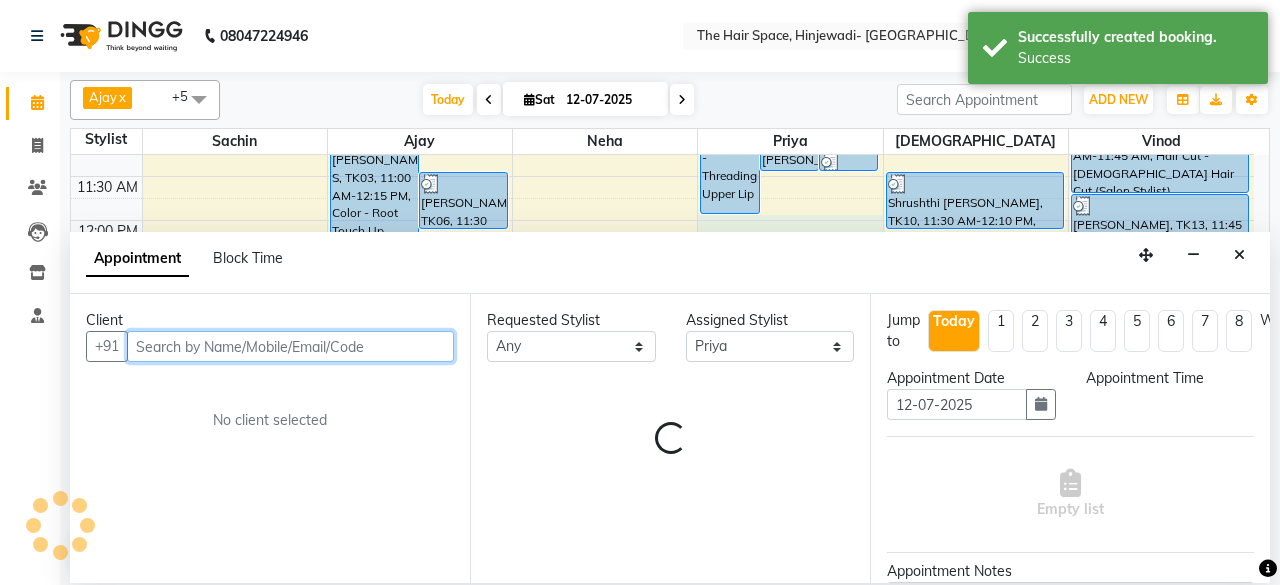 select on "720" 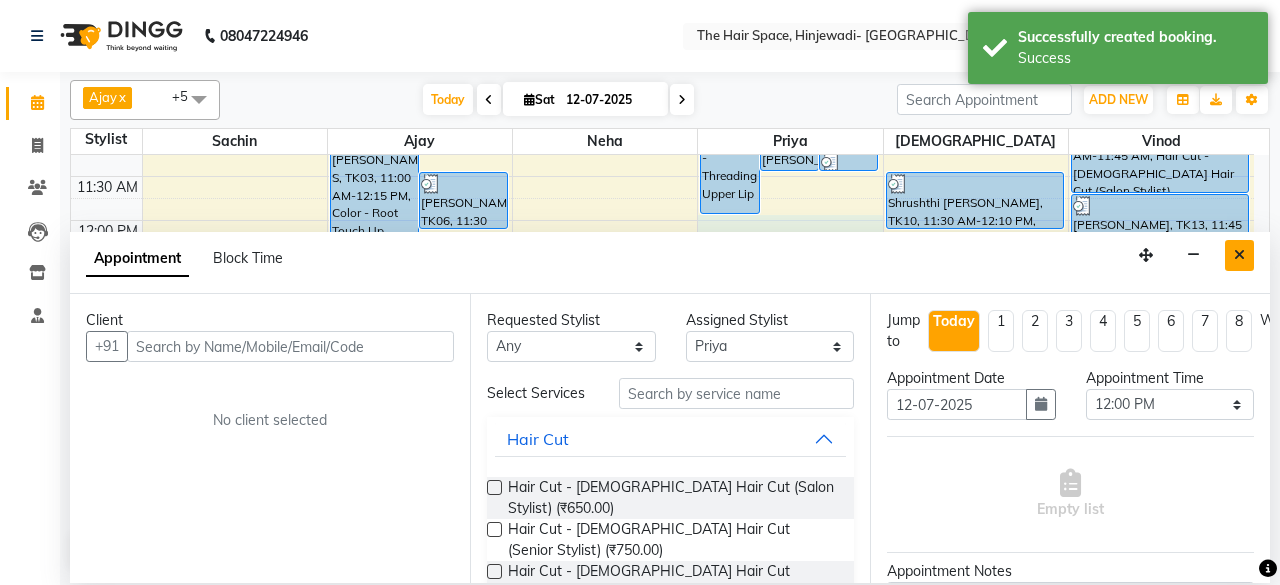 drag, startPoint x: 1237, startPoint y: 253, endPoint x: 1176, endPoint y: 255, distance: 61.03278 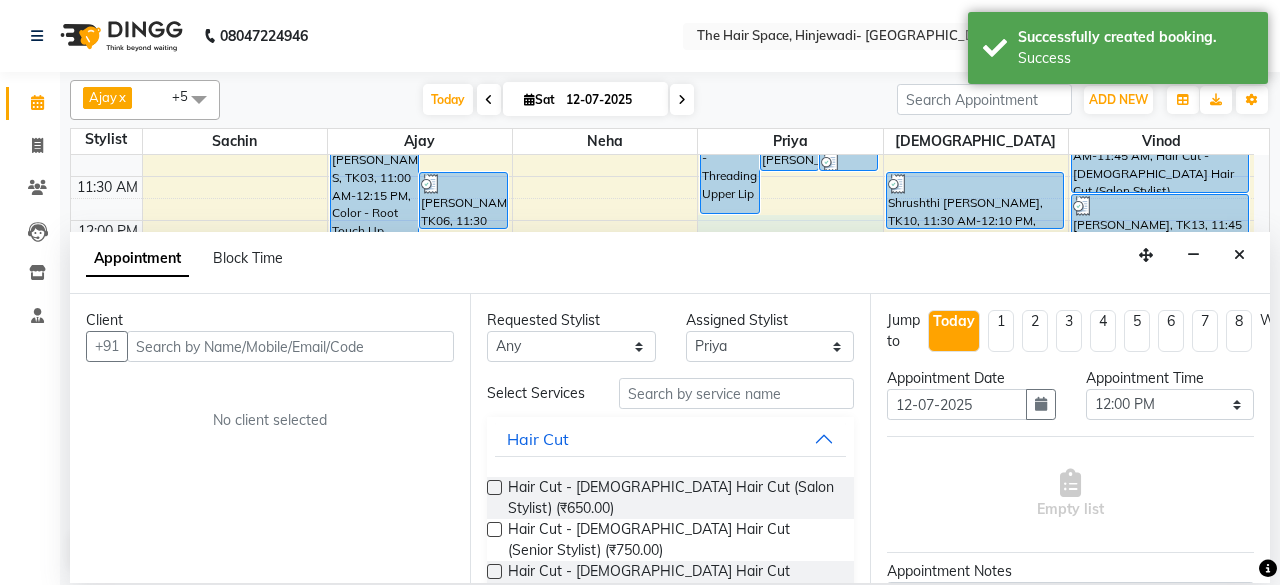 click at bounding box center [1239, 255] 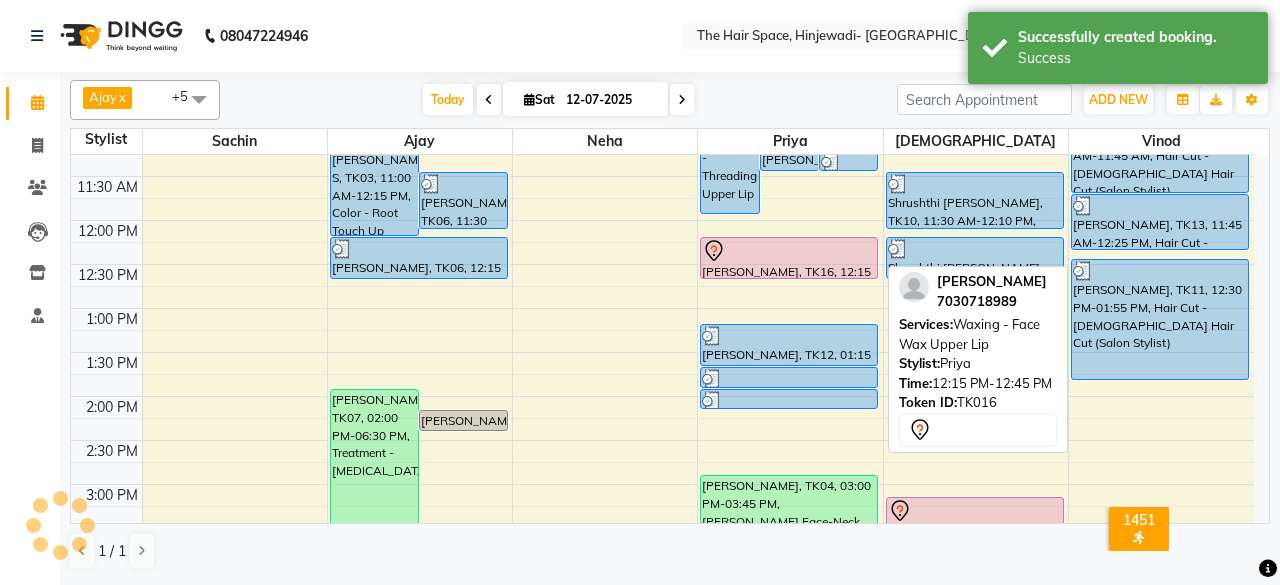 click at bounding box center [789, 251] 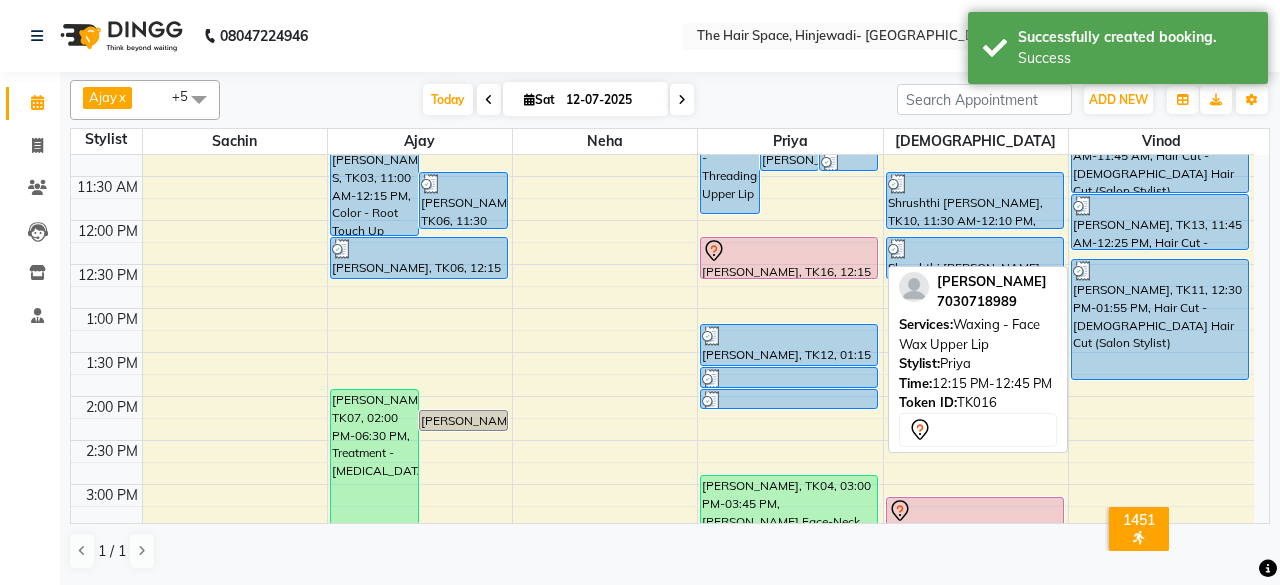 click at bounding box center [789, 278] 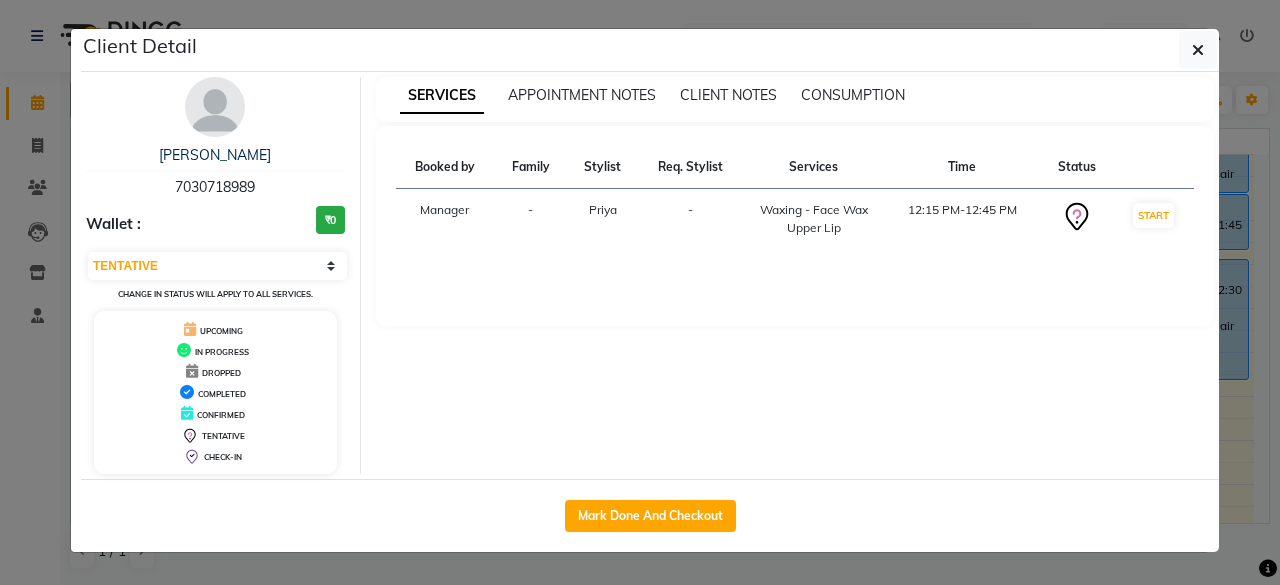 click on "[PERSON_NAME]   7030718989 Wallet : ₹0 Select IN SERVICE CONFIRMED TENTATIVE CHECK IN MARK DONE DROPPED UPCOMING Change in status will apply to all services. UPCOMING IN PROGRESS DROPPED COMPLETED CONFIRMED TENTATIVE CHECK-IN" at bounding box center [216, 275] 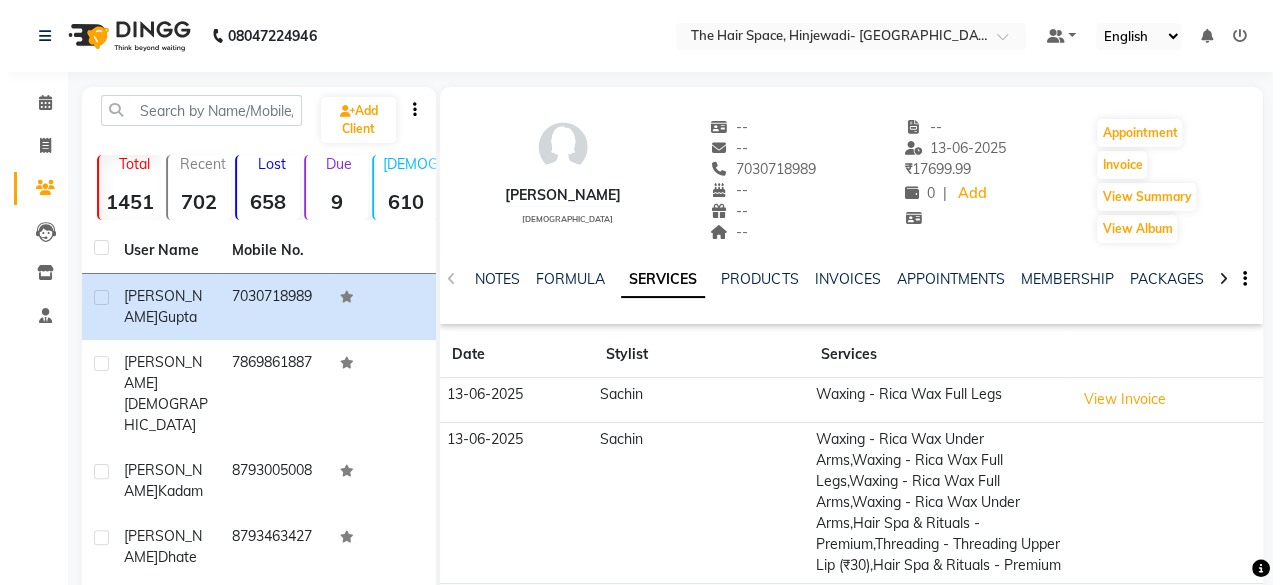 scroll, scrollTop: 200, scrollLeft: 0, axis: vertical 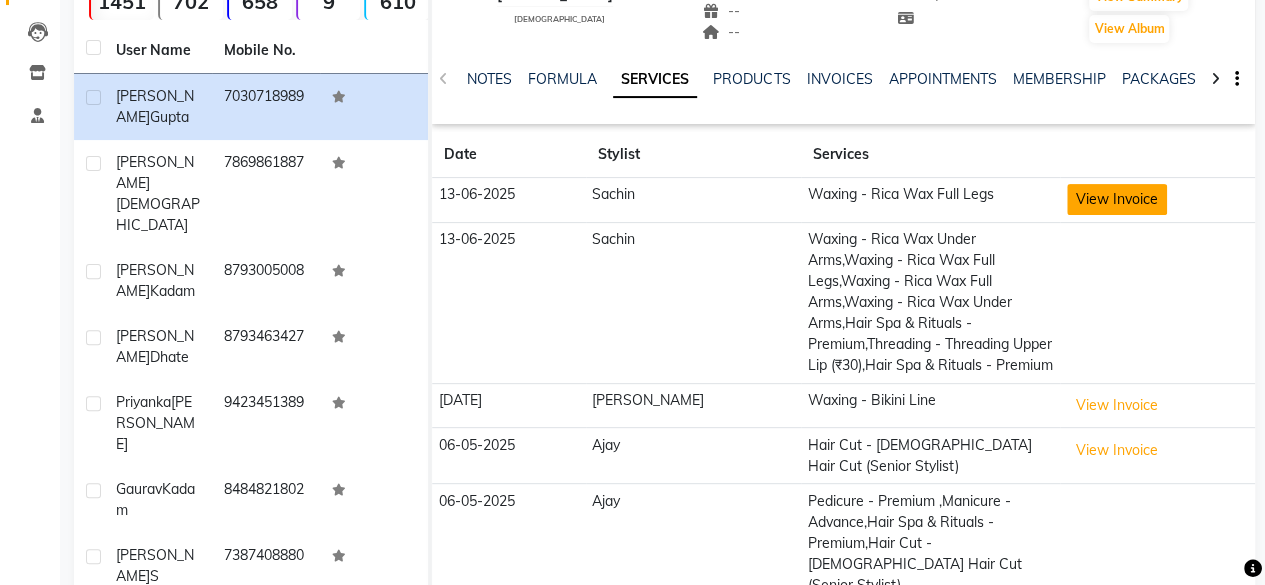 click on "View Invoice" 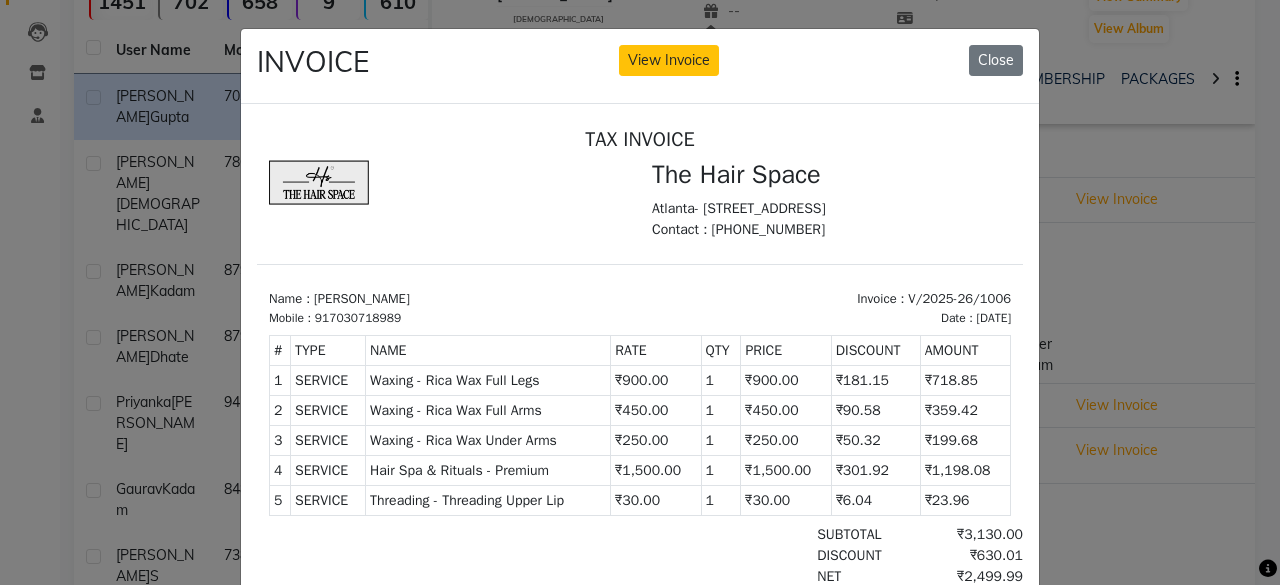 scroll, scrollTop: 15, scrollLeft: 0, axis: vertical 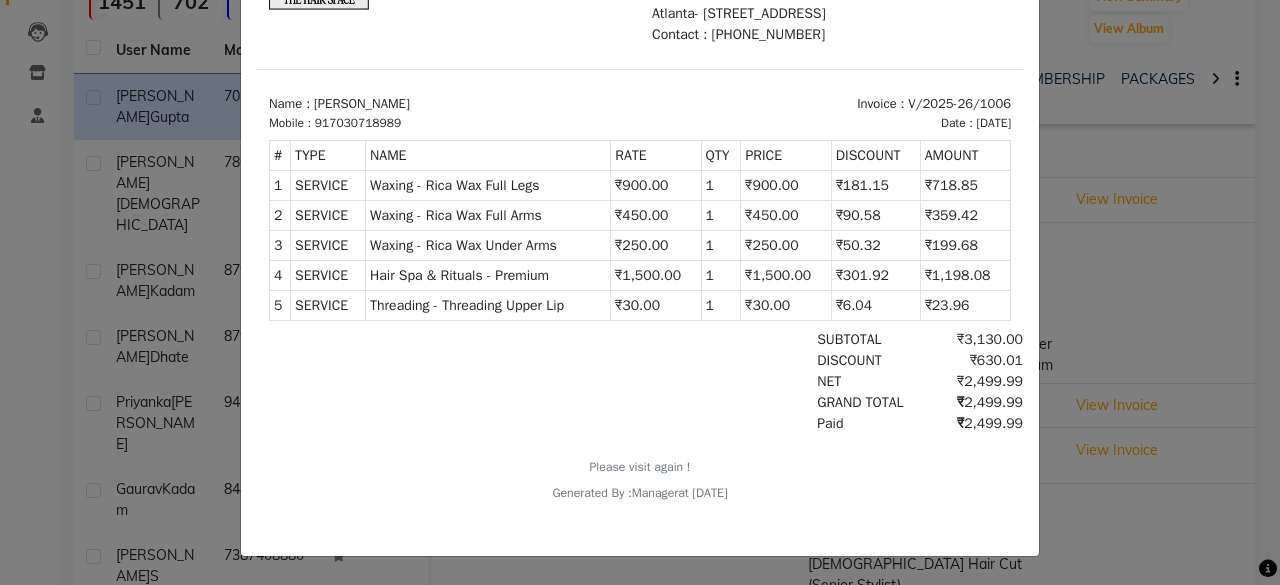 click on "INVOICE View Invoice Close" 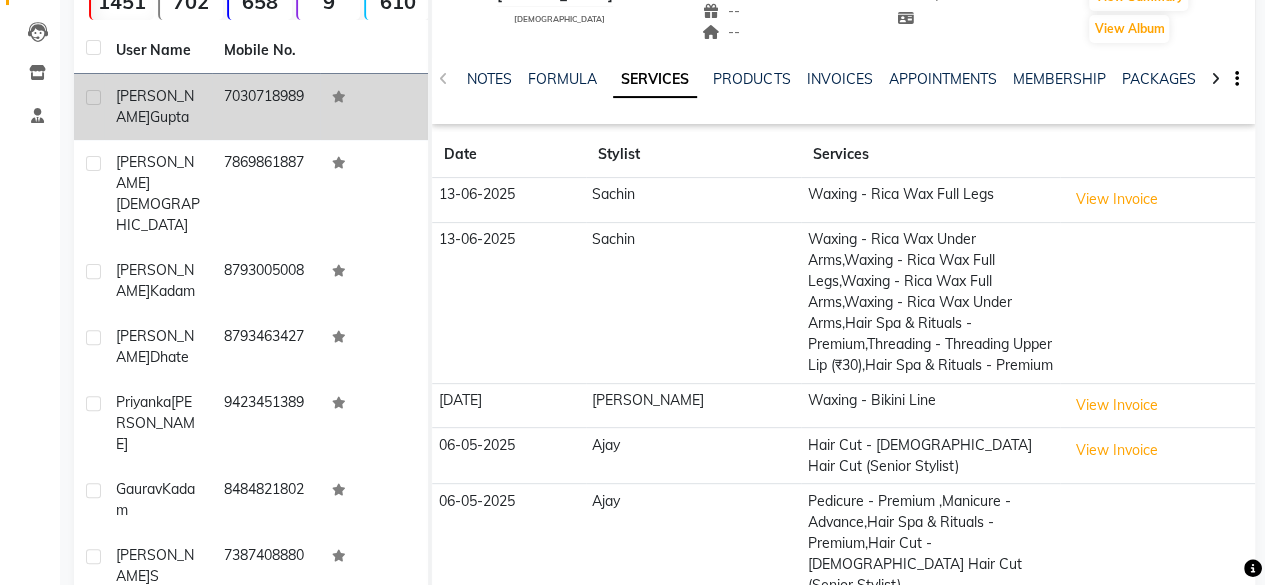 click on "7030718989" 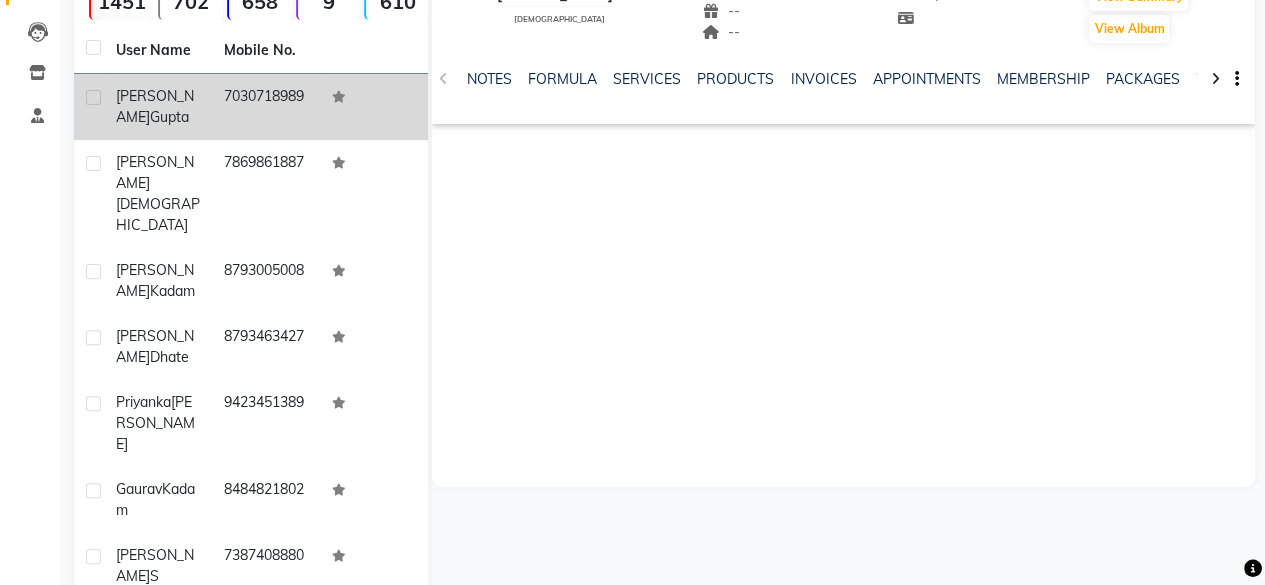 click on "[PERSON_NAME]" 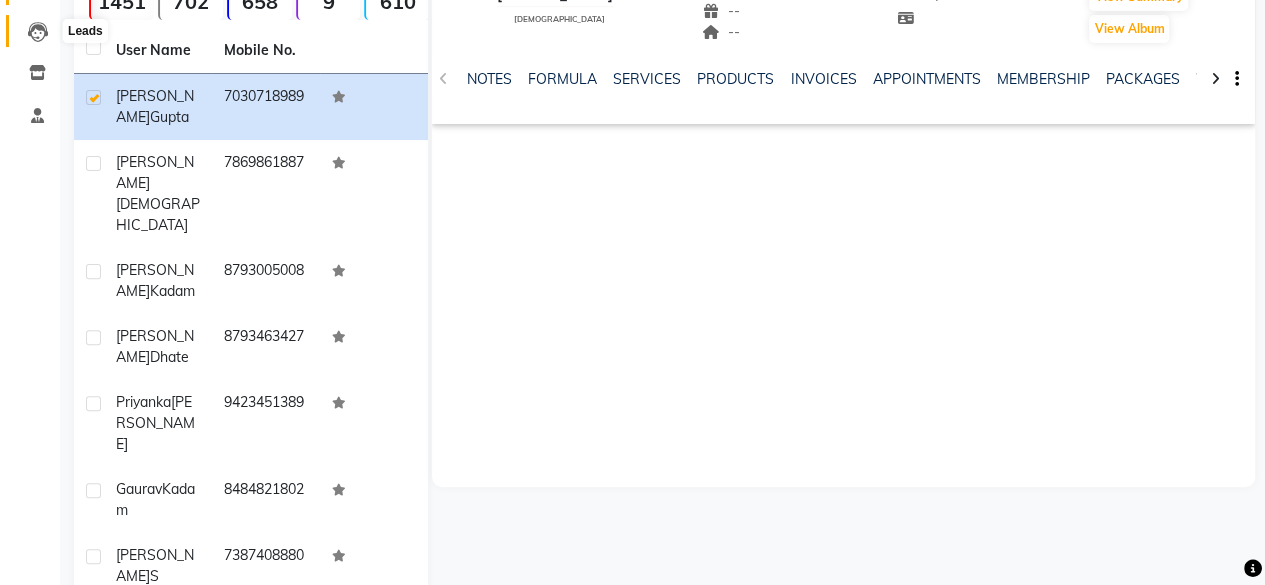 click 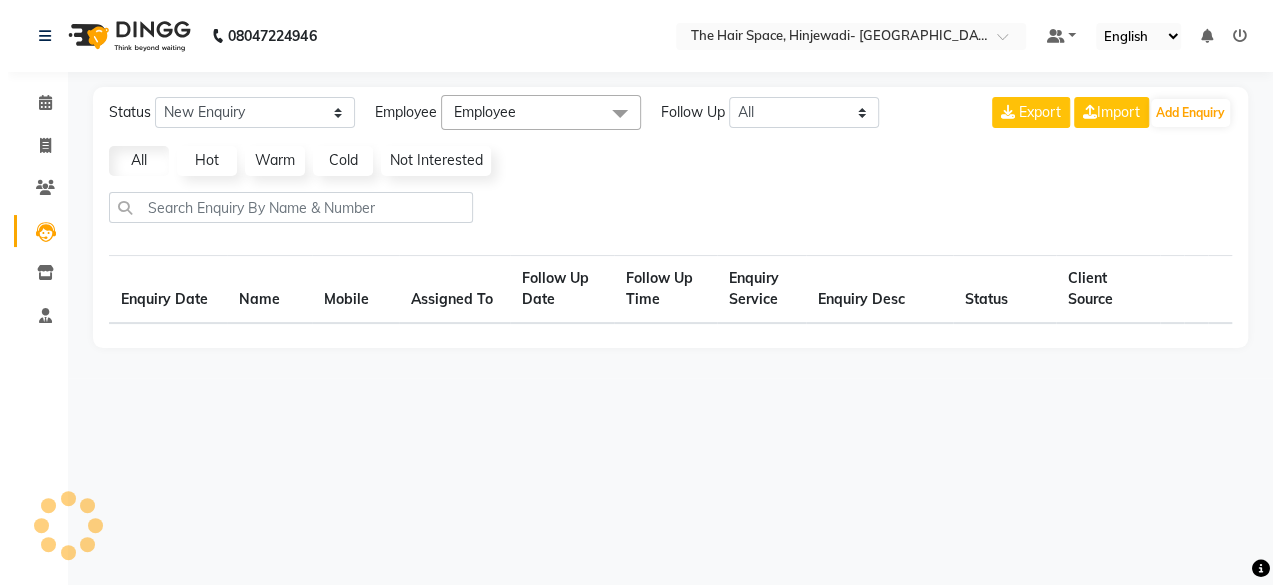 scroll, scrollTop: 0, scrollLeft: 0, axis: both 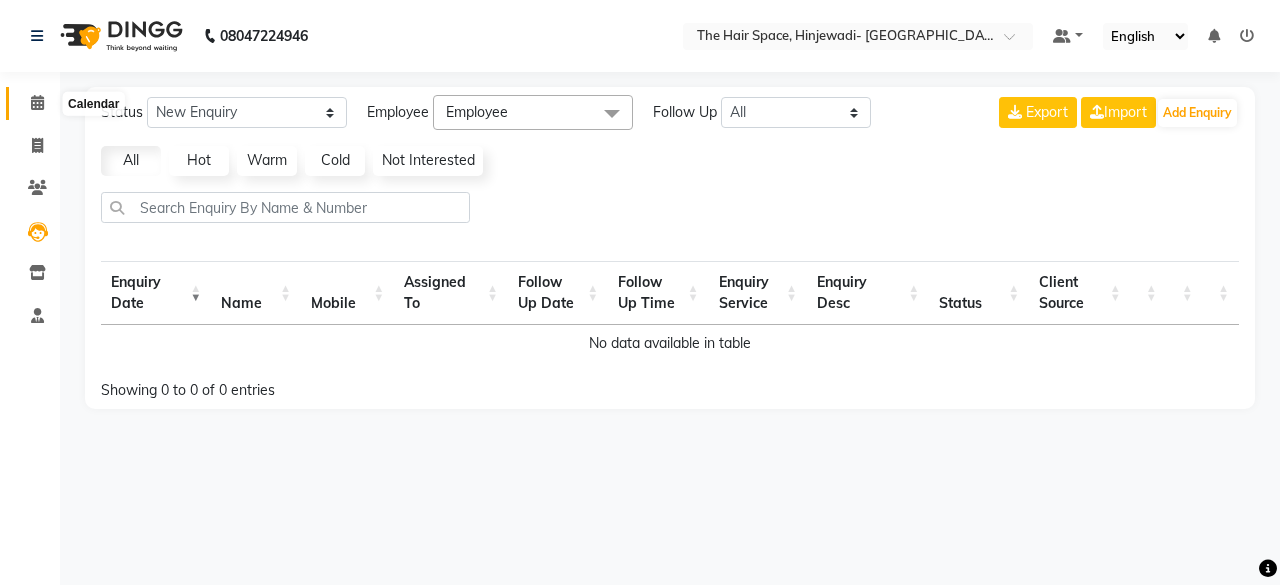 click 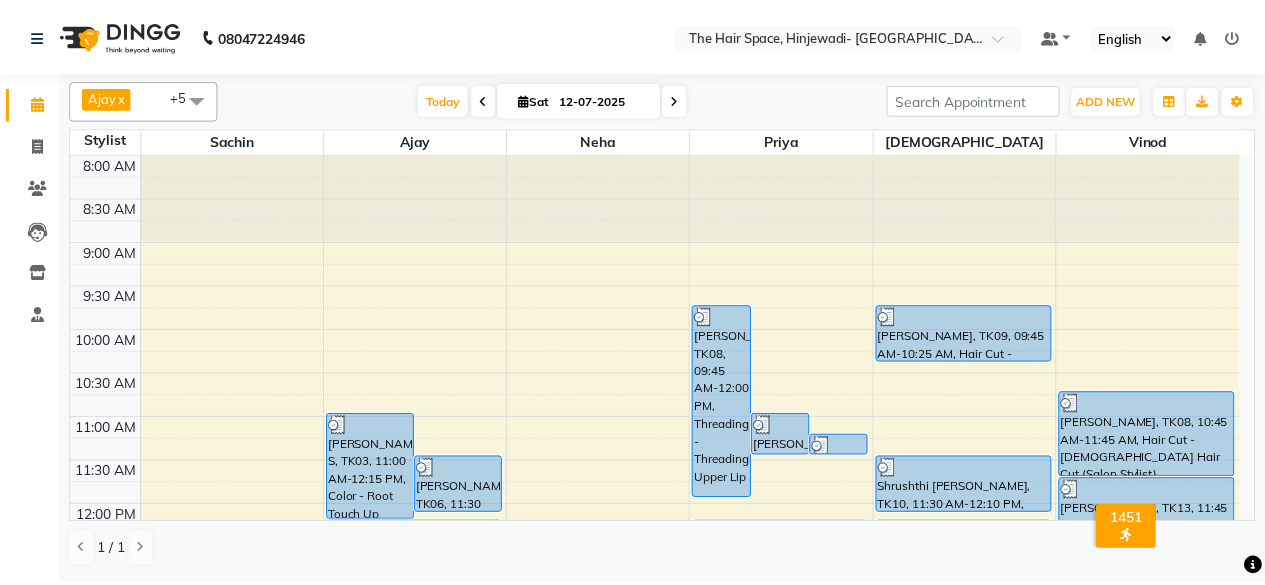 scroll, scrollTop: 200, scrollLeft: 0, axis: vertical 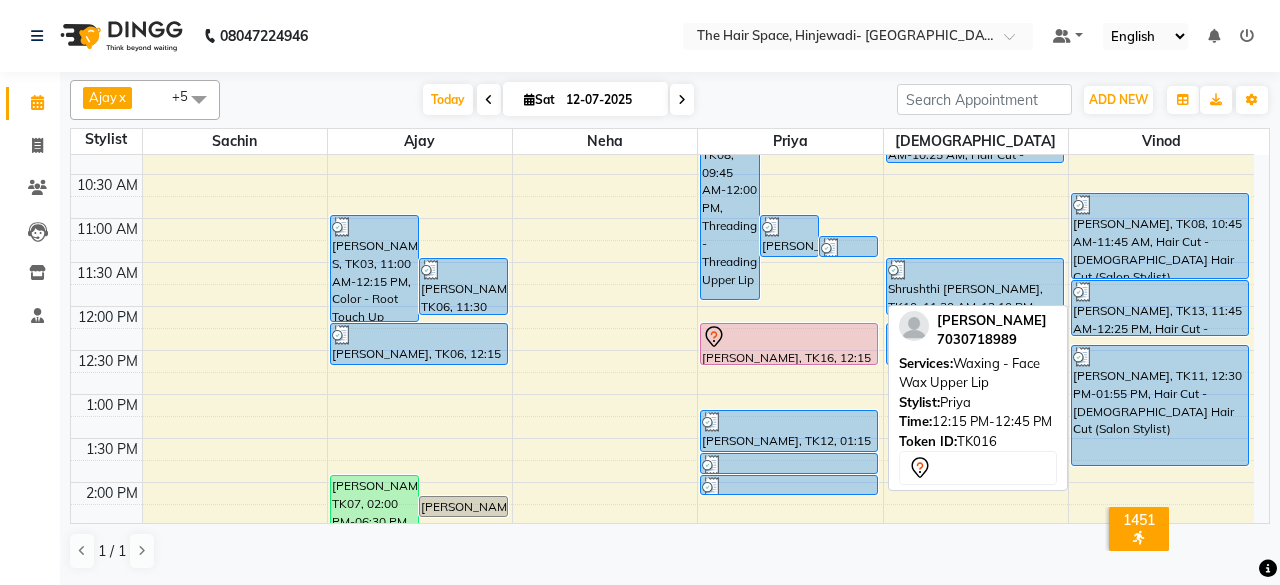 click 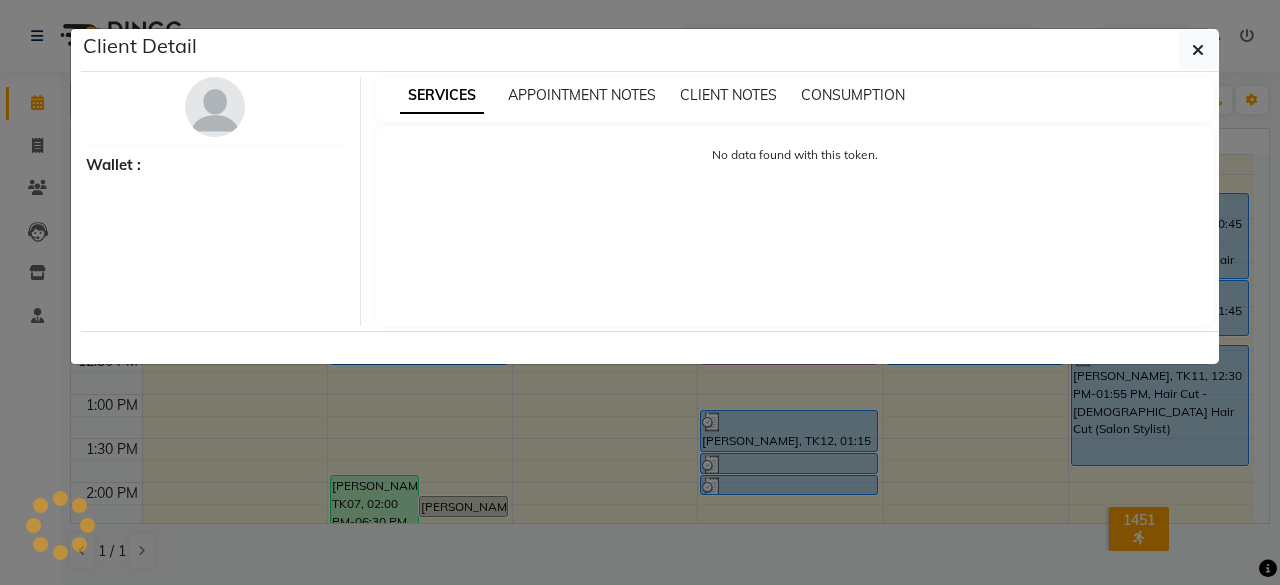 select on "7" 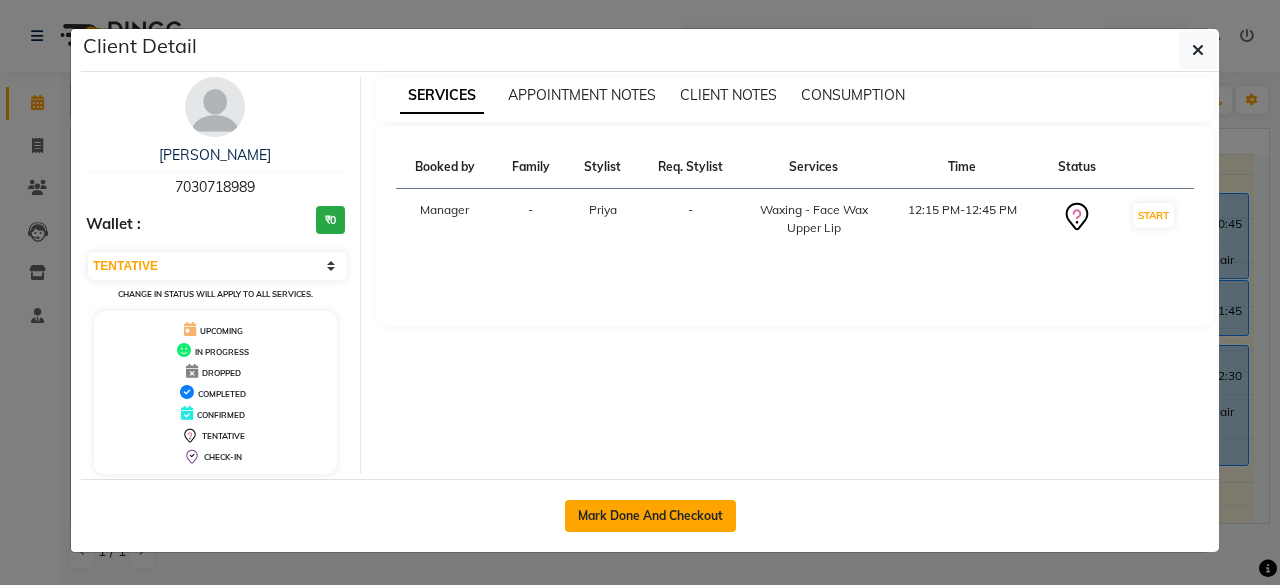 click on "Mark Done And Checkout" 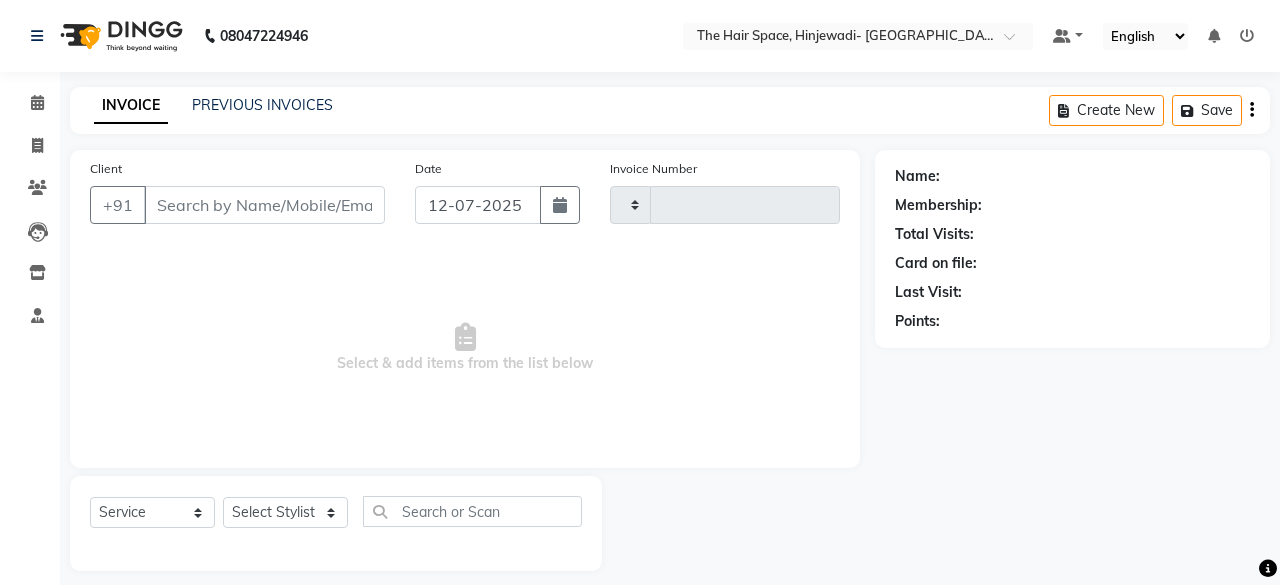 type on "1381" 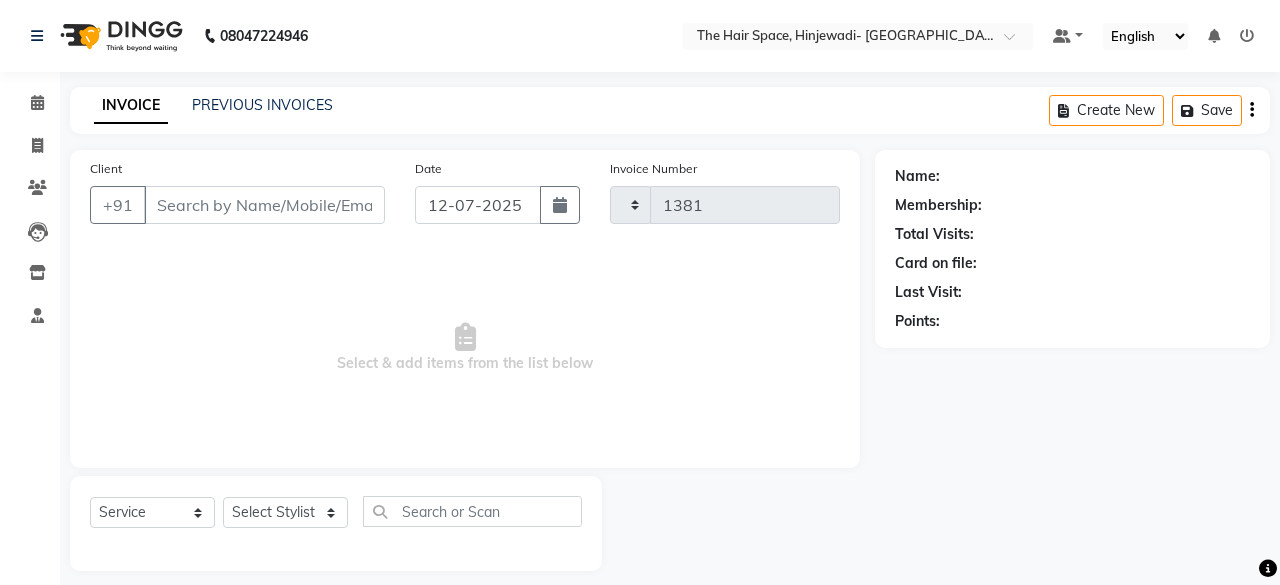 select on "3" 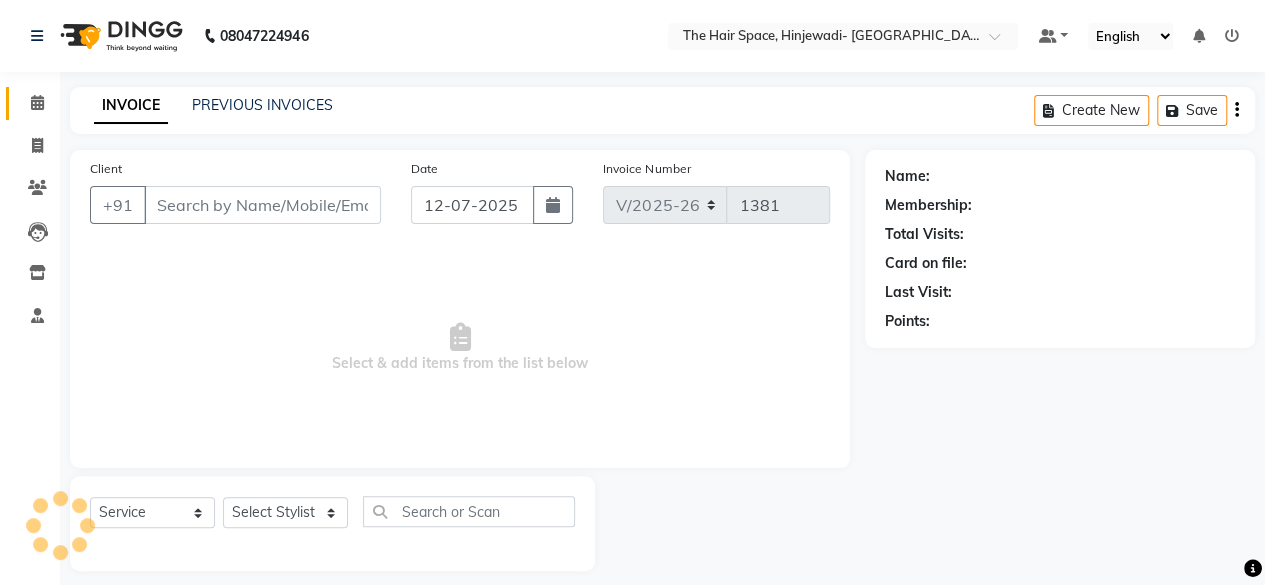 type on "7030718989" 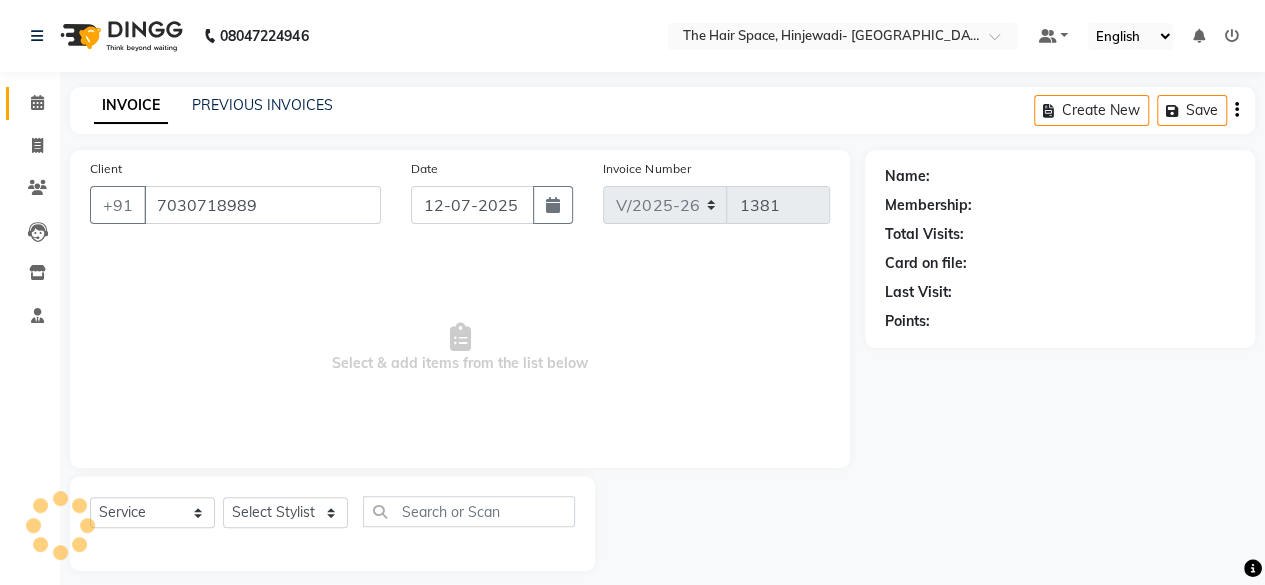select on "84665" 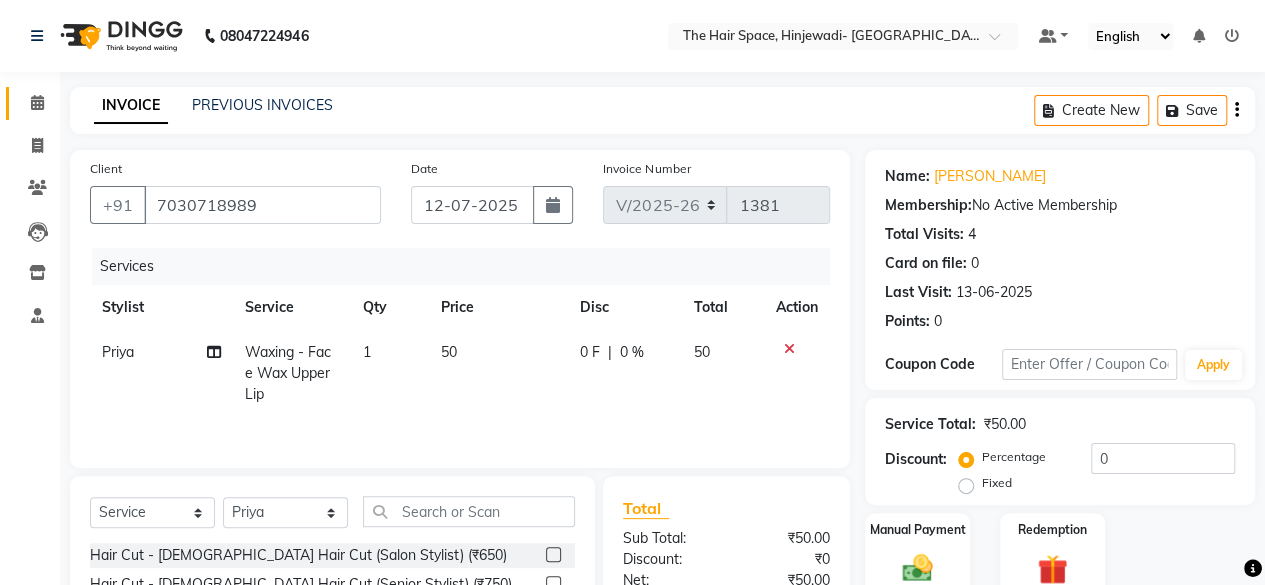 scroll, scrollTop: 200, scrollLeft: 0, axis: vertical 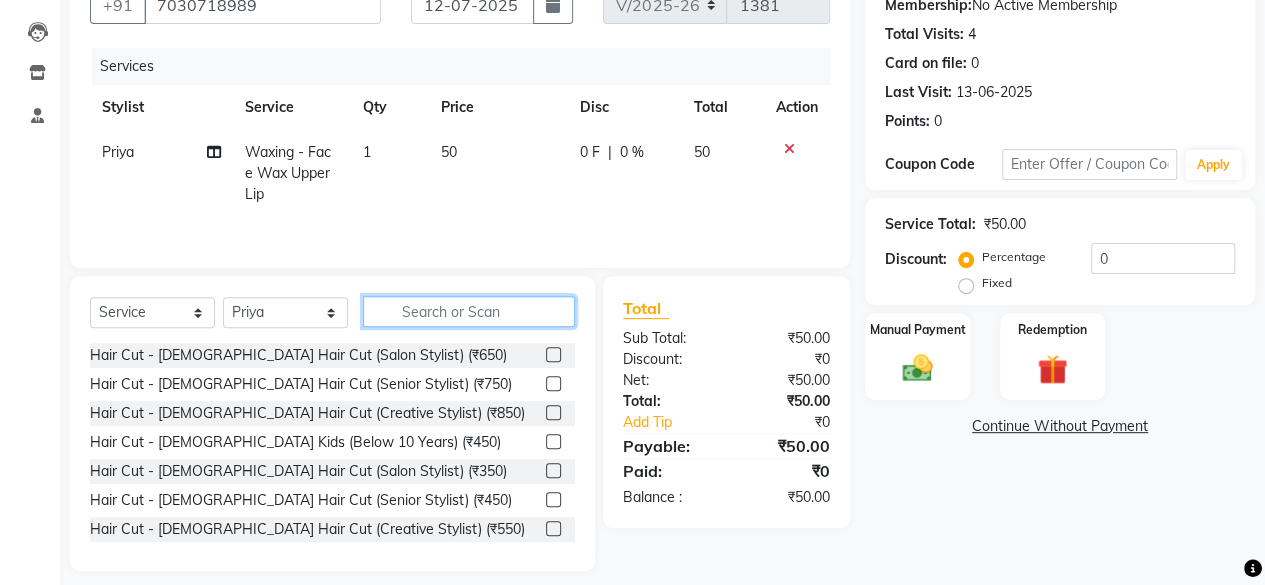 click 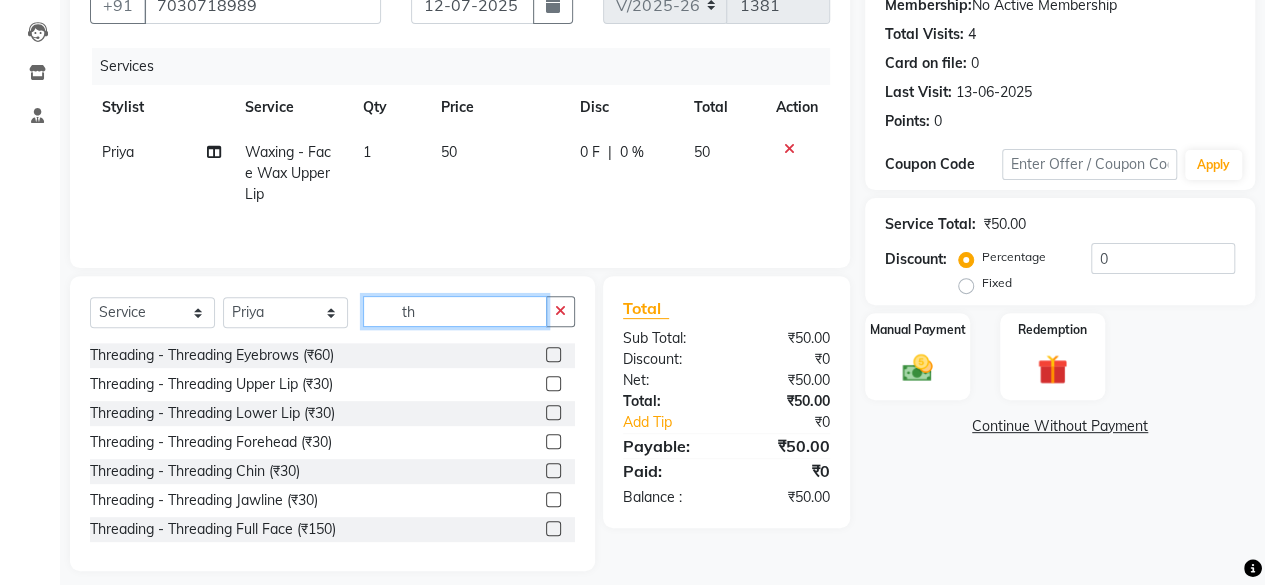 type on "t" 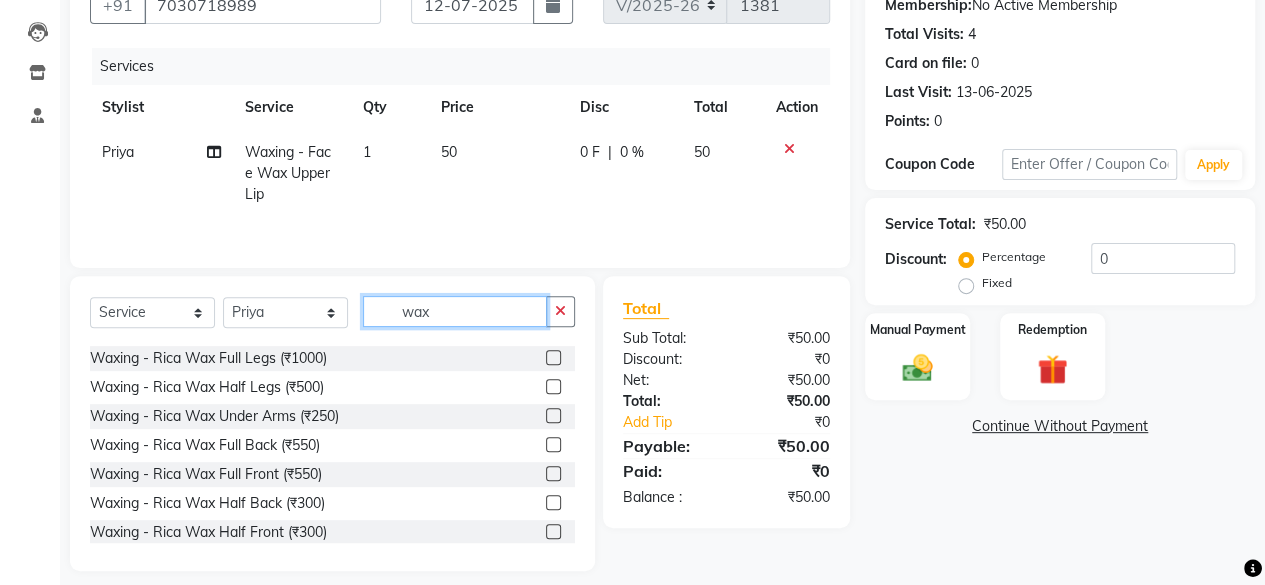 scroll, scrollTop: 700, scrollLeft: 0, axis: vertical 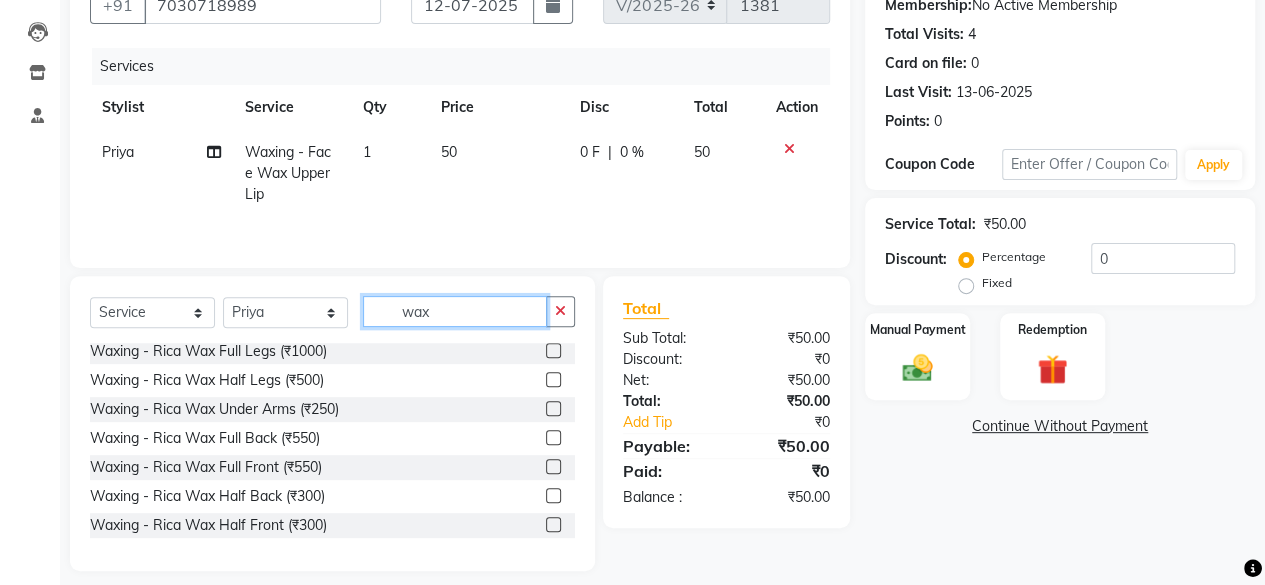 type on "wax" 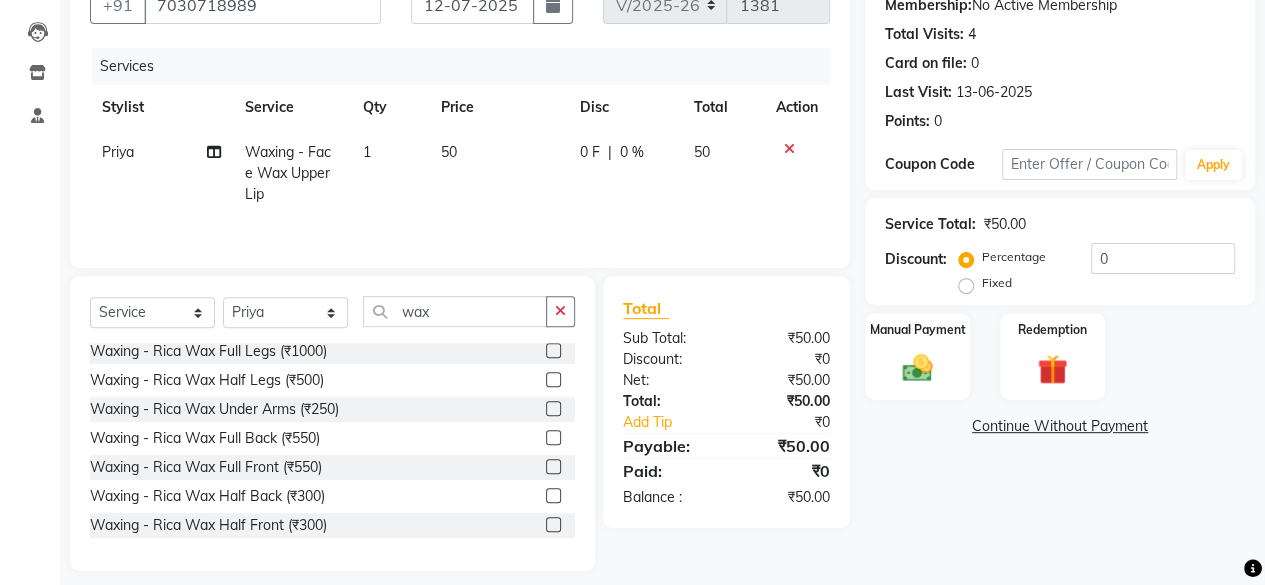 click 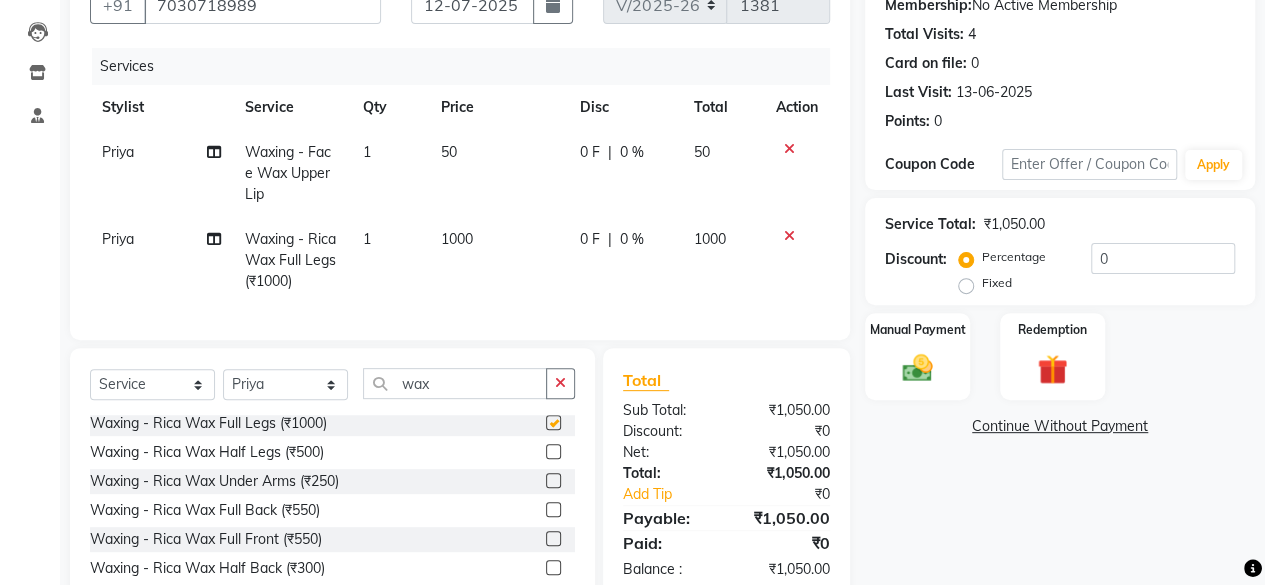 checkbox on "false" 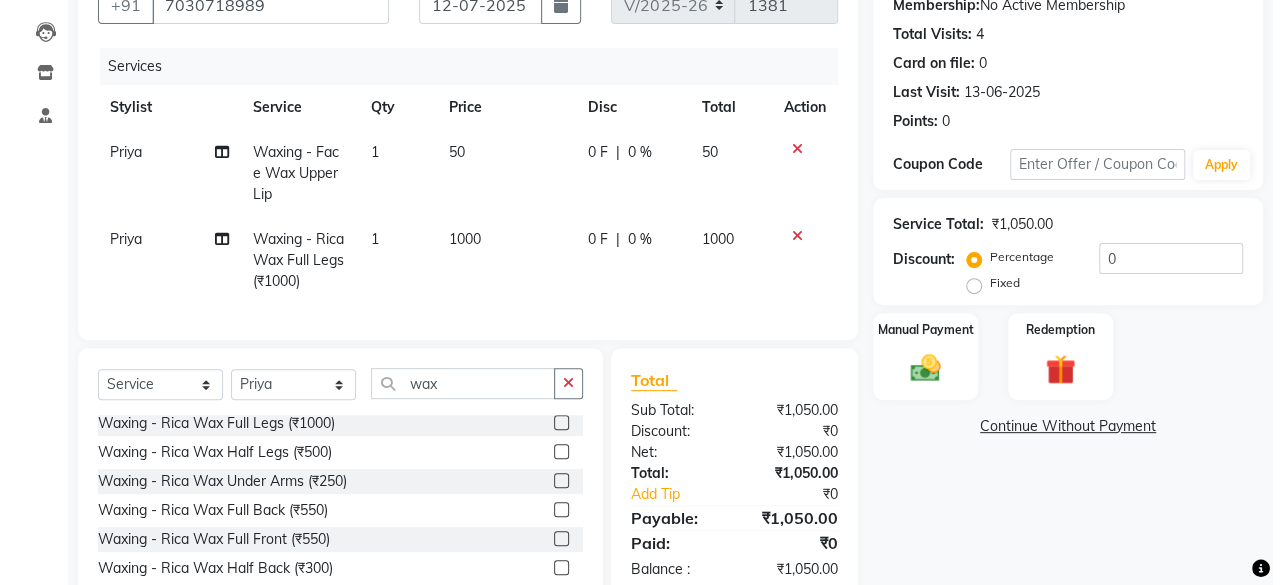scroll, scrollTop: 0, scrollLeft: 0, axis: both 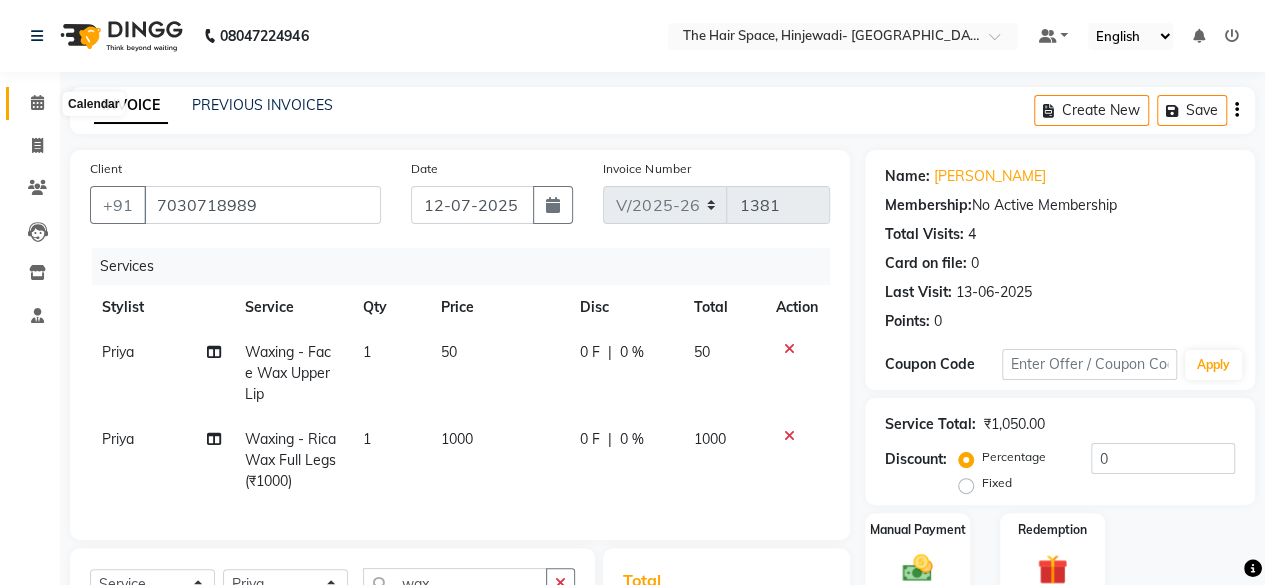click 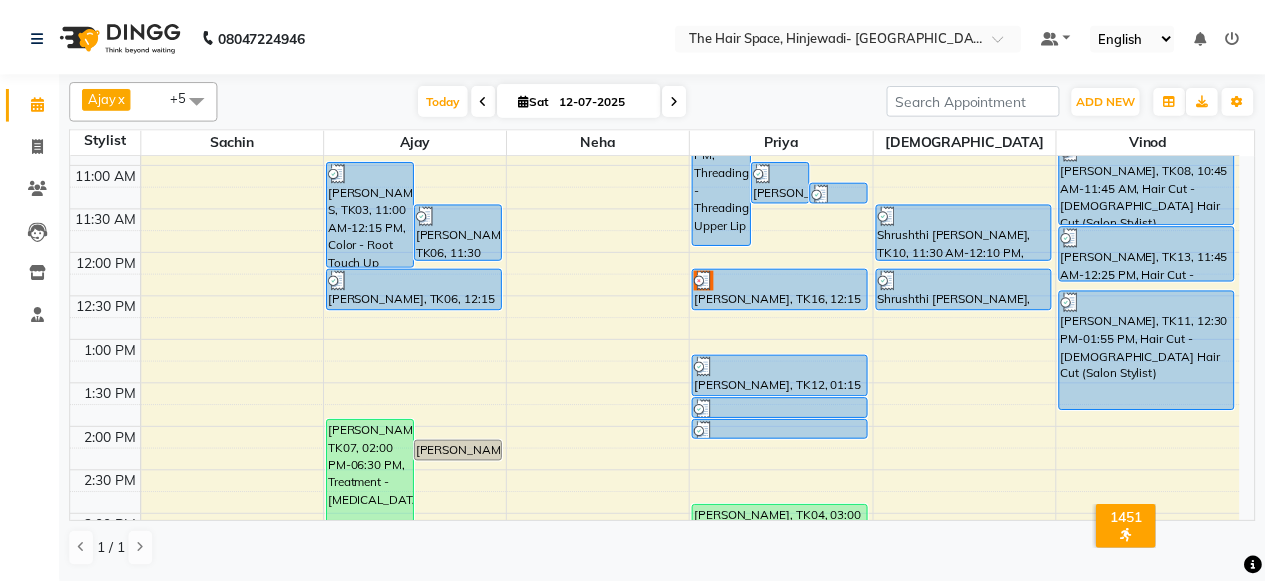 scroll, scrollTop: 400, scrollLeft: 0, axis: vertical 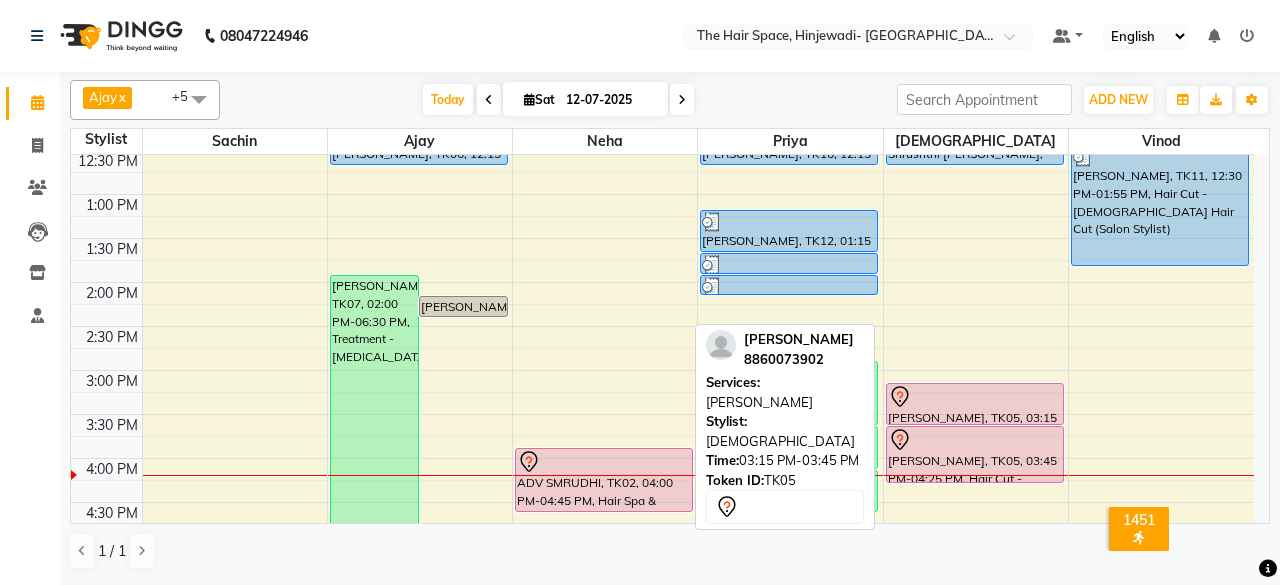 click at bounding box center [975, 397] 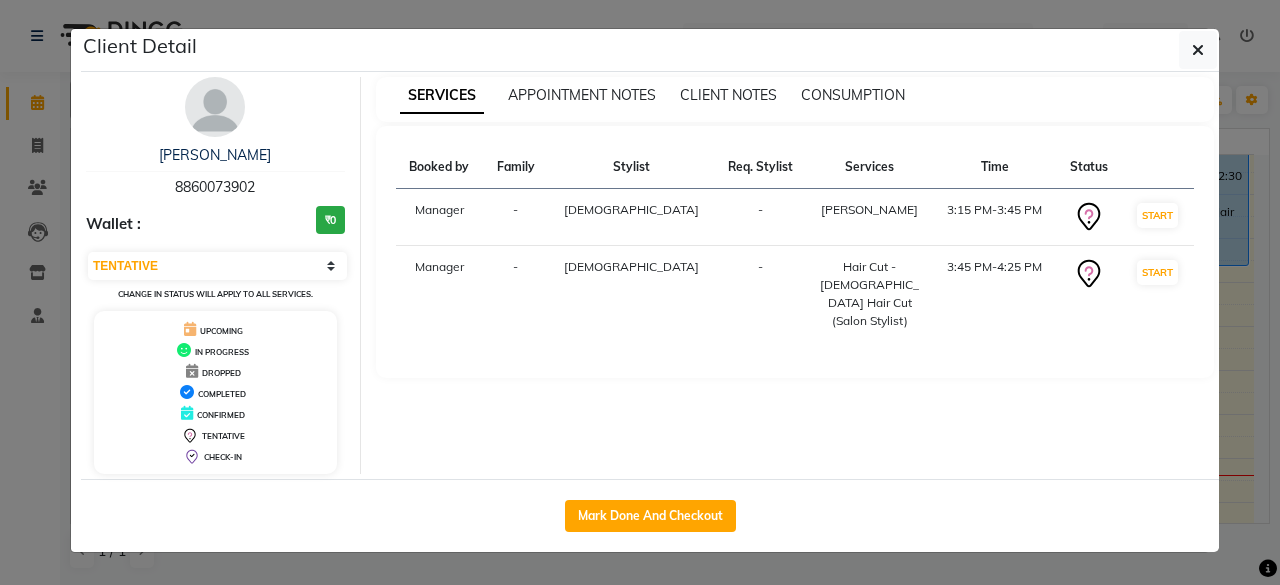 click at bounding box center (215, 107) 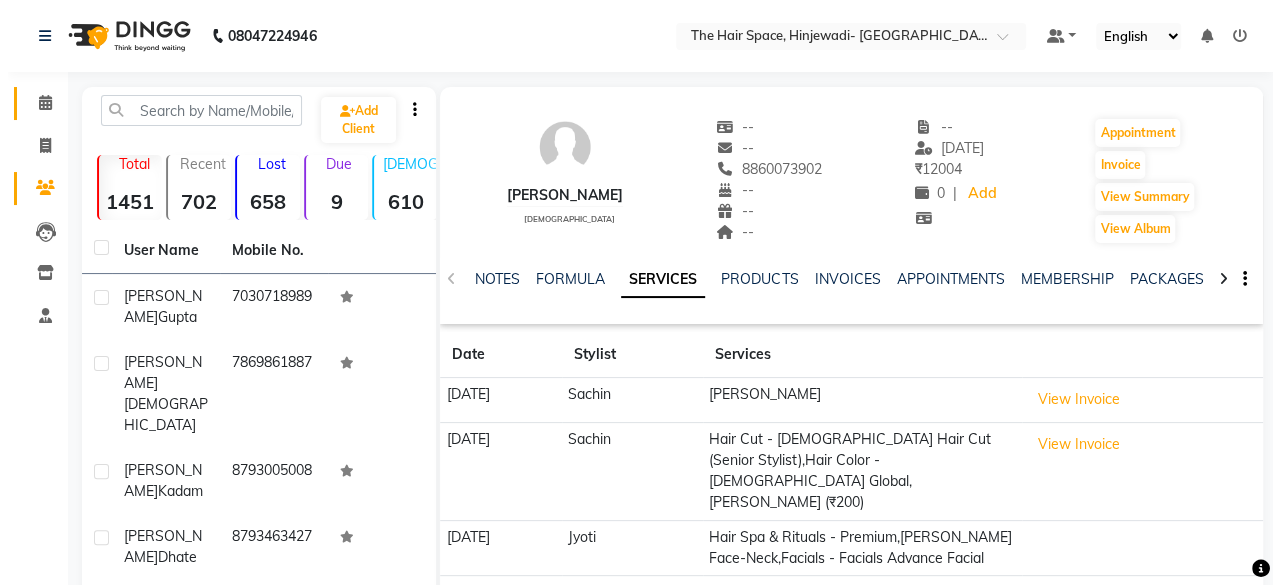 scroll, scrollTop: 200, scrollLeft: 0, axis: vertical 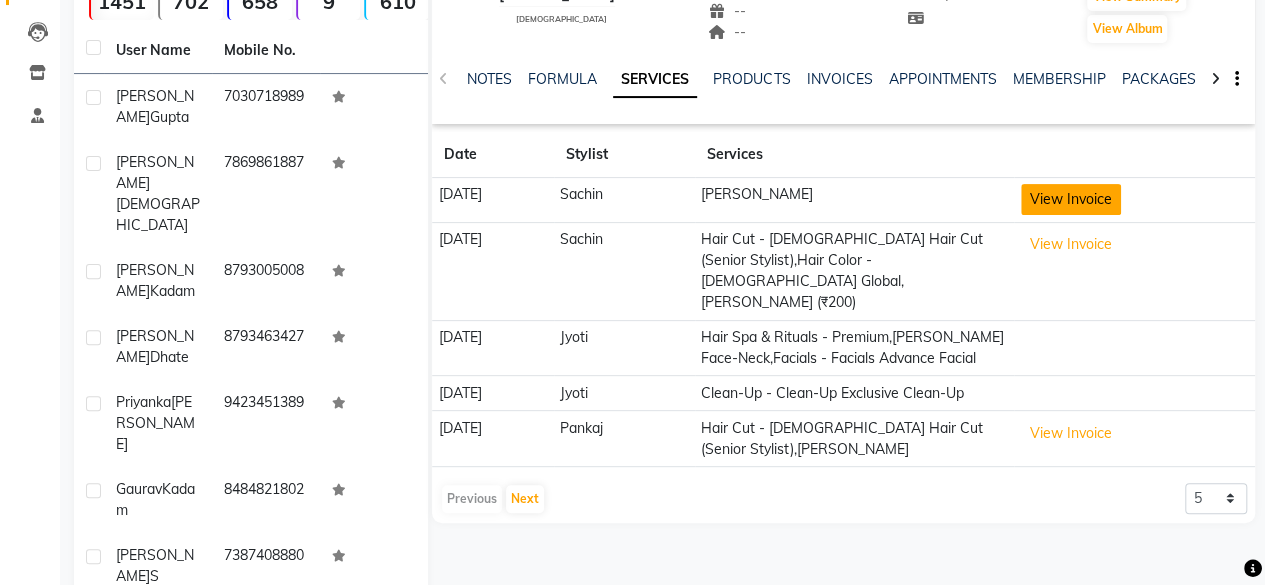 click on "View Invoice" 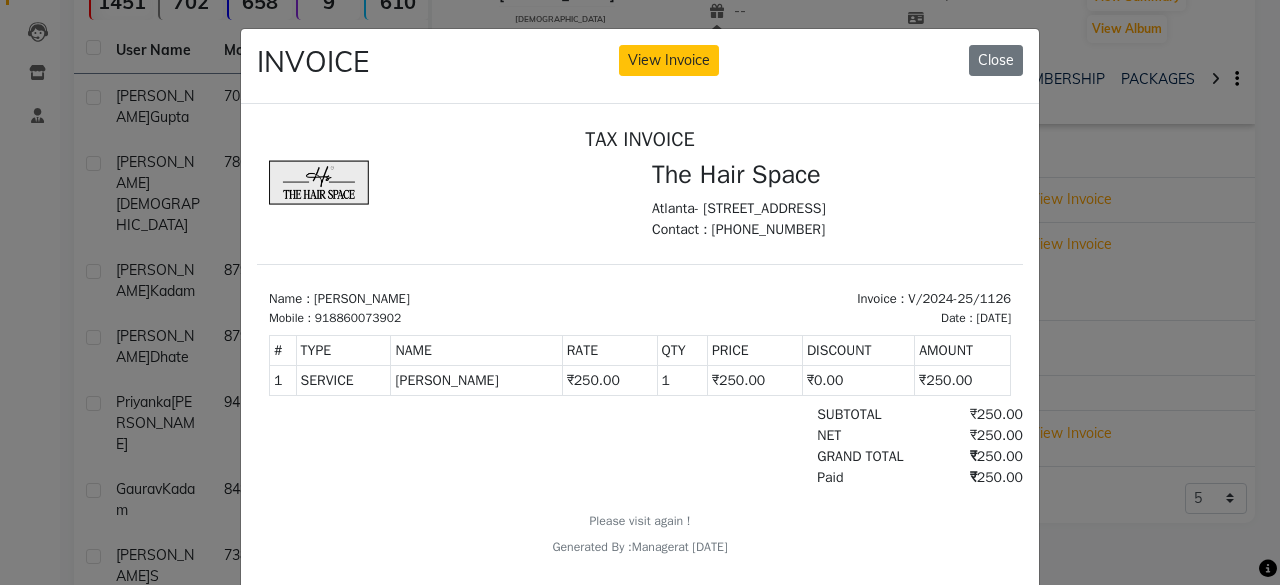 scroll, scrollTop: 16, scrollLeft: 0, axis: vertical 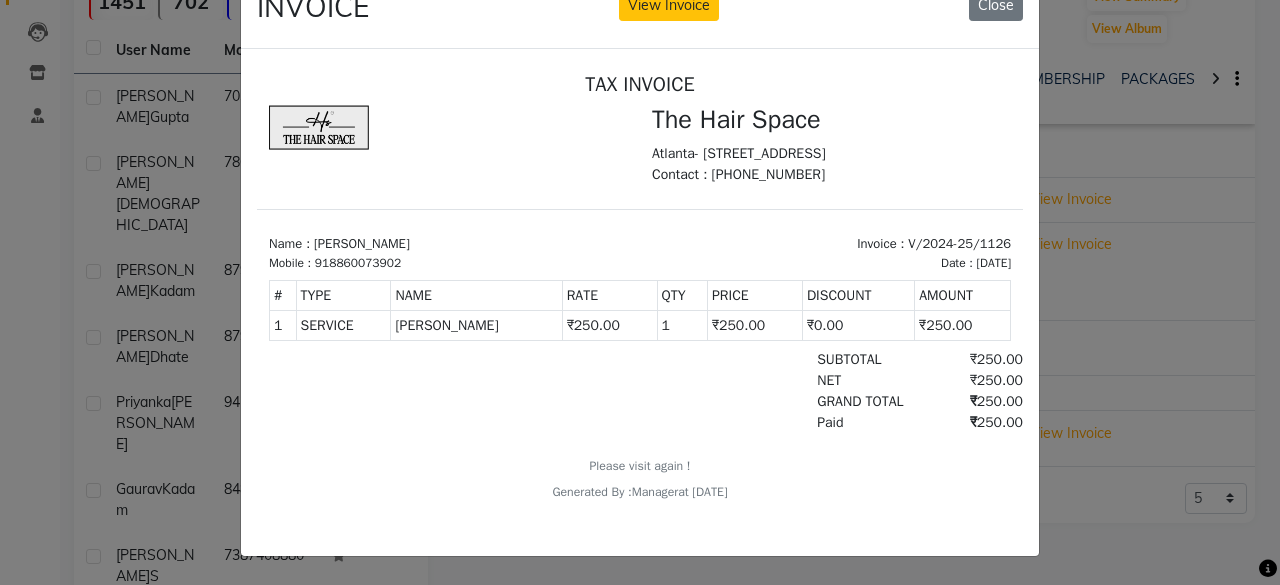 click on "INVOICE View Invoice Close" 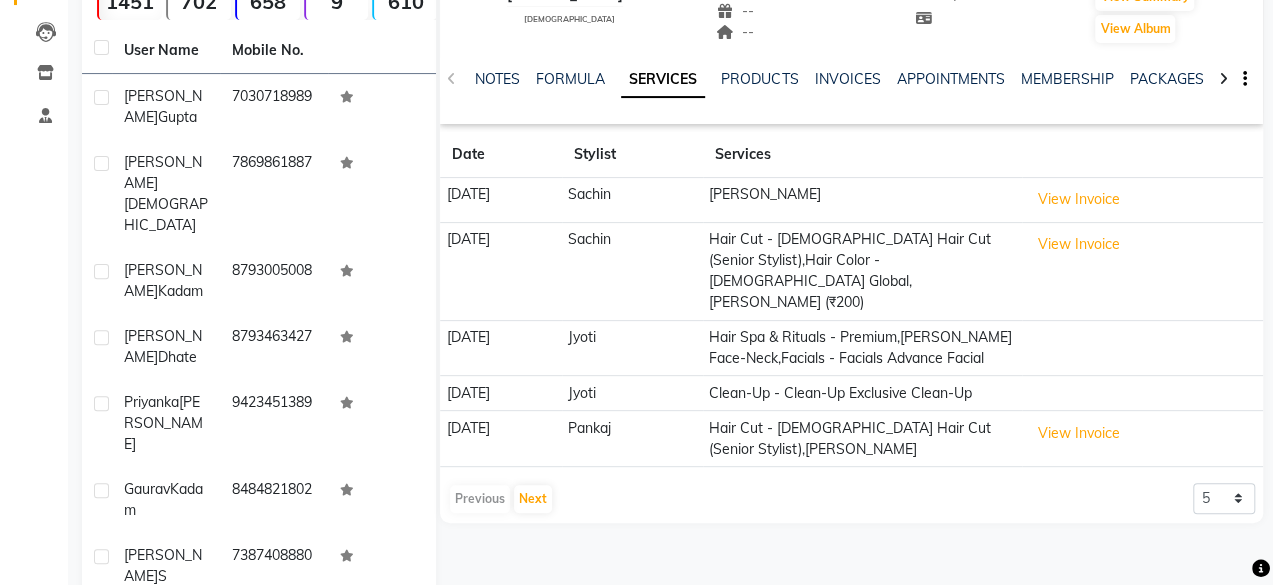 scroll, scrollTop: 0, scrollLeft: 0, axis: both 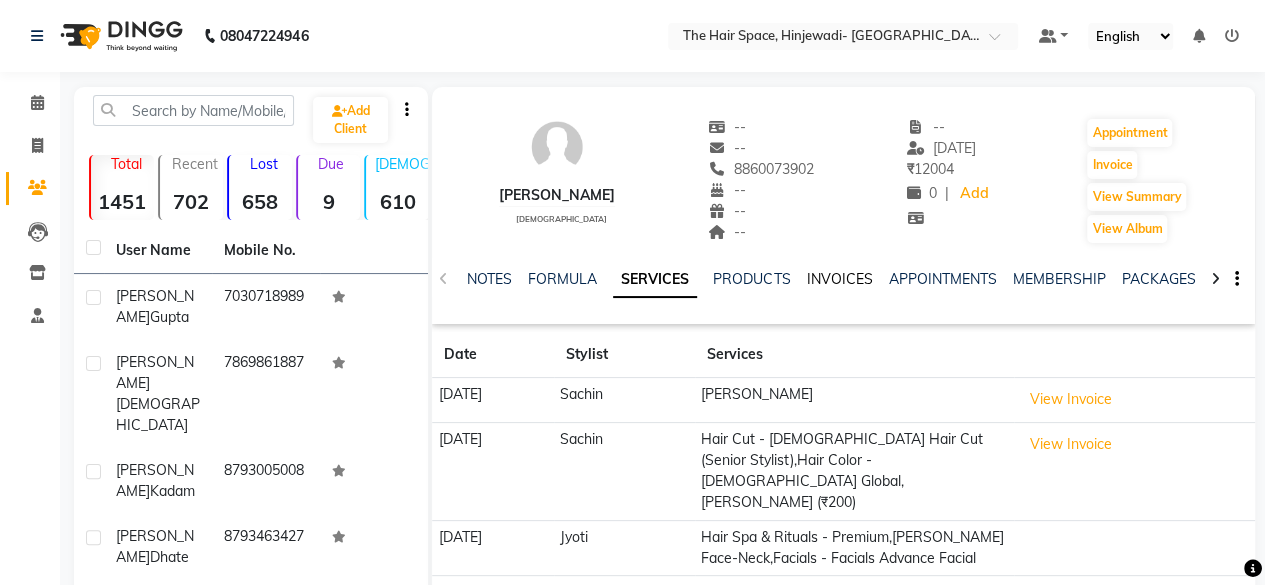 click on "INVOICES" 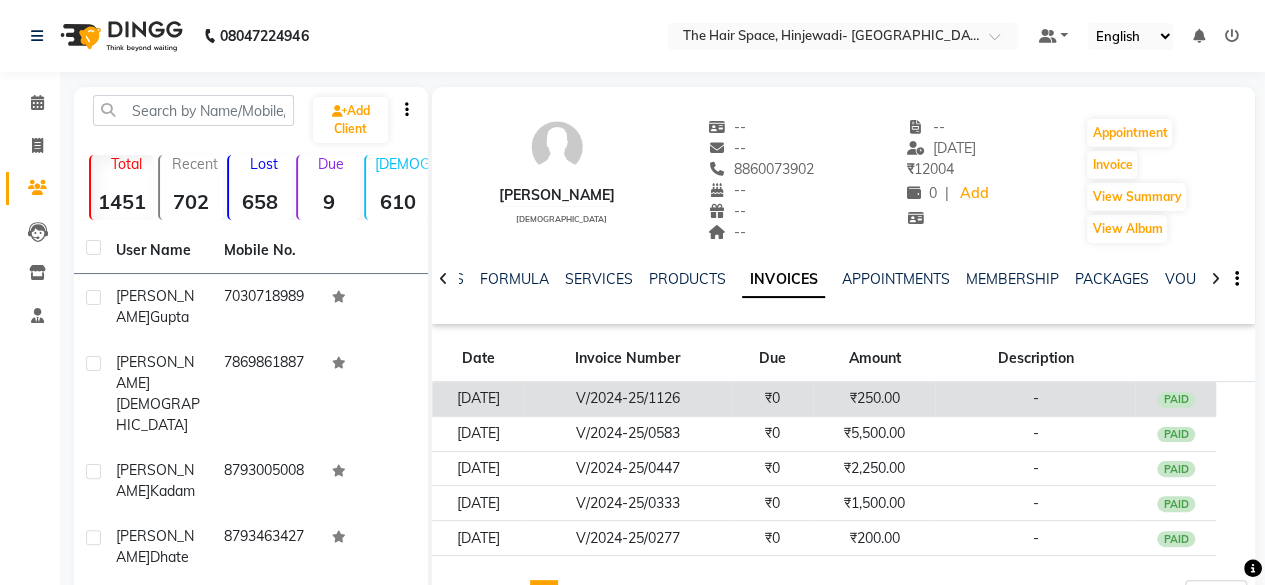 click on "₹0" 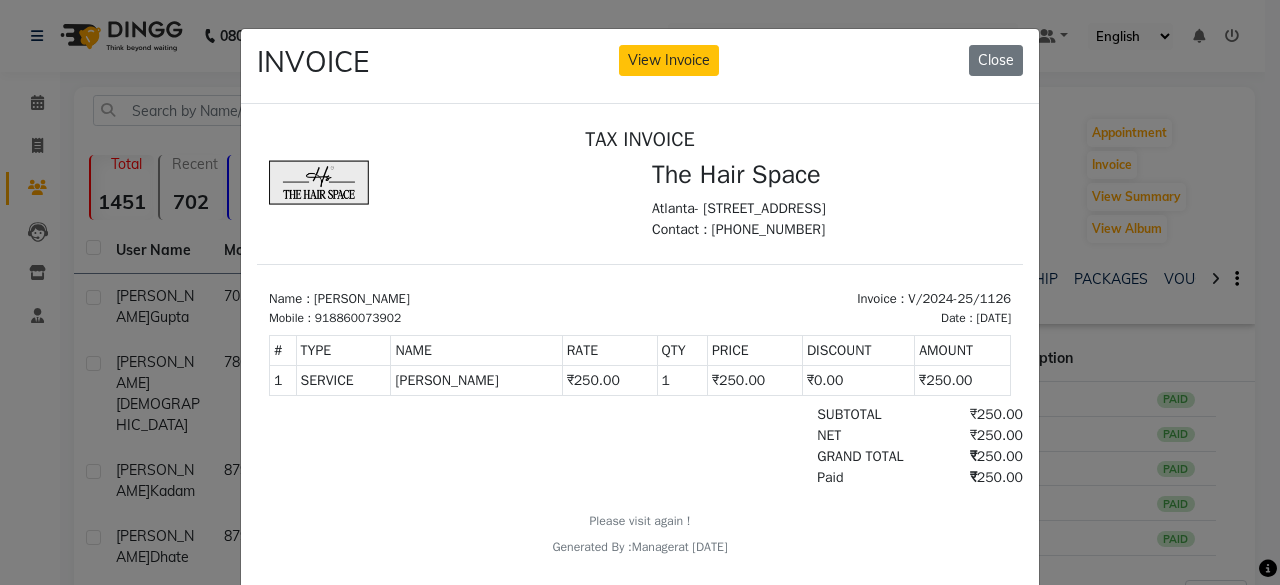 scroll, scrollTop: 0, scrollLeft: 0, axis: both 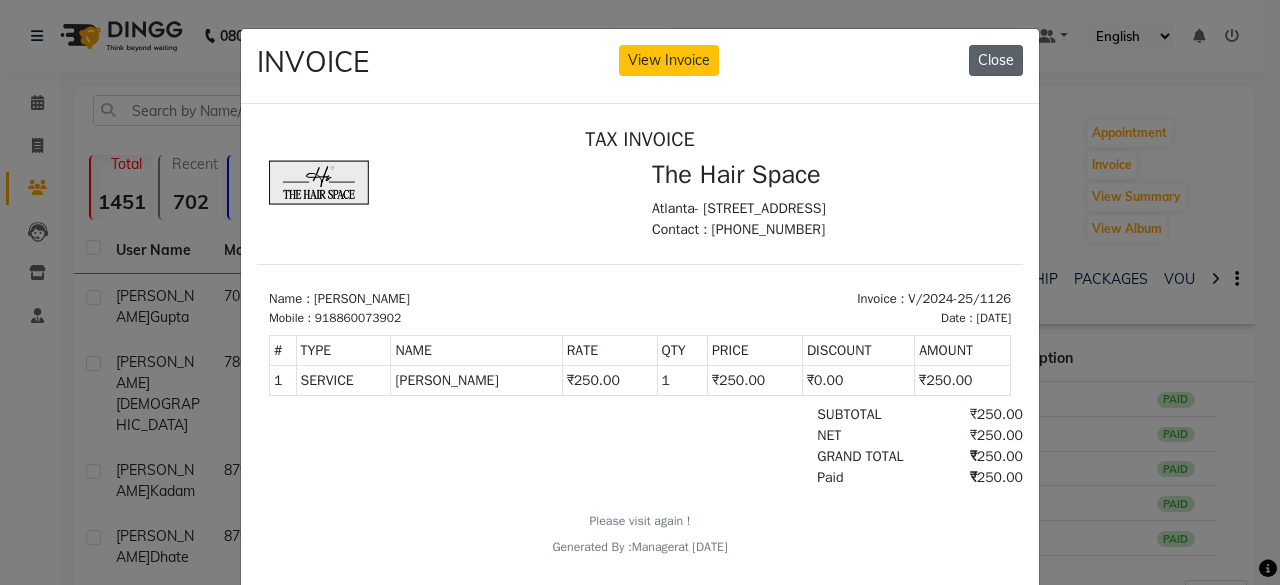 click on "Close" 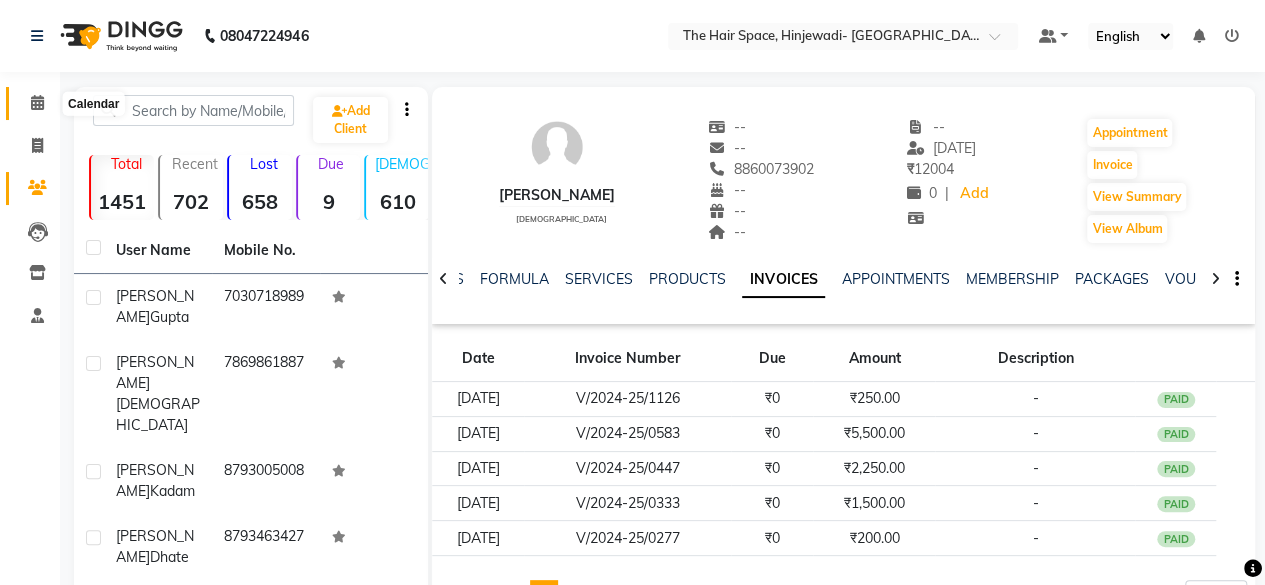 click 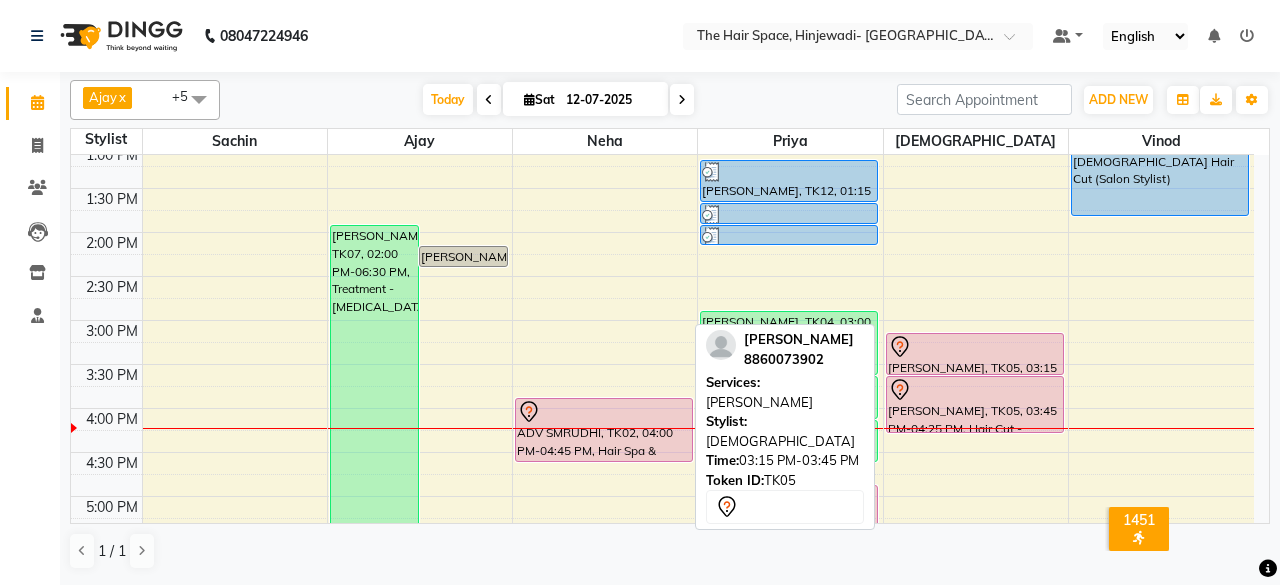scroll, scrollTop: 500, scrollLeft: 0, axis: vertical 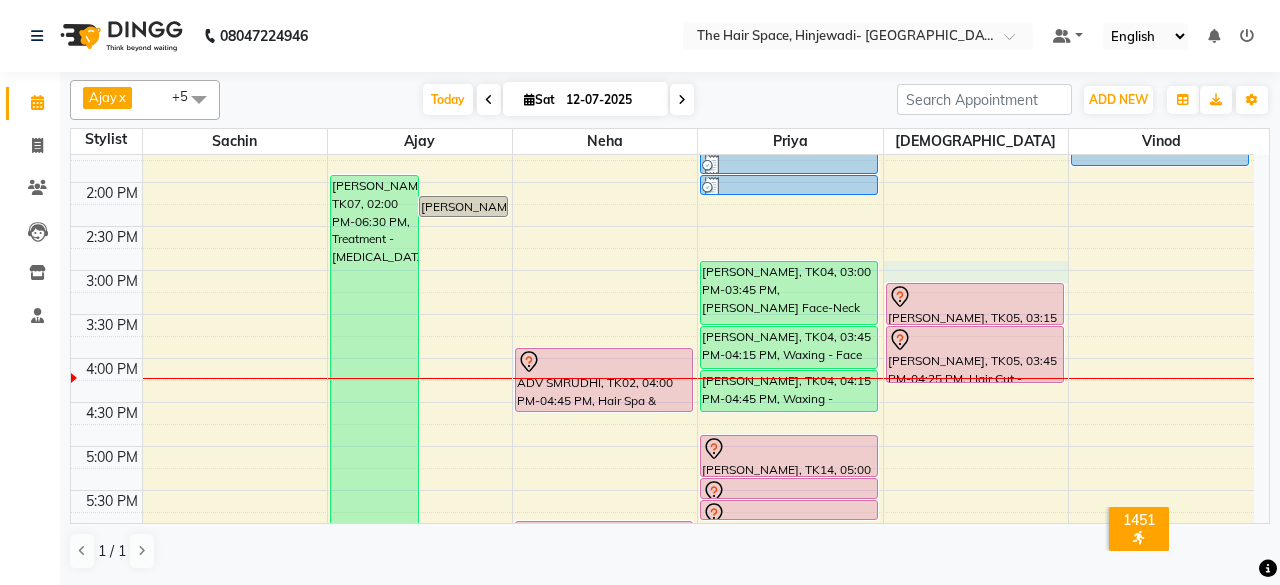 click on "8:00 AM 8:30 AM 9:00 AM 9:30 AM 10:00 AM 10:30 AM 11:00 AM 11:30 AM 12:00 PM 12:30 PM 1:00 PM 1:30 PM 2:00 PM 2:30 PM 3:00 PM 3:30 PM 4:00 PM 4:30 PM 5:00 PM 5:30 PM 6:00 PM 6:30 PM 7:00 PM 7:30 PM 8:00 PM 8:30 PM 9:00 PM 9:30 PM 10:00 PM 10:30 PM     [PERSON_NAME] S, TK03, 11:00 AM-12:15 PM, Color - Root Touch Up     [PERSON_NAME], TK06, 11:30 AM-12:10 PM, Hair Cut - [DEMOGRAPHIC_DATA] Hair Cut (Senior Stylist)    [PERSON_NAME] Dhaneshkar, TK07, 02:00 PM-06:30 PM, Treatment - [MEDICAL_DATA][GEOGRAPHIC_DATA][PERSON_NAME], 02:15 PM-02:30 PM, Treatment - [MEDICAL_DATA]     [PERSON_NAME], TK06, 12:15 PM-12:45 PM, [PERSON_NAME]             ADV SMRUDHI, TK02, 04:00 PM-04:45 PM, Hair Spa & Rituals - Exclusive             [PERSON_NAME], TK15, 06:00 PM-07:30 PM, Hair Spa & Rituals - Premium     [PERSON_NAME], TK08, 09:45 AM-12:00 PM, Threading - Threading Upper Lip     [PERSON_NAME], TK08, 11:00 AM-11:30 AM, Threading - Threading Eyebrows     [PERSON_NAME], TK08, 11:15 AM-11:30 AM, Threading - Threading Forehead" at bounding box center [662, 314] 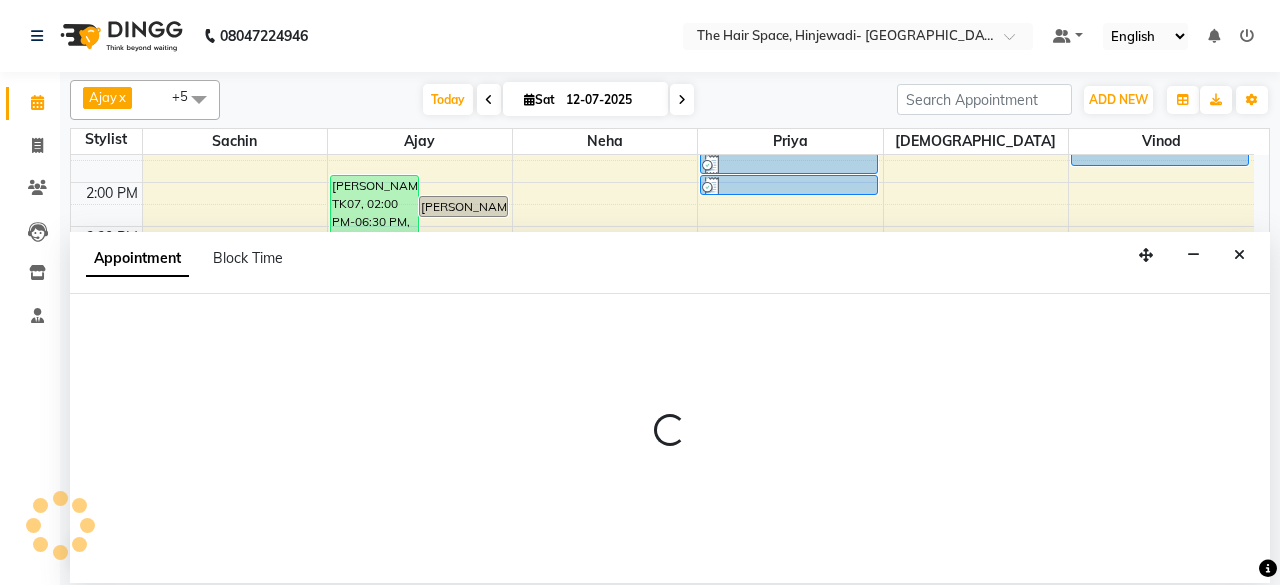 select on "84666" 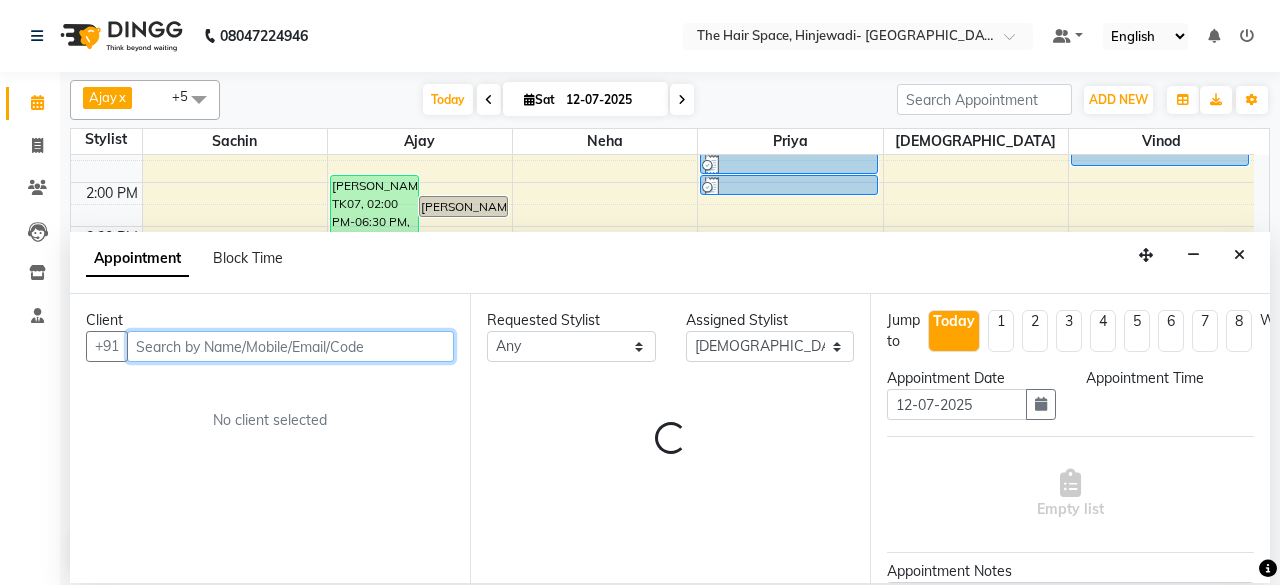 select on "900" 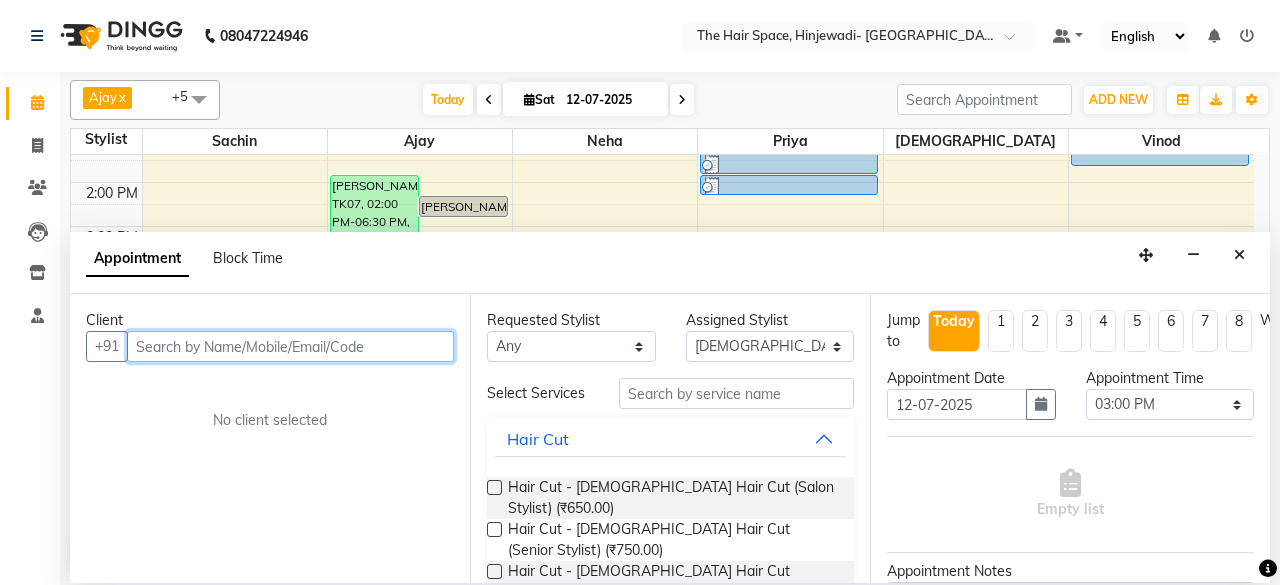 click at bounding box center [290, 346] 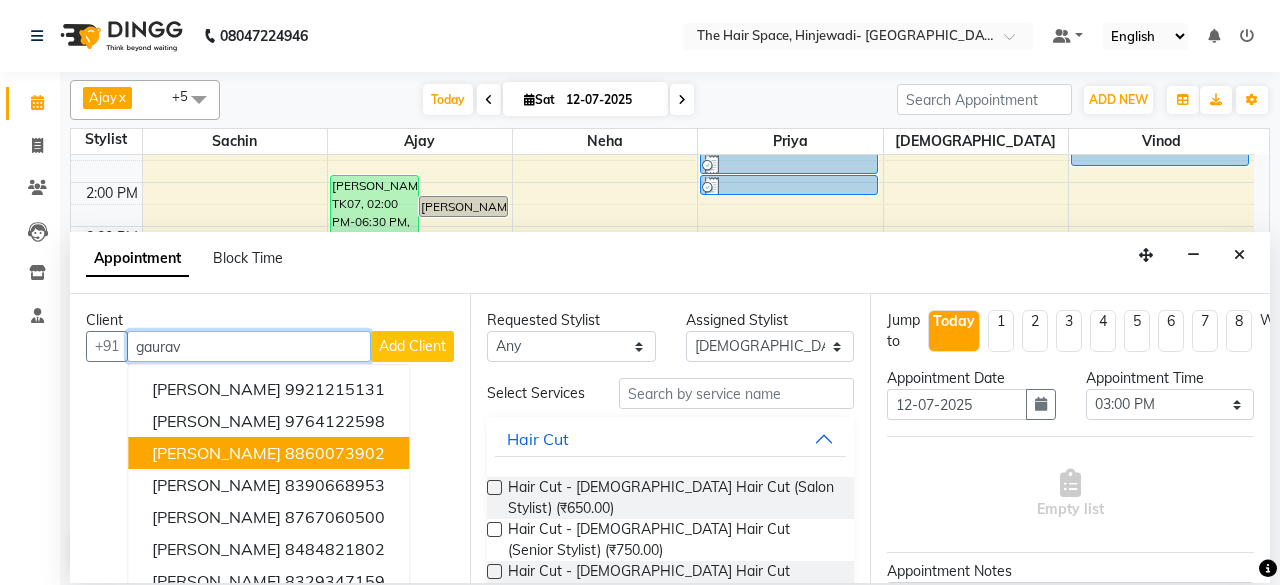 scroll, scrollTop: 22, scrollLeft: 0, axis: vertical 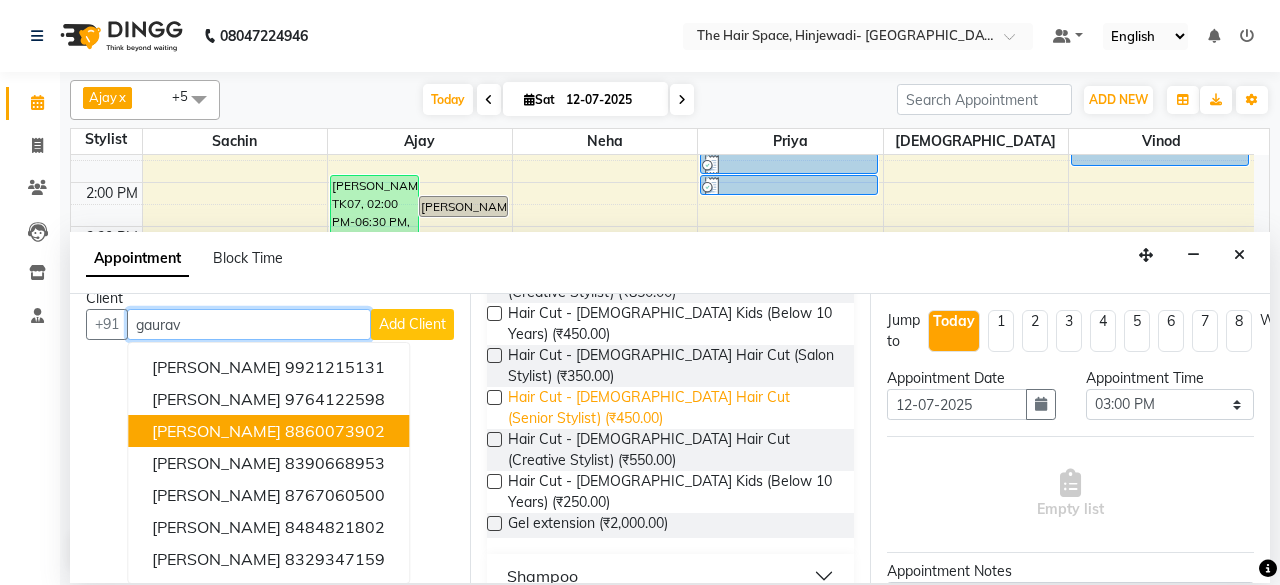 type on "gaurav" 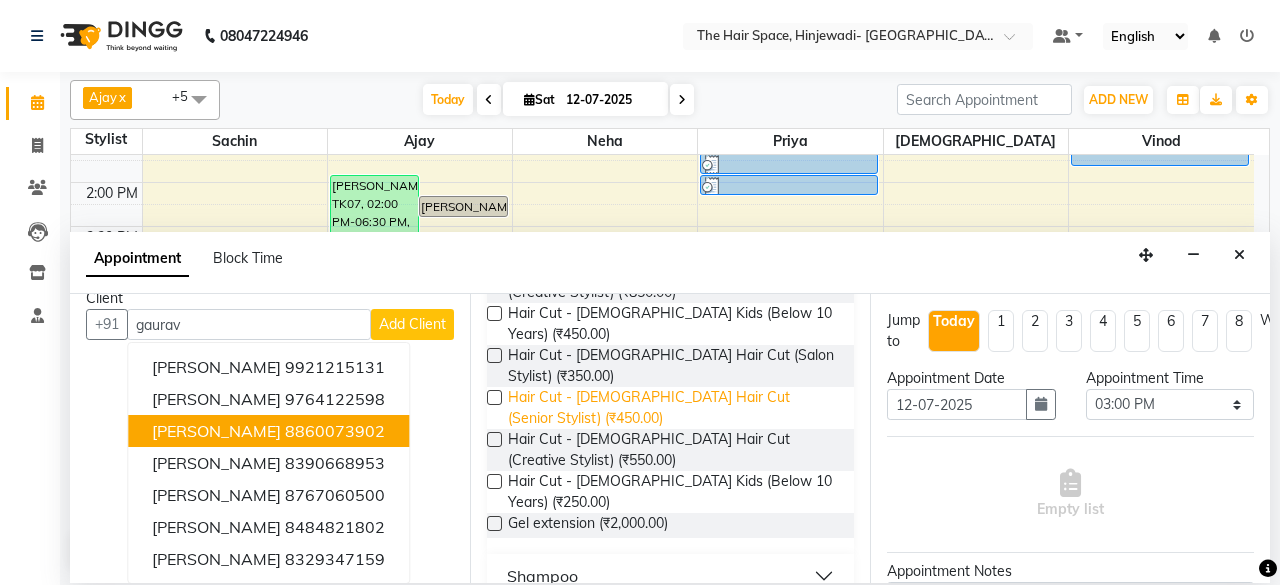 click on "Hair Cut - [DEMOGRAPHIC_DATA] Hair Cut (Senior Stylist) (₹450.00)" at bounding box center (673, 408) 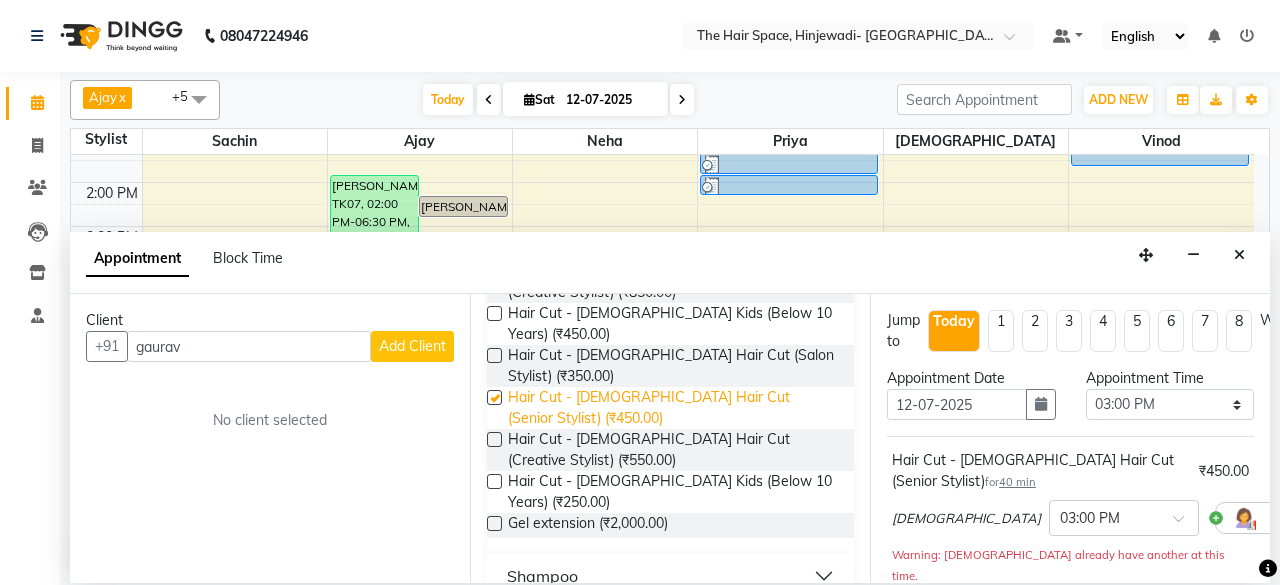 scroll, scrollTop: 0, scrollLeft: 0, axis: both 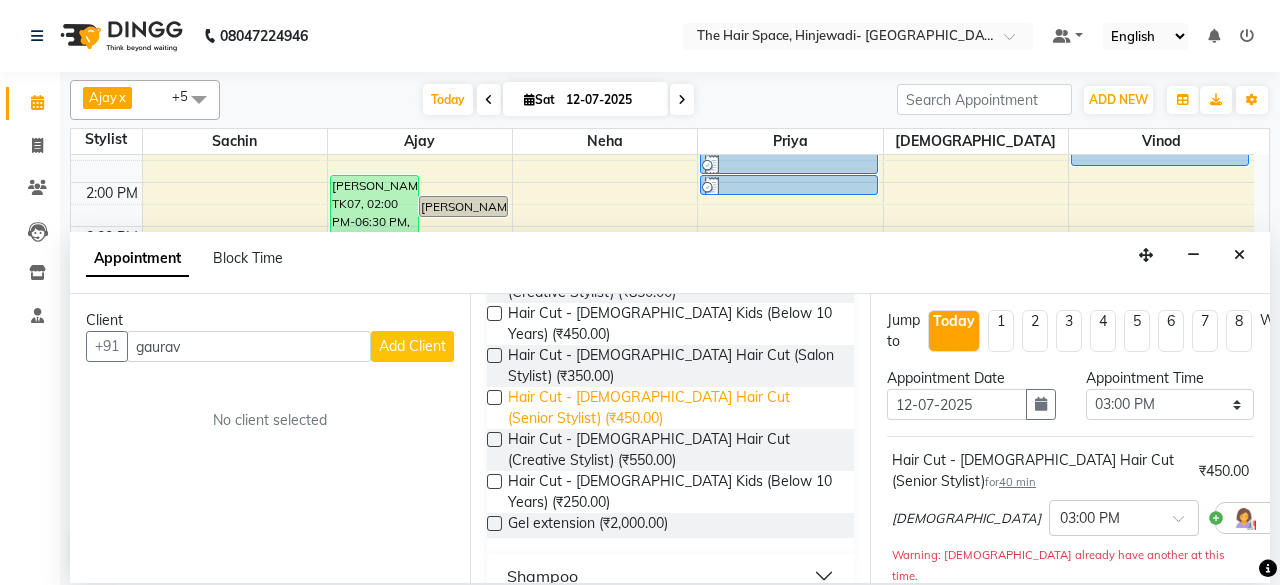 checkbox on "false" 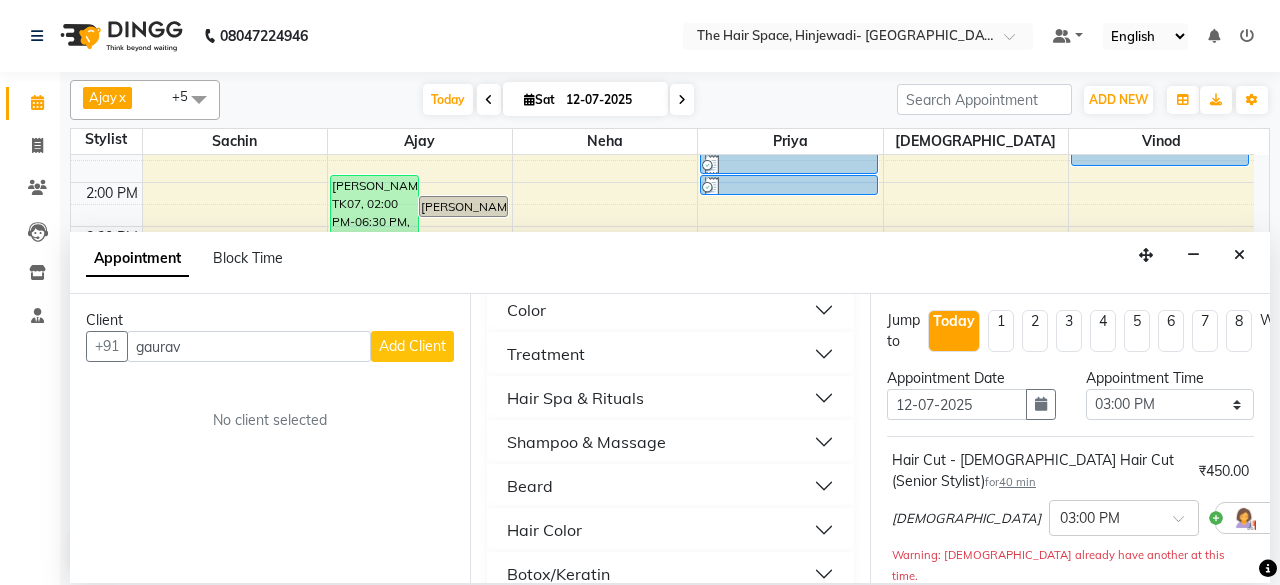 scroll, scrollTop: 700, scrollLeft: 0, axis: vertical 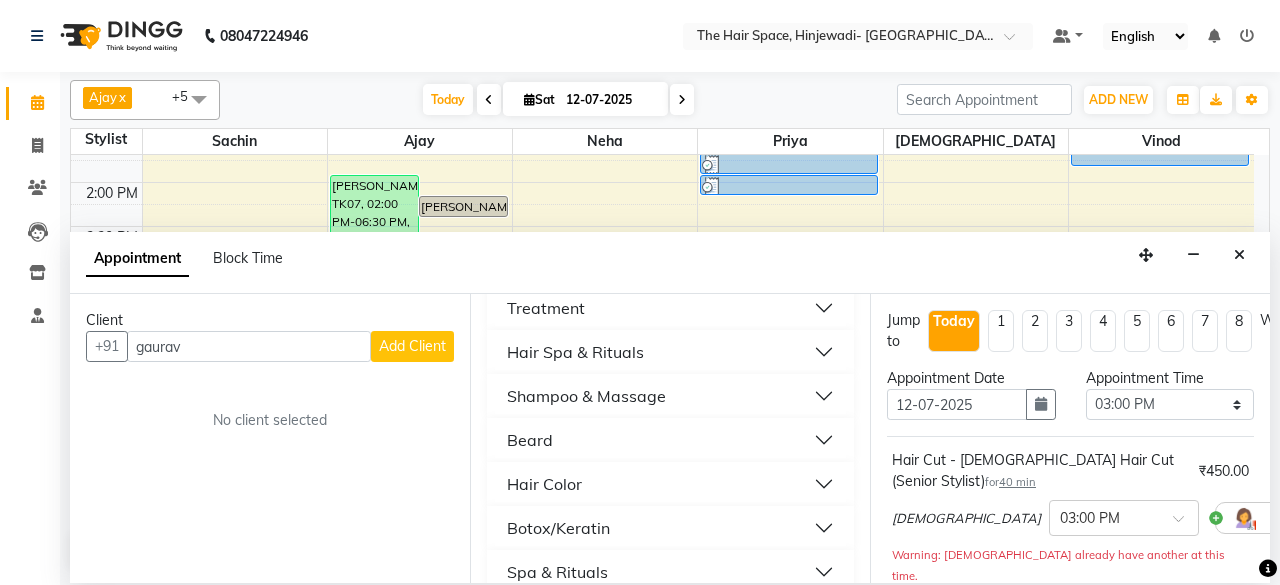 click on "Beard" at bounding box center (670, 440) 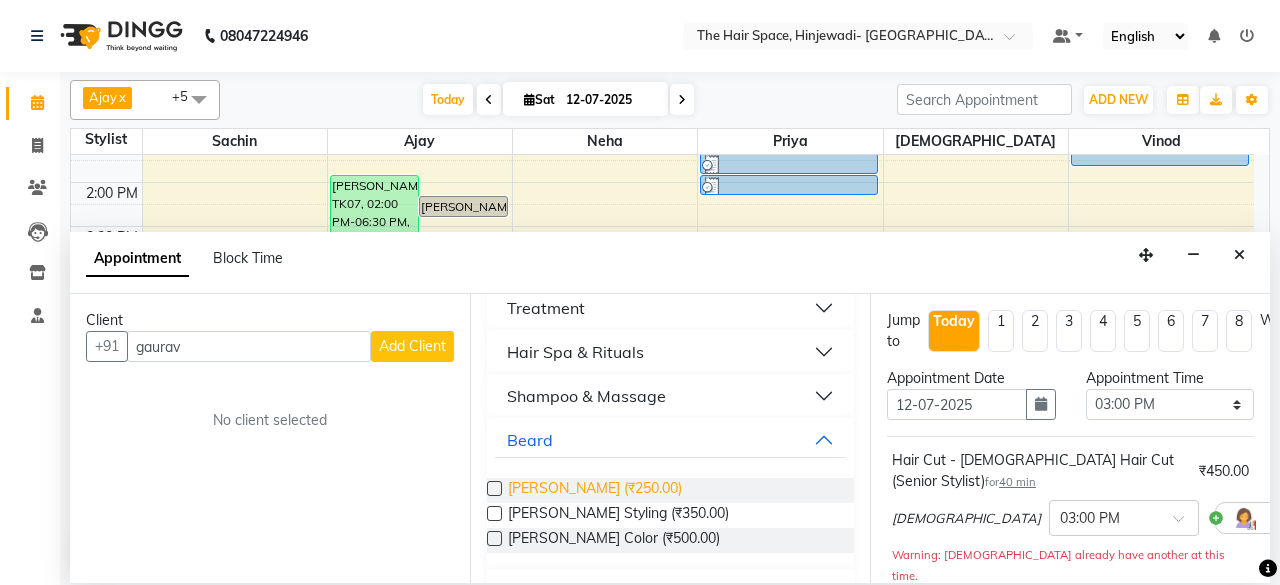 click on "[PERSON_NAME] (₹250.00)" at bounding box center [595, 490] 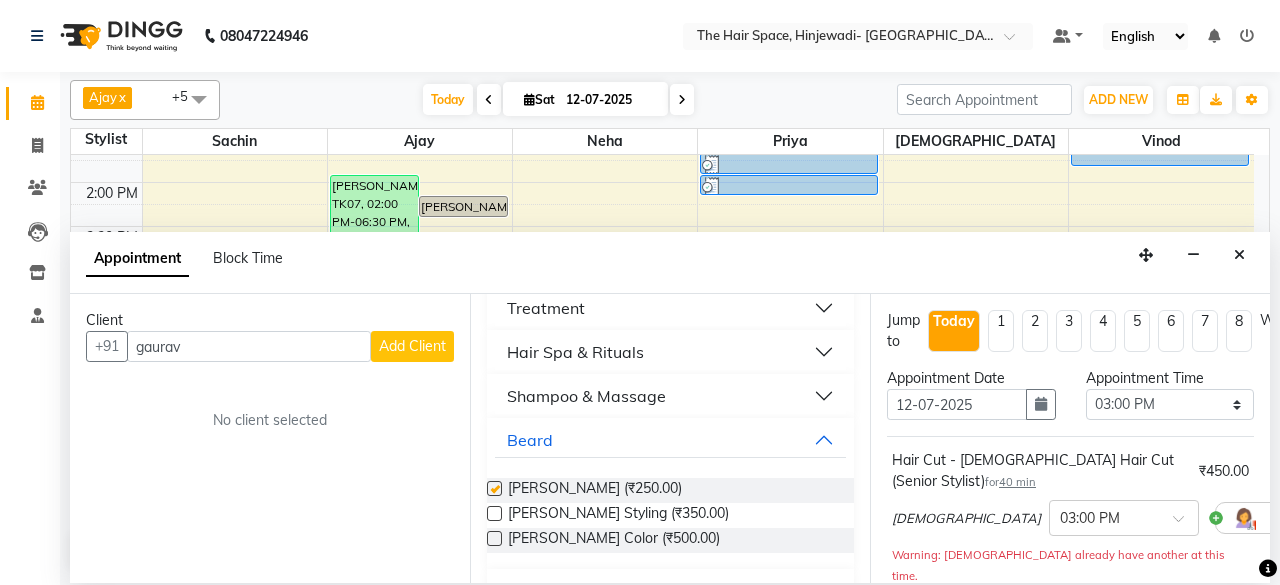 checkbox on "false" 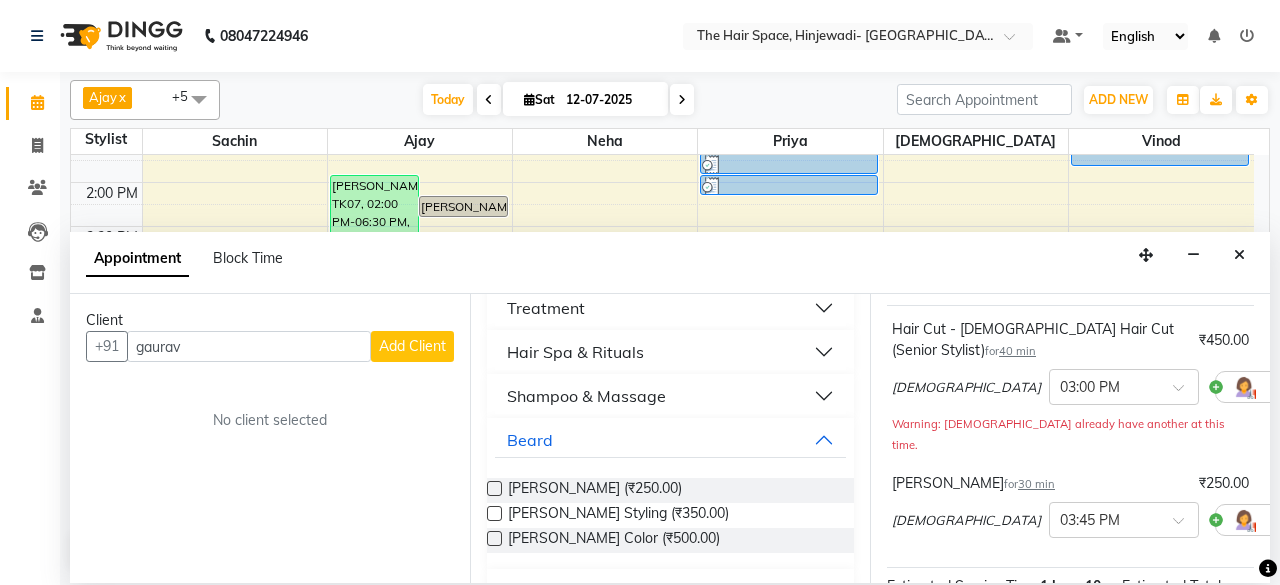 scroll, scrollTop: 100, scrollLeft: 0, axis: vertical 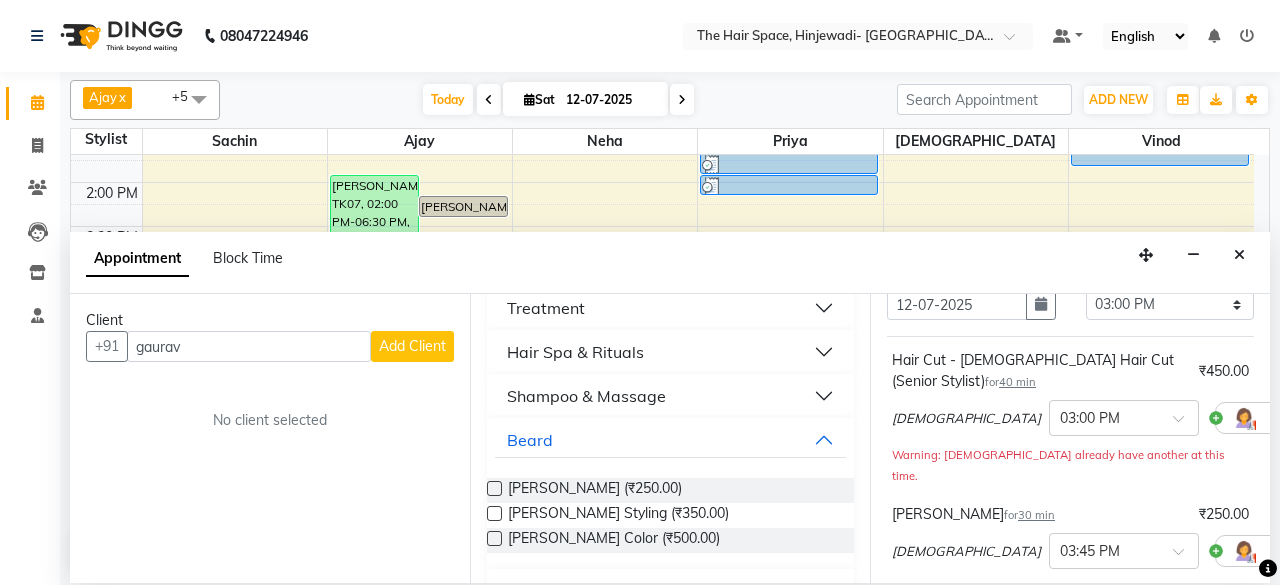 click at bounding box center [1323, 418] 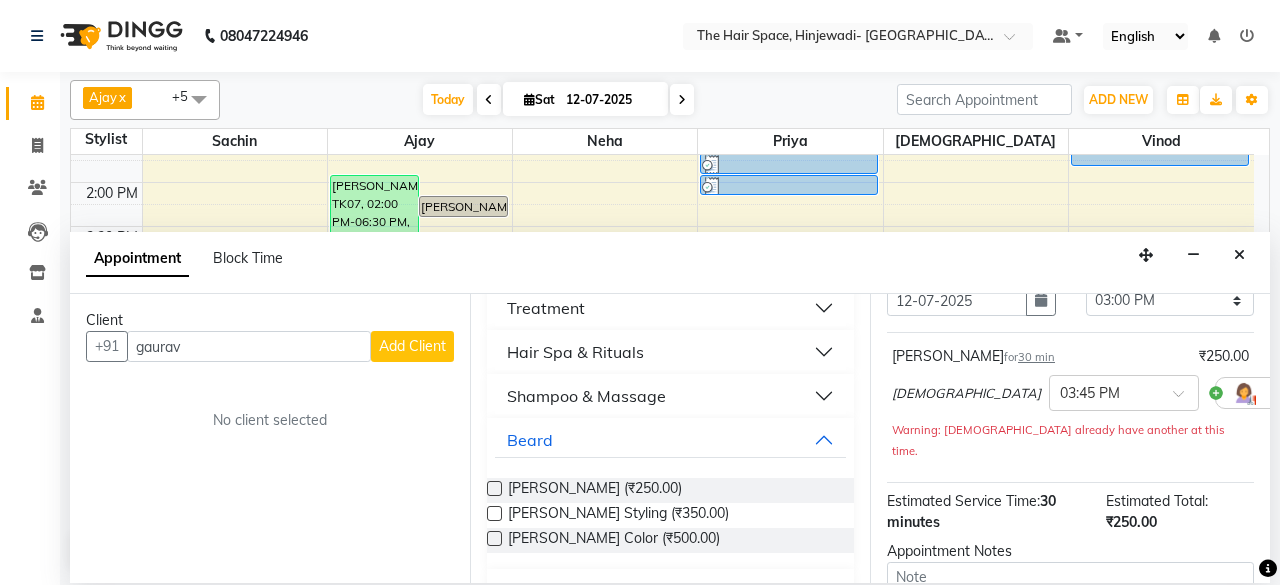 scroll, scrollTop: 94, scrollLeft: 0, axis: vertical 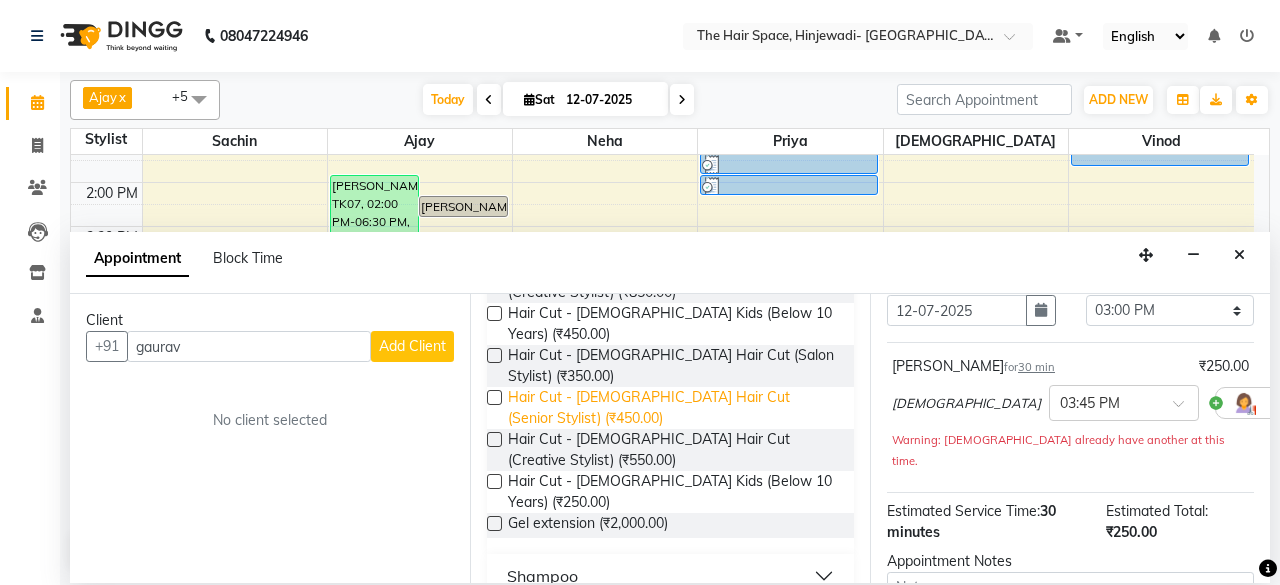 click on "Hair Cut - [DEMOGRAPHIC_DATA] Hair Cut (Senior Stylist) (₹450.00)" at bounding box center [673, 408] 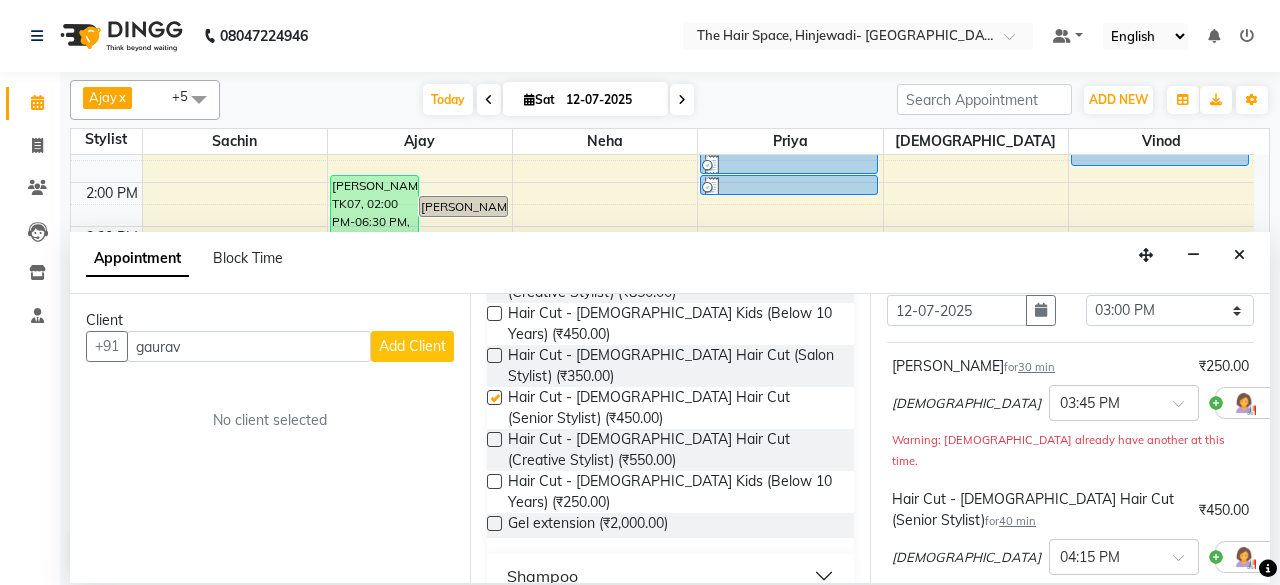 checkbox on "false" 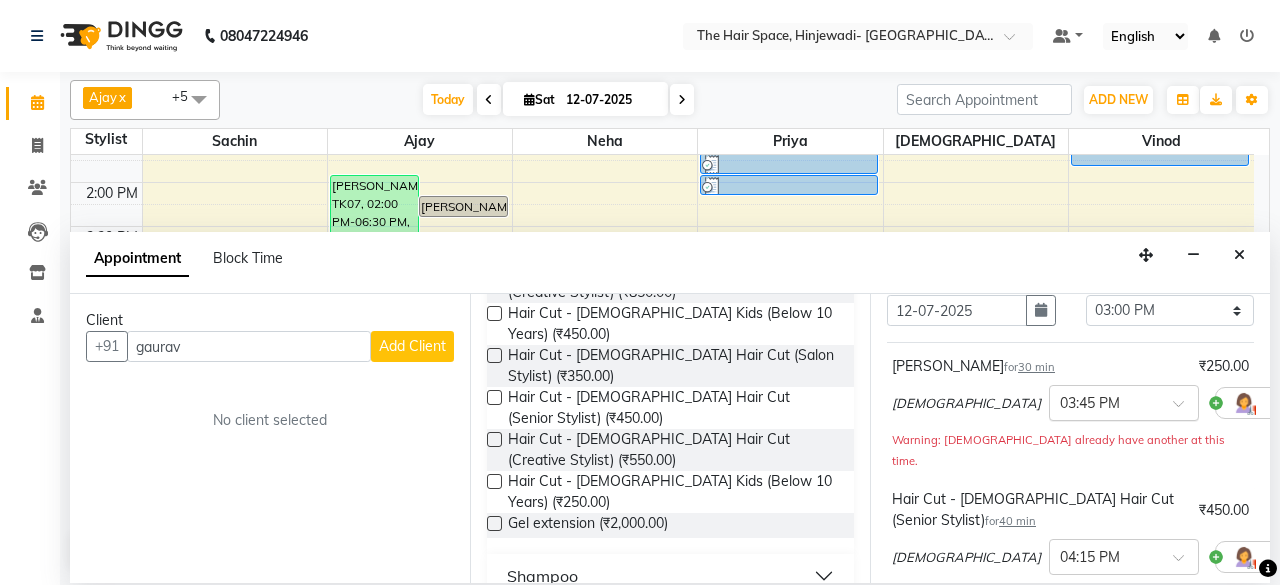 scroll, scrollTop: 194, scrollLeft: 0, axis: vertical 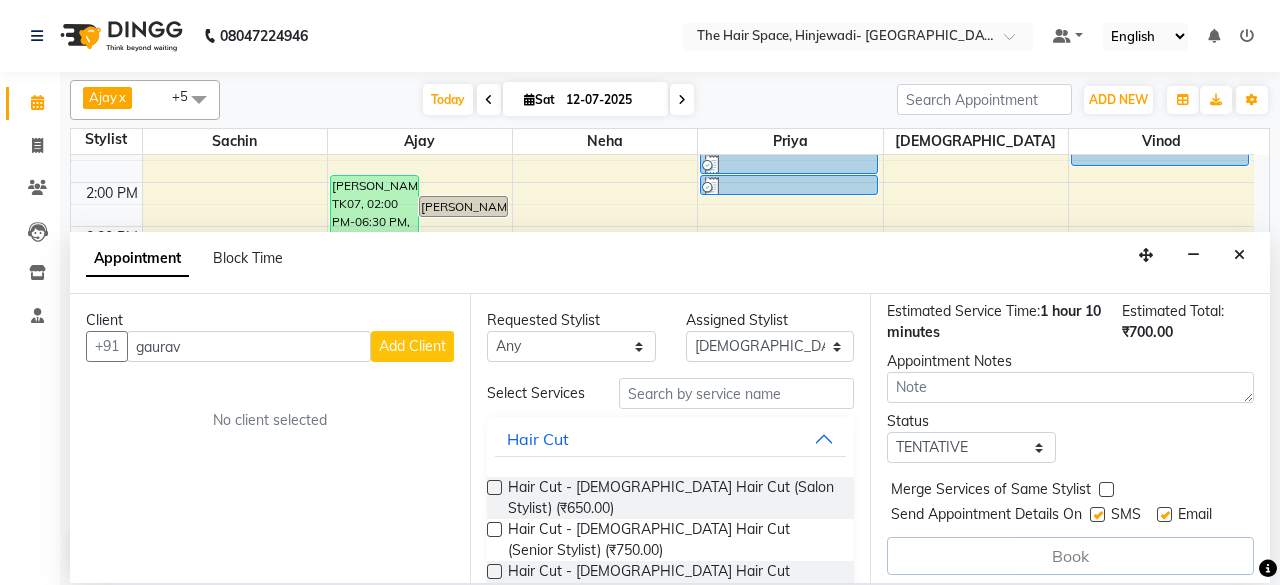 click at bounding box center (1097, 514) 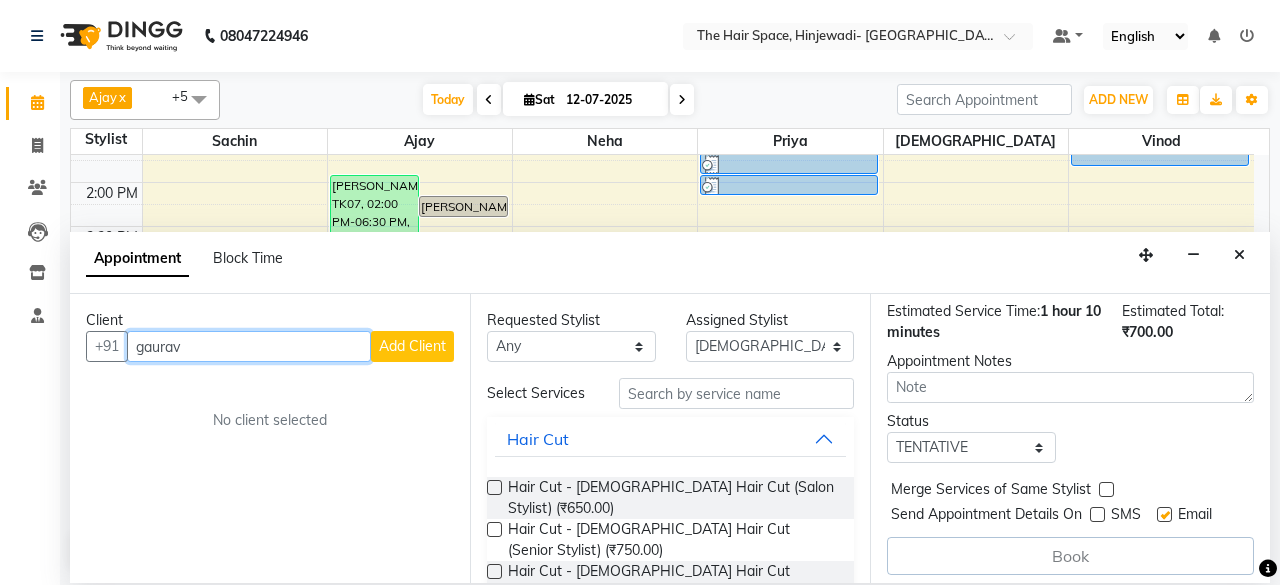 click on "gaurav" at bounding box center (249, 346) 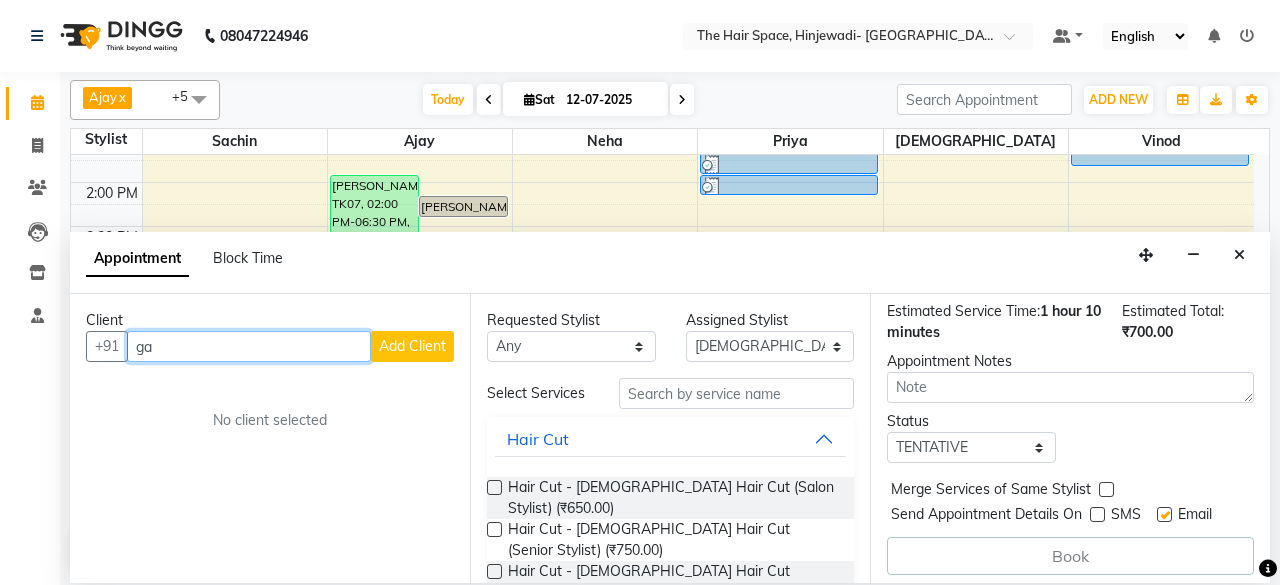 type on "g" 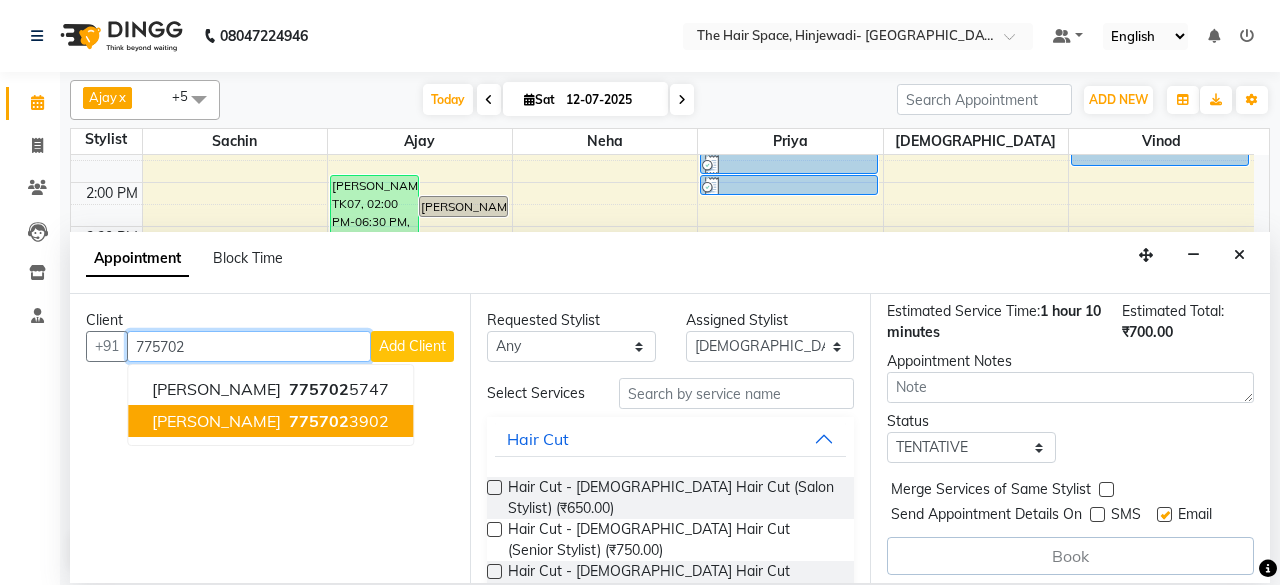 click on "775702 3902" at bounding box center [337, 421] 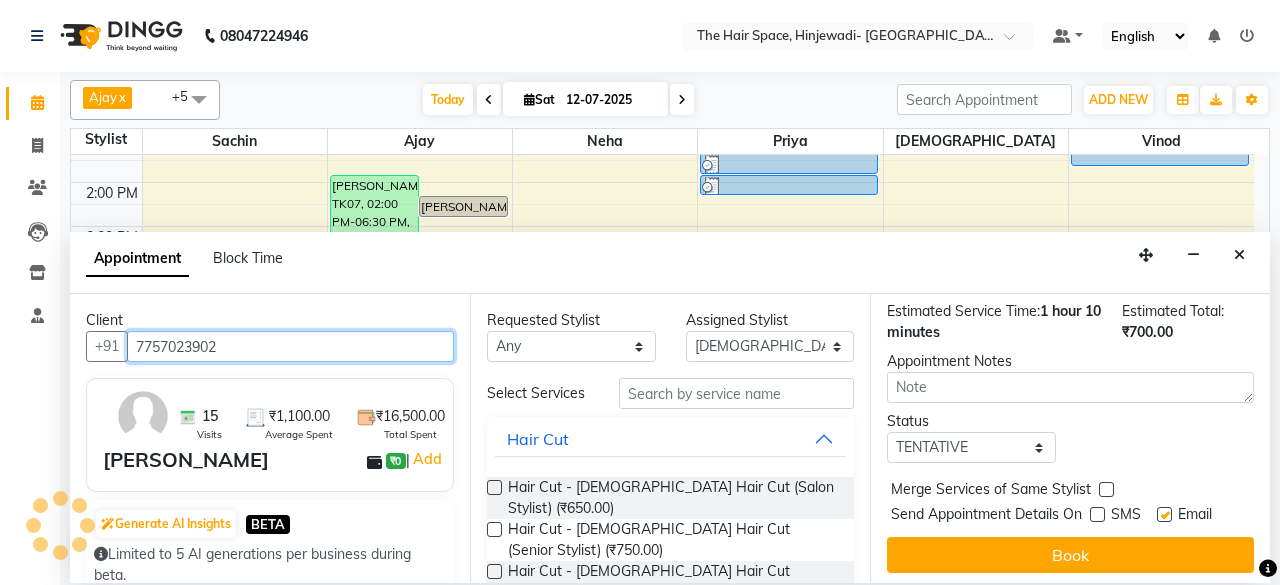 scroll, scrollTop: 405, scrollLeft: 0, axis: vertical 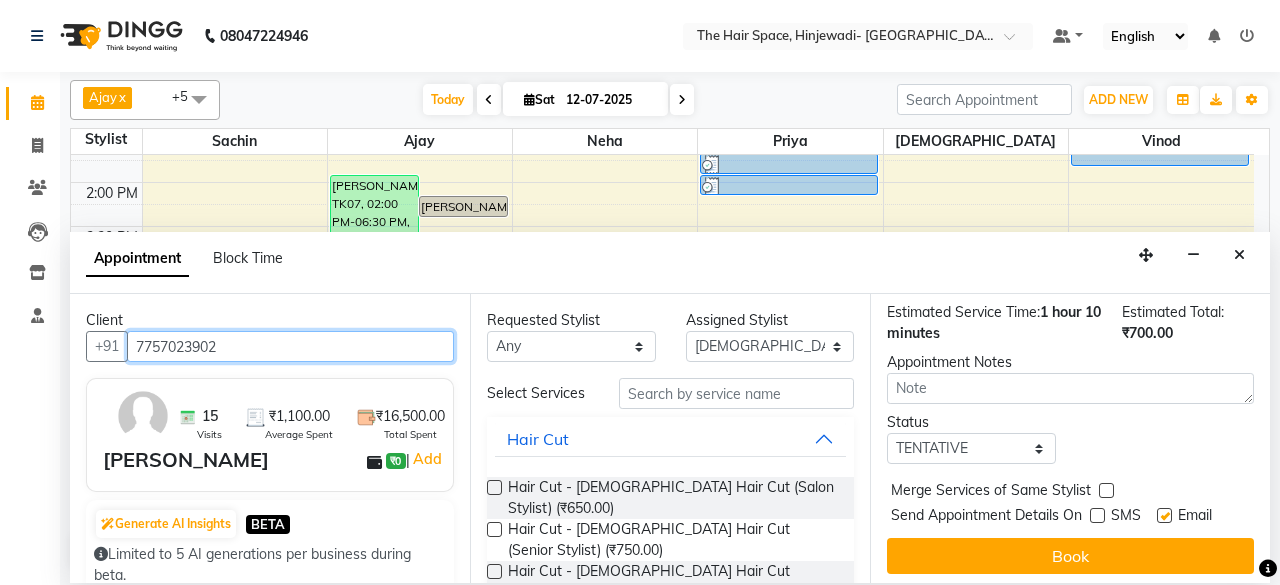 type on "7757023902" 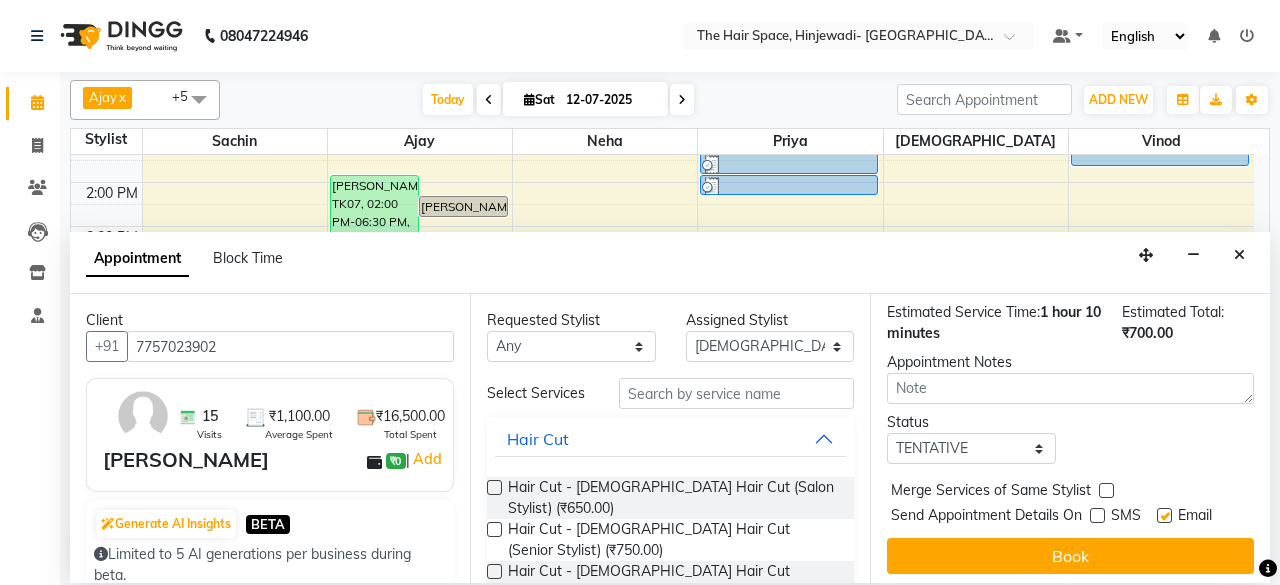 click on "Jump to [DATE] 1 2 3 4 5 6 7 8 Weeks Appointment Date [DATE] Appointment Time Select 09:00 AM 09:15 AM 09:30 AM 09:45 AM 10:00 AM 10:15 AM 10:30 AM 10:45 AM 11:00 AM 11:15 AM 11:30 AM 11:45 AM 12:00 PM 12:15 PM 12:30 PM 12:45 PM 01:00 PM 01:15 PM 01:30 PM 01:45 PM 02:00 PM 02:15 PM 02:30 PM 02:45 PM 03:00 PM 03:15 PM 03:30 PM 03:45 PM 04:00 PM 04:15 PM 04:30 PM 04:45 PM 05:00 PM 05:15 PM 05:30 PM 05:45 PM 06:00 PM 06:15 PM 06:30 PM 06:45 PM 07:00 PM 07:15 PM 07:30 PM 07:45 PM 08:00 PM 08:15 PM 08:30 PM 08:45 PM 09:00 PM 09:15 PM 09:30 PM 09:45 PM 10:00 PM [PERSON_NAME]   for  30 min ₹250.00 Vishnu × 03:45 PM Warning: [PERSON_NAME] already have another at this time. Hair Cut - [DEMOGRAPHIC_DATA] Hair Cut (Senior Stylist)   for  40 min ₹450.00 Vishnu × 04:15 PM Estimated Service Time:  1 hour 10 minutes Estimated Total:  ₹700.00 Appointment Notes Status Select TENTATIVE CONFIRM CHECK-IN UPCOMING Merge Services of Same Stylist Send Appointment Details On SMS Email  Book" at bounding box center (1070, 438) 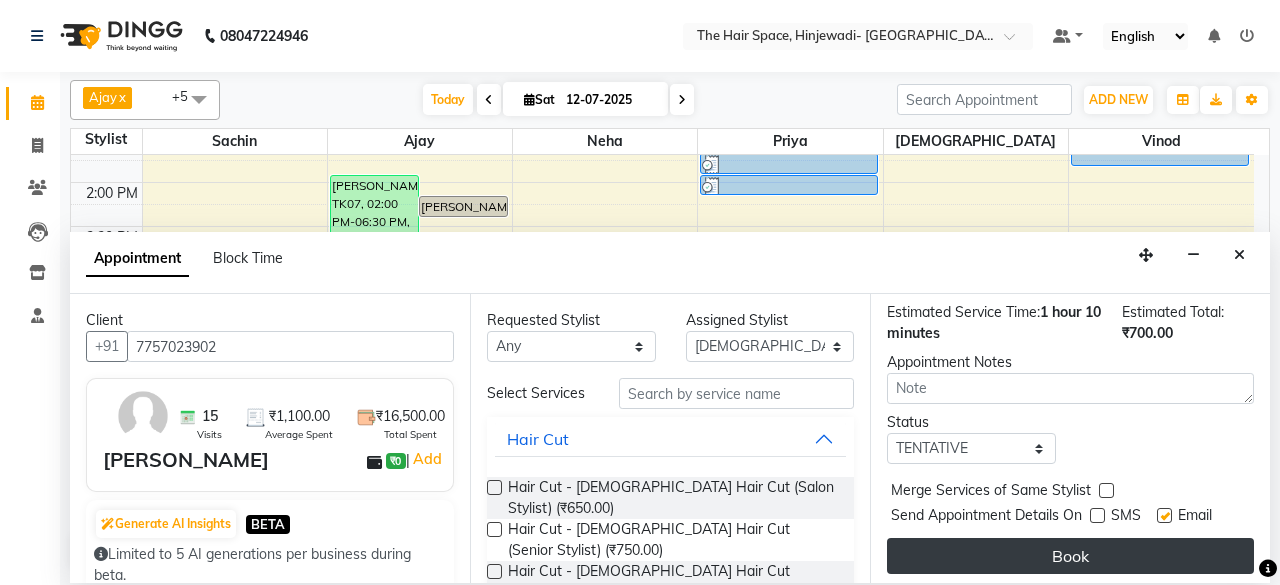 click on "Book" at bounding box center (1070, 556) 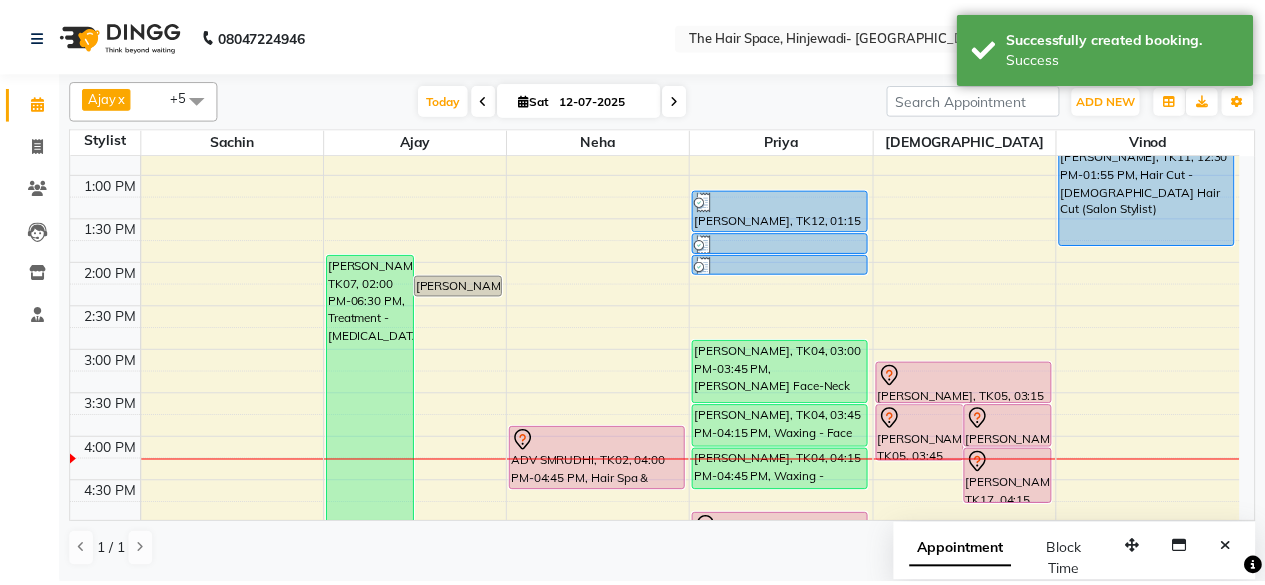 scroll, scrollTop: 500, scrollLeft: 0, axis: vertical 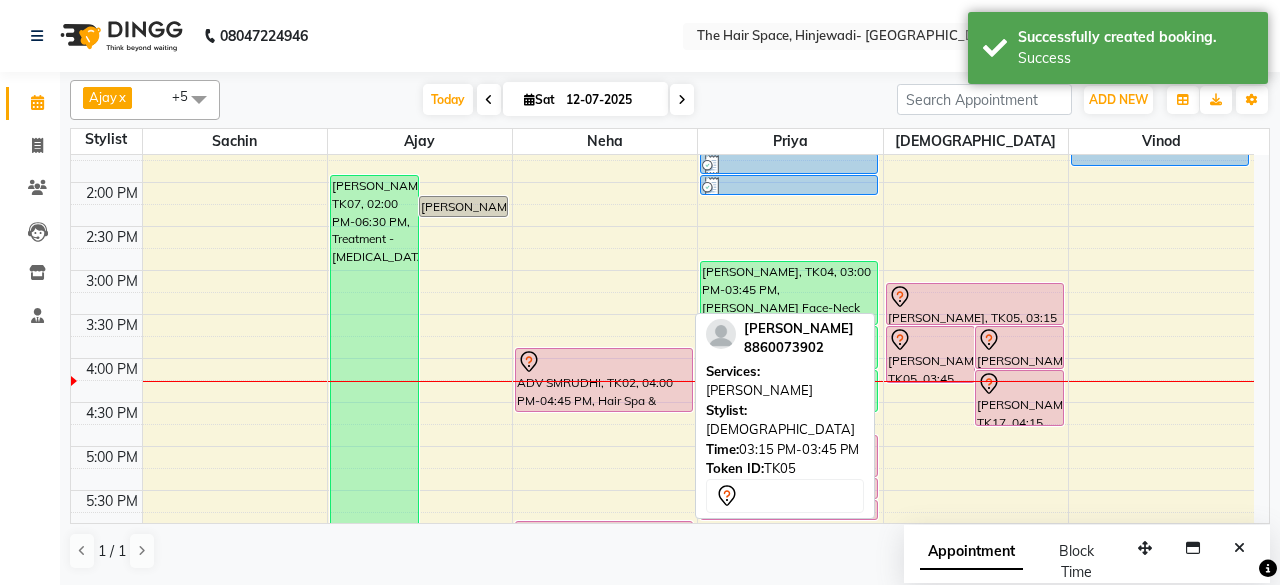 click on "[PERSON_NAME], TK05, 03:15 PM-03:45 PM, [PERSON_NAME]" at bounding box center [975, 304] 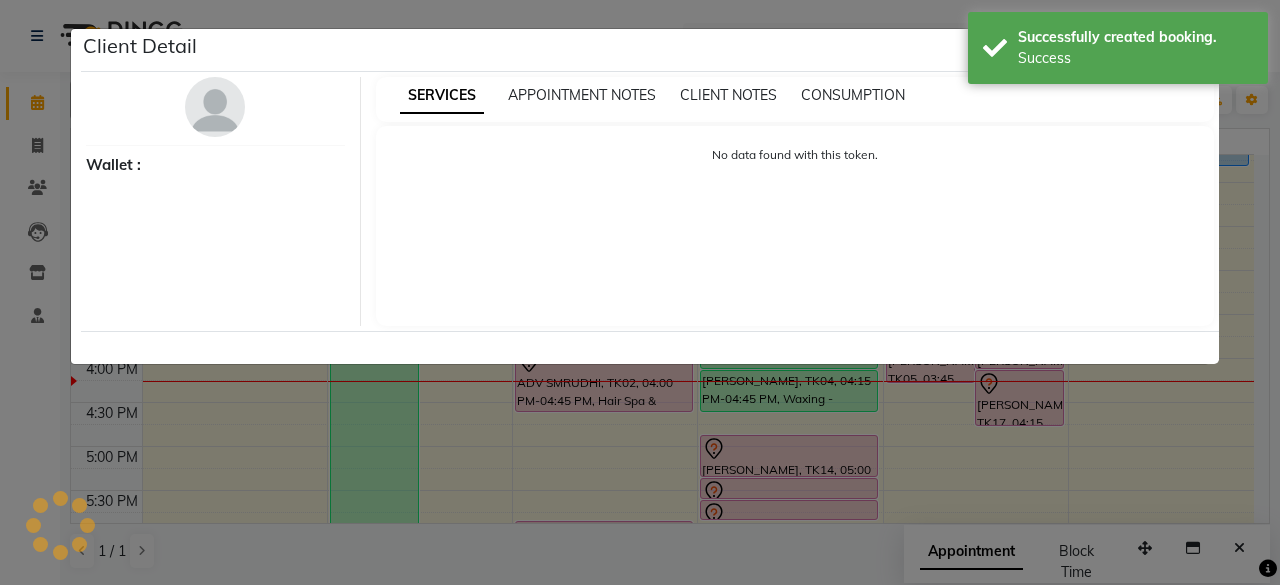 select on "7" 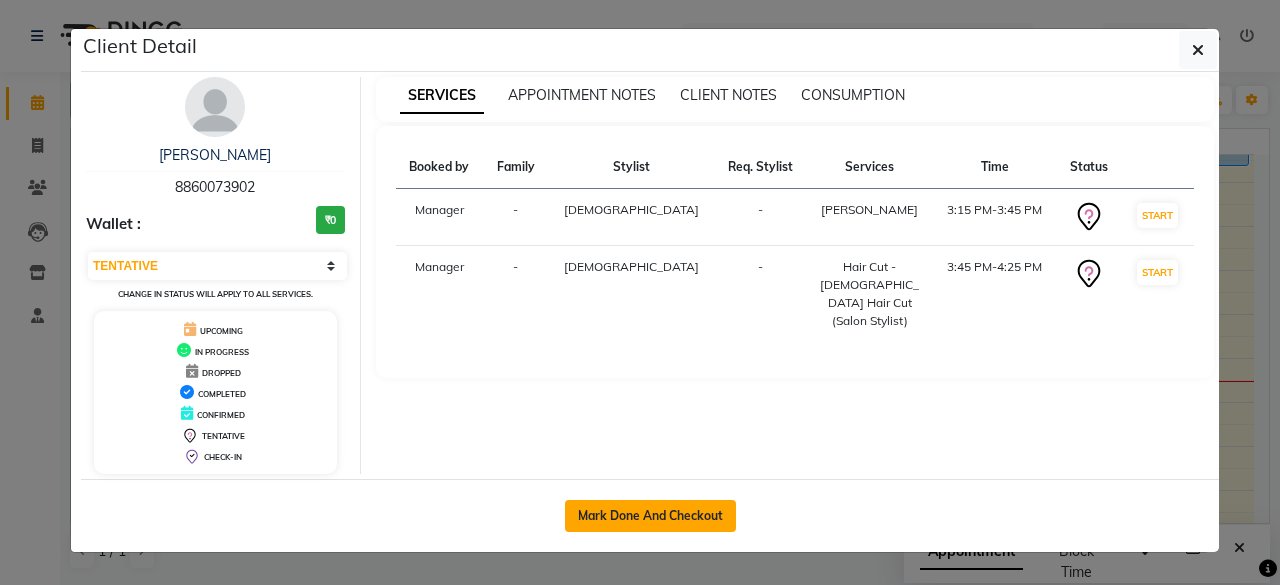 click on "Mark Done And Checkout" 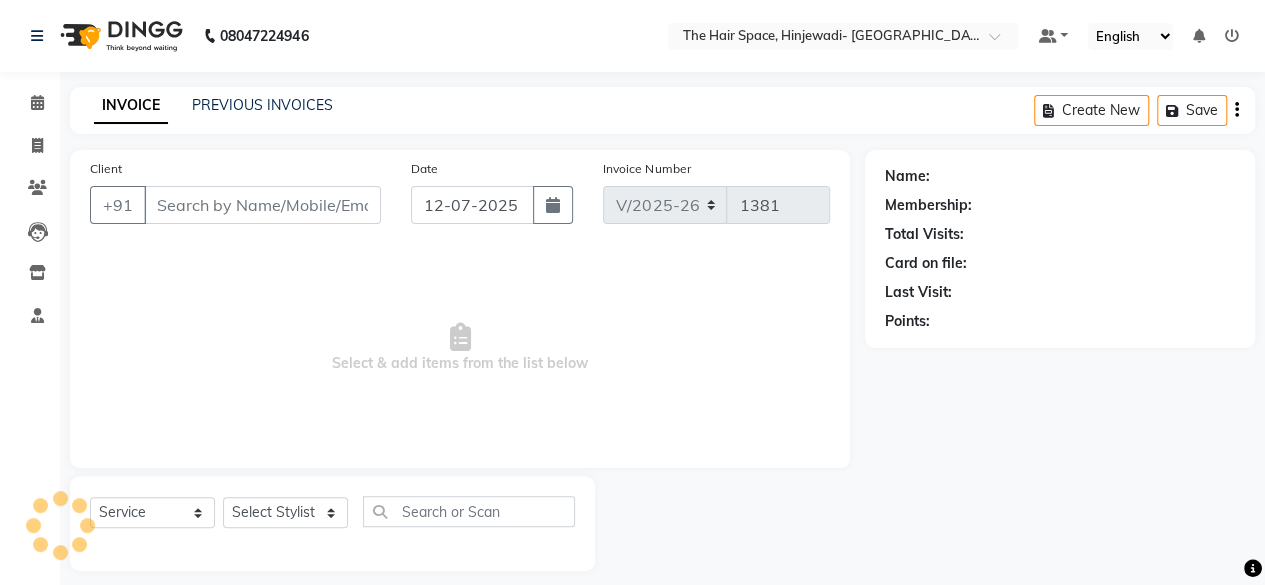 type on "8860073902" 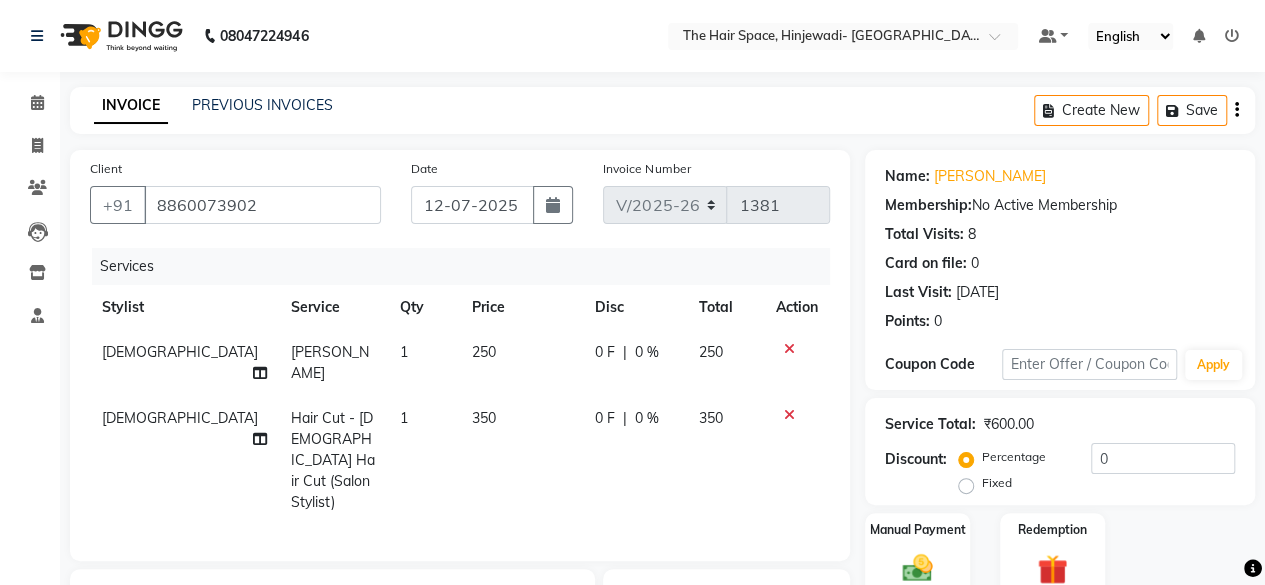 click on "350" 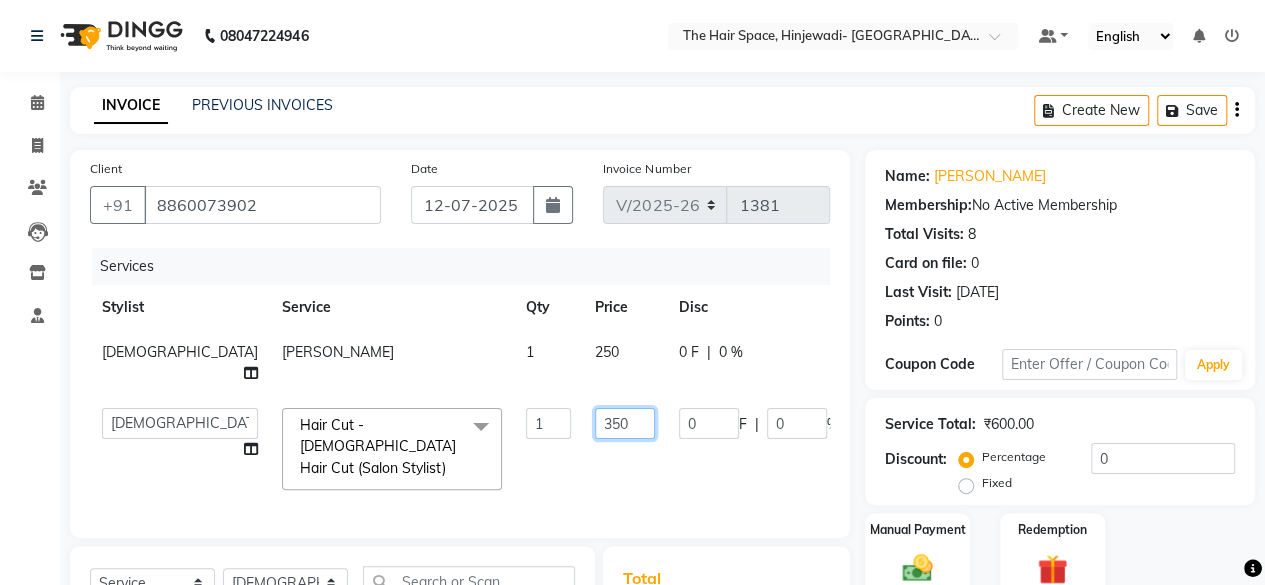 click on "350" 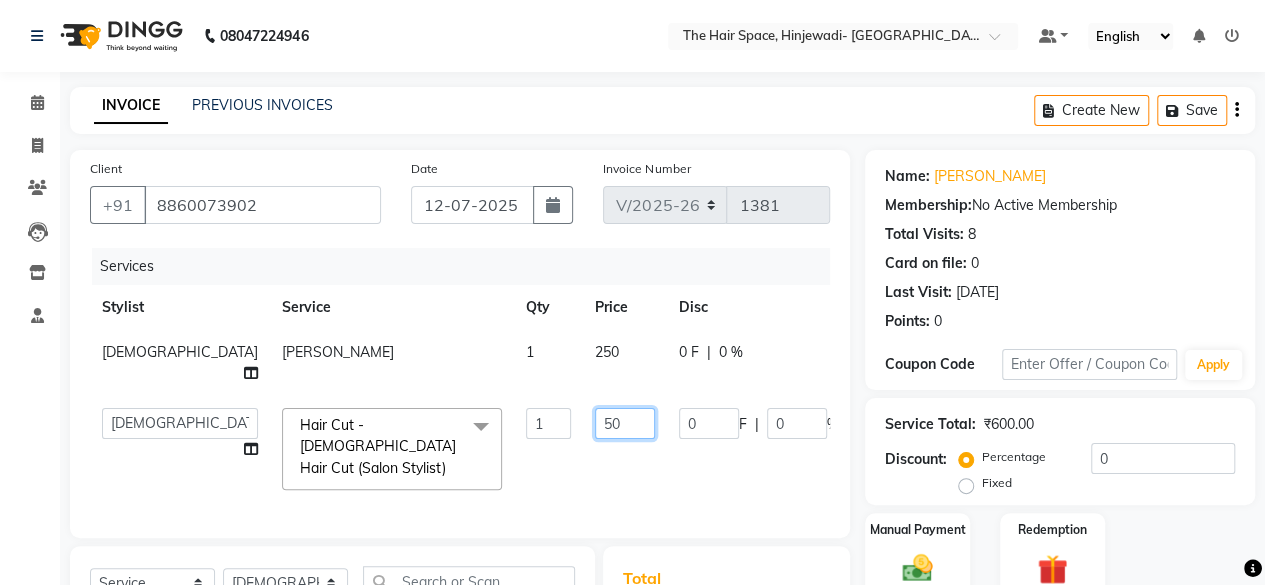 type on "250" 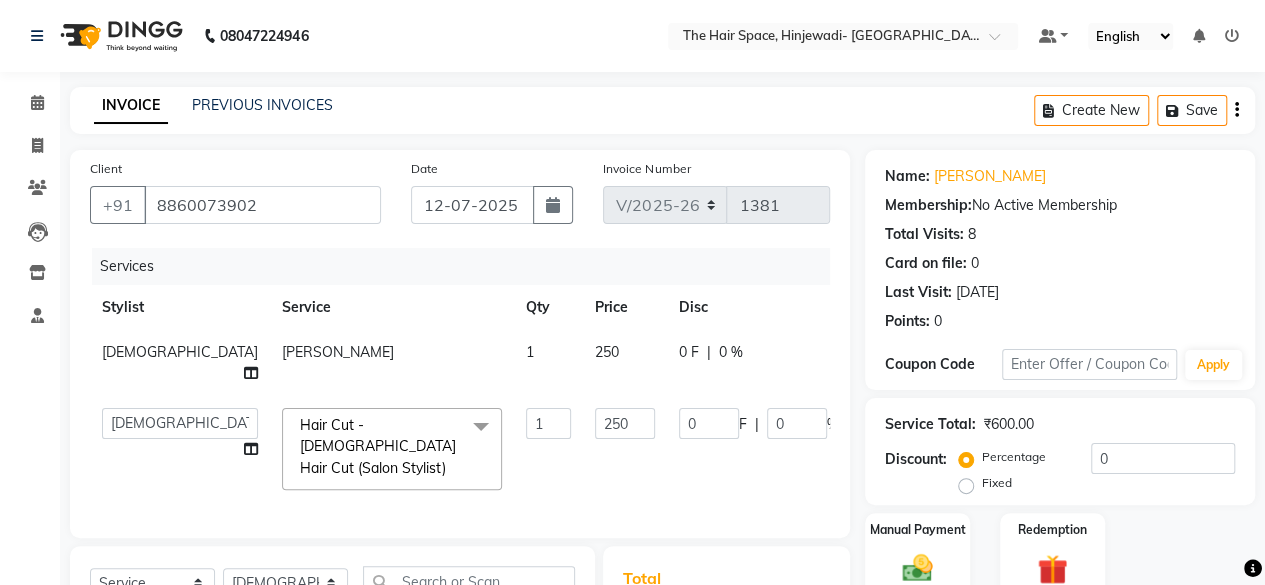 click on "0 F | 0 %" 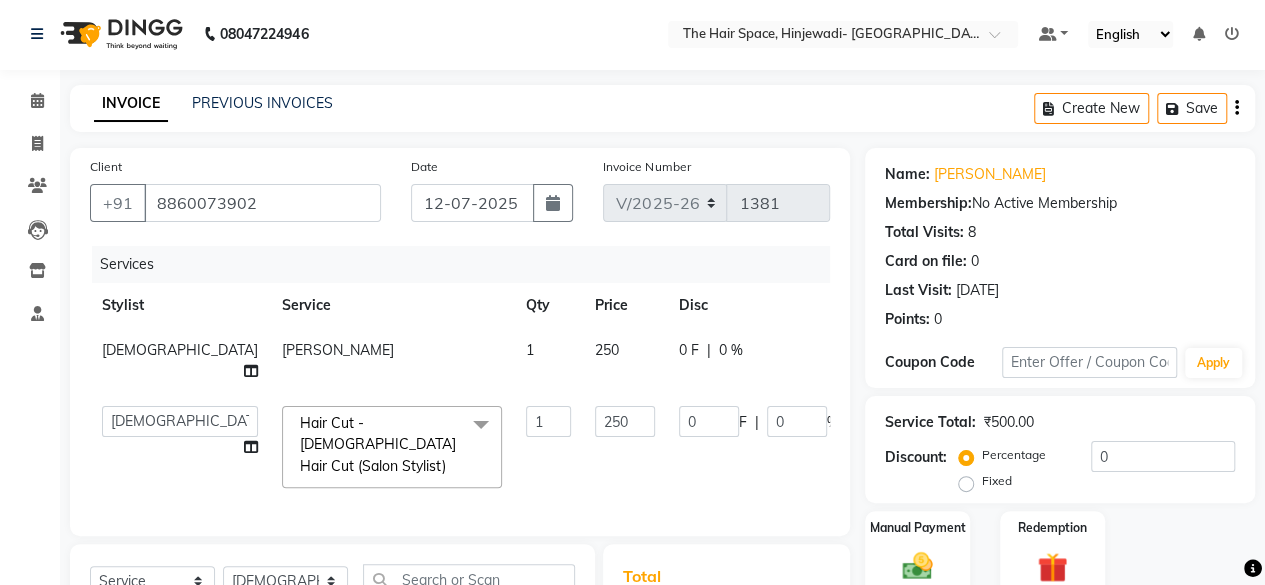 scroll, scrollTop: 278, scrollLeft: 0, axis: vertical 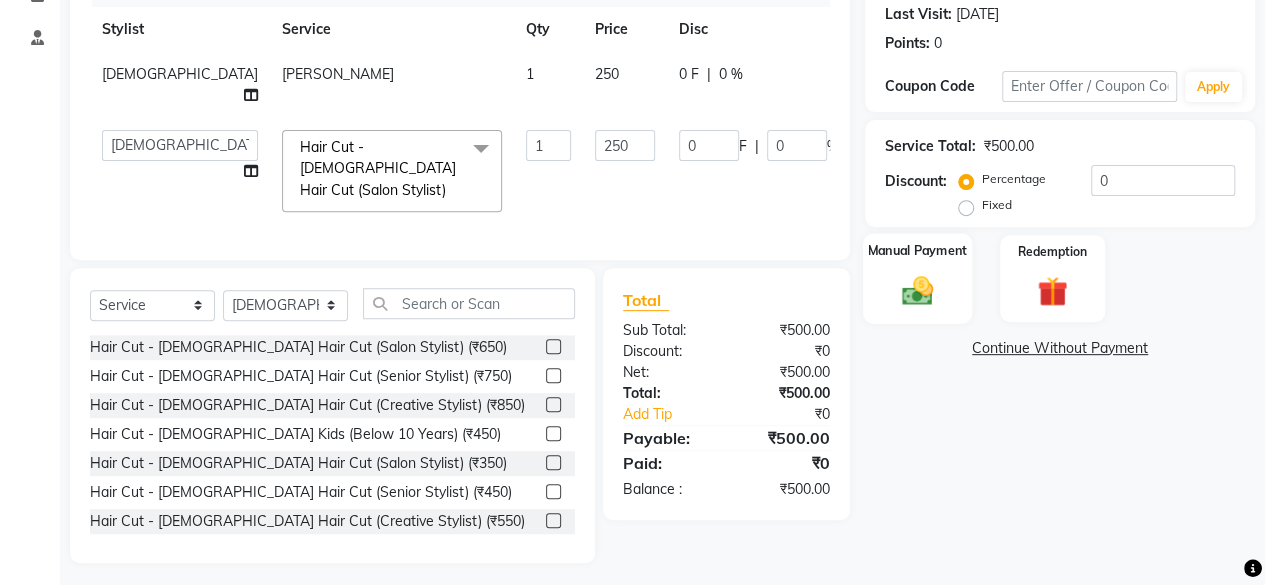 click 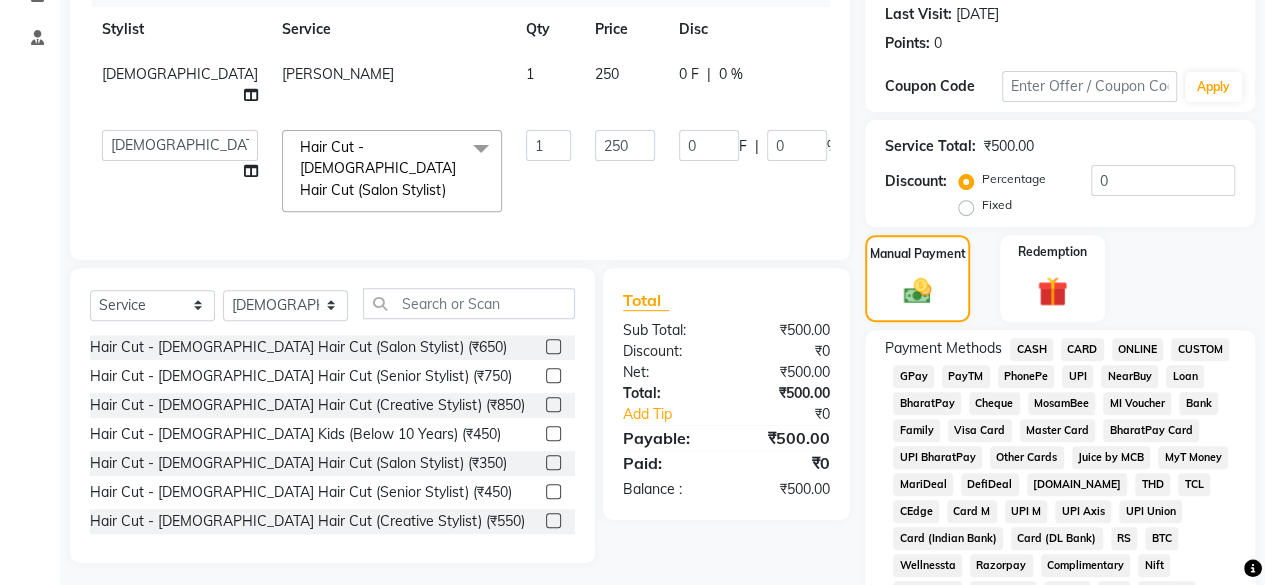 click on "GPay" 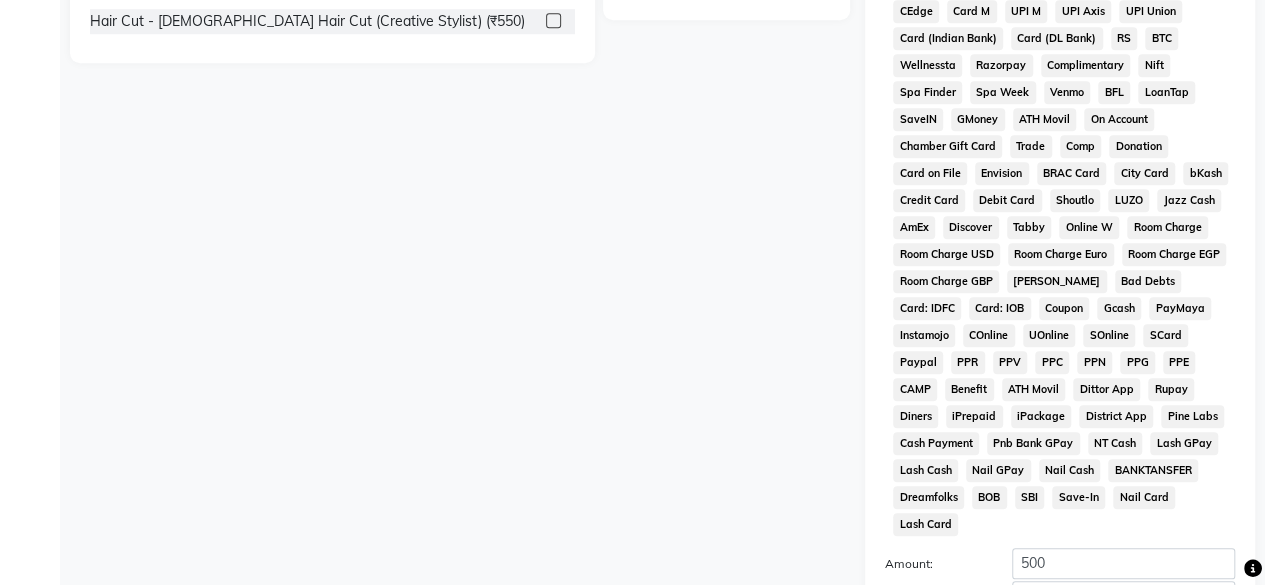 scroll, scrollTop: 972, scrollLeft: 0, axis: vertical 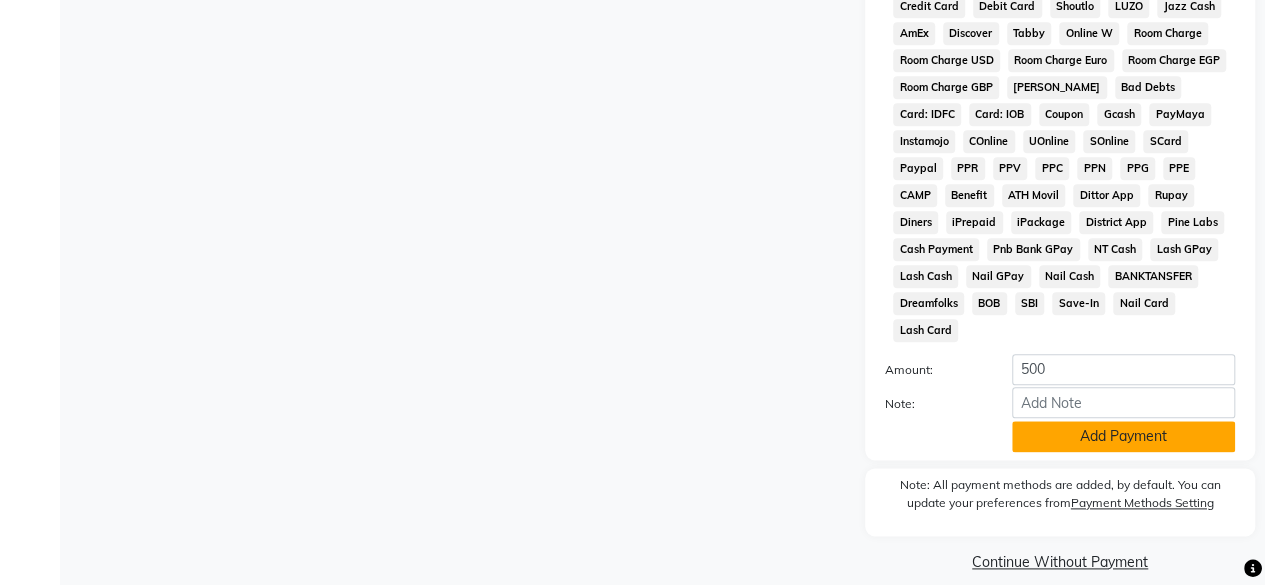 click on "Add Payment" 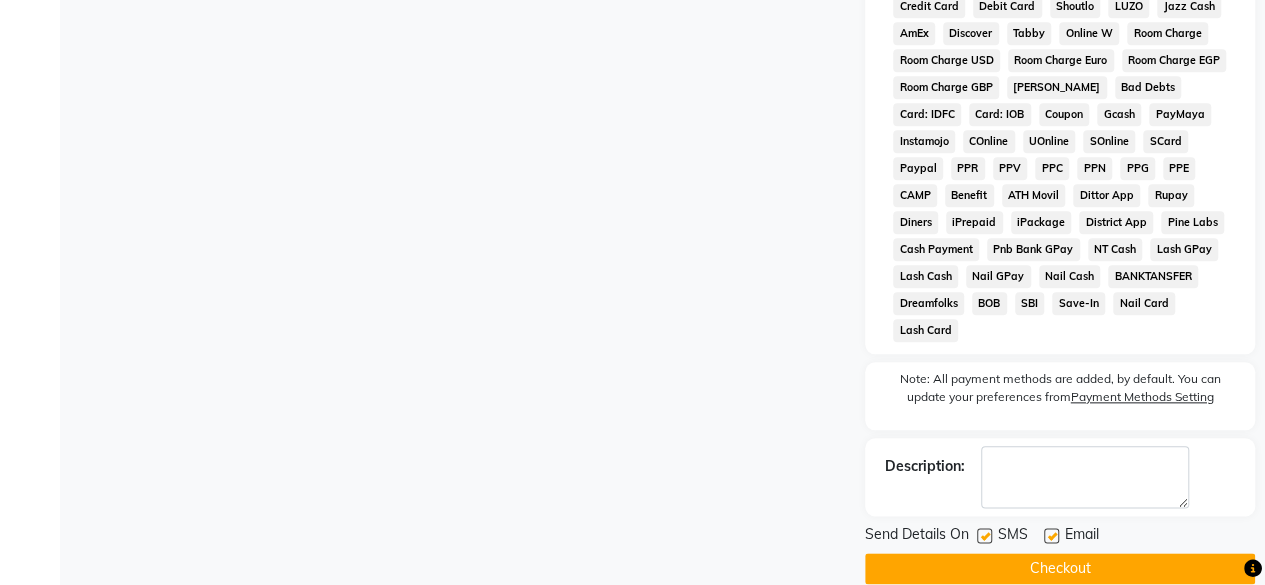 click 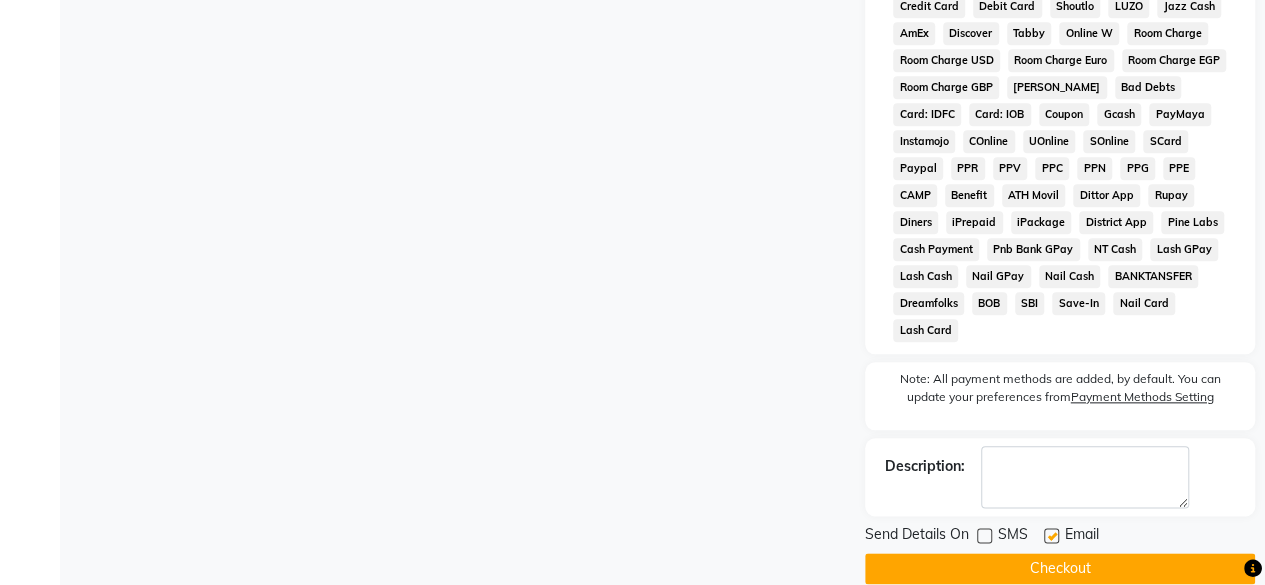 click 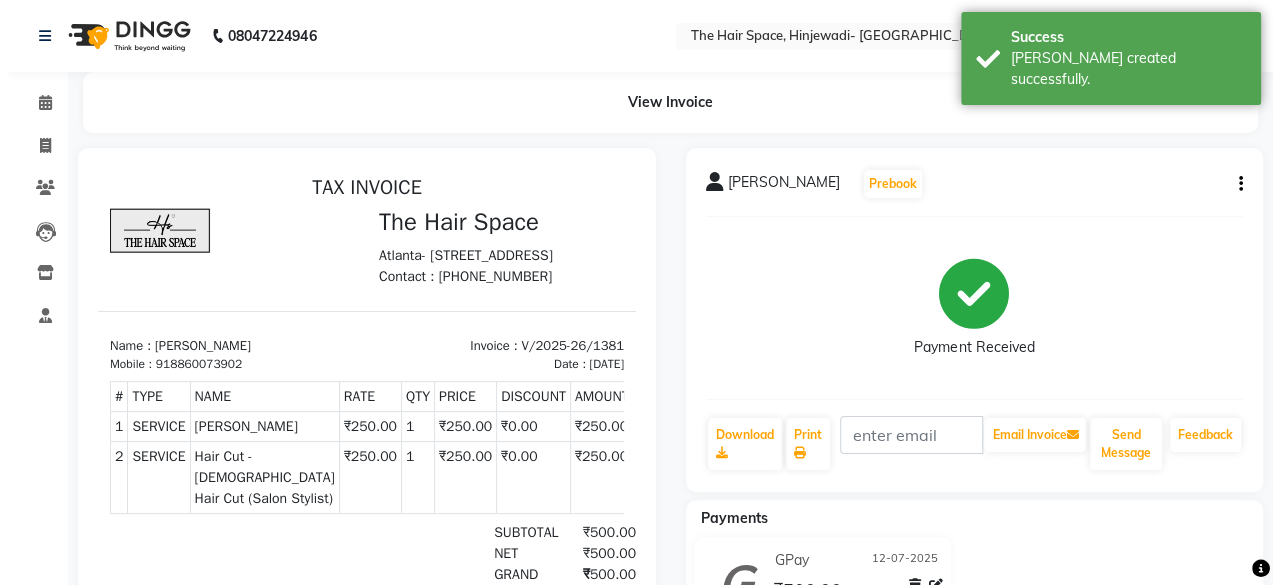 scroll, scrollTop: 0, scrollLeft: 0, axis: both 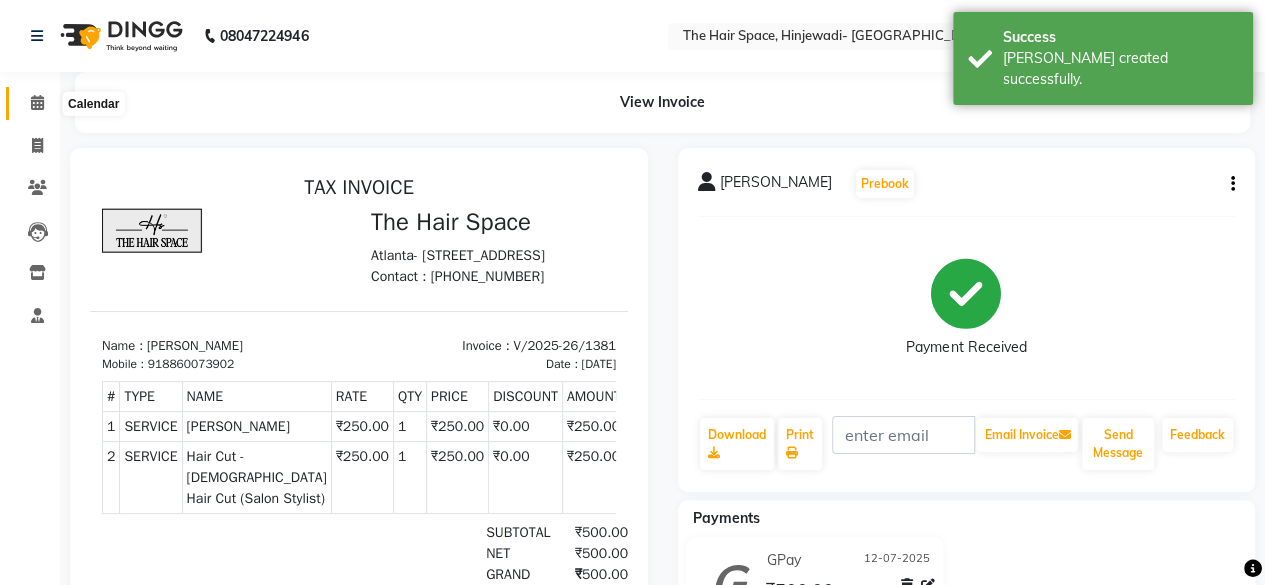 click 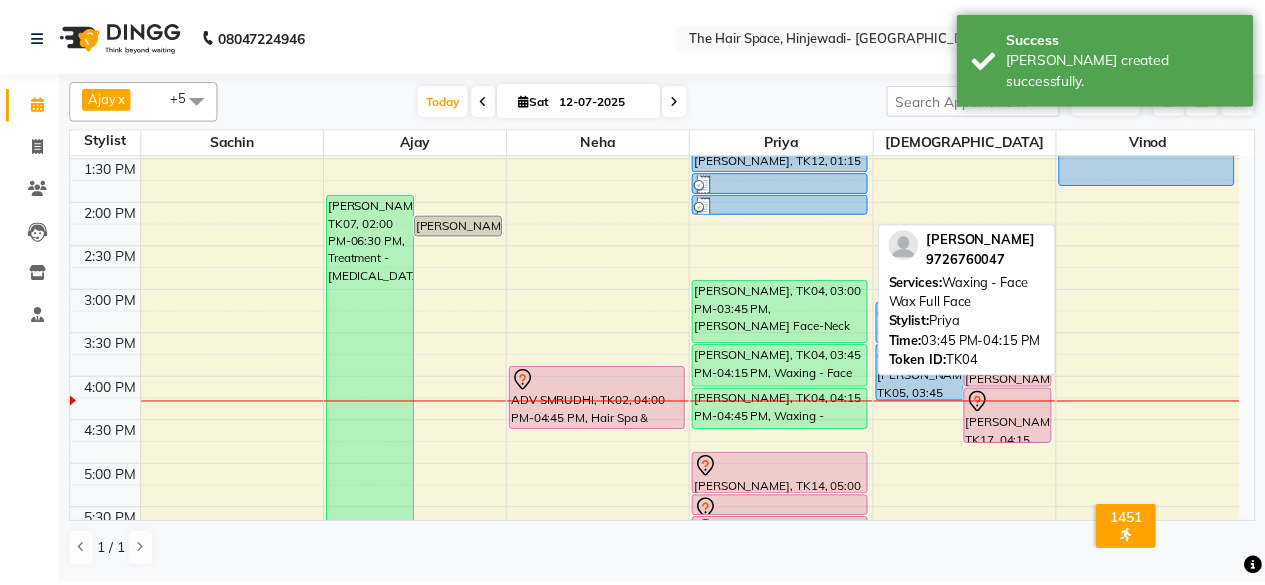 scroll, scrollTop: 500, scrollLeft: 0, axis: vertical 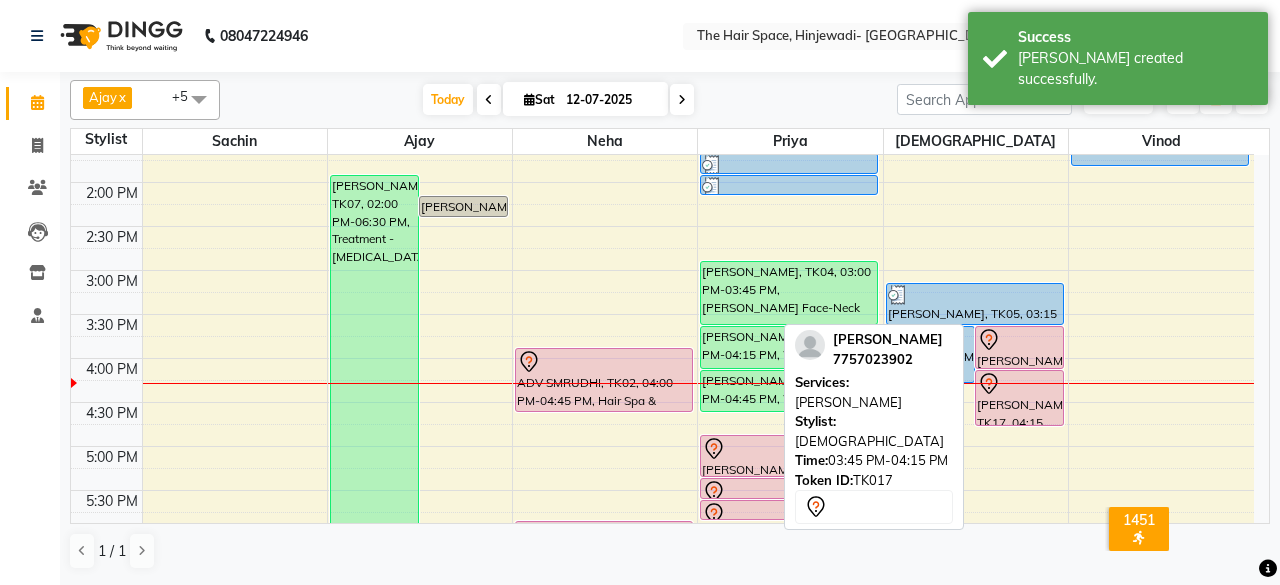 click at bounding box center [1019, 340] 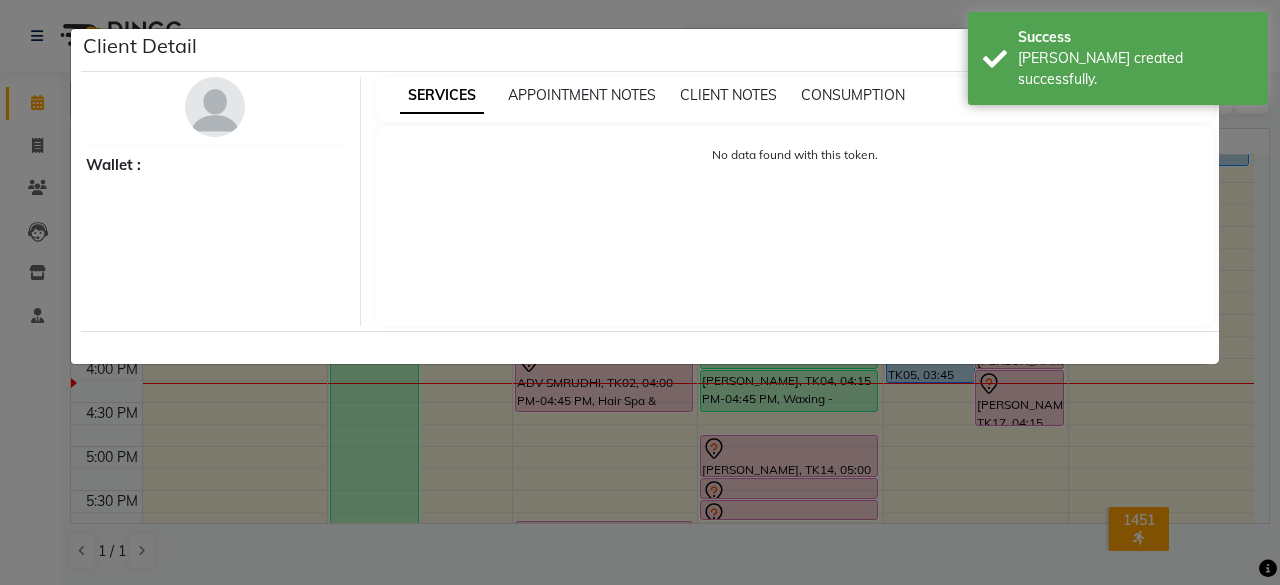 select on "7" 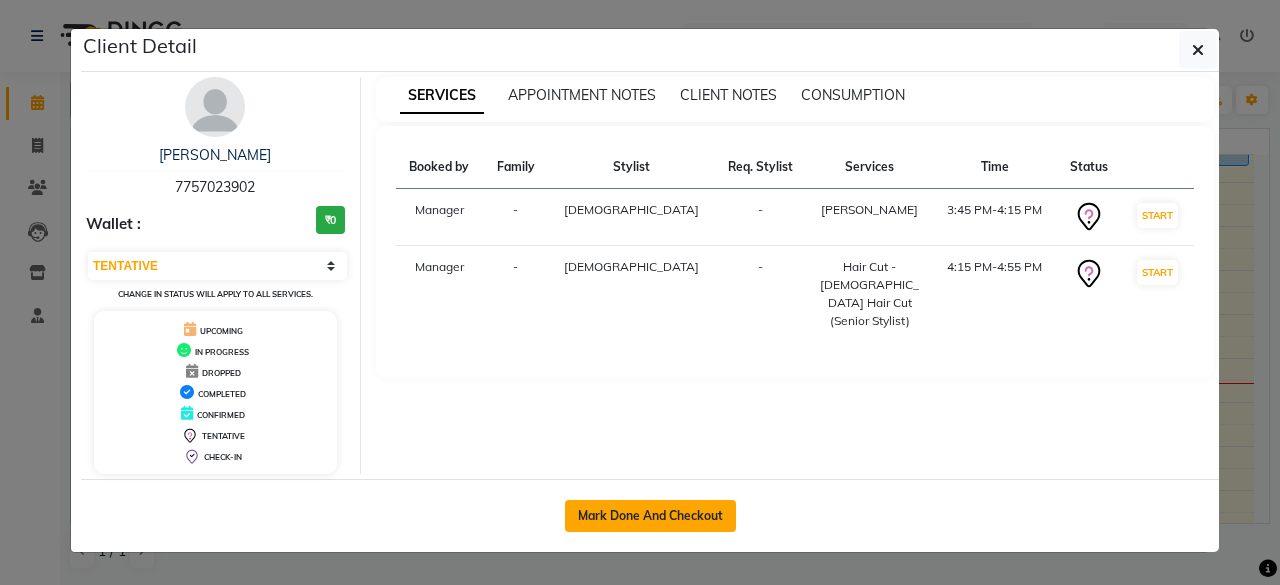 click on "Mark Done And Checkout" 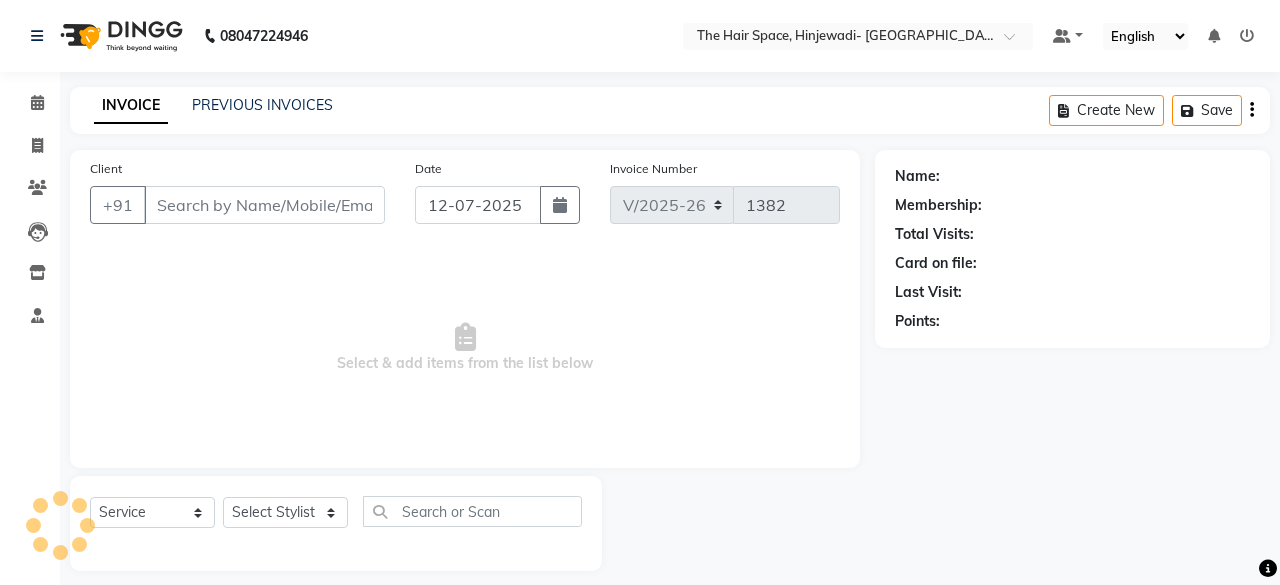 select on "select" 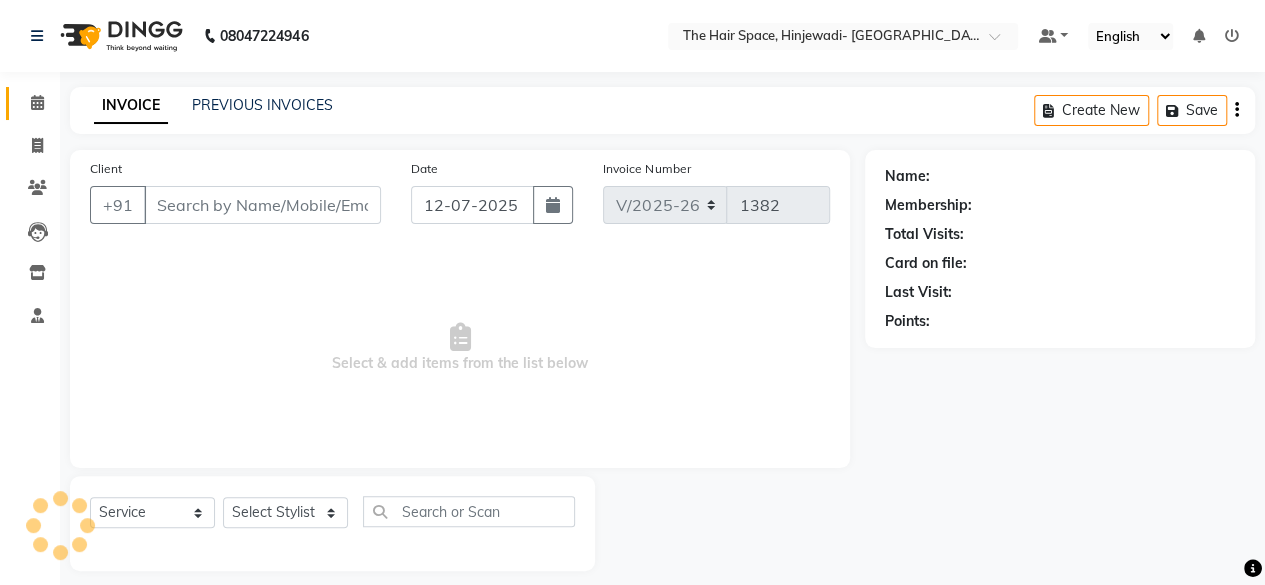 type on "7757023902" 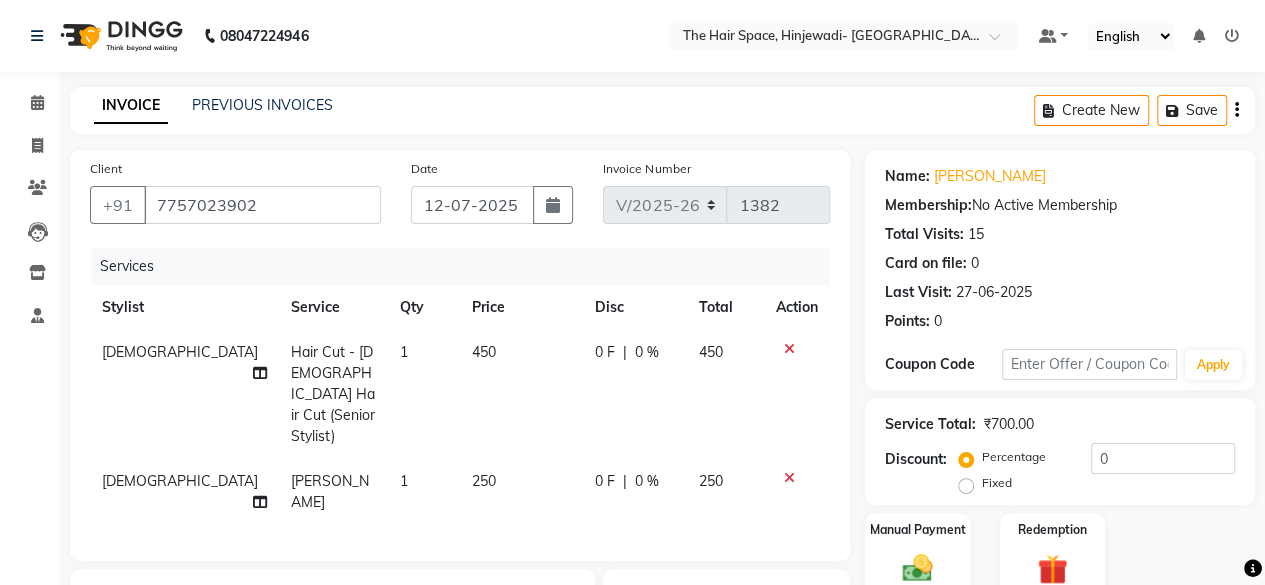 click on "450" 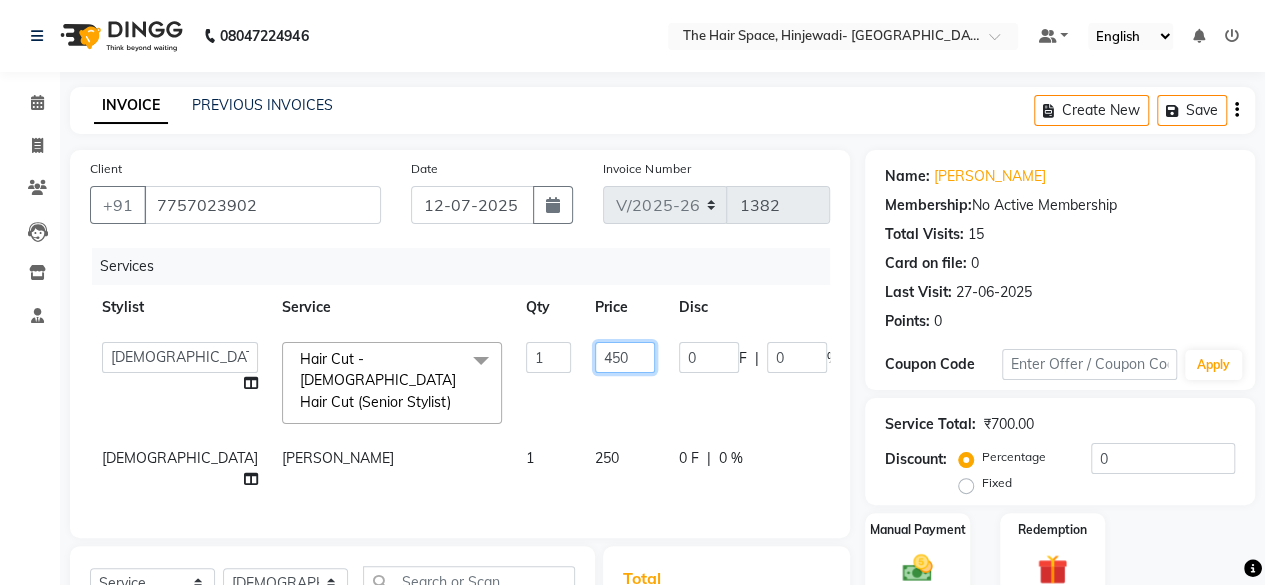 click on "450" 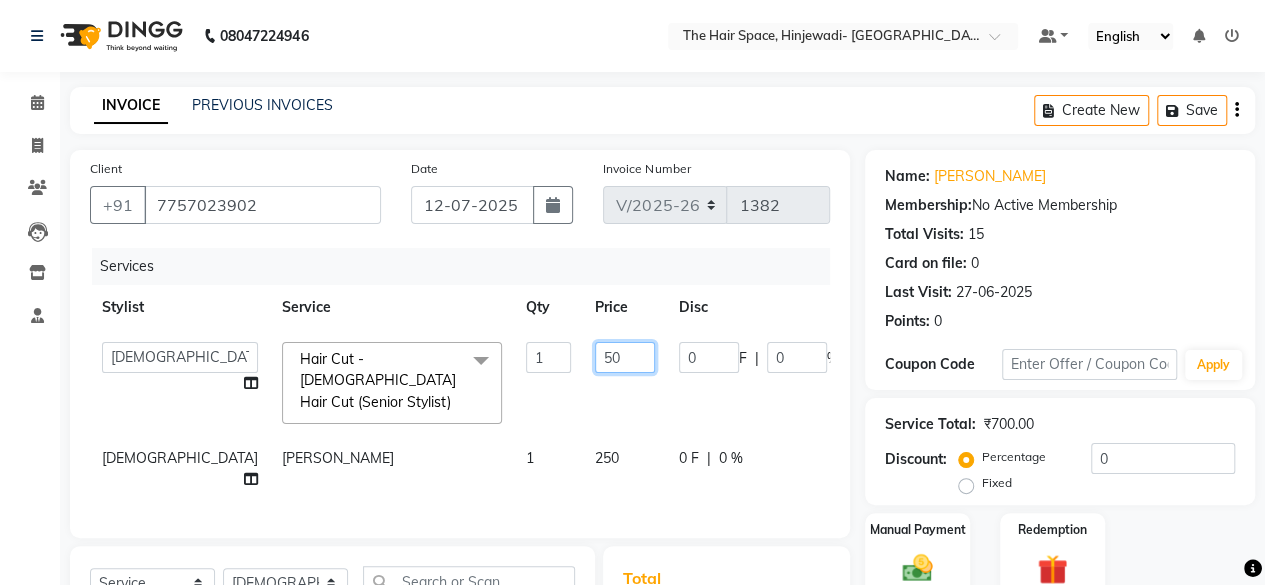 type on "250" 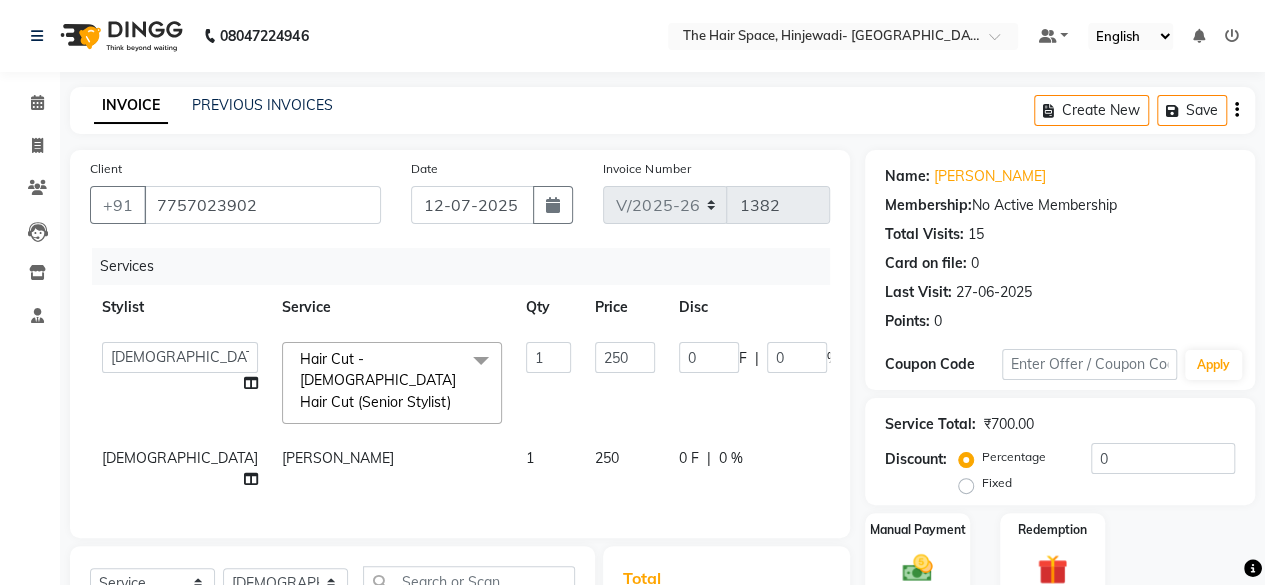 click on "[PERSON_NAME] 1 250 0 F | 0 % 250" 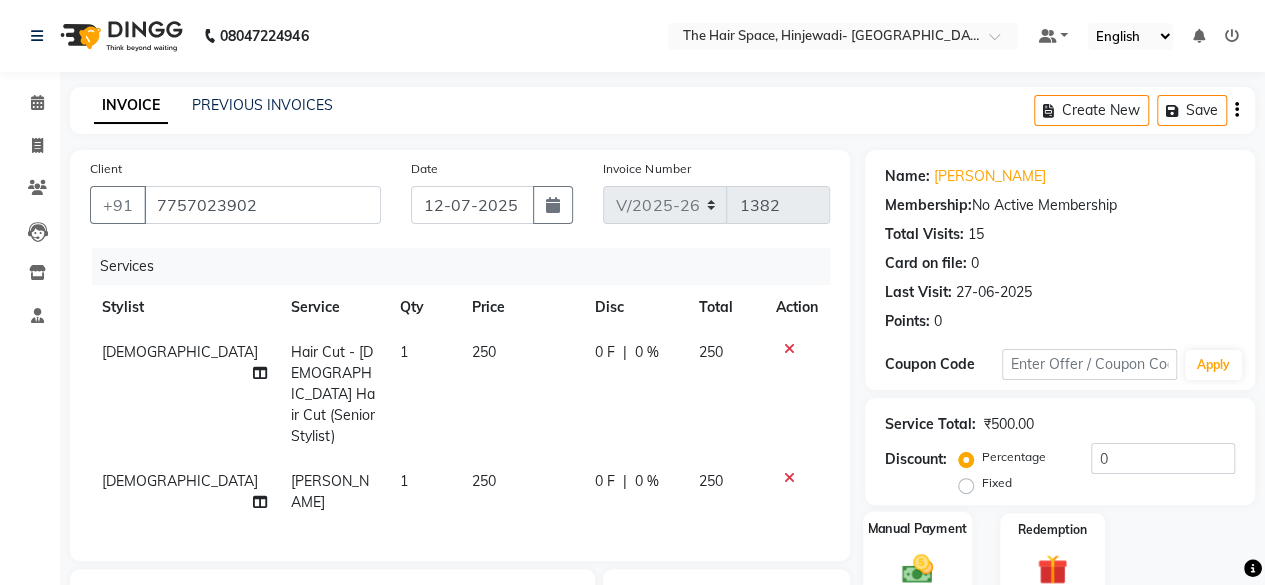 scroll, scrollTop: 260, scrollLeft: 0, axis: vertical 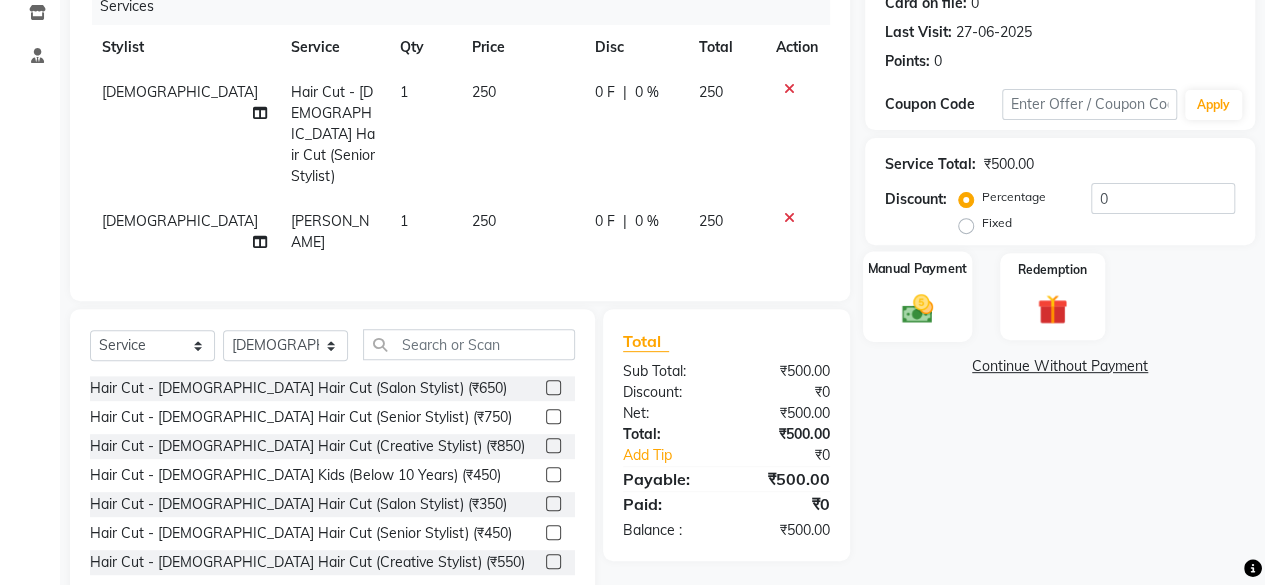 click 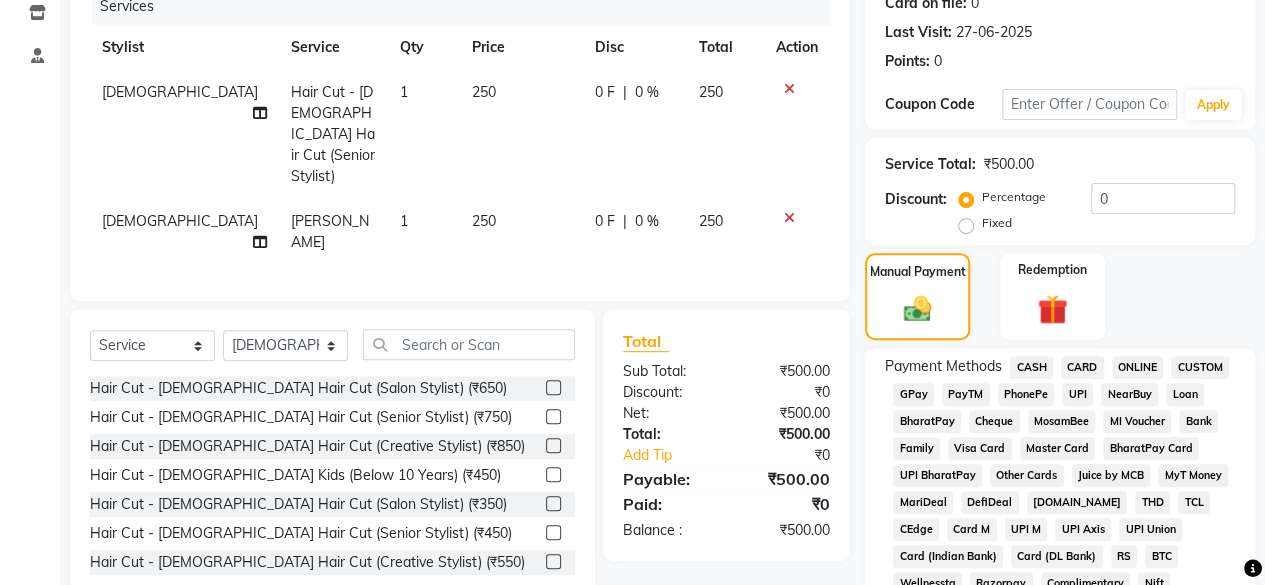 click on "GPay" 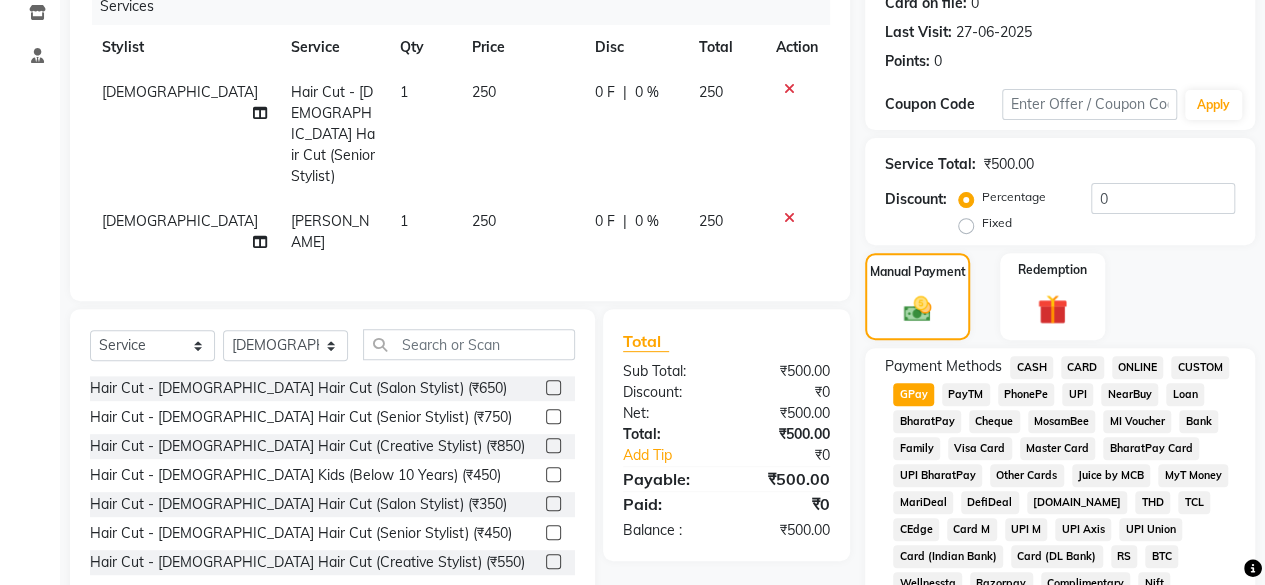 scroll, scrollTop: 972, scrollLeft: 0, axis: vertical 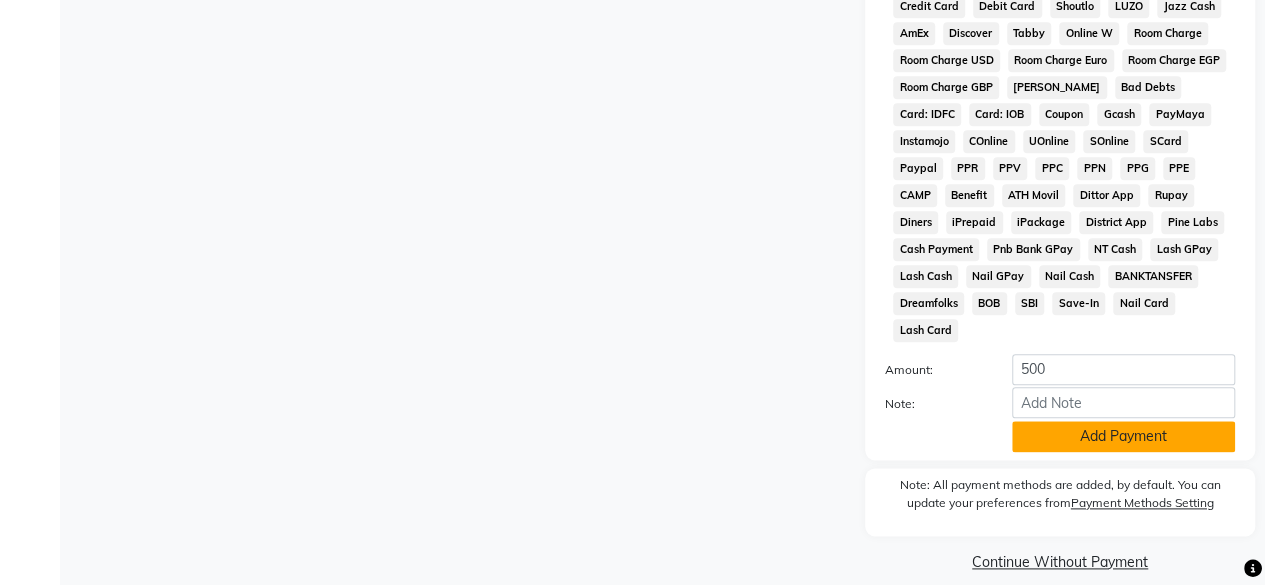 click on "Add Payment" 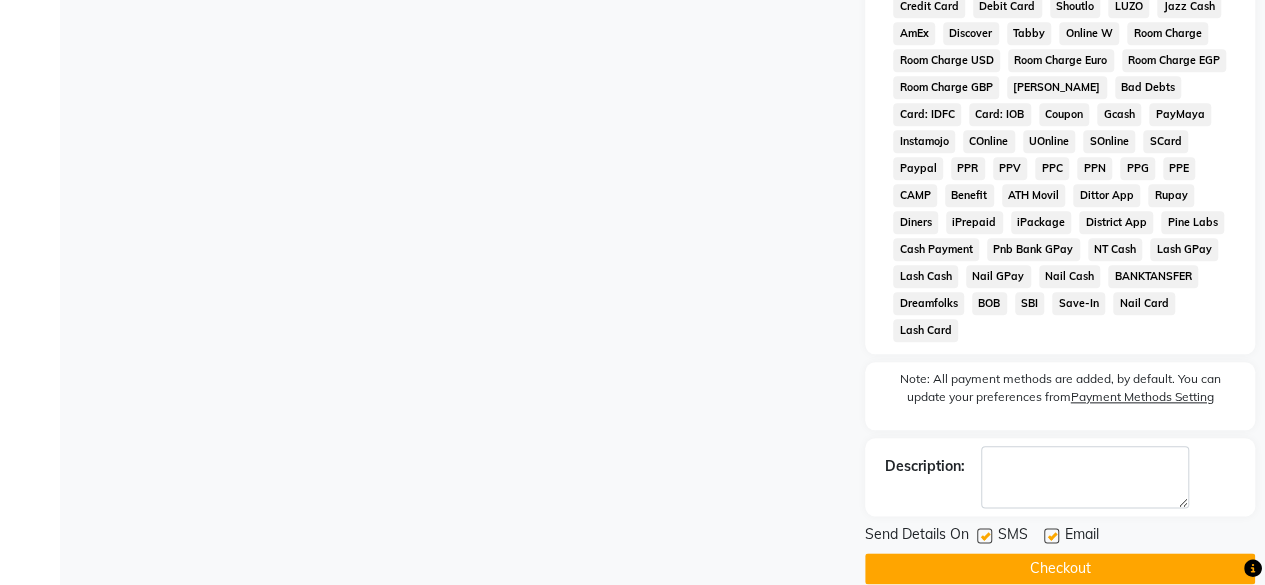 click 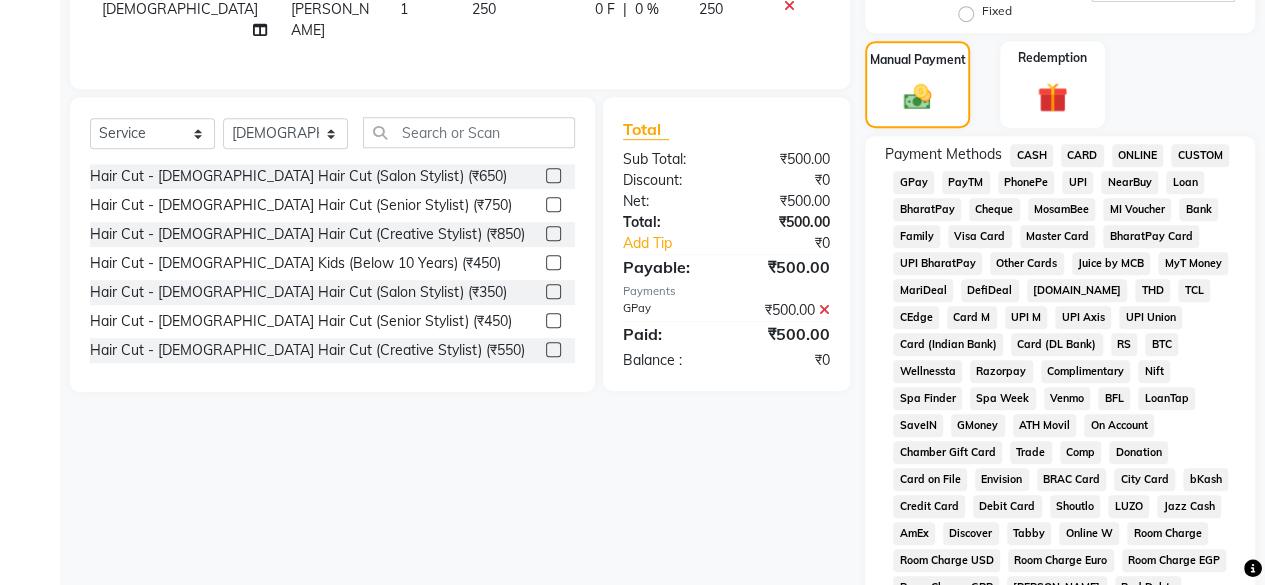 scroll, scrollTop: 0, scrollLeft: 0, axis: both 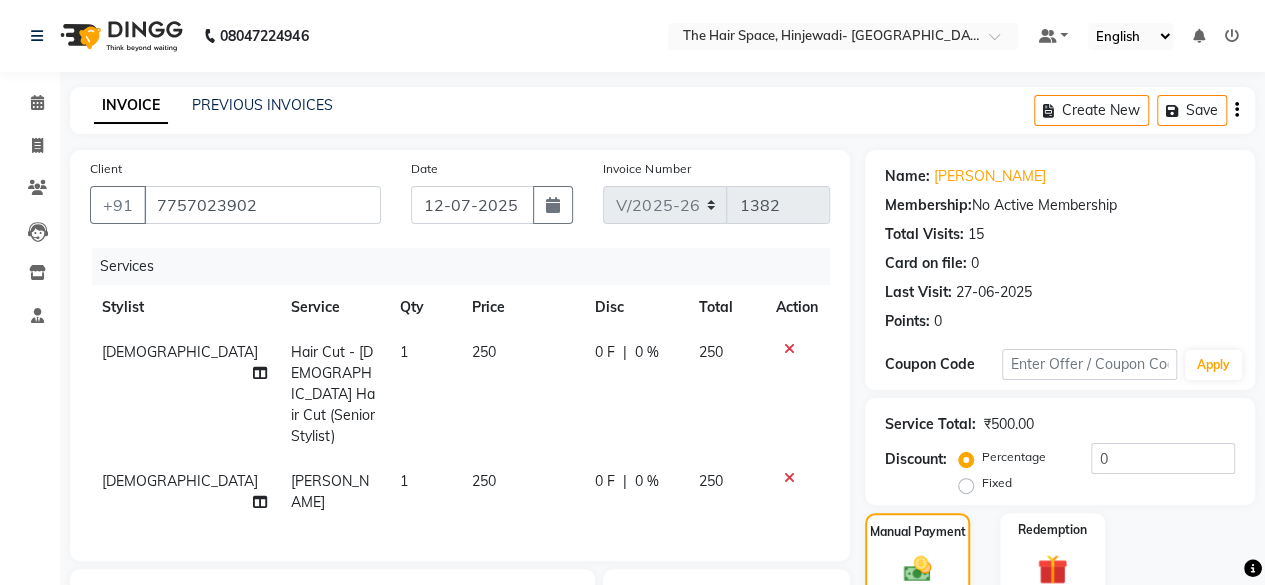 click on "[DEMOGRAPHIC_DATA]" 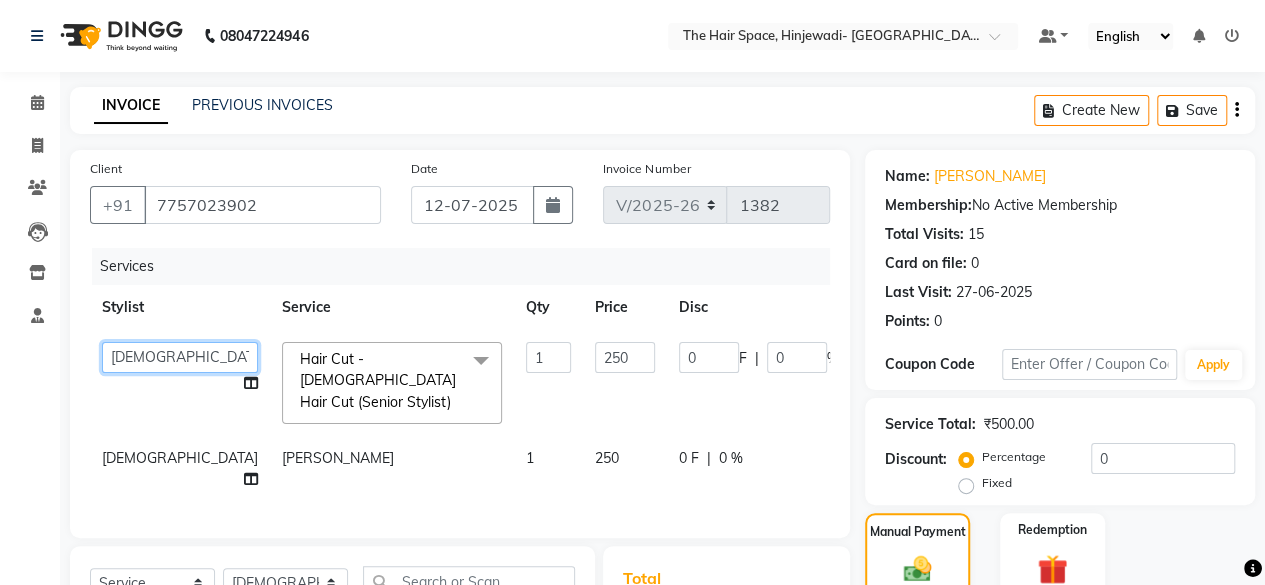 click on "[PERSON_NAME]   Bhakti   Jyoti   [PERSON_NAME]   Manager   [PERSON_NAME]   Priya   Sachin    [PERSON_NAME]    [PERSON_NAME]   Vishnu" 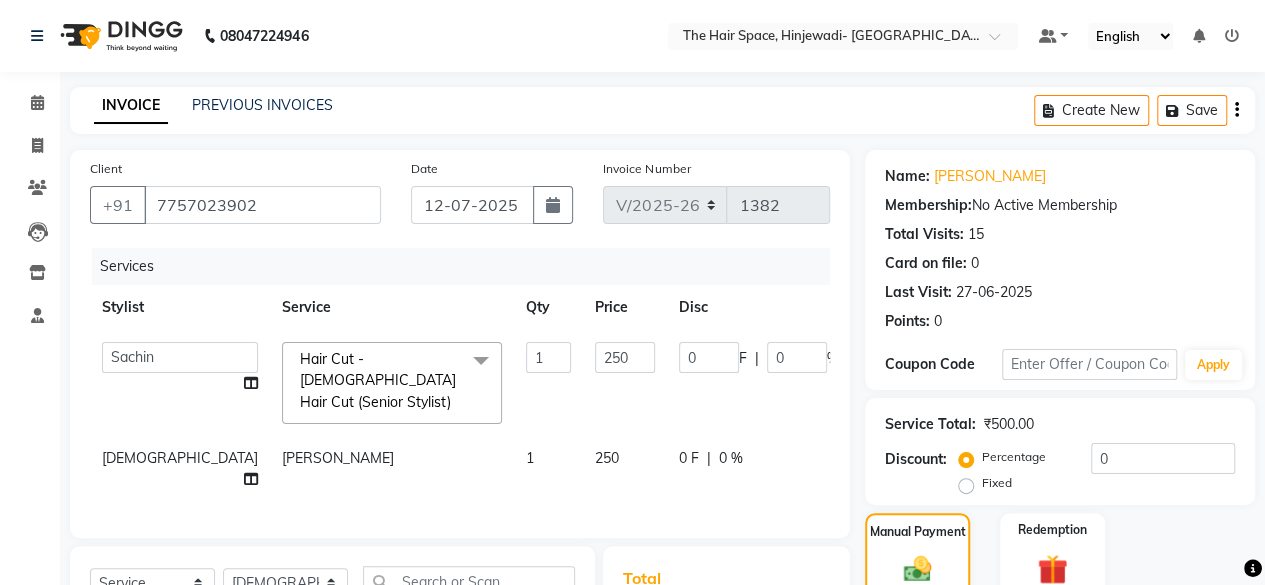 select on "52136" 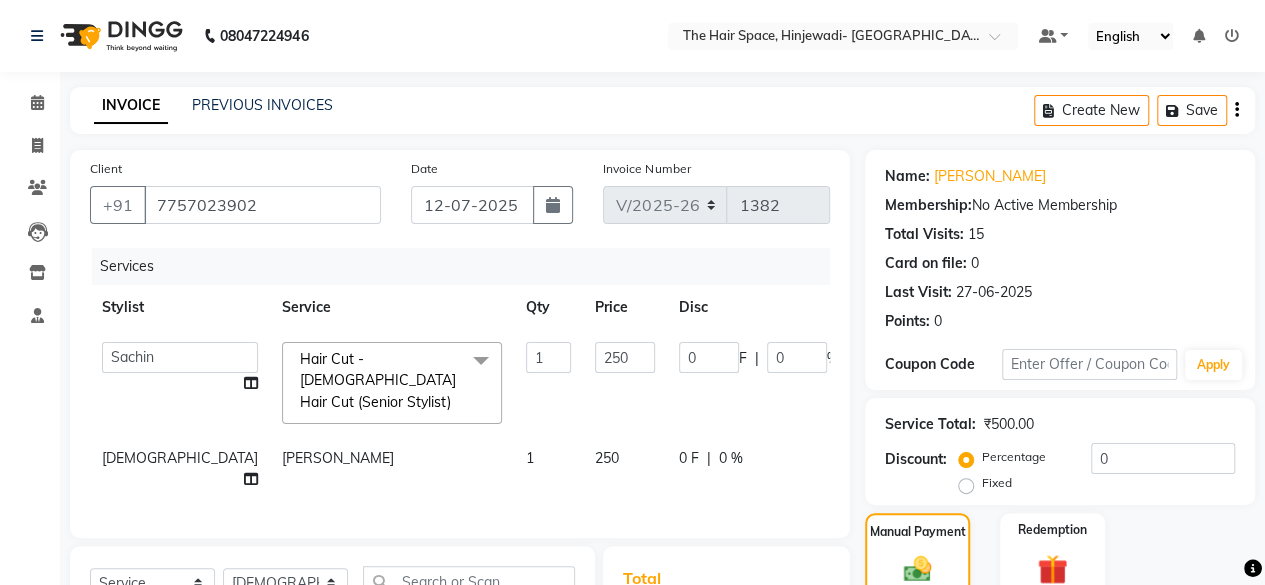 click on "[DEMOGRAPHIC_DATA]" 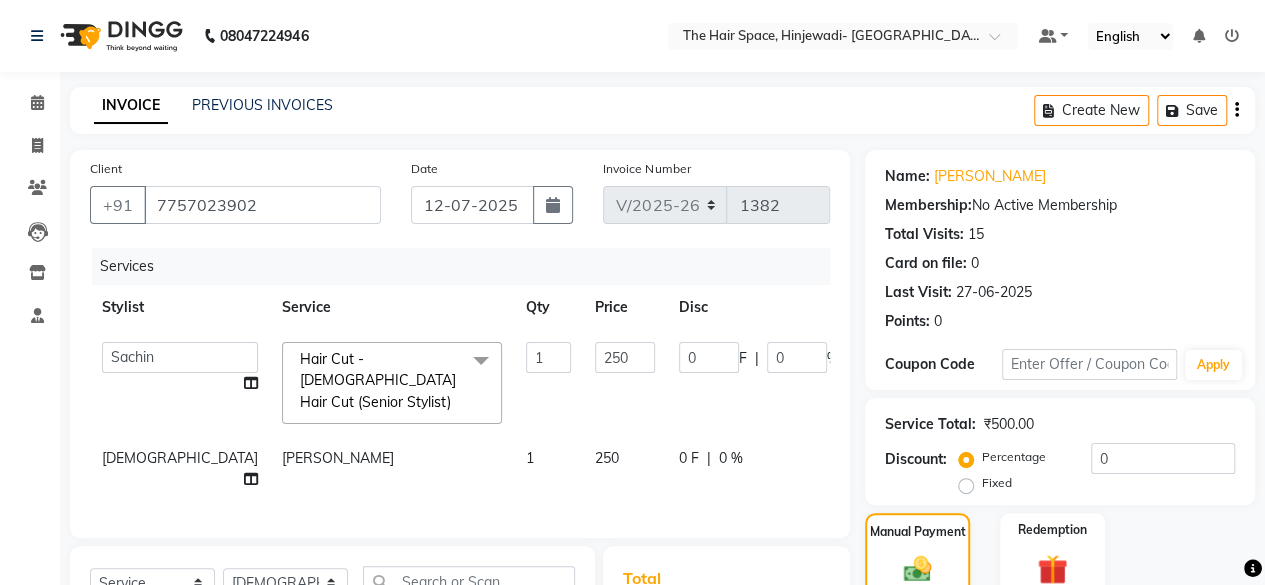 select on "84666" 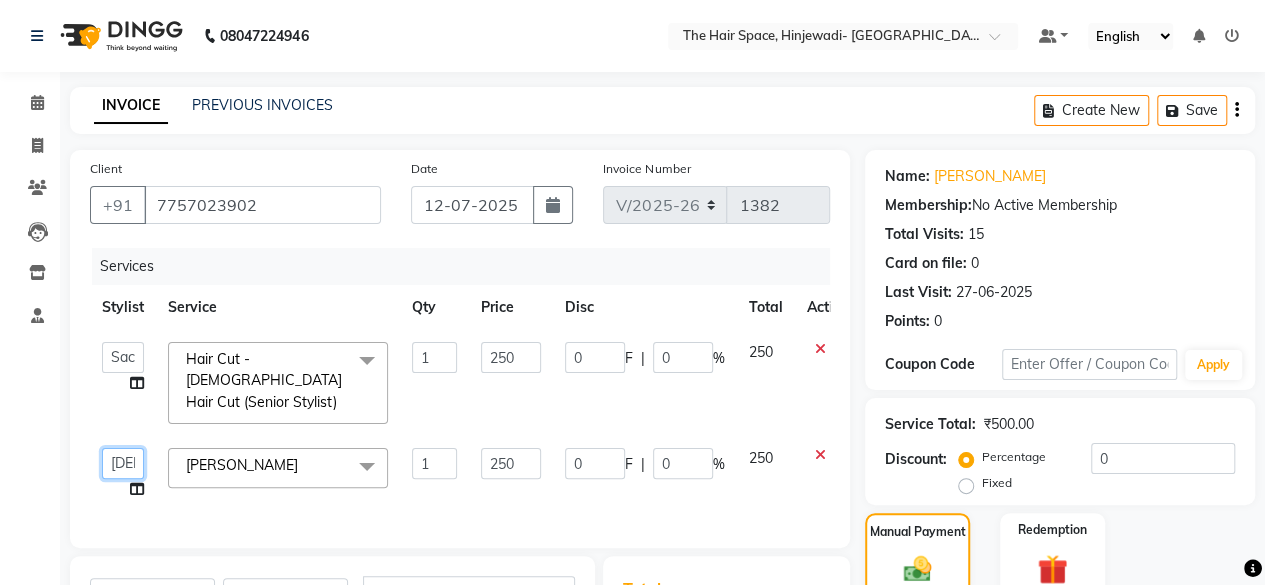 click on "[PERSON_NAME]   Bhakti   Jyoti   [PERSON_NAME]   Manager   [PERSON_NAME]   Priya   Sachin    [PERSON_NAME]    [PERSON_NAME]   Vishnu" 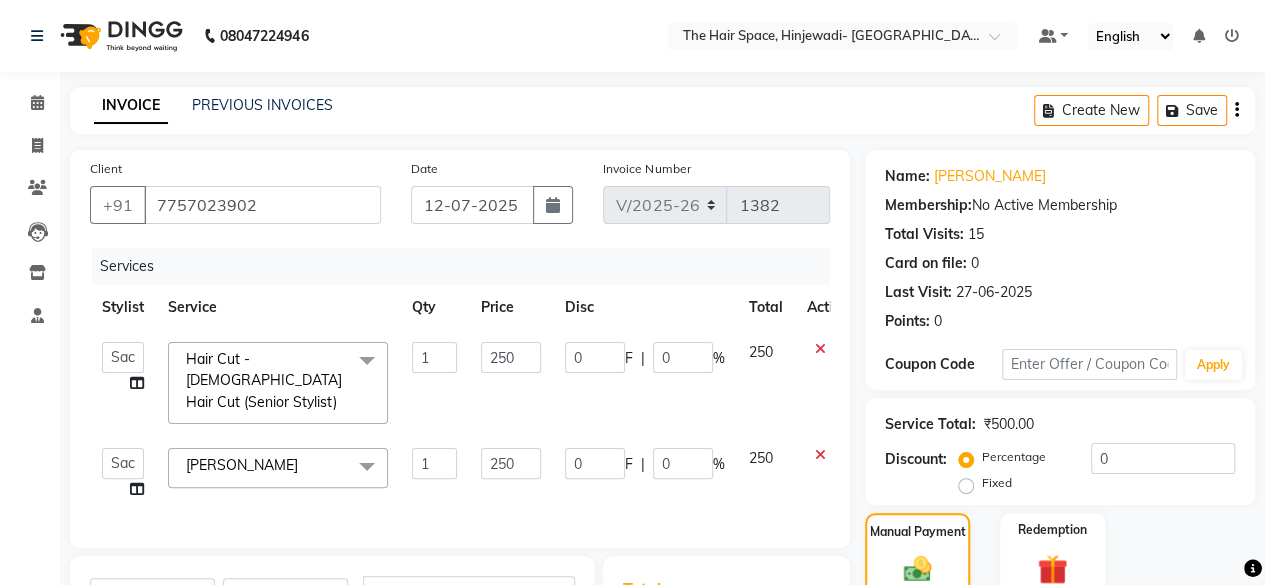 select on "52136" 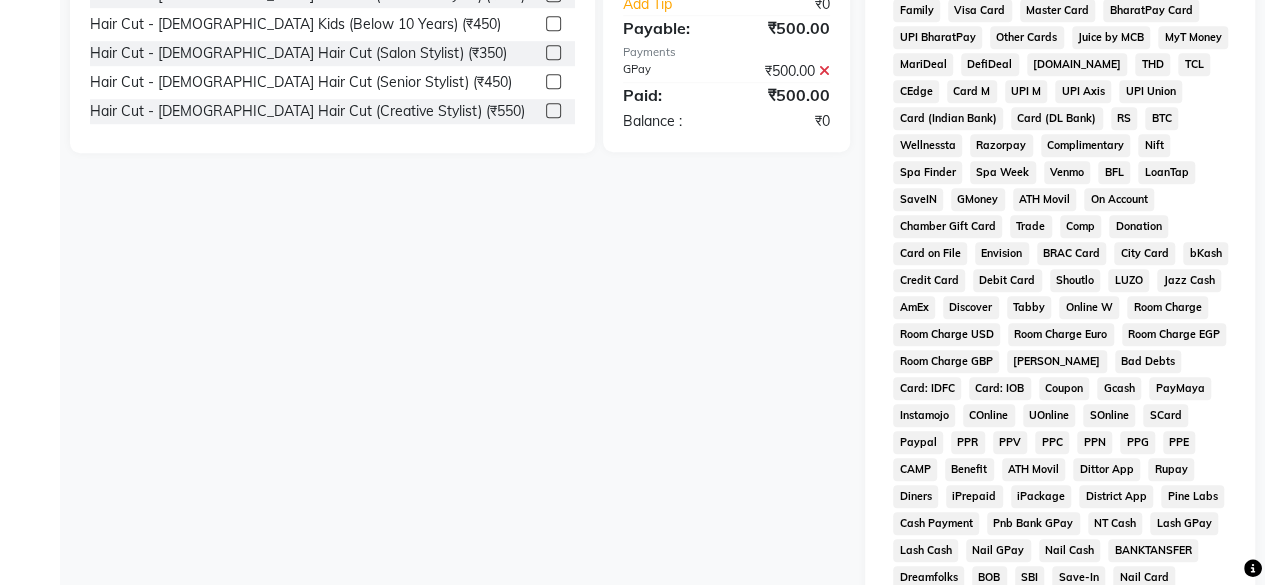 scroll, scrollTop: 500, scrollLeft: 0, axis: vertical 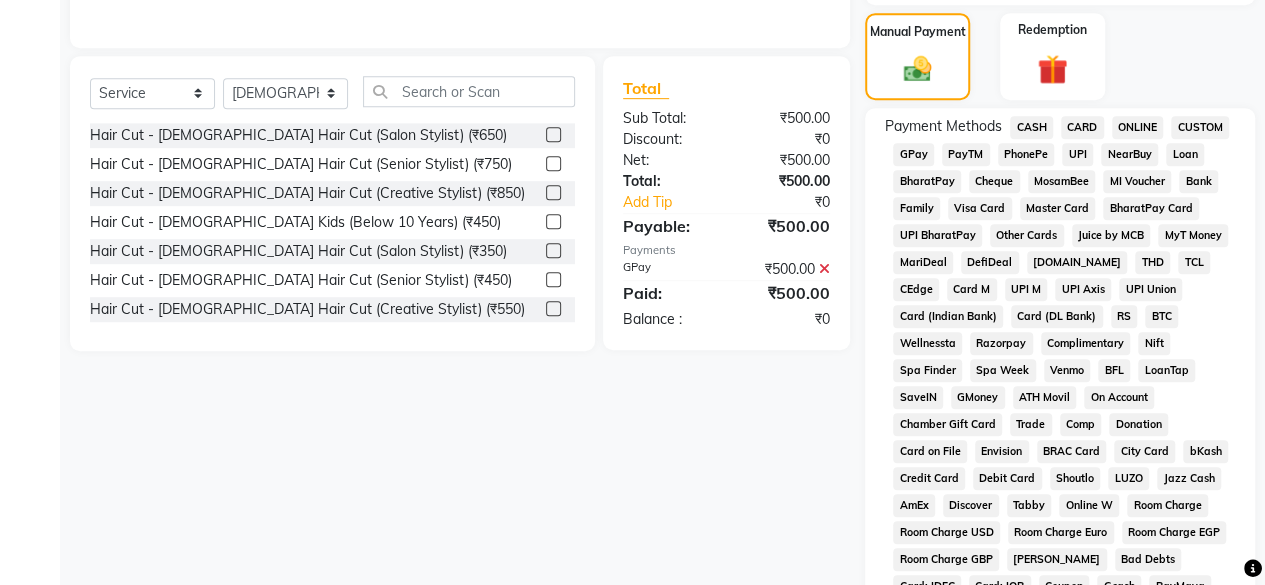 click on "GPay" 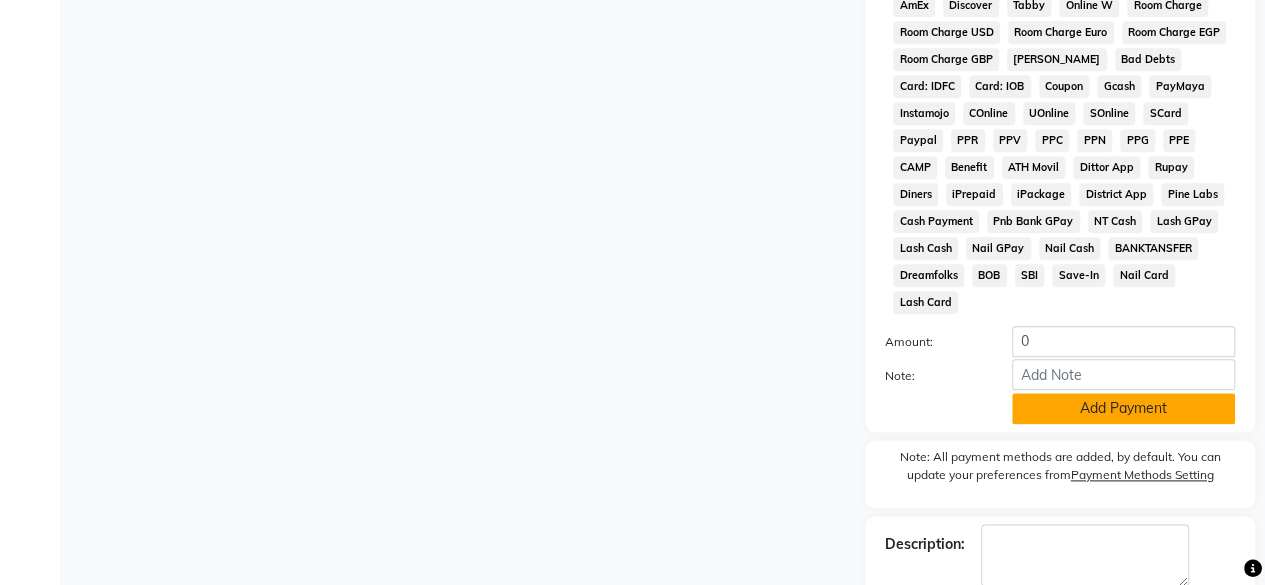 click on "Add Payment" 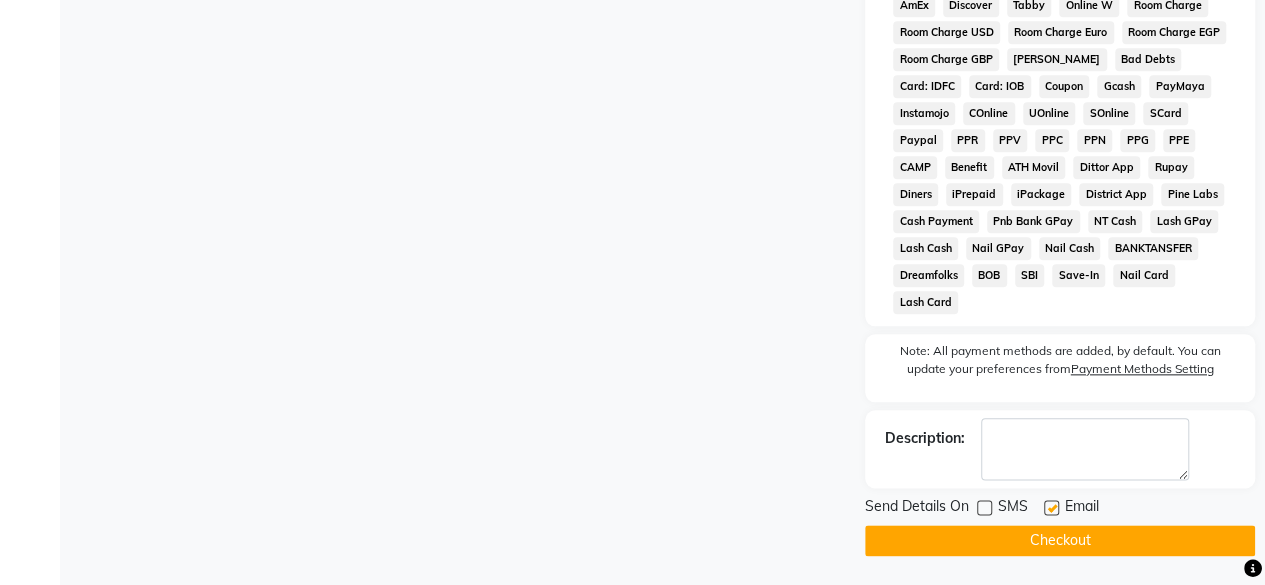 scroll, scrollTop: 978, scrollLeft: 0, axis: vertical 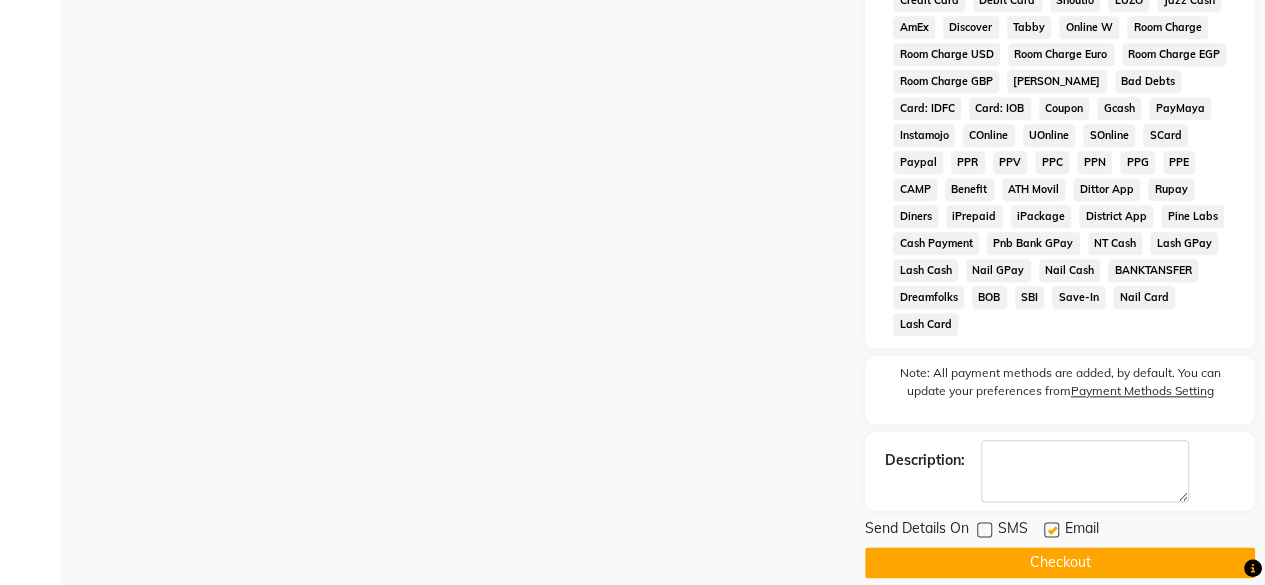 click on "Checkout" 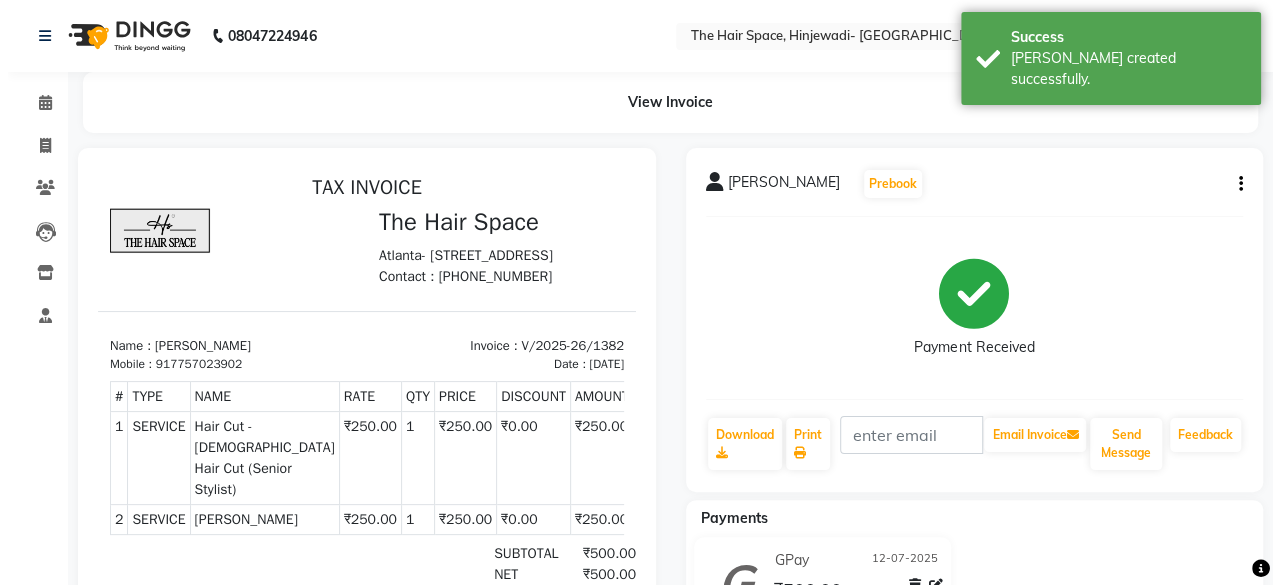 scroll, scrollTop: 0, scrollLeft: 0, axis: both 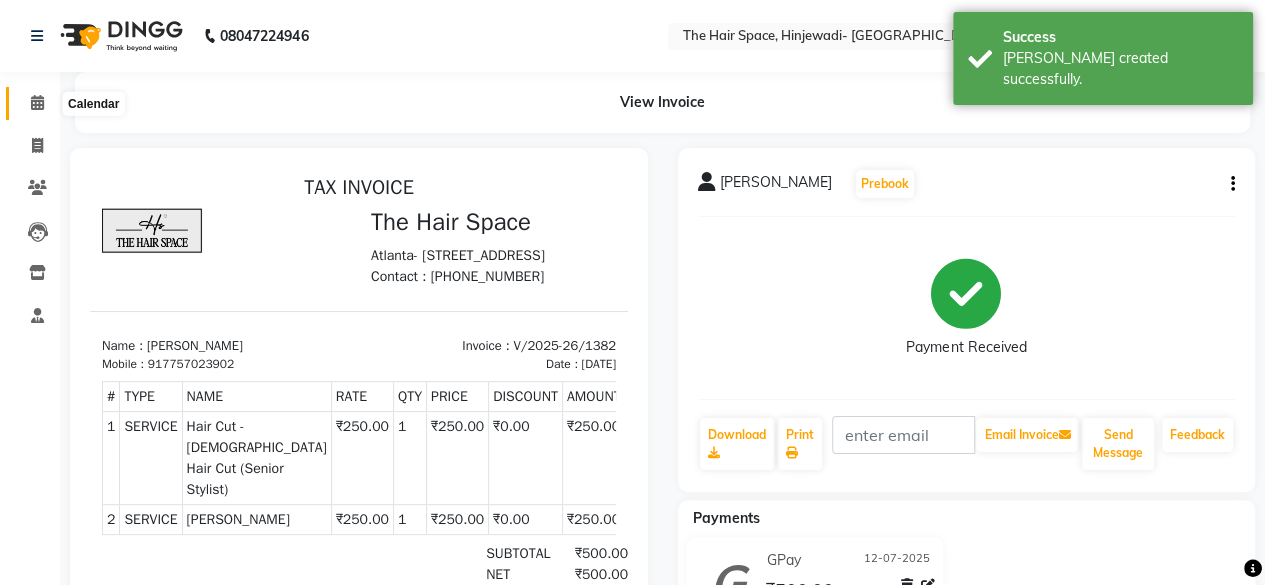 click 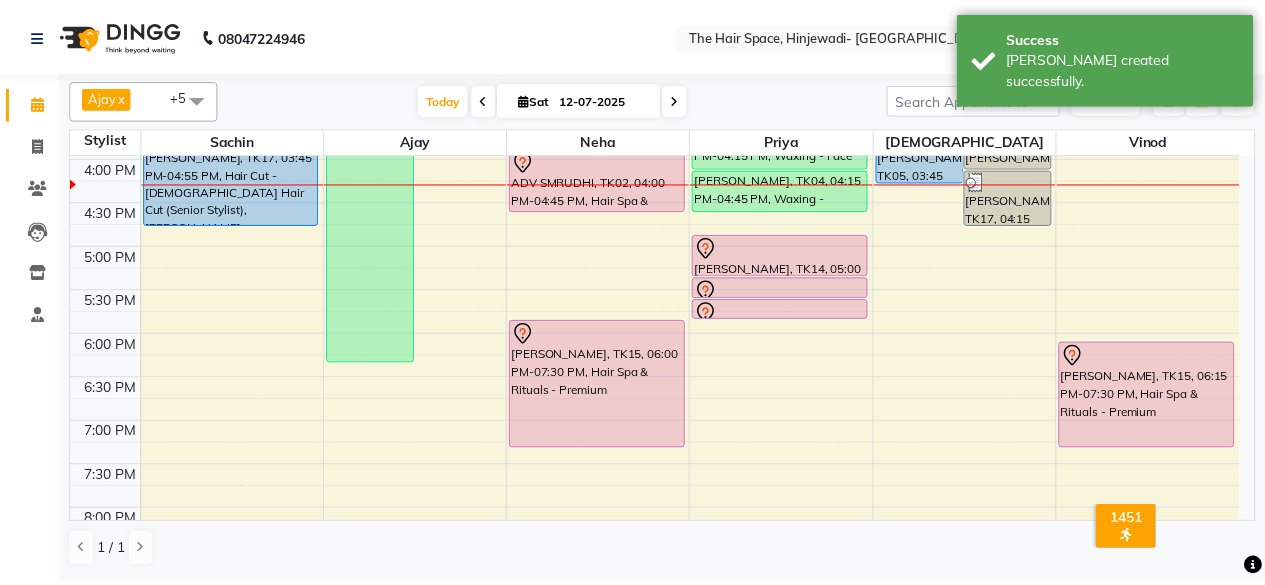 scroll, scrollTop: 500, scrollLeft: 0, axis: vertical 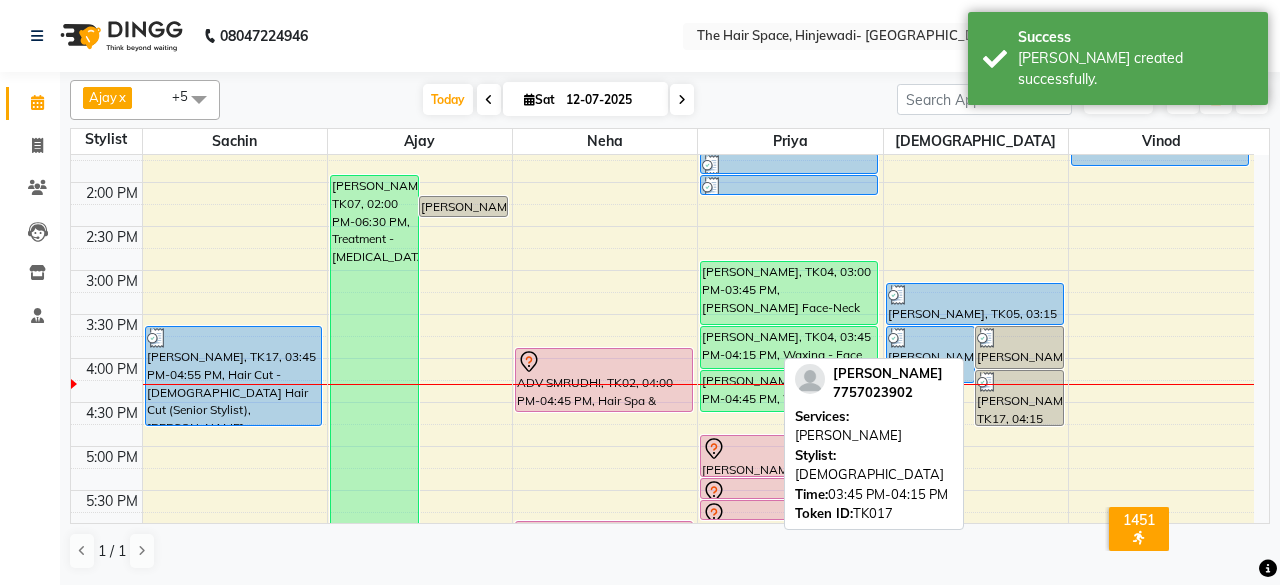 click at bounding box center [1019, 338] 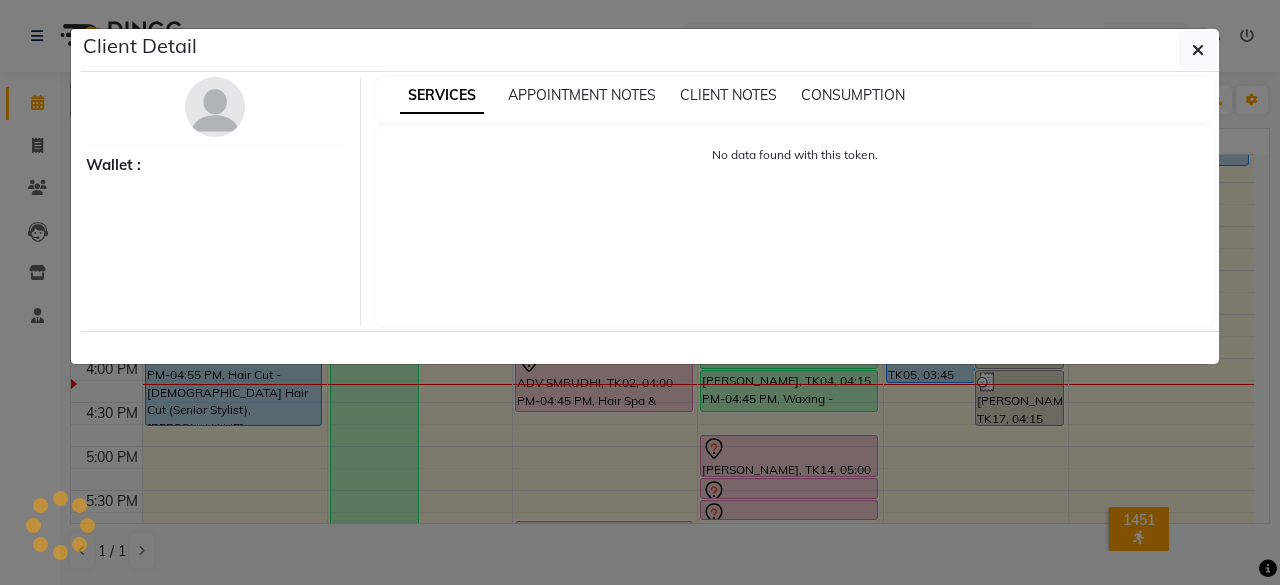 select on "3" 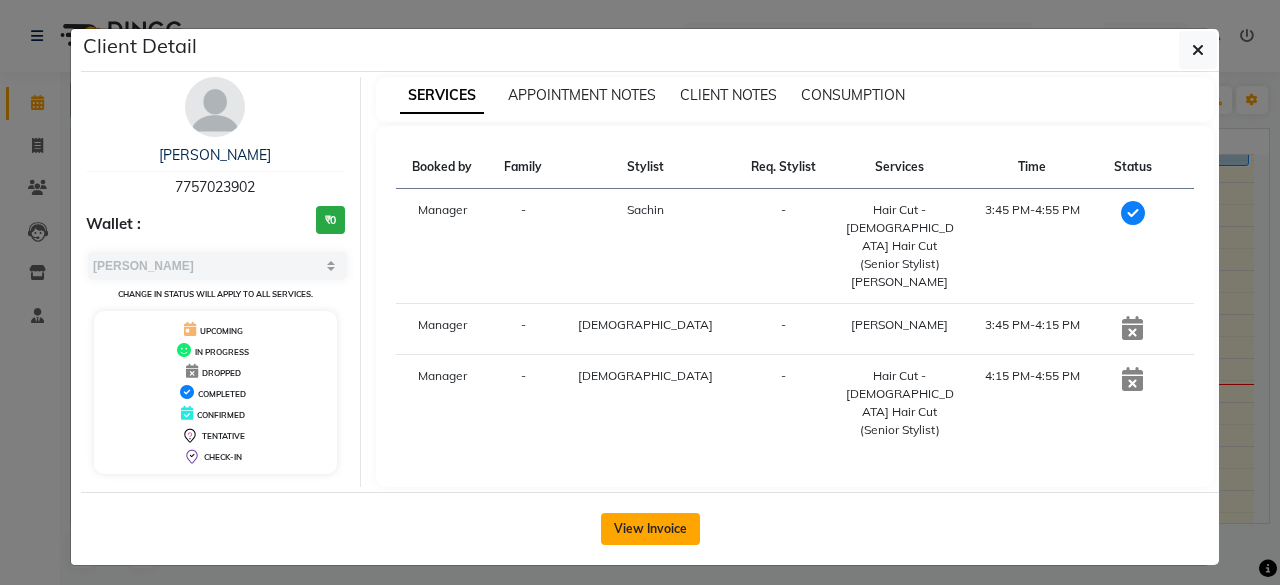 click on "View Invoice" 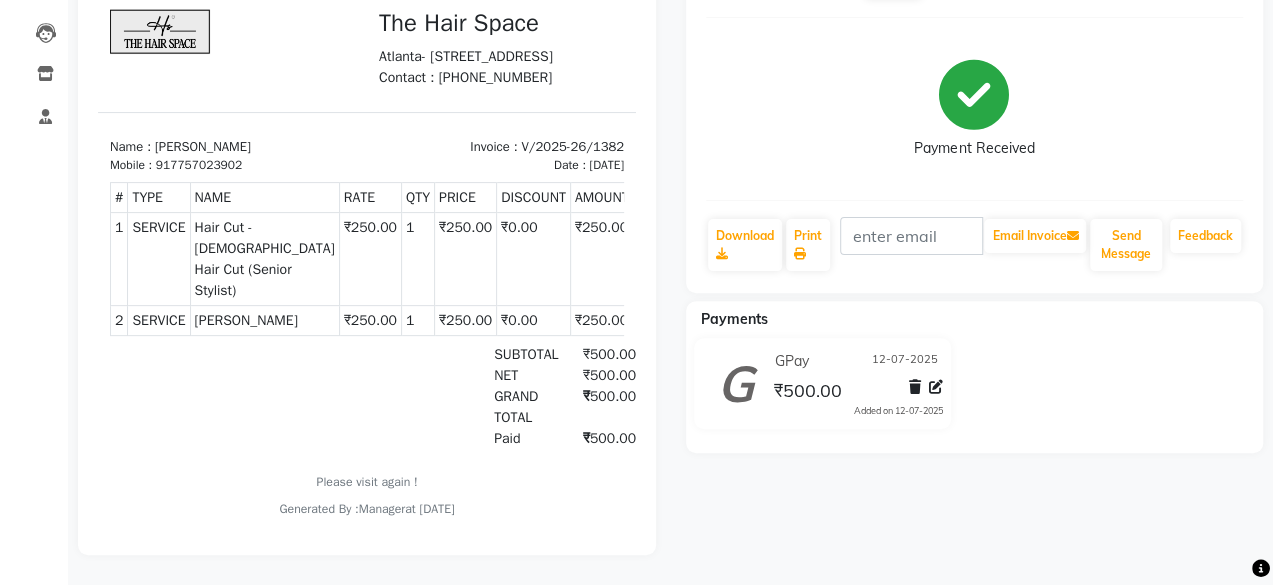 scroll, scrollTop: 0, scrollLeft: 0, axis: both 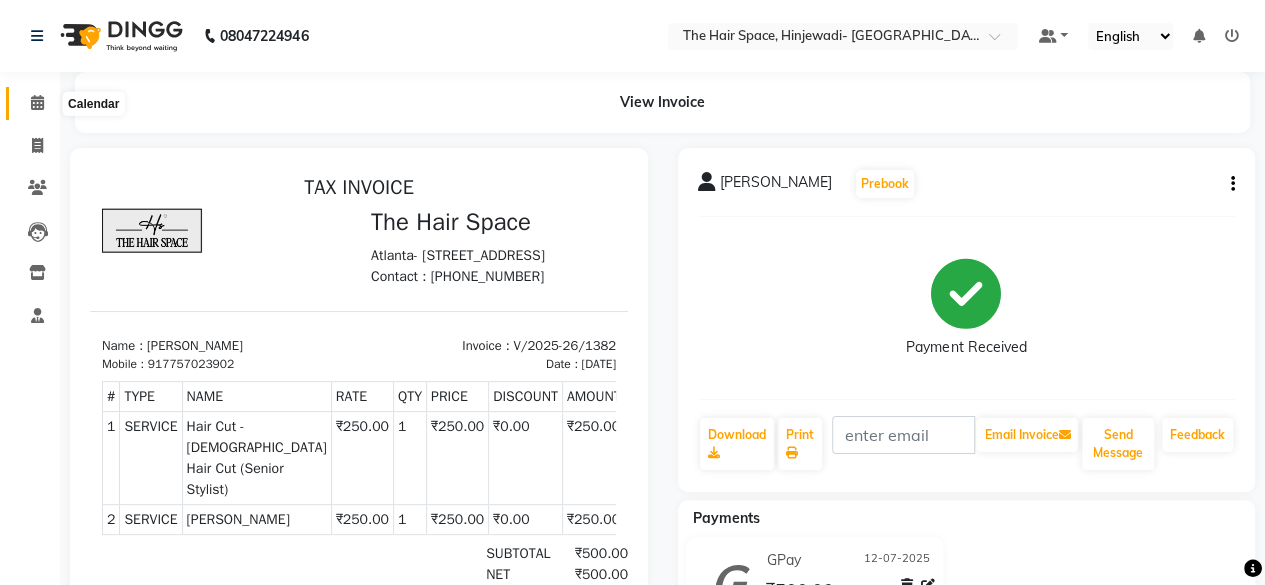 click 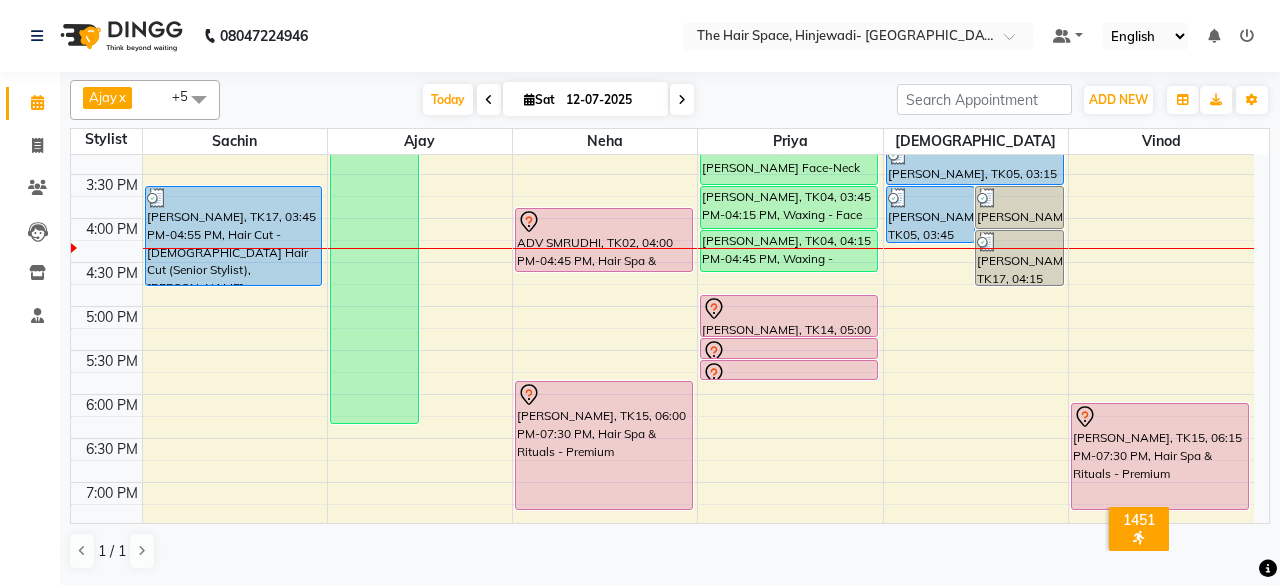 scroll, scrollTop: 600, scrollLeft: 0, axis: vertical 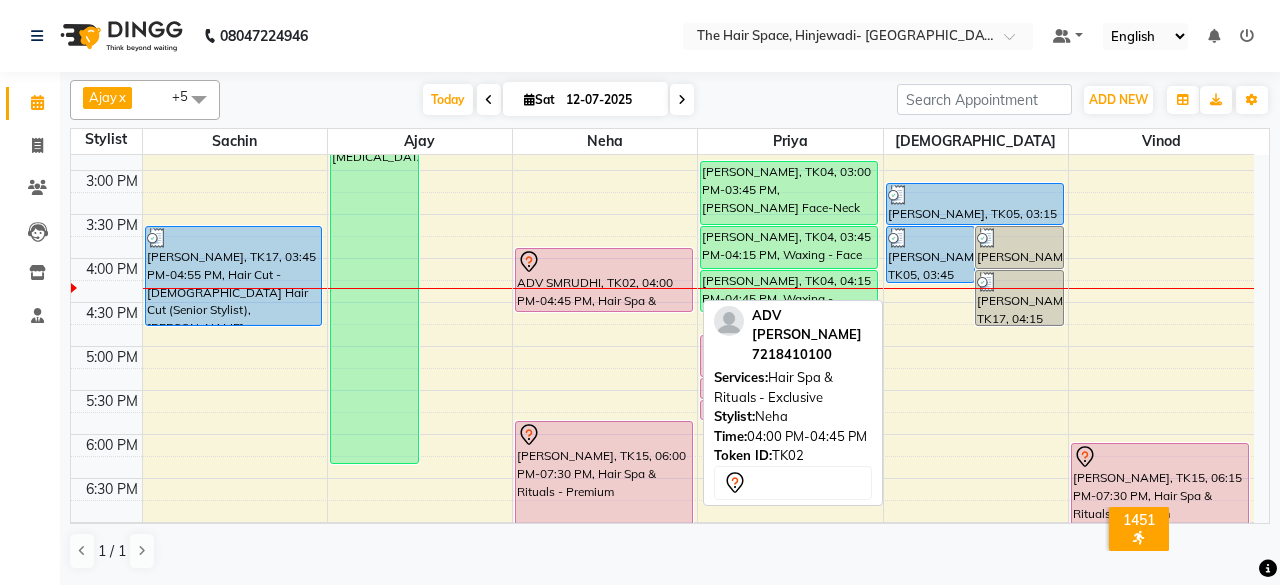 click on "ADV SMRUDHI, TK02, 04:00 PM-04:45 PM, Hair Spa & Rituals - Exclusive" at bounding box center [604, 280] 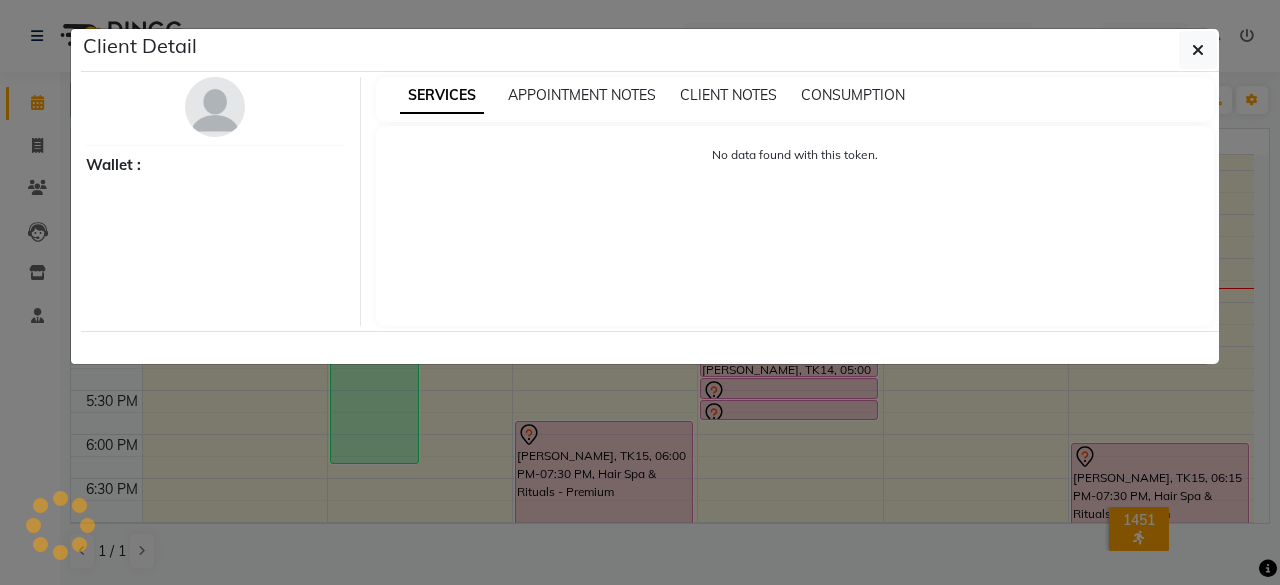 select on "7" 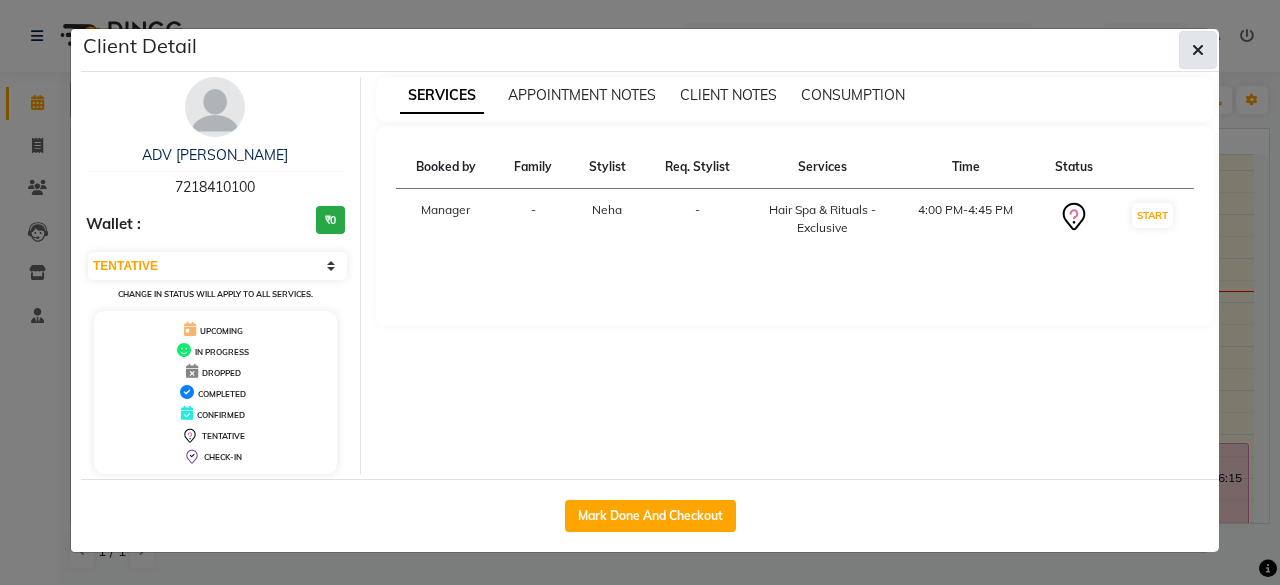 click 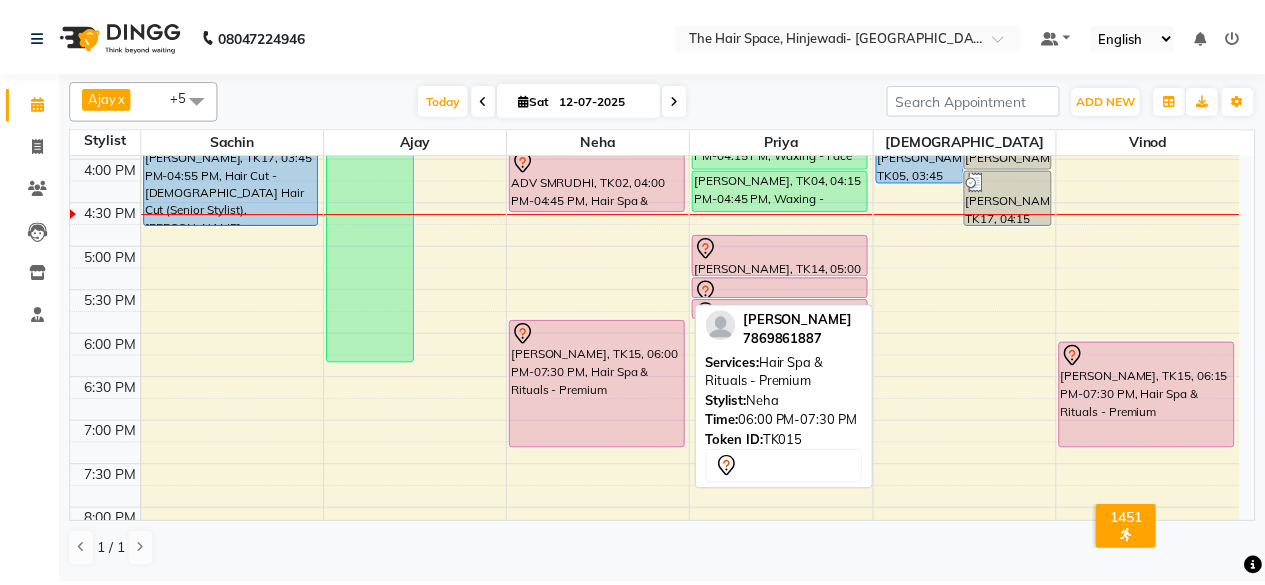 scroll, scrollTop: 600, scrollLeft: 0, axis: vertical 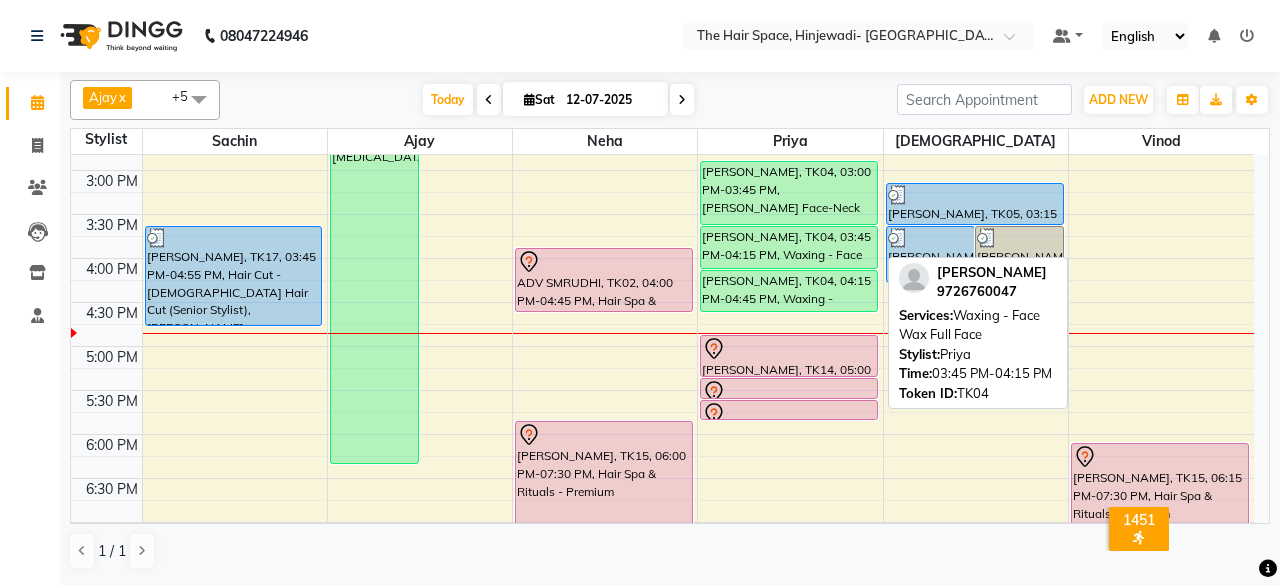 click on "[PERSON_NAME], TK04, 03:45 PM-04:15 PM, Waxing - Face Wax Full Face" at bounding box center [789, 247] 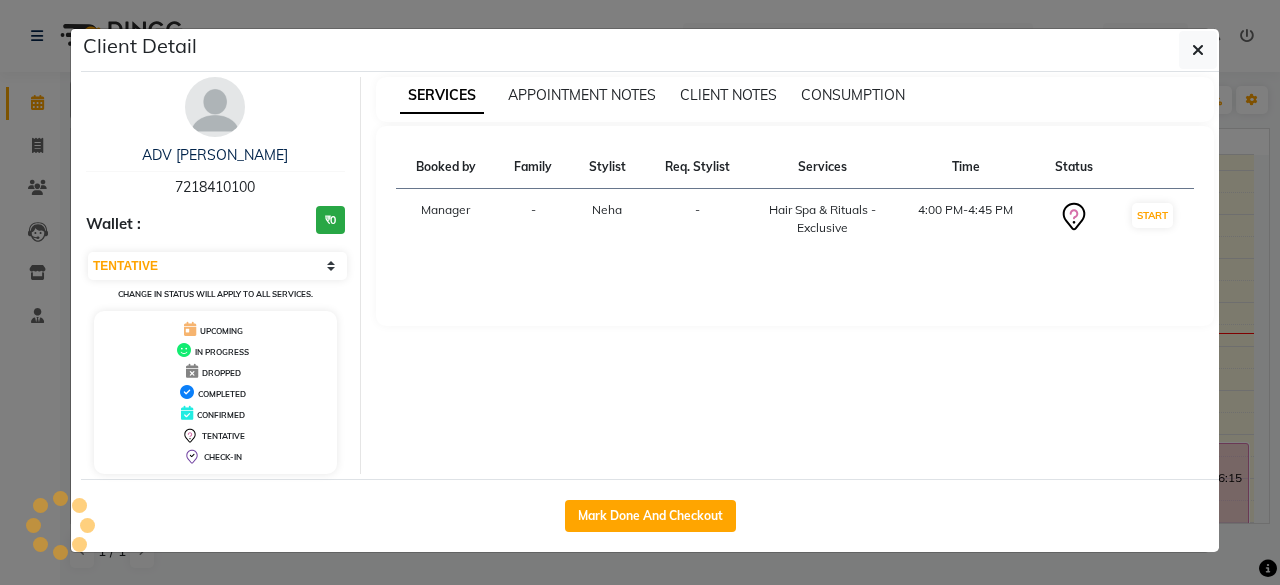 select on "1" 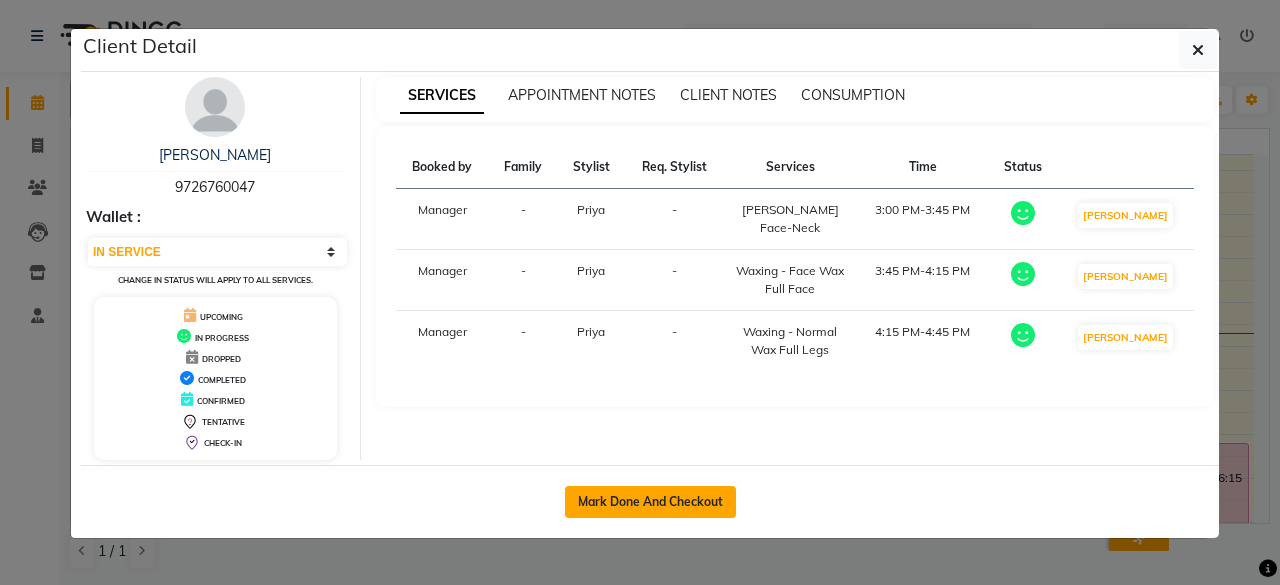 click on "Mark Done And Checkout" 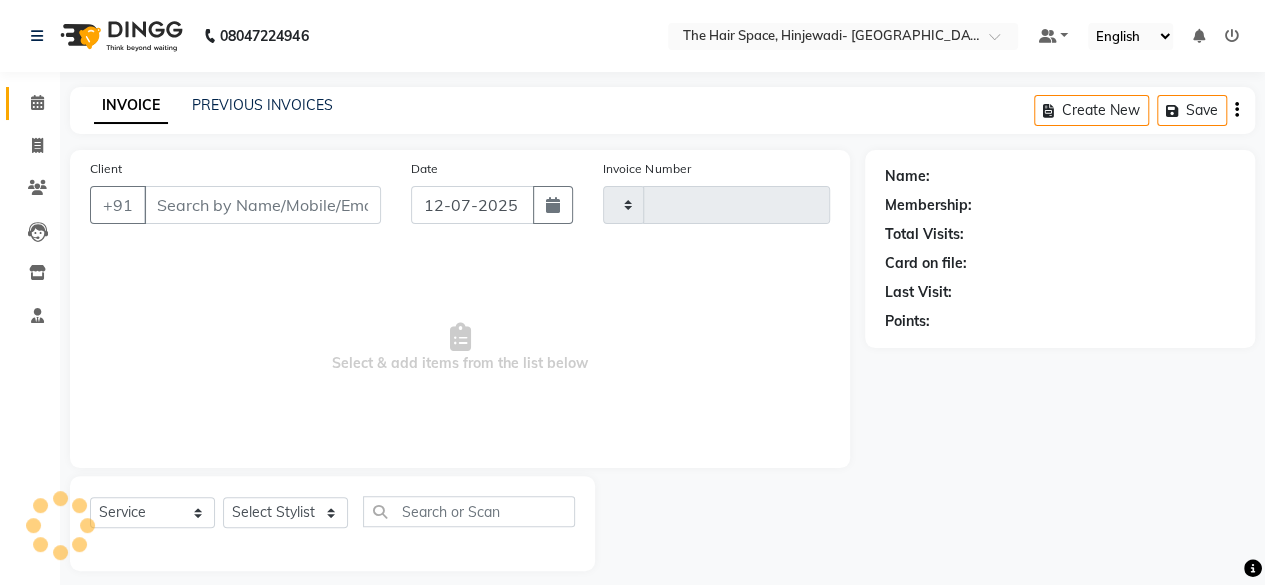 type on "1383" 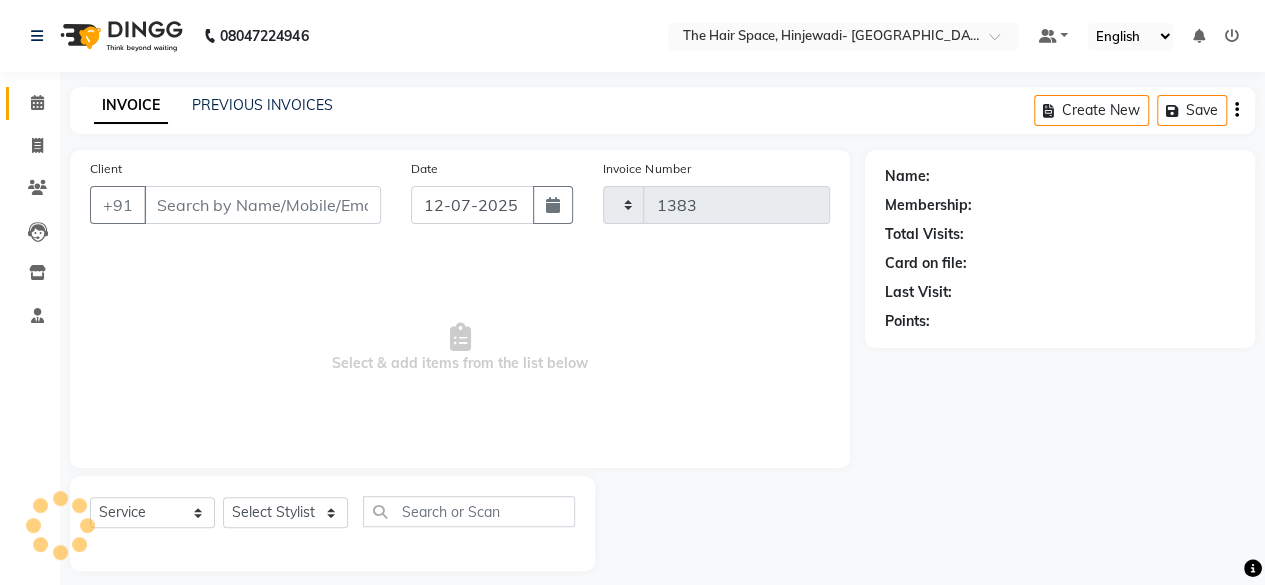 select on "6697" 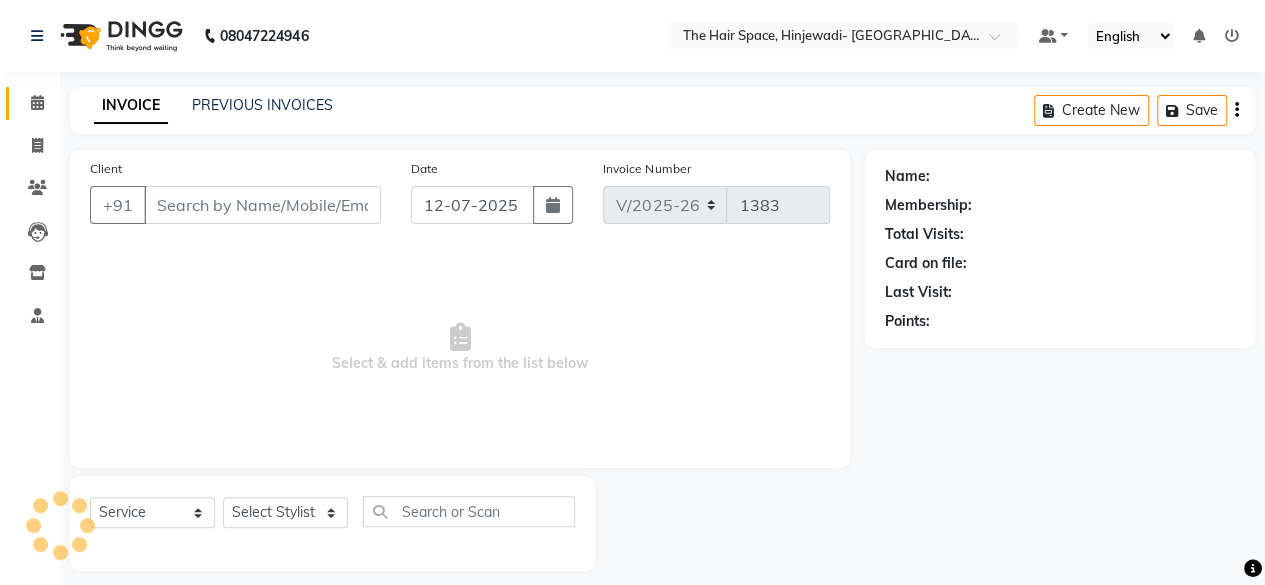 type on "9726760047" 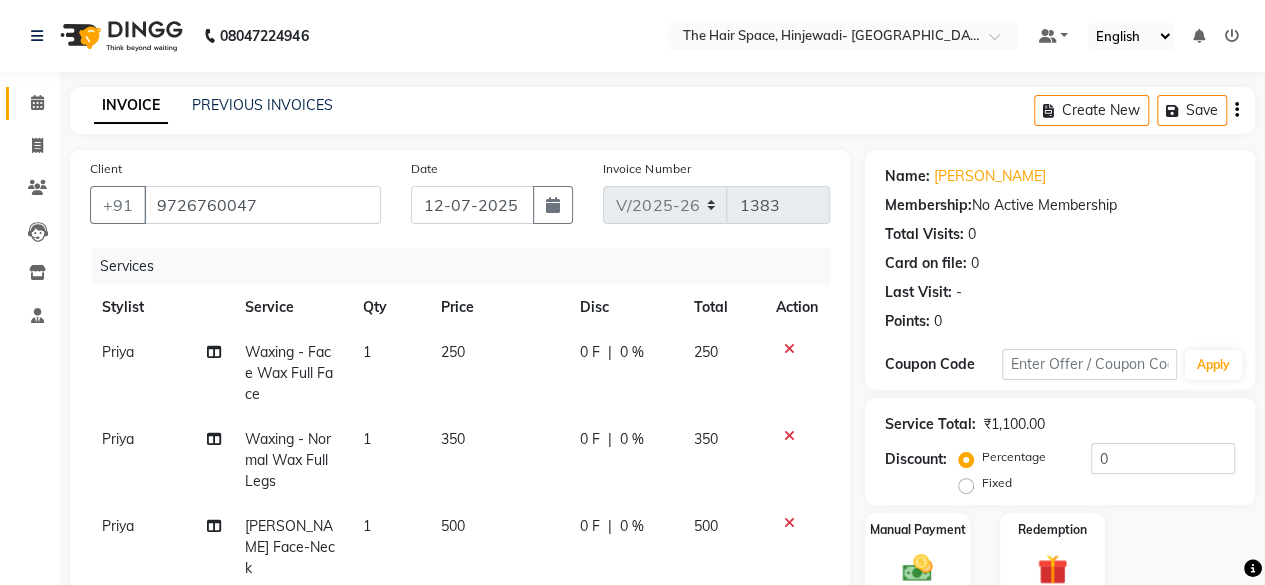 scroll, scrollTop: 300, scrollLeft: 0, axis: vertical 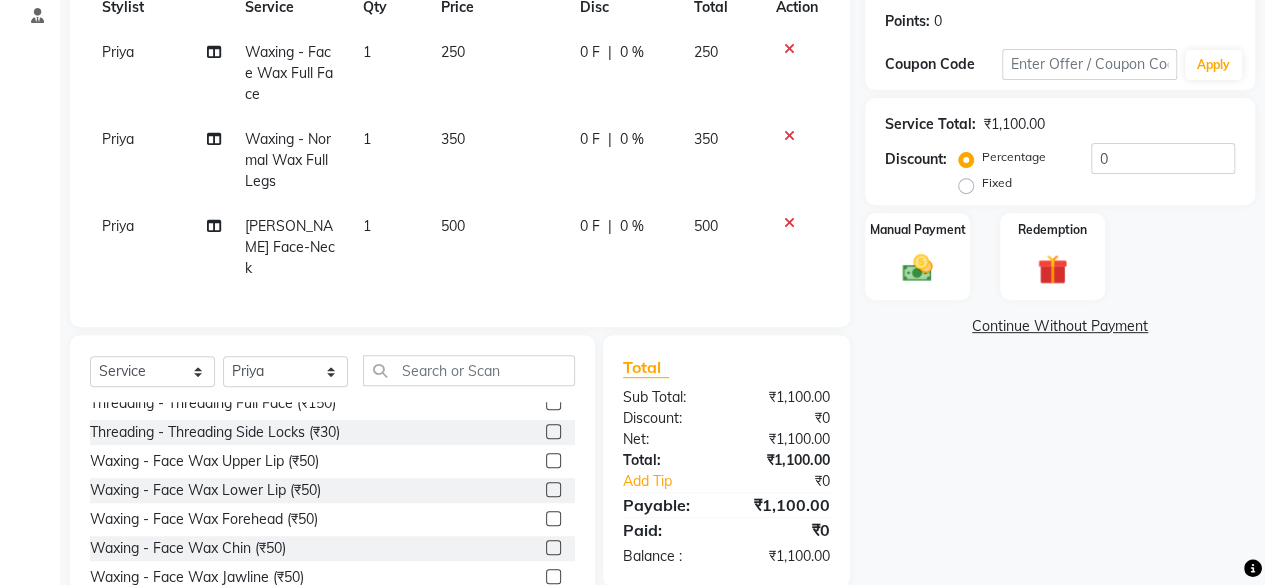 click 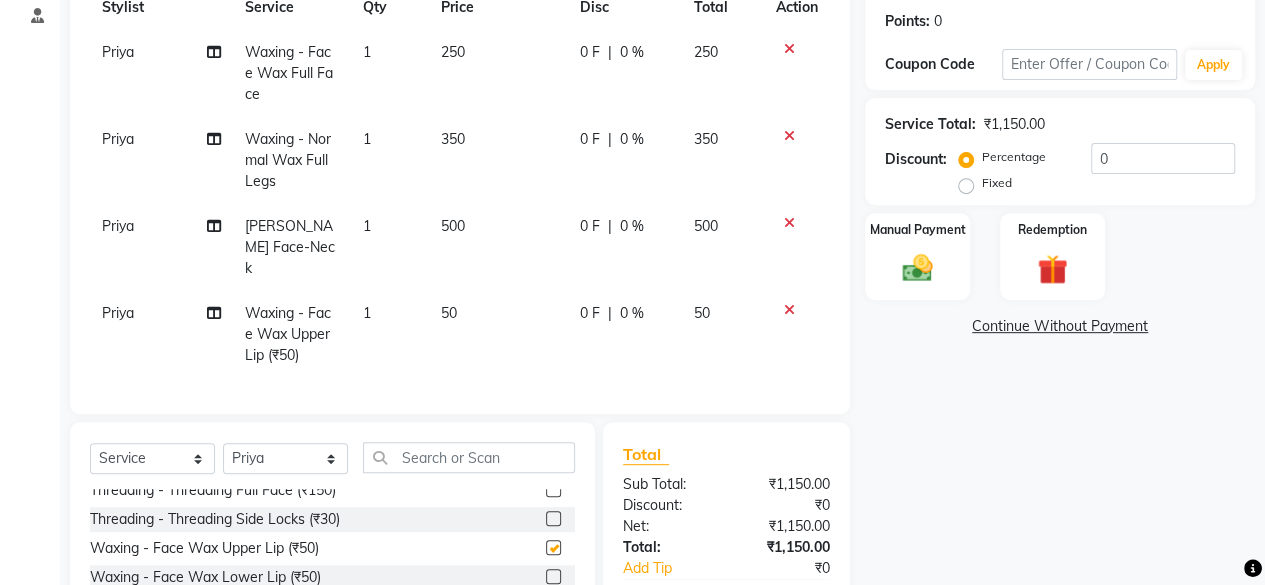 checkbox on "false" 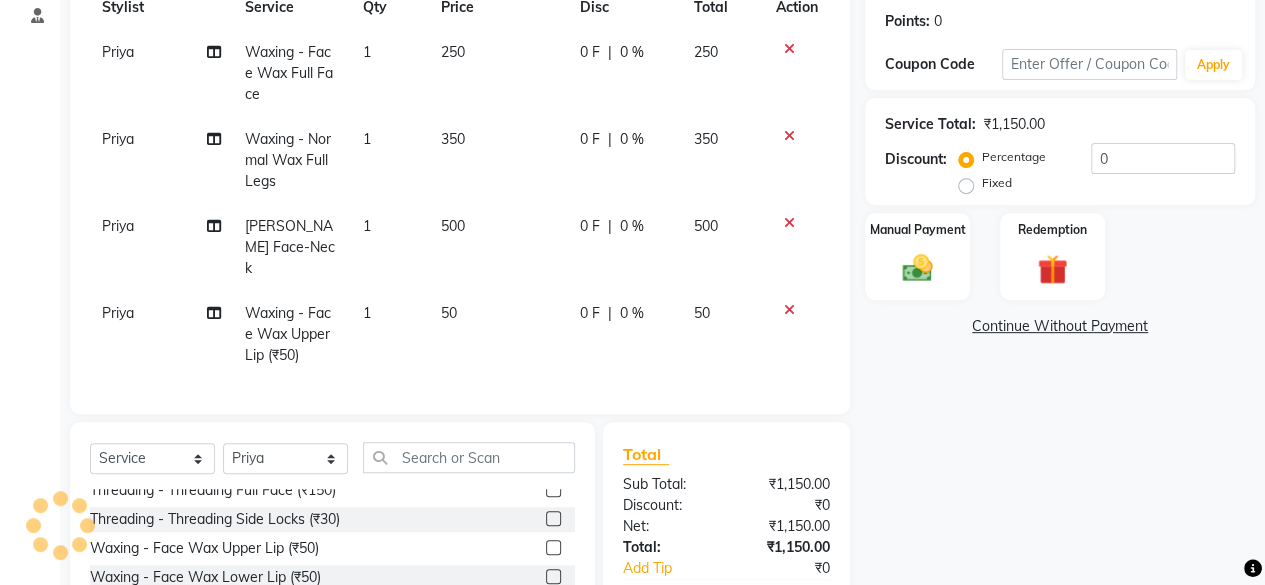 scroll, scrollTop: 400, scrollLeft: 0, axis: vertical 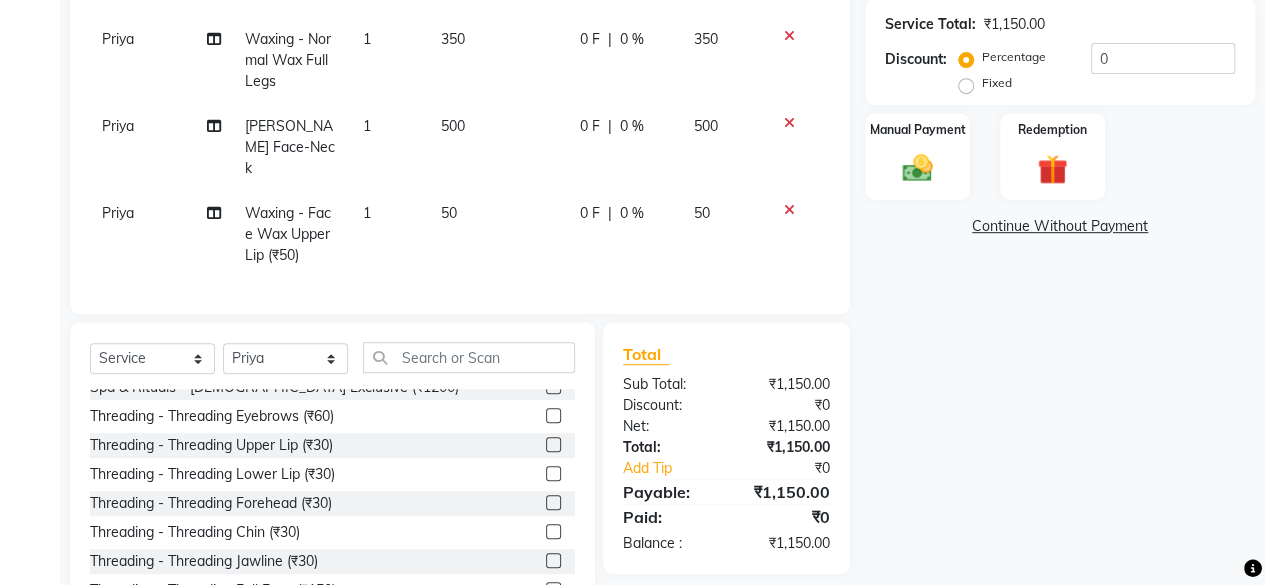click 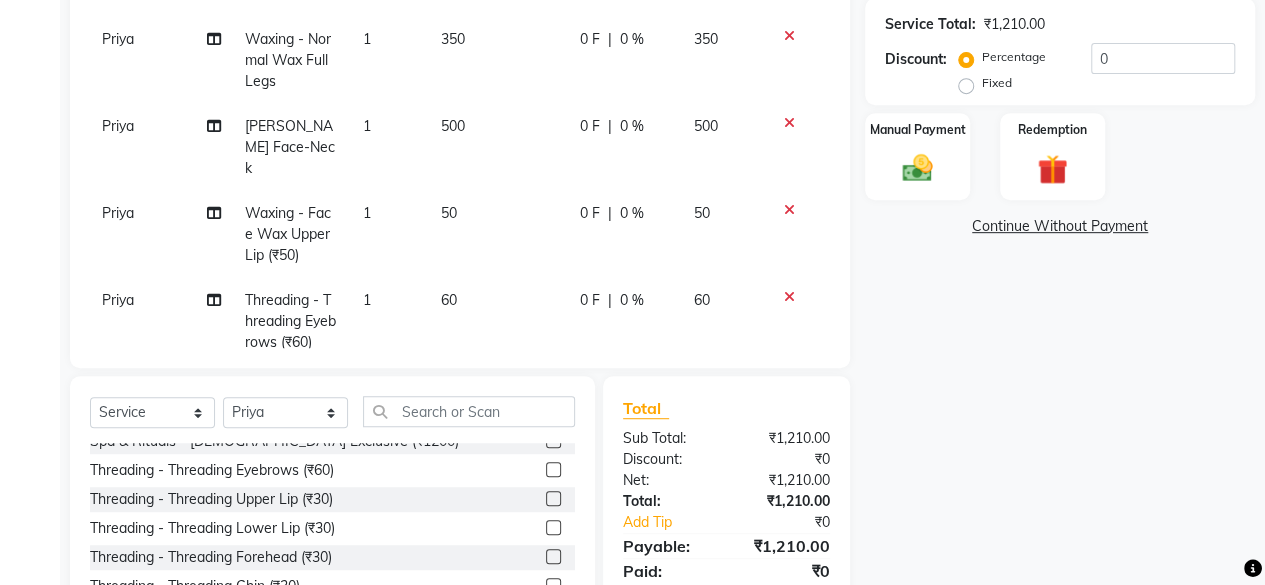 click 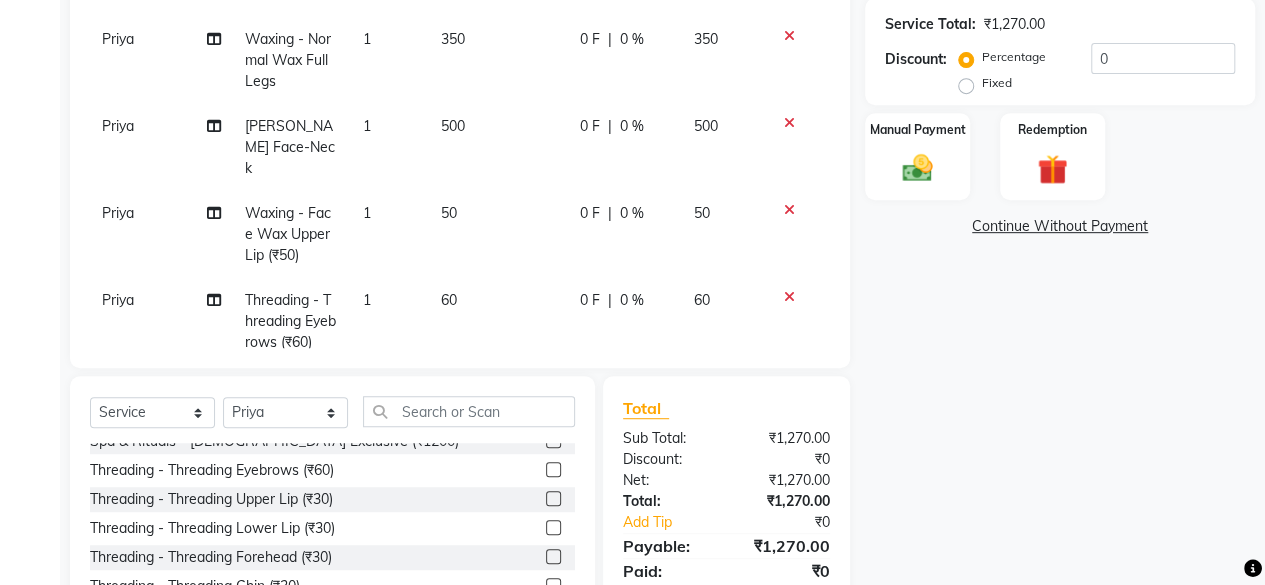 click 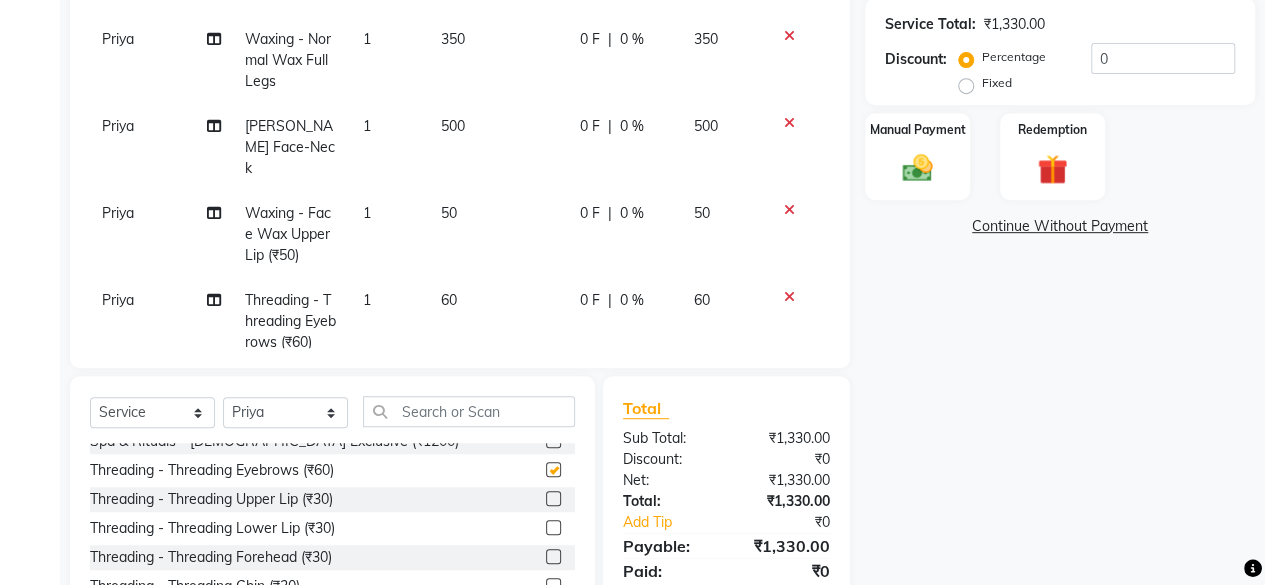 checkbox on "false" 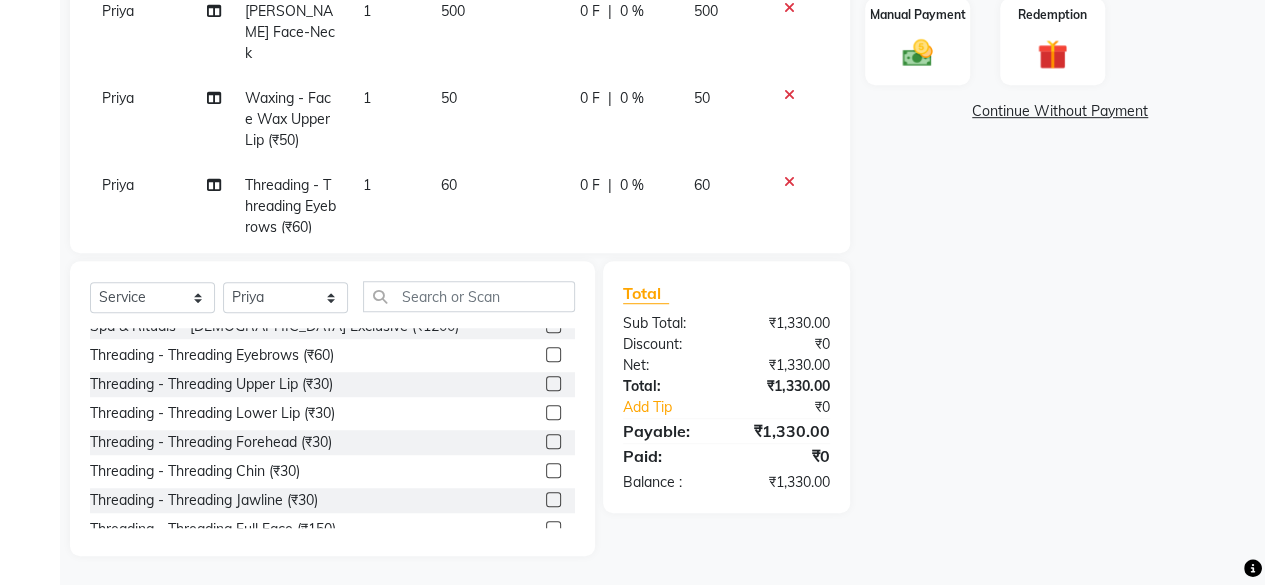 scroll, scrollTop: 115, scrollLeft: 0, axis: vertical 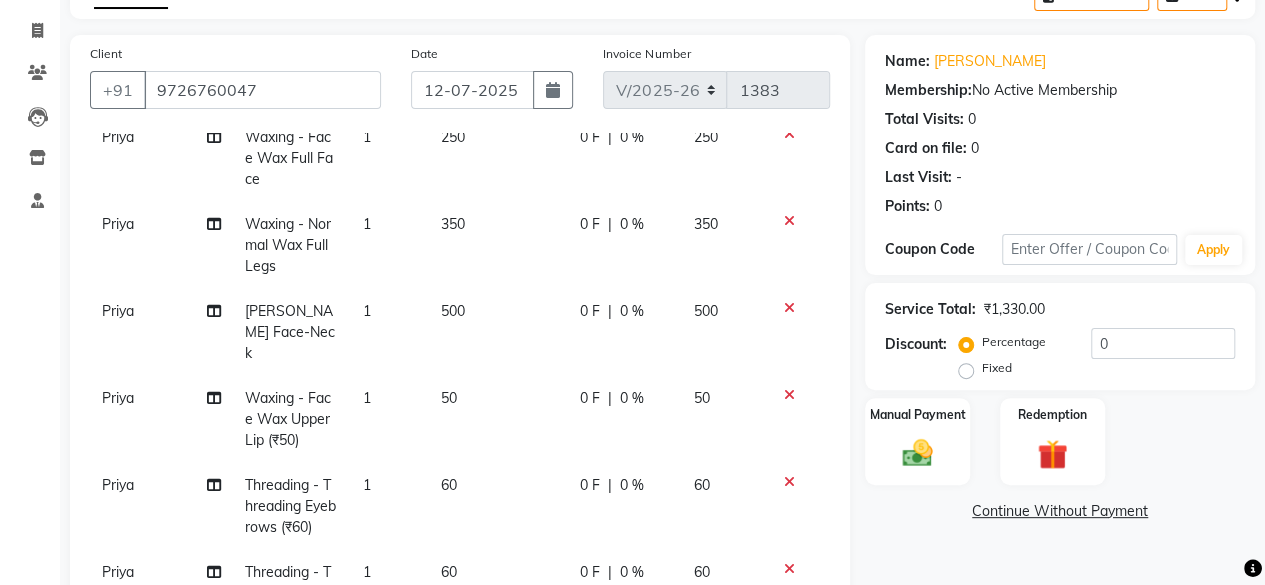 click 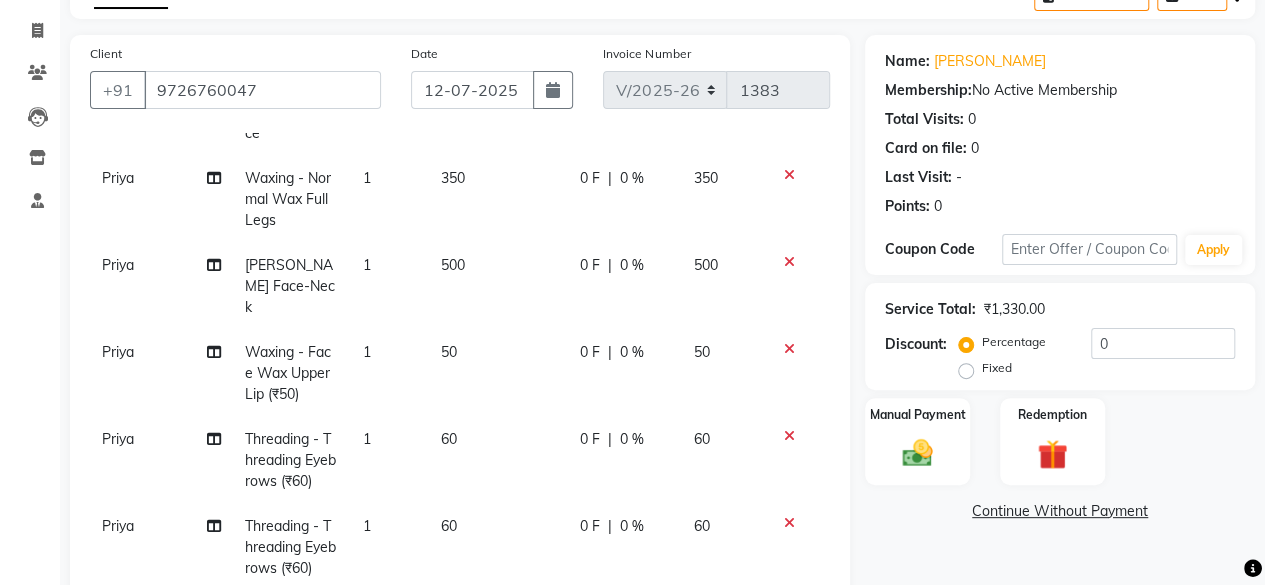 scroll, scrollTop: 201, scrollLeft: 0, axis: vertical 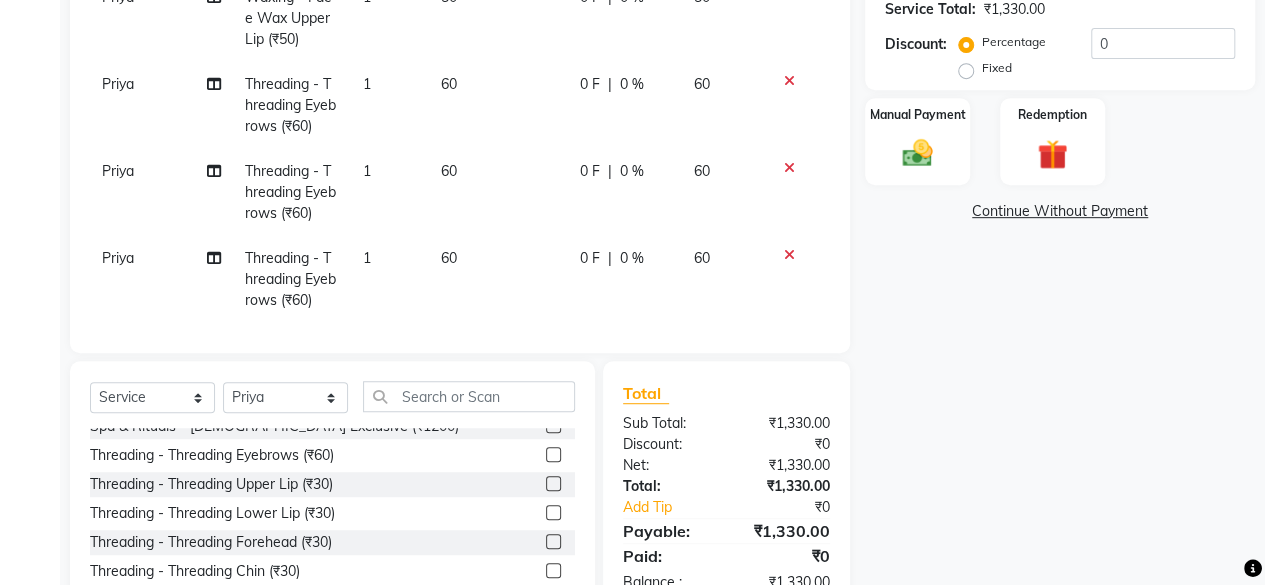 click 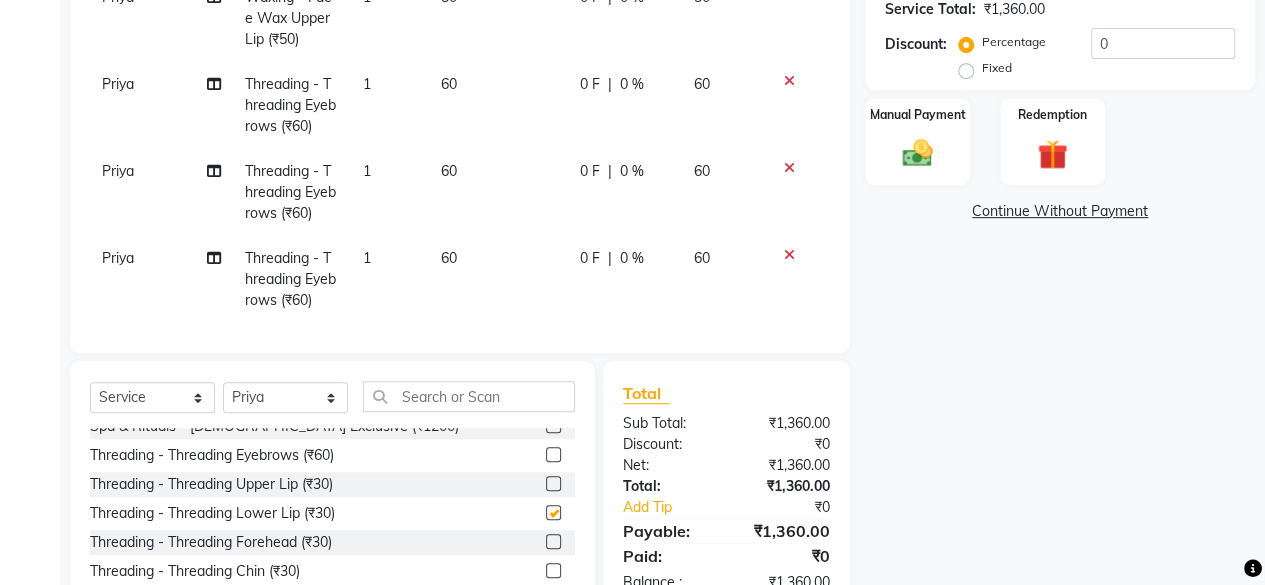 checkbox on "false" 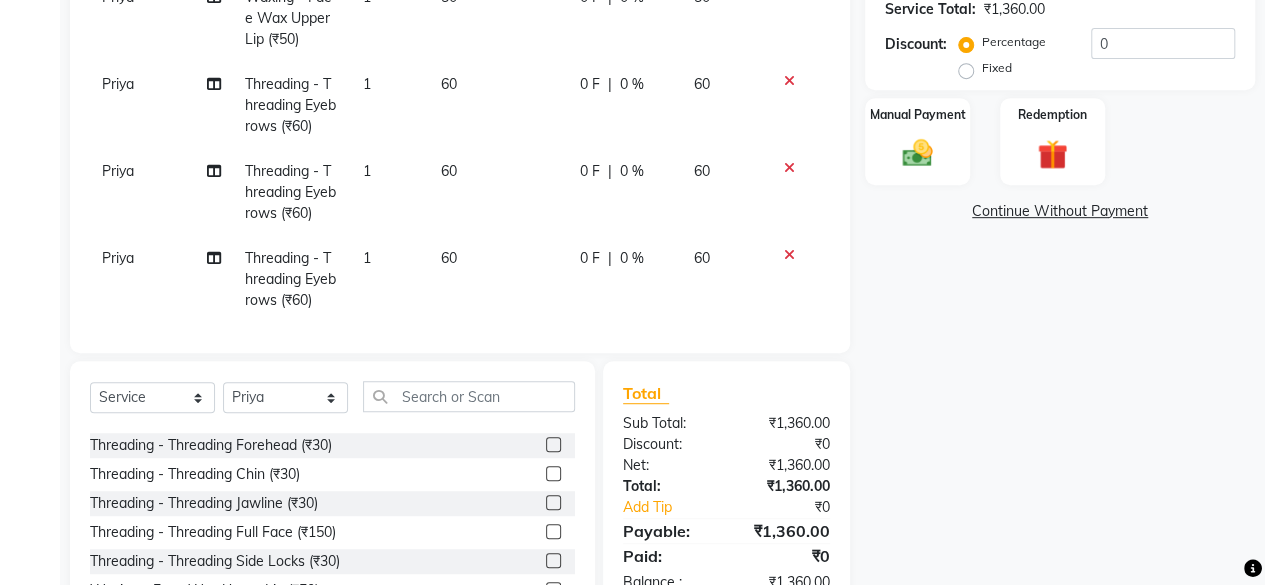 scroll, scrollTop: 1100, scrollLeft: 0, axis: vertical 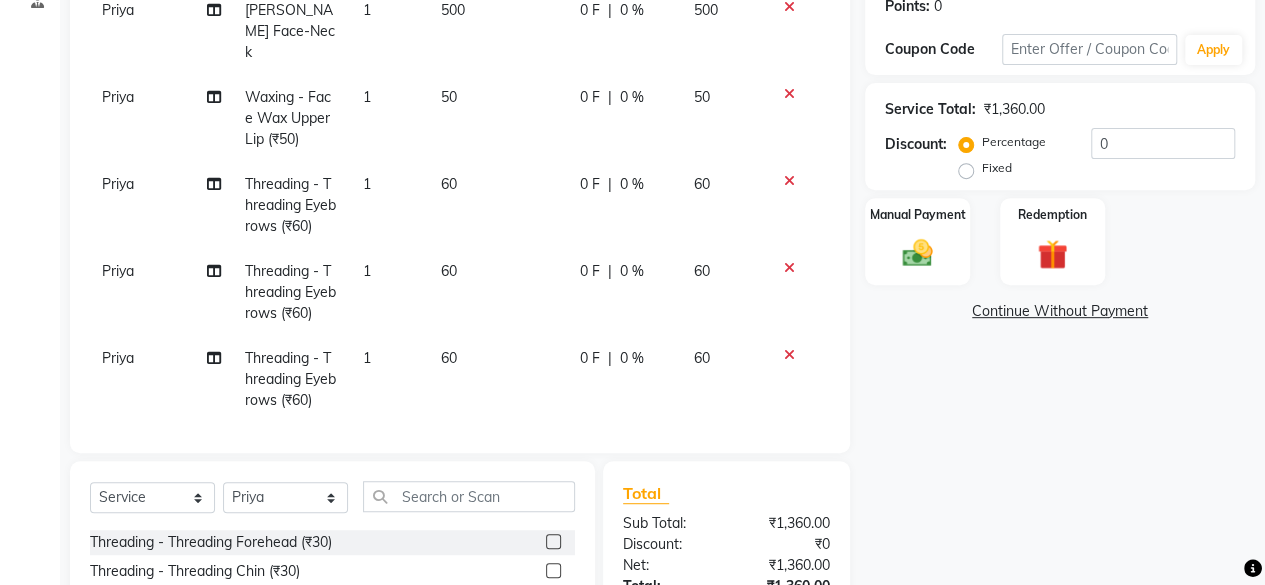 click 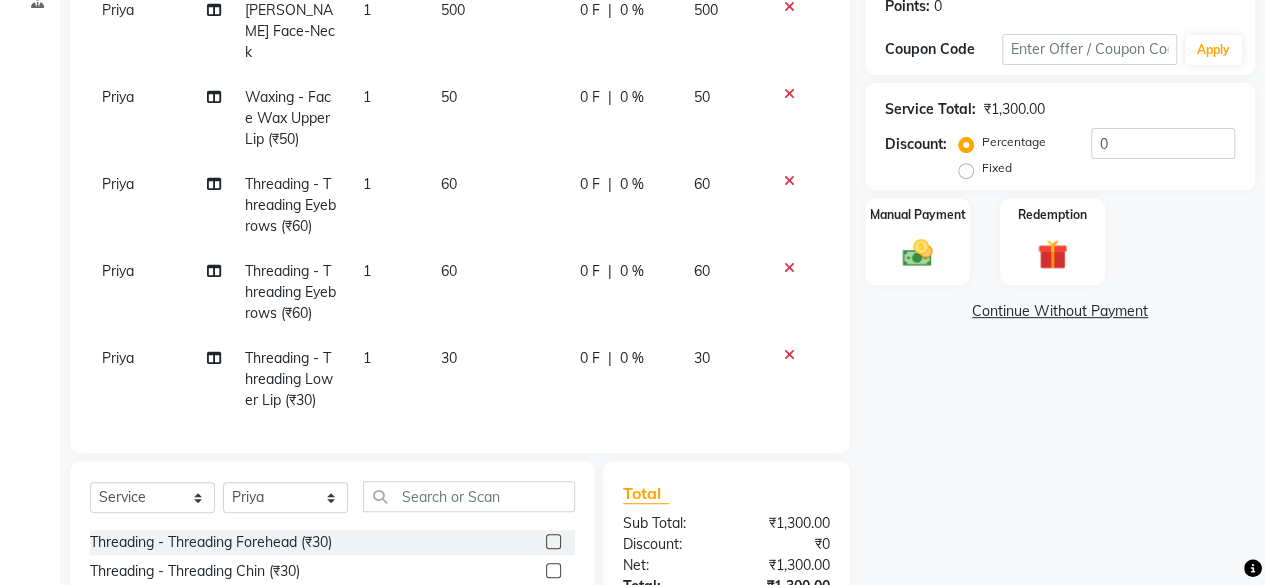 click 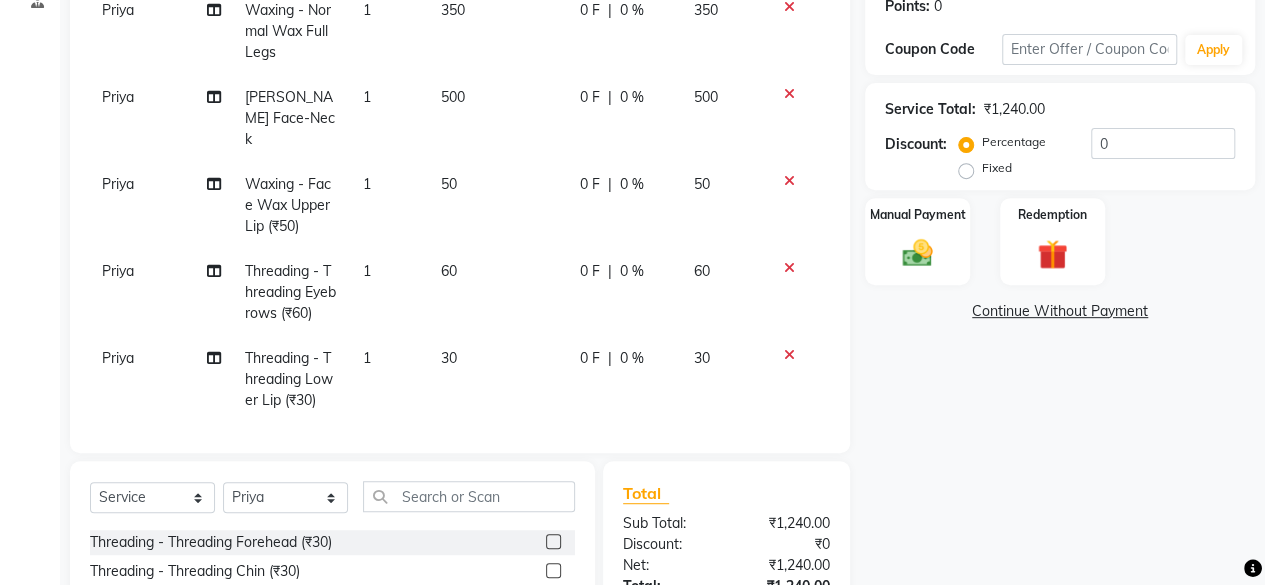 scroll, scrollTop: 515, scrollLeft: 0, axis: vertical 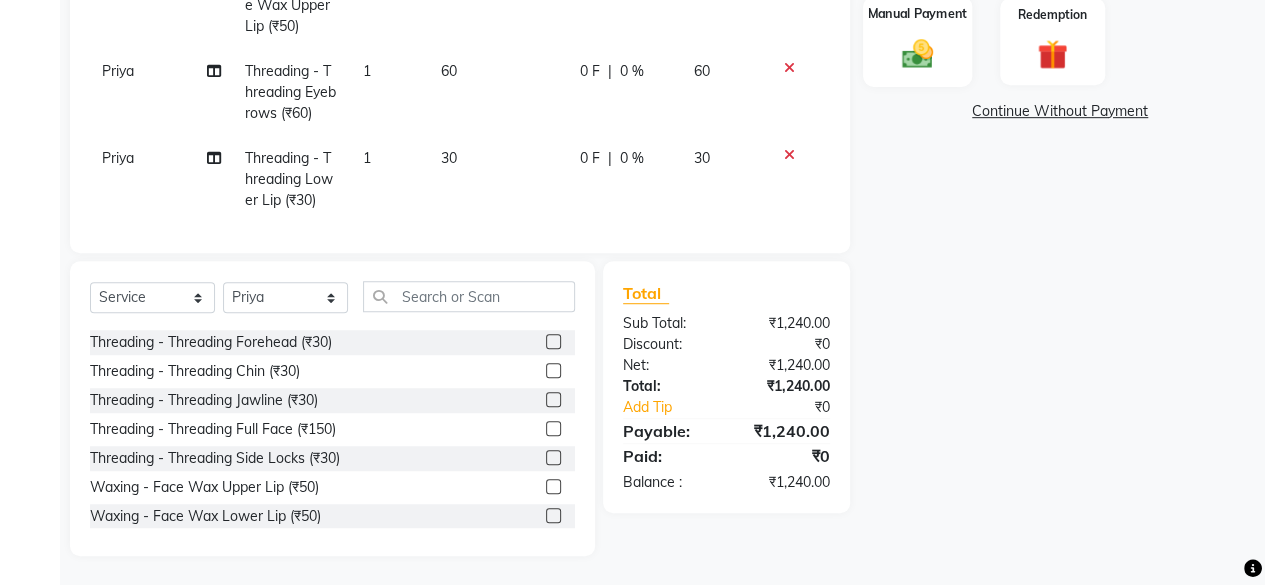 click 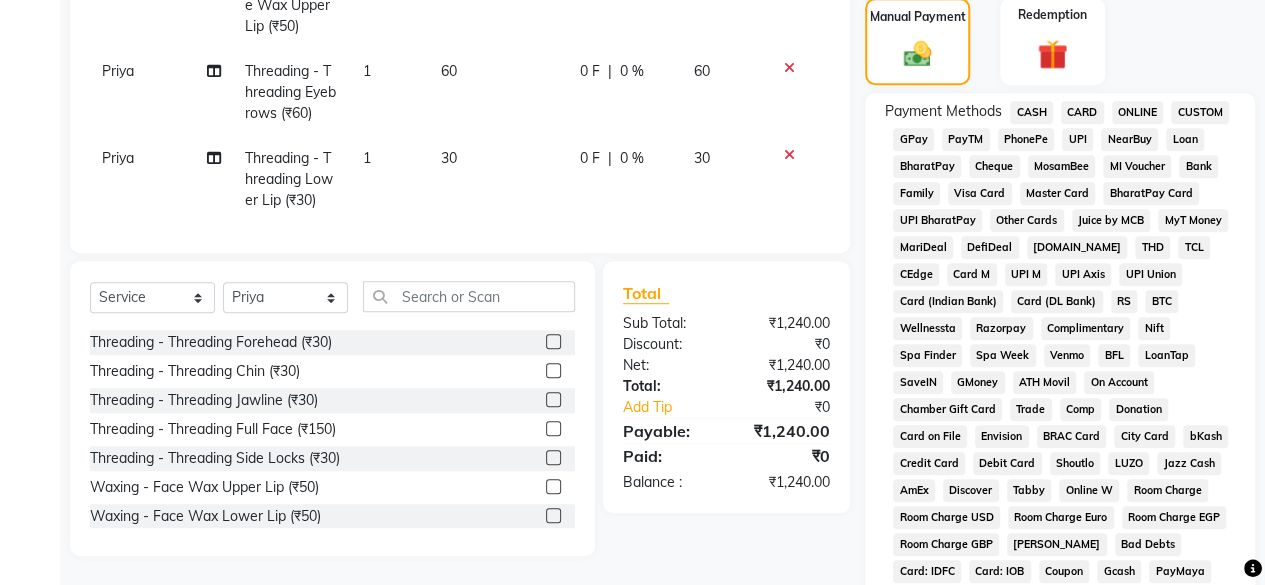 scroll, scrollTop: 615, scrollLeft: 0, axis: vertical 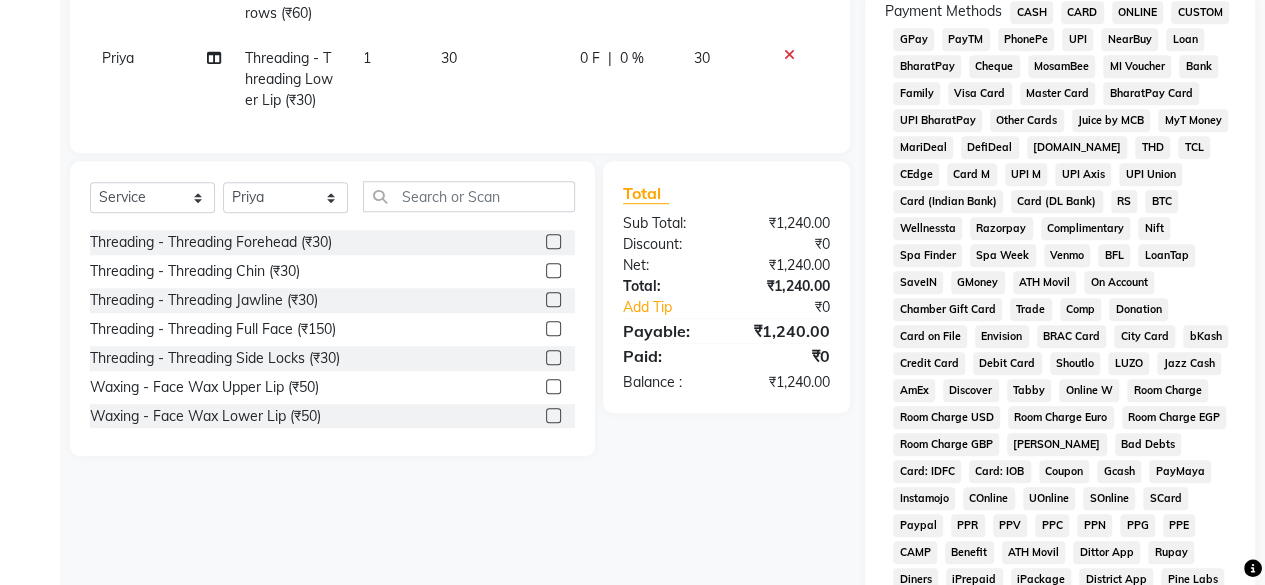 click on "GPay" 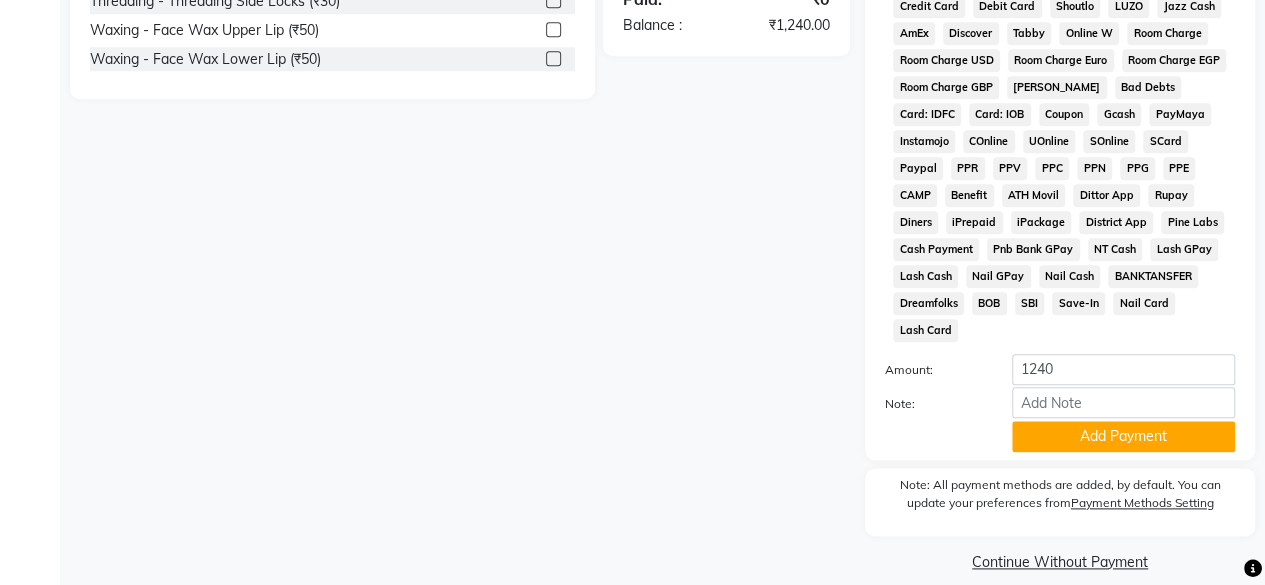 scroll, scrollTop: 172, scrollLeft: 0, axis: vertical 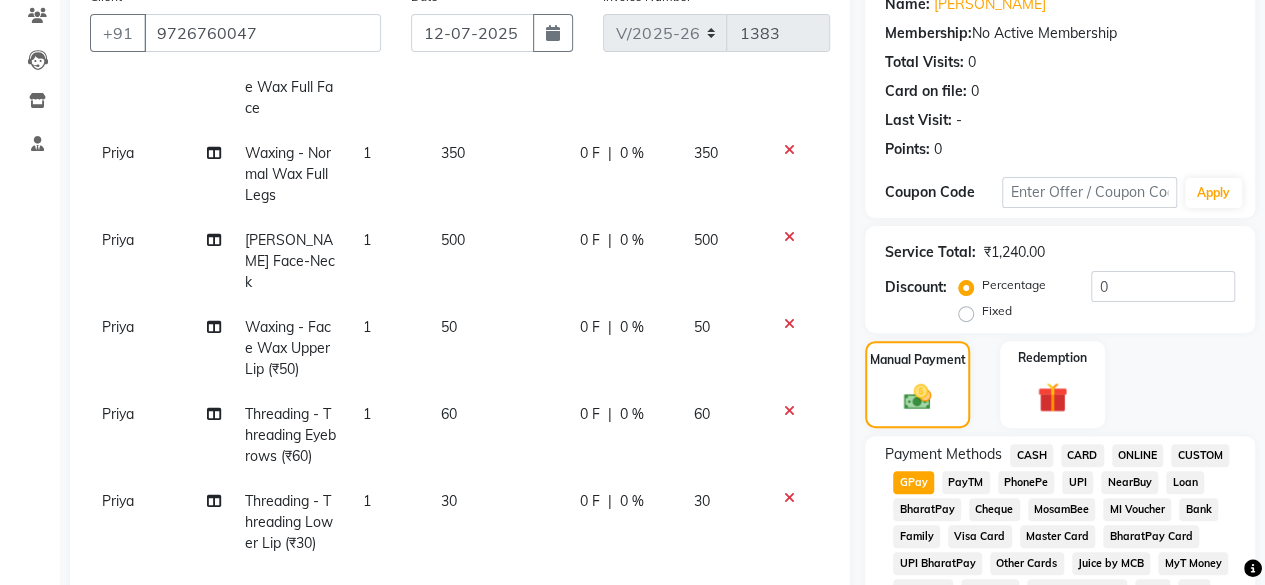 click on "0 %" 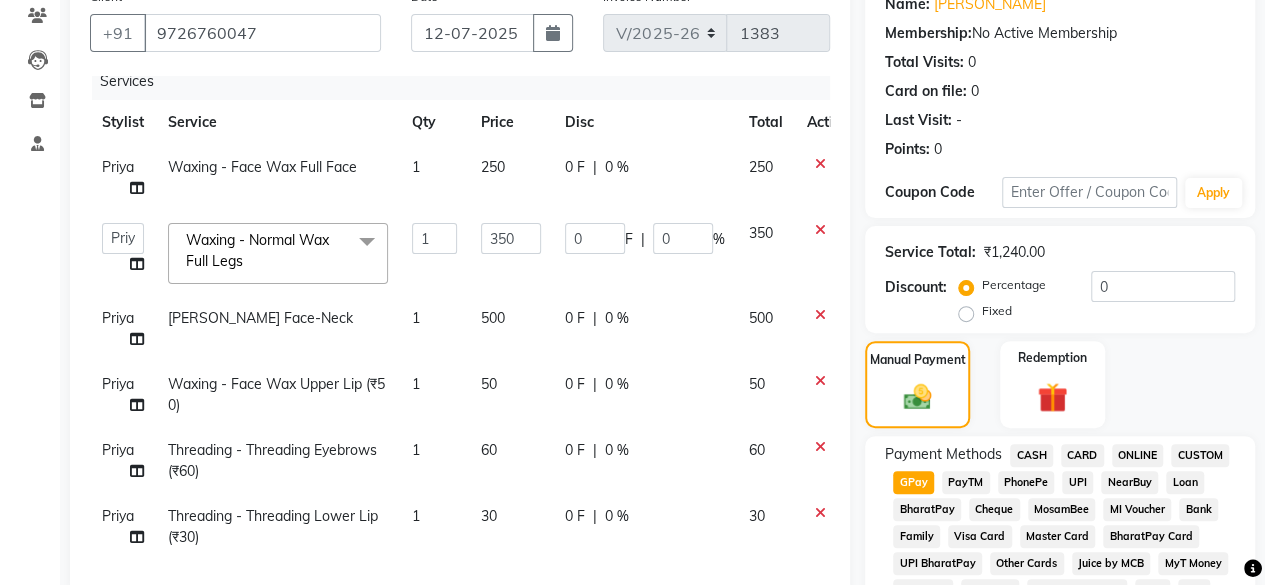 scroll, scrollTop: 27, scrollLeft: 0, axis: vertical 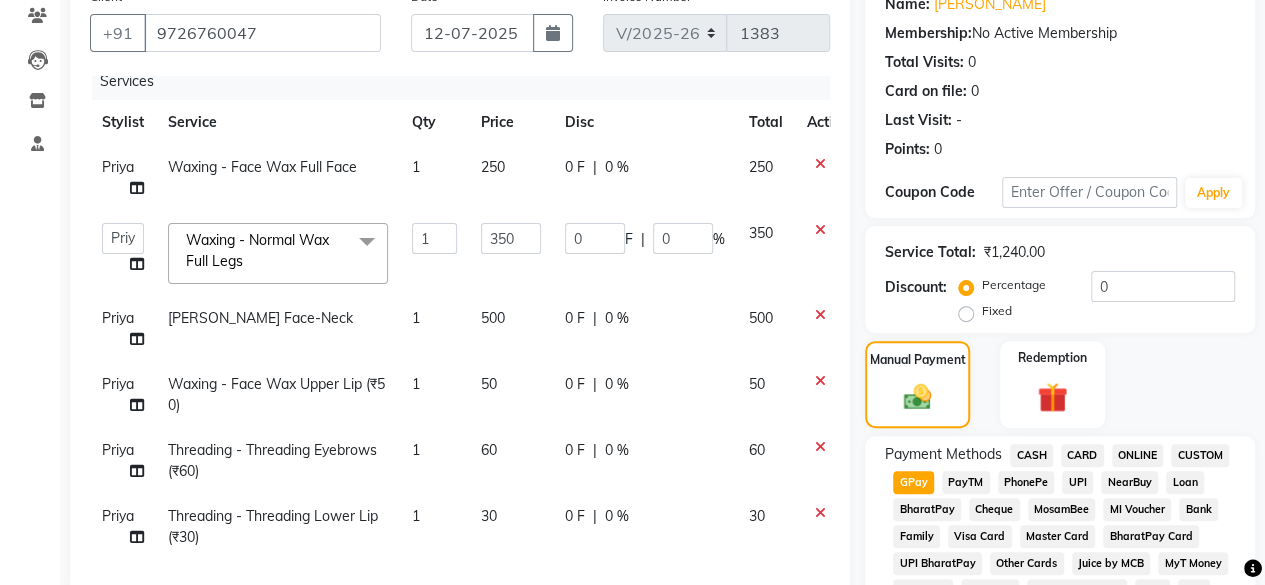 click on "0 %" 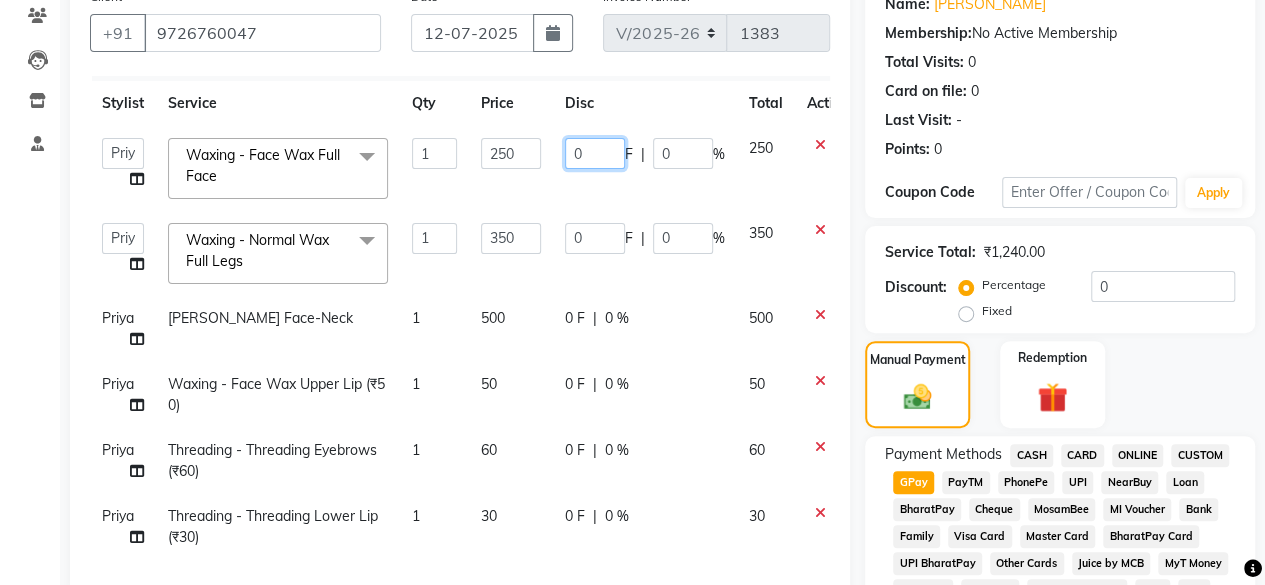click on "0" 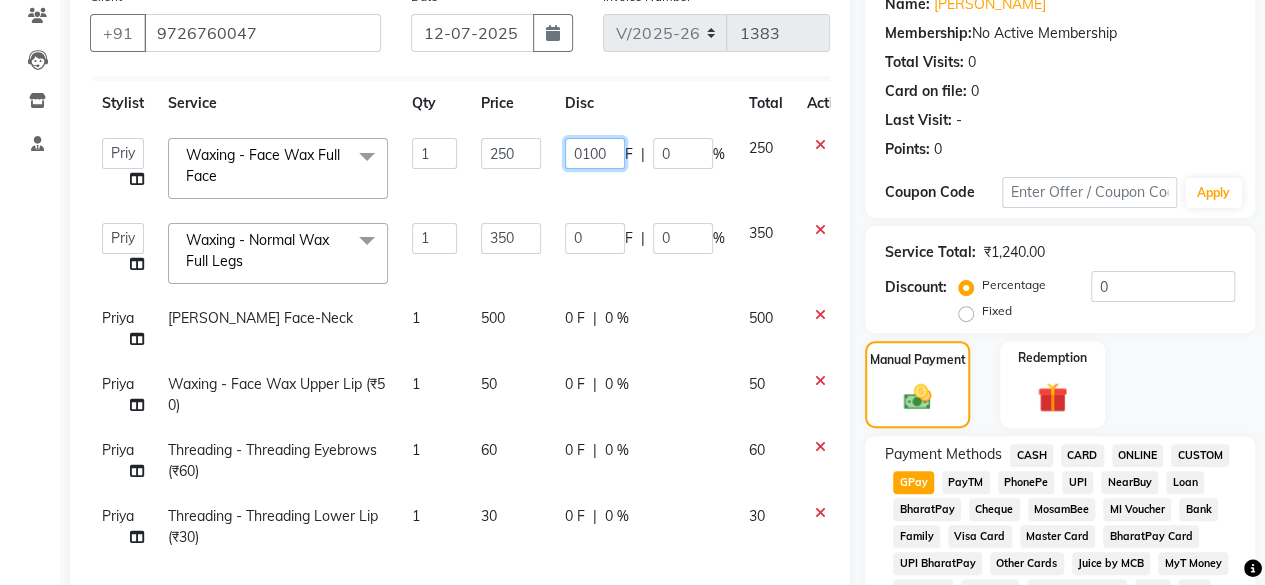 click on "0100" 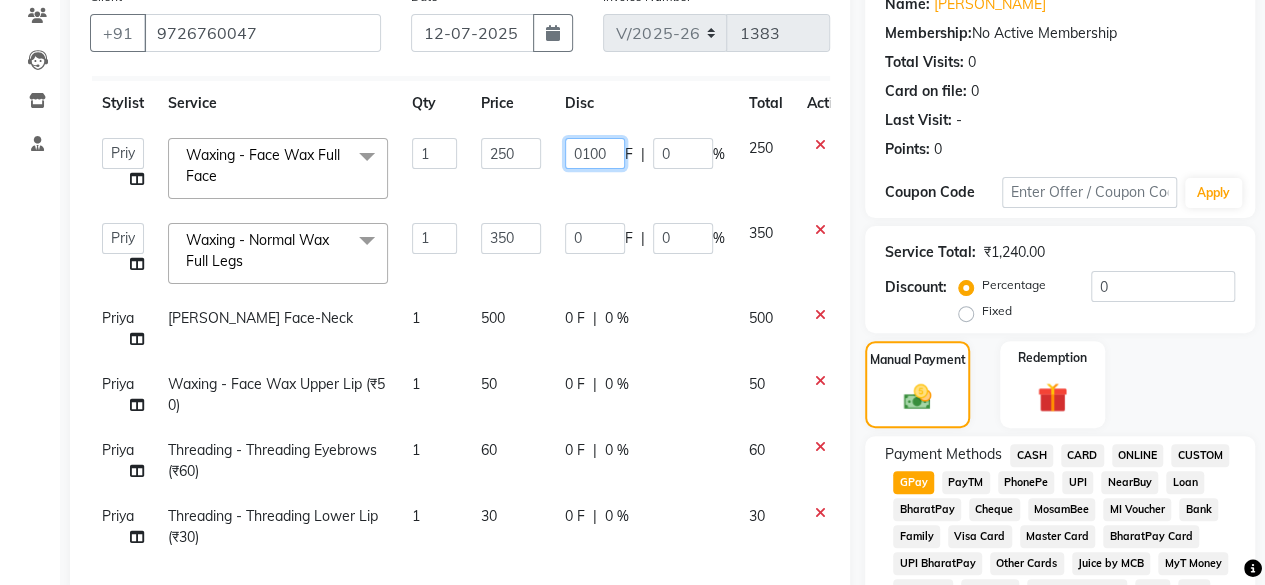 type on "100" 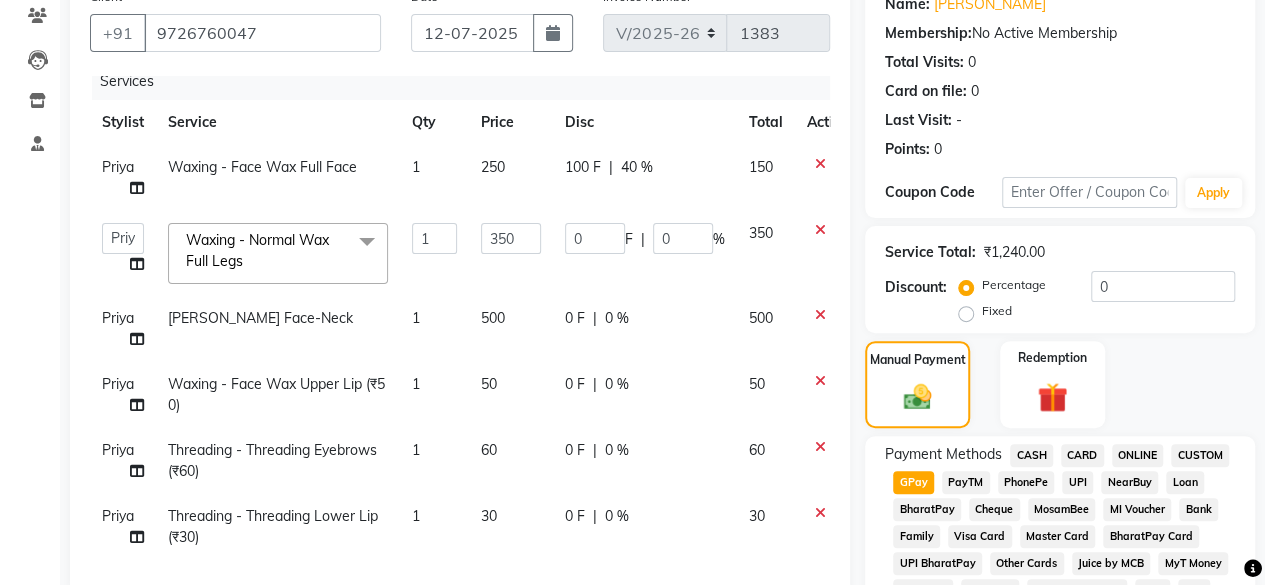 scroll, scrollTop: 27, scrollLeft: 0, axis: vertical 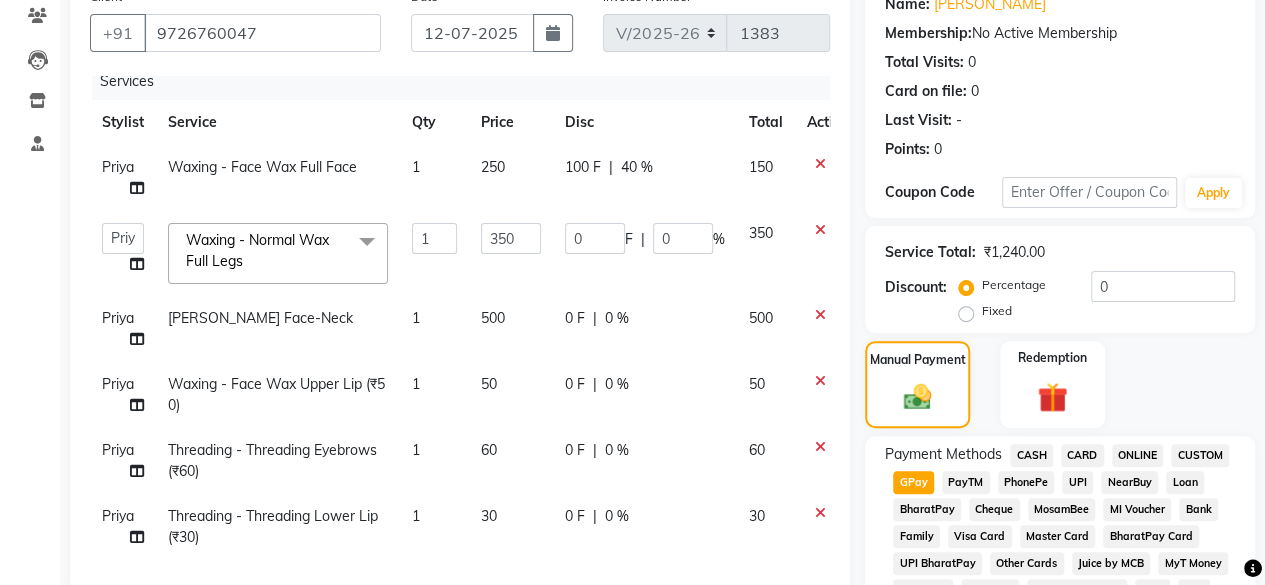 click on "0 F | 0 %" 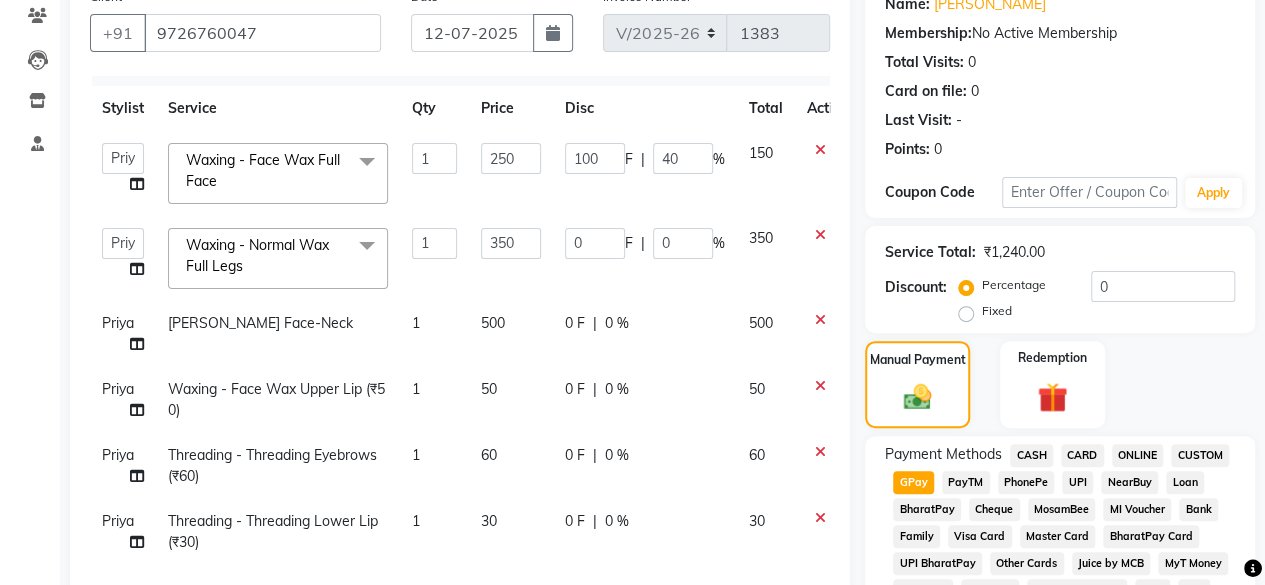 scroll, scrollTop: 45, scrollLeft: 0, axis: vertical 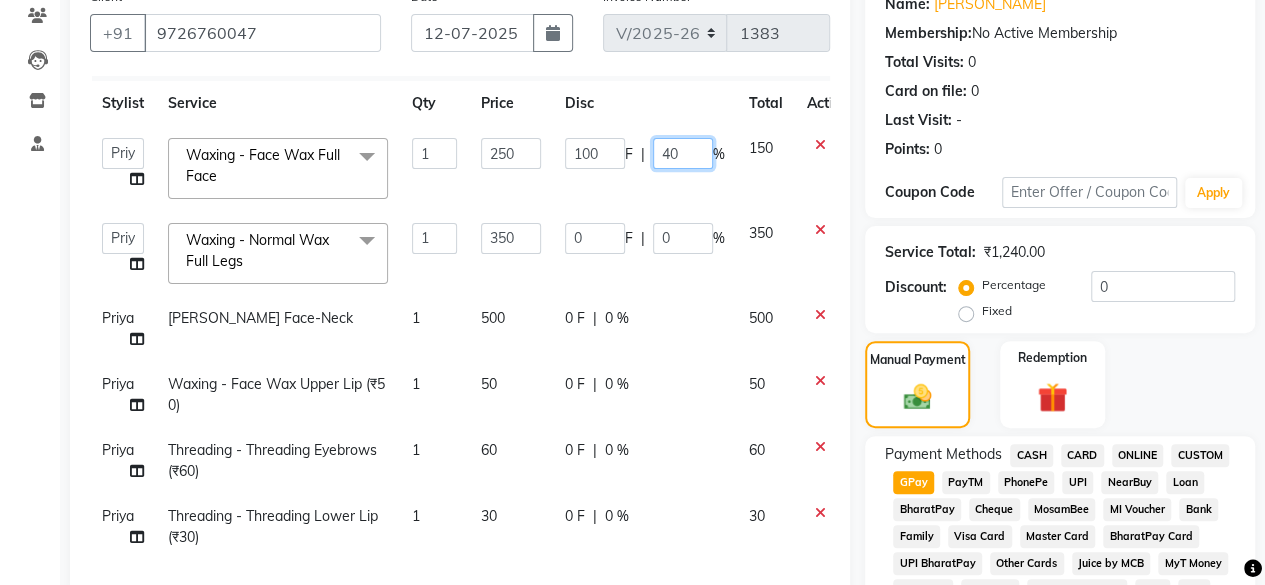 click on "40" 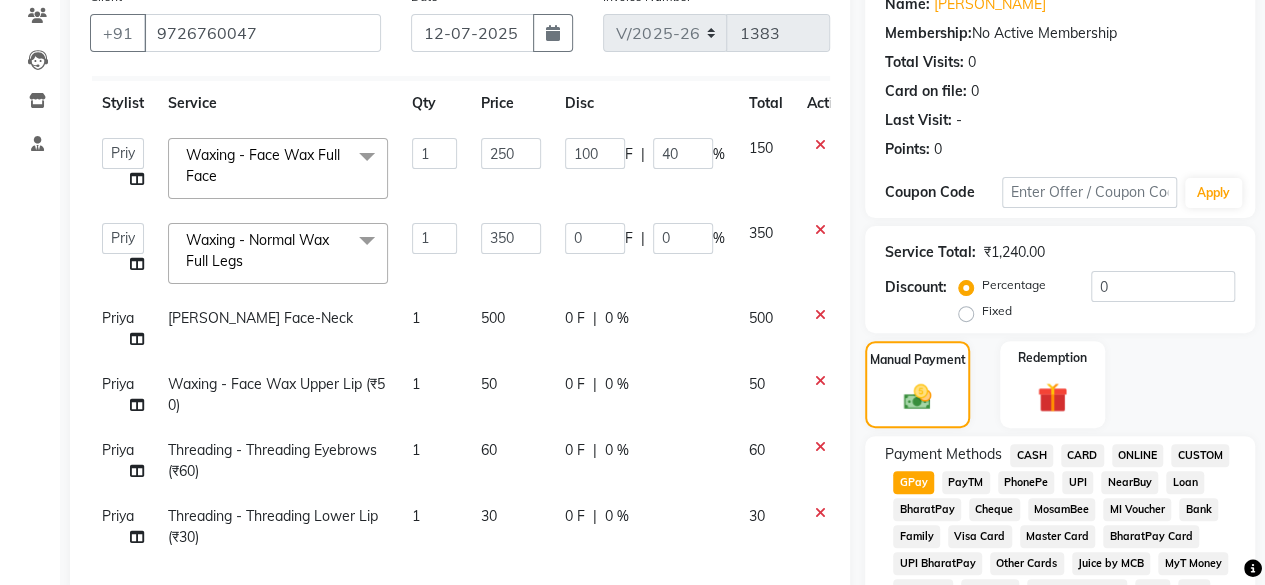 scroll, scrollTop: 27, scrollLeft: 0, axis: vertical 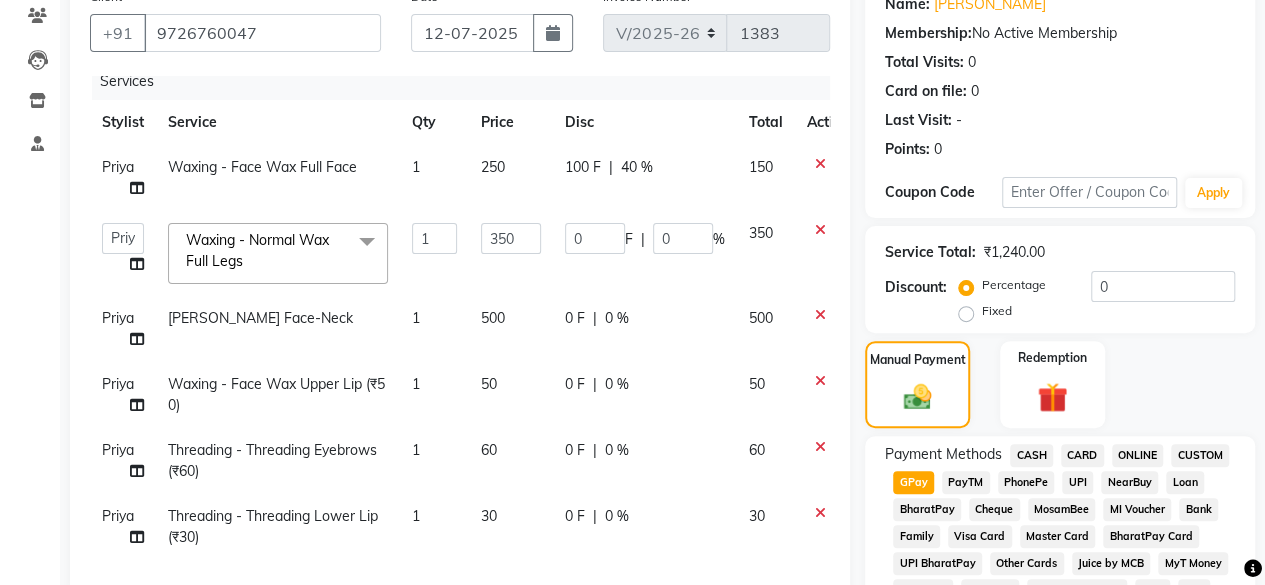 click on "100 F" 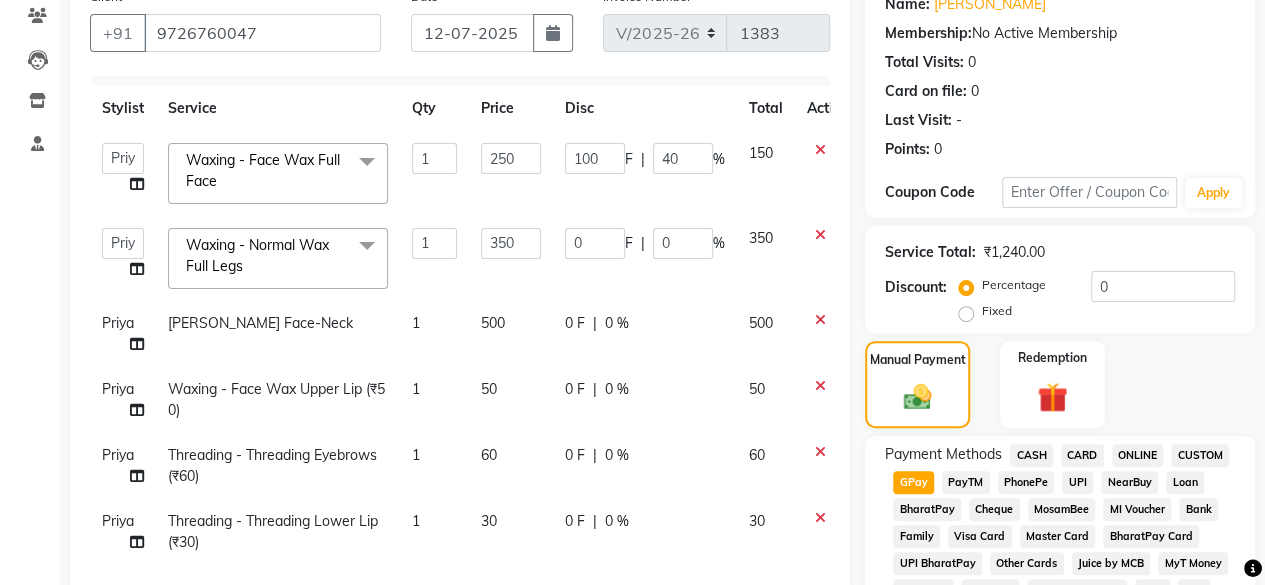 scroll, scrollTop: 45, scrollLeft: 0, axis: vertical 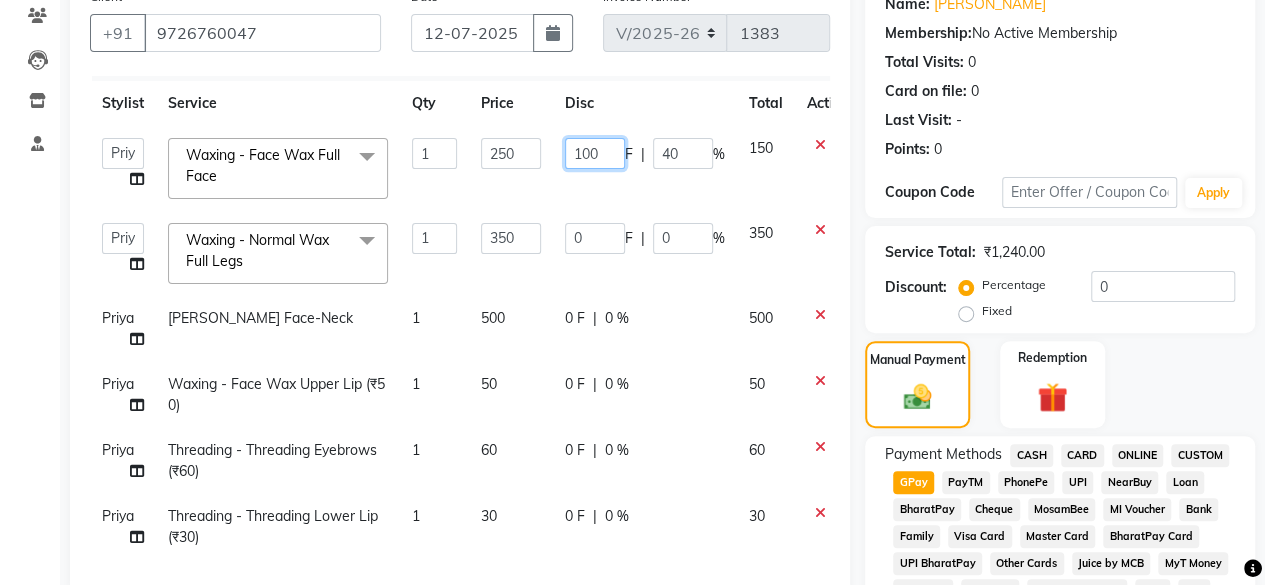 click on "100" 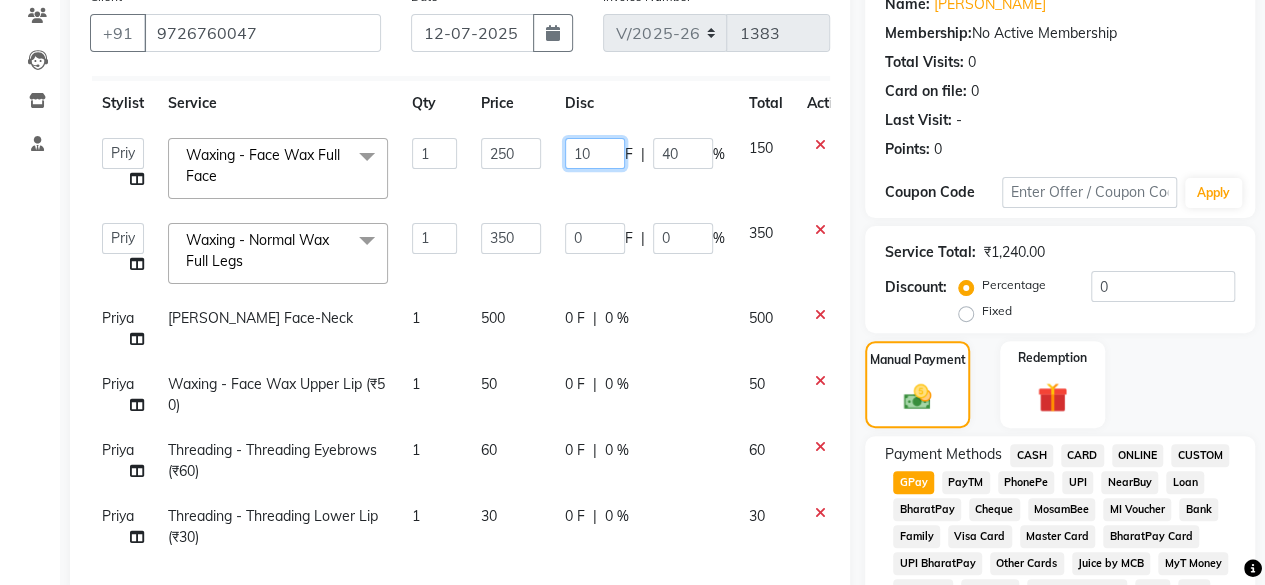 type on "1" 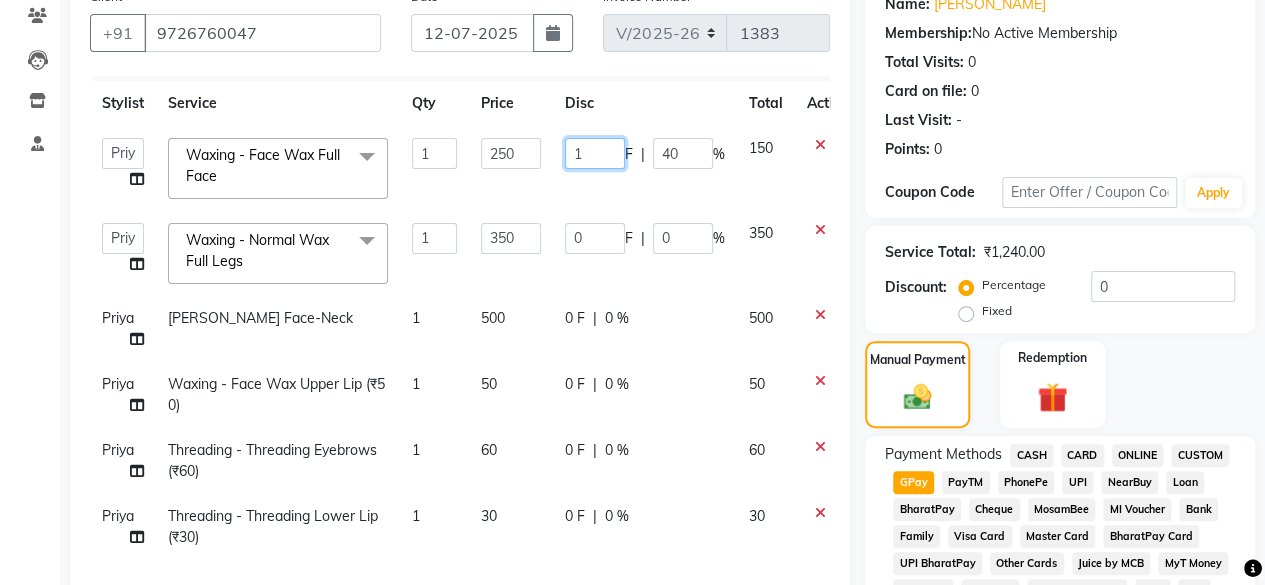 type 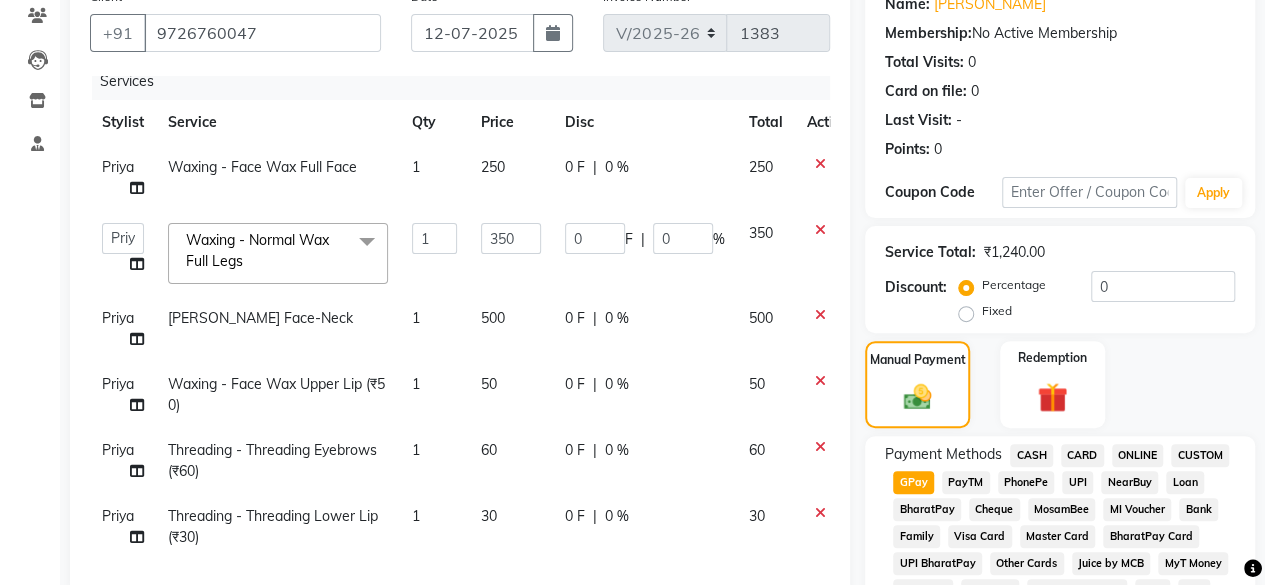 scroll, scrollTop: 27, scrollLeft: 0, axis: vertical 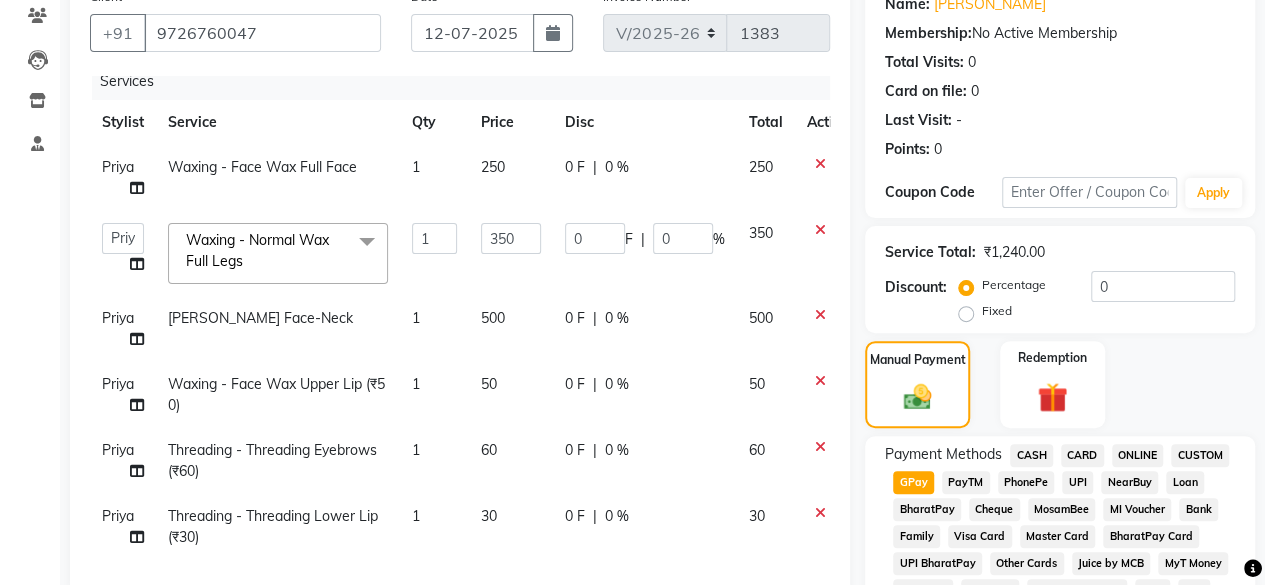 click on "0 %" 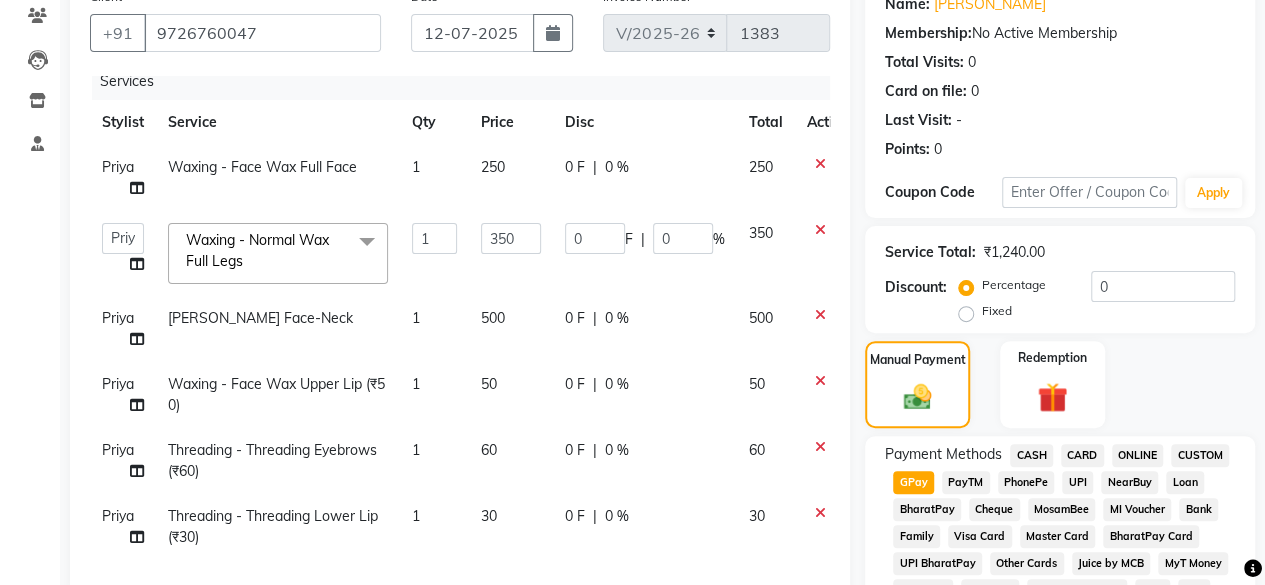 select on "84665" 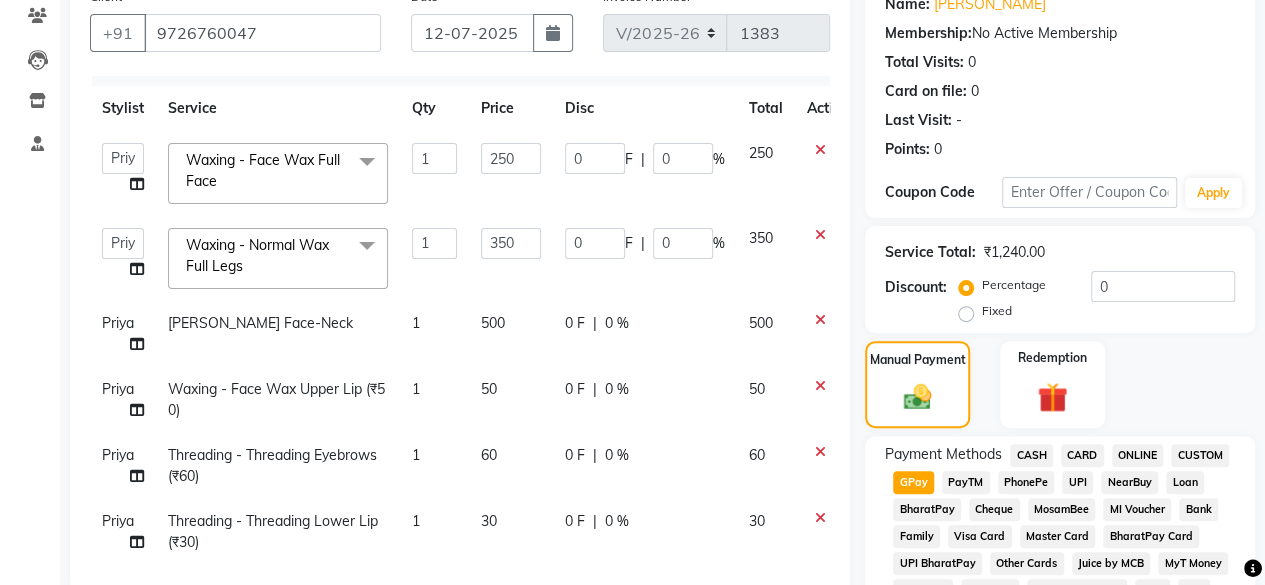 scroll, scrollTop: 45, scrollLeft: 0, axis: vertical 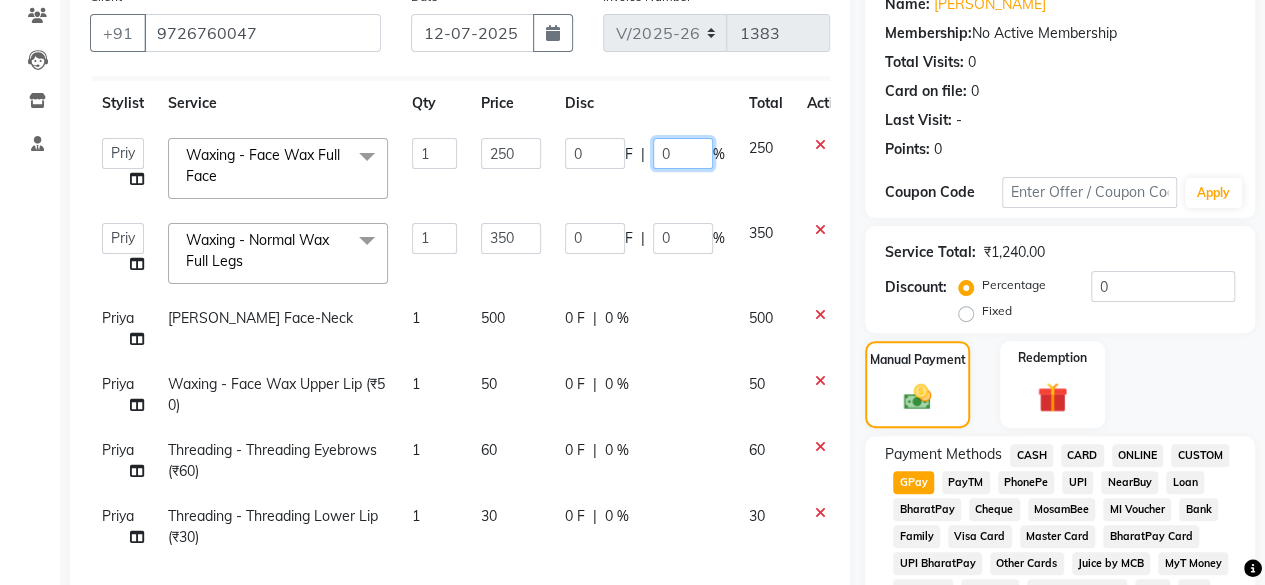 click on "0" 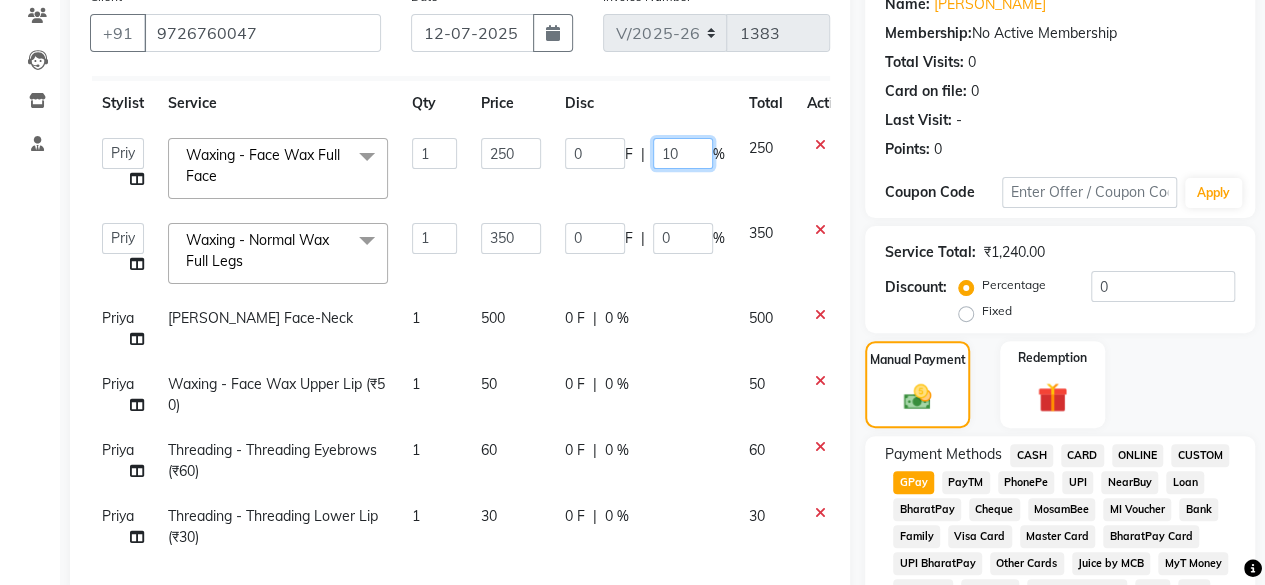 type on "100" 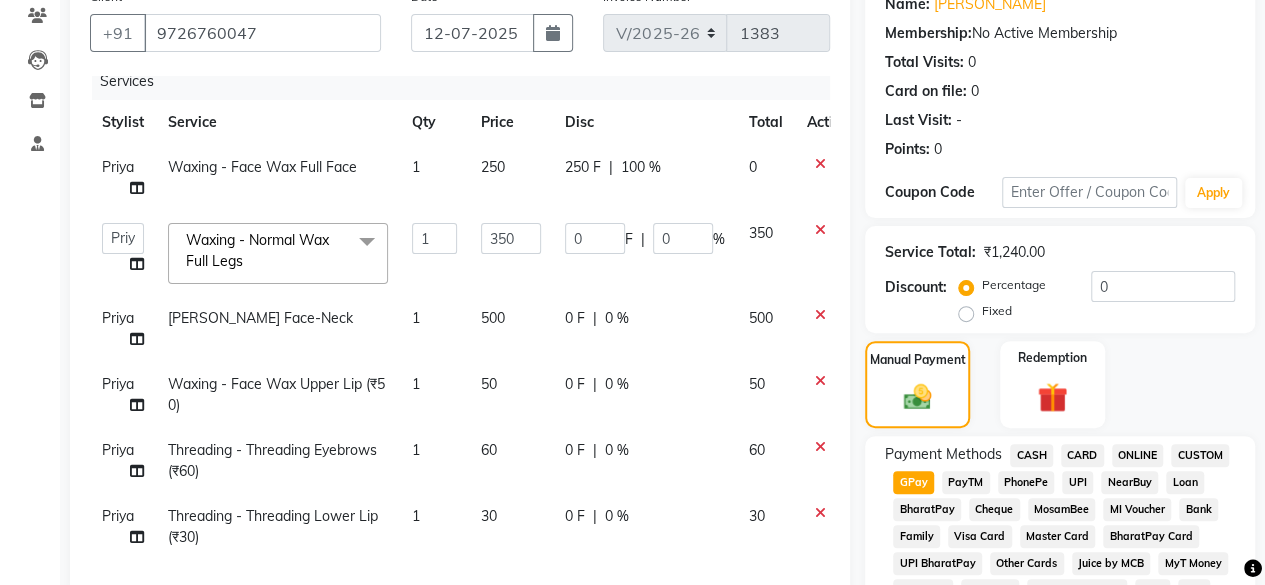 scroll, scrollTop: 45, scrollLeft: 0, axis: vertical 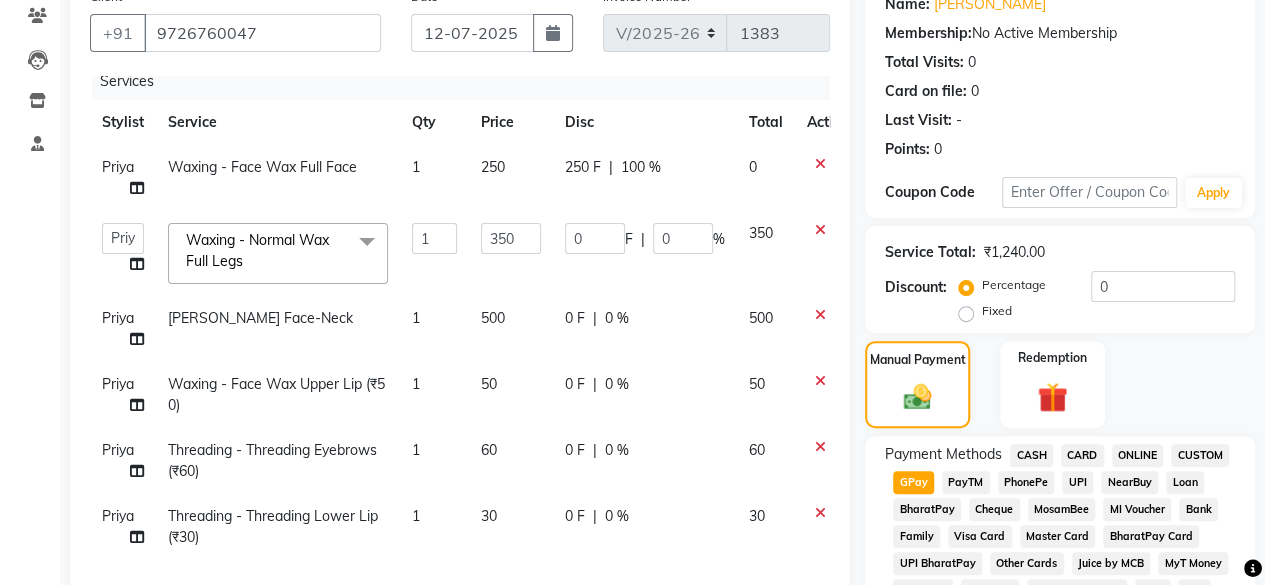 click on "250 F | 100 %" 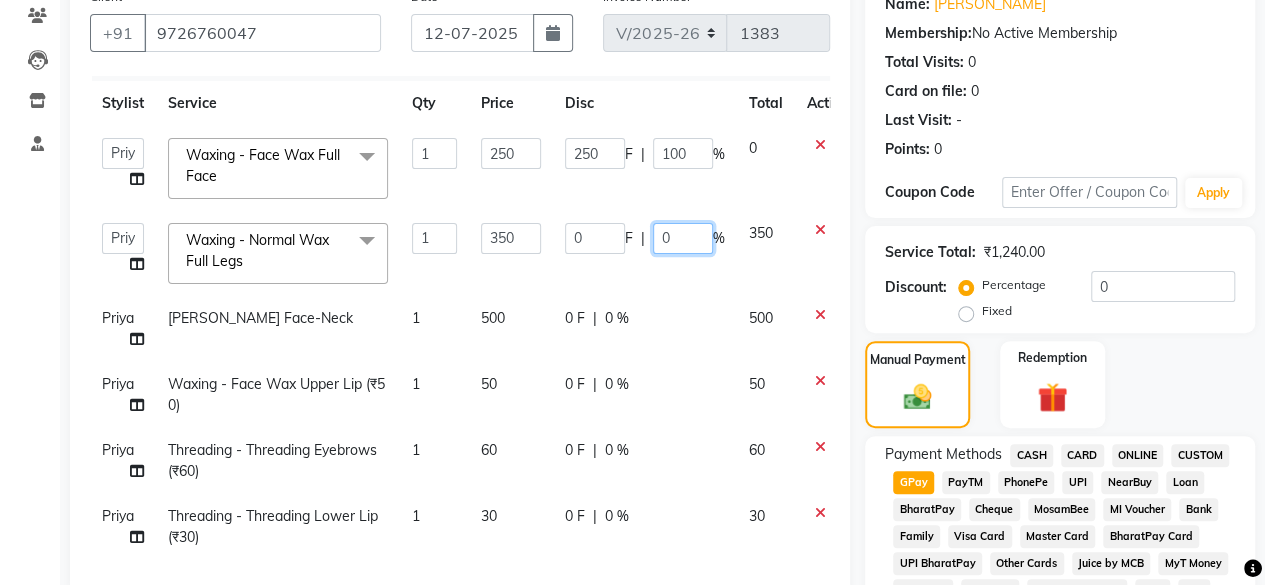 click on "0" 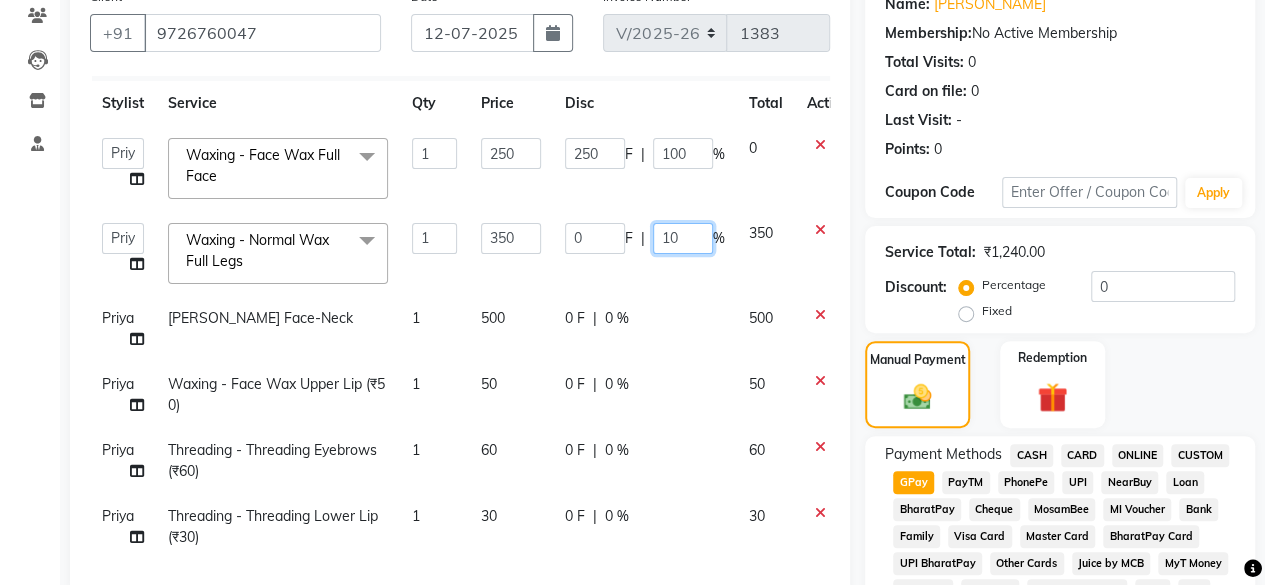 type on "100" 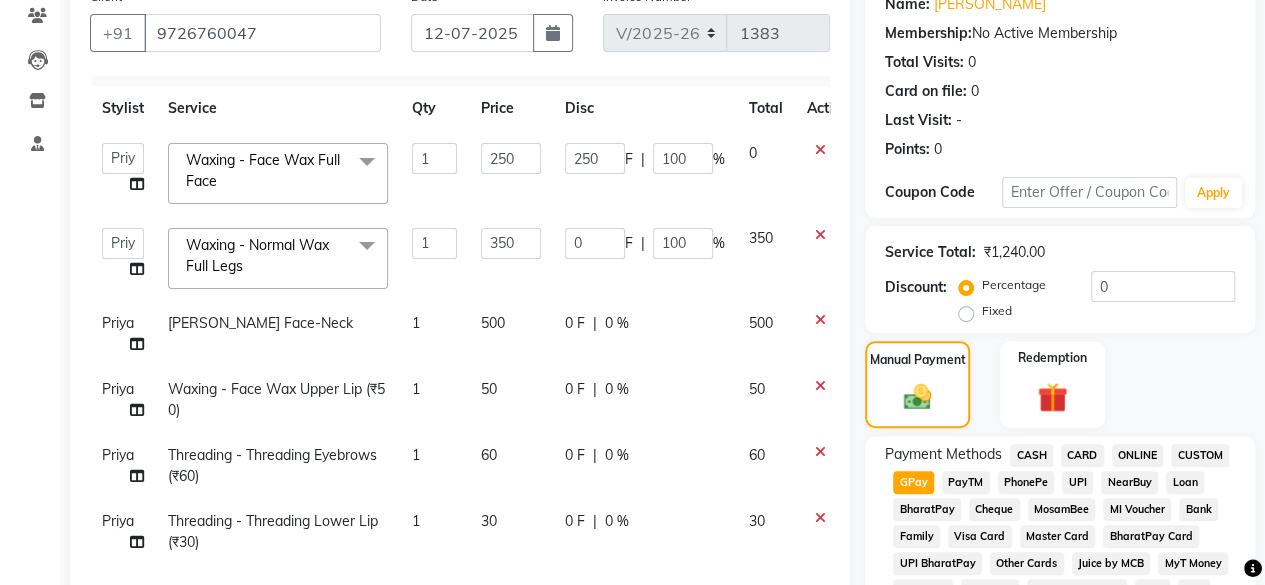 click on "0 F | 0 %" 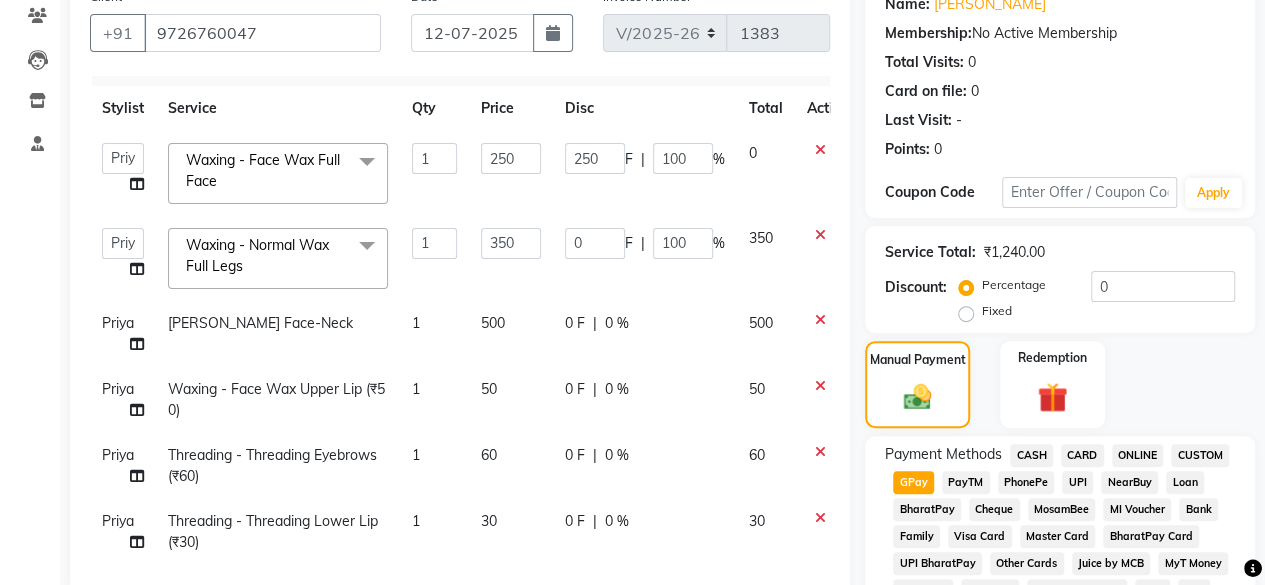 select on "84665" 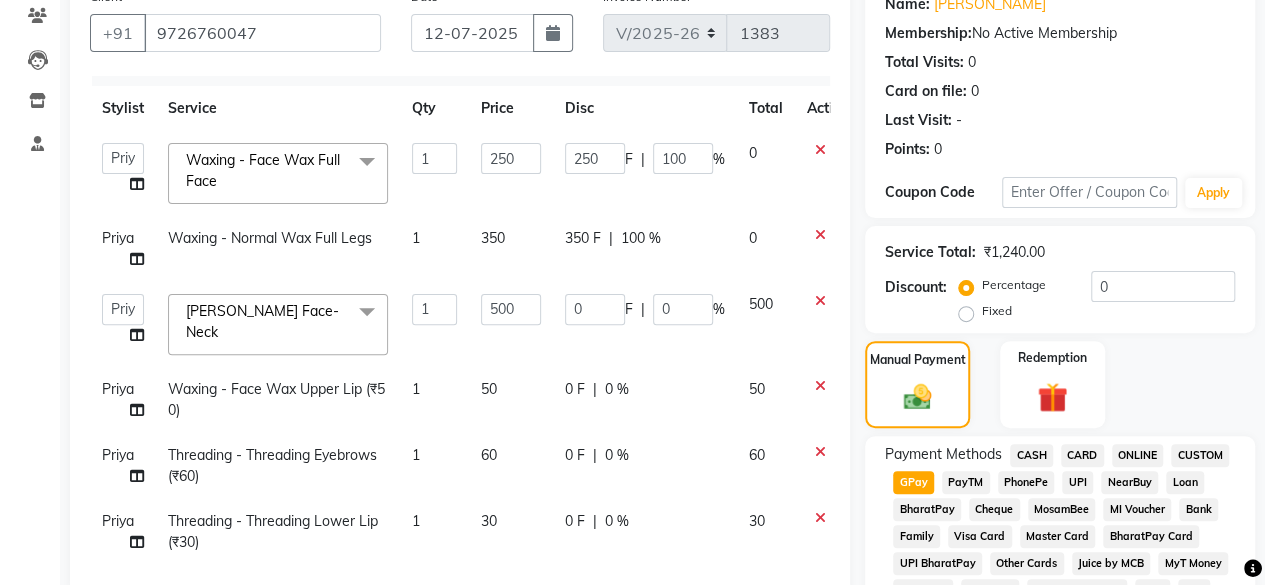 scroll, scrollTop: 45, scrollLeft: 0, axis: vertical 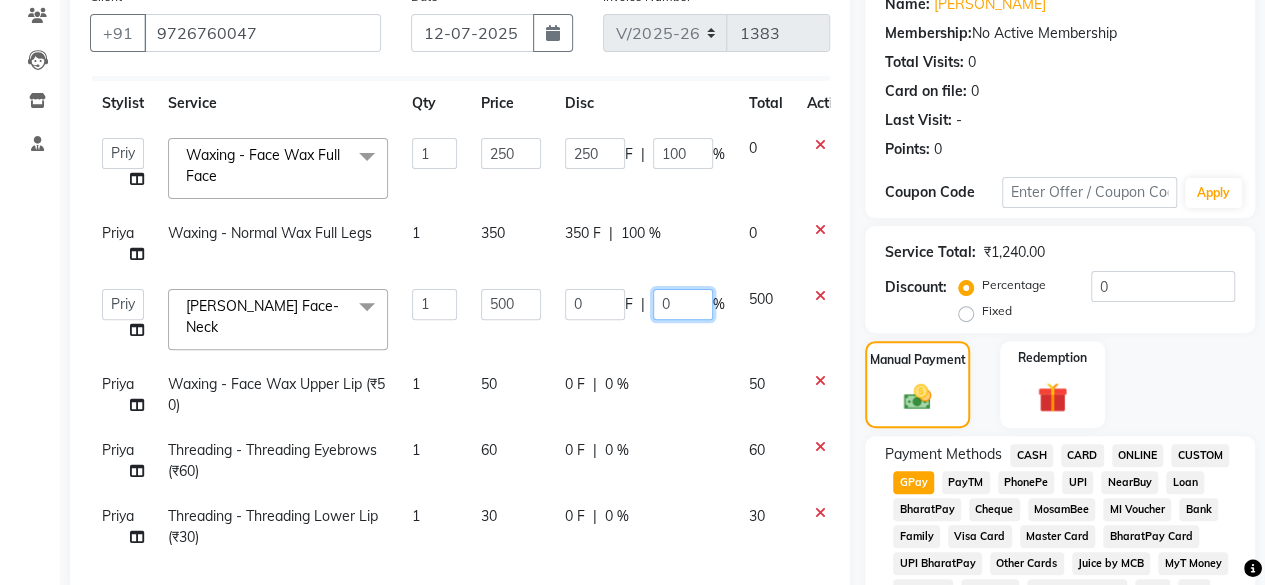 click on "0" 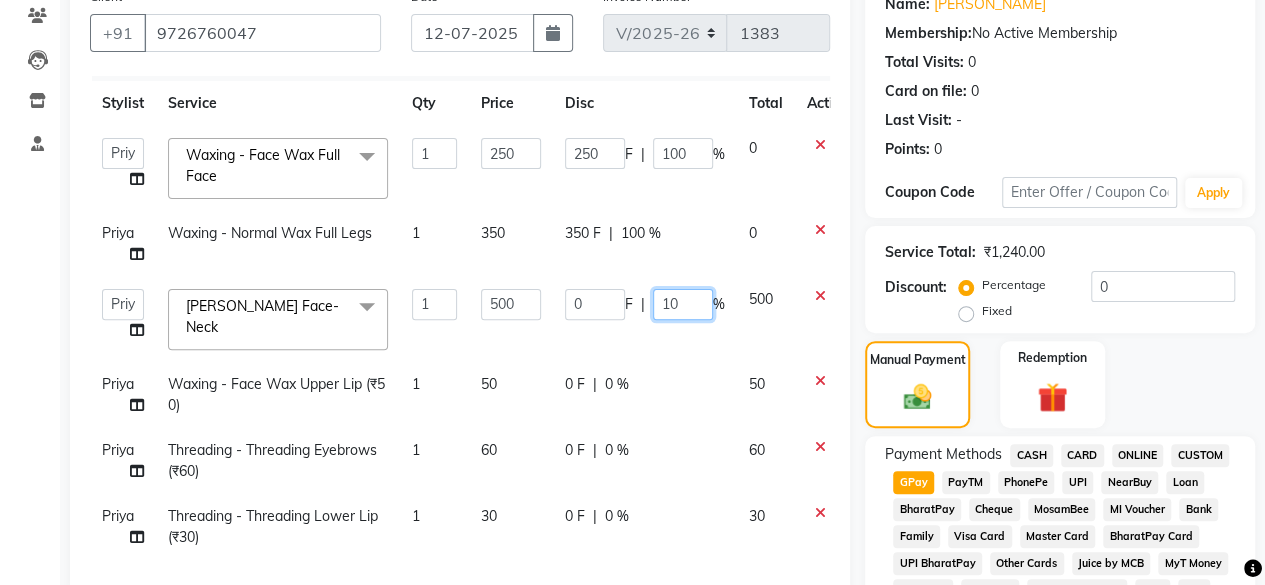 type on "100" 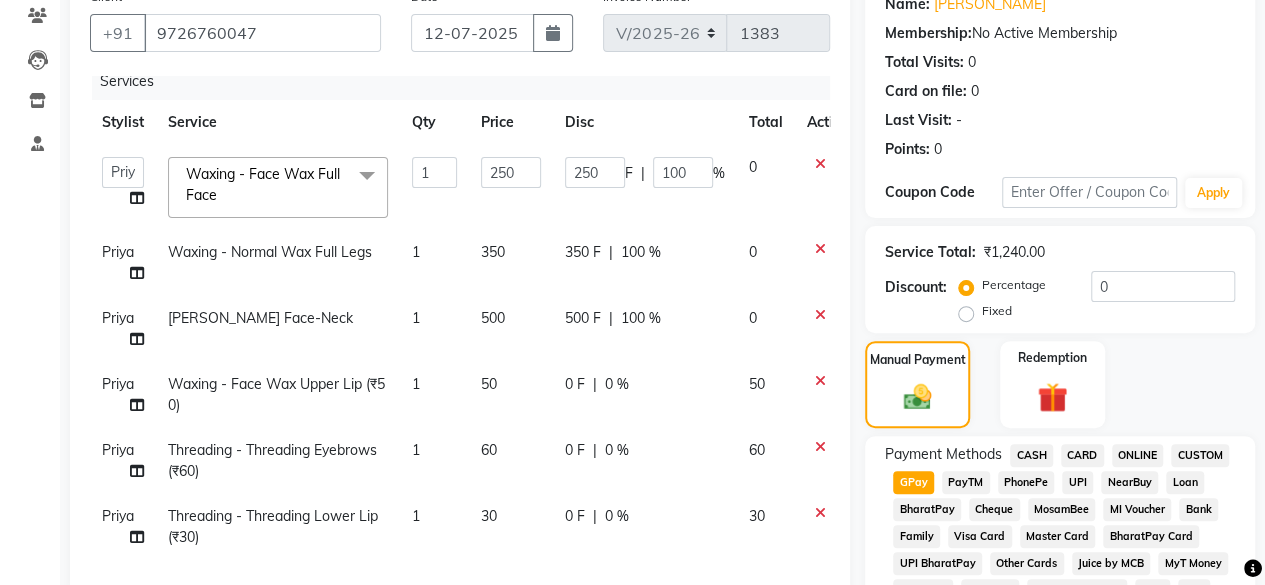click on "0 F | 0 %" 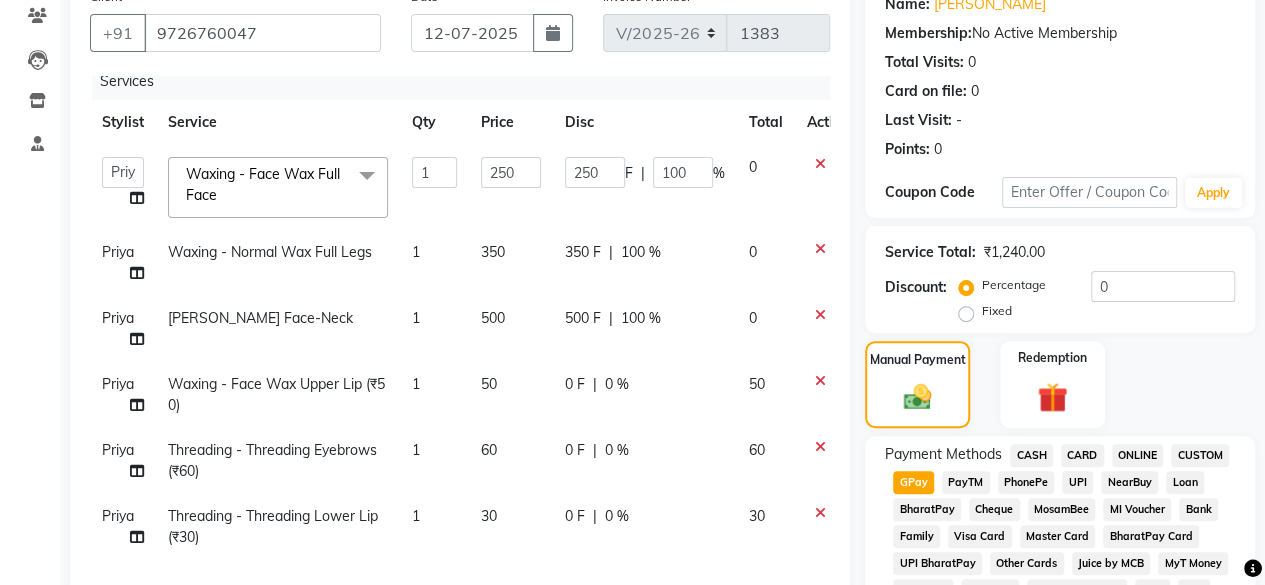 scroll, scrollTop: 45, scrollLeft: 0, axis: vertical 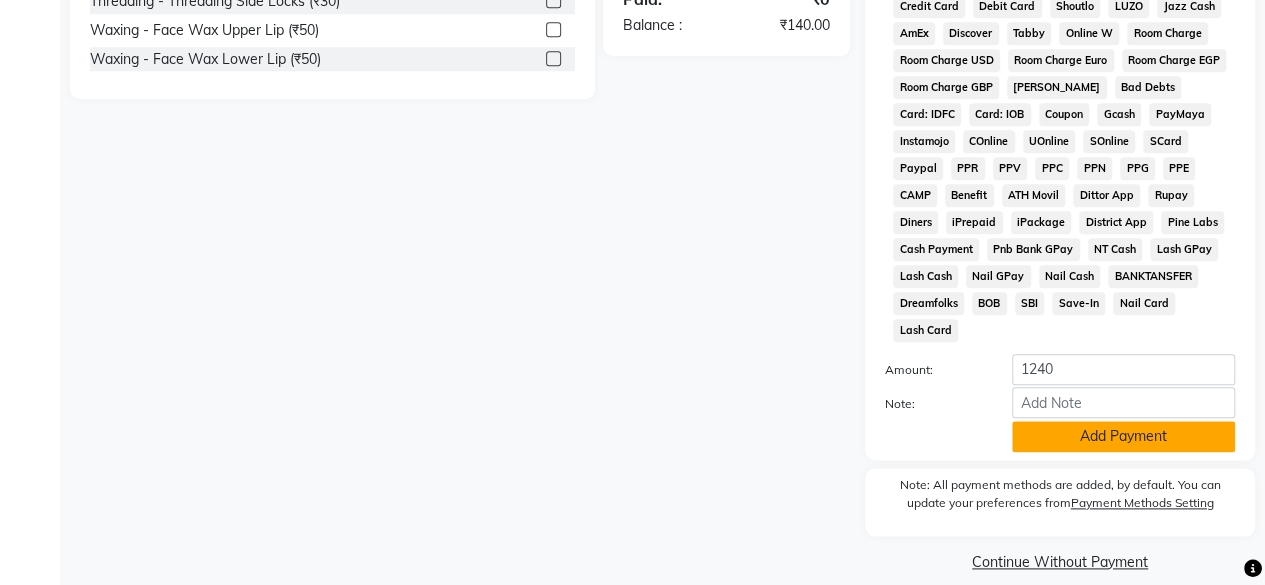 click on "Add Payment" 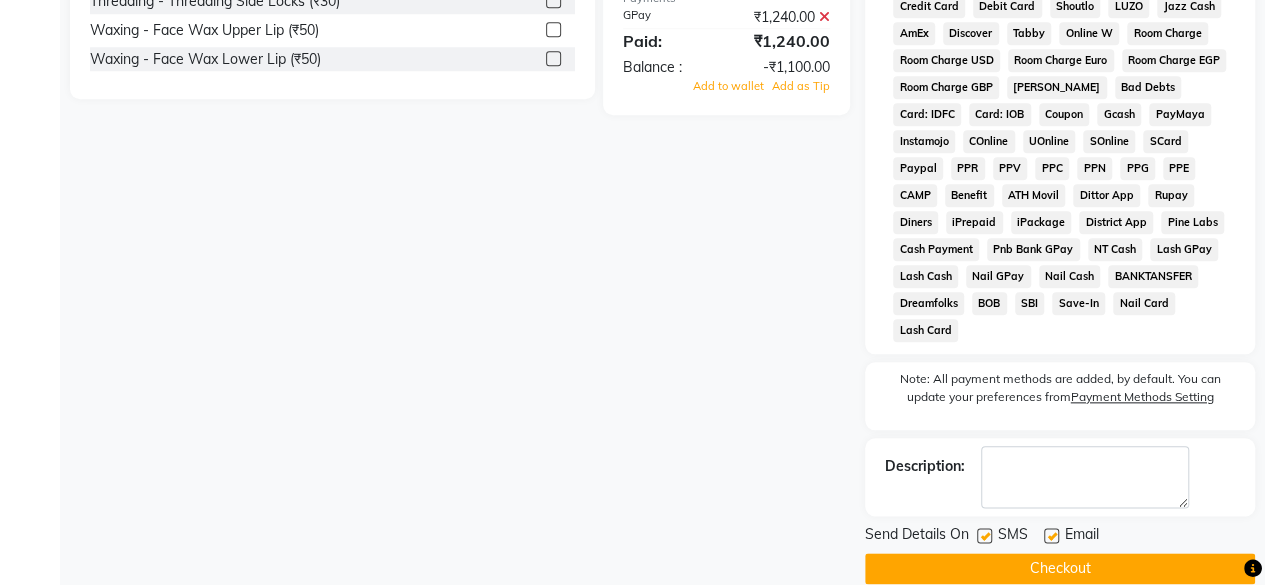 click 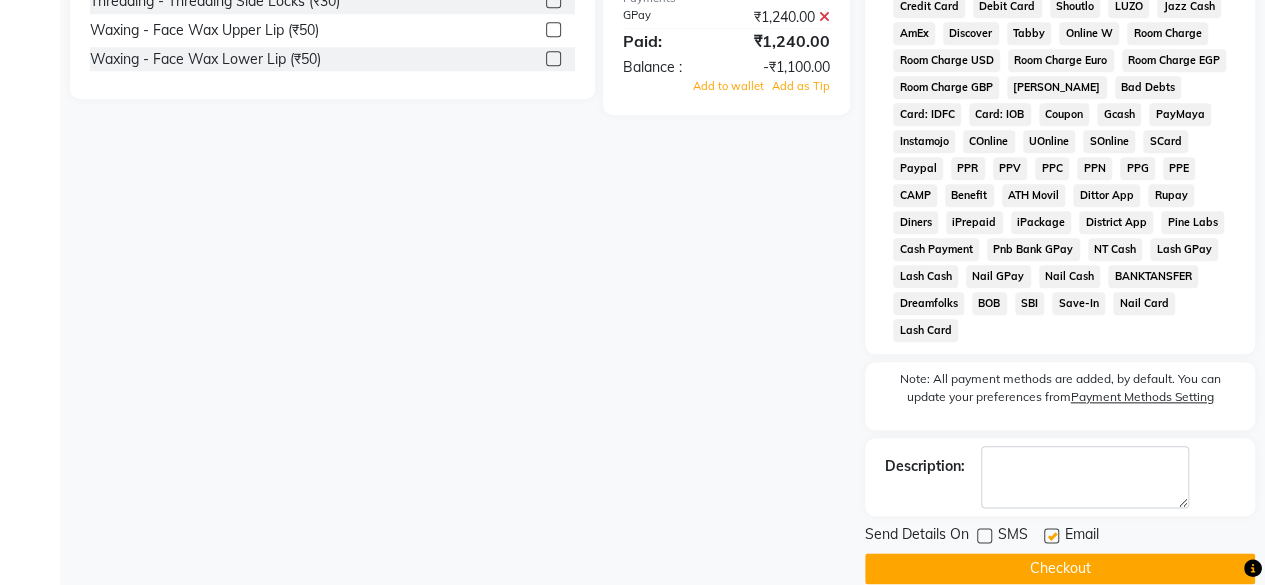 click on "Checkout" 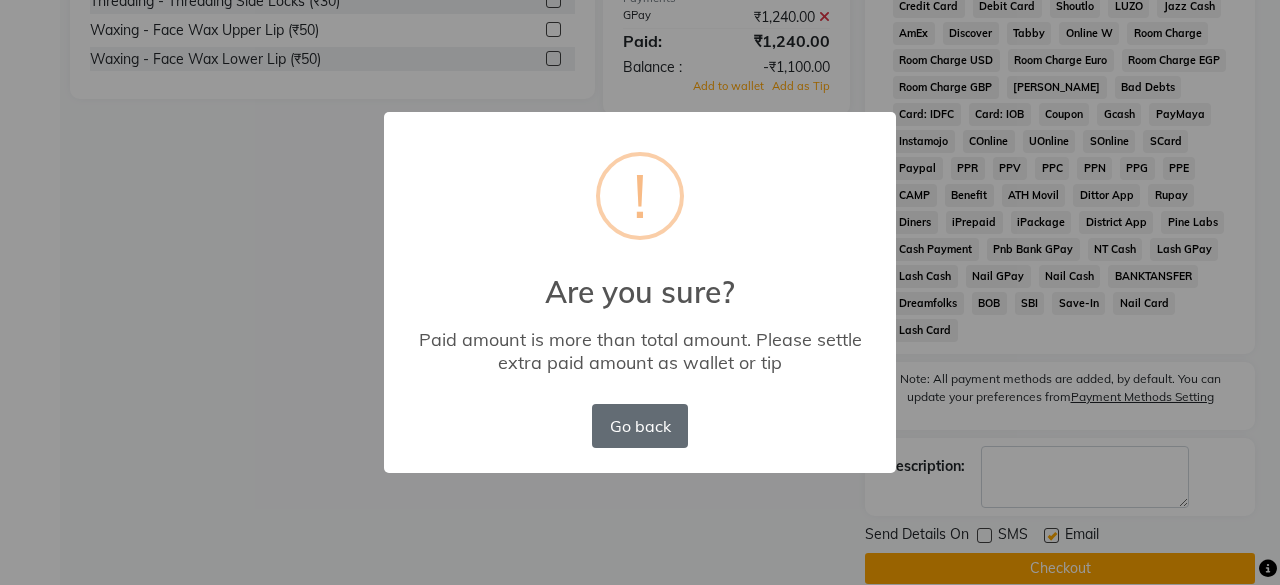 click on "Go back" at bounding box center [640, 426] 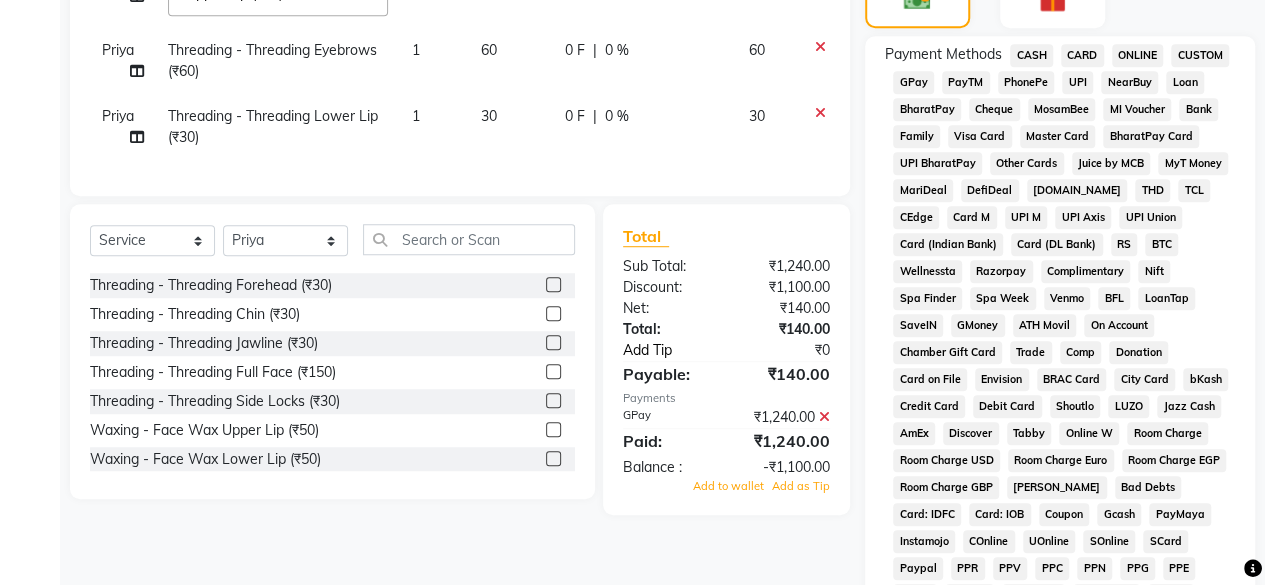 scroll, scrollTop: 272, scrollLeft: 0, axis: vertical 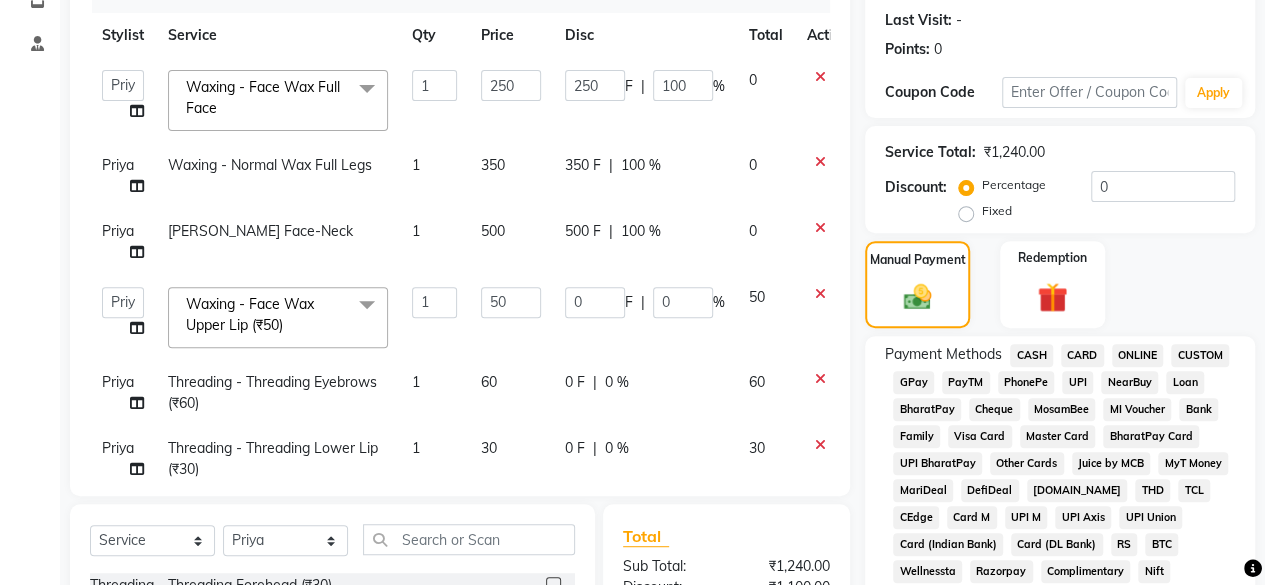 click on "0 F | 0 %" 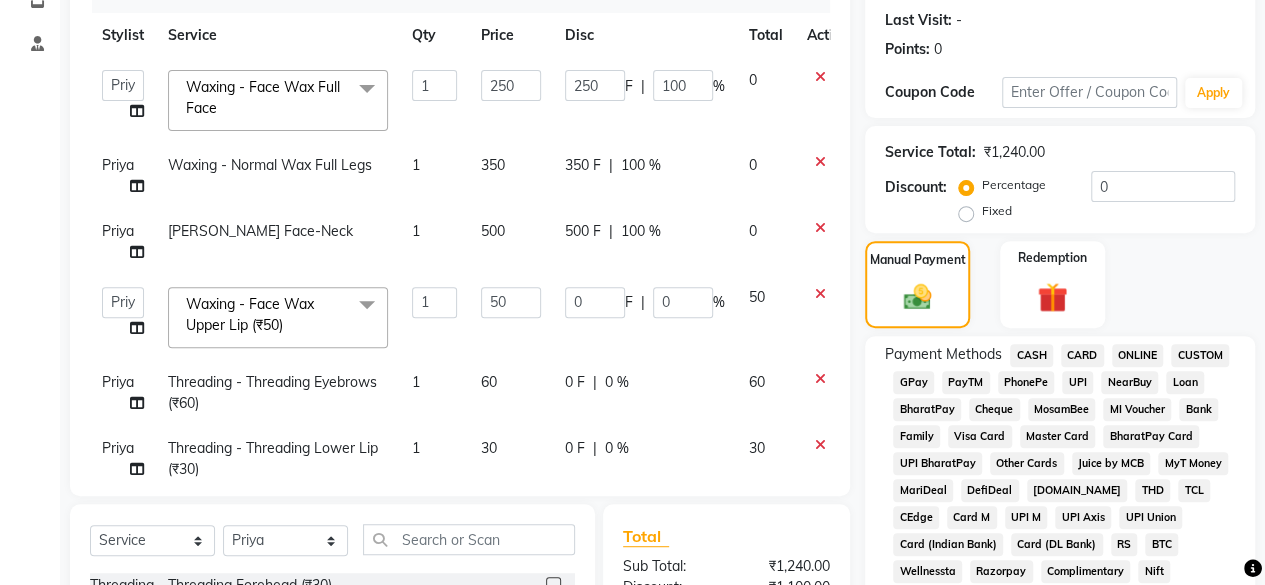 click on "0 F | 0 %" 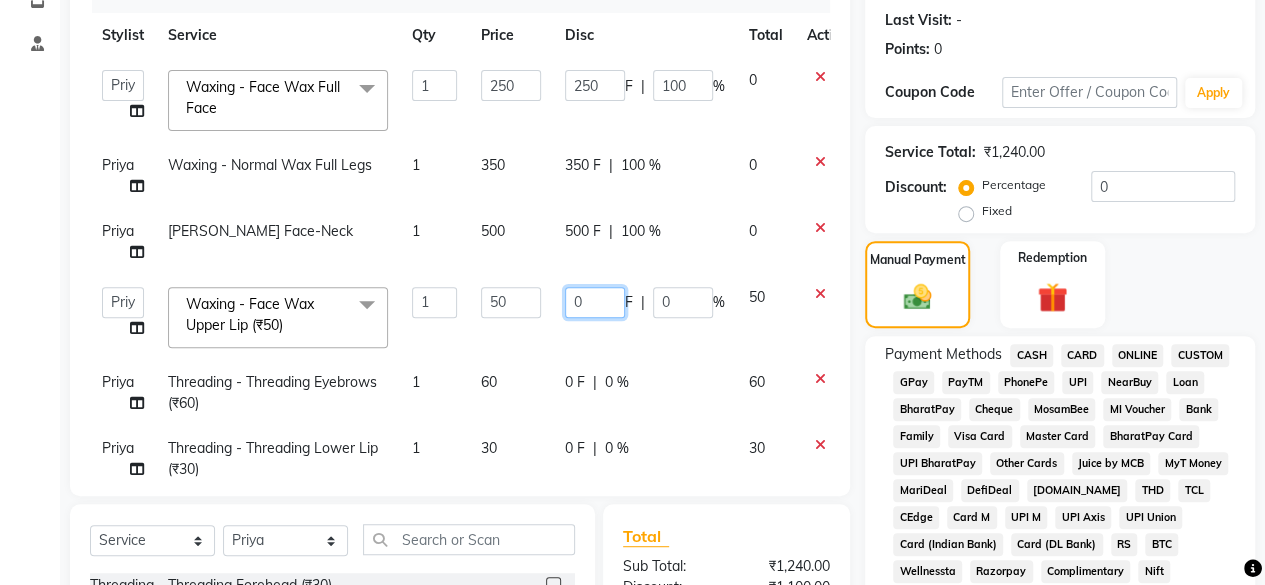 click on "0 F | 0 %" 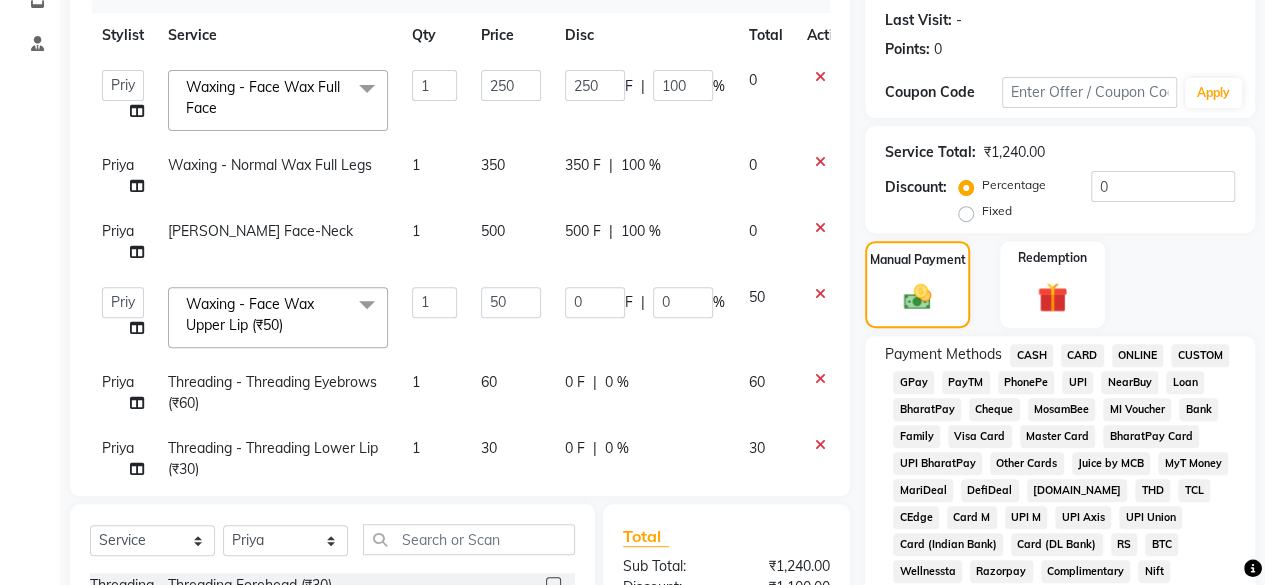 click on "0 F | 0 %" 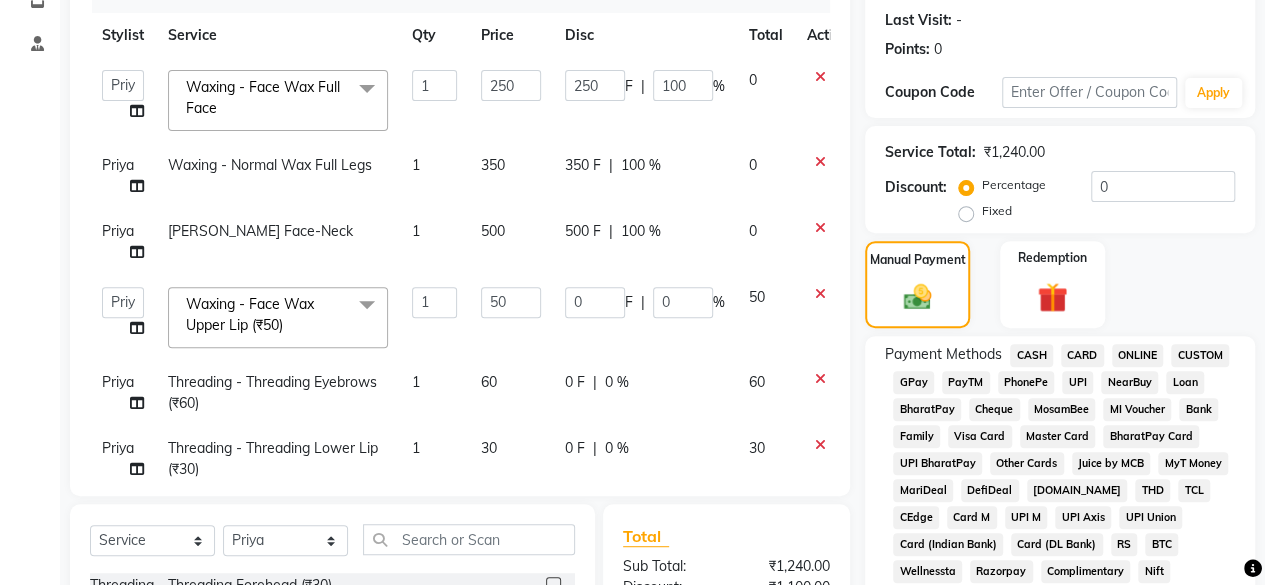 click on "0 F | 0 %" 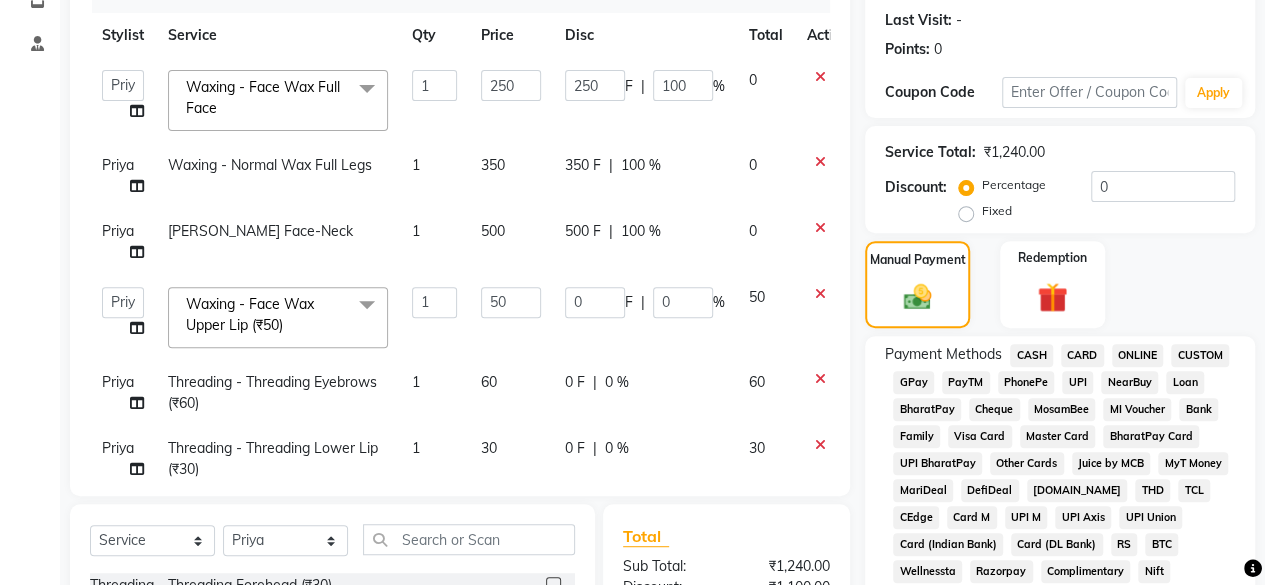 select on "84665" 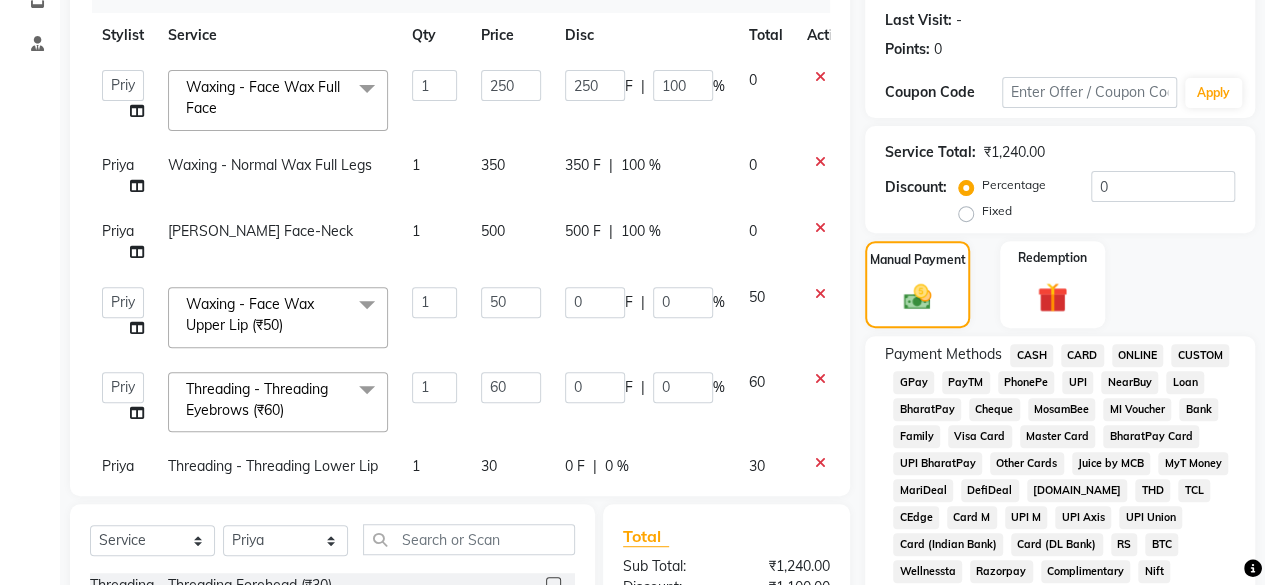 click on "0 F | 0 %" 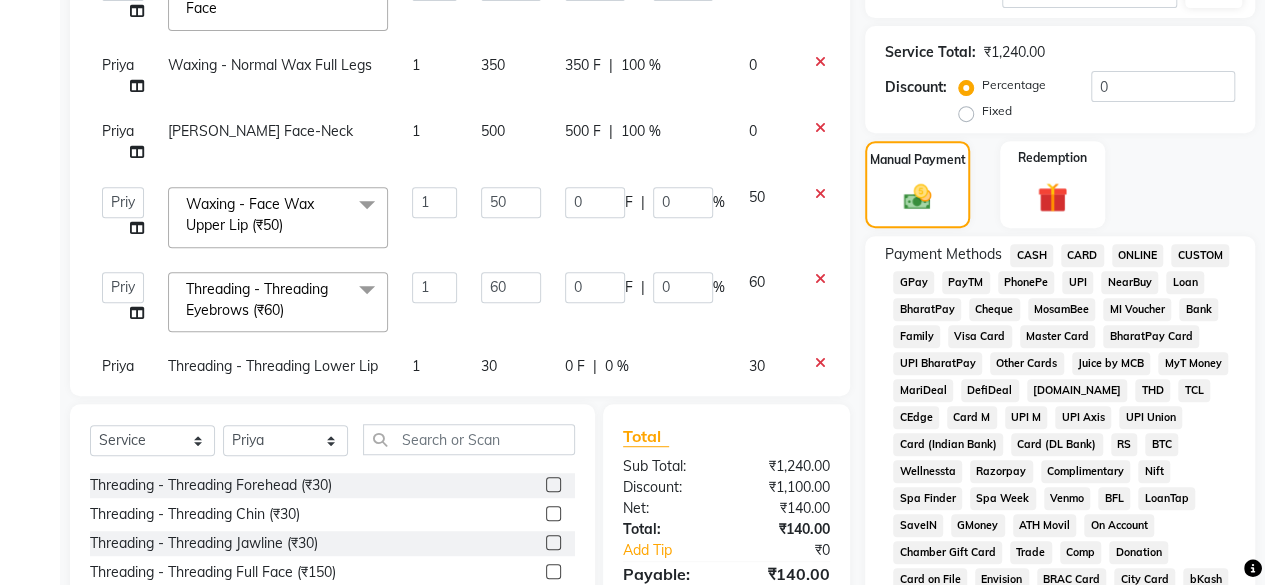click on "GPay" 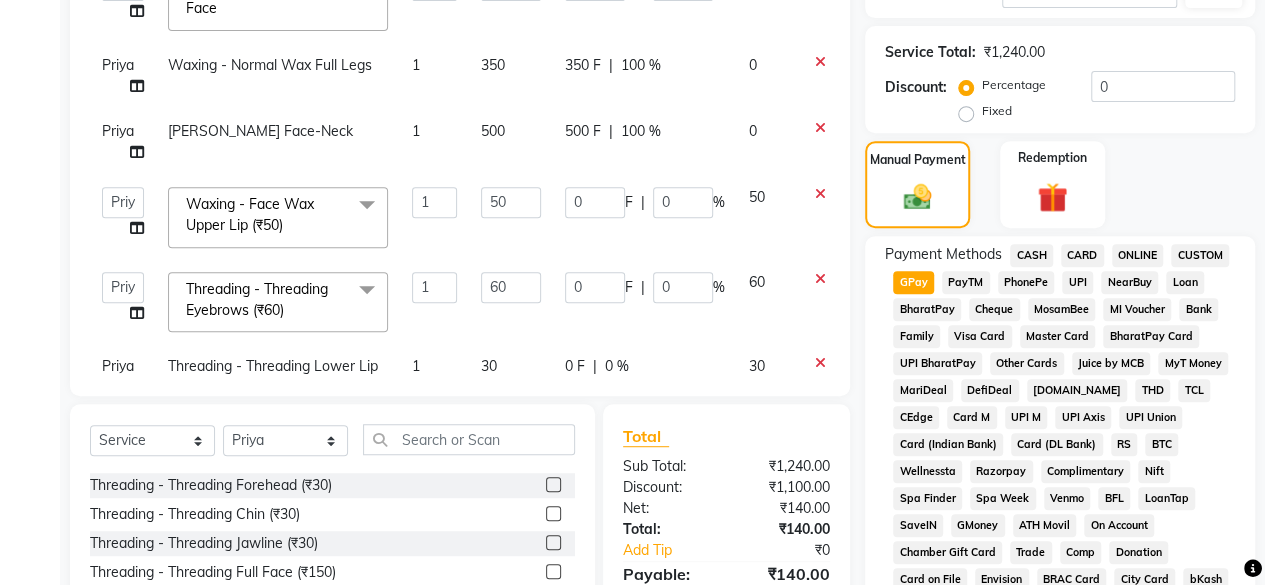 scroll, scrollTop: 872, scrollLeft: 0, axis: vertical 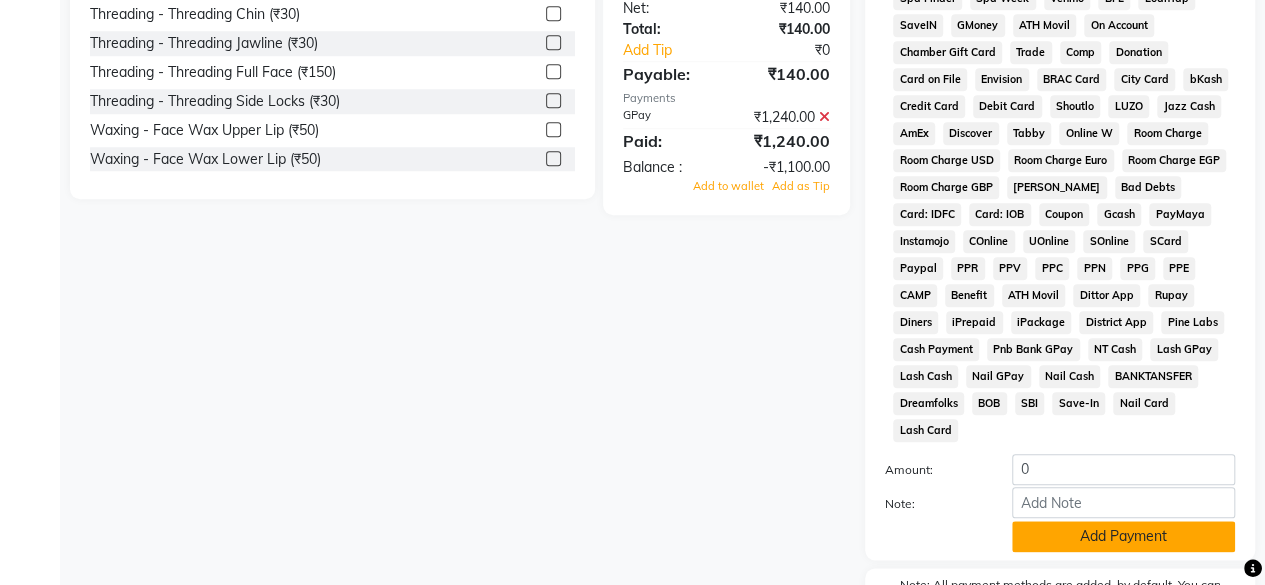 click on "Add Payment" 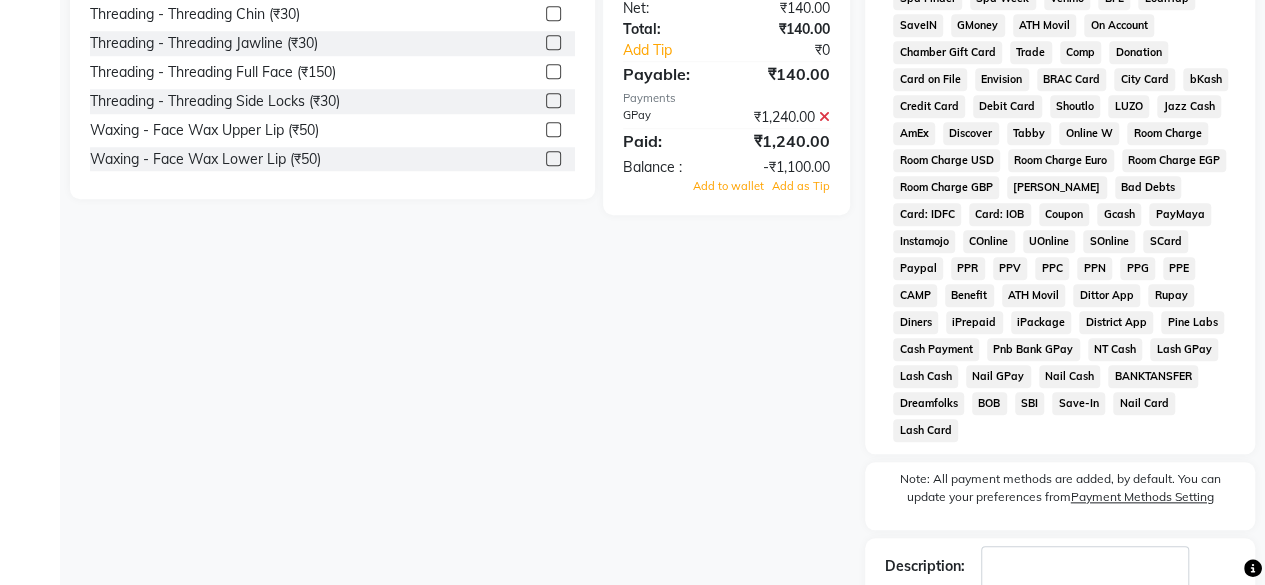 scroll, scrollTop: 978, scrollLeft: 0, axis: vertical 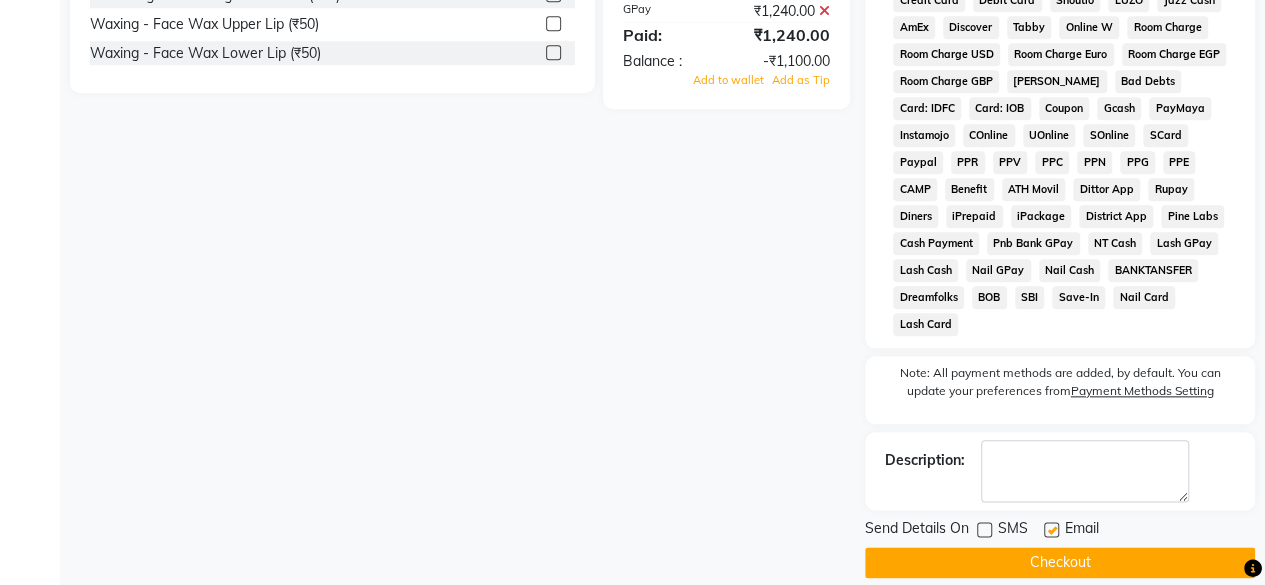 click on "Checkout" 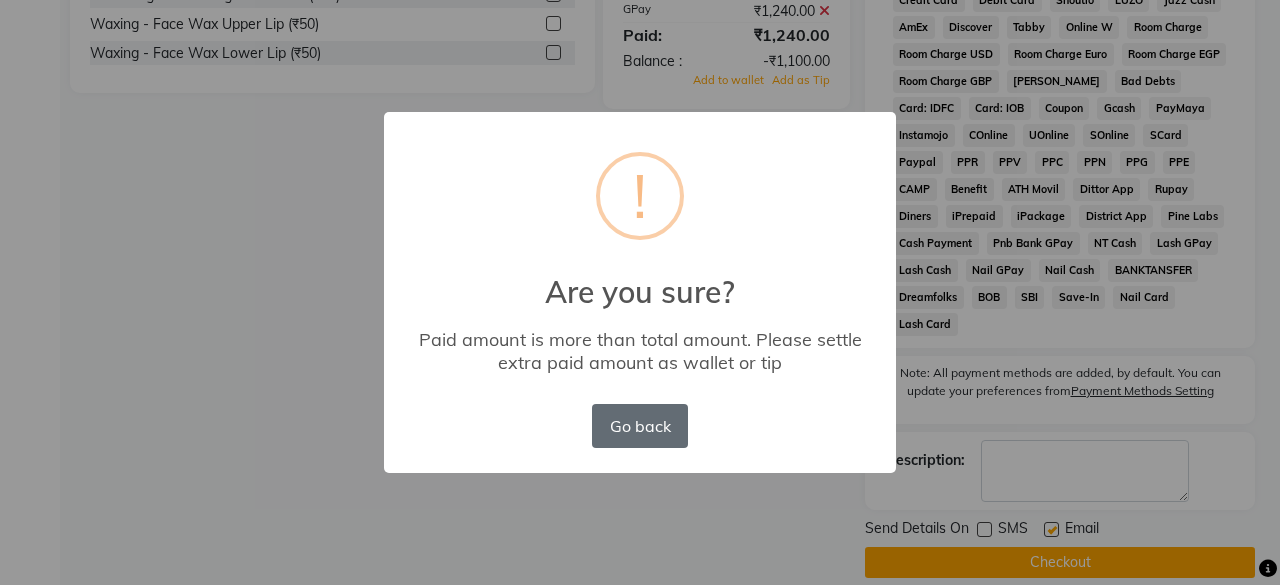 click on "Go back" at bounding box center [640, 426] 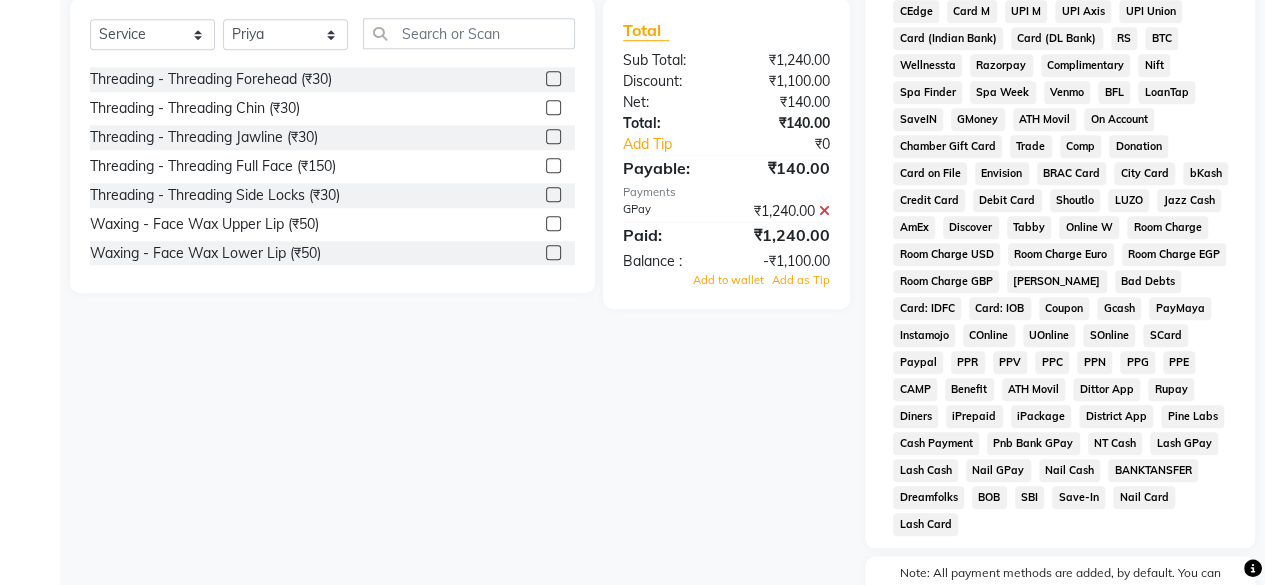 scroll, scrollTop: 78, scrollLeft: 0, axis: vertical 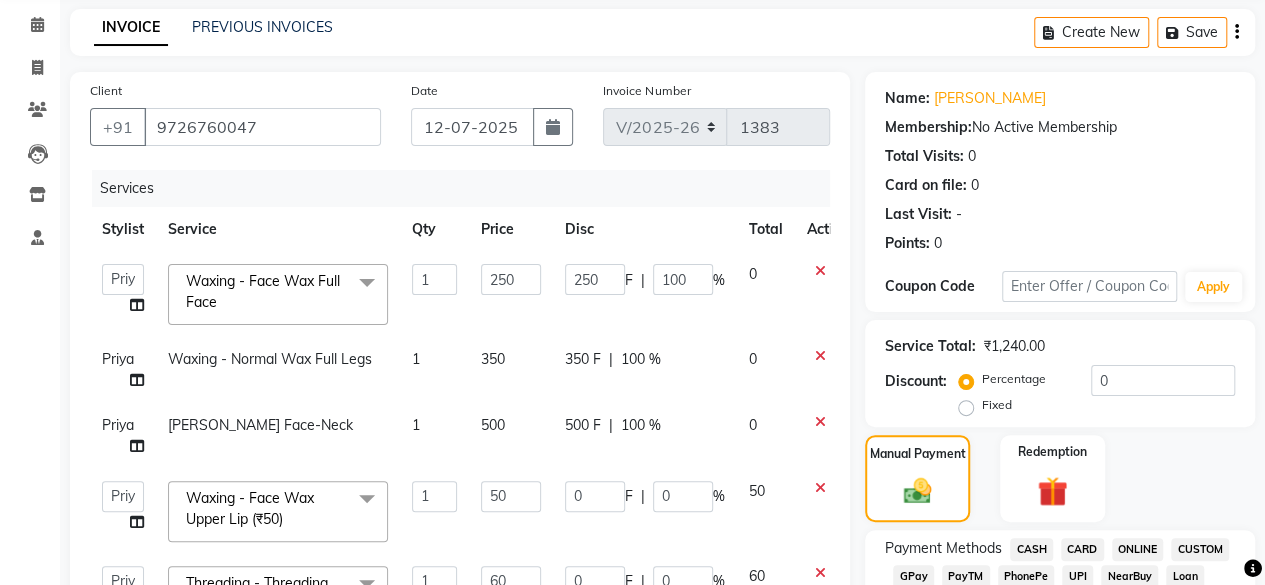 click on "350" 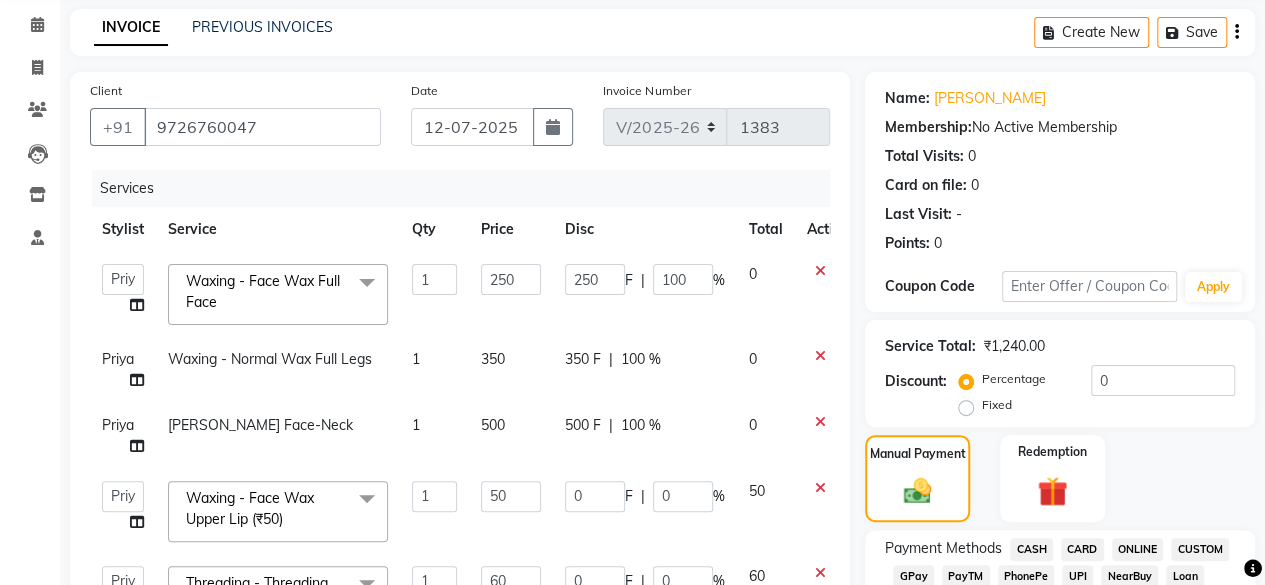 select on "84665" 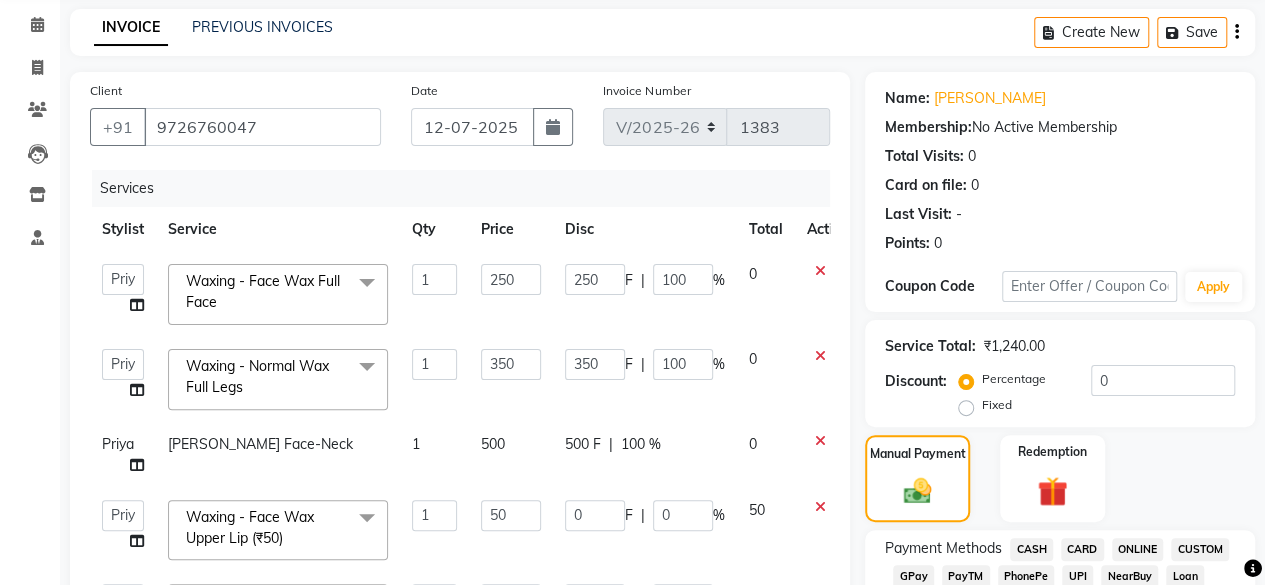 click on "500" 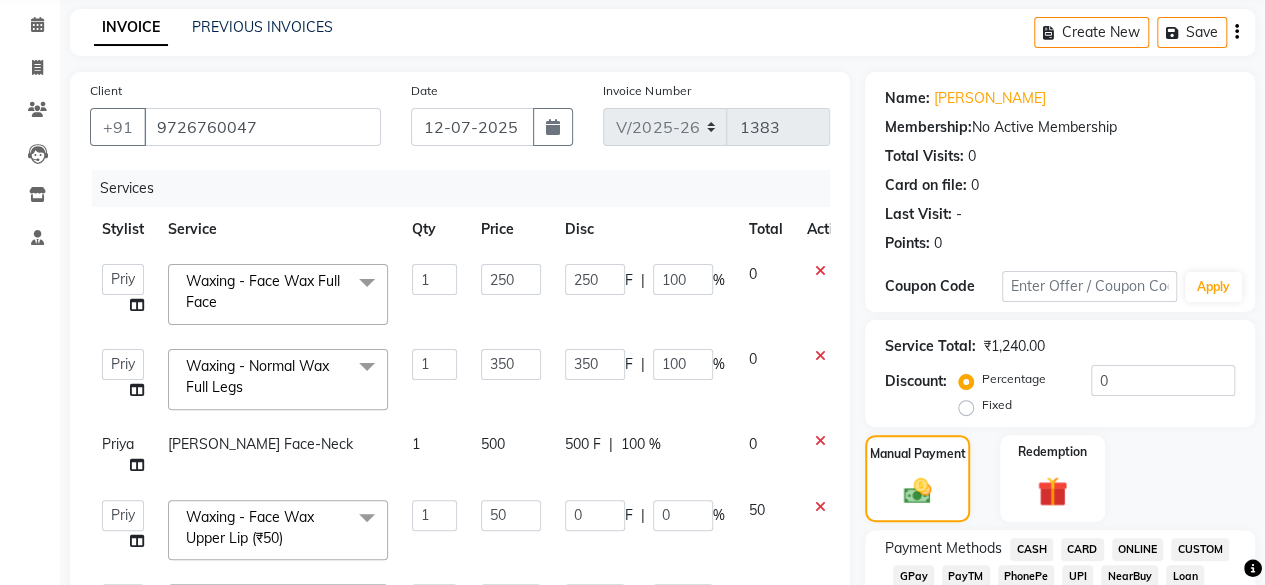 select on "84665" 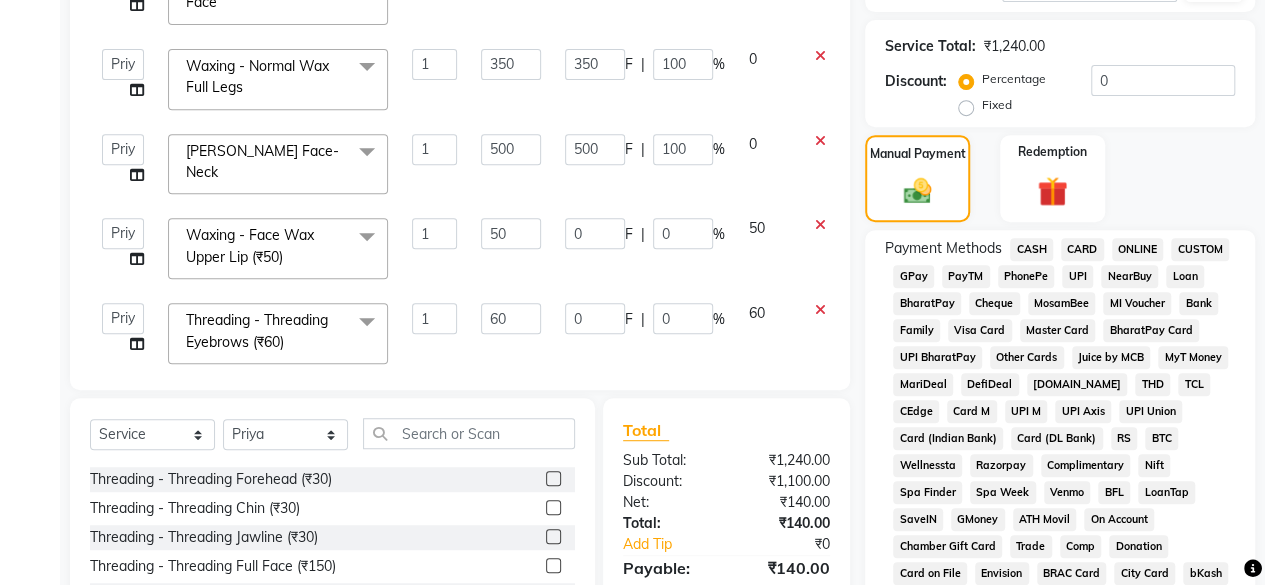 scroll, scrollTop: 78, scrollLeft: 0, axis: vertical 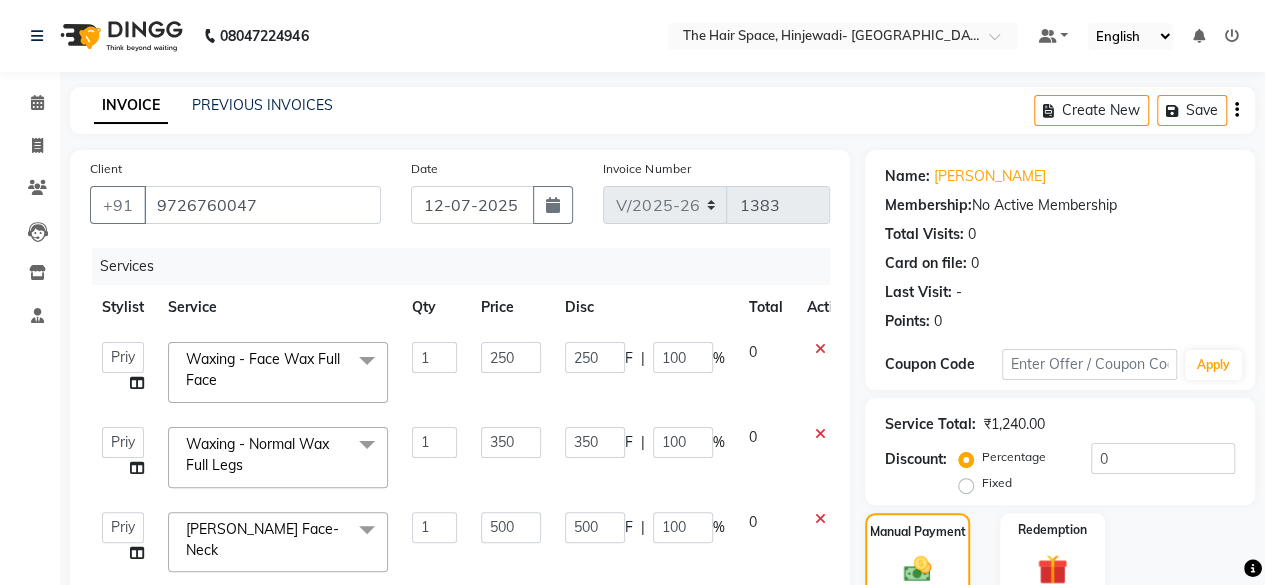 click 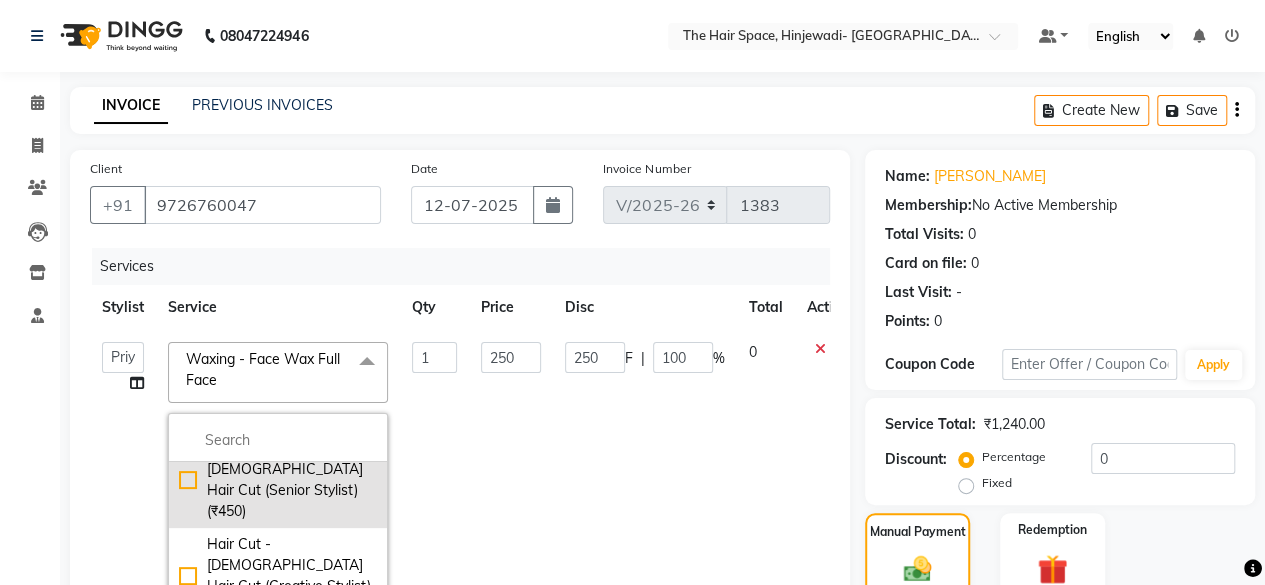 scroll, scrollTop: 700, scrollLeft: 0, axis: vertical 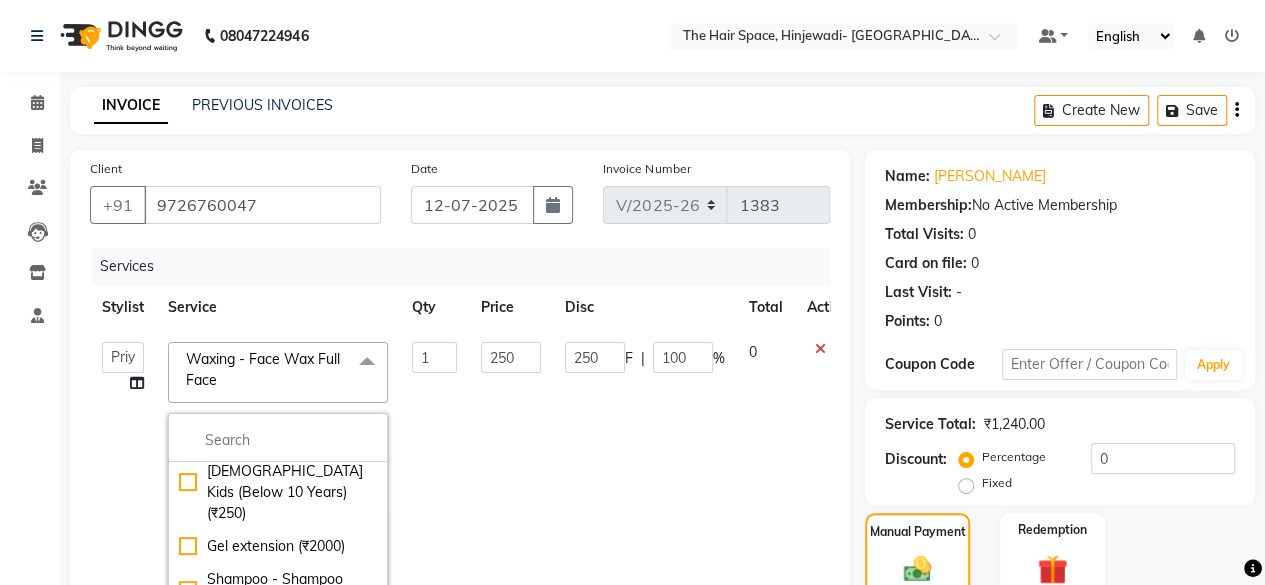 click on "250" 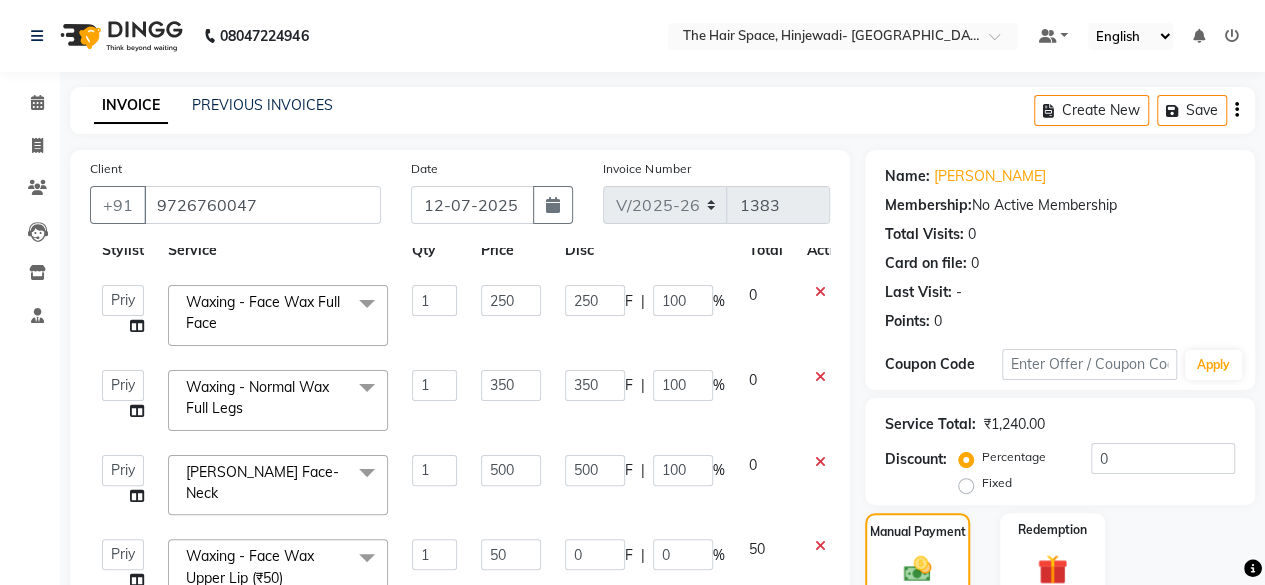 scroll, scrollTop: 100, scrollLeft: 0, axis: vertical 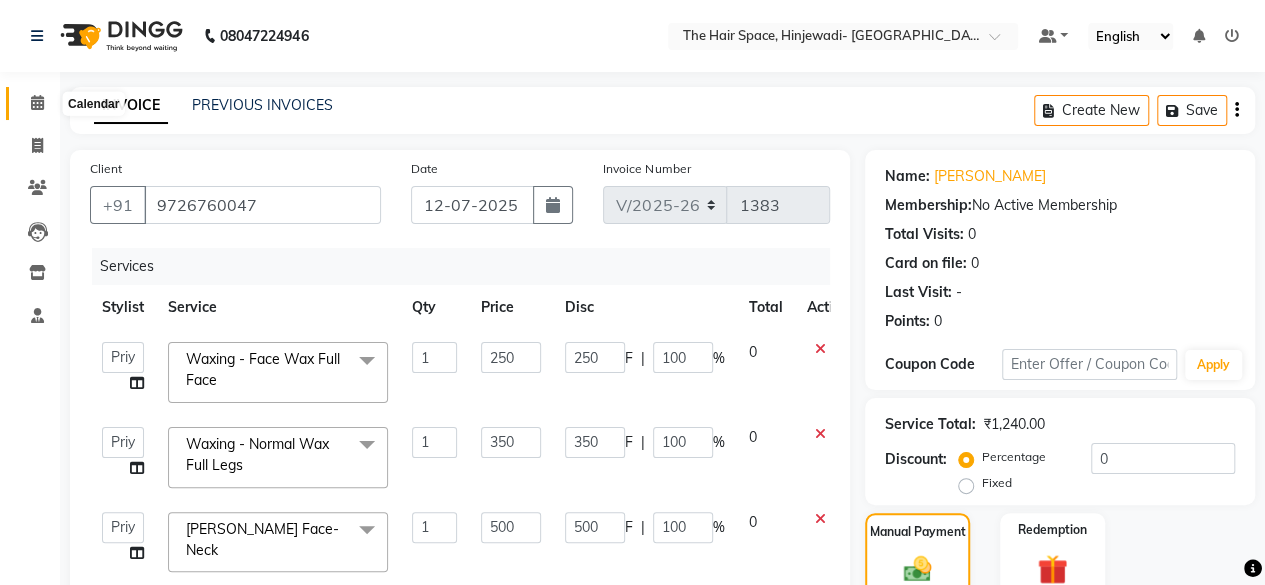 click 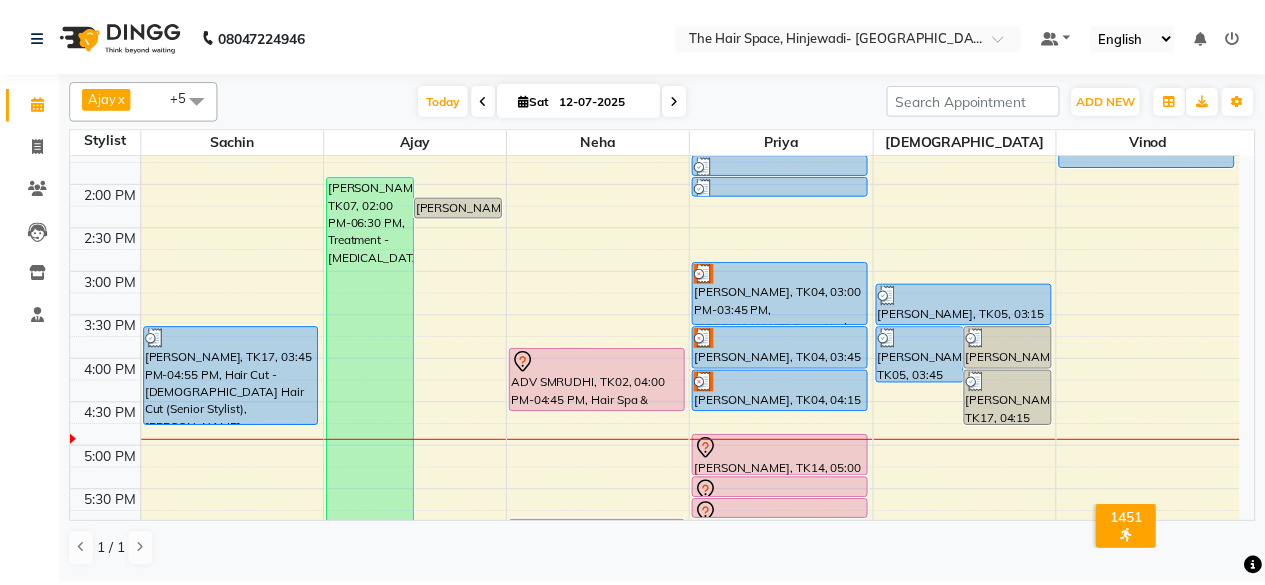 scroll, scrollTop: 500, scrollLeft: 0, axis: vertical 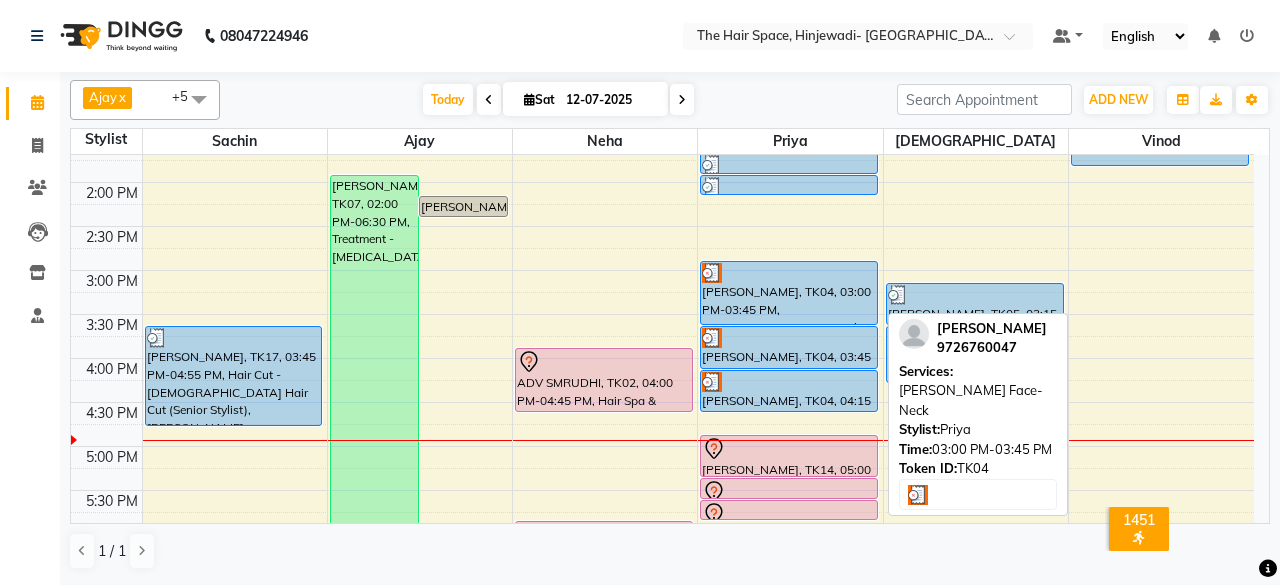 click at bounding box center [789, 273] 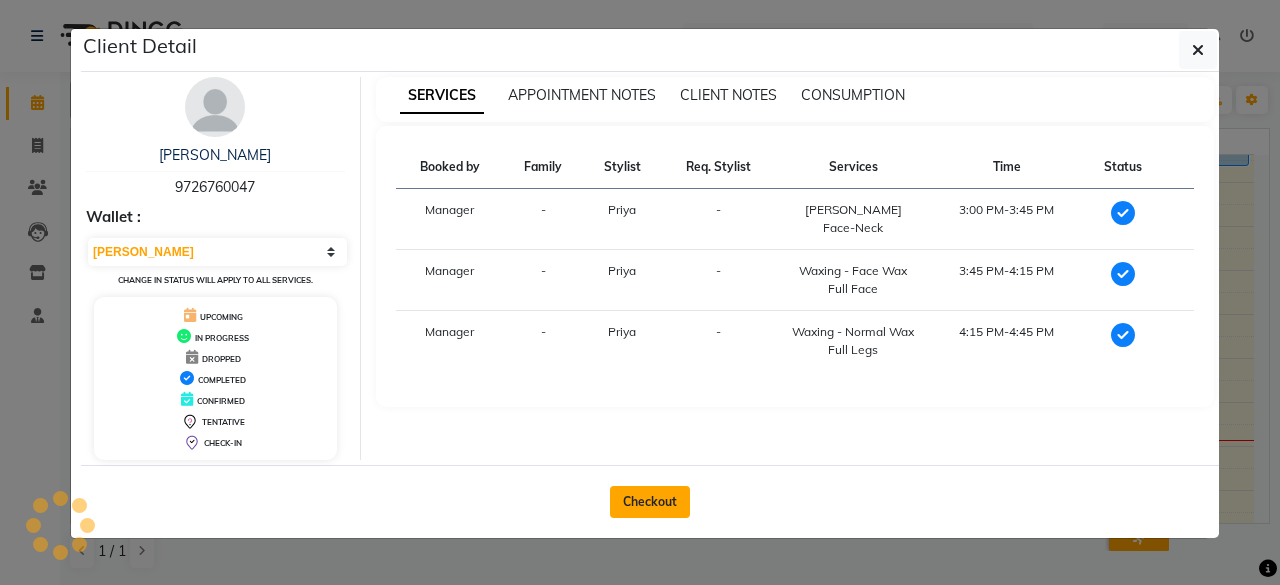 click on "Checkout" 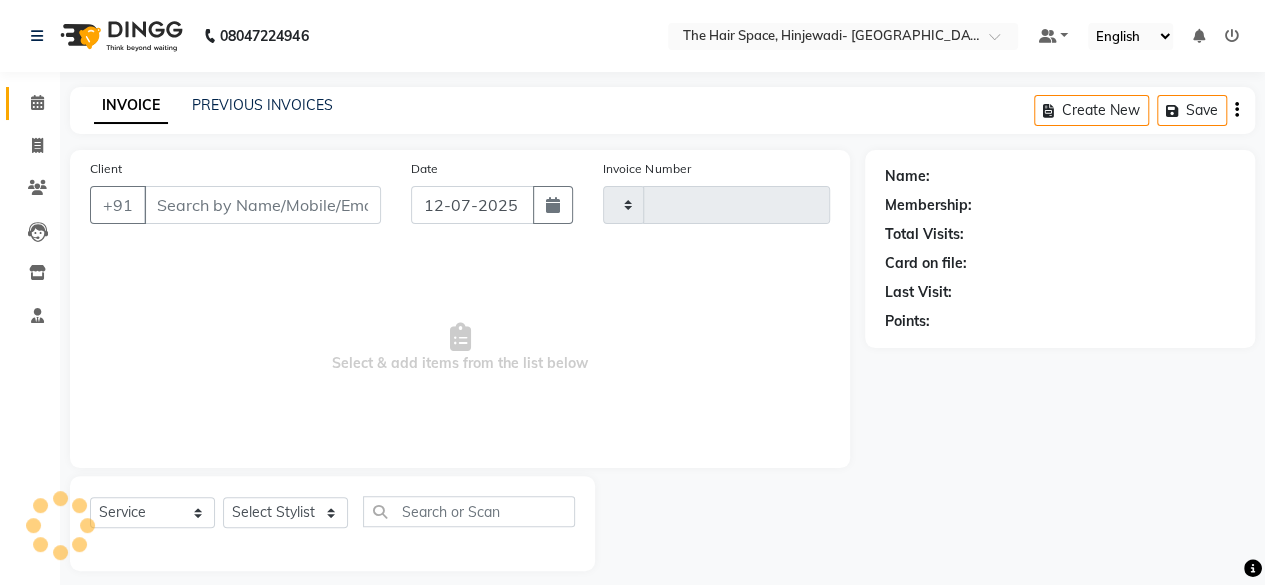 type on "1383" 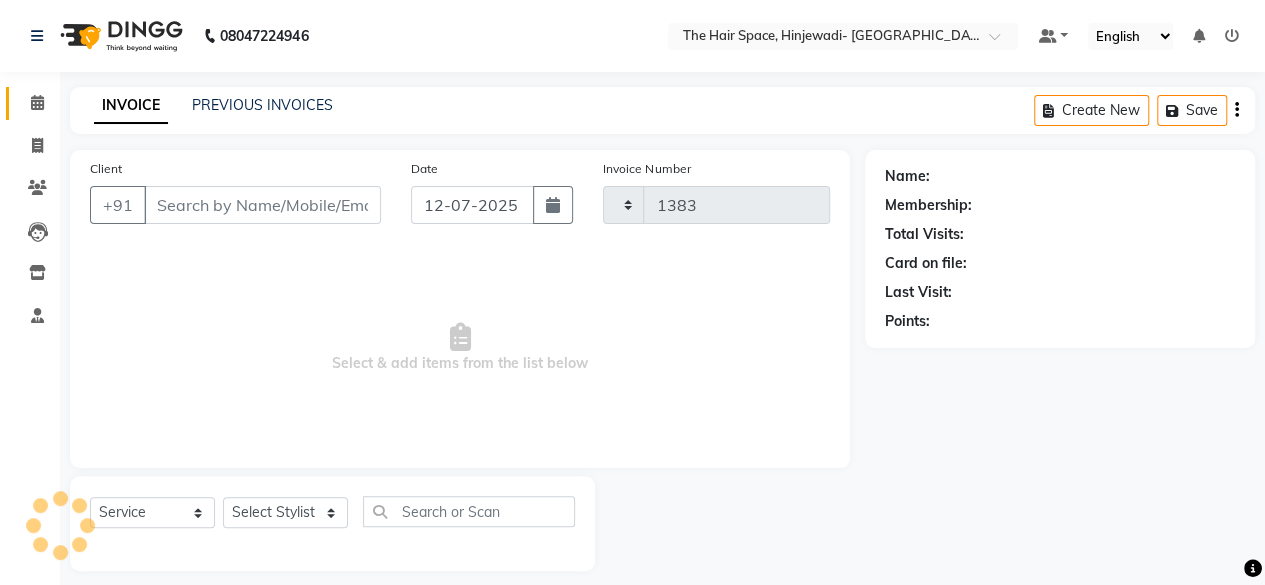 select on "6697" 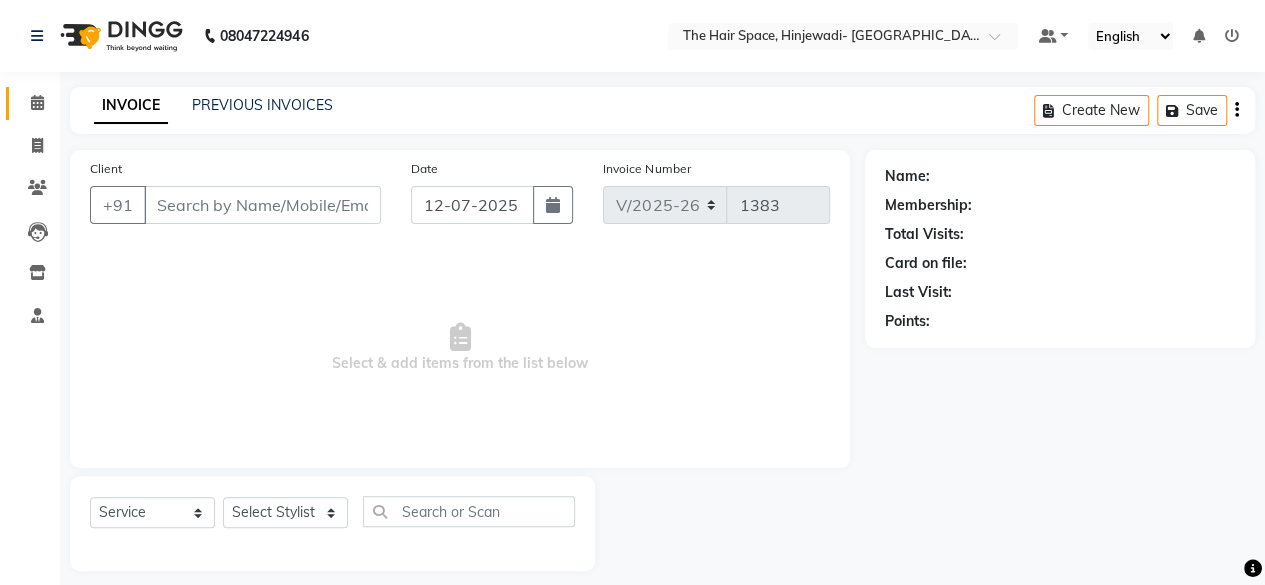 scroll, scrollTop: 15, scrollLeft: 0, axis: vertical 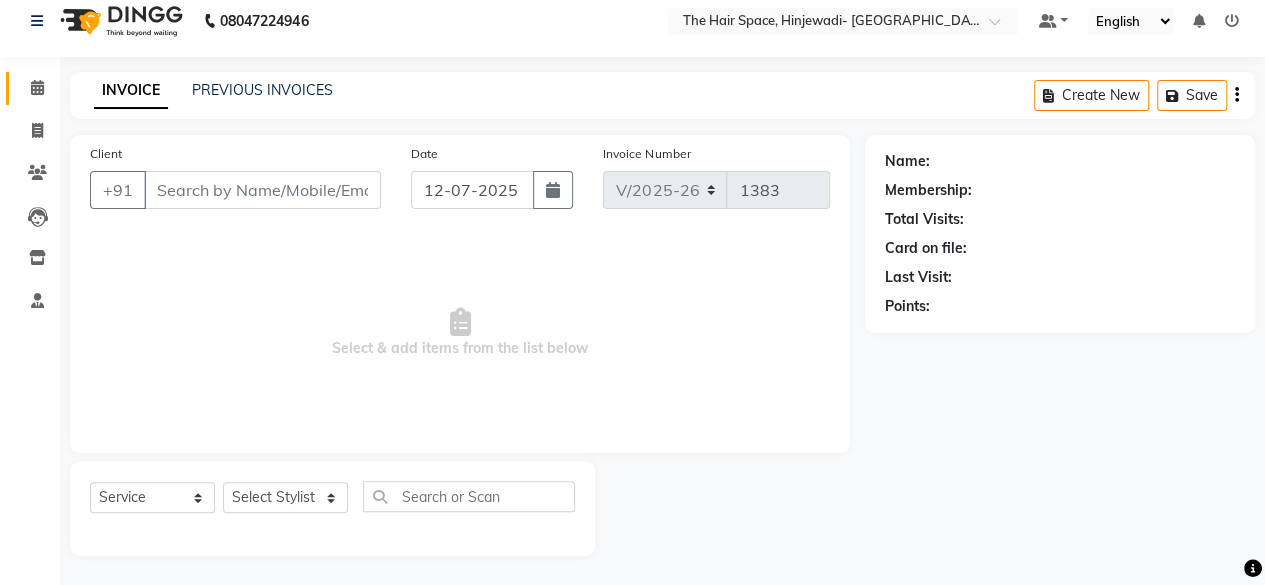 type on "9726760047" 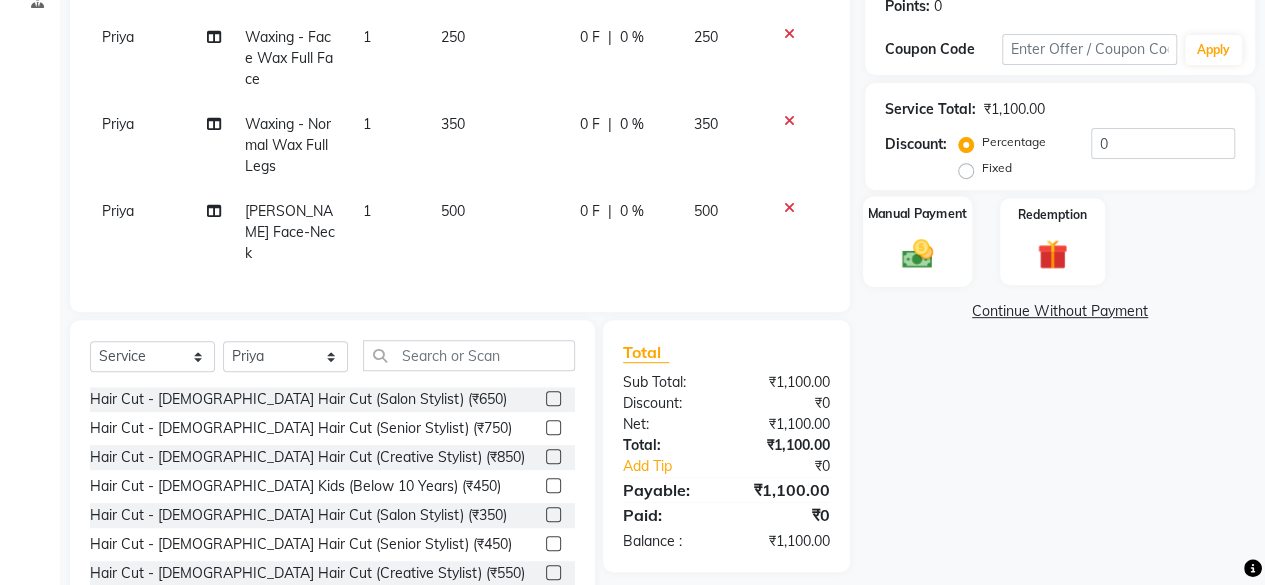 scroll, scrollTop: 368, scrollLeft: 0, axis: vertical 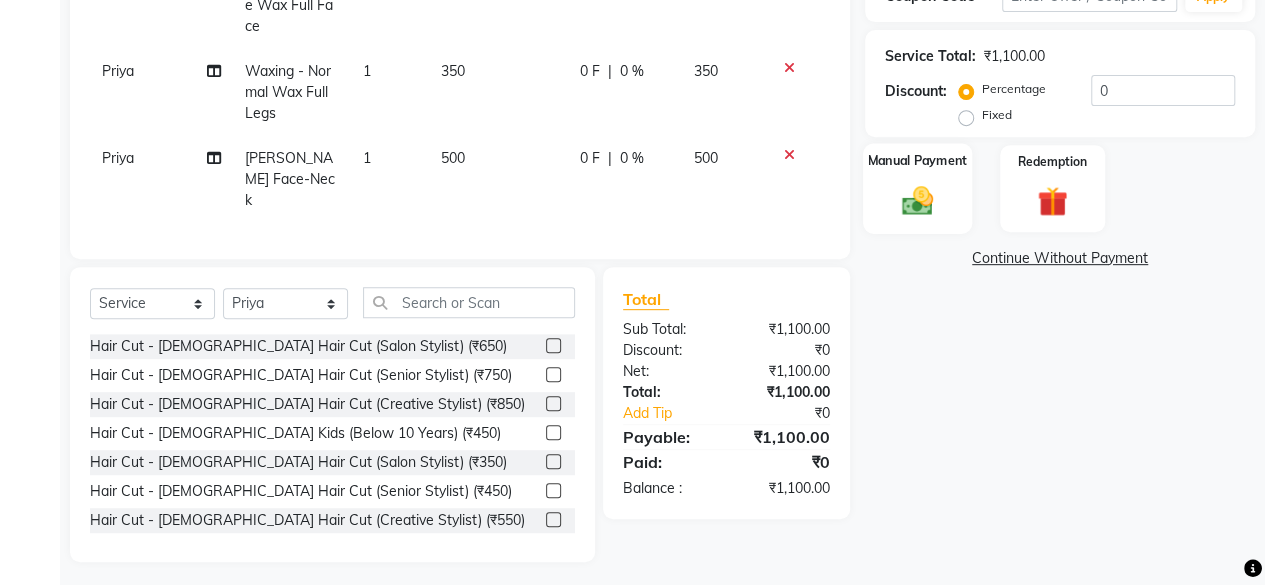 click on "Manual Payment" 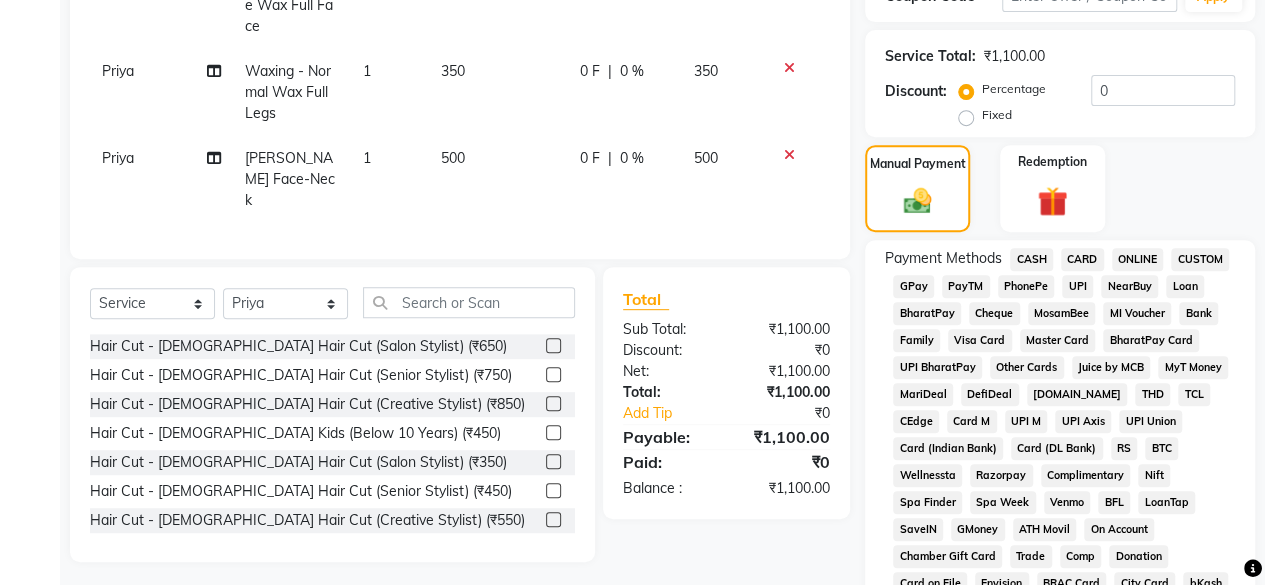 scroll, scrollTop: 468, scrollLeft: 0, axis: vertical 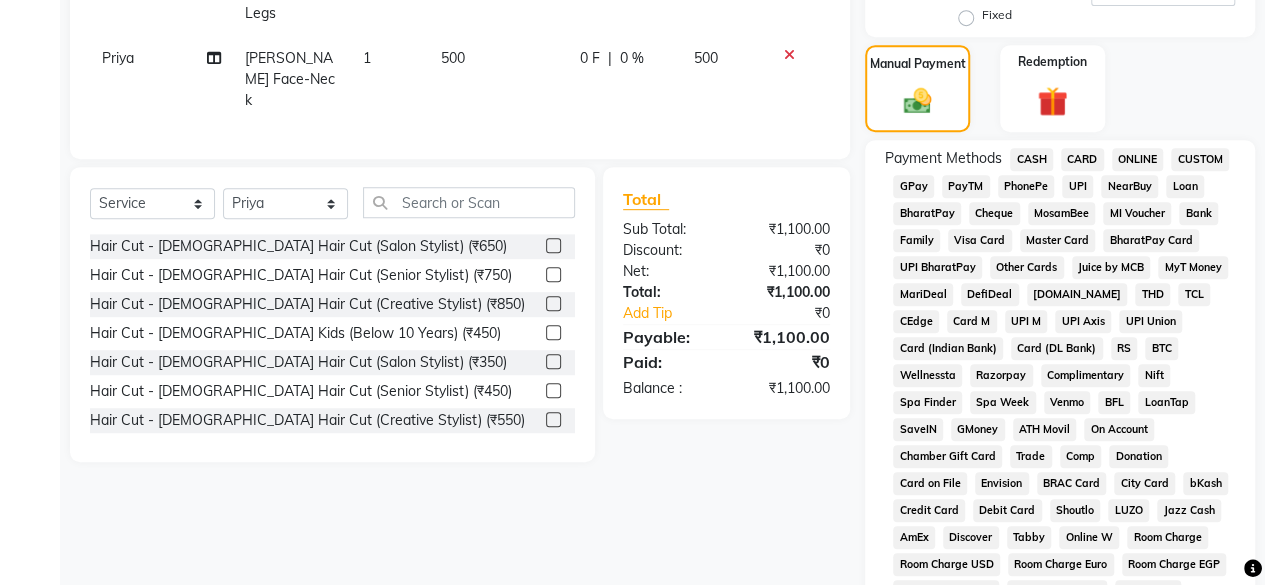click on "GPay" 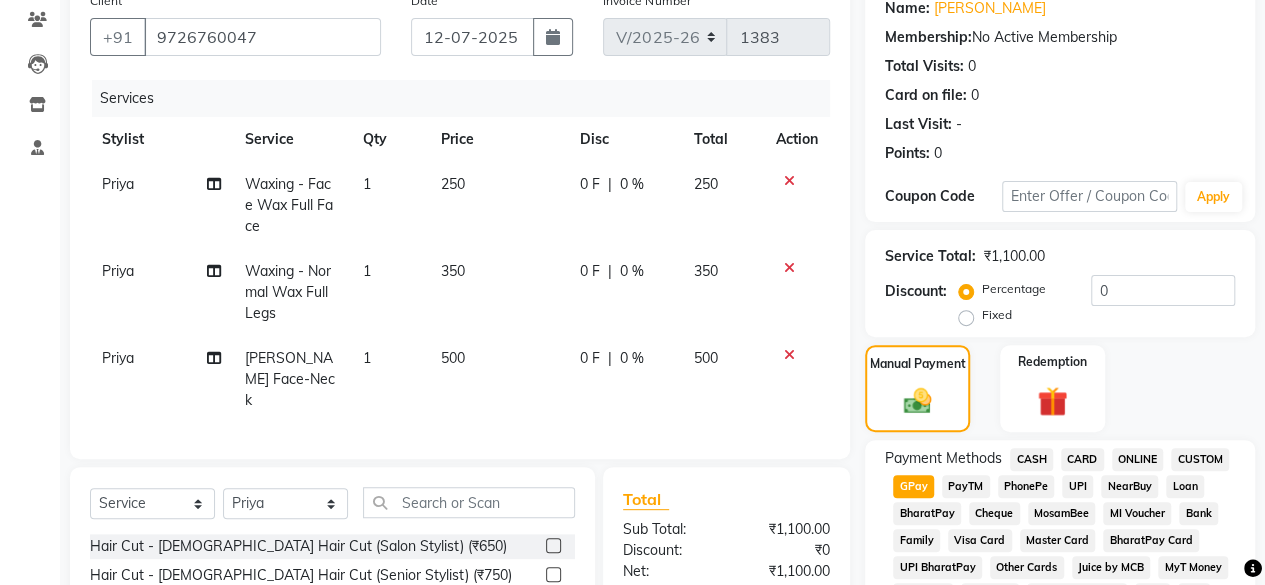 scroll, scrollTop: 68, scrollLeft: 0, axis: vertical 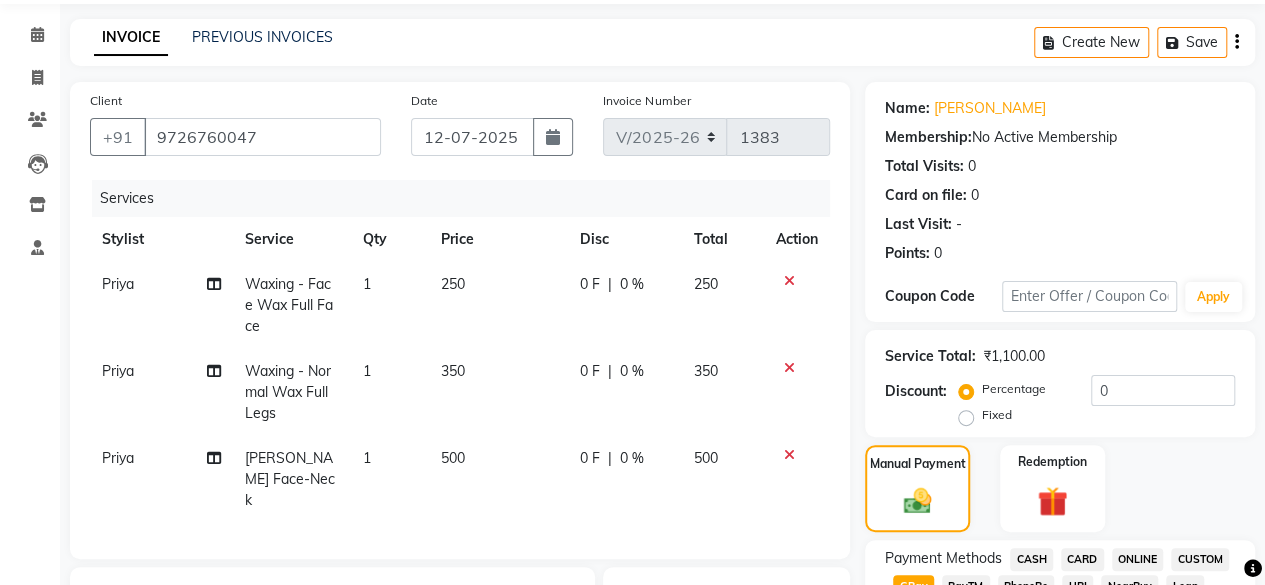 click on "0 %" 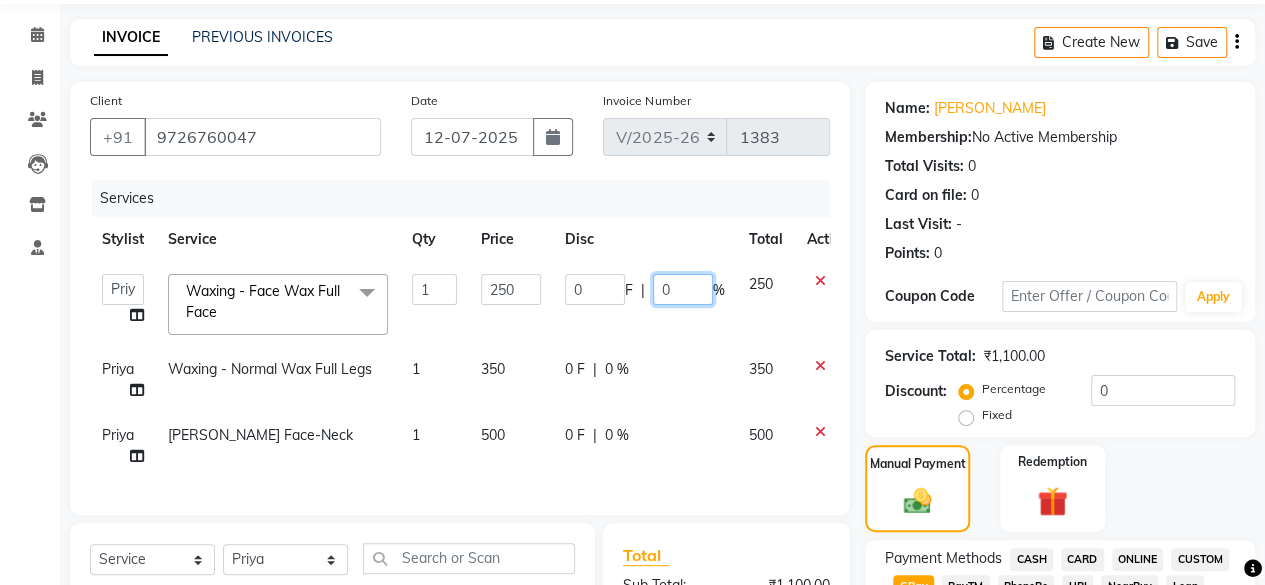 click on "0" 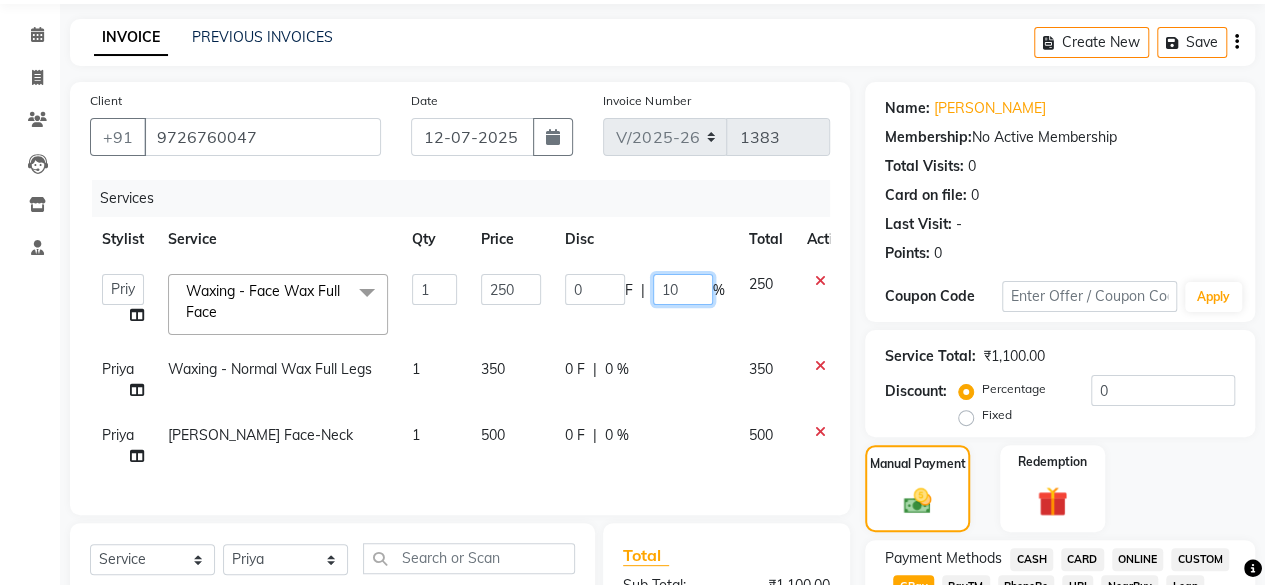 type on "100" 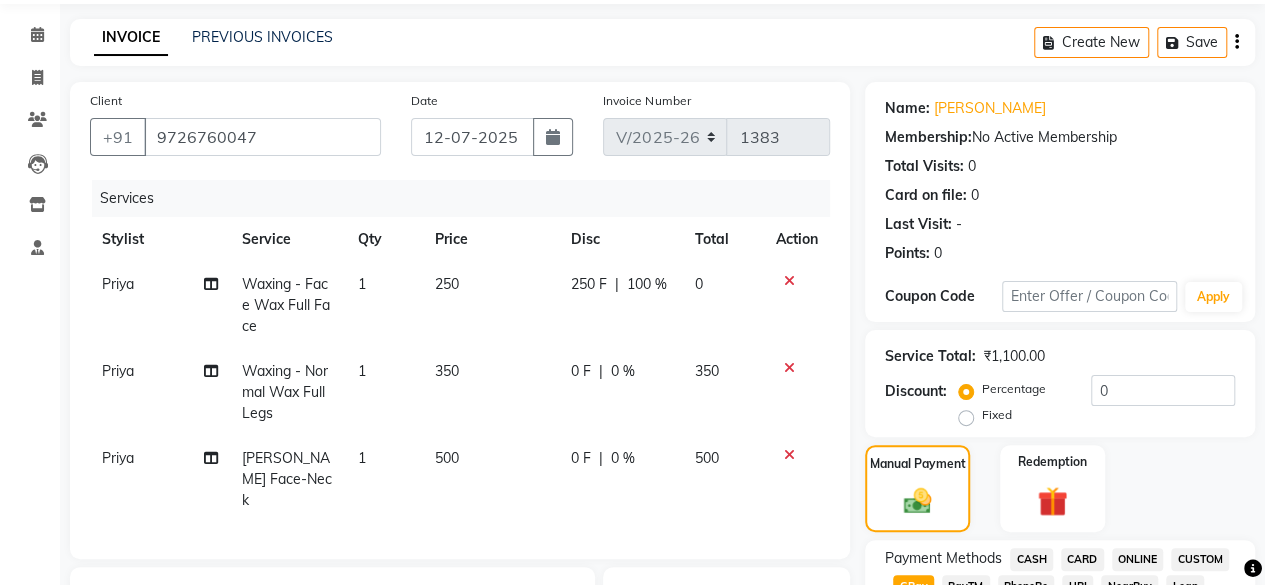 click on "Priya Waxing - Face Wax Full Face 1 250 250 F | 100 % 0" 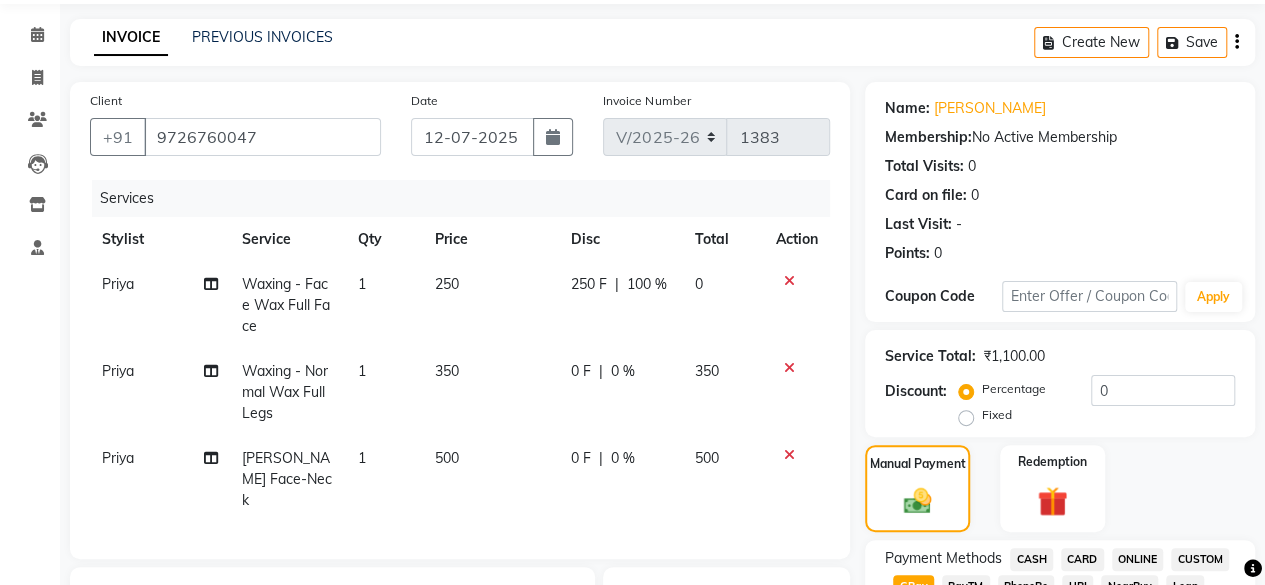 click on "0 F | 0 %" 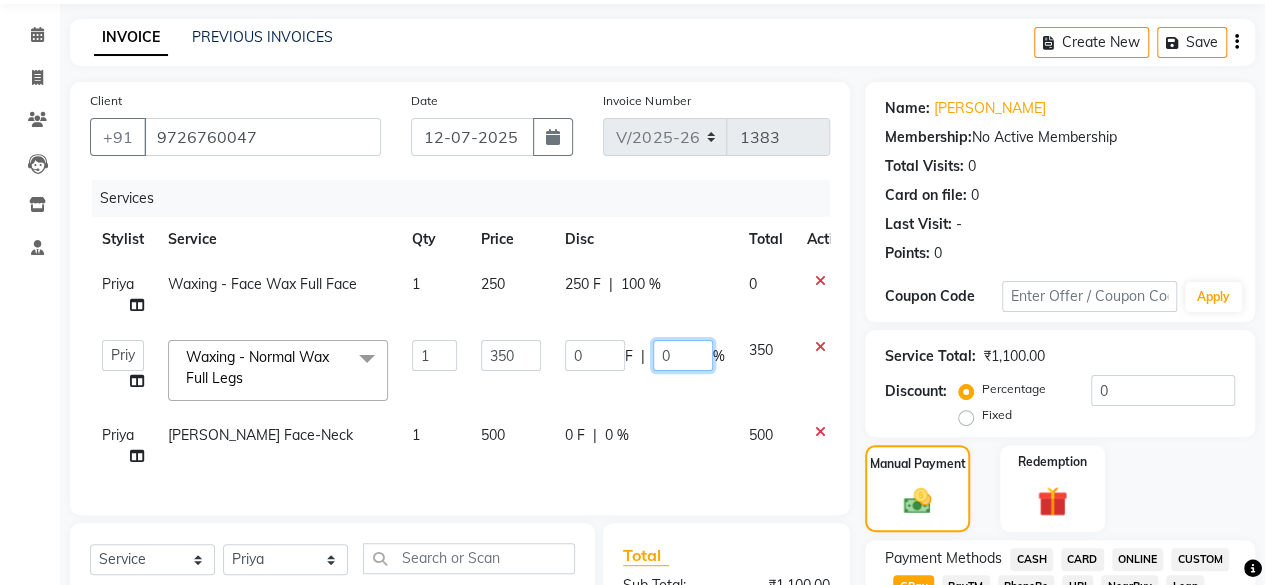 click on "0" 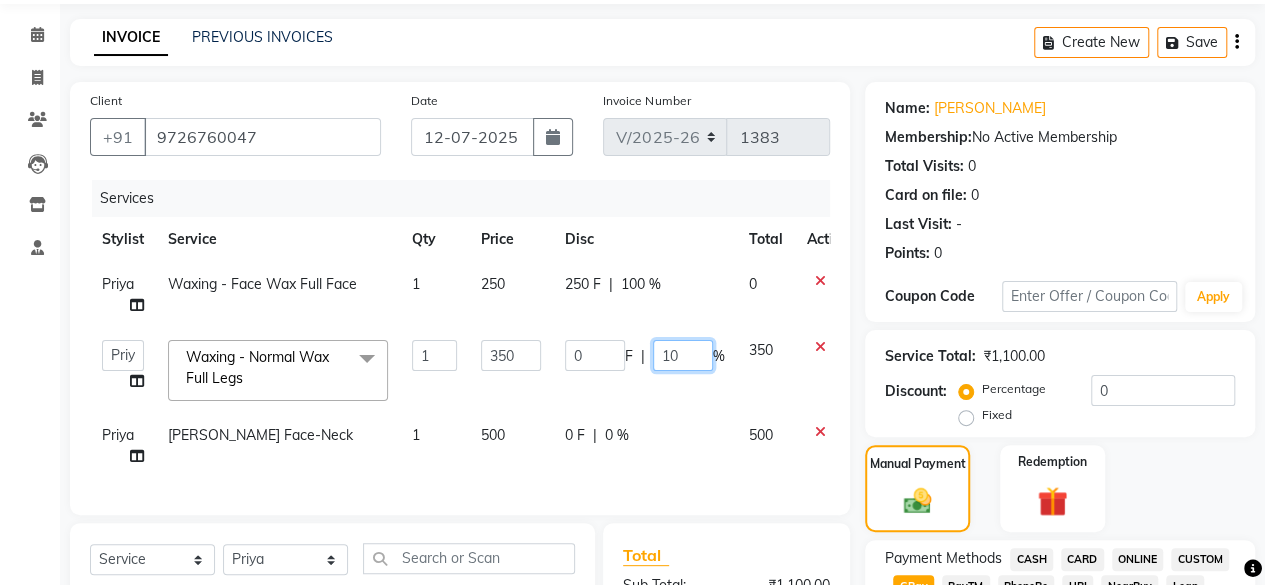 type on "100" 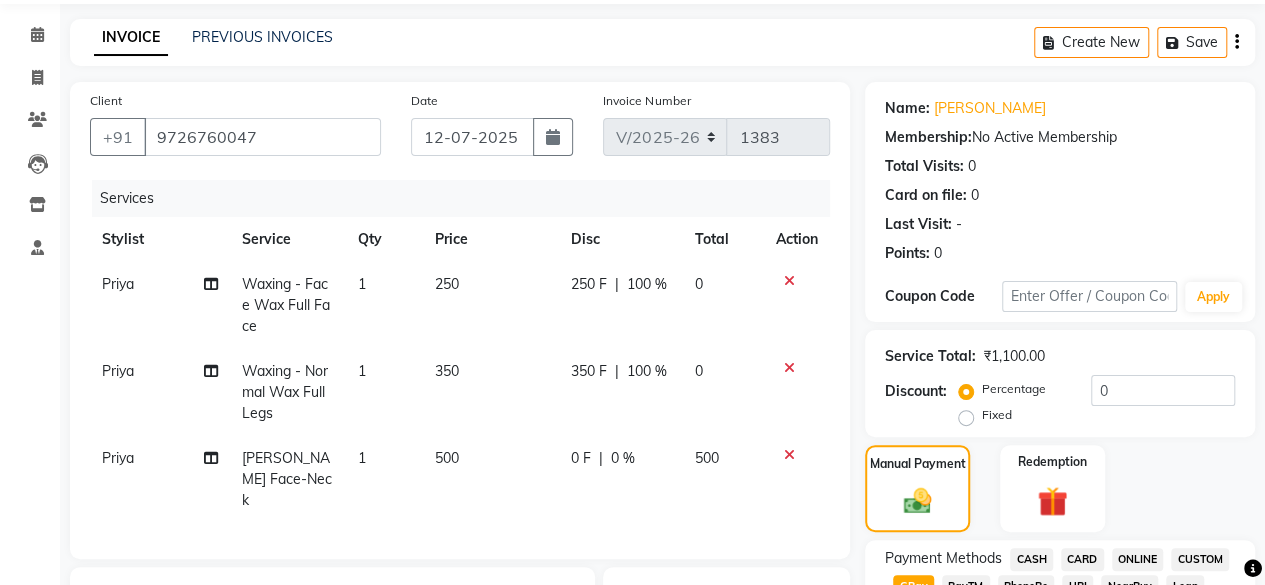click on "Priya Waxing - Face Wax Full Face 1 250 250 F | 100 % 0 Priya Waxing - Normal Wax Full Legs 1 350 350 F | 100 % 0 Priya [PERSON_NAME] Face-Neck 1 500 0 F | 0 % 500" 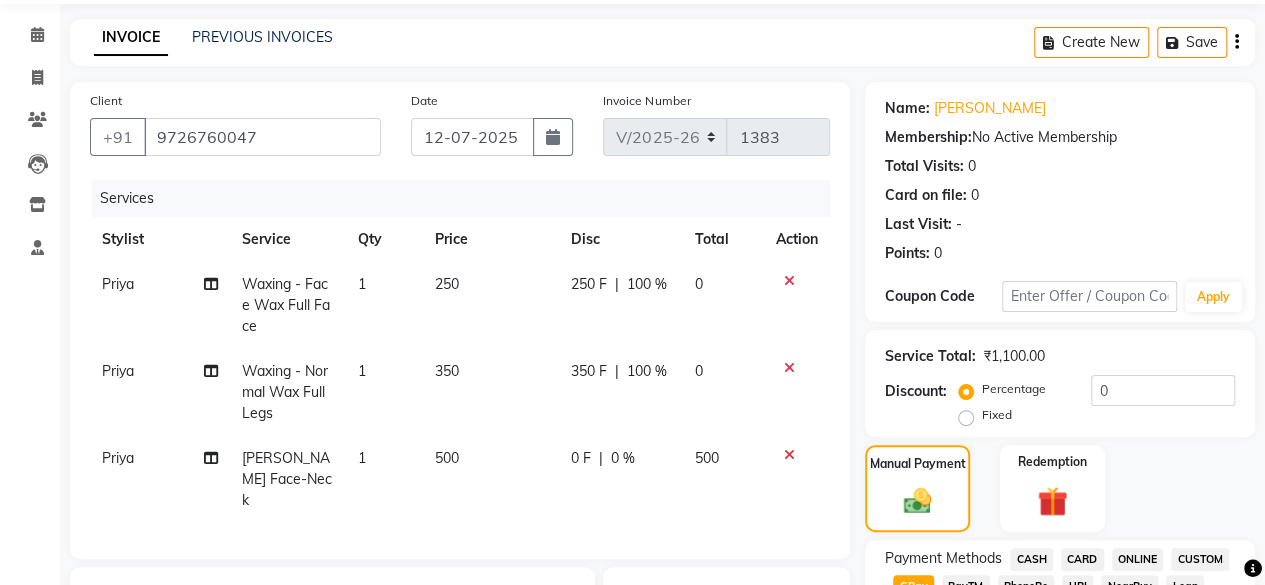 click on "0 %" 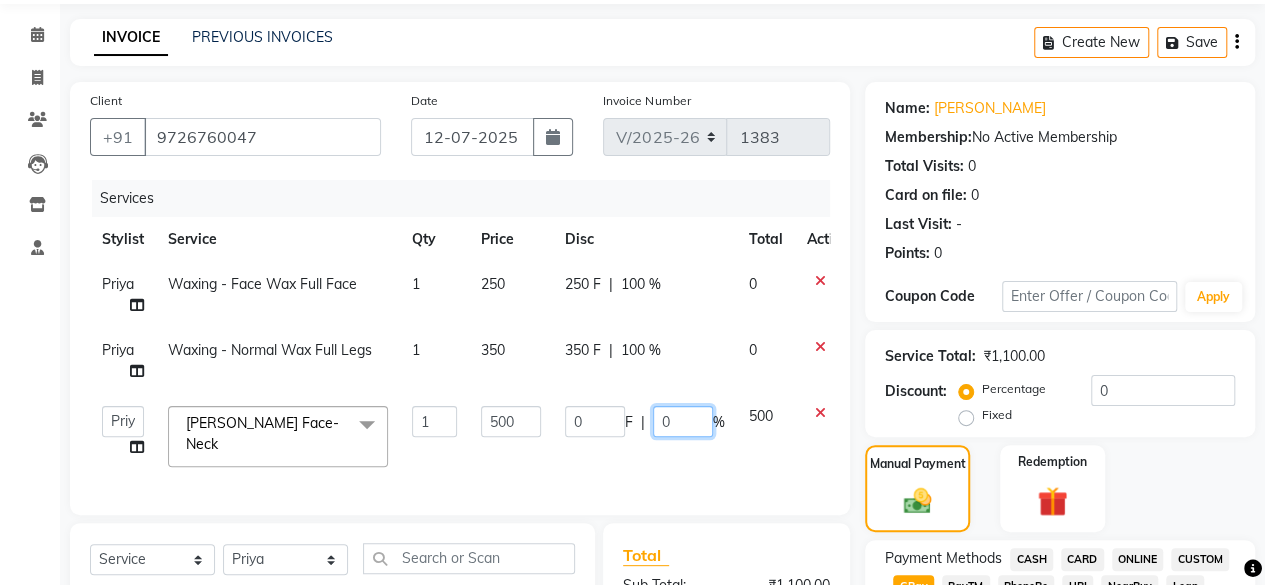 click on "0" 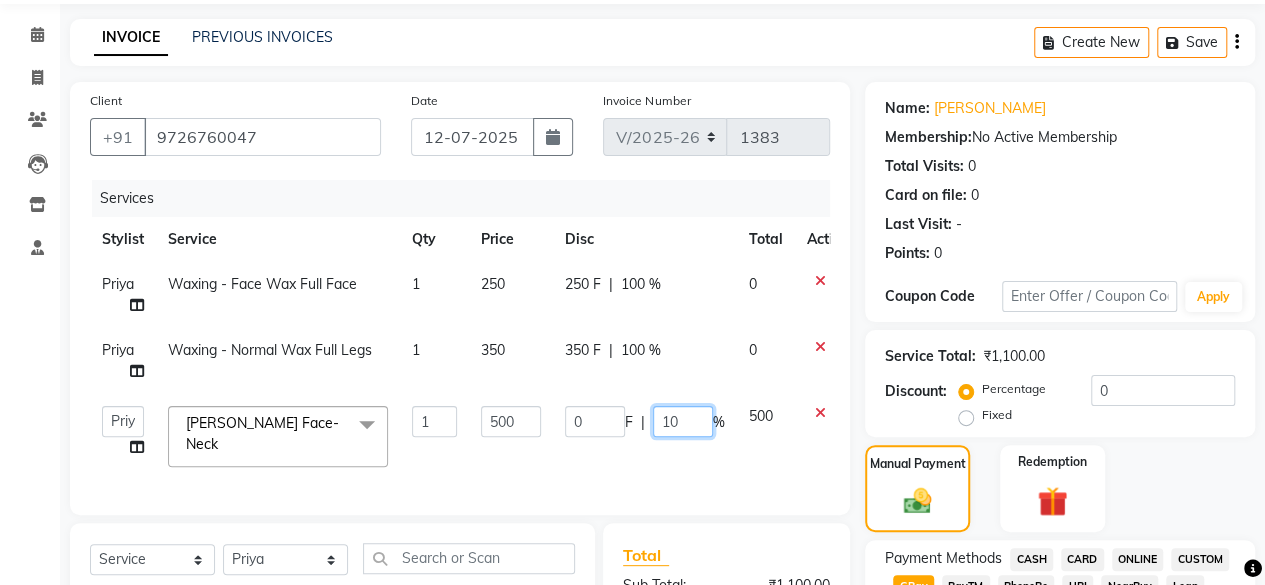 type on "100" 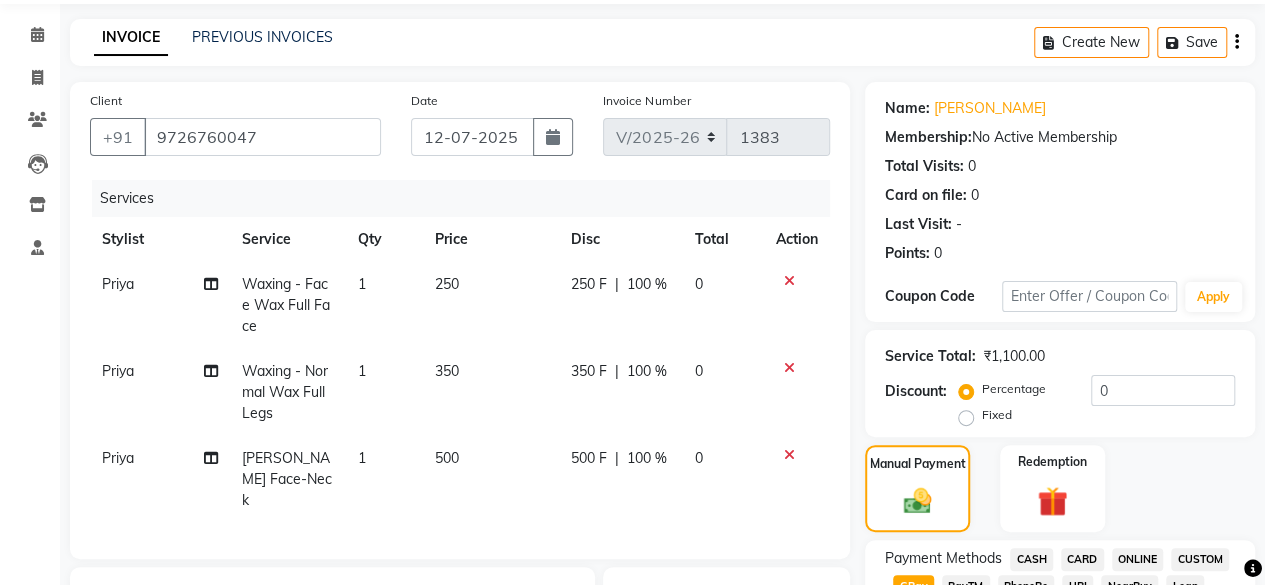 click on "500 F | 100 %" 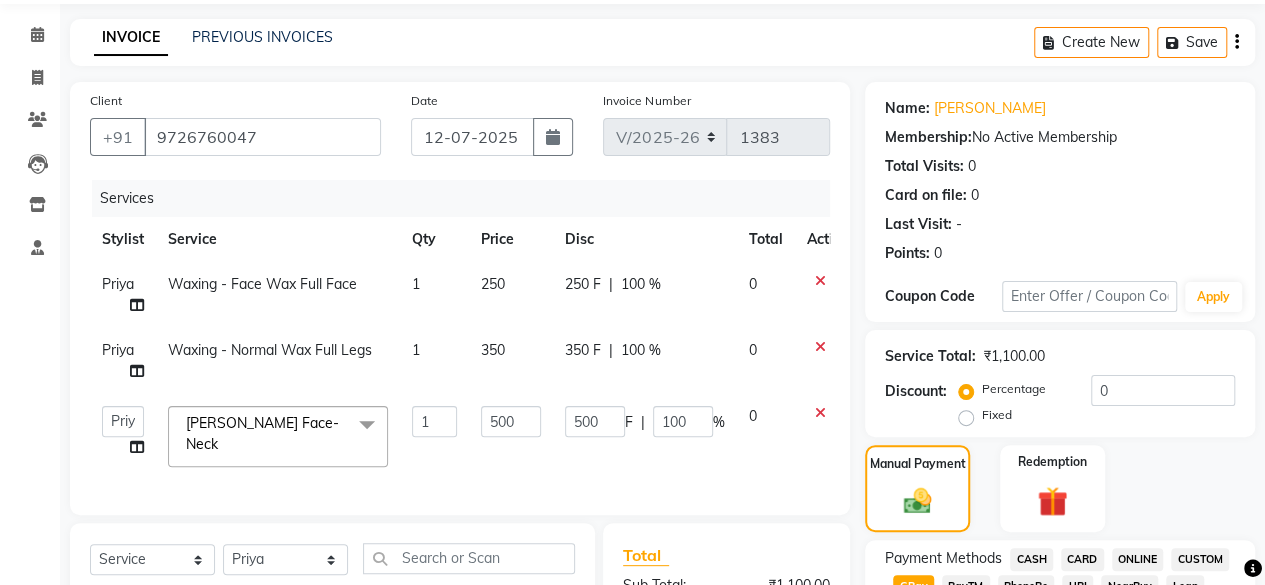 click on "500 F | 100 %" 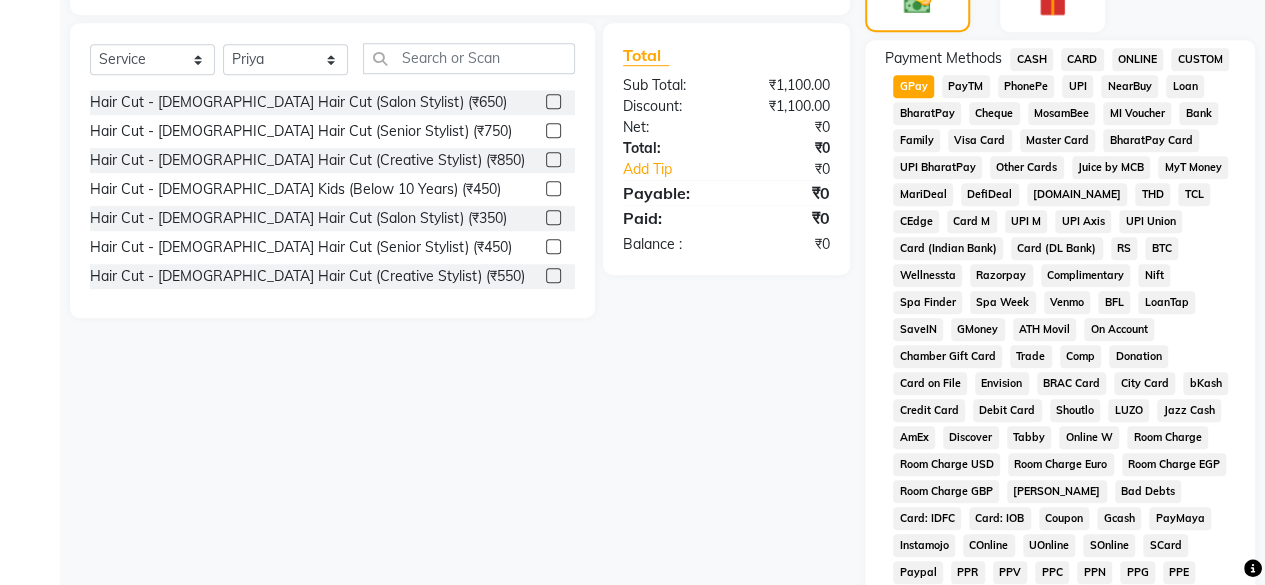 scroll, scrollTop: 268, scrollLeft: 0, axis: vertical 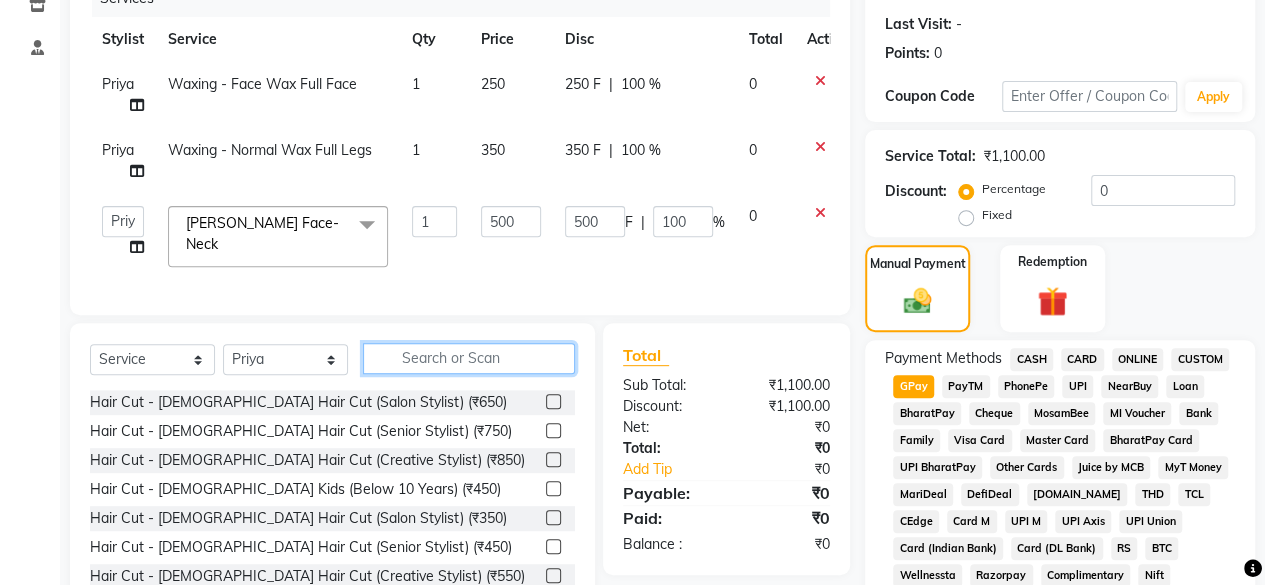 click 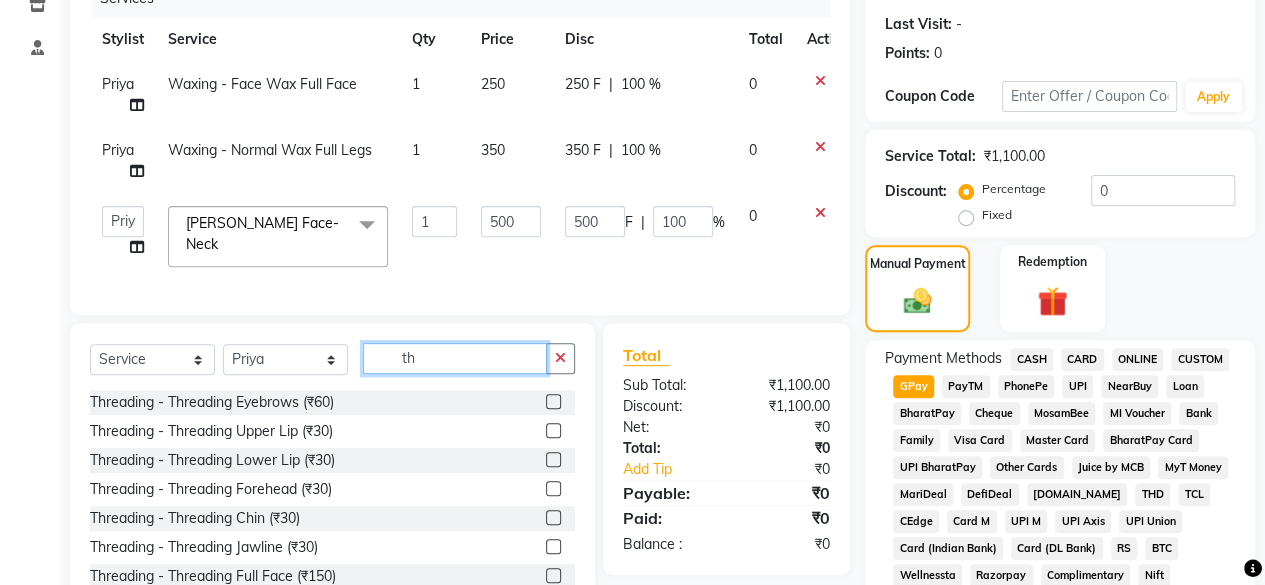 type on "th" 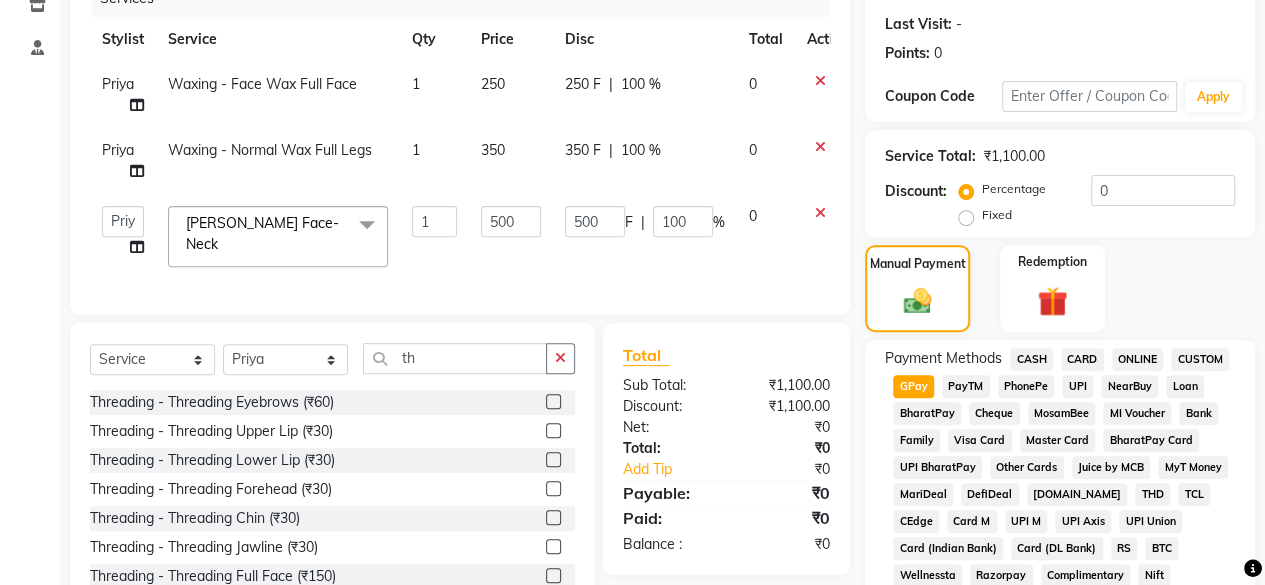 click 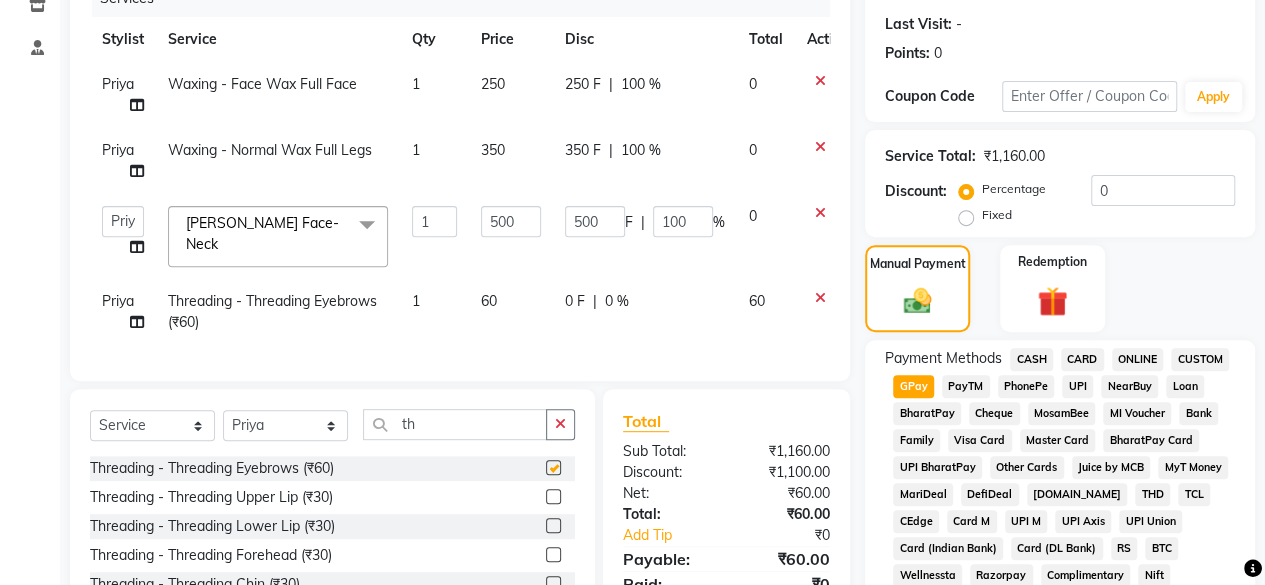 checkbox on "false" 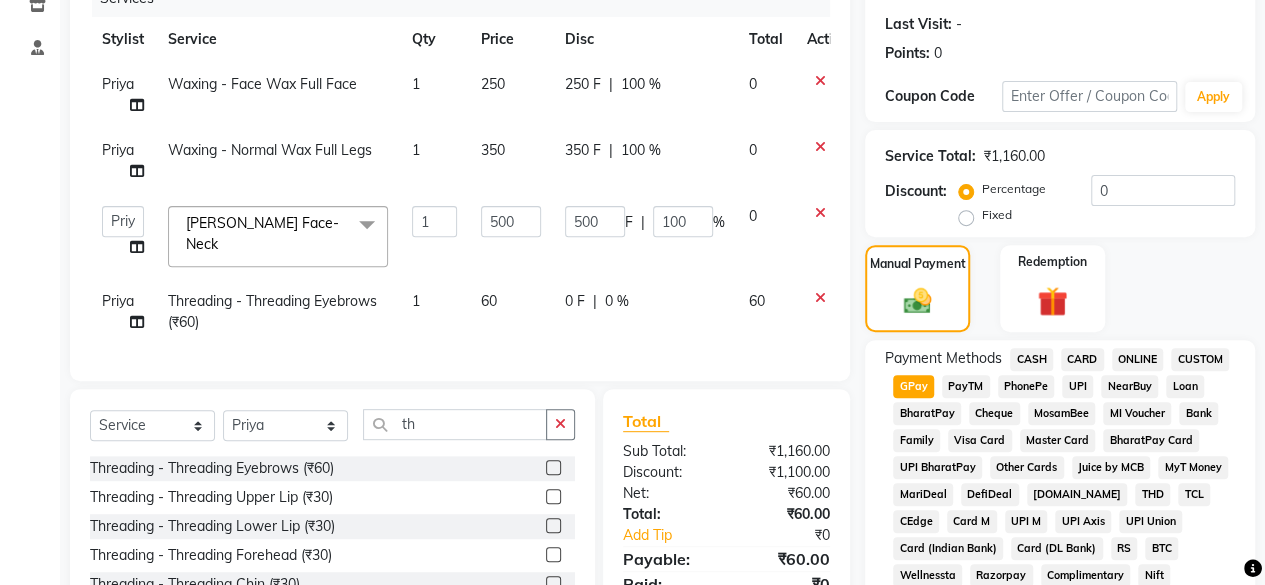 click 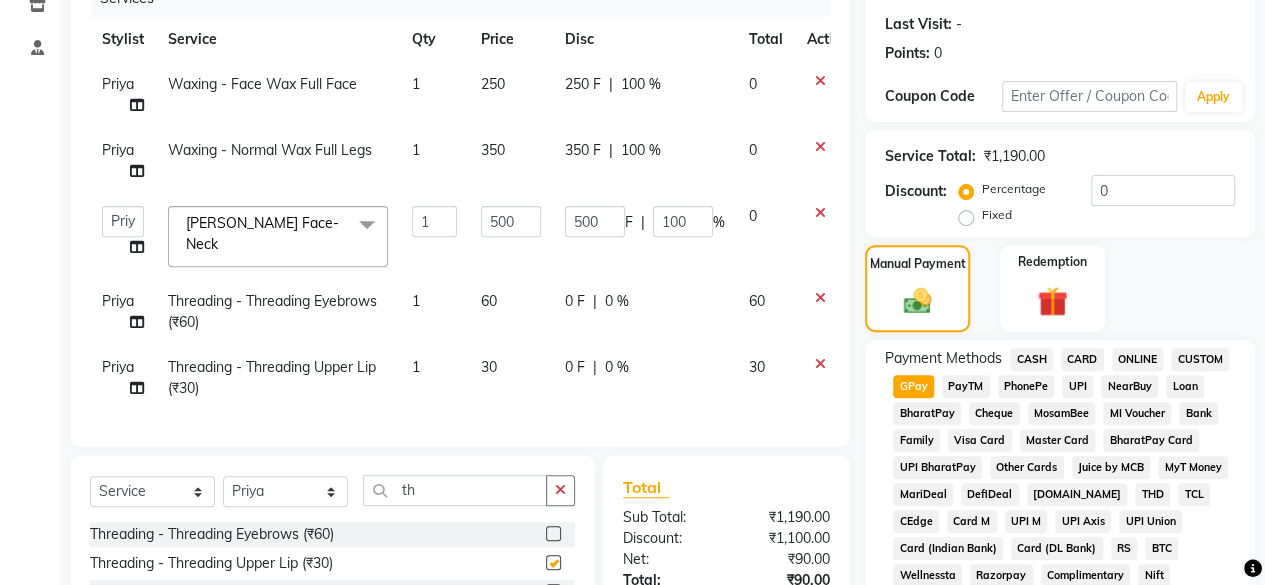 checkbox on "false" 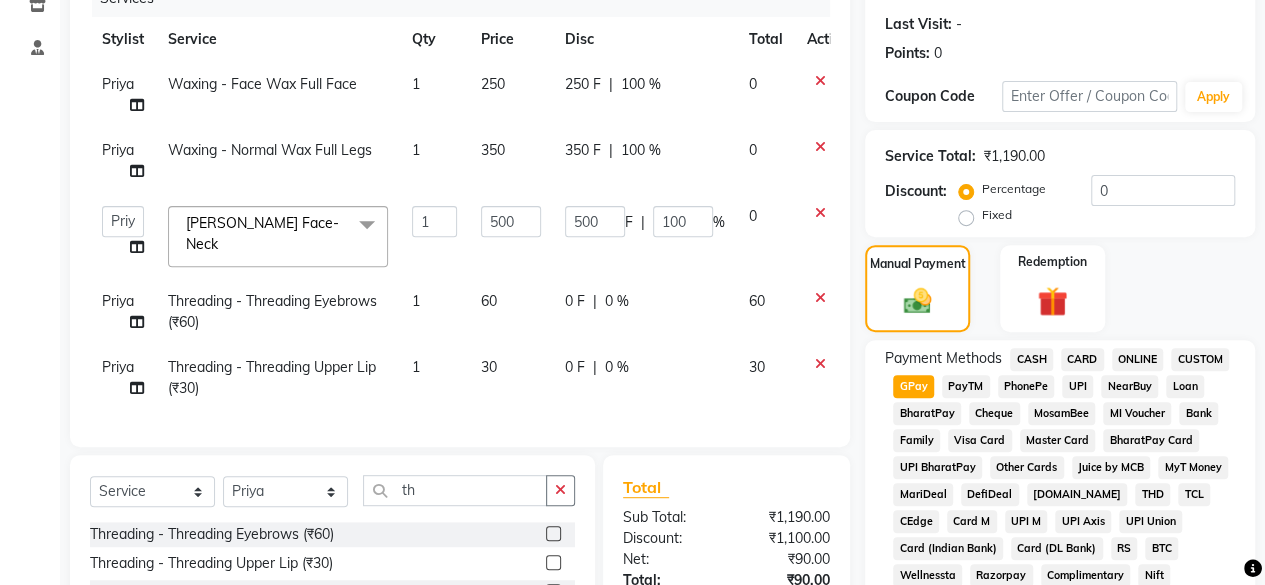 scroll, scrollTop: 468, scrollLeft: 0, axis: vertical 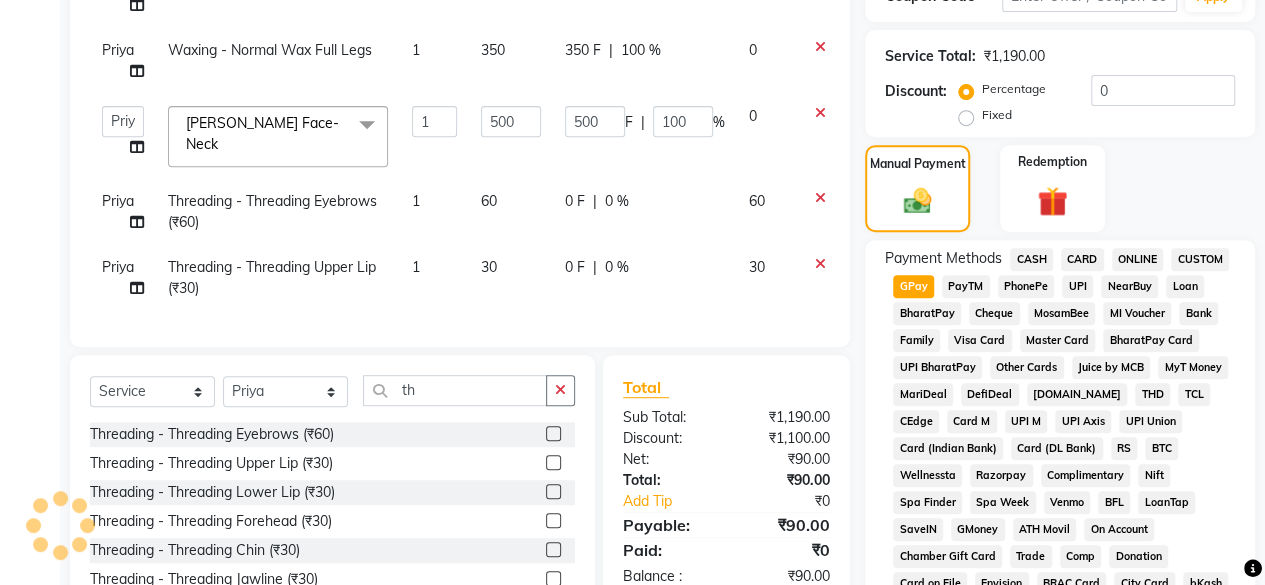 click 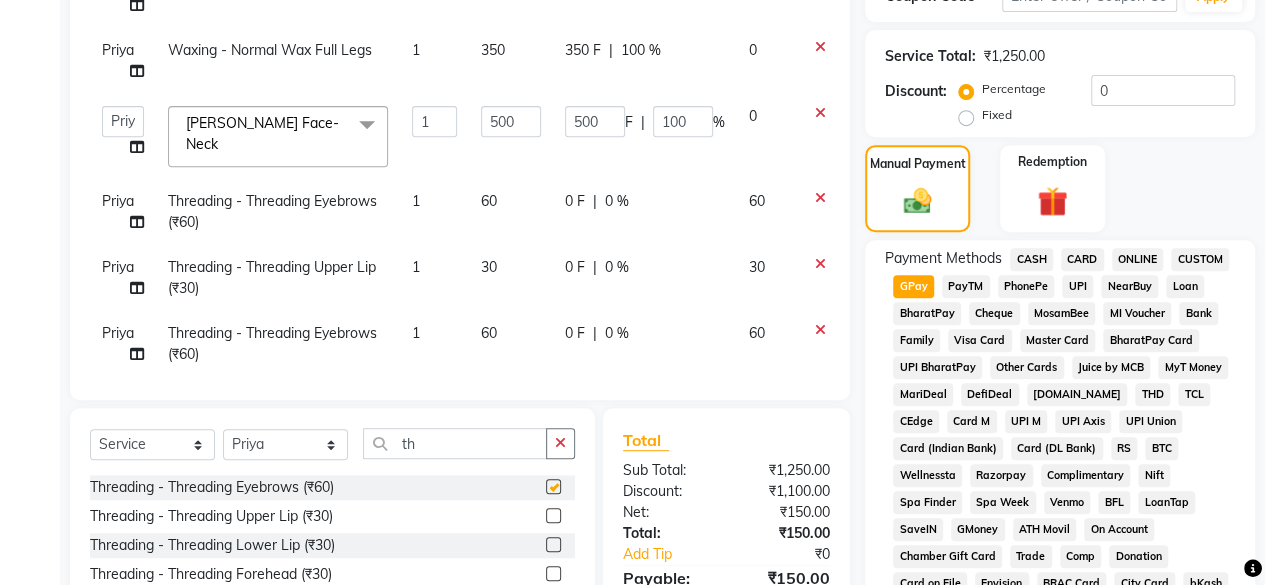 checkbox on "false" 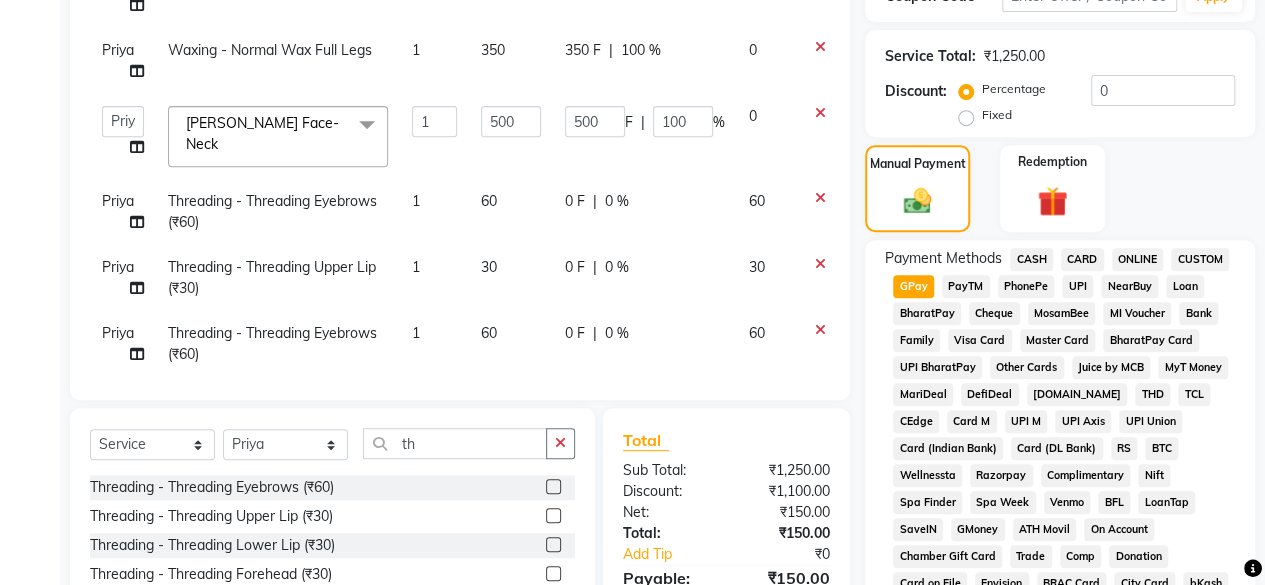 click on "60" 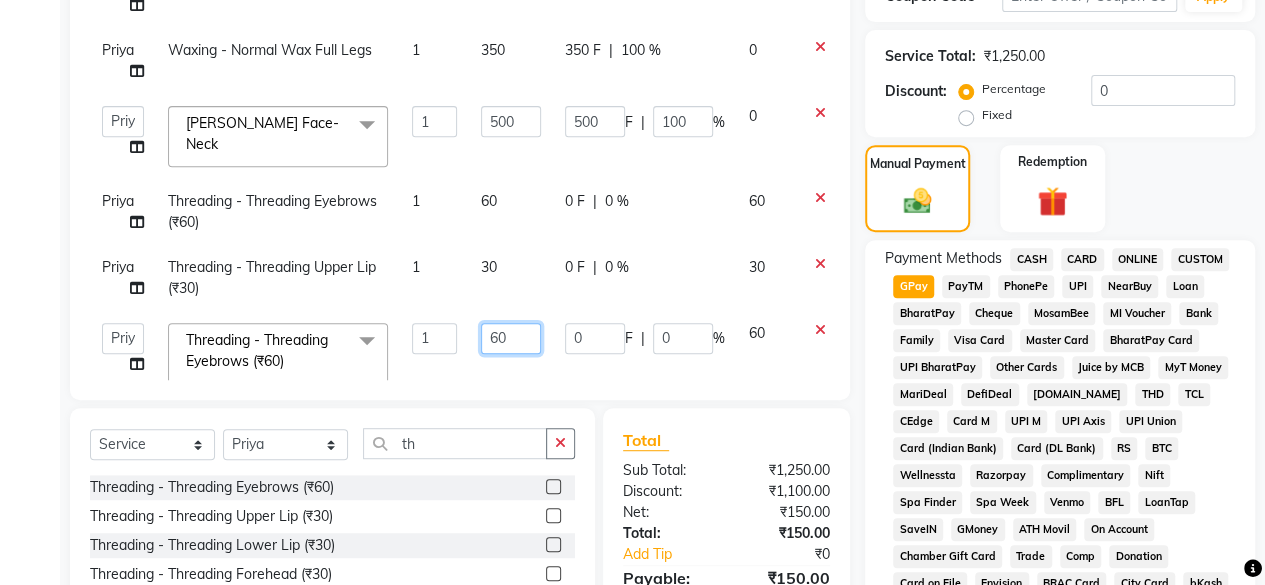 click on "60" 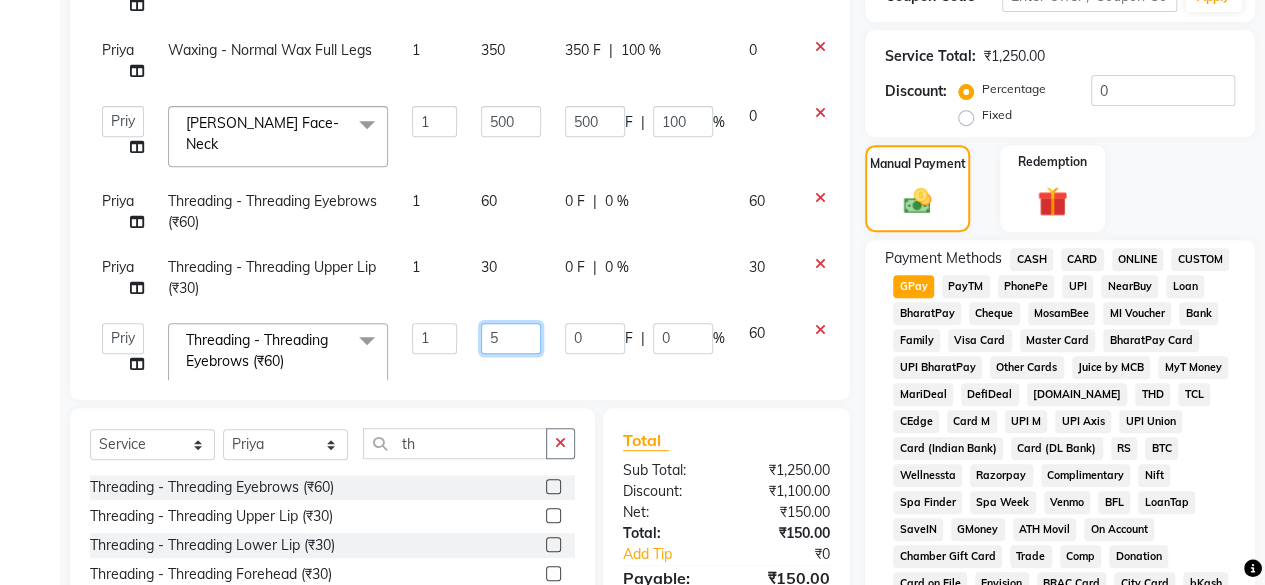 type on "50" 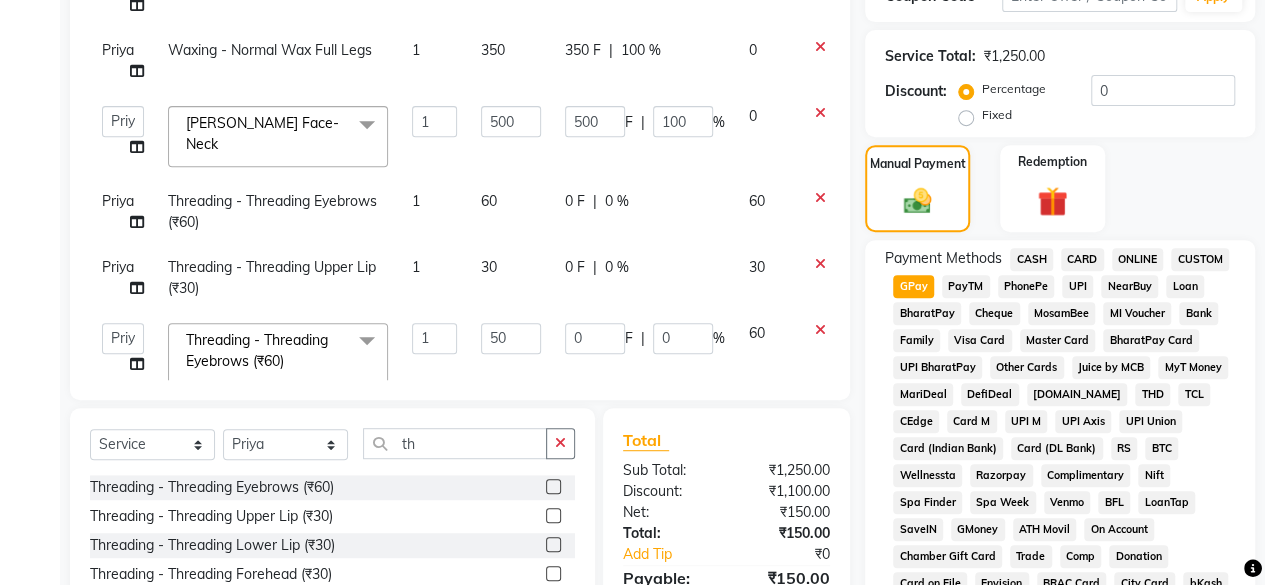 click on "30" 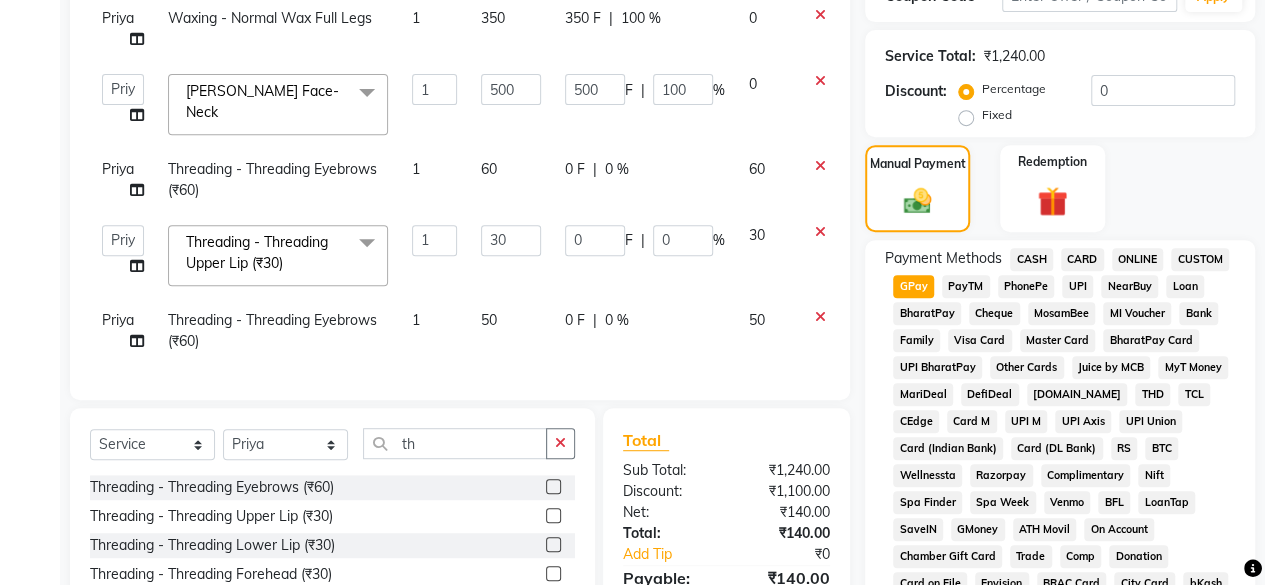 scroll, scrollTop: 45, scrollLeft: 0, axis: vertical 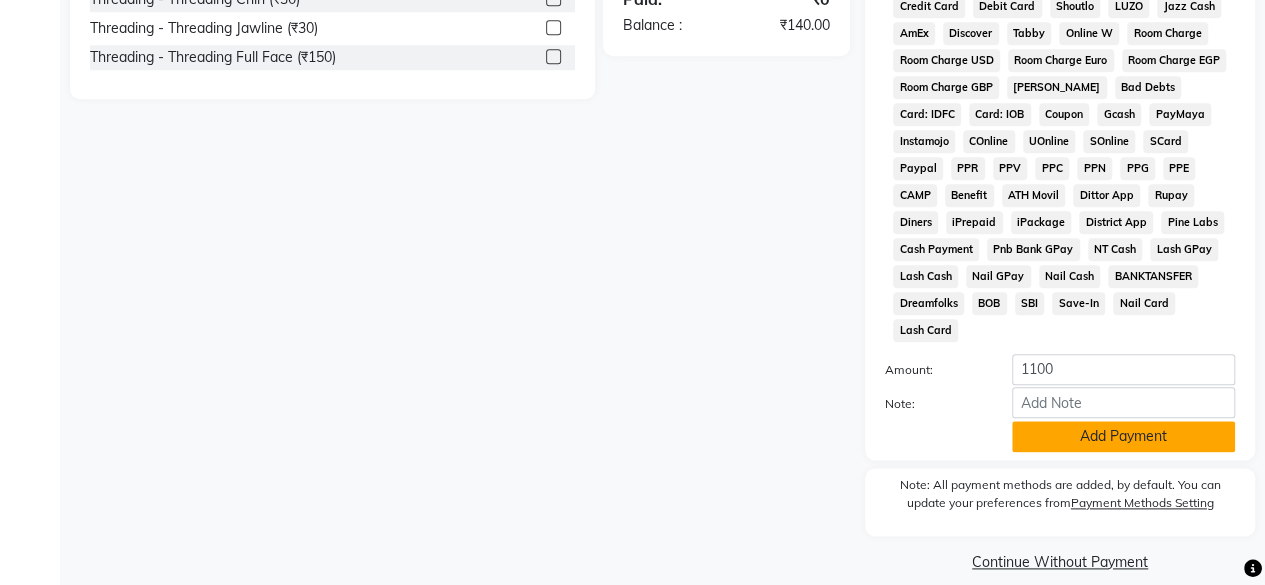 click on "Add Payment" 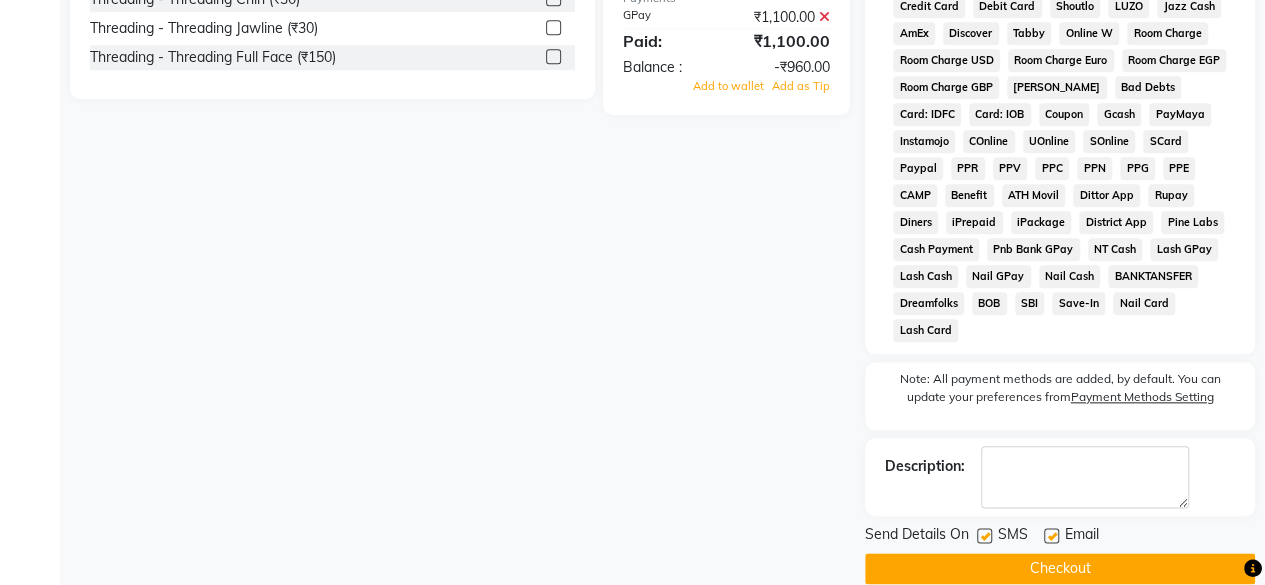 click 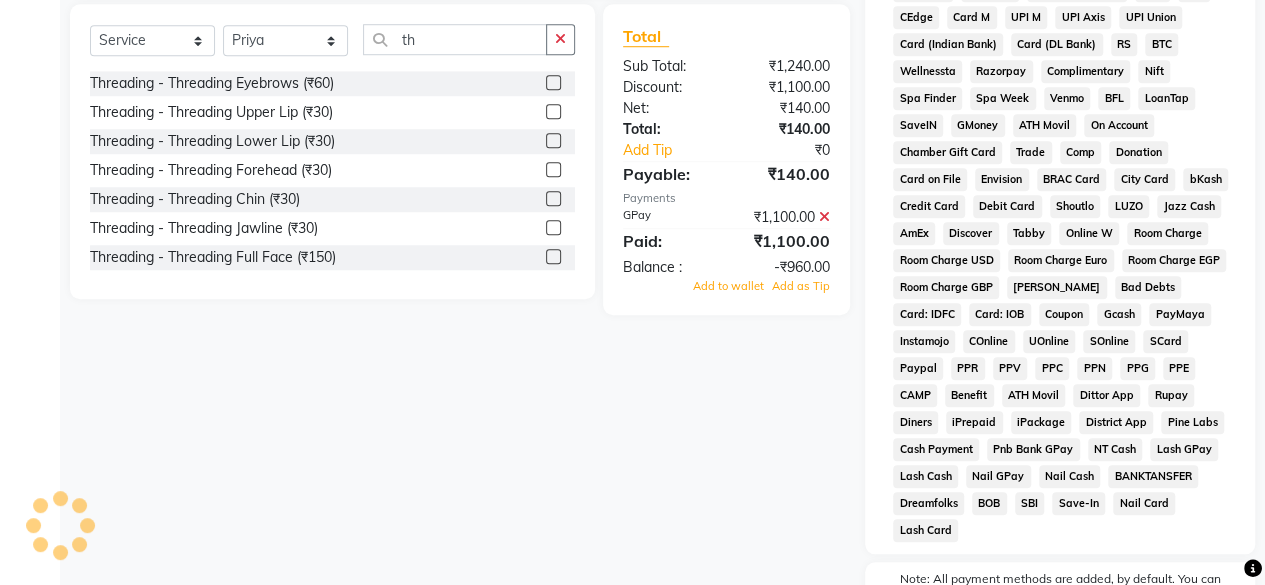 scroll, scrollTop: 978, scrollLeft: 0, axis: vertical 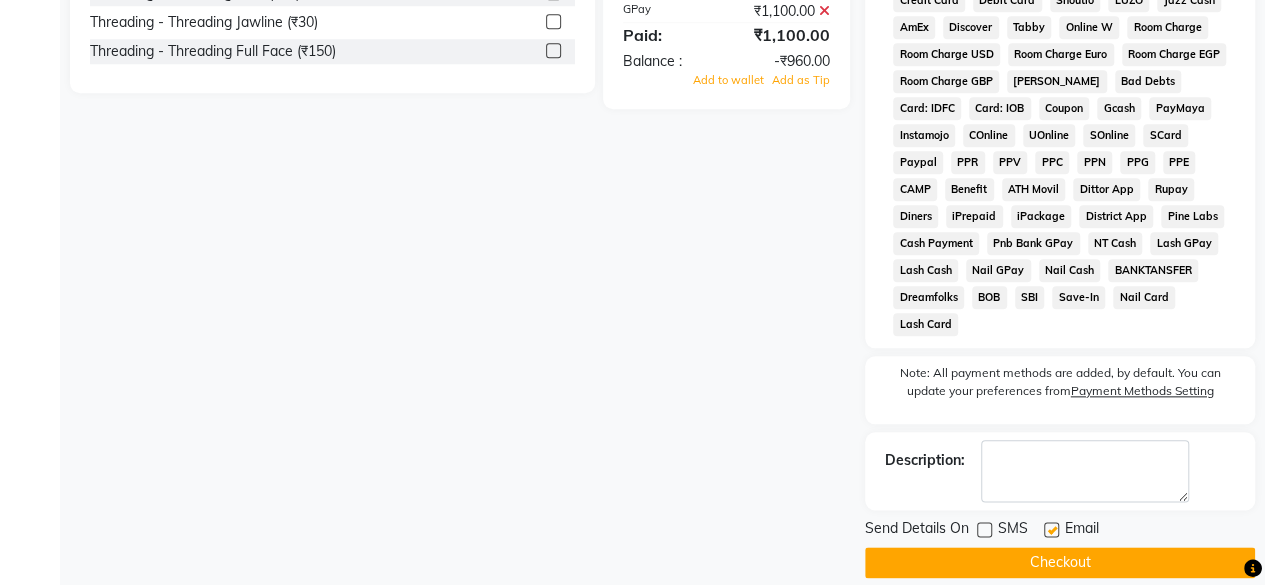 click on "Checkout" 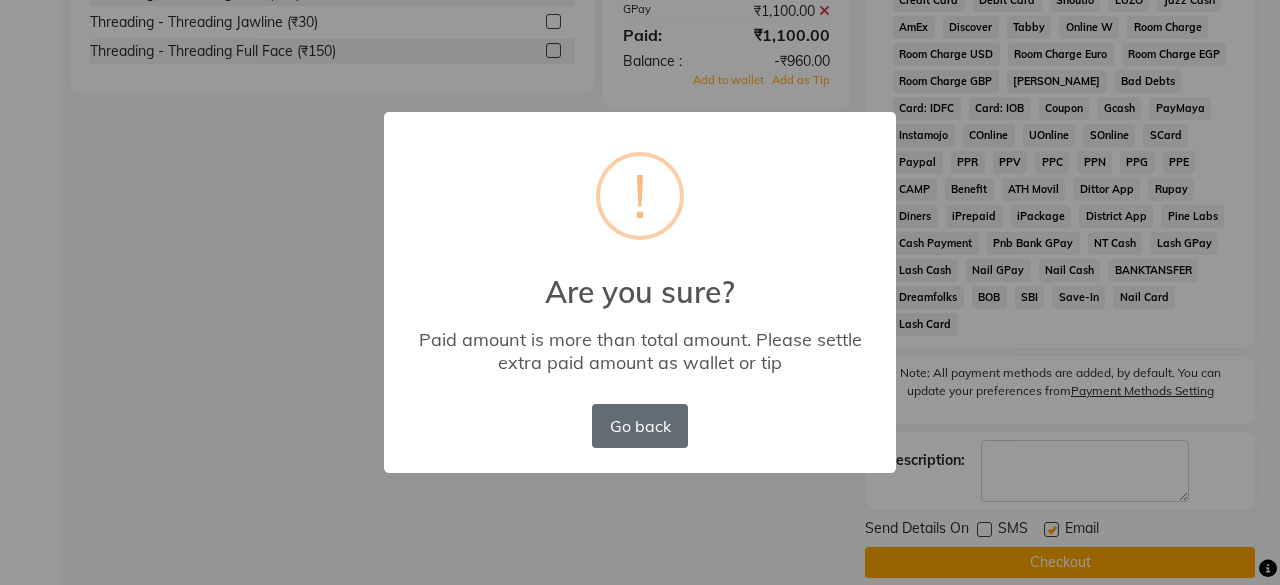 click on "Go back" at bounding box center (640, 426) 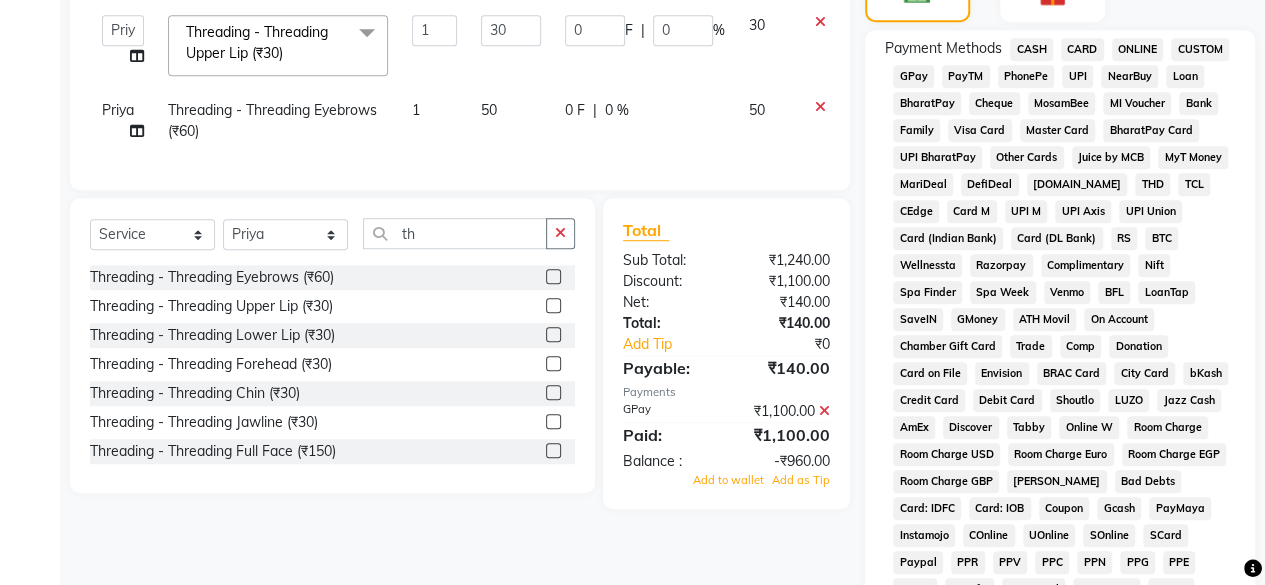 scroll, scrollTop: 278, scrollLeft: 0, axis: vertical 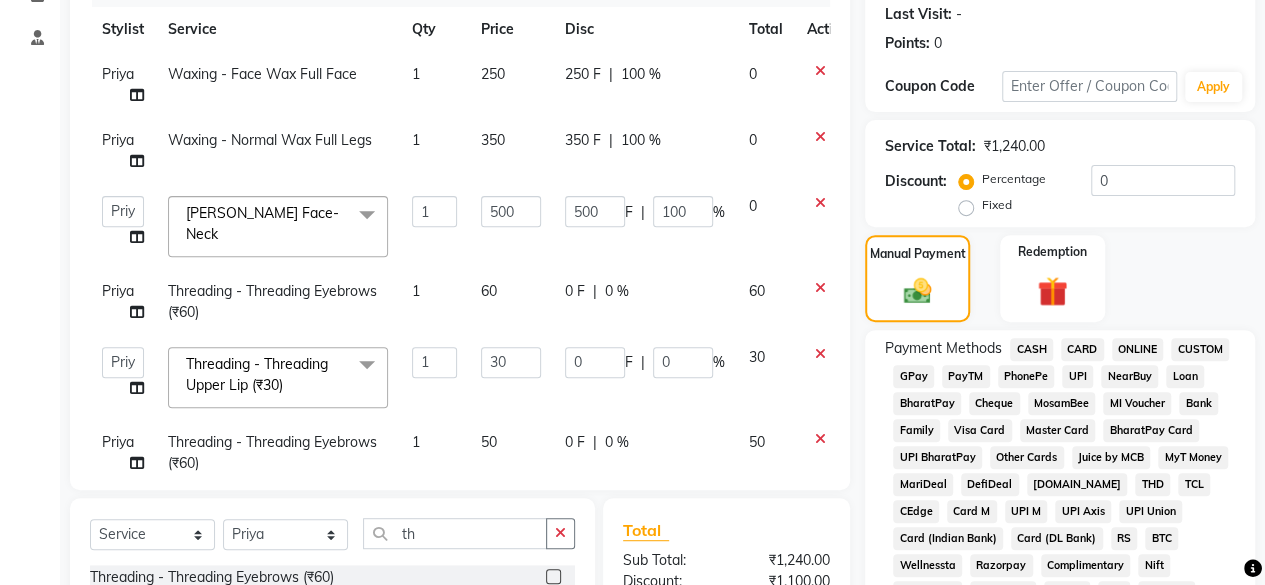 click on "250" 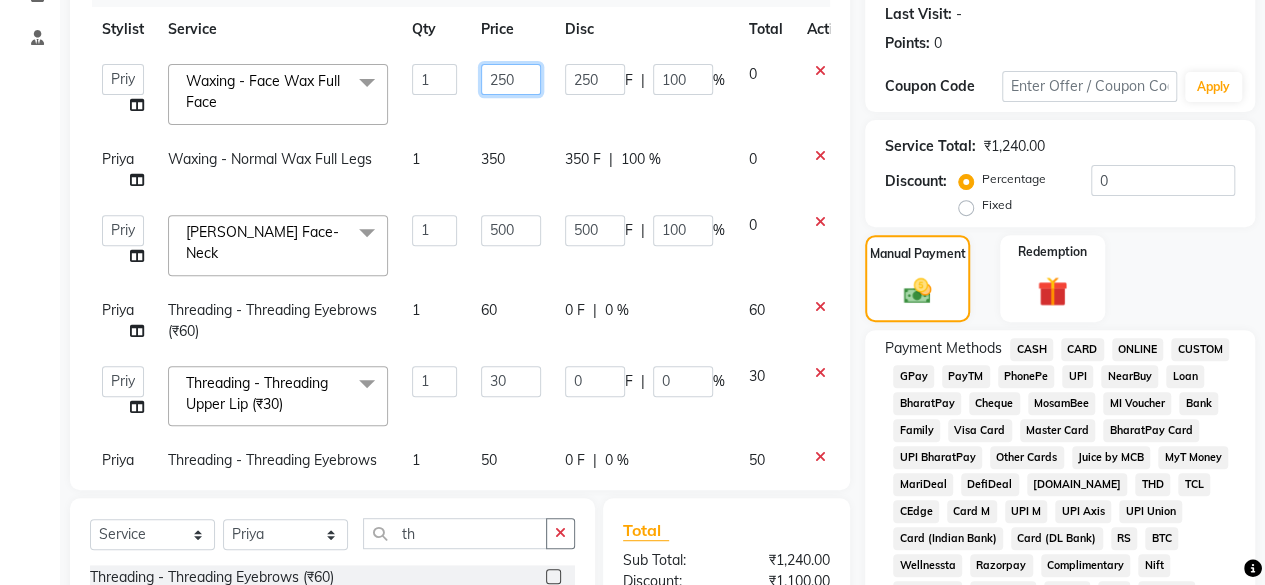 click on "250" 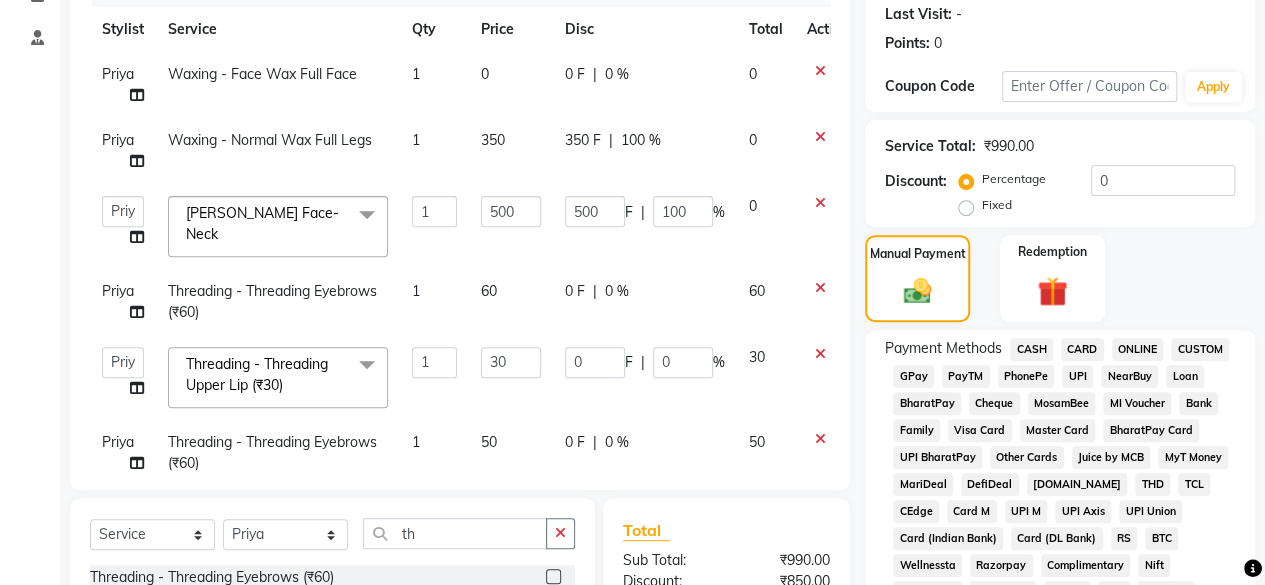 click on "350" 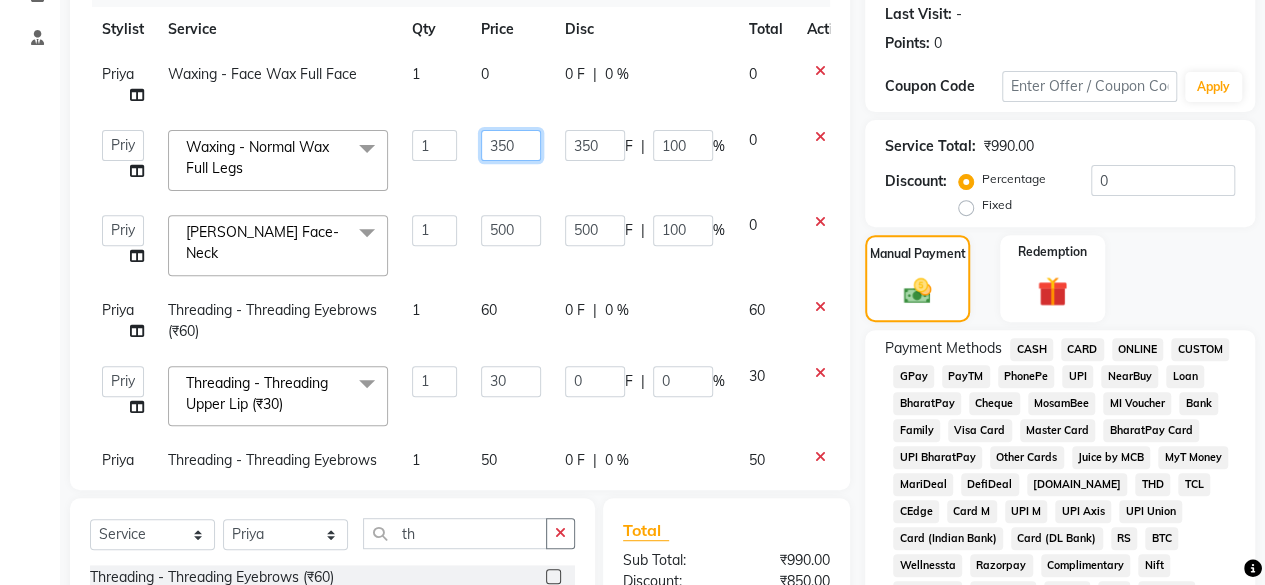 click on "350" 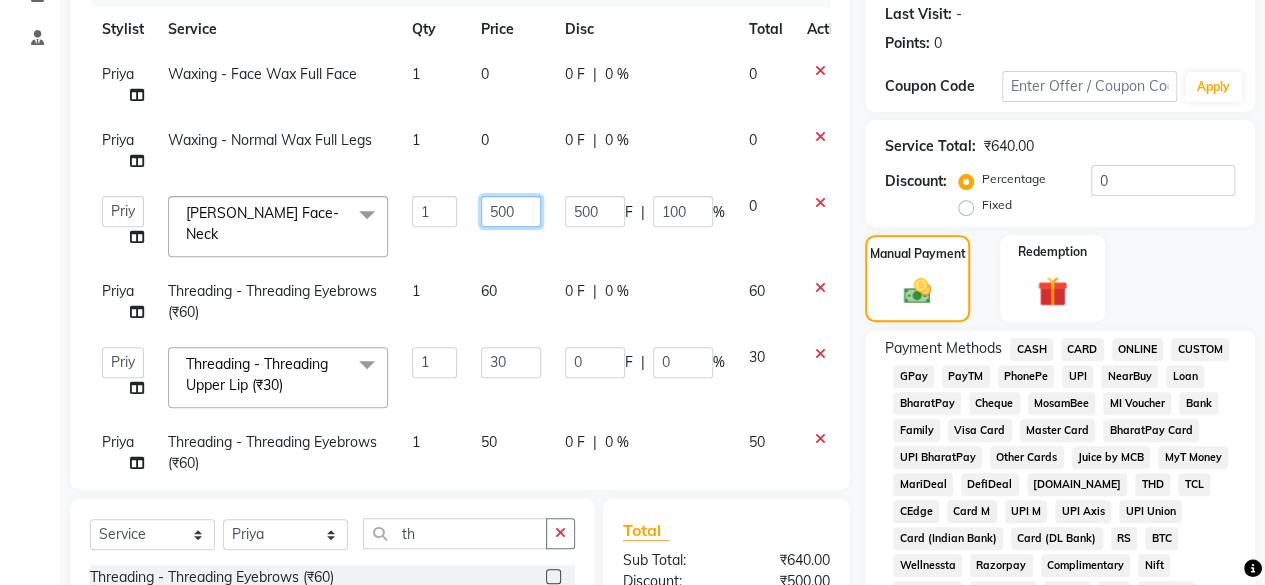 click on "500" 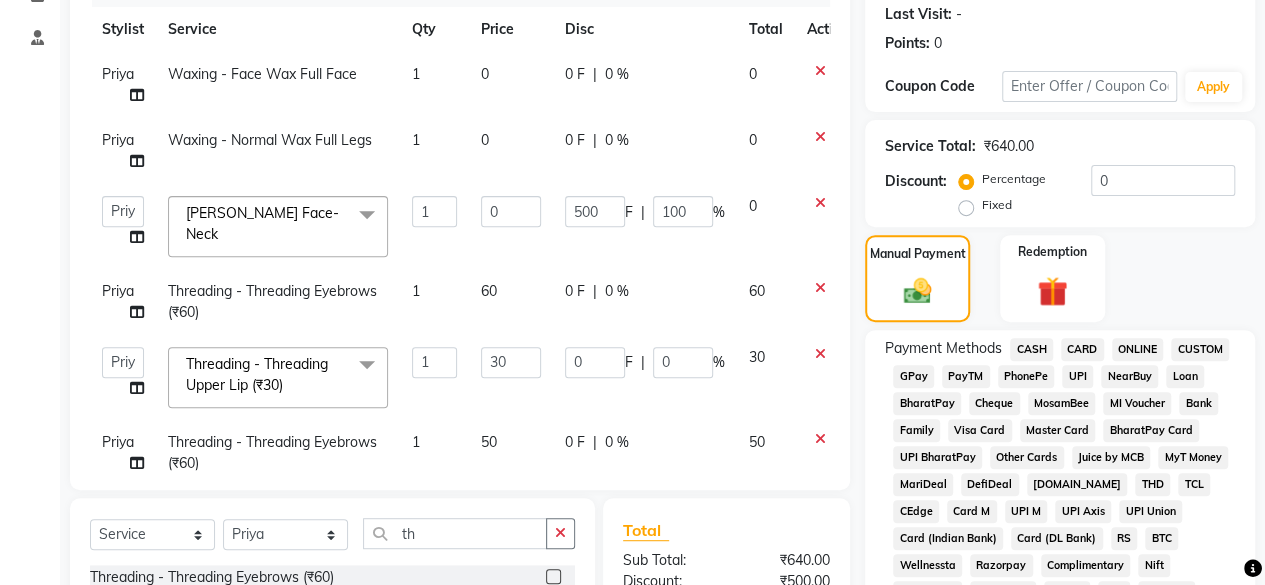 click on "60" 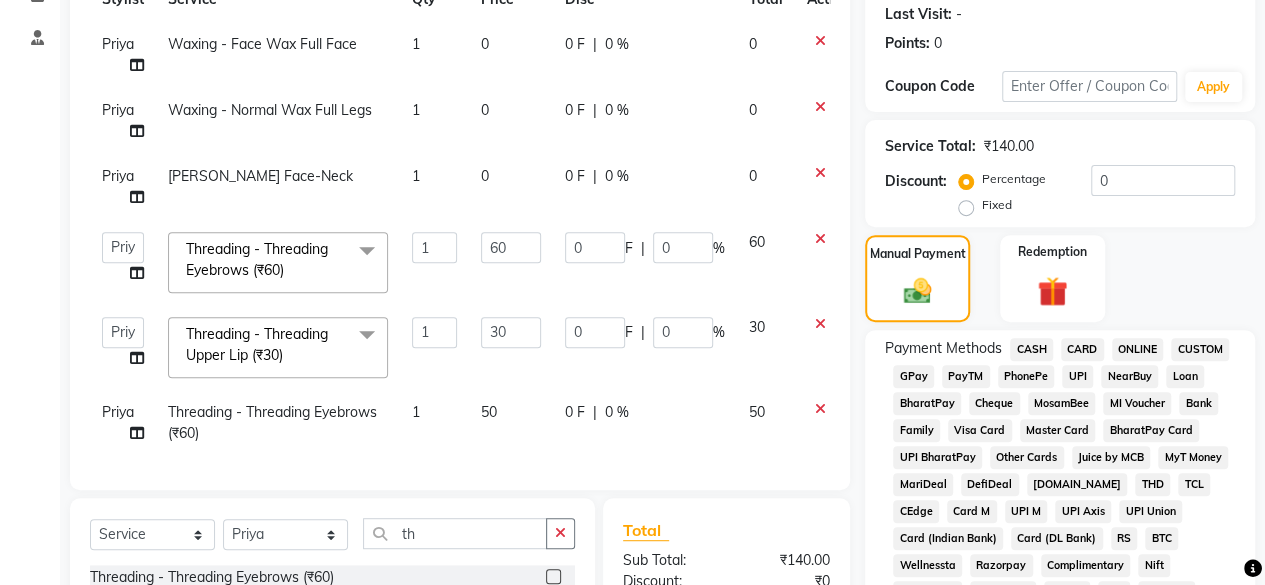 scroll, scrollTop: 45, scrollLeft: 0, axis: vertical 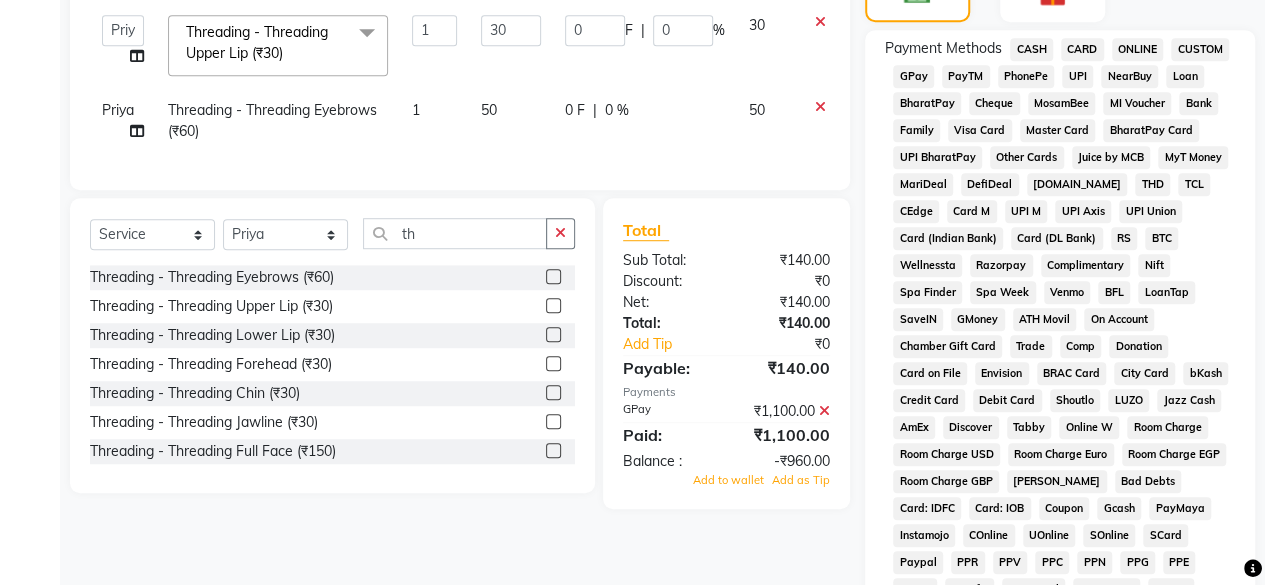 click on "GPay" 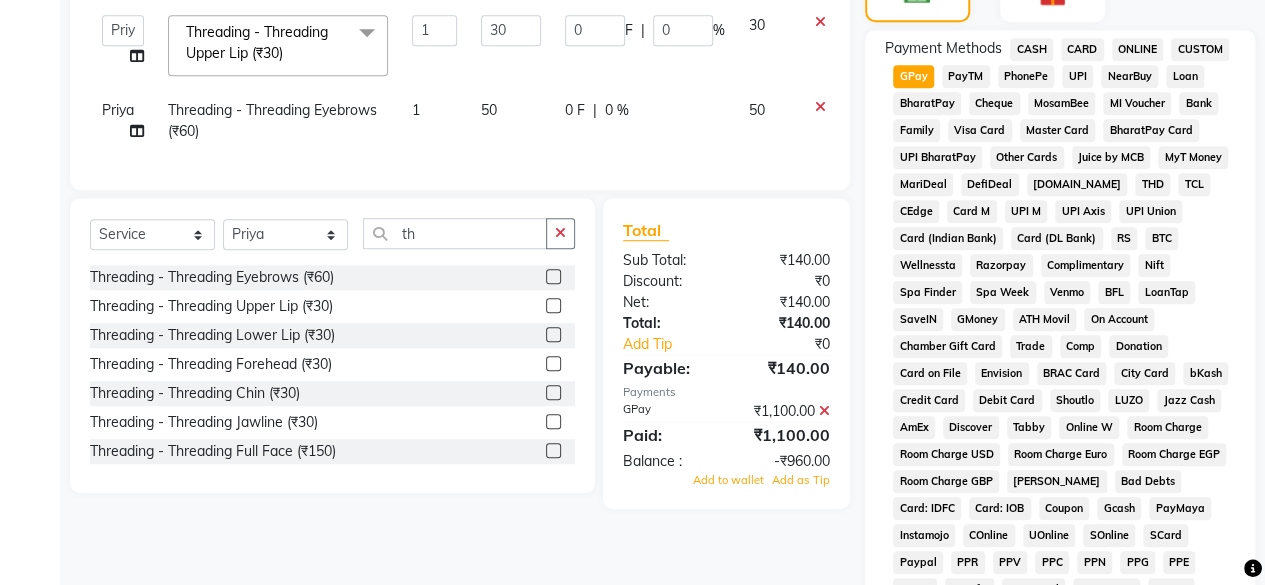 scroll, scrollTop: 978, scrollLeft: 0, axis: vertical 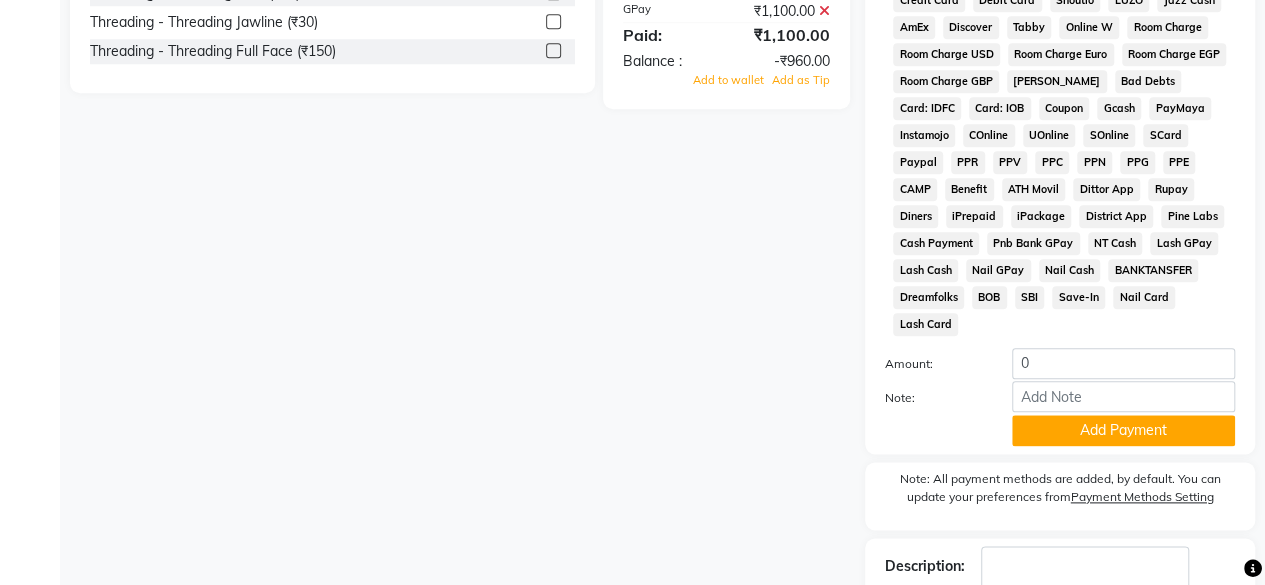 click on "Add Payment" 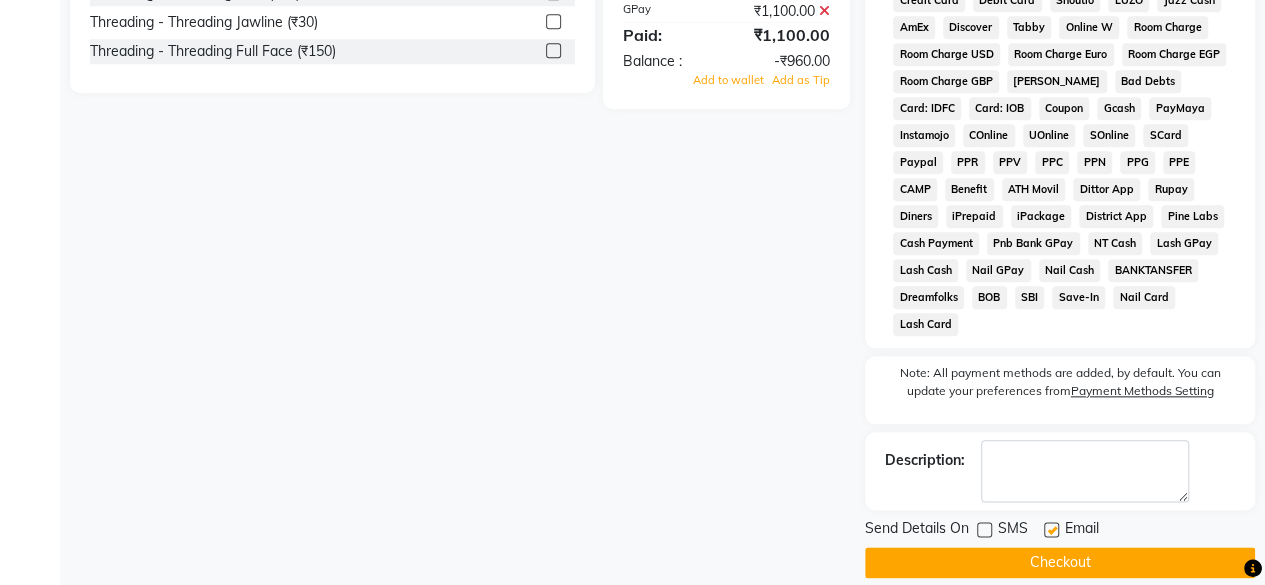 click on "Checkout" 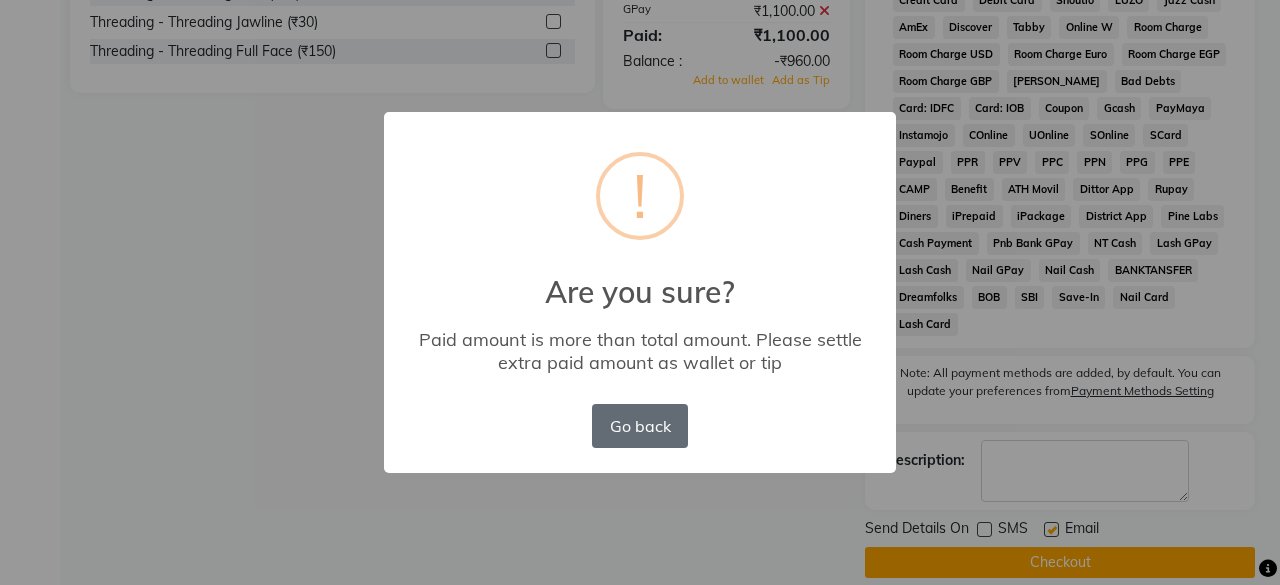 click on "Go back" at bounding box center (640, 426) 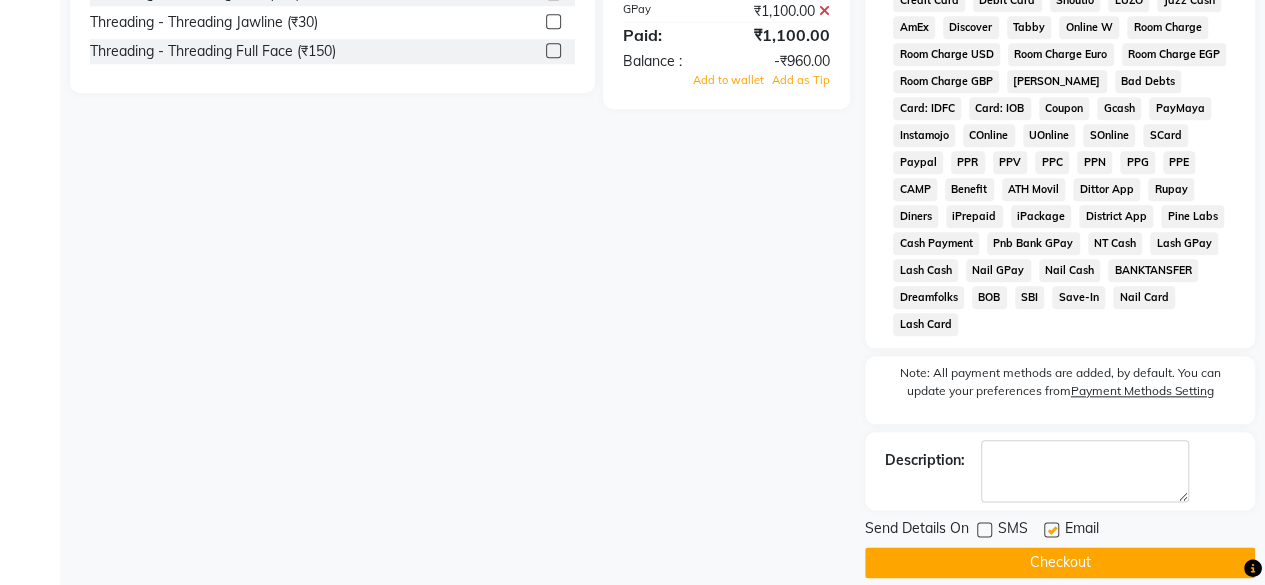 scroll, scrollTop: 878, scrollLeft: 0, axis: vertical 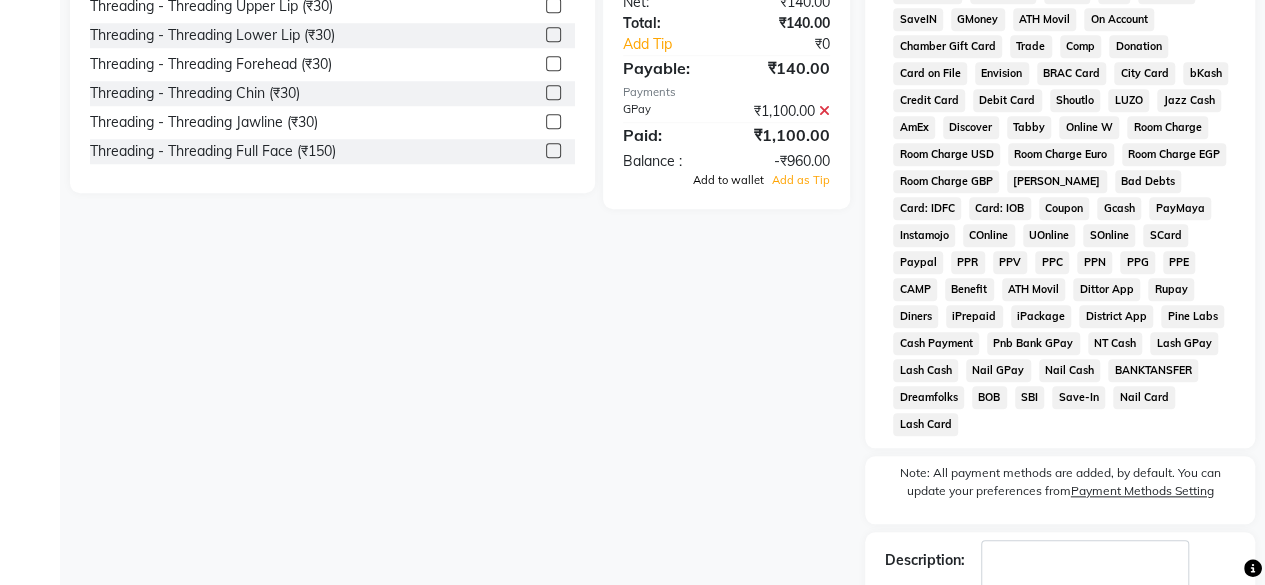 click on "Add to wallet" 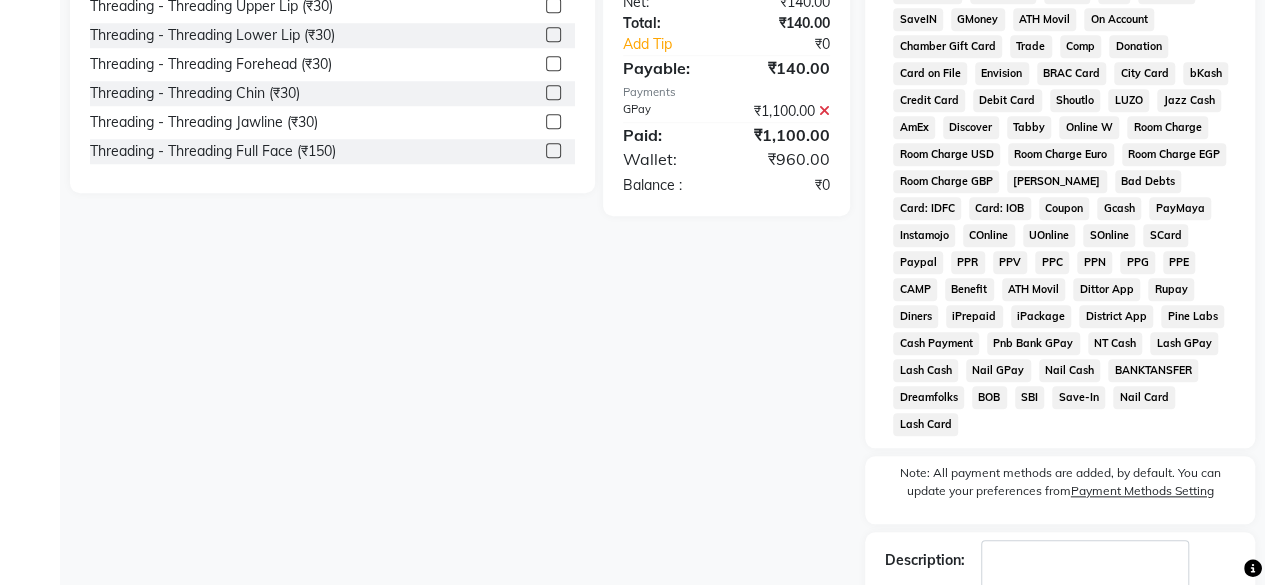 click on "₹960.00" 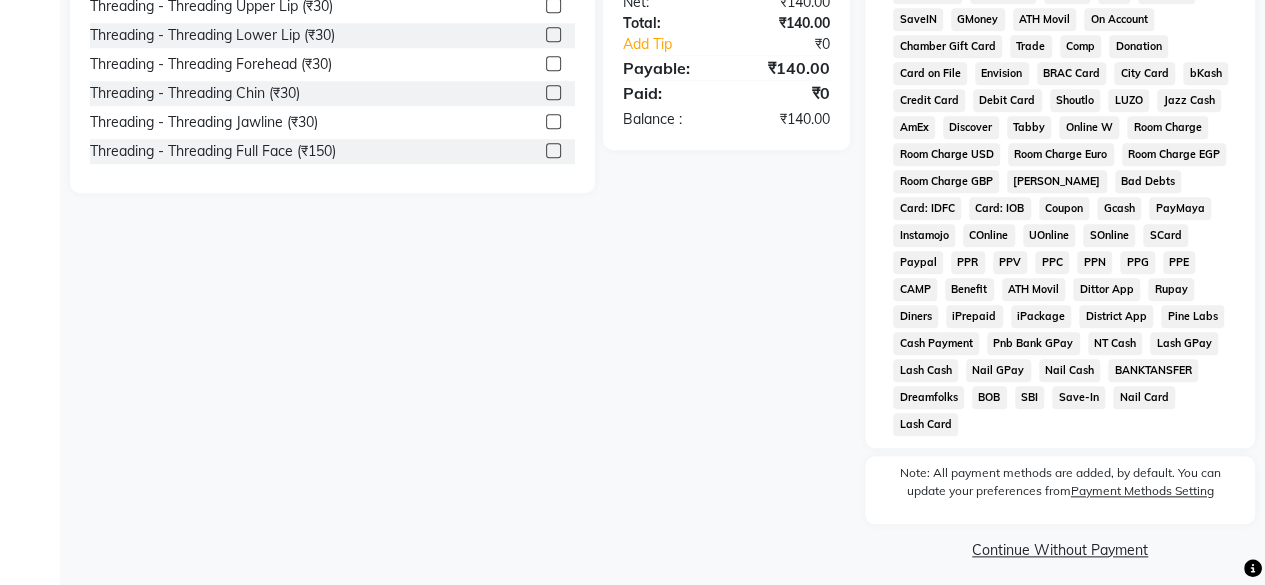 scroll, scrollTop: 866, scrollLeft: 0, axis: vertical 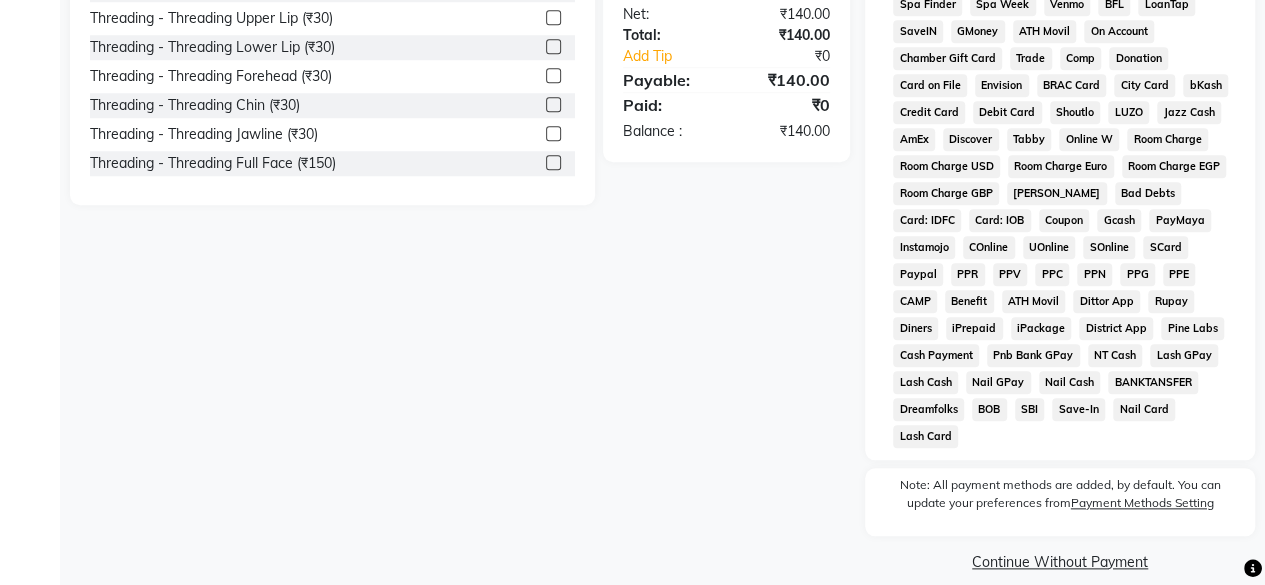 click on "₹0" 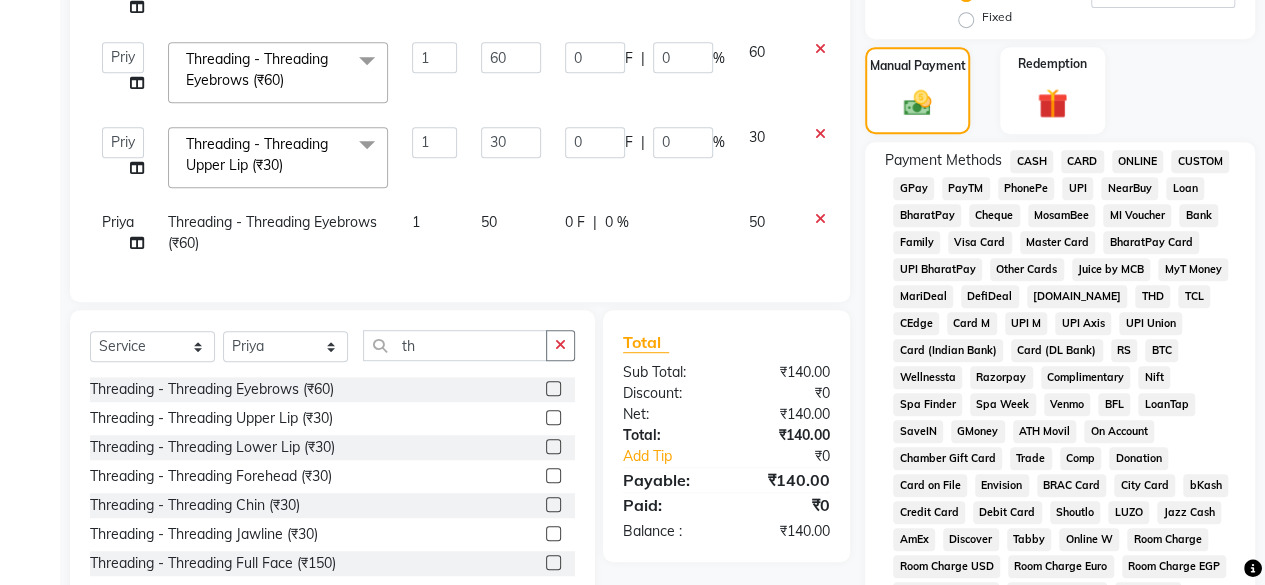 click on "GPay" 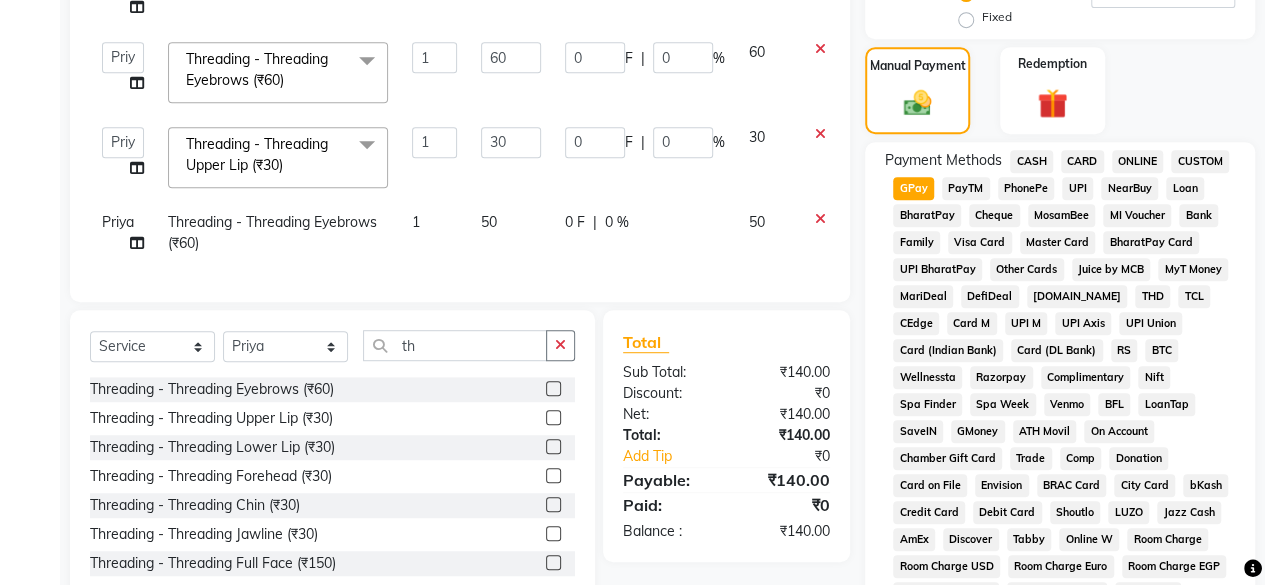 scroll, scrollTop: 966, scrollLeft: 0, axis: vertical 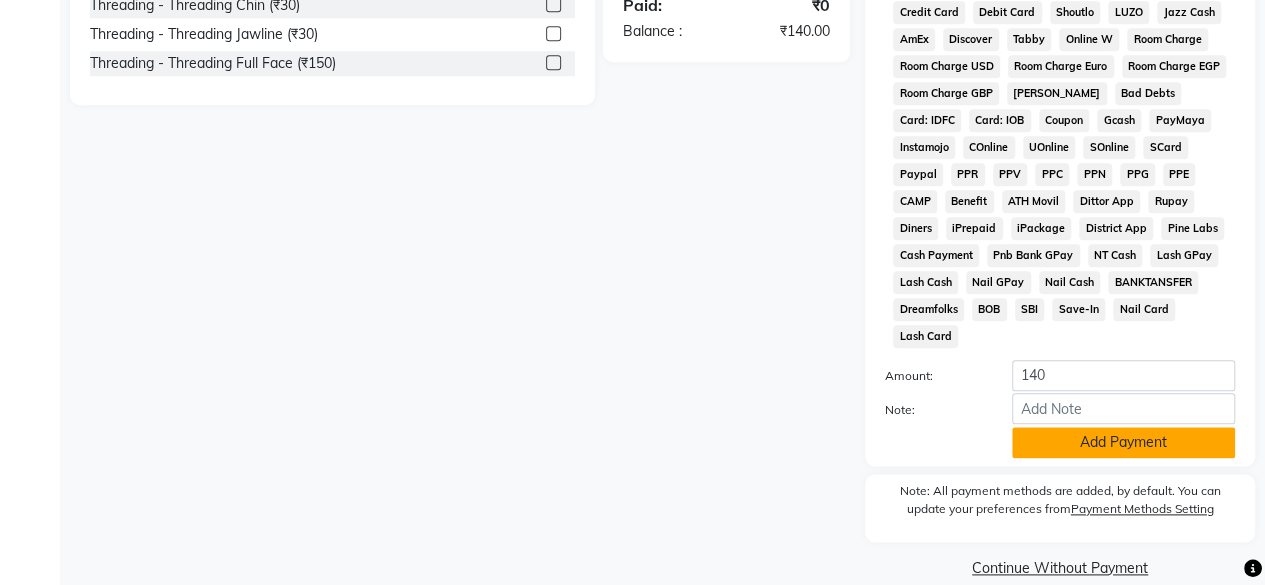 click on "Add Payment" 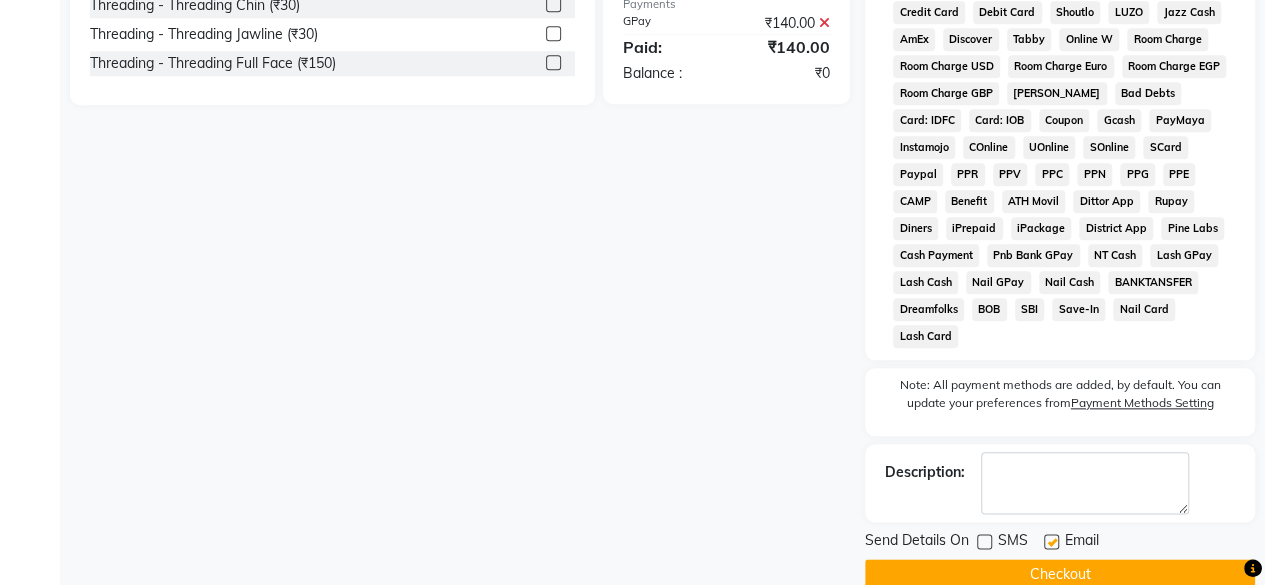 click on "Checkout" 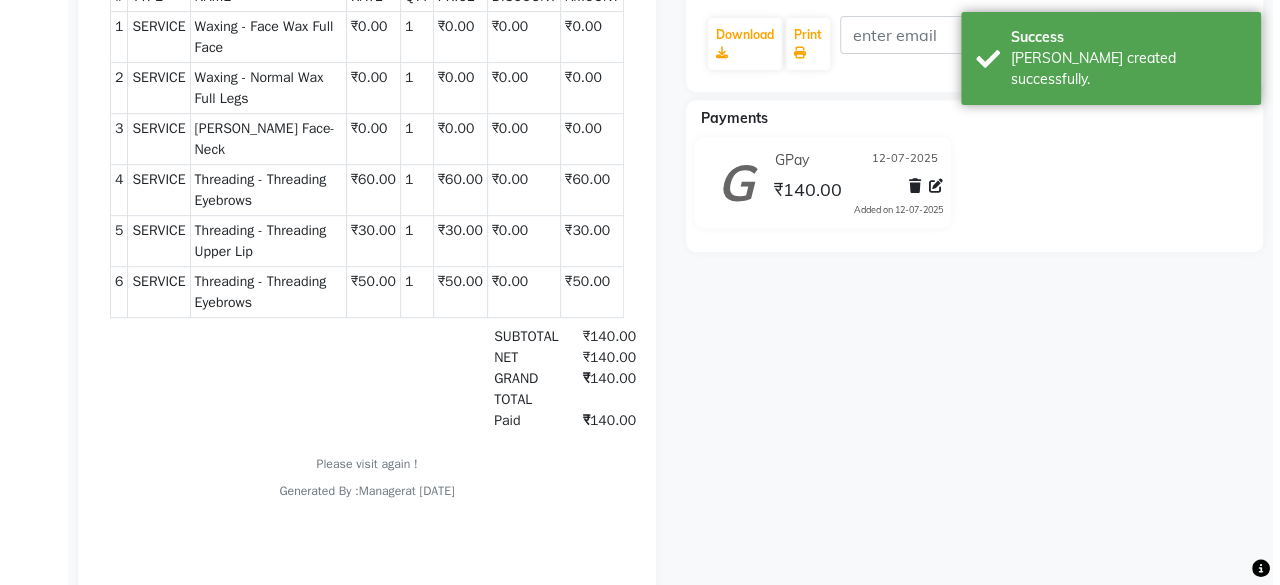 scroll, scrollTop: 0, scrollLeft: 0, axis: both 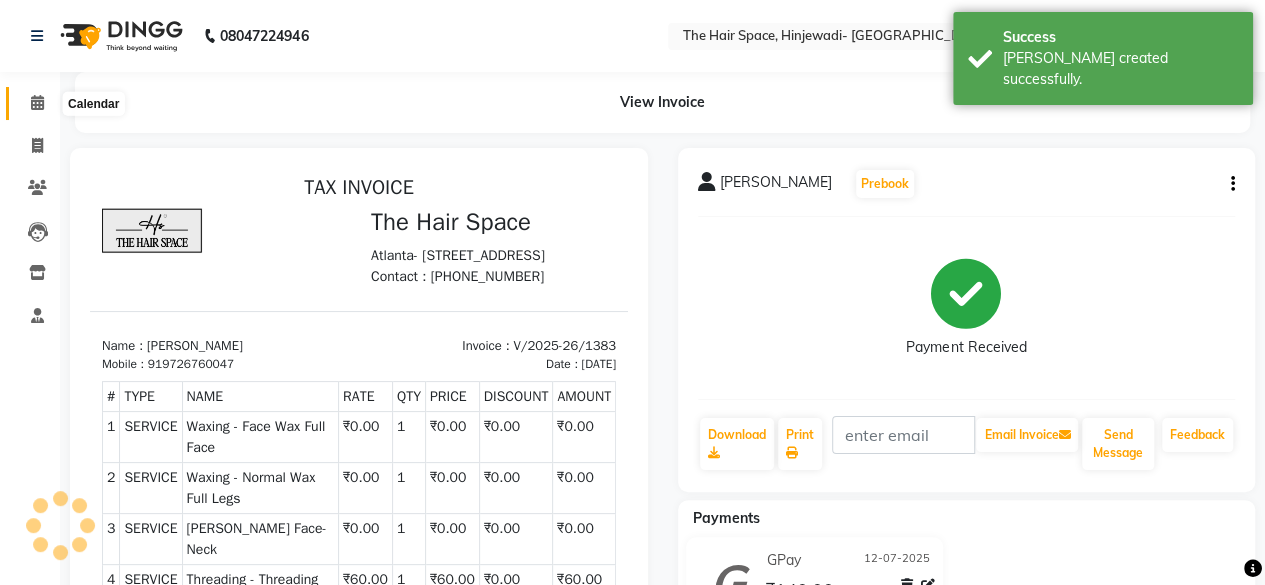 click 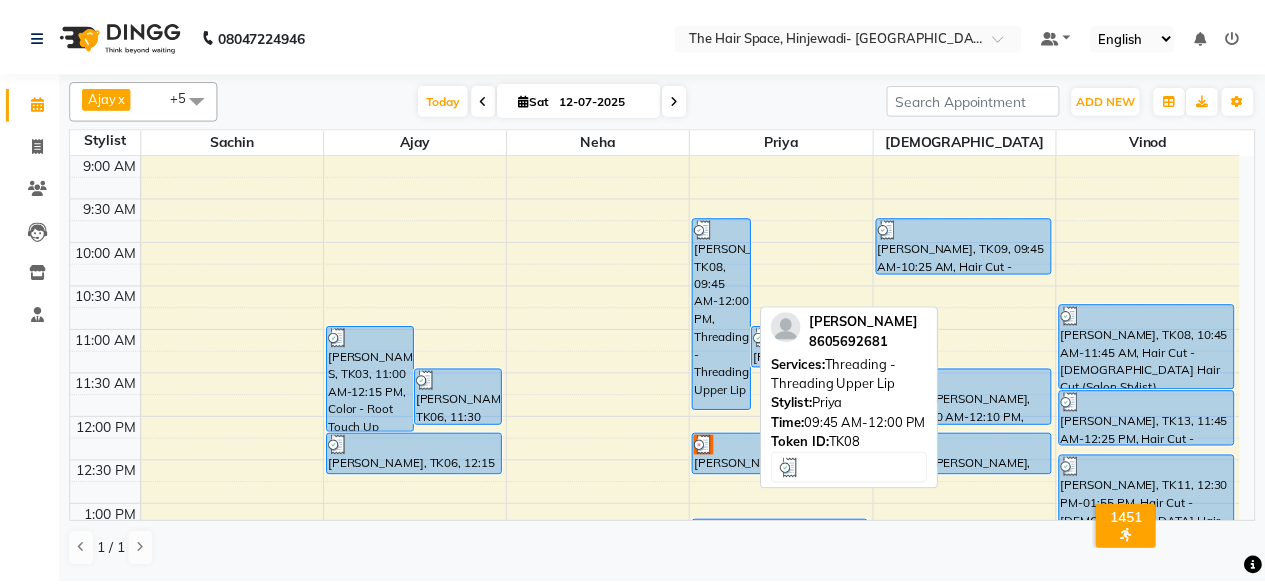 scroll, scrollTop: 200, scrollLeft: 0, axis: vertical 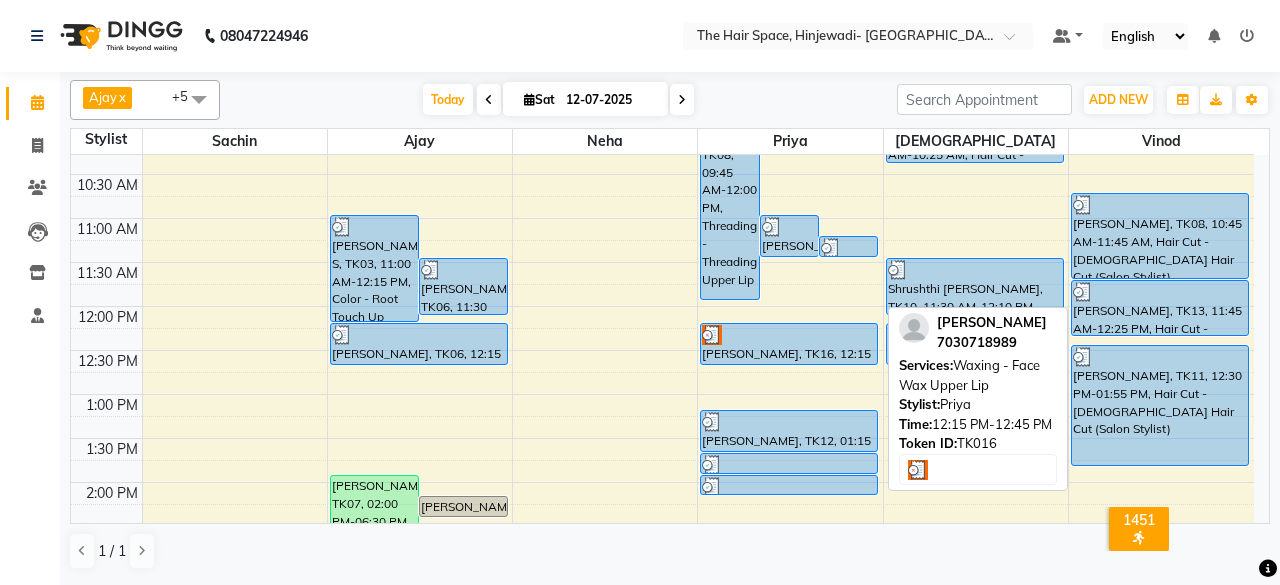 click on "[PERSON_NAME], TK16, 12:15 PM-12:45 PM, Waxing - Face Wax Upper Lip" at bounding box center [789, 344] 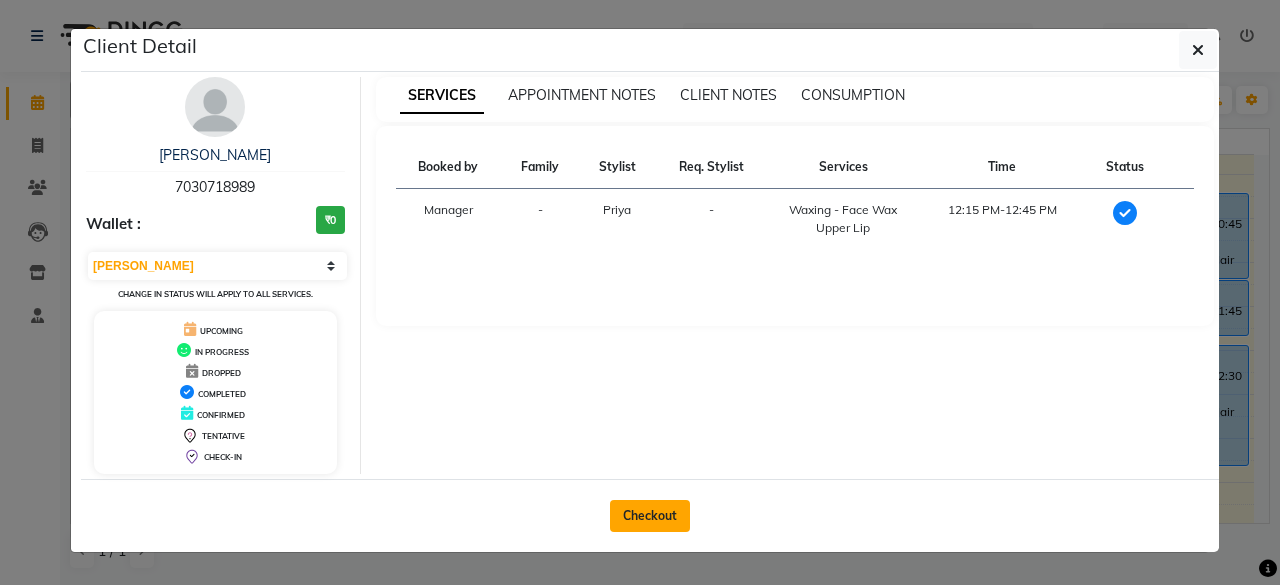 click on "Checkout" 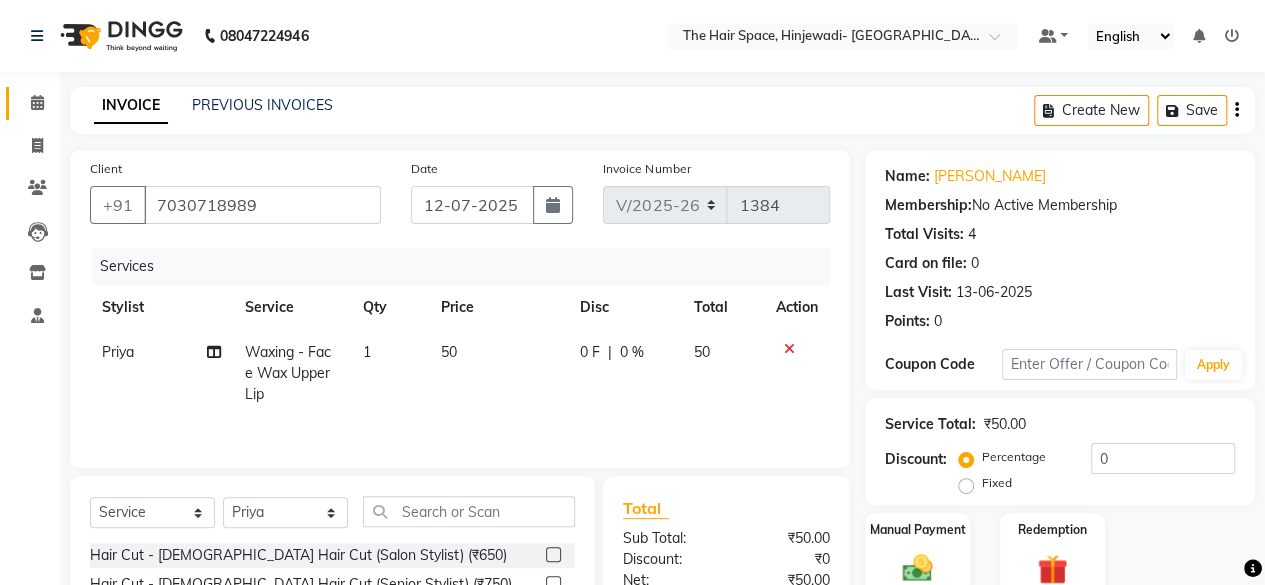 scroll, scrollTop: 215, scrollLeft: 0, axis: vertical 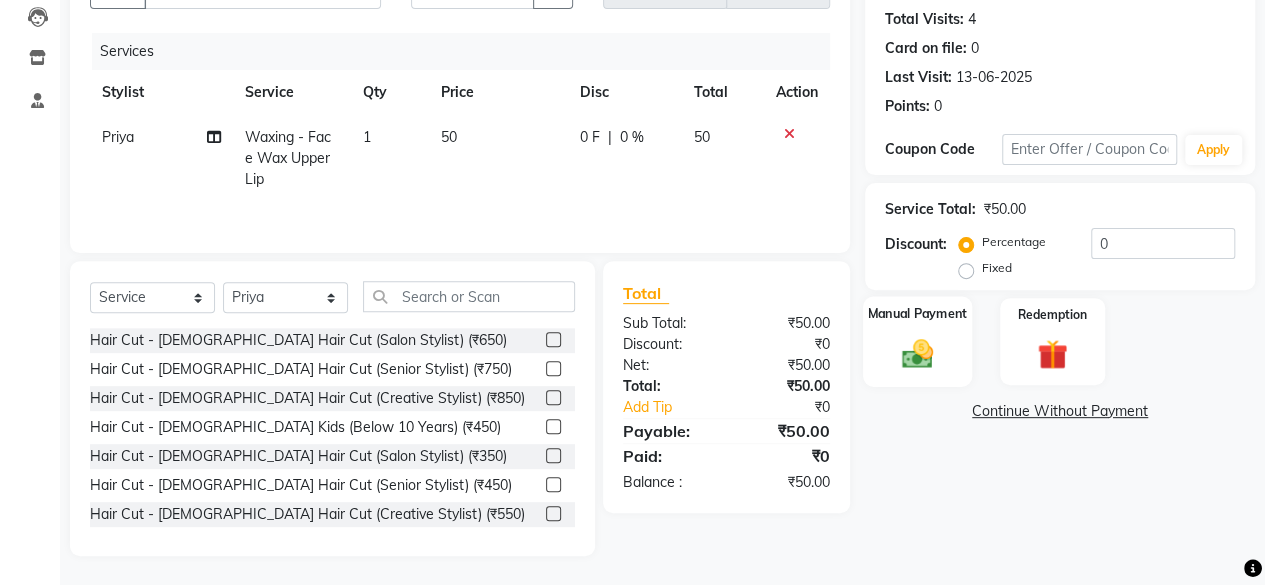 click 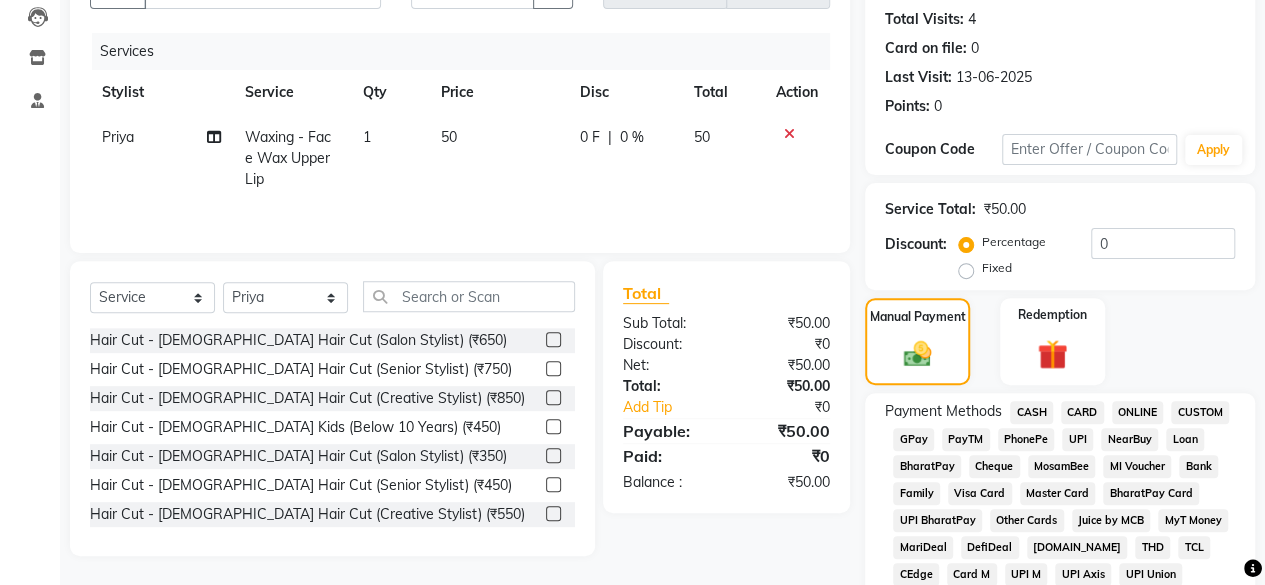 click on "50" 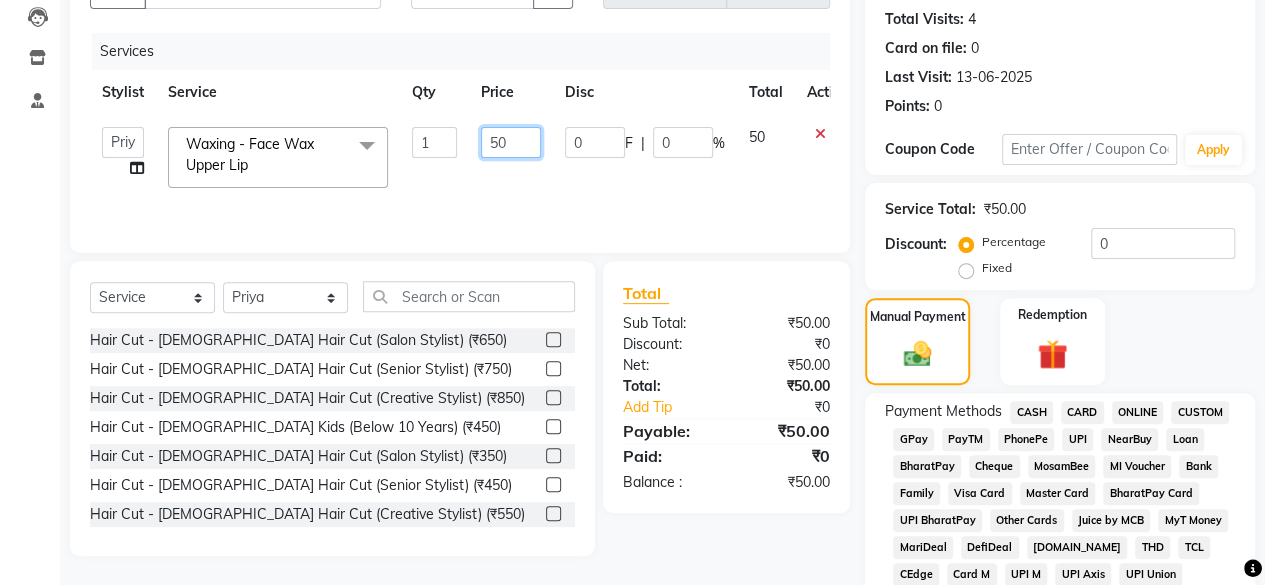 click on "50" 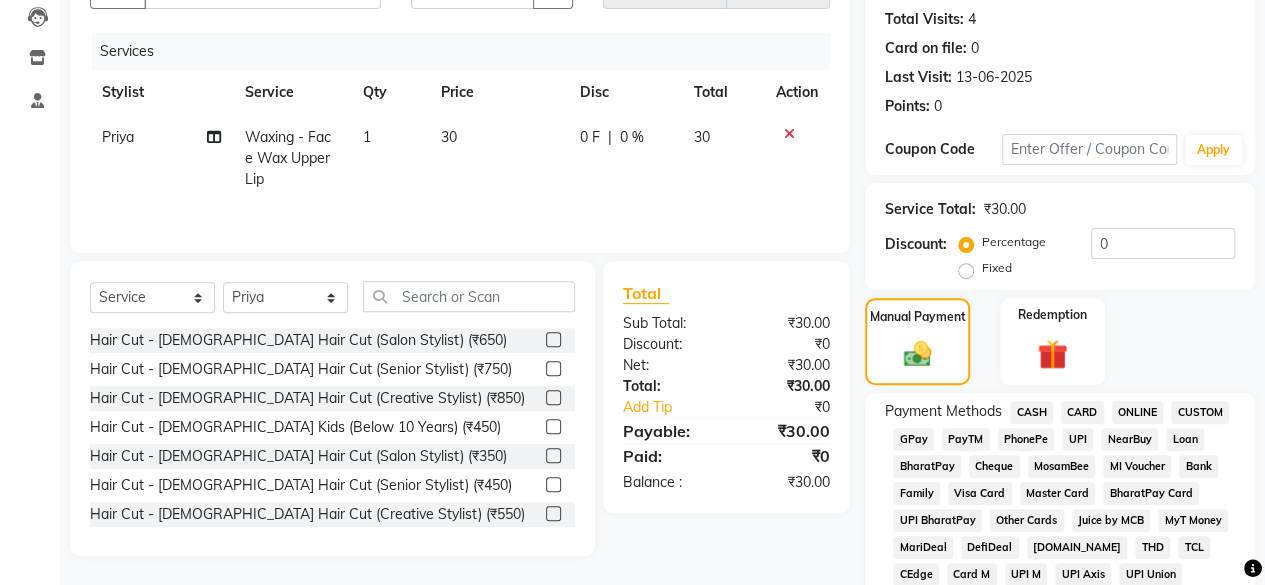 click on "30" 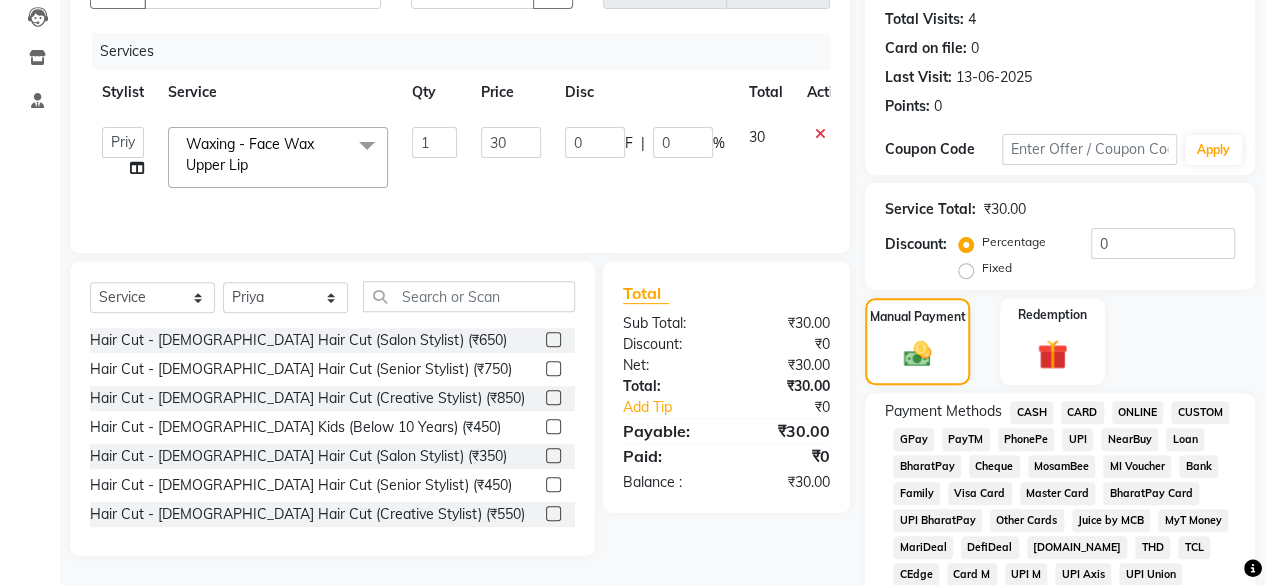 scroll, scrollTop: 15, scrollLeft: 0, axis: vertical 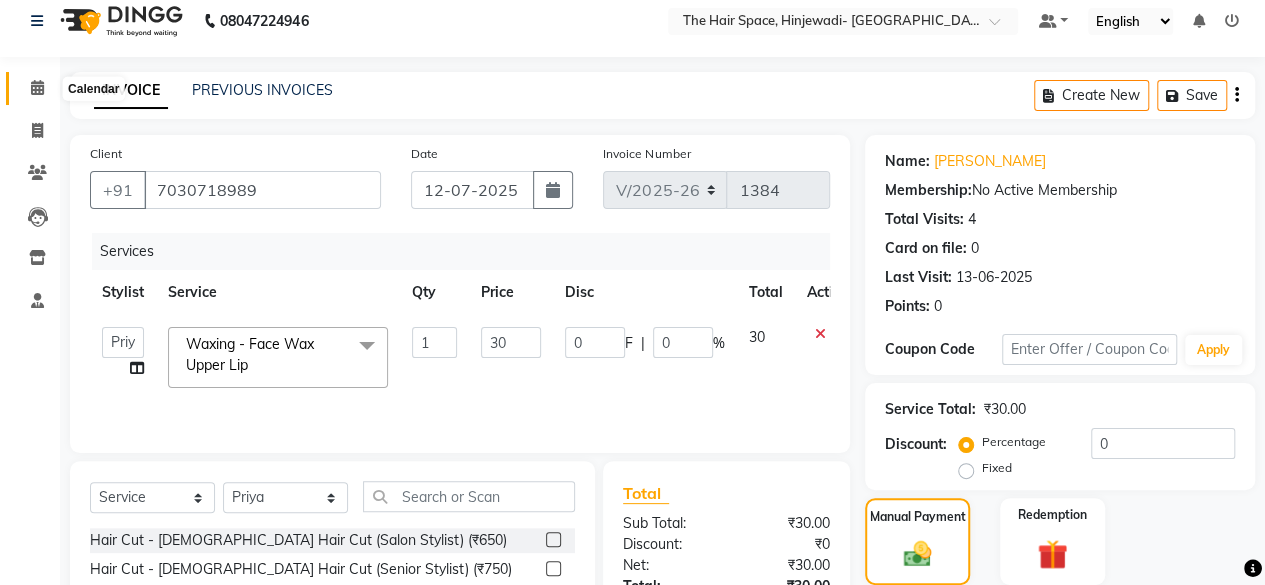 click 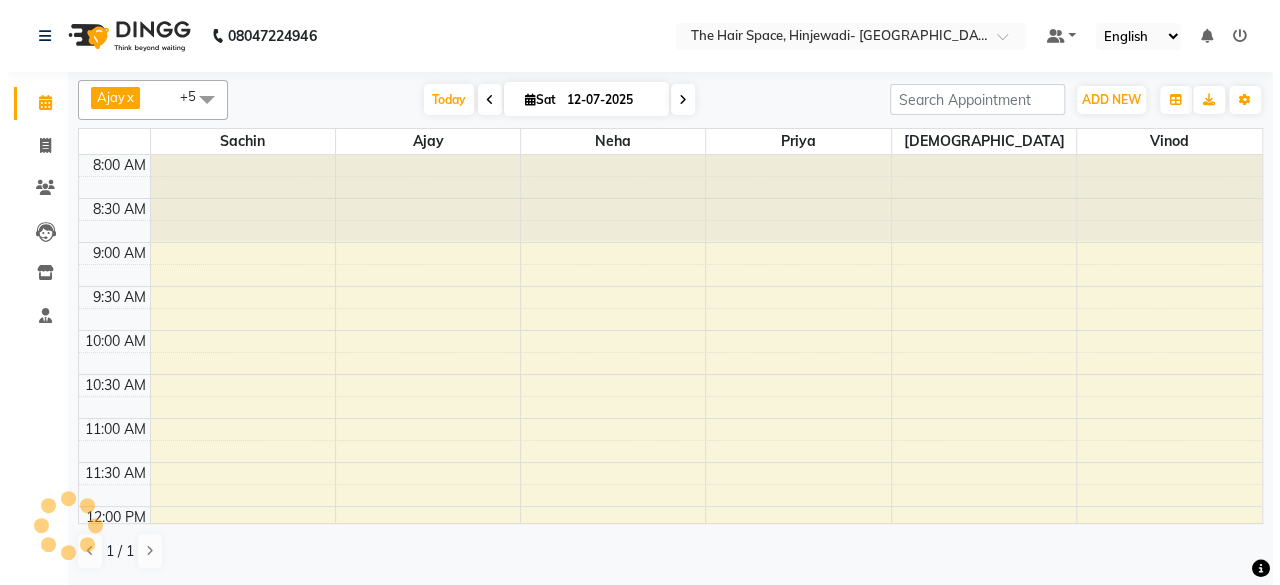 scroll, scrollTop: 0, scrollLeft: 0, axis: both 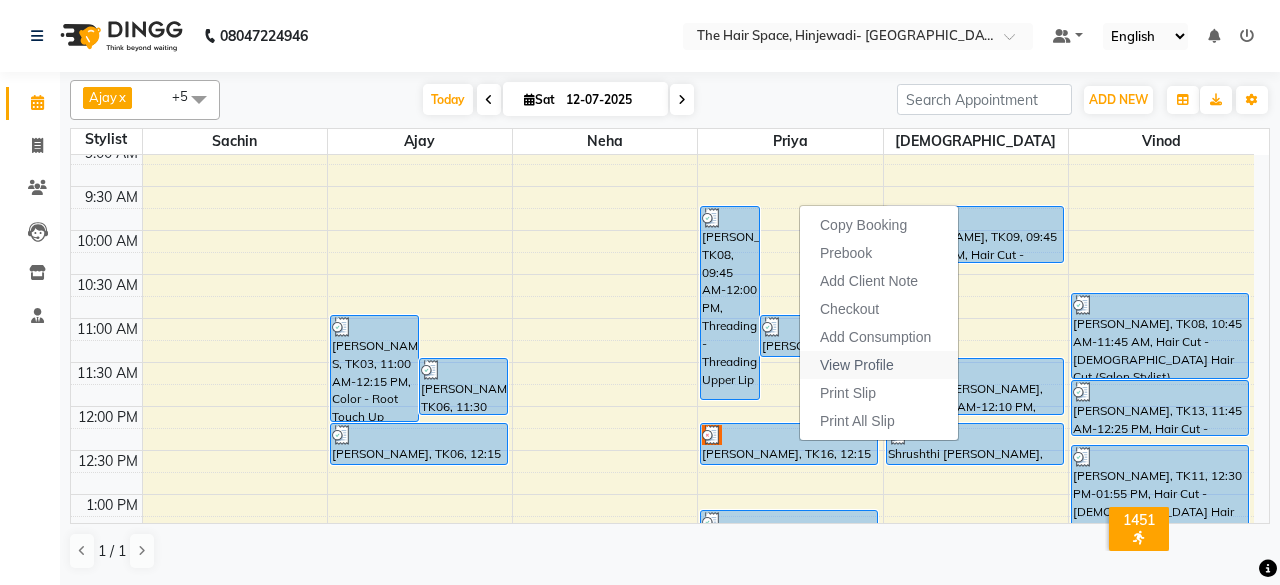 click on "View Profile" at bounding box center (857, 365) 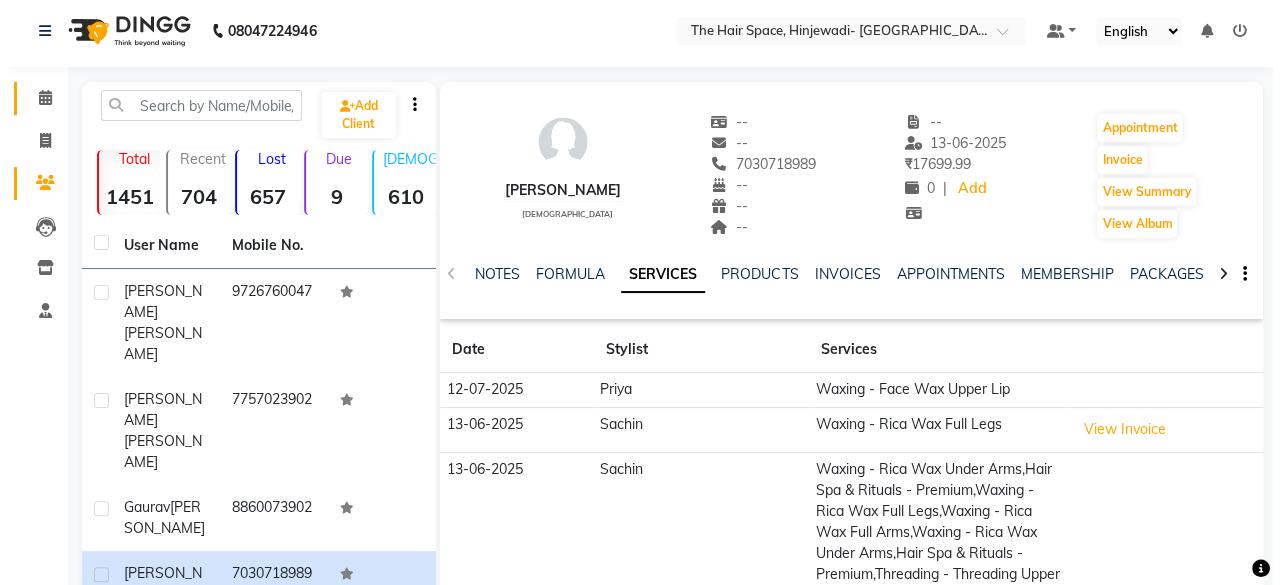 scroll, scrollTop: 0, scrollLeft: 0, axis: both 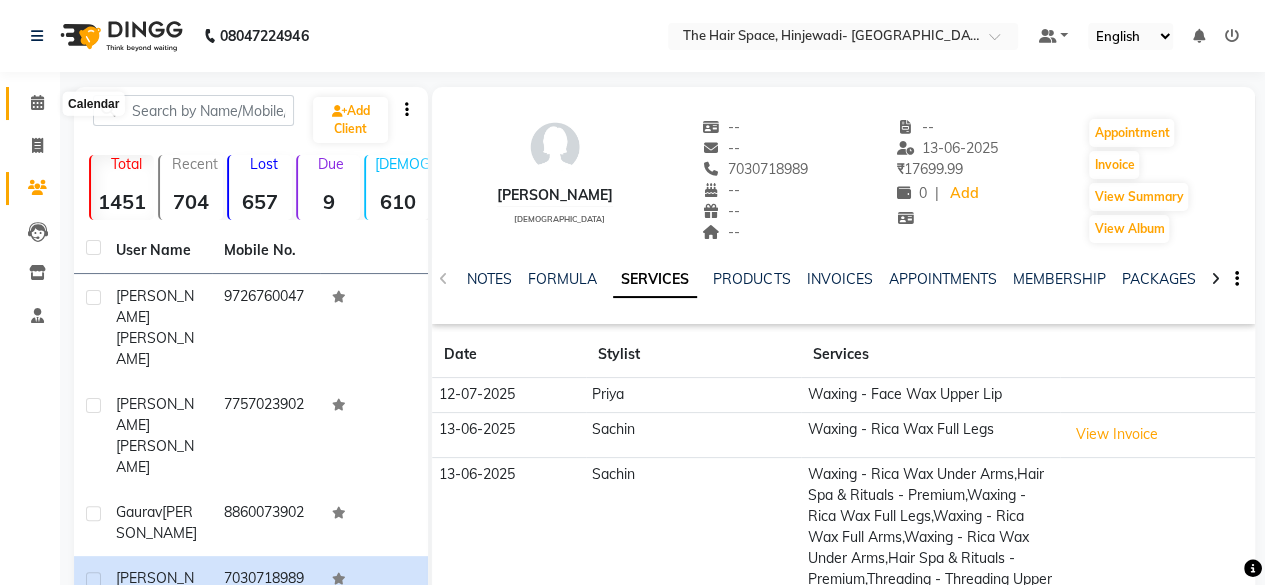 click 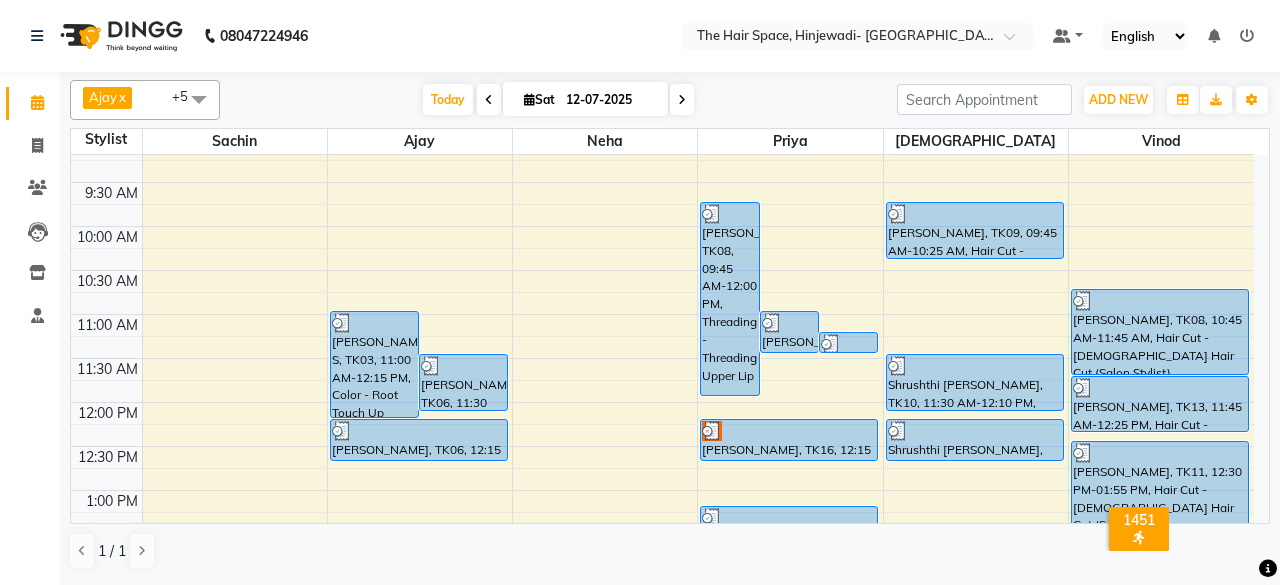 scroll, scrollTop: 200, scrollLeft: 0, axis: vertical 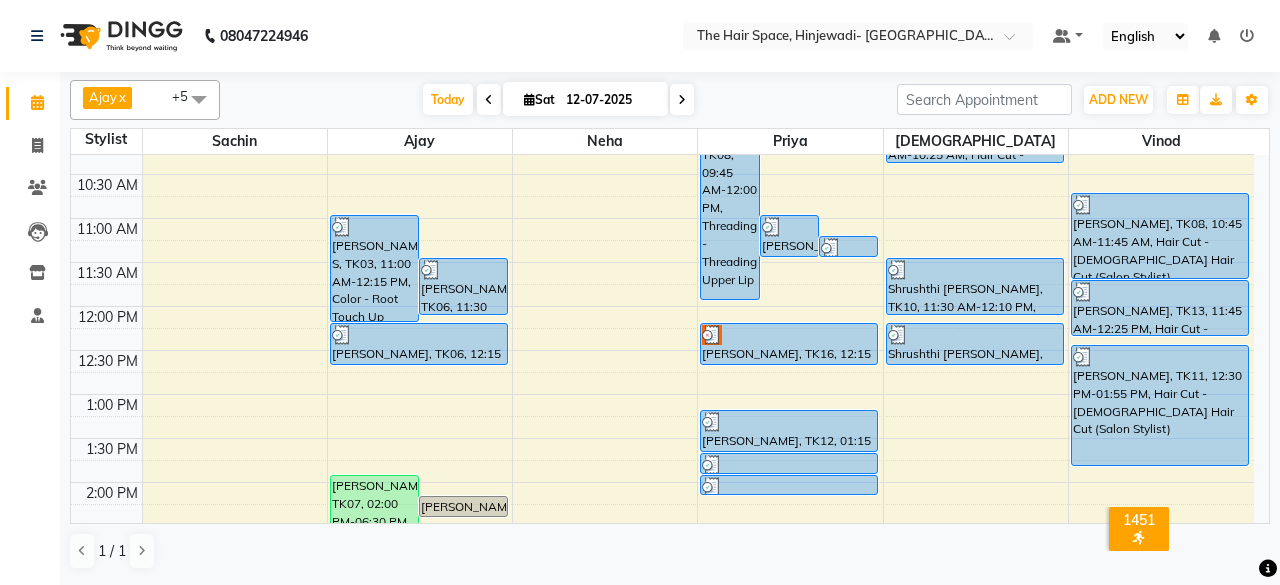 click on "8:00 AM 8:30 AM 9:00 AM 9:30 AM 10:00 AM 10:30 AM 11:00 AM 11:30 AM 12:00 PM 12:30 PM 1:00 PM 1:30 PM 2:00 PM 2:30 PM 3:00 PM 3:30 PM 4:00 PM 4:30 PM 5:00 PM 5:30 PM 6:00 PM 6:30 PM 7:00 PM 7:30 PM 8:00 PM 8:30 PM 9:00 PM 9:30 PM 10:00 PM 10:30 PM     [PERSON_NAME], TK17, 03:45 PM-04:55 PM, Hair Cut - [DEMOGRAPHIC_DATA] Hair Cut (Senior Stylist),[PERSON_NAME] - [PERSON_NAME] S, TK03, 11:00 AM-12:15 PM, Color - Root Touch Up     [PERSON_NAME], TK06, 11:30 AM-12:10 PM, Hair Cut - [DEMOGRAPHIC_DATA] Hair Cut (Senior Stylist)    [PERSON_NAME] Dhaneshkar, TK07, 02:00 PM-06:30 PM, Treatment - [MEDICAL_DATA]    [PERSON_NAME], TK01, 02:15 PM-02:30 PM, Treatment - [MEDICAL_DATA]     [PERSON_NAME], TK06, 12:15 PM-12:45 PM, [PERSON_NAME]             ADV SMRUDHI, TK02, 04:00 PM-04:45 PM, Hair Spa & Rituals - Exclusive             [PERSON_NAME], TK15, 06:00 PM-07:30 PM, Hair Spa & Rituals - Premium     [PERSON_NAME], TK08, 09:45 AM-12:00 PM, Threading - Threading Upper Lip     [PERSON_NAME], TK08, 11:00 AM-11:30 AM, Threading - Threading Eyebrows" at bounding box center (662, 614) 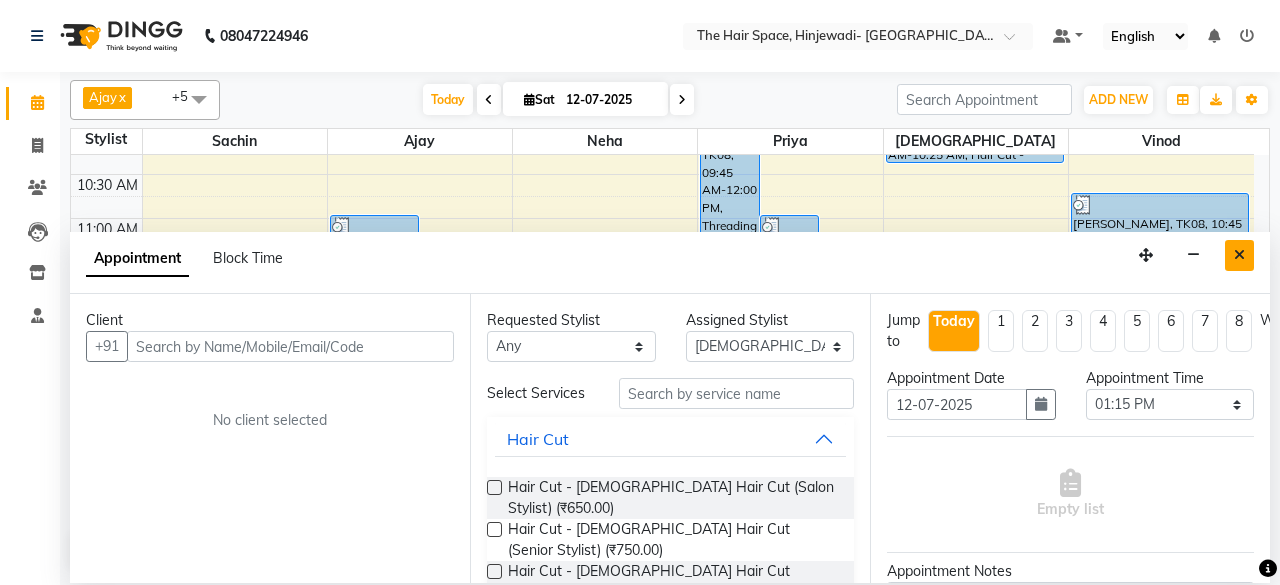click at bounding box center [1239, 255] 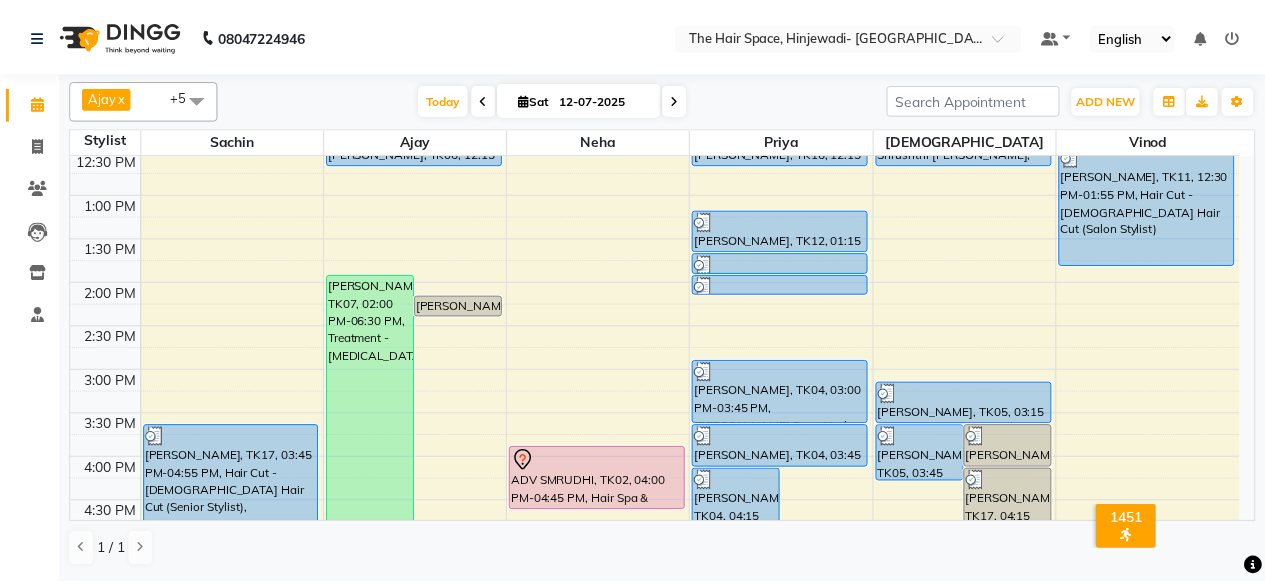 scroll, scrollTop: 200, scrollLeft: 0, axis: vertical 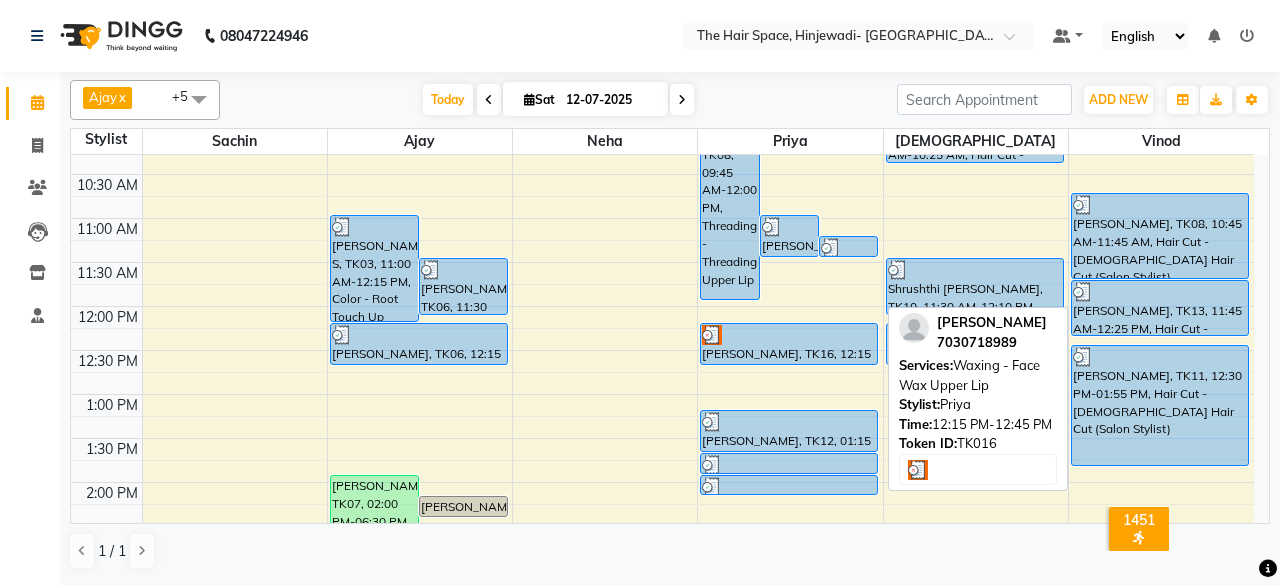 click at bounding box center (789, 335) 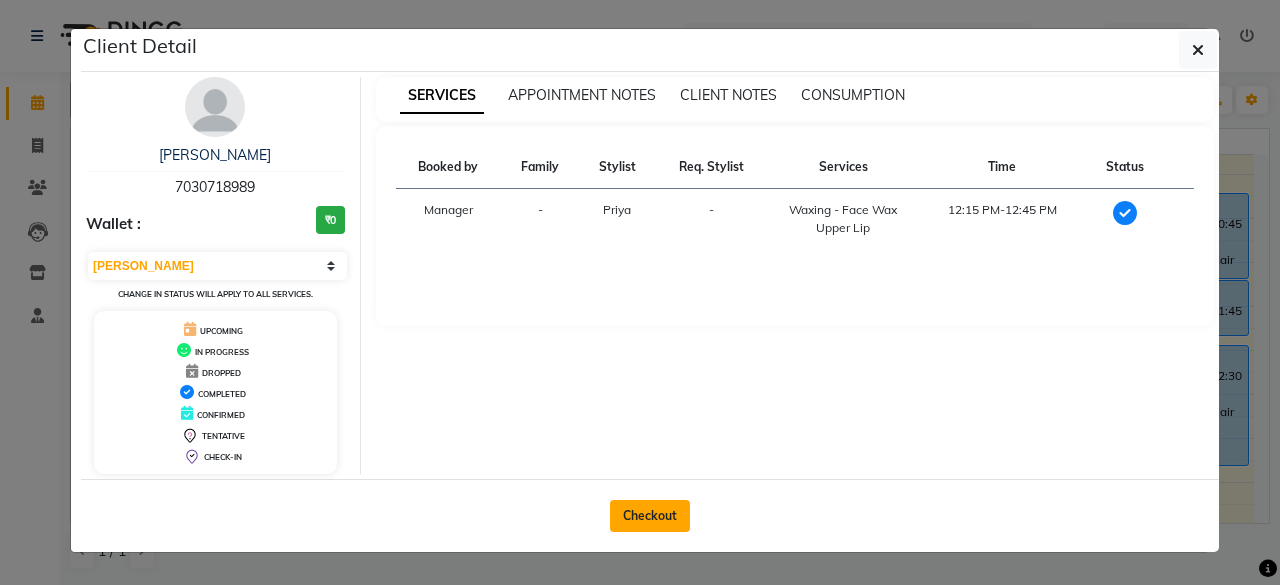 click on "Checkout" 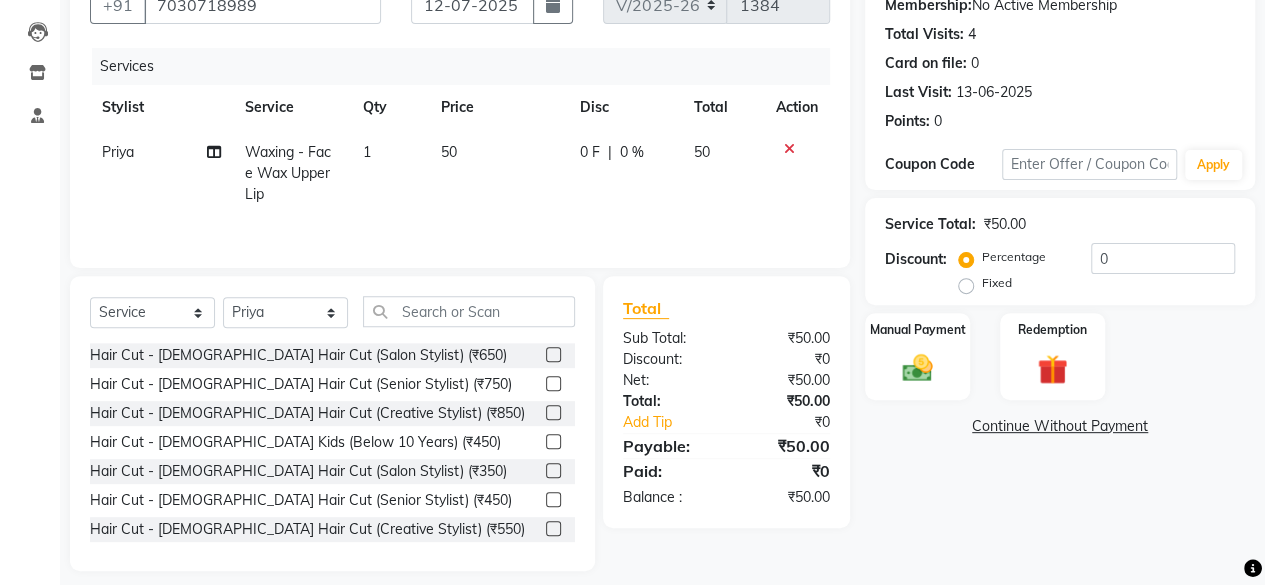 scroll, scrollTop: 215, scrollLeft: 0, axis: vertical 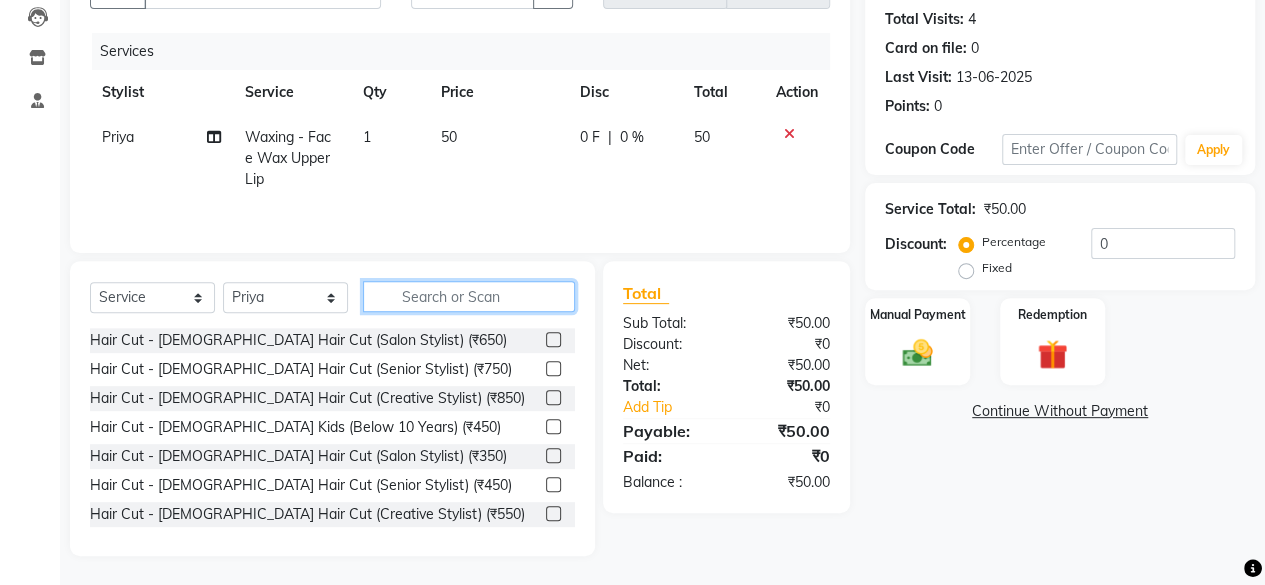 click 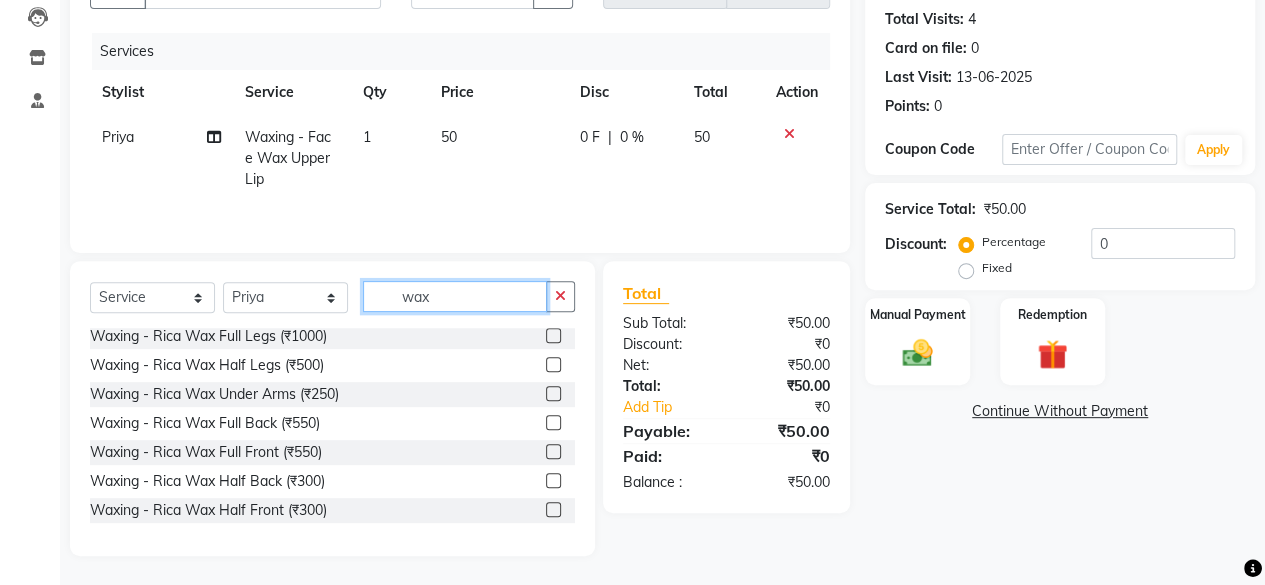 scroll, scrollTop: 902, scrollLeft: 0, axis: vertical 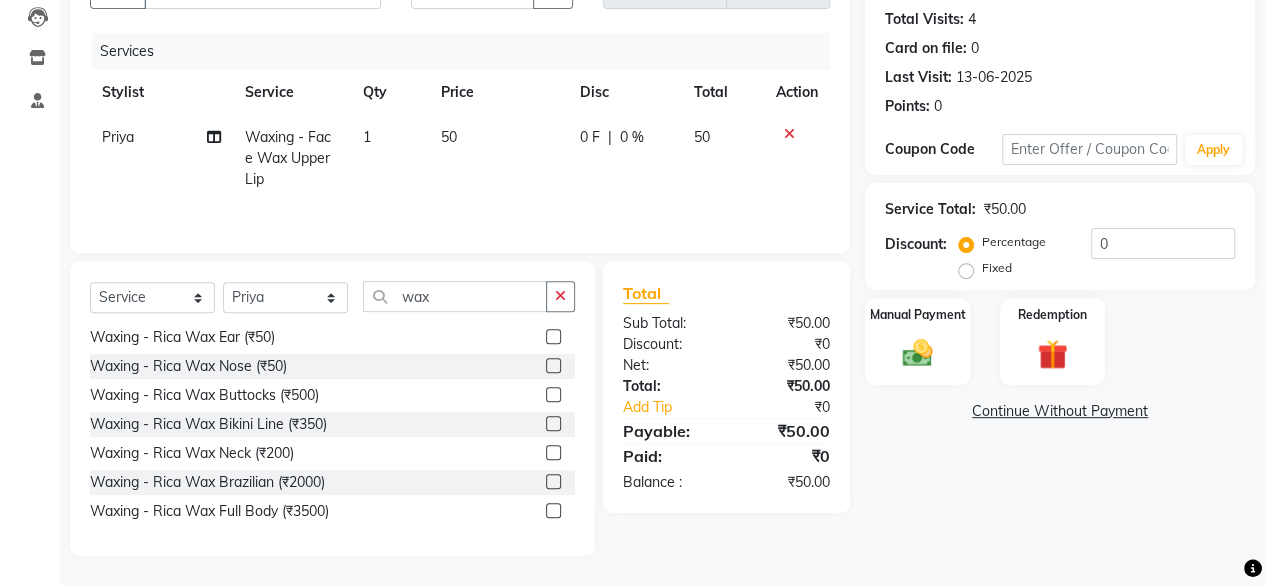 drag, startPoint x: 538, startPoint y: 478, endPoint x: 534, endPoint y: 467, distance: 11.7046995 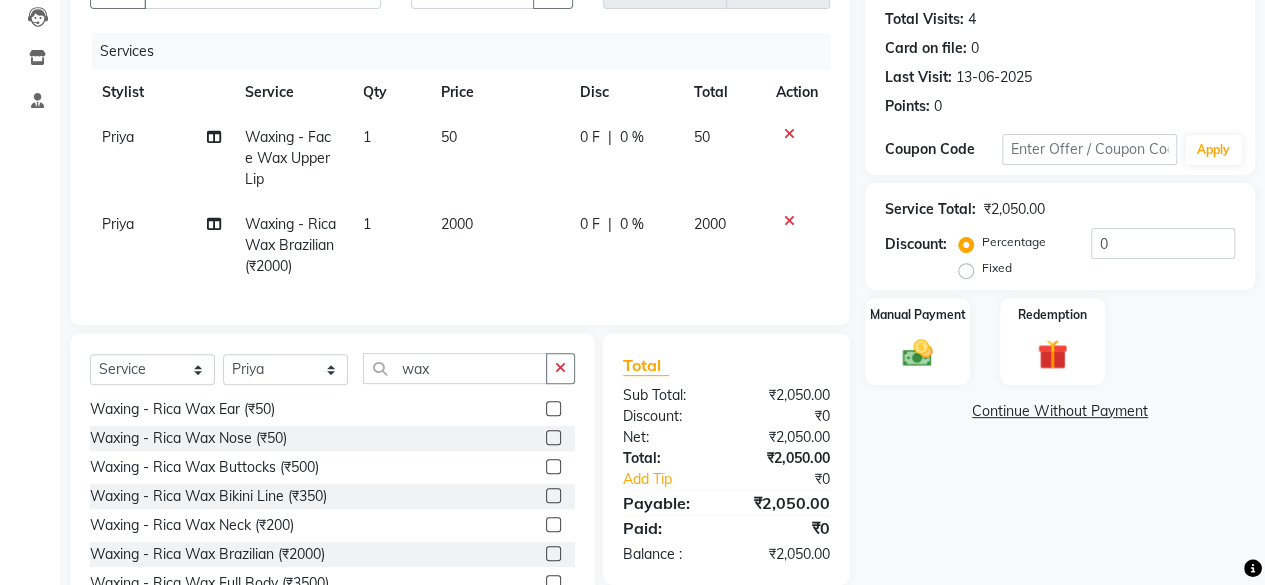 scroll, scrollTop: 302, scrollLeft: 0, axis: vertical 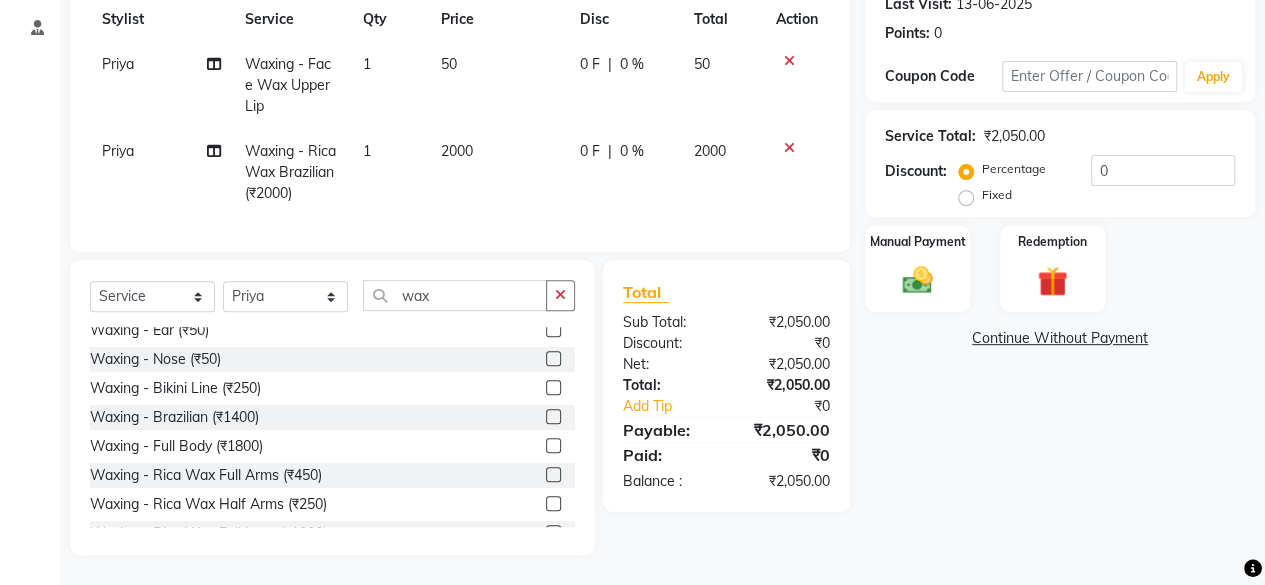 click 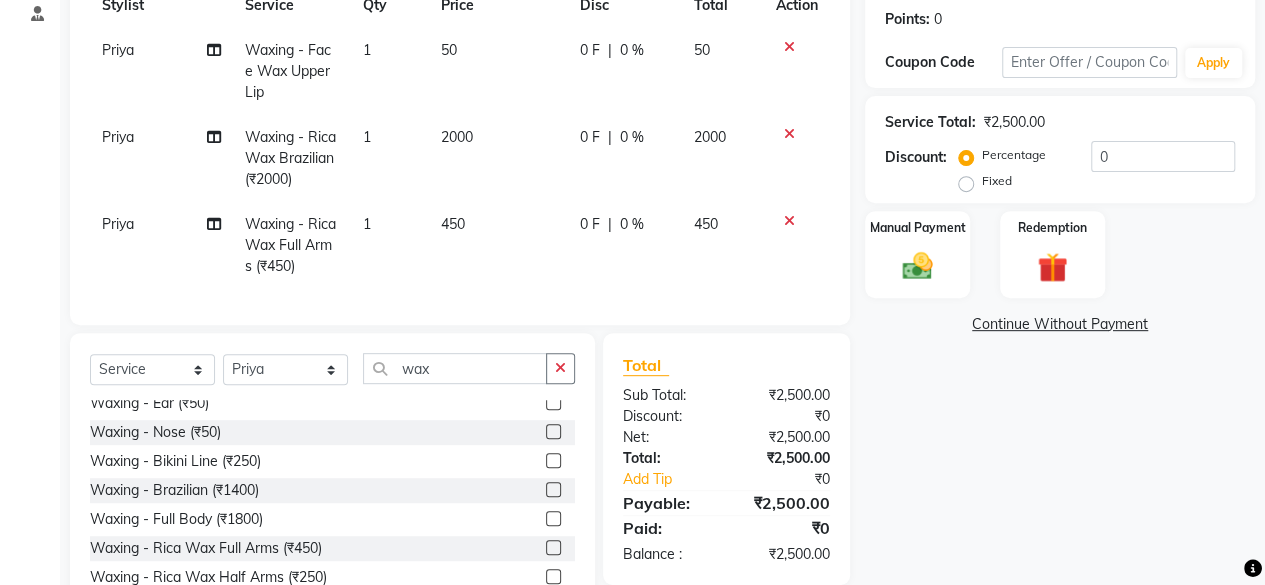 scroll, scrollTop: 602, scrollLeft: 0, axis: vertical 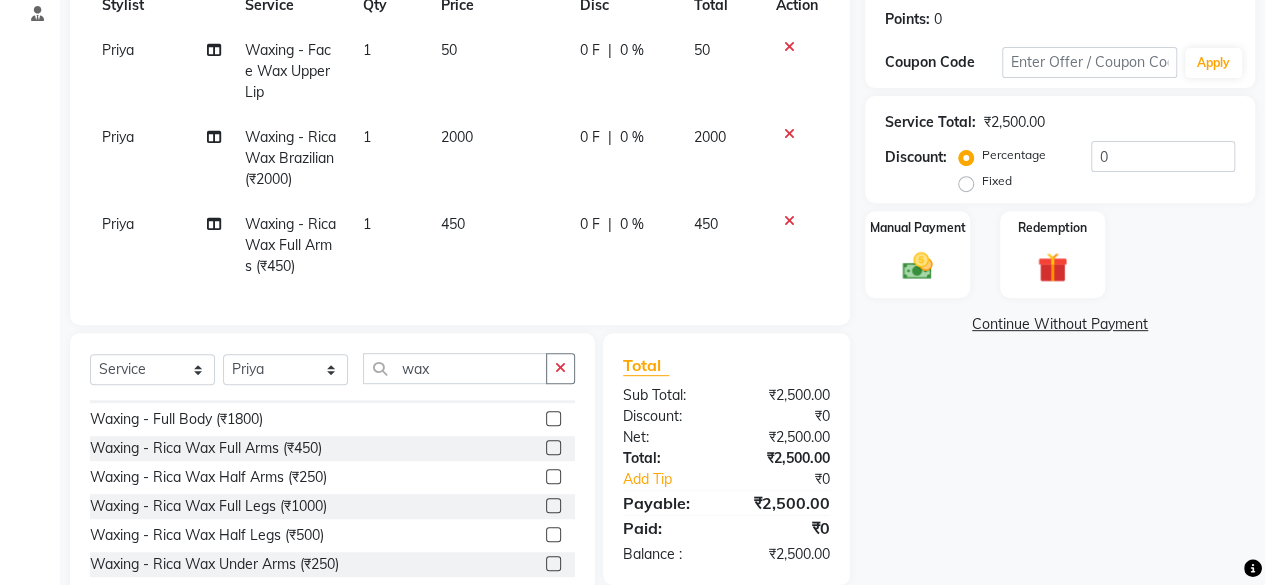 click 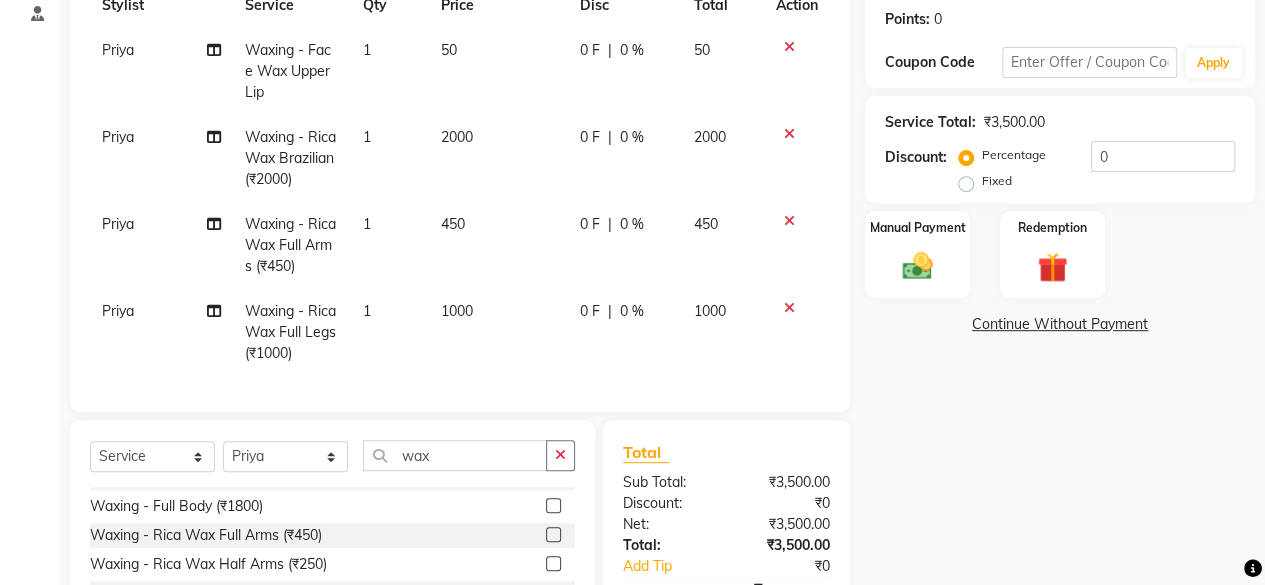 click 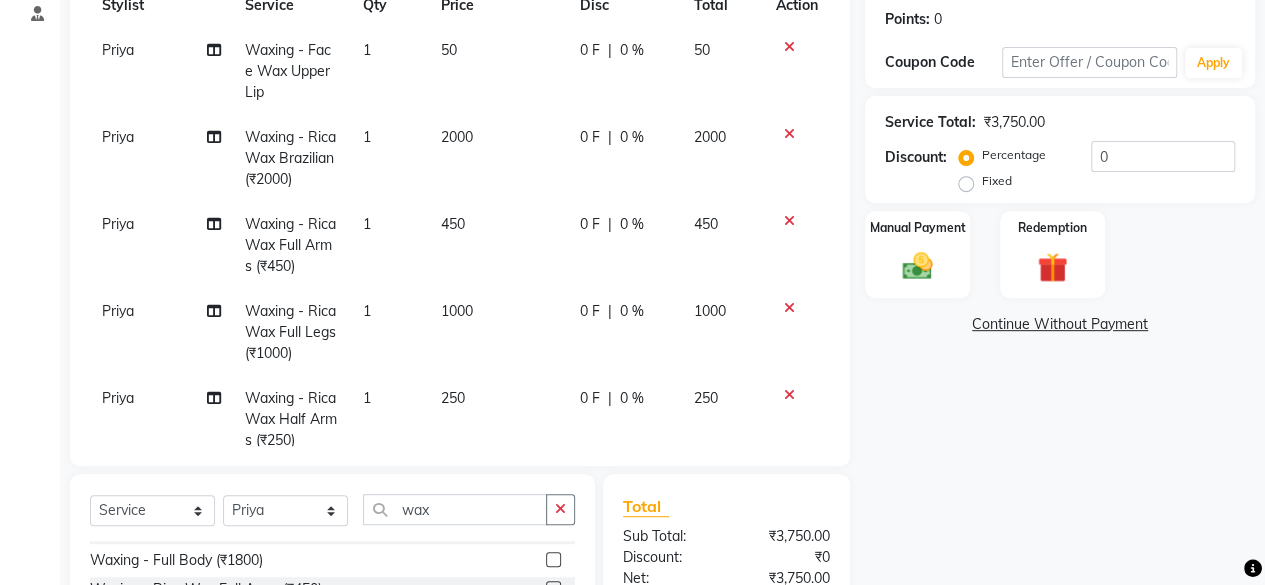 scroll, scrollTop: 802, scrollLeft: 0, axis: vertical 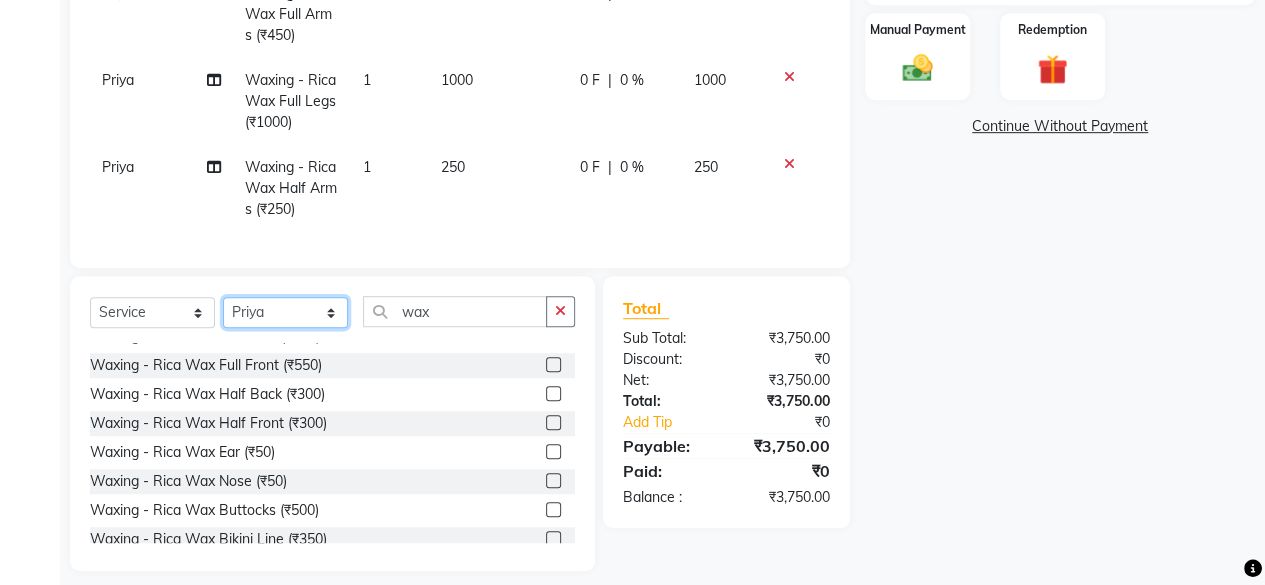 click on "Select Stylist [PERSON_NAME] Jyoti [PERSON_NAME] Manager [PERSON_NAME] Priya Sachin  [PERSON_NAME]  [PERSON_NAME] Vishnu" 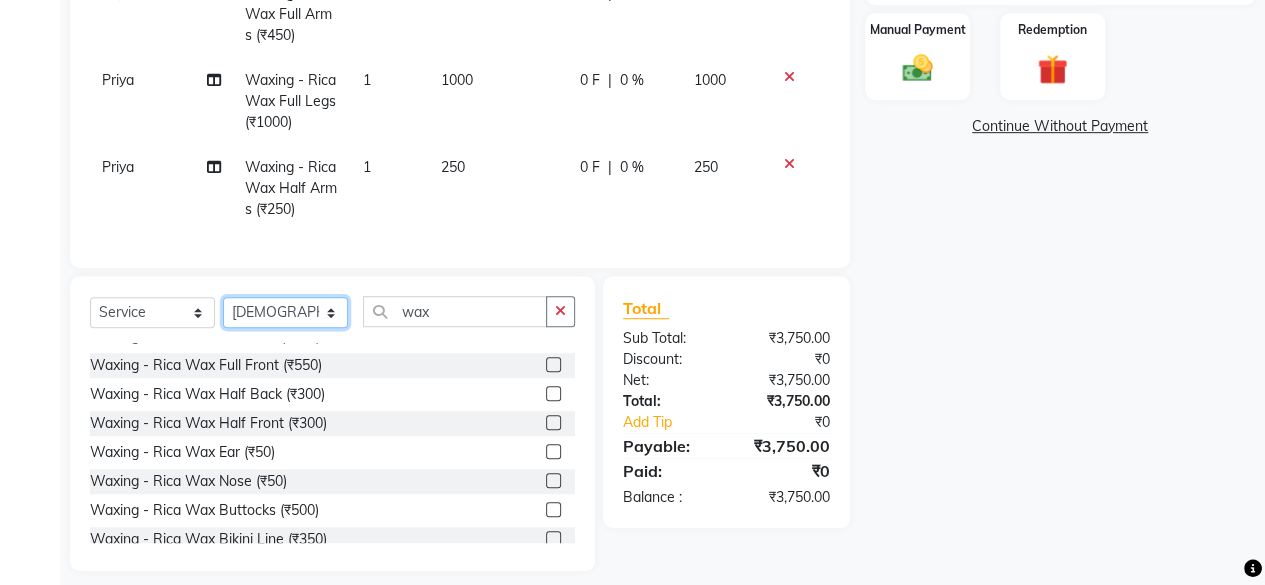 click on "Select Stylist [PERSON_NAME] Jyoti [PERSON_NAME] Manager [PERSON_NAME] Priya Sachin  [PERSON_NAME]  [PERSON_NAME] Vishnu" 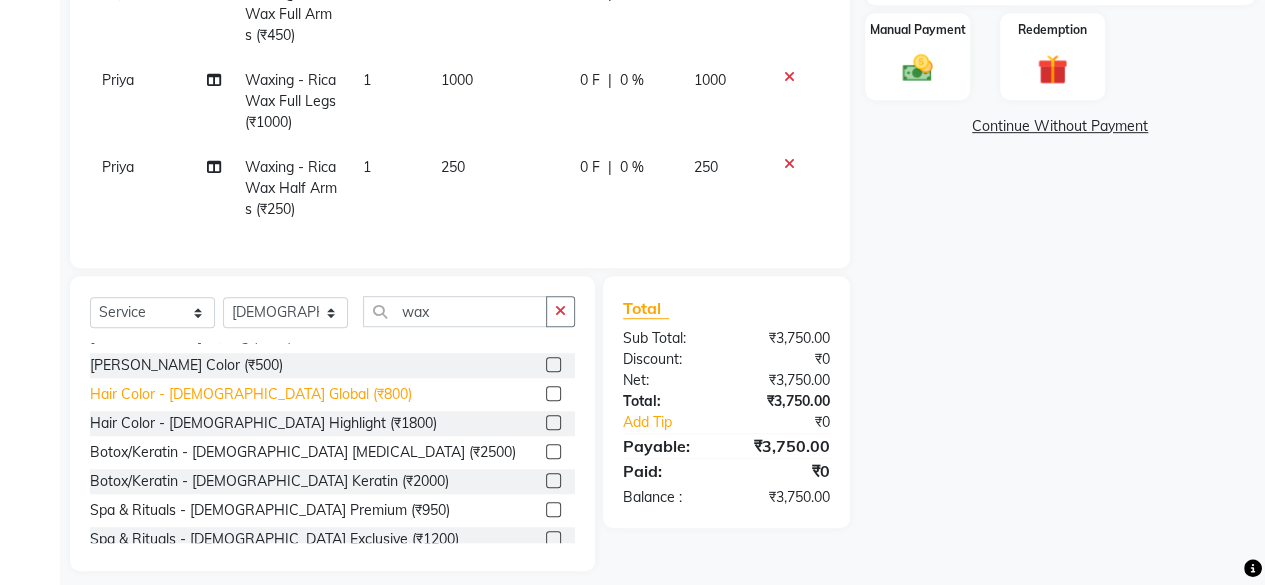 click on "Hair Color - [DEMOGRAPHIC_DATA] Global (₹800)" 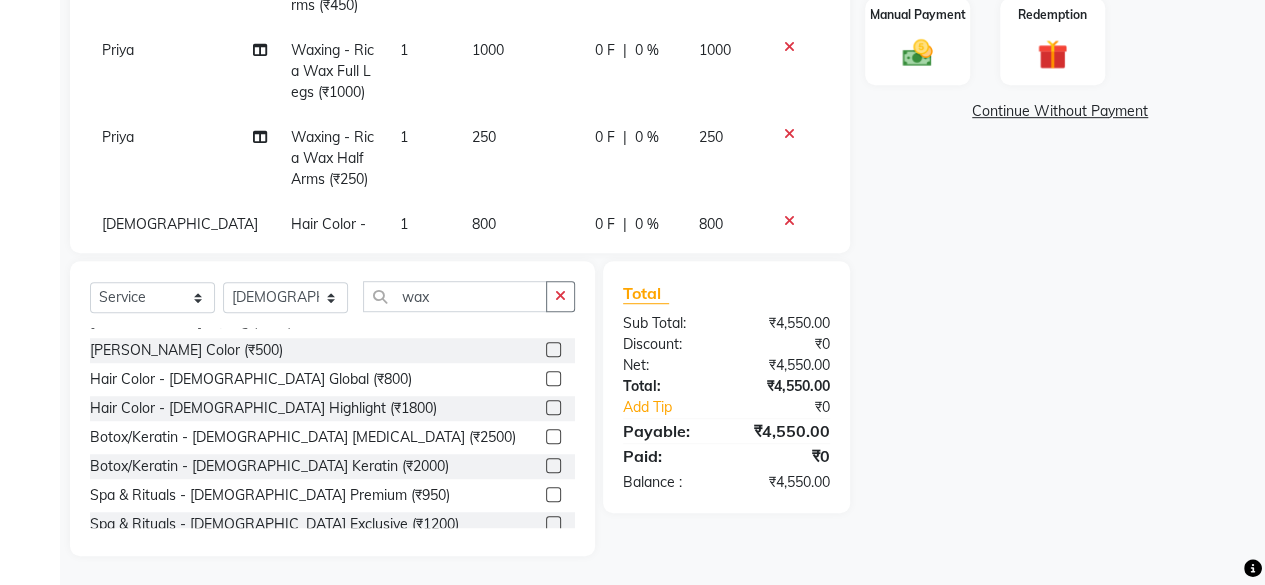 scroll, scrollTop: 215, scrollLeft: 0, axis: vertical 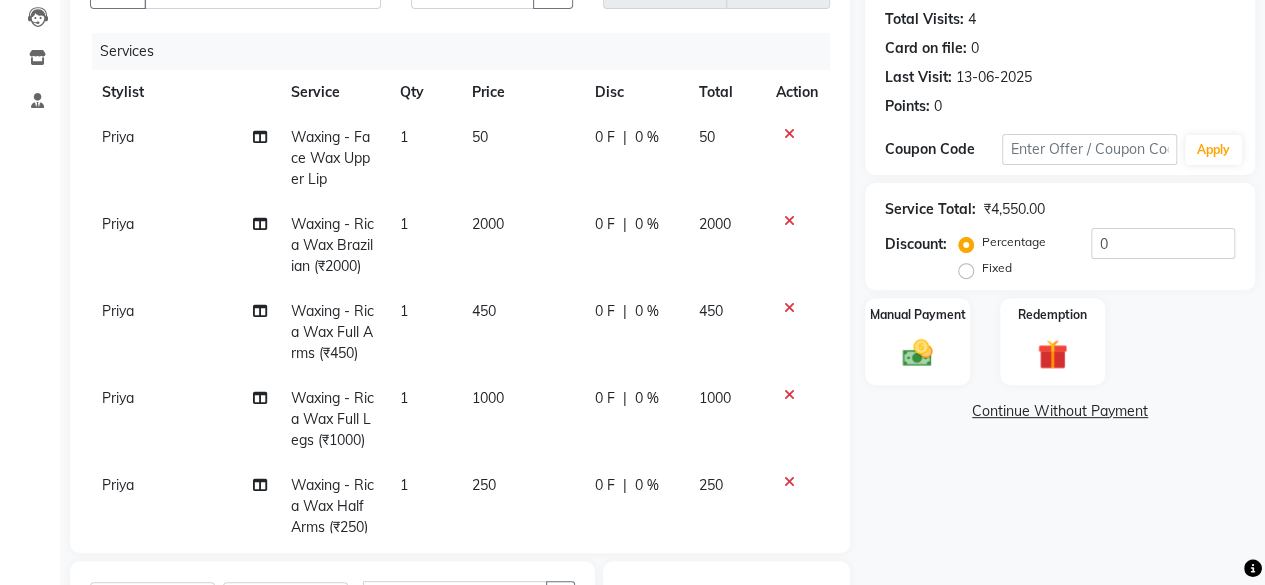 click on "0 %" 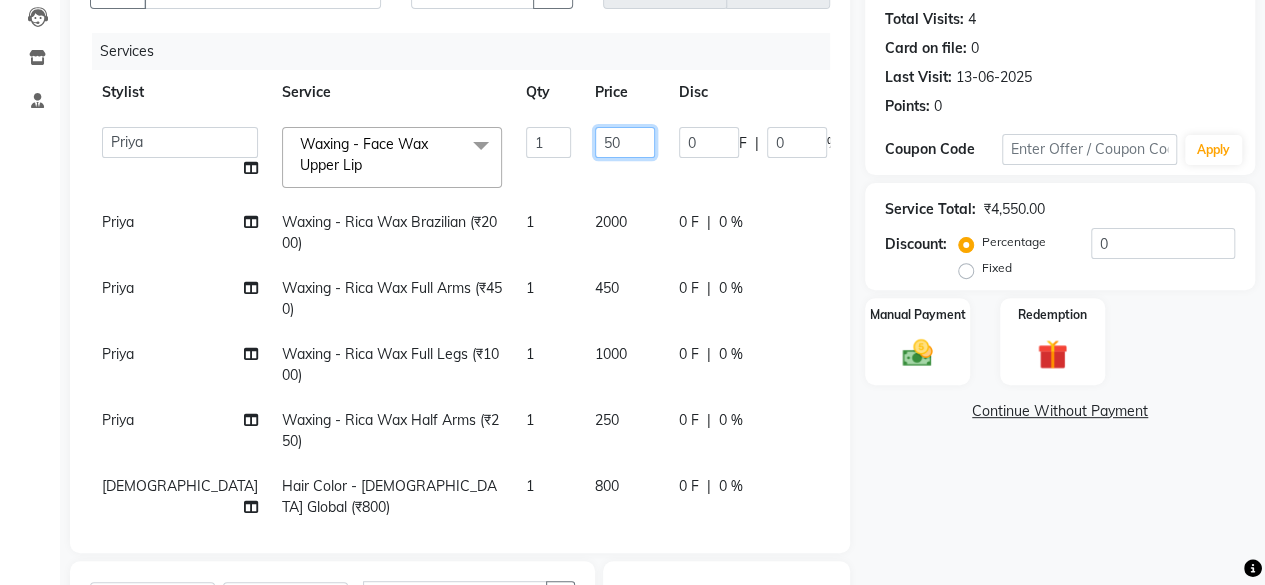 click on "50" 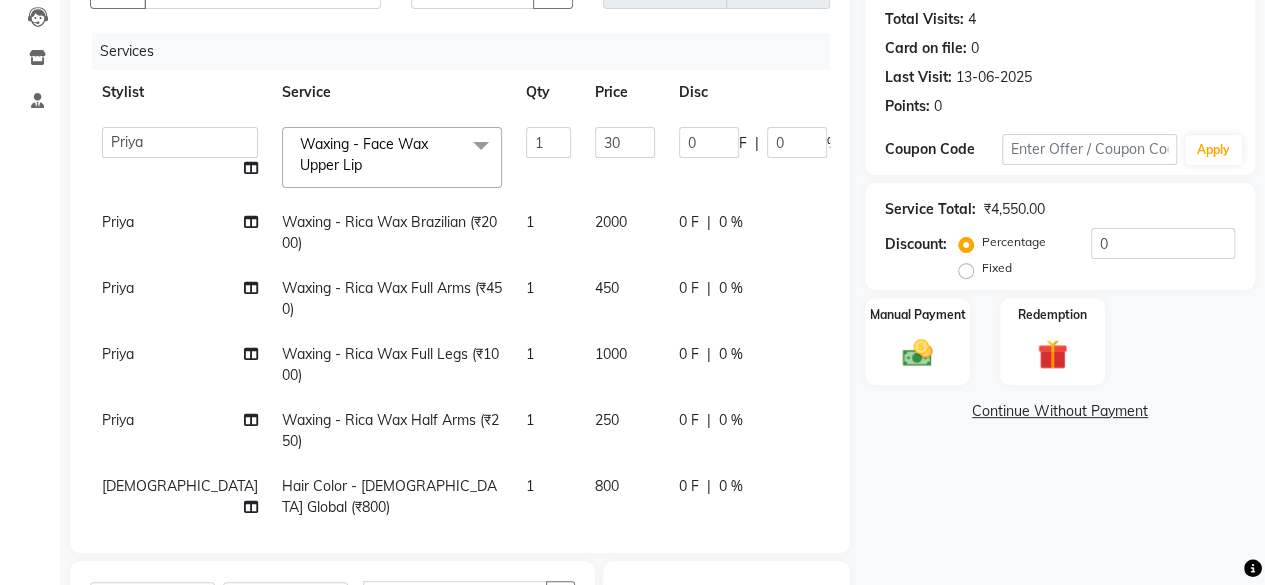 click on "0 F | 0 %" 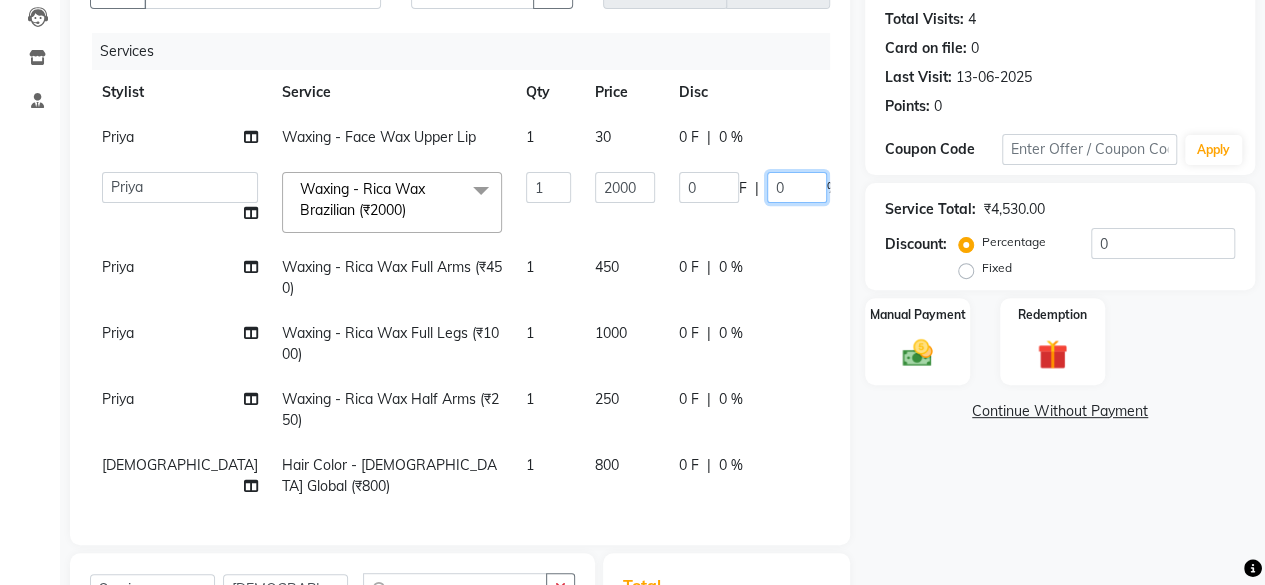 click on "0" 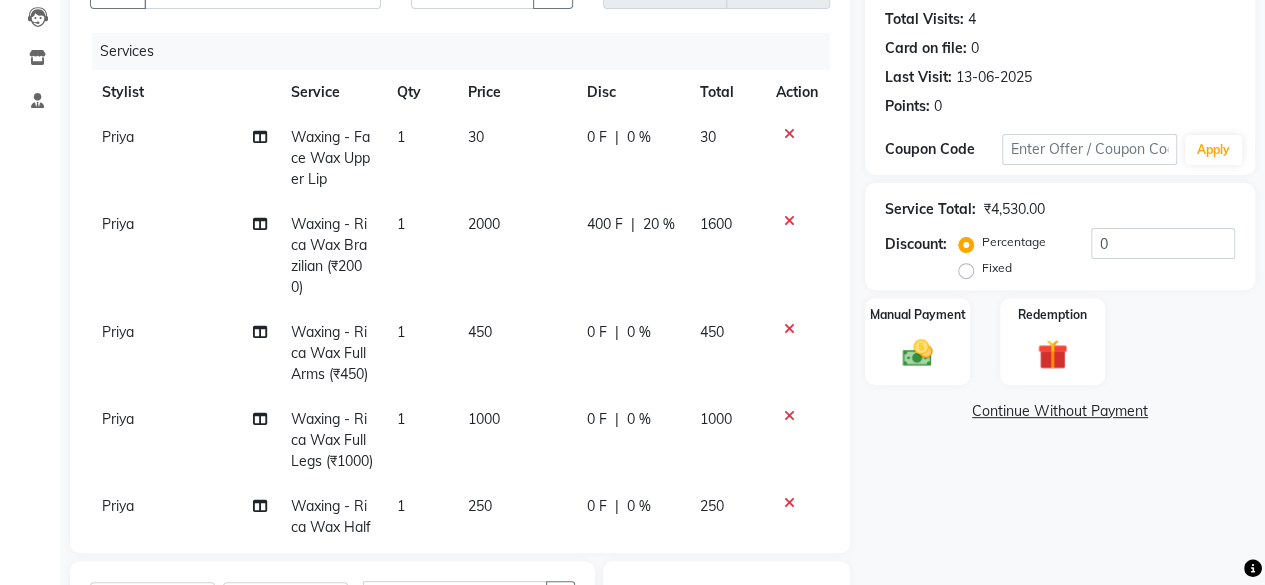 click on "Priya Waxing - Face Wax Upper Lip 1 30 0 F | 0 % 30 Priya Waxing - Rica Wax Brazilian (₹2000) 1 2000 400 F | 20 % 1600 Priya Waxing - Rica Wax Full Arms (₹450) 1 450 0 F | 0 % 450 Priya Waxing - Rica Wax Full Legs (₹1000) 1 1000 0 F | 0 % 1000 Priya Waxing - Rica Wax Half Arms (₹250) 1 250 0 F | 0 % 250 Vishnu Hair Color - [DEMOGRAPHIC_DATA] Global (₹800) 1 800 0 F | 0 % 800" 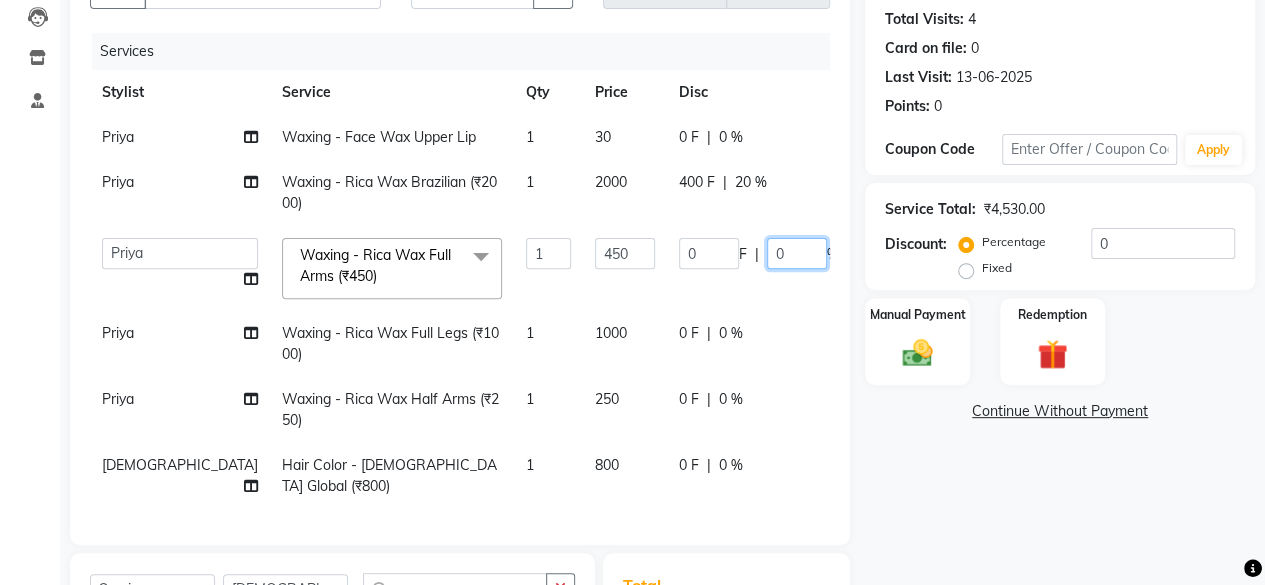click on "0" 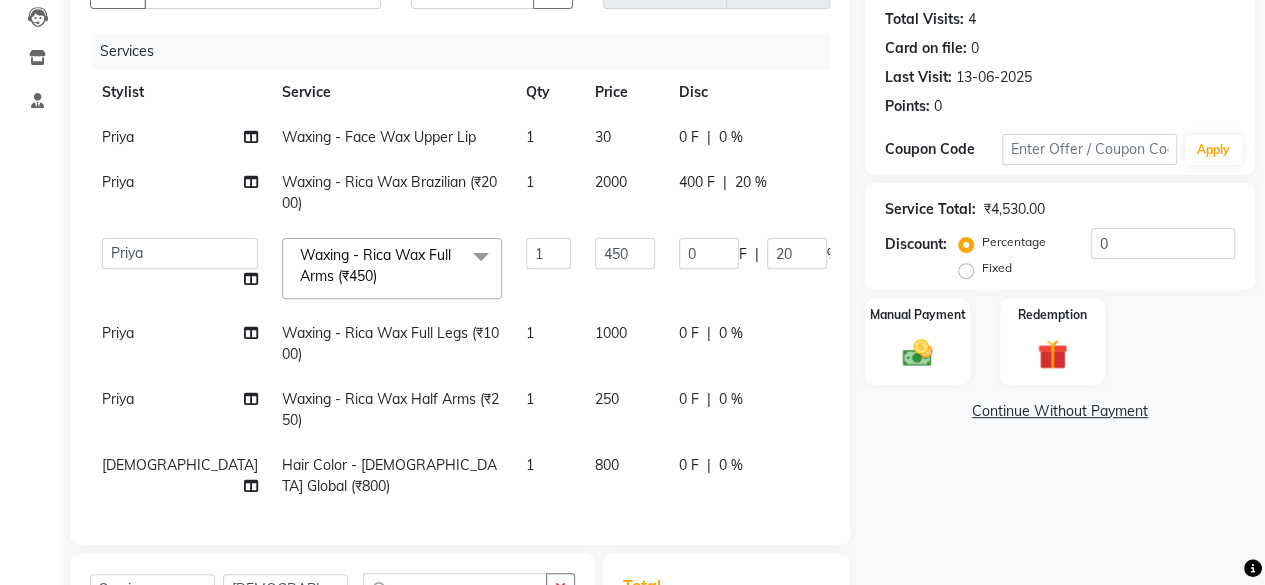 click on "Priya Waxing - Face Wax Upper Lip 1 30 0 F | 0 % 30 Priya Waxing - Rica Wax Brazilian (₹2000) 1 2000 400 F | 20 % 1600  [PERSON_NAME]   Bhakti   Jyoti   [PERSON_NAME]   Manager   [PERSON_NAME]   Priya   Sachin    [PERSON_NAME]    [PERSON_NAME]   Vishnu  Waxing - Rica Wax Full Arms (₹450)  x Hair Cut - [DEMOGRAPHIC_DATA] Hair Cut (Salon Stylist) (₹650) Hair Cut - [DEMOGRAPHIC_DATA] Hair Cut (Senior Stylist) (₹750) Hair Cut - [DEMOGRAPHIC_DATA] Hair Cut (Creative Stylist) (₹850) Hair Cut - [DEMOGRAPHIC_DATA] Kids (Below 10 Years) (₹450) Hair Cut - [DEMOGRAPHIC_DATA] Hair Cut (Salon Stylist) (₹350) Hair Cut - [DEMOGRAPHIC_DATA] Hair Cut (Senior Stylist) (₹450) Hair Cut - [DEMOGRAPHIC_DATA] Hair Cut (Creative Stylist) (₹550) Hair Cut - [DEMOGRAPHIC_DATA] Kids (Below 10 Years) (₹250) Gel extension  (₹2000) Shampoo - Shampoo Blast Dry (₹350) Shampoo - Shampoo & Blow Dry (₹550) Styling - Shampoo & Iron (₹1000) Styling - Shampoo & Tong (₹1000) Color - Root Touch Up (₹1200) Color - Global (₹3500) Color - Highlights (₹4500) Color - Balayage (₹4000) Color - Ombre (₹4000) Treatment - Keratin (₹5000) 1 450 0 F | %" 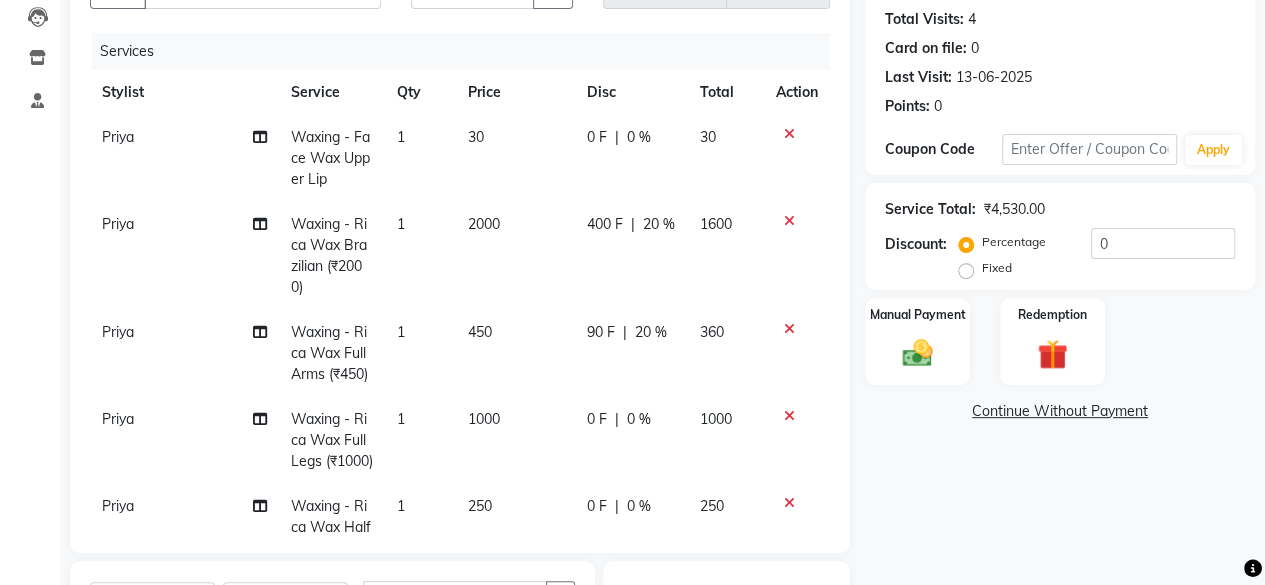 click on "0 %" 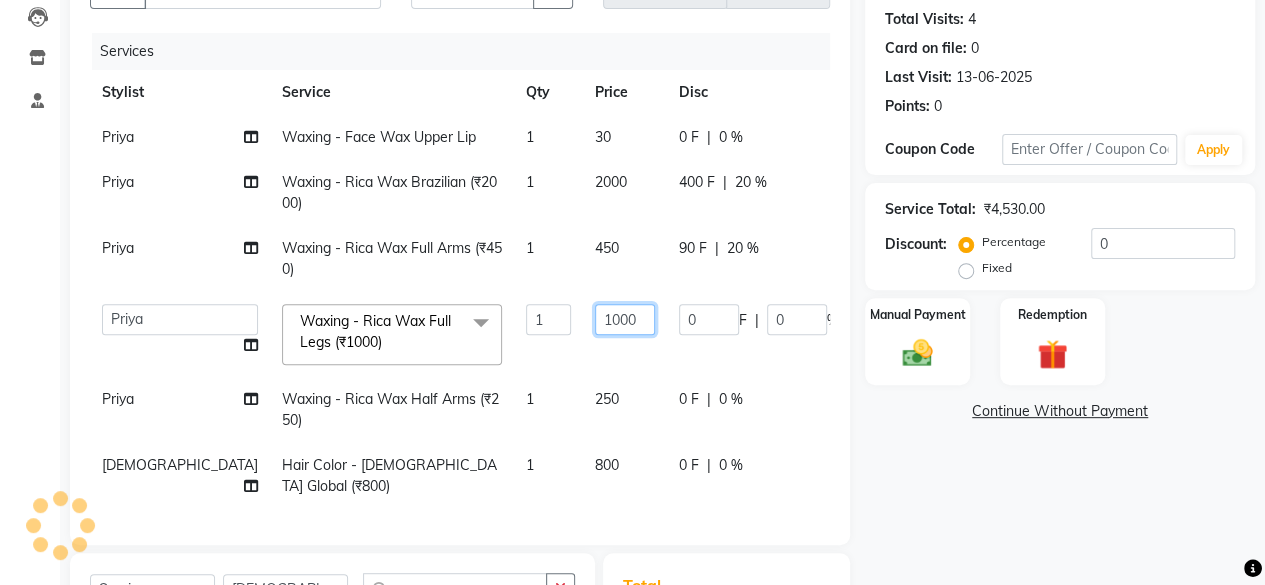 click on "1000" 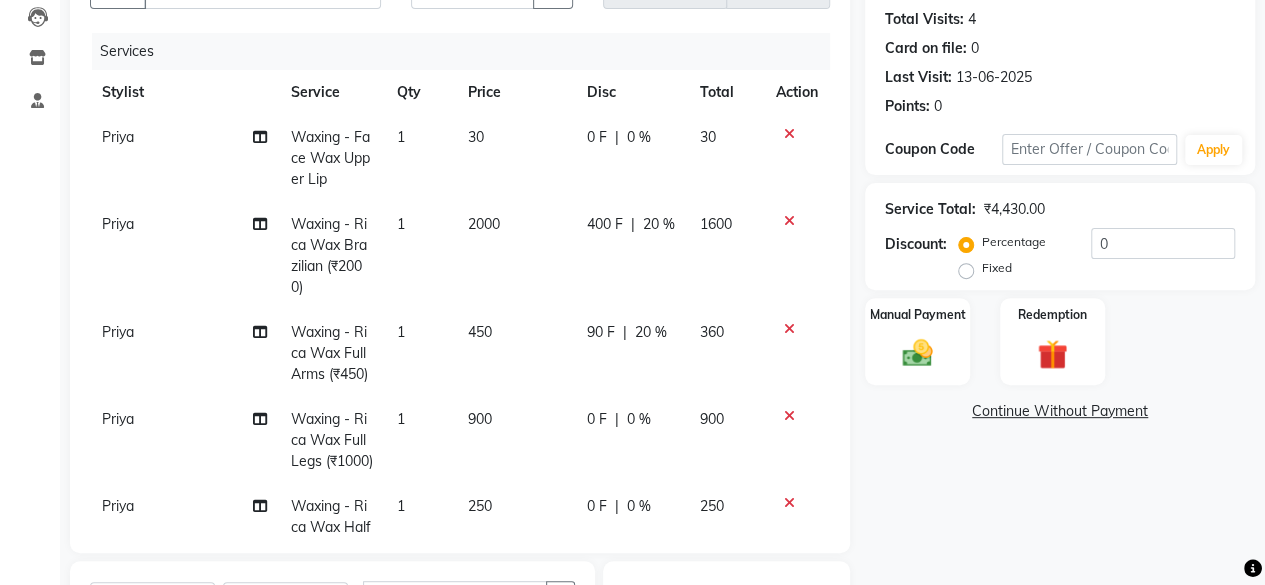 click on "0 F | 0 %" 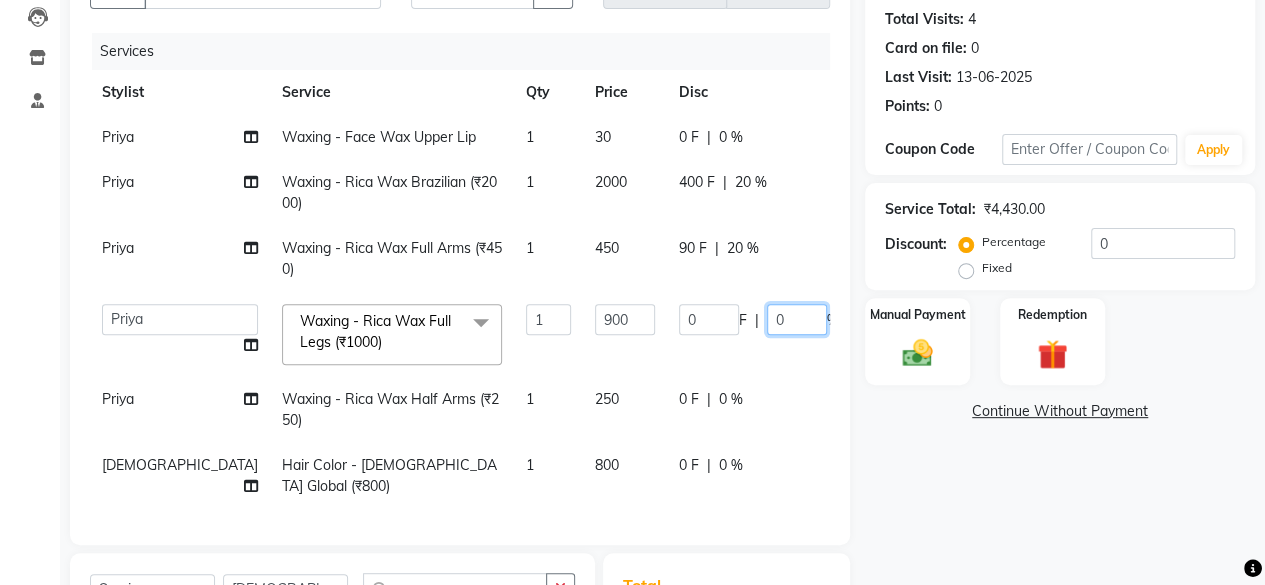click on "0" 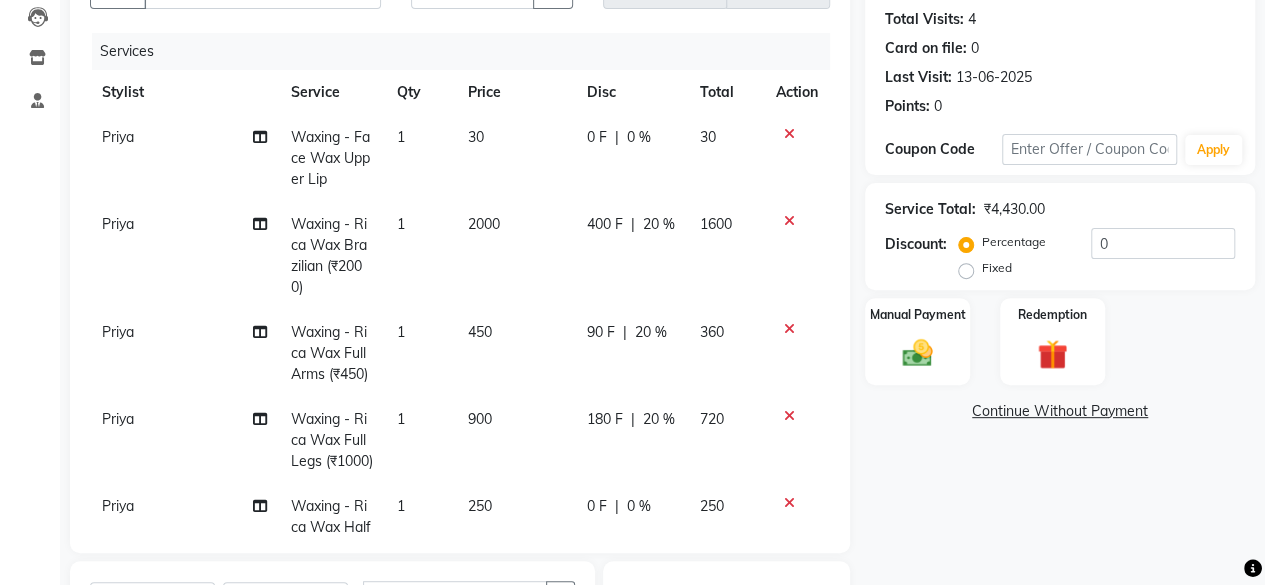 click on "Priya Waxing - Face Wax Upper Lip 1 30 0 F | 0 % 30 Priya Waxing - Rica Wax Brazilian (₹2000) 1 2000 400 F | 20 % 1600 Priya Waxing - Rica Wax Full Arms (₹450) 1 450 90 F | 20 % 360 Priya Waxing - Rica Wax Full Legs (₹1000) 1 900 180 F | 20 % 720 Priya Waxing - Rica Wax Half Arms (₹250) 1 250 0 F | 0 % 250 Vishnu Hair Color - [DEMOGRAPHIC_DATA] Global (₹800) 1 800 0 F | 0 % 800" 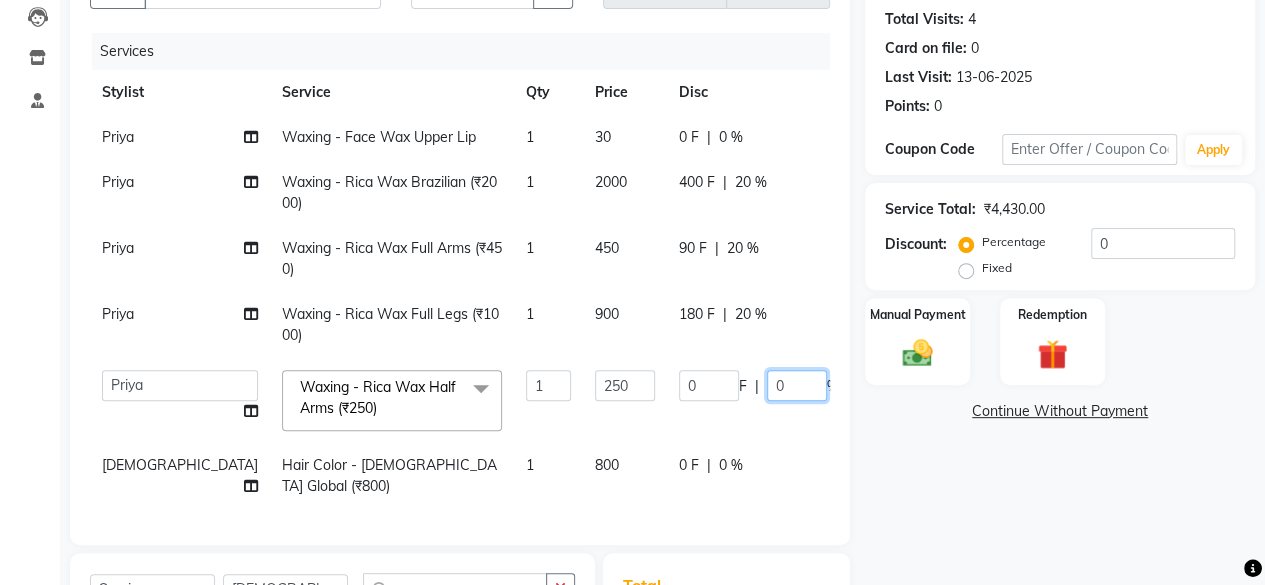 click on "0" 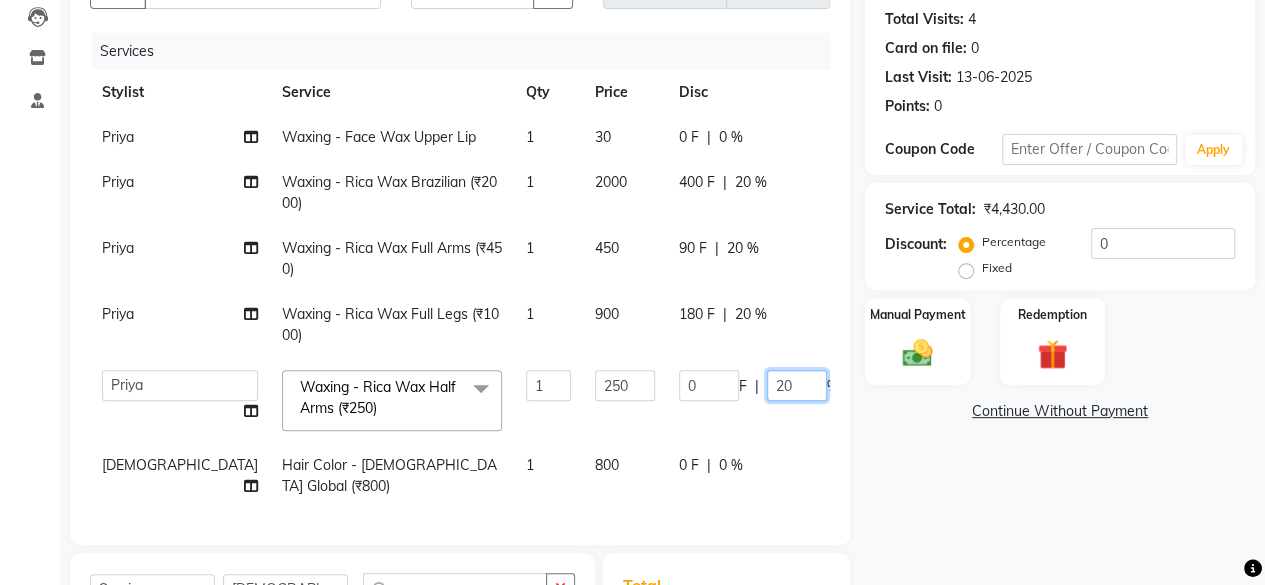scroll, scrollTop: 27, scrollLeft: 0, axis: vertical 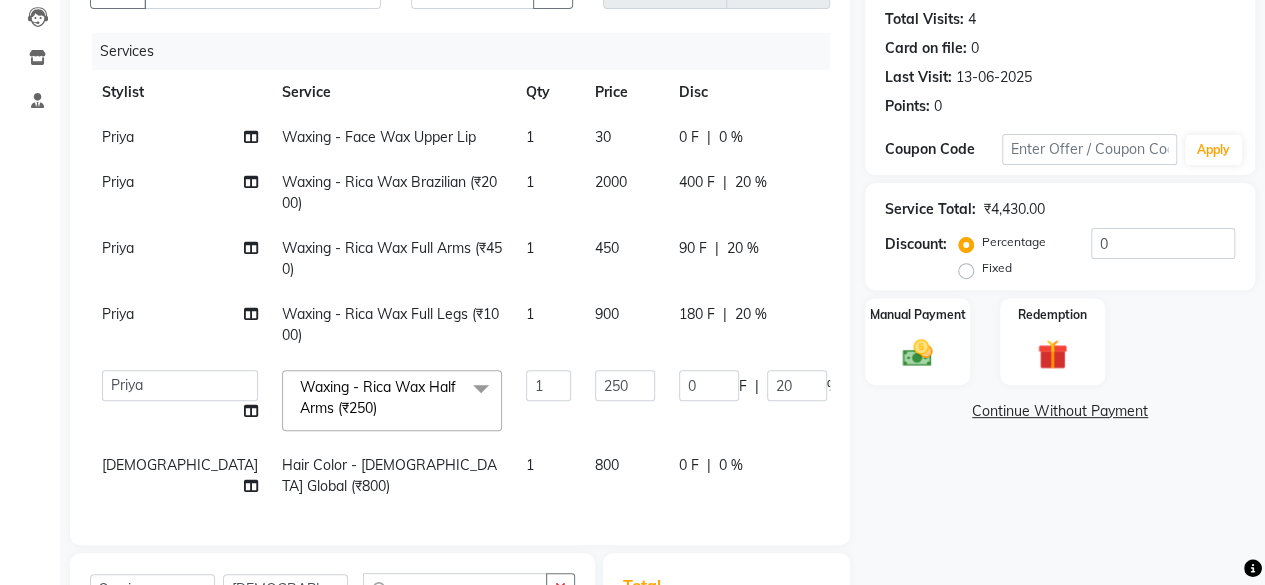 click on "Name: [PERSON_NAME] Membership:  No Active Membership  Total Visits:  4 Card on file:  0 Last Visit:   [DATE] Points:   0  Coupon Code Apply Service Total:  ₹4,430.00  Discount:  Percentage   Fixed  0 Manual Payment Redemption  Continue Without Payment" 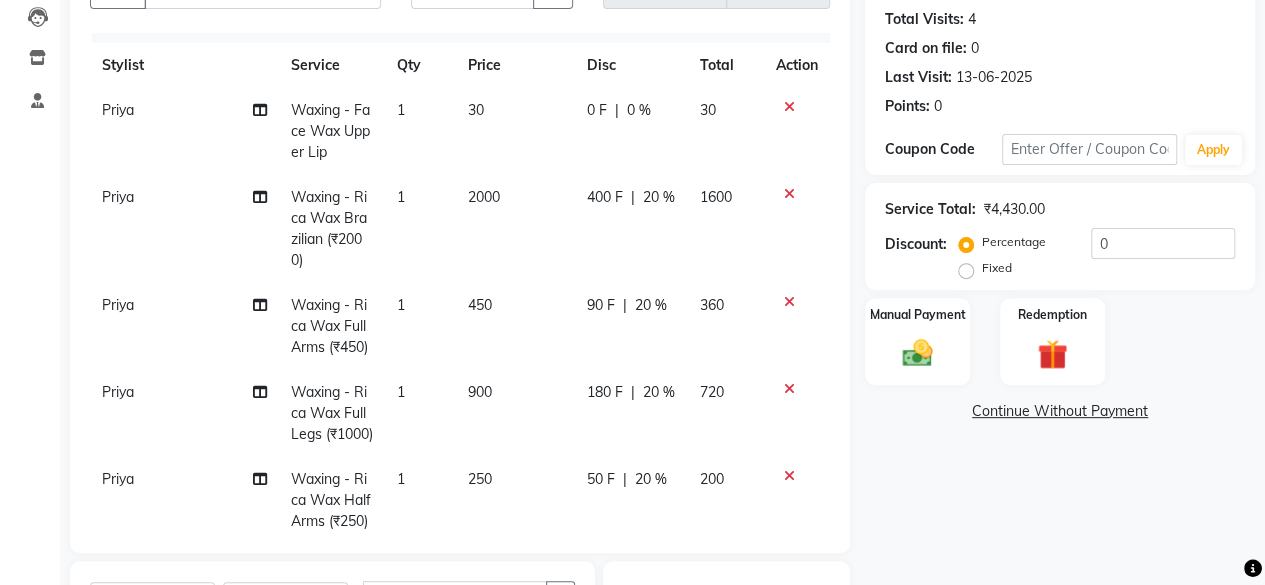 scroll, scrollTop: 515, scrollLeft: 0, axis: vertical 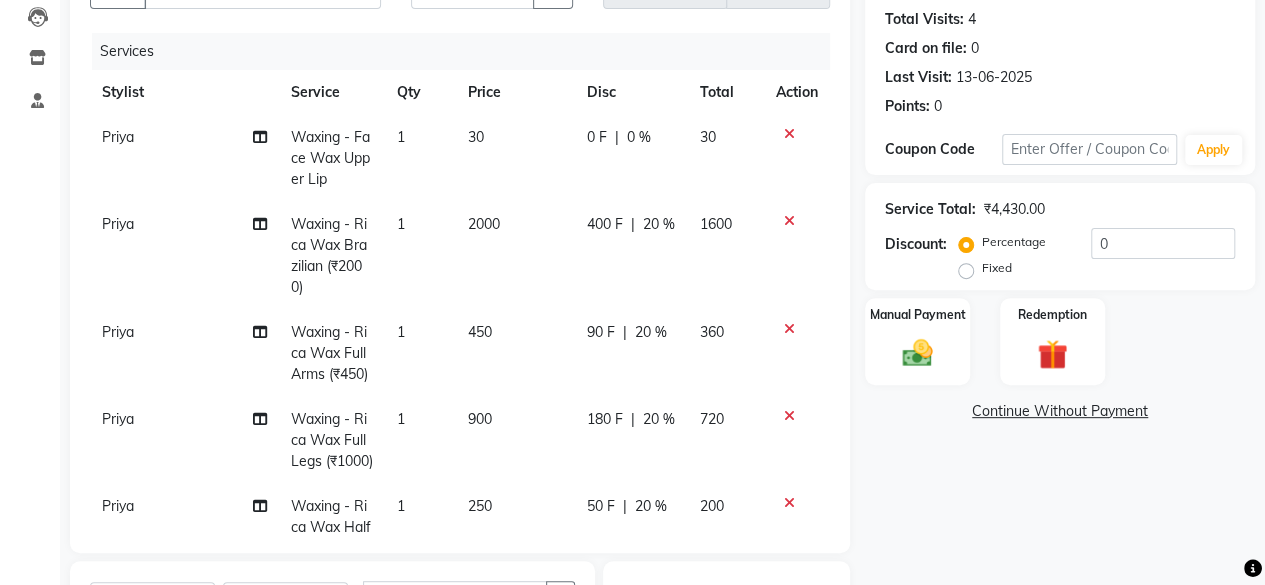 click on "0 %" 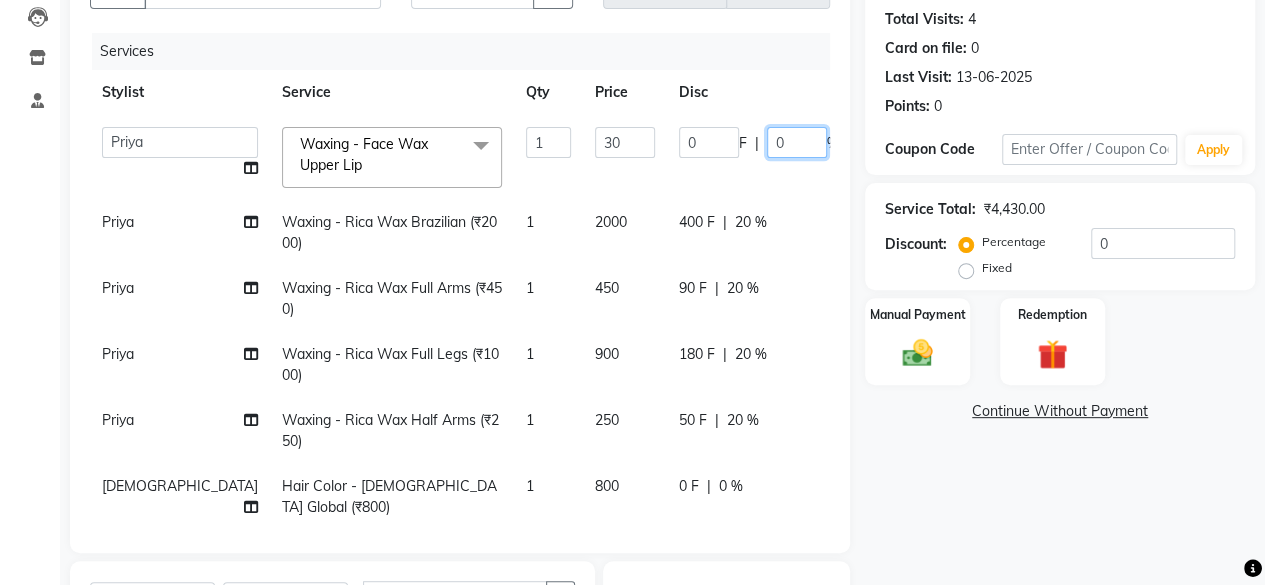click on "0" 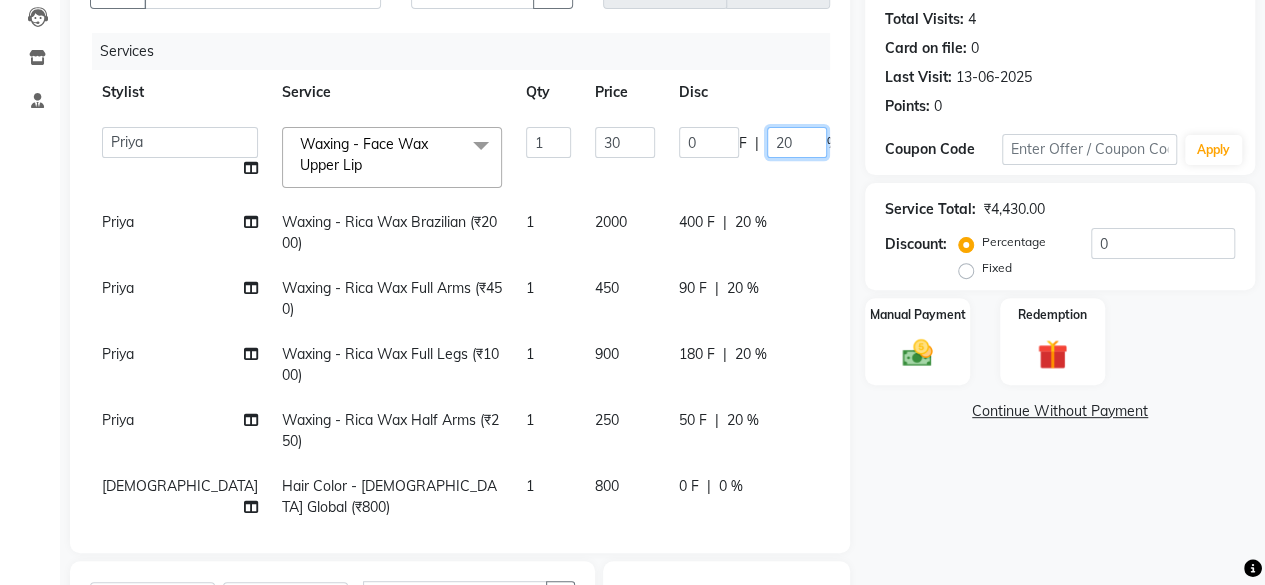 scroll, scrollTop: 515, scrollLeft: 0, axis: vertical 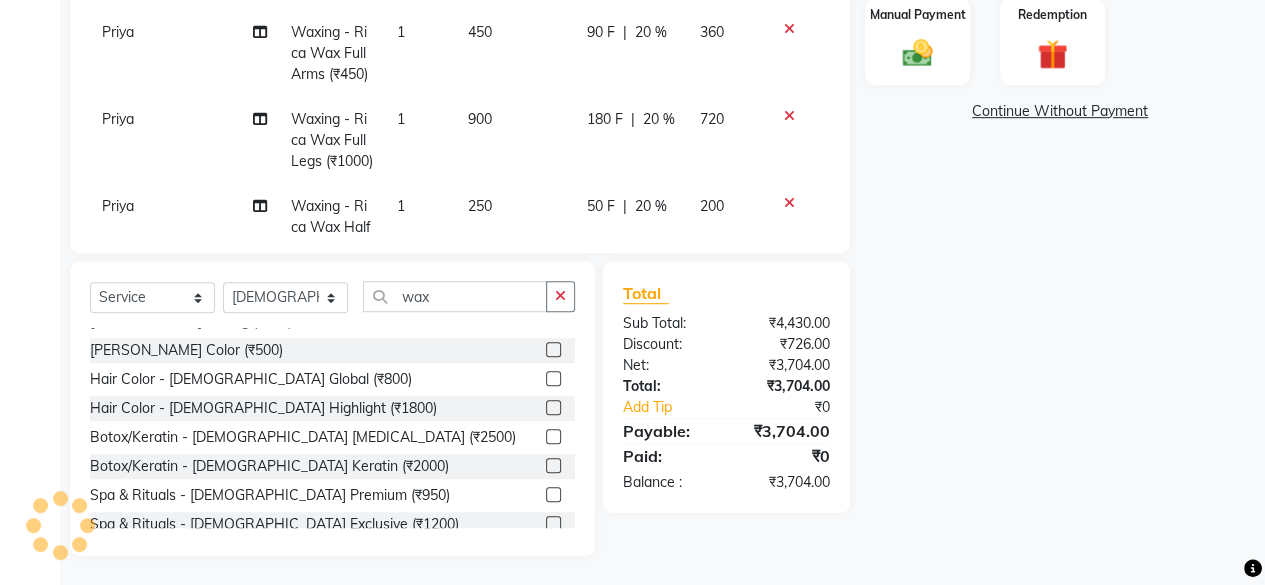 click on "Name: [PERSON_NAME] Membership:  No Active Membership  Total Visits:  4 Card on file:  0 Last Visit:   [DATE] Points:   0  Coupon Code Apply Service Total:  ₹4,430.00  Discount:  Percentage   Fixed  0 Manual Payment Redemption  Continue Without Payment" 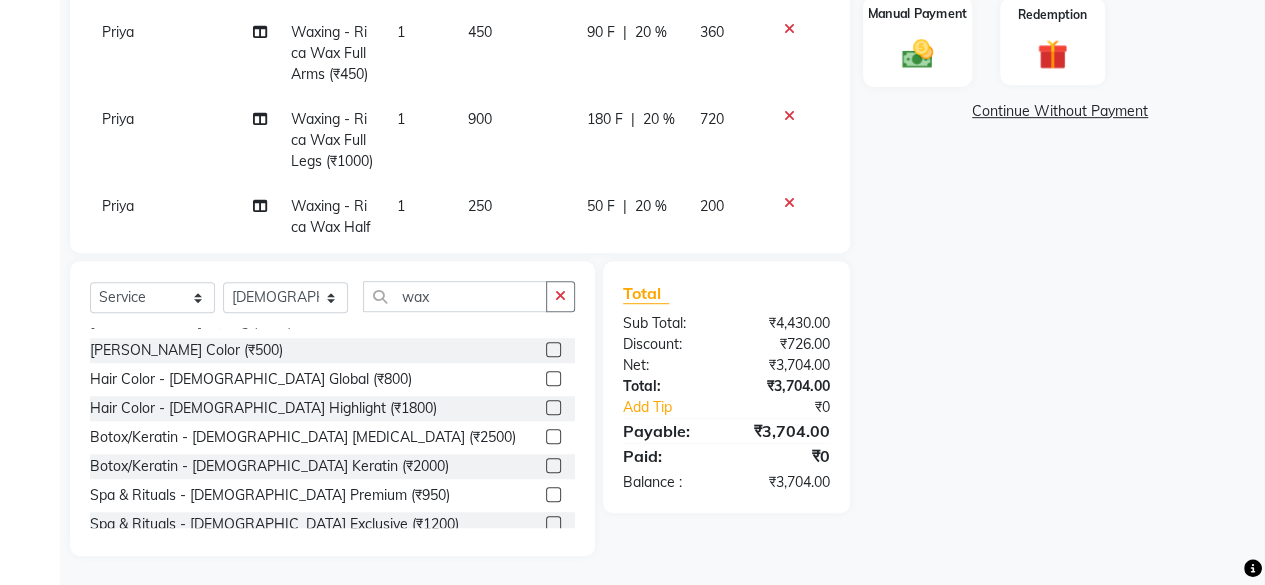 click 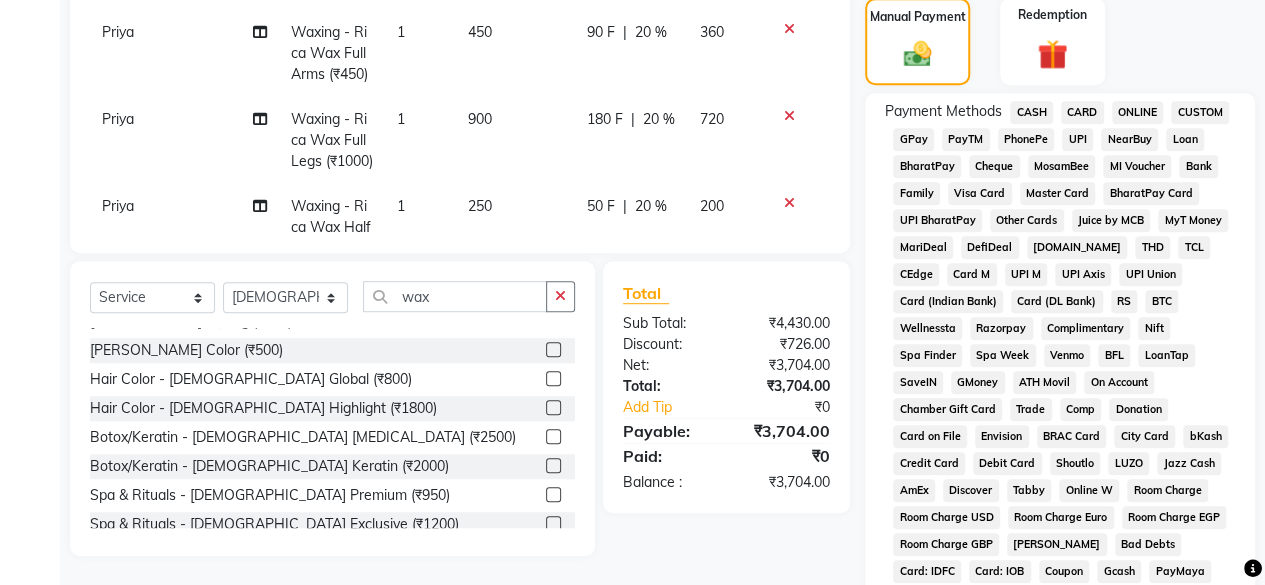 click on "GPay" 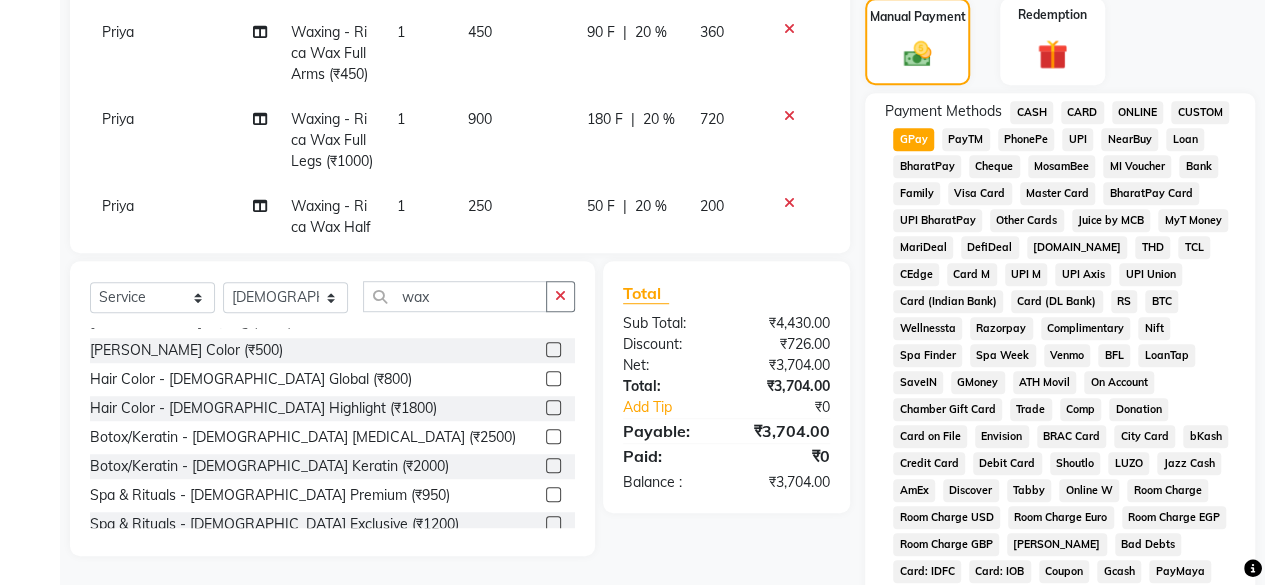 scroll, scrollTop: 972, scrollLeft: 0, axis: vertical 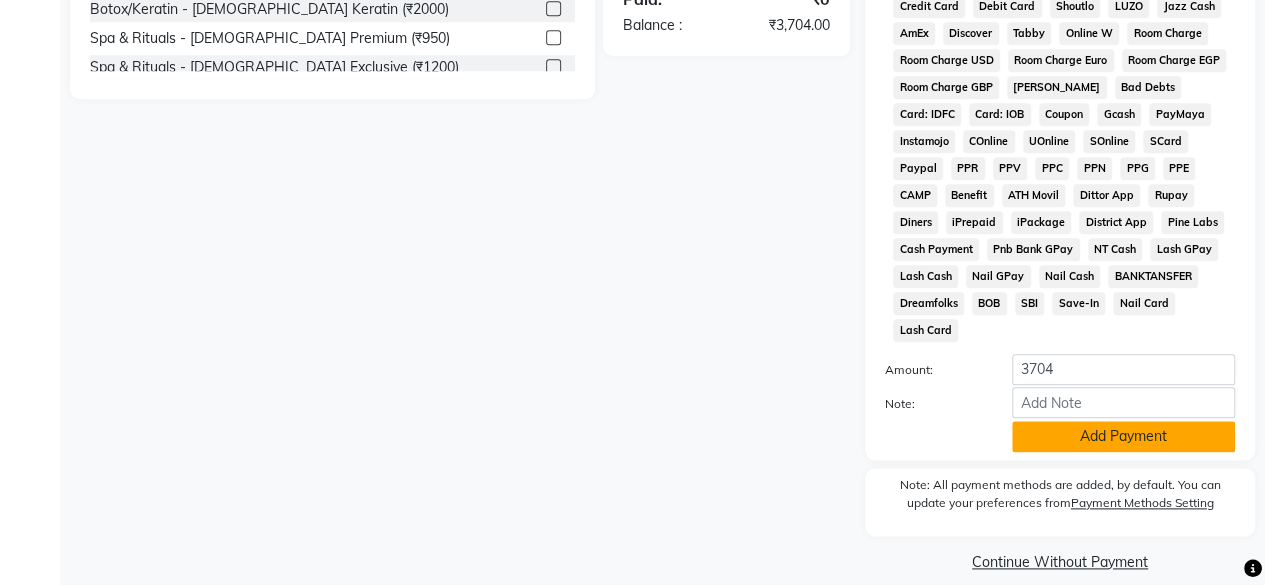 click on "Add Payment" 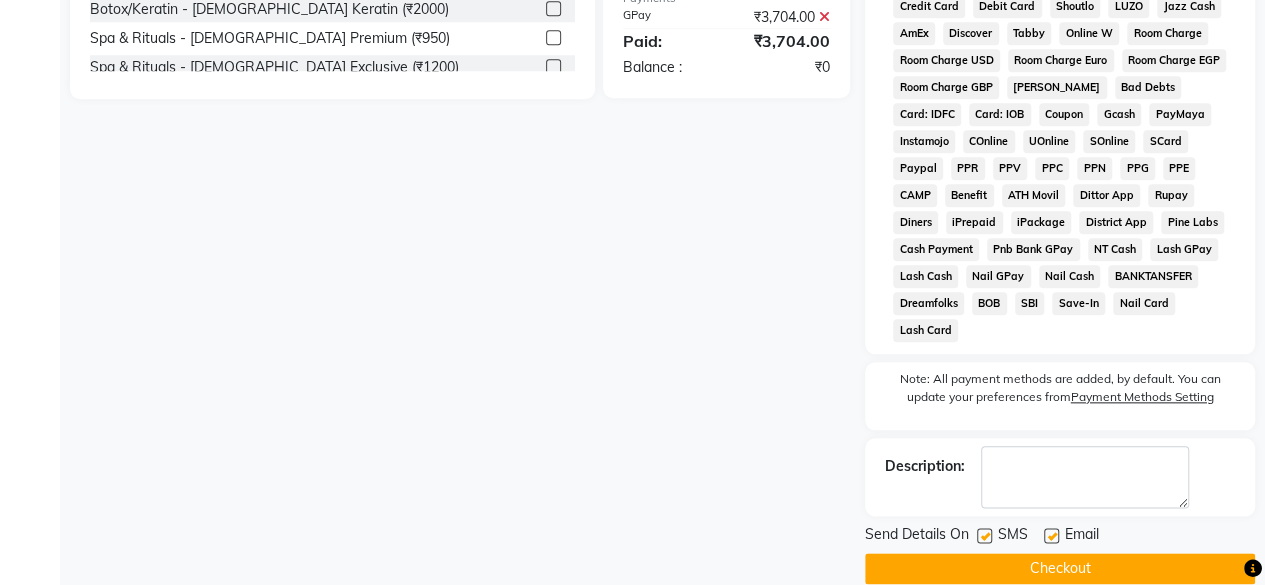 scroll, scrollTop: 978, scrollLeft: 0, axis: vertical 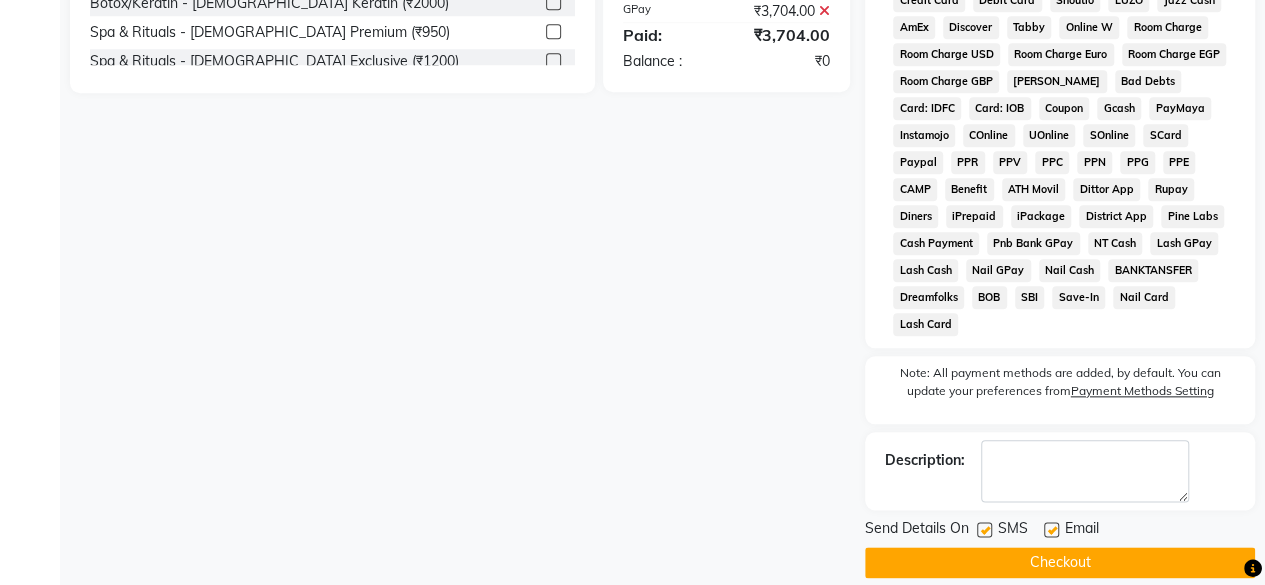 click on "Checkout" 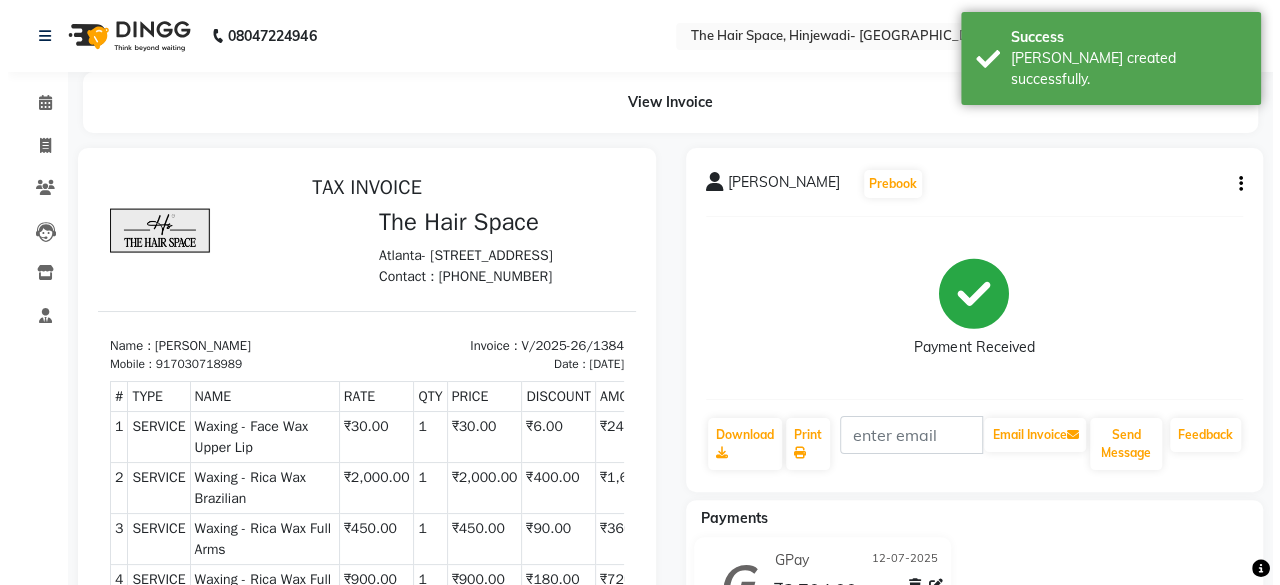 scroll, scrollTop: 0, scrollLeft: 0, axis: both 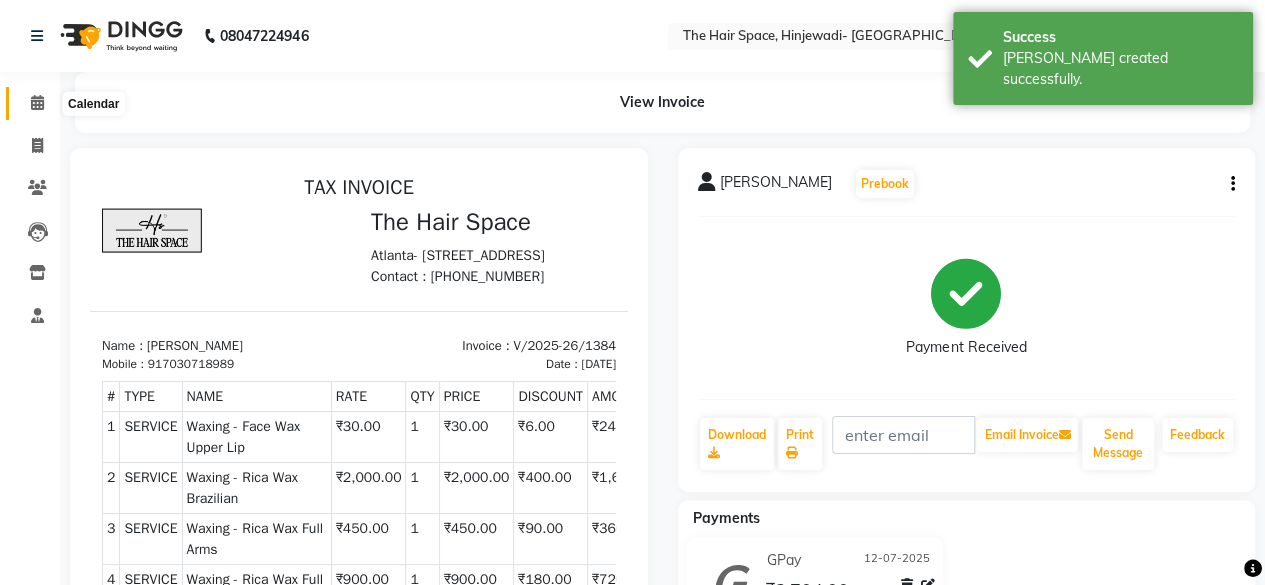drag, startPoint x: 33, startPoint y: 105, endPoint x: 36, endPoint y: 89, distance: 16.27882 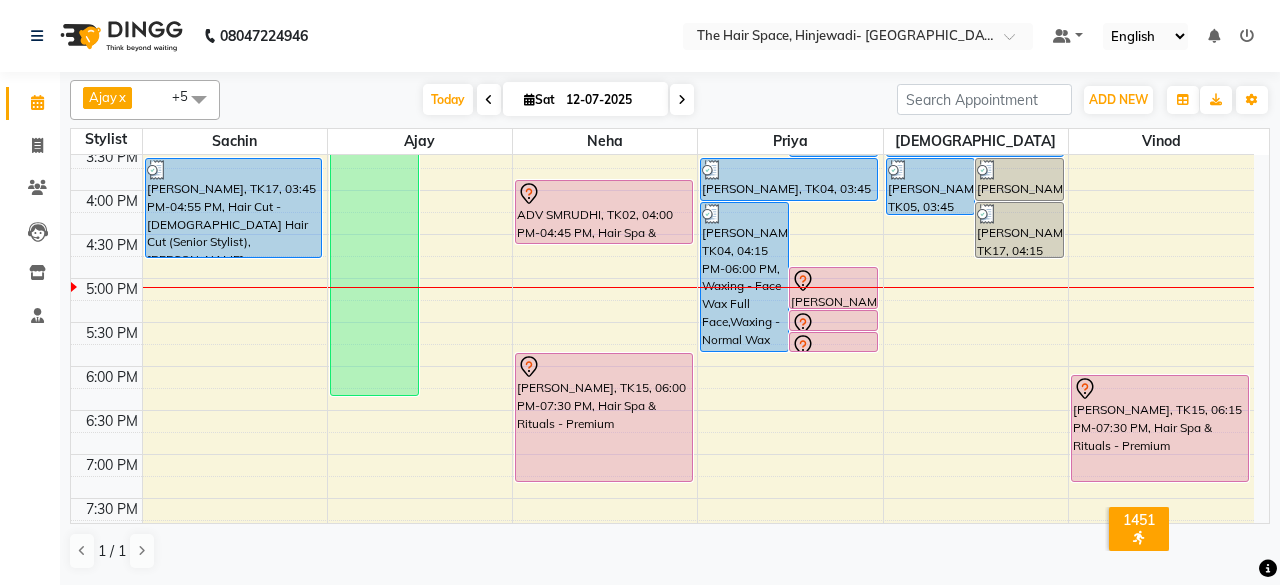 scroll, scrollTop: 700, scrollLeft: 0, axis: vertical 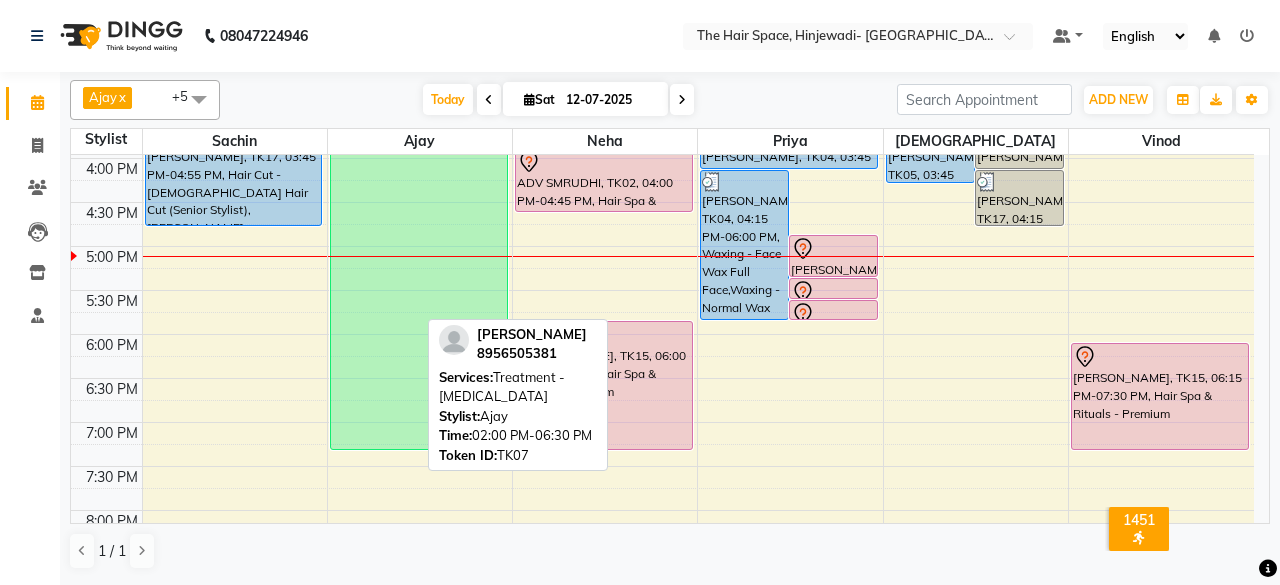 drag, startPoint x: 360, startPoint y: 359, endPoint x: 358, endPoint y: 433, distance: 74.02702 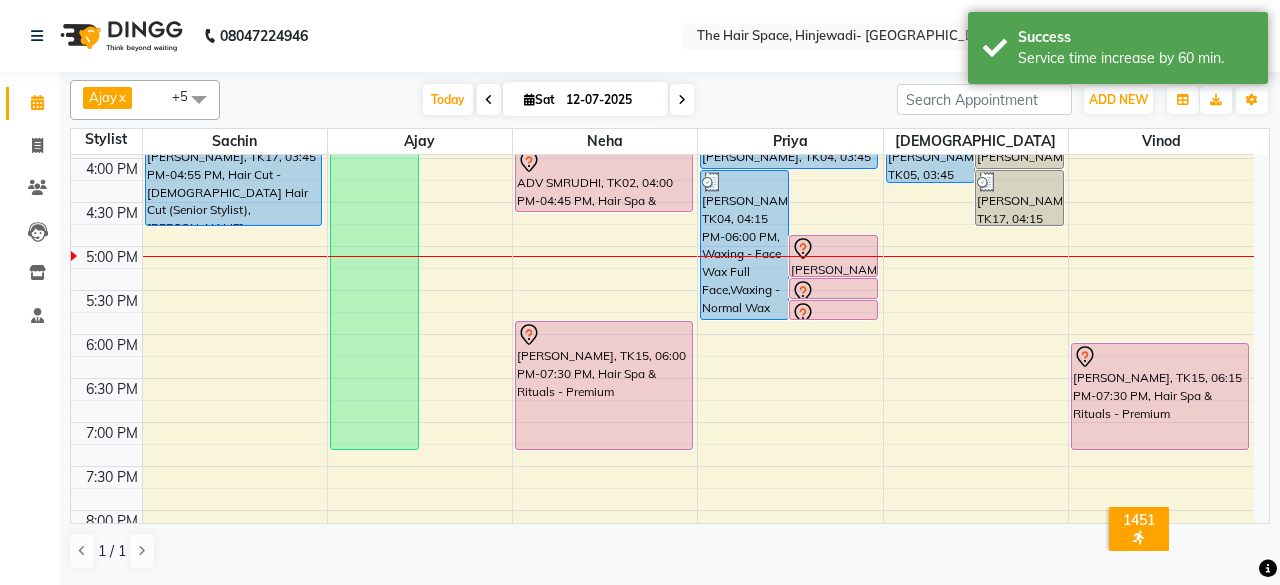 click on "08047224946 Select Location × The Hair Space, Hinjewadi- Wakad Link Road Default Panel My Panel English ENGLISH Español العربية मराठी हिंदी ગુજરાતી தமிழ் 中文 Notifications nothing to show" 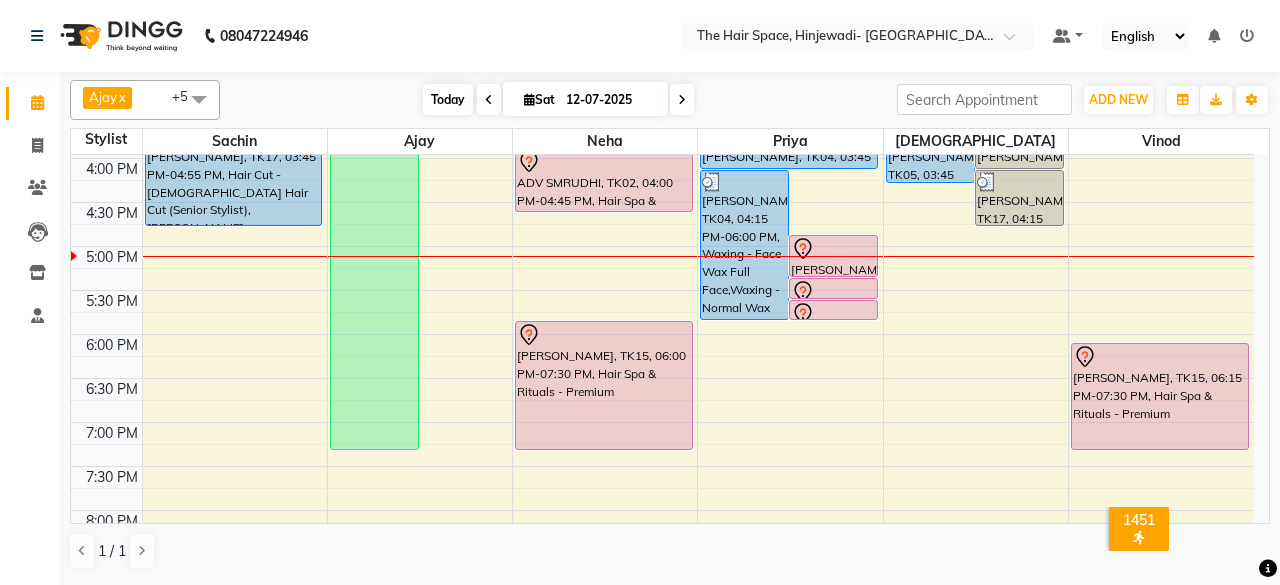 click on "Today" at bounding box center [448, 99] 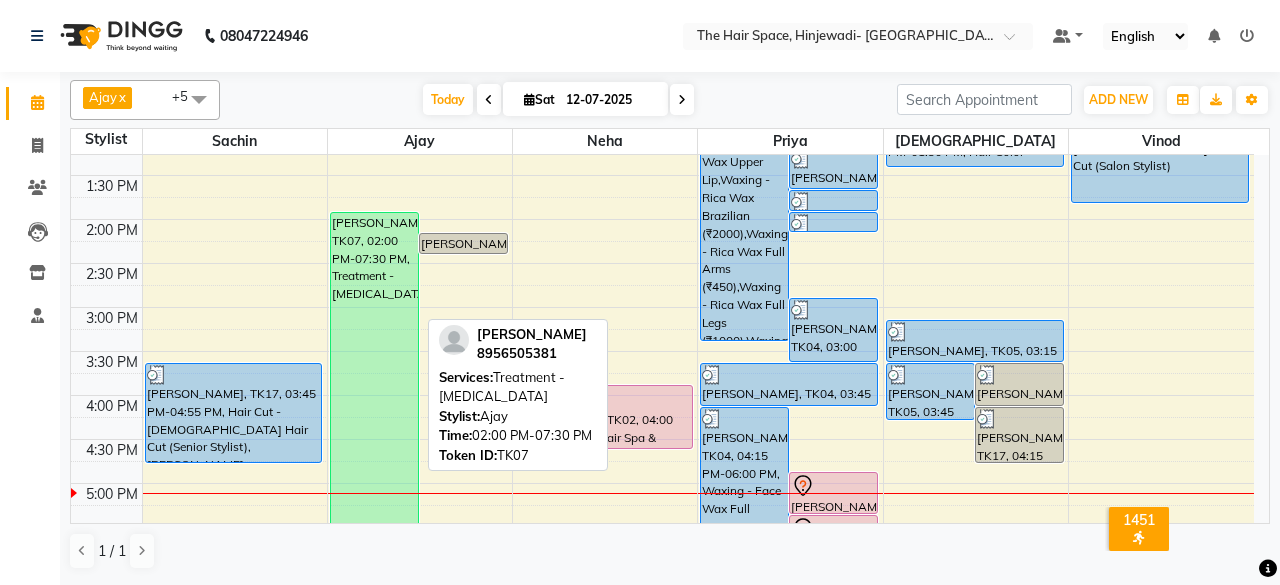 scroll, scrollTop: 681, scrollLeft: 0, axis: vertical 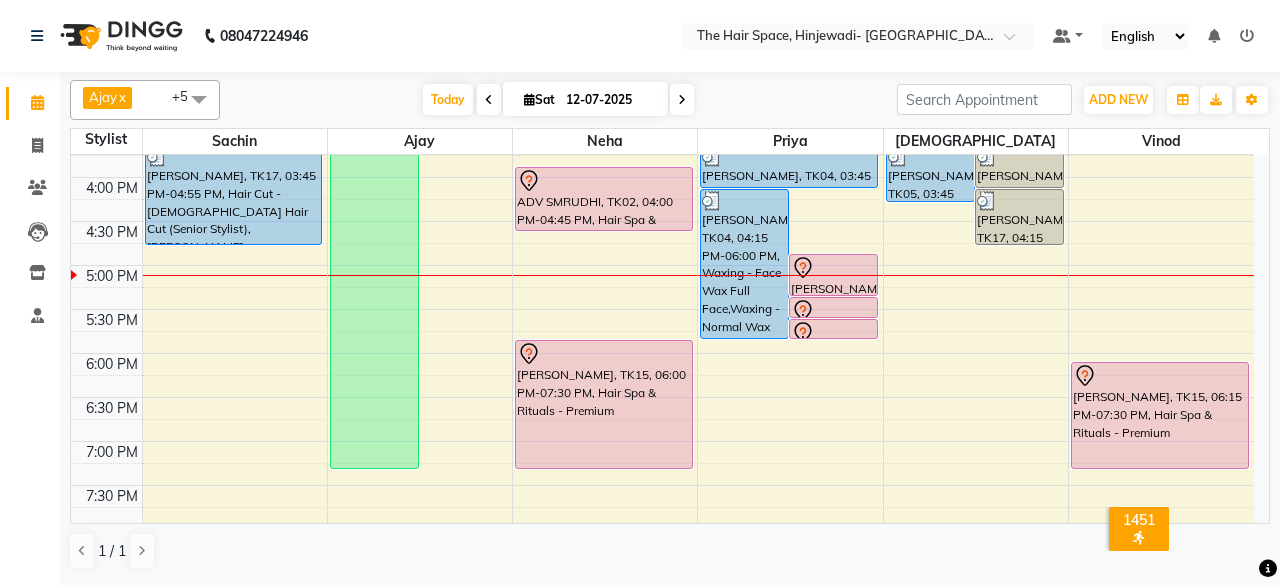 click on "8:00 AM 8:30 AM 9:00 AM 9:30 AM 10:00 AM 10:30 AM 11:00 AM 11:30 AM 12:00 PM 12:30 PM 1:00 PM 1:30 PM 2:00 PM 2:30 PM 3:00 PM 3:30 PM 4:00 PM 4:30 PM 5:00 PM 5:30 PM 6:00 PM 6:30 PM 7:00 PM 7:30 PM 8:00 PM 8:30 PM 9:00 PM 9:30 PM 10:00 PM 10:30 PM     [PERSON_NAME], TK17, 03:45 PM-04:55 PM, Hair Cut - [DEMOGRAPHIC_DATA] Hair Cut (Senior Stylist),[PERSON_NAME] - [PERSON_NAME] S, TK03, 11:00 AM-12:15 PM, Color - Root Touch Up     [PERSON_NAME], TK06, 11:30 AM-12:10 PM, Hair Cut - [DEMOGRAPHIC_DATA] Hair Cut (Senior Stylist)    [PERSON_NAME] Dhaneshkar, TK07, 02:00 PM-07:30 PM, Treatment - [MEDICAL_DATA]    [PERSON_NAME], TK01, 02:15 PM-02:30 PM, Treatment - [MEDICAL_DATA]     [PERSON_NAME], TK06, 12:15 PM-12:45 PM, [PERSON_NAME]             ADV SMRUDHI, TK02, 04:00 PM-04:45 PM, Hair Spa & Rituals - Exclusive             [PERSON_NAME], TK15, 06:00 PM-07:30 PM, Hair Spa & Rituals - Premium     [PERSON_NAME], TK08, 09:45 AM-12:00 PM, Threading - Threading Upper Lip     [PERSON_NAME], TK08, 11:00 AM-11:30 AM, Threading - Threading Eyebrows" at bounding box center [662, 133] 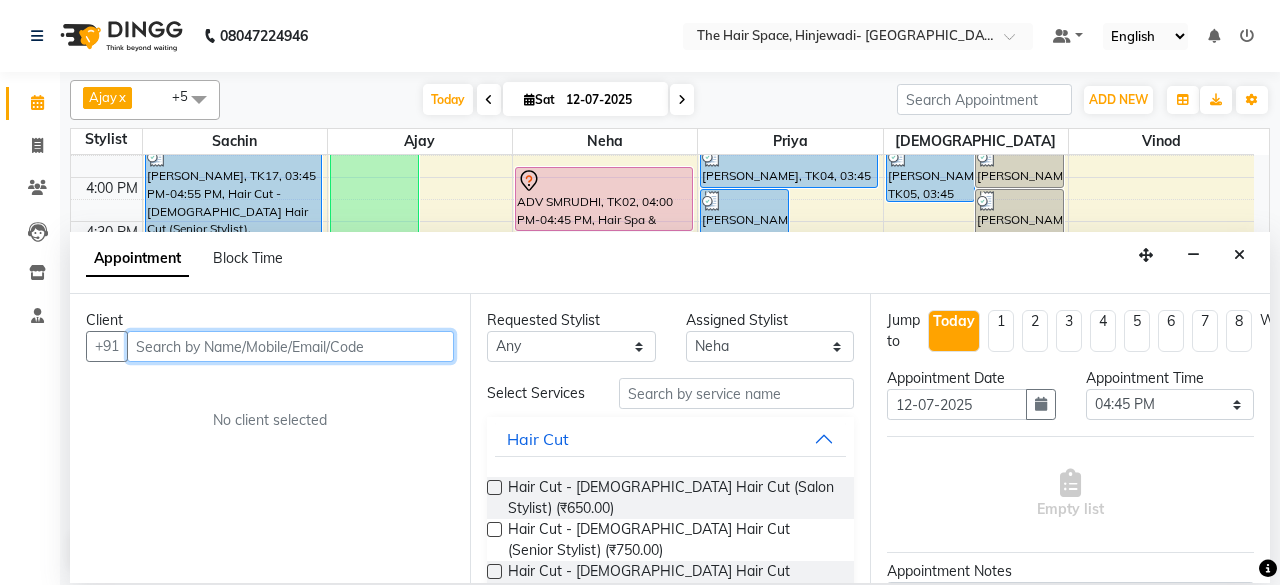 click at bounding box center (290, 346) 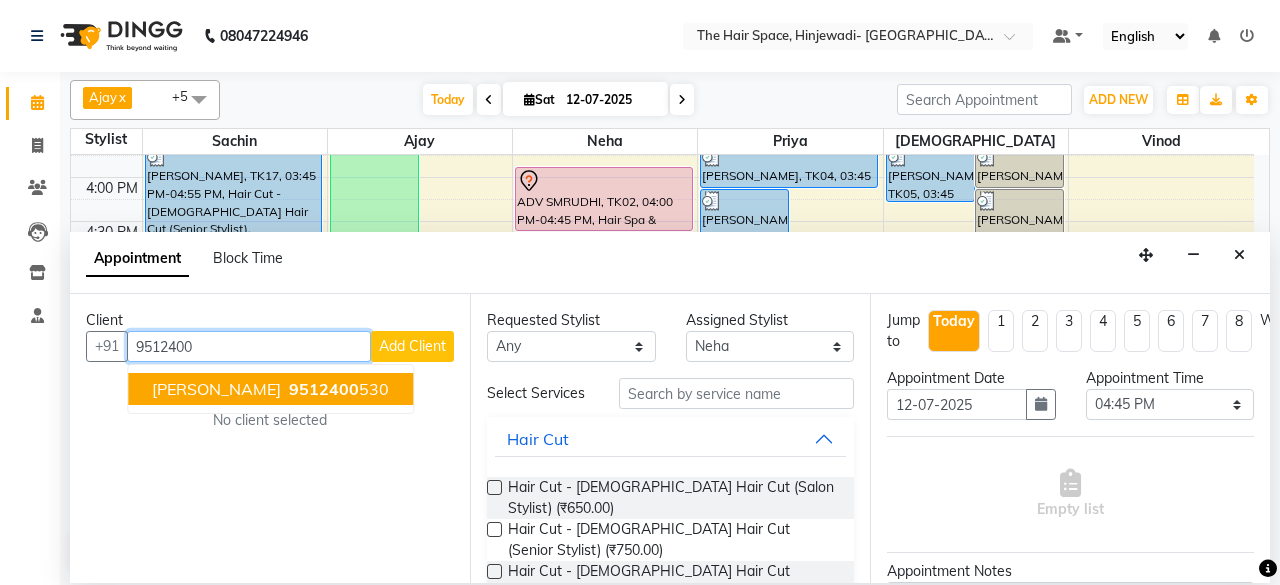 click on "[PERSON_NAME]" at bounding box center [216, 389] 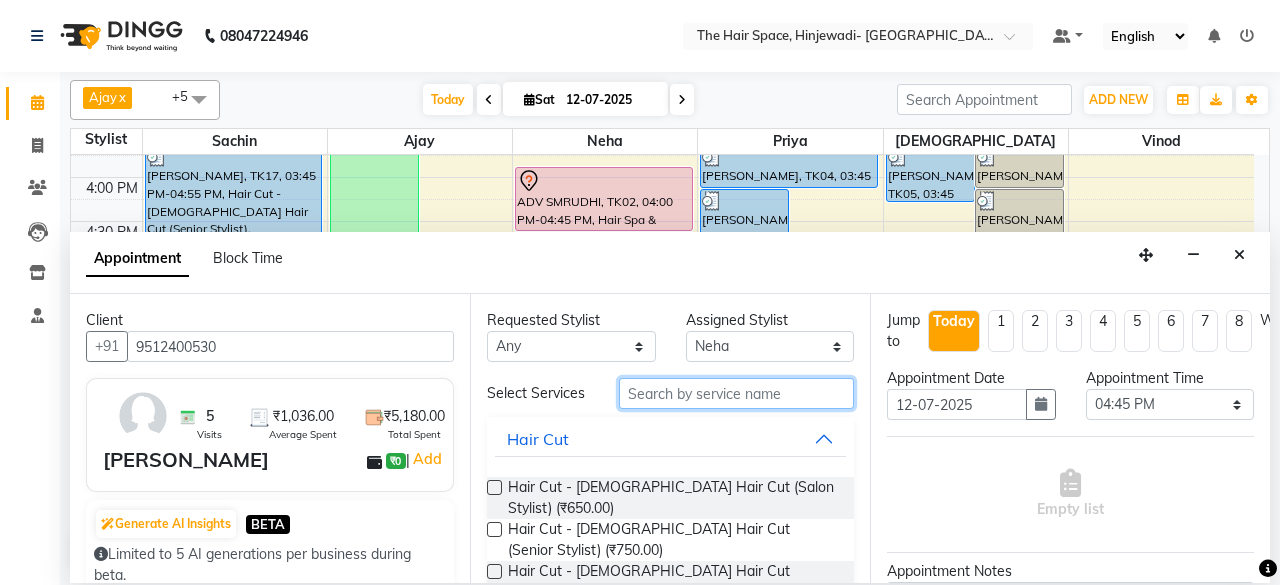 click at bounding box center [736, 393] 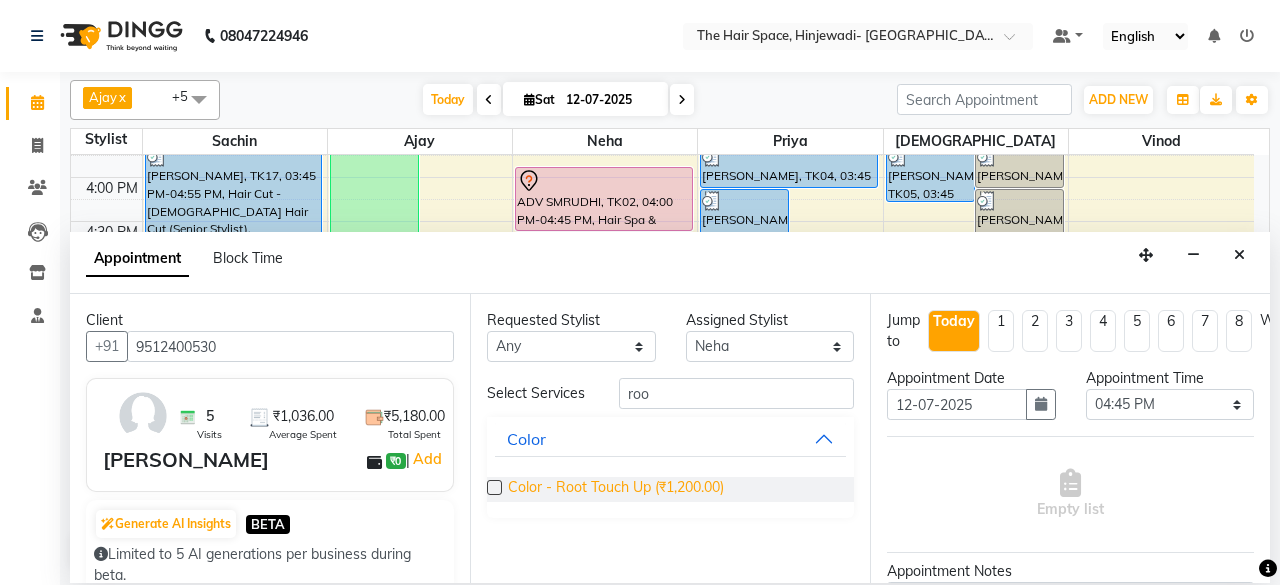 drag, startPoint x: 627, startPoint y: 486, endPoint x: 646, endPoint y: 476, distance: 21.470911 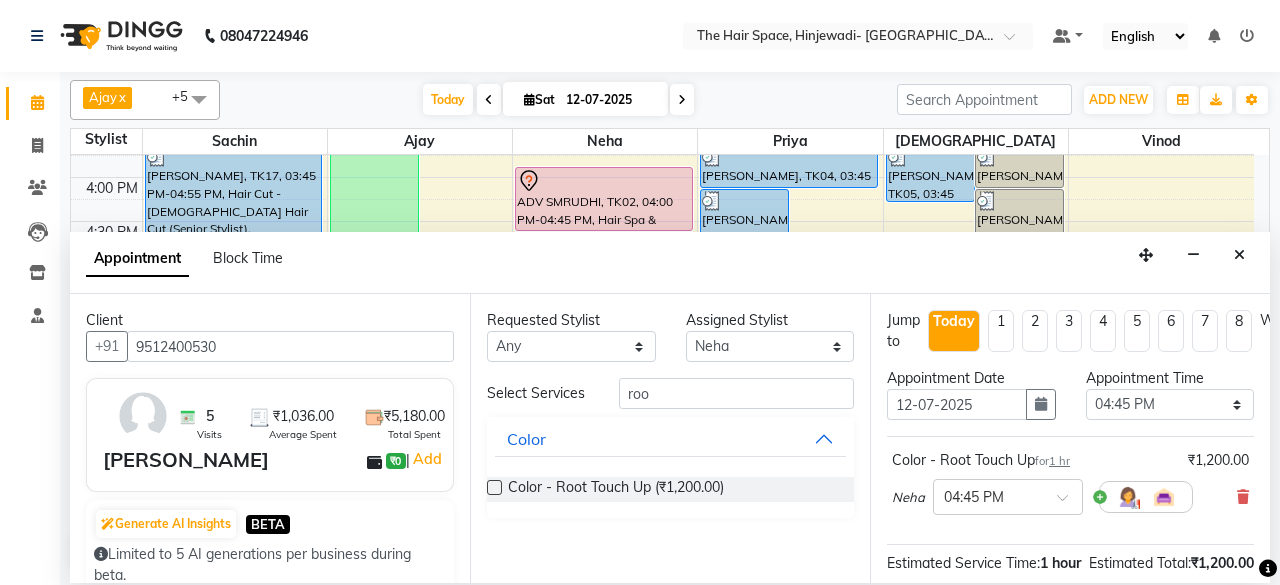 scroll, scrollTop: 272, scrollLeft: 0, axis: vertical 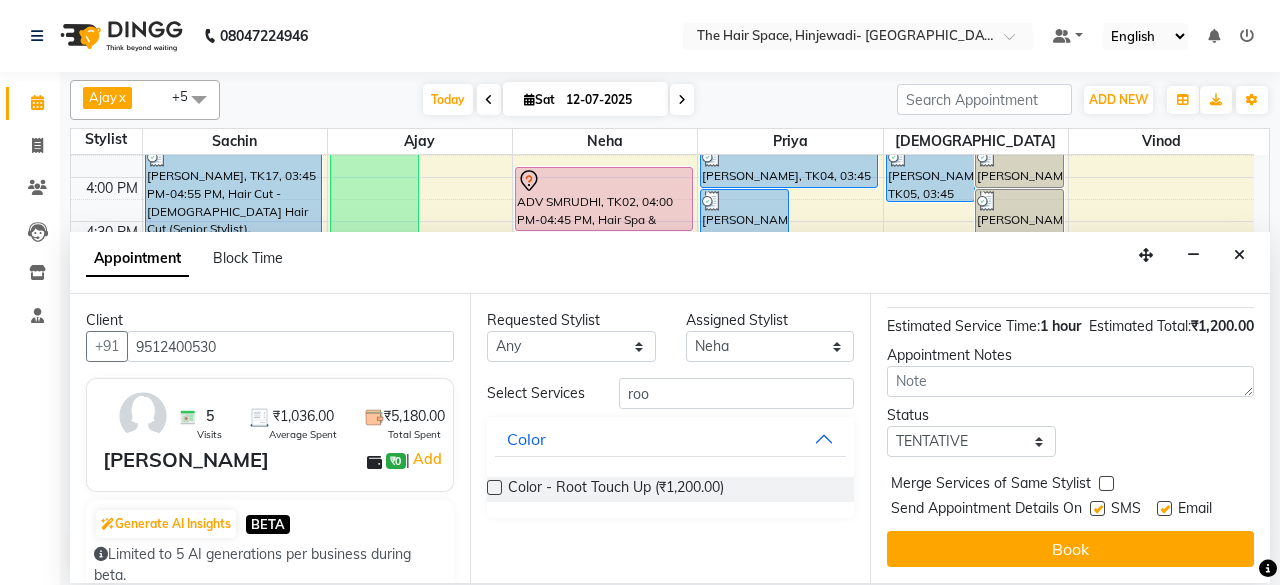 click at bounding box center (1097, 508) 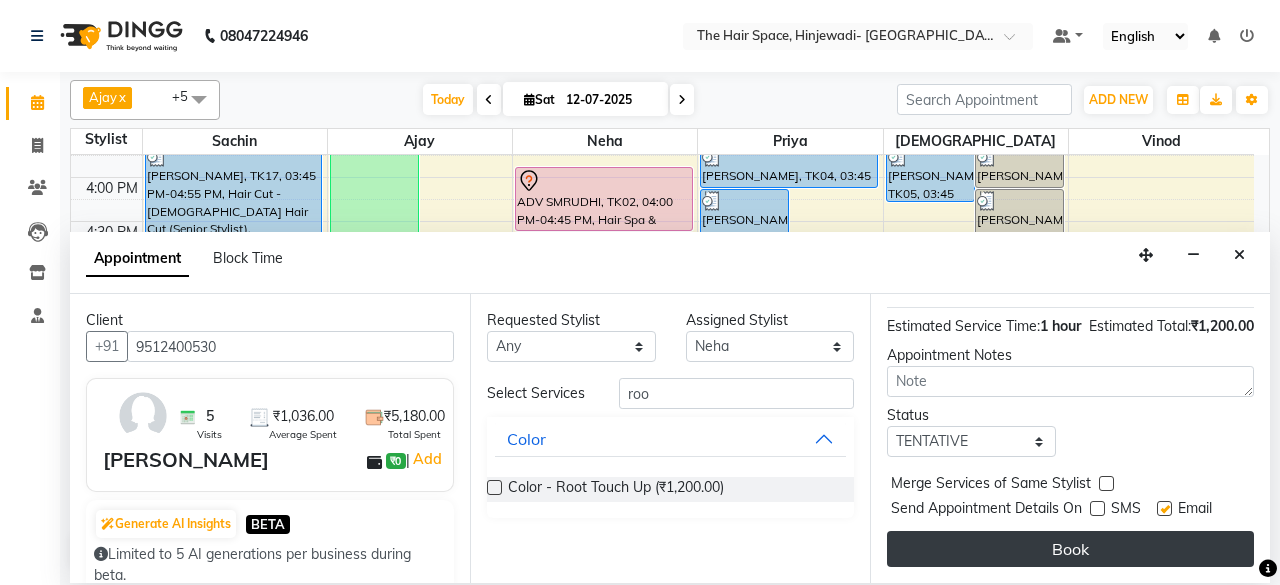 click on "Book" at bounding box center (1070, 549) 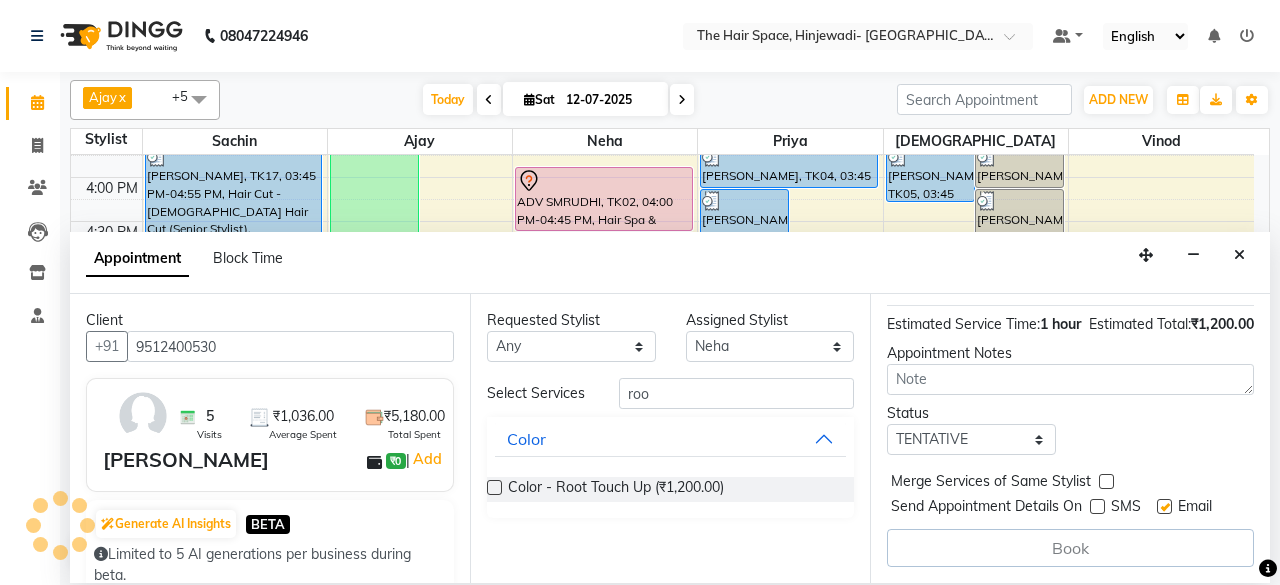 scroll, scrollTop: 273, scrollLeft: 0, axis: vertical 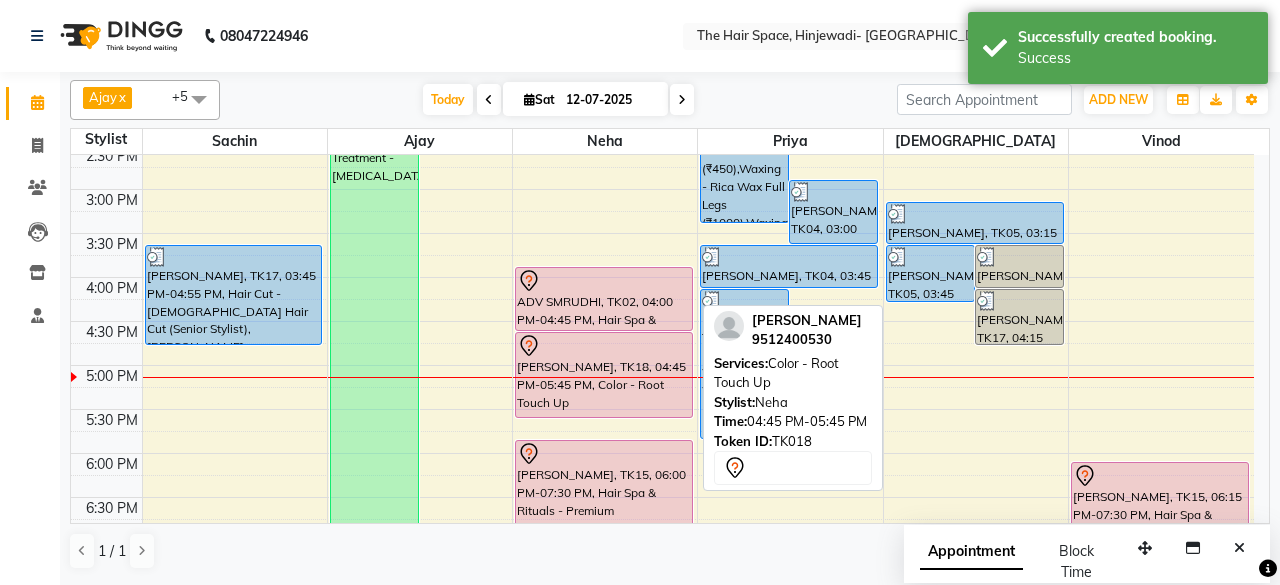 click on "[PERSON_NAME], TK18, 04:45 PM-05:45 PM, Color - Root Touch Up" at bounding box center (604, 375) 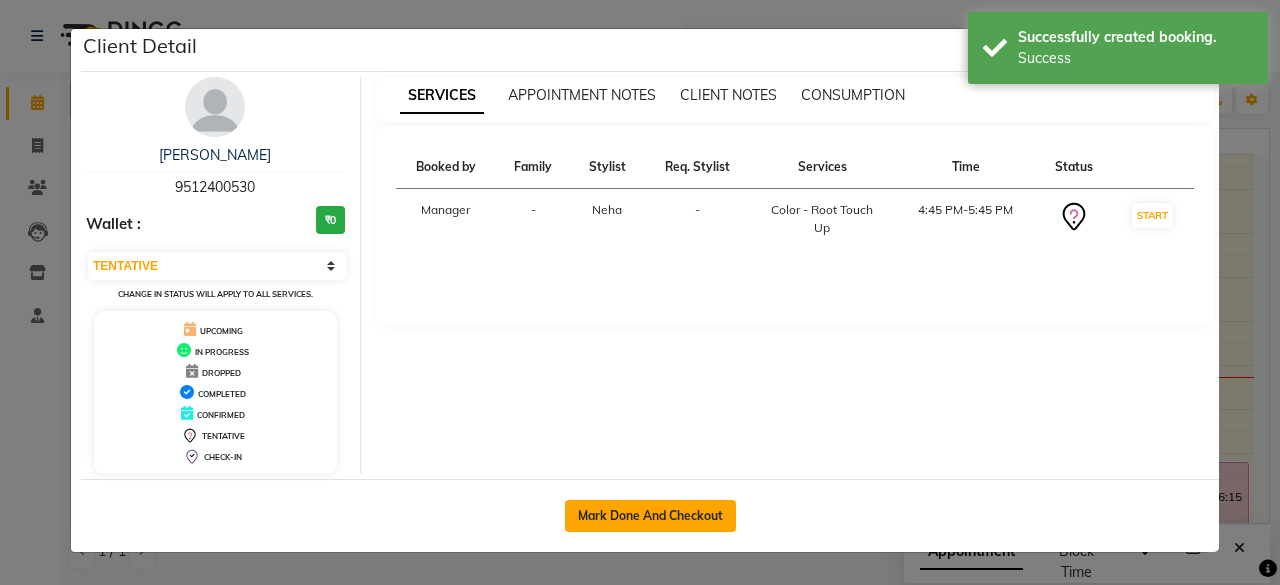 click on "Mark Done And Checkout" 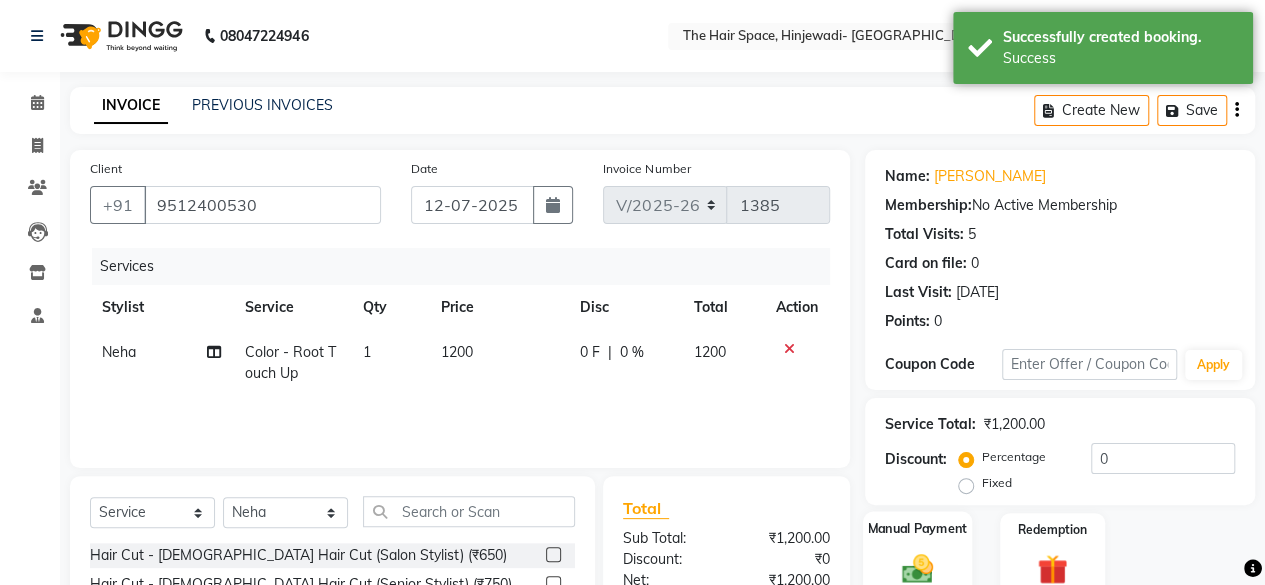 scroll, scrollTop: 200, scrollLeft: 0, axis: vertical 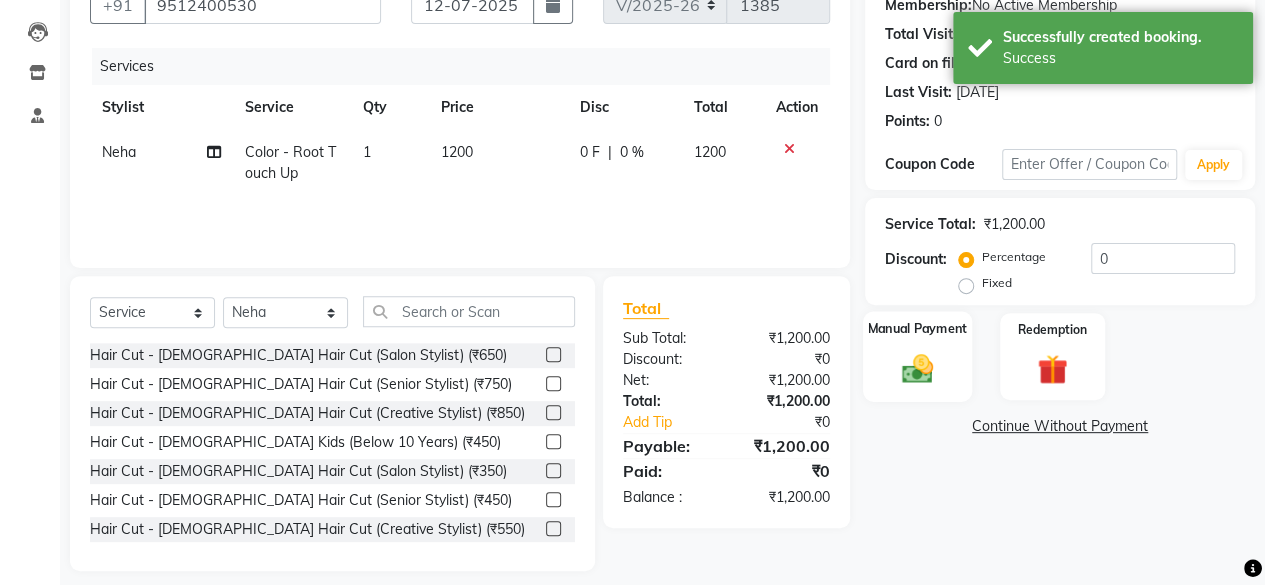 click on "Manual Payment" 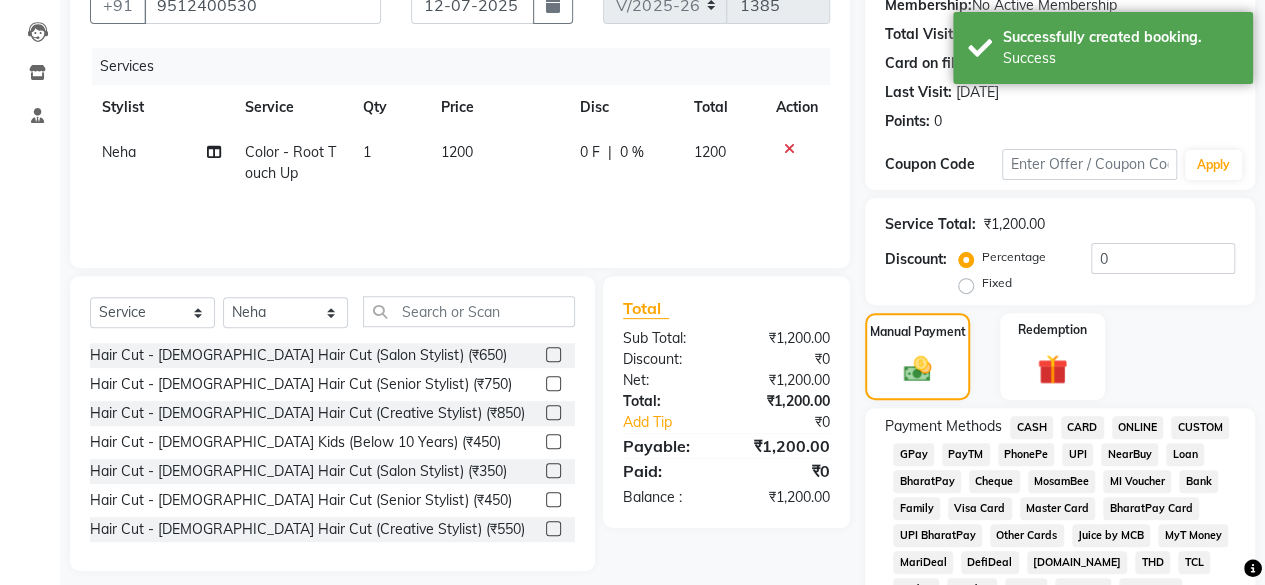 click on "GPay" 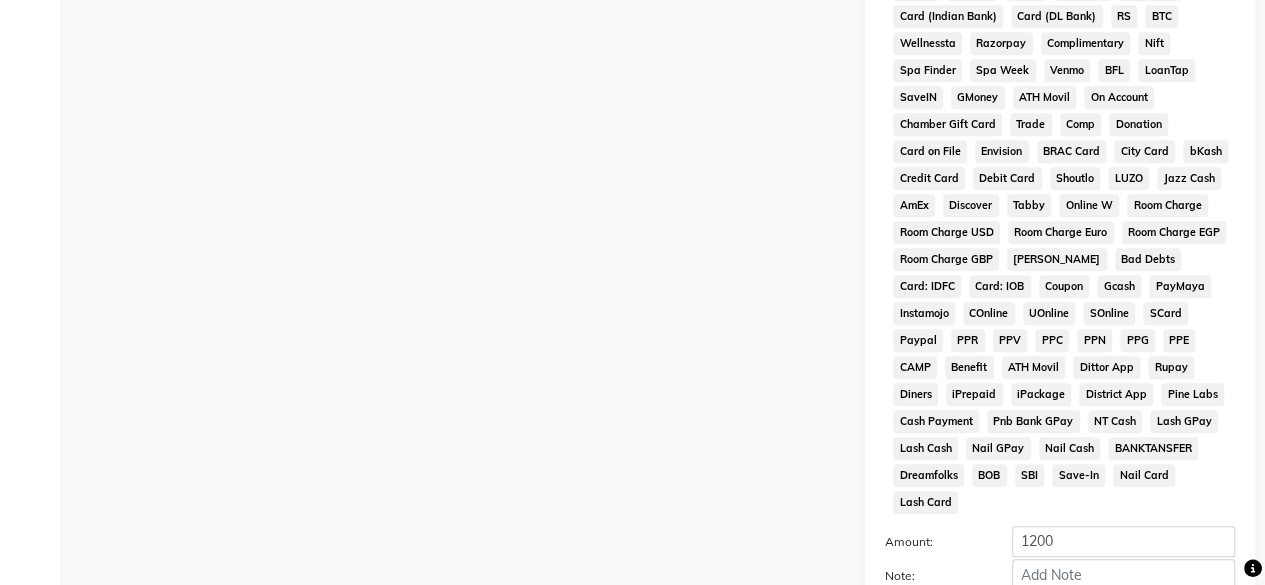 scroll, scrollTop: 972, scrollLeft: 0, axis: vertical 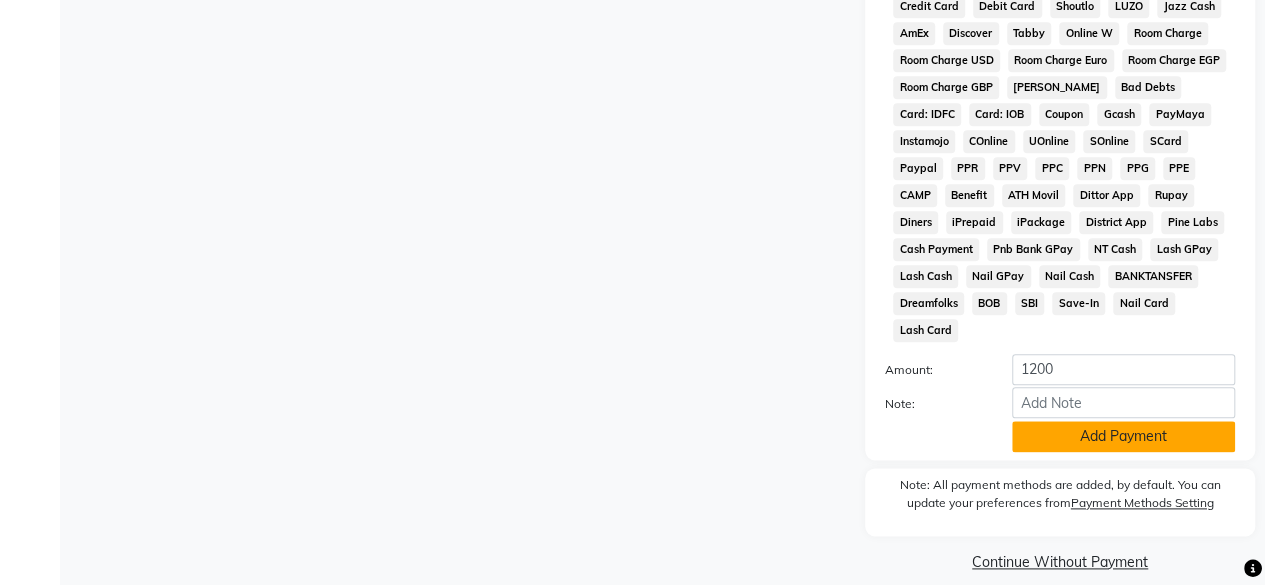 click on "Add Payment" 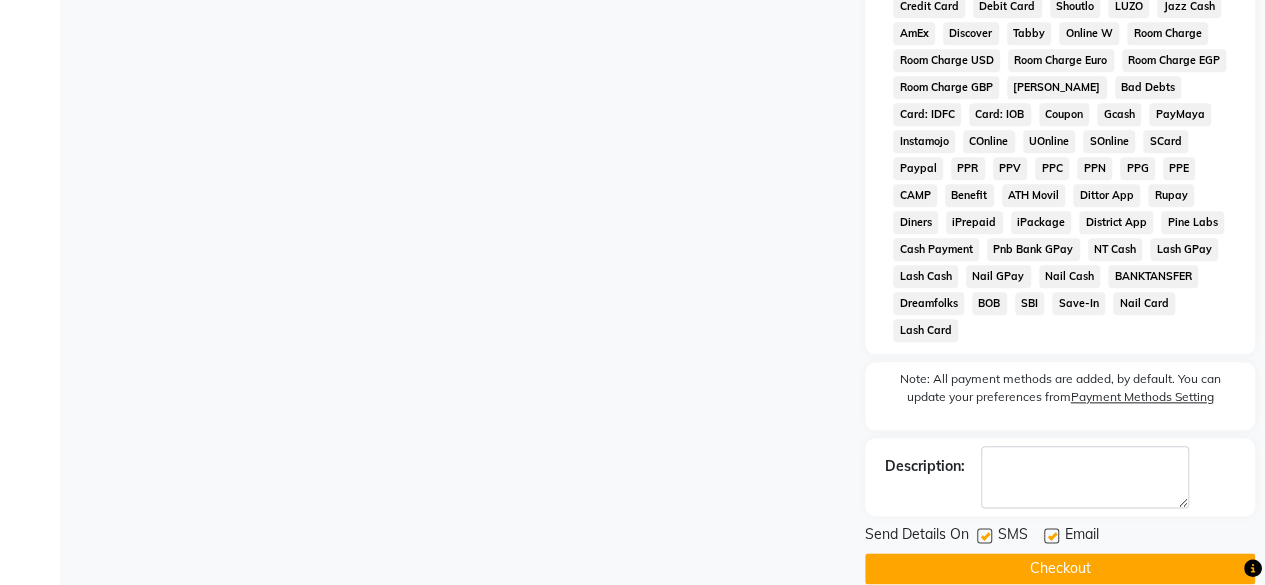 click 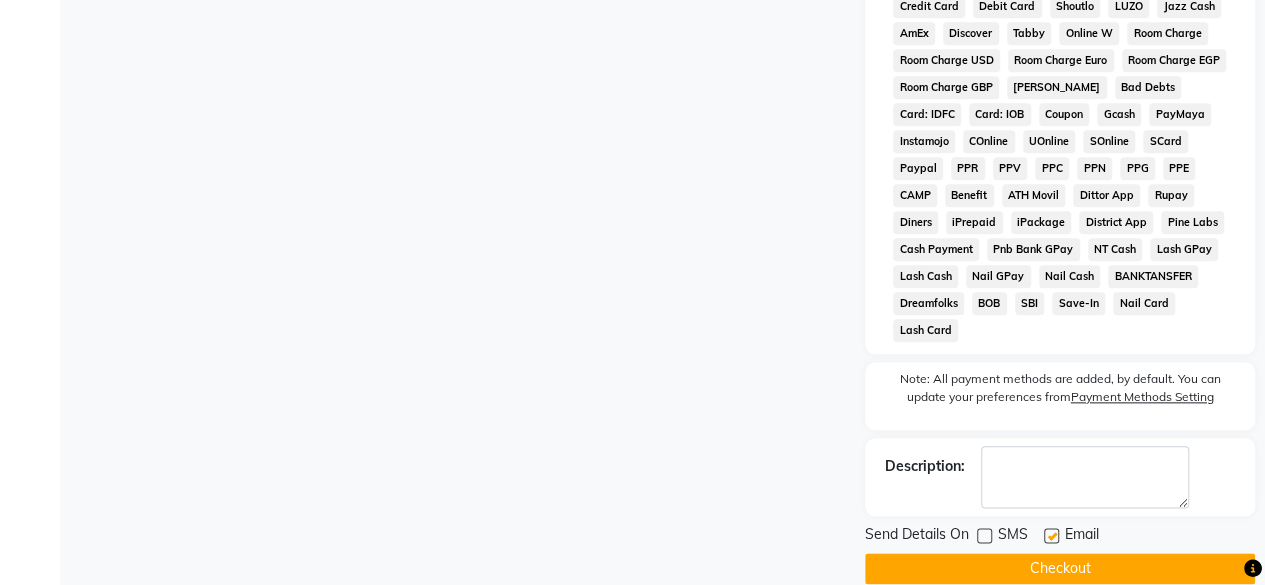 click on "Checkout" 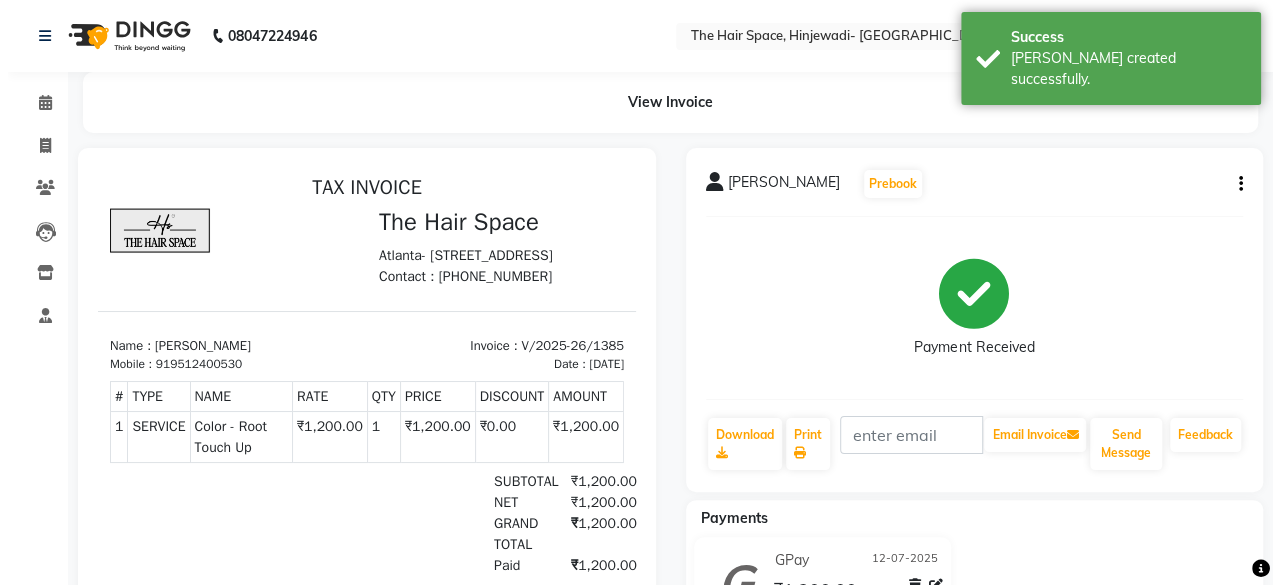 scroll, scrollTop: 30, scrollLeft: 0, axis: vertical 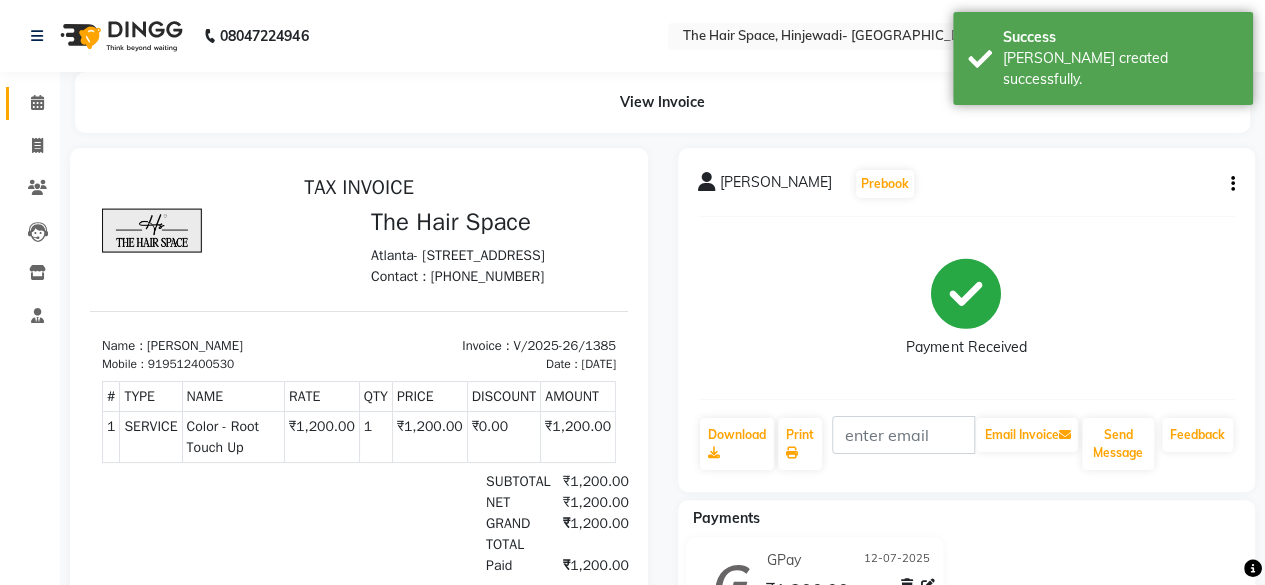 click on "Calendar" 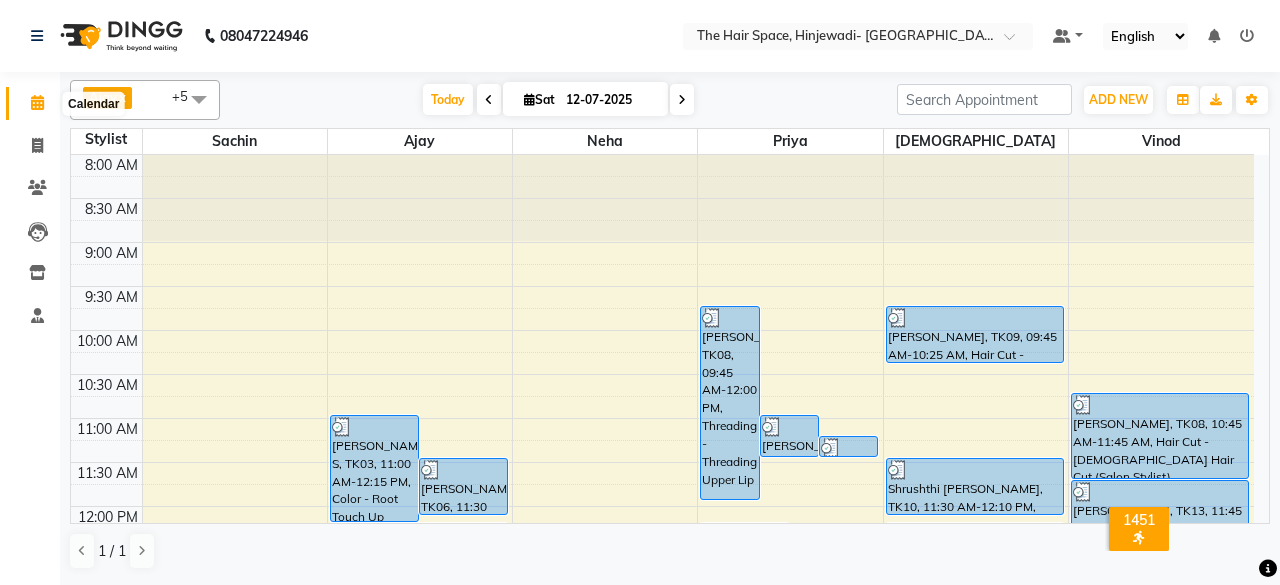 click 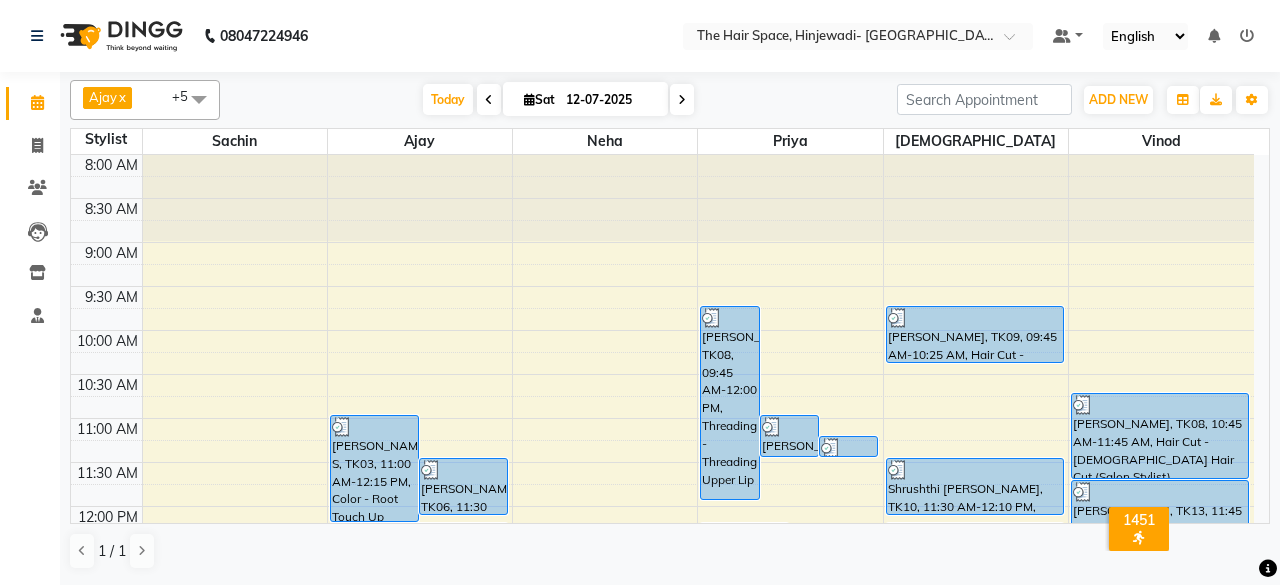 click on "08047224946 Select Location × The Hair Space, Hinjewadi- Wakad Link Road Default Panel My Panel English ENGLISH Español العربية मराठी हिंदी ગુજરાતી தமிழ் 中文 Notifications nothing to show" 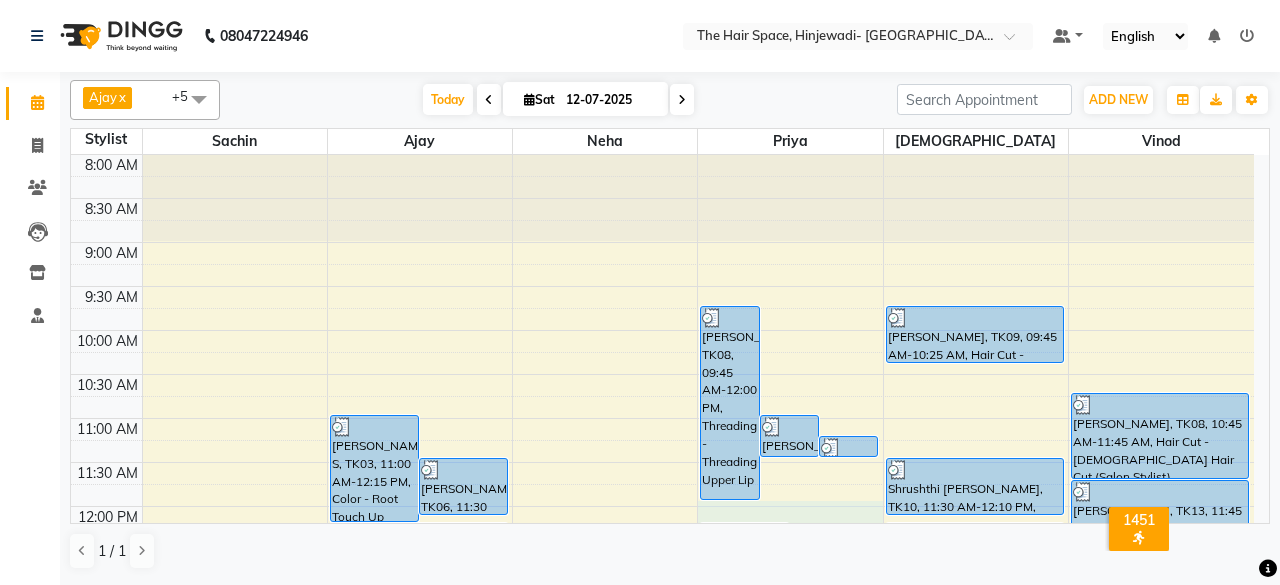 click on "8:00 AM 8:30 AM 9:00 AM 9:30 AM 10:00 AM 10:30 AM 11:00 AM 11:30 AM 12:00 PM 12:30 PM 1:00 PM 1:30 PM 2:00 PM 2:30 PM 3:00 PM 3:30 PM 4:00 PM 4:30 PM 5:00 PM 5:30 PM 6:00 PM 6:30 PM 7:00 PM 7:30 PM 8:00 PM 8:30 PM 9:00 PM 9:30 PM 10:00 PM 10:30 PM     [PERSON_NAME], TK17, 03:45 PM-04:55 PM, Hair Cut - [DEMOGRAPHIC_DATA] Hair Cut (Senior Stylist),[PERSON_NAME] - [PERSON_NAME] S, TK03, 11:00 AM-12:15 PM, Color - Root Touch Up     [PERSON_NAME], TK06, 11:30 AM-12:10 PM, Hair Cut - [DEMOGRAPHIC_DATA] Hair Cut (Senior Stylist)    [PERSON_NAME] Dhaneshkar, TK07, 02:00 PM-07:30 PM, Treatment - [MEDICAL_DATA][GEOGRAPHIC_DATA][PERSON_NAME], 02:15 PM-02:30 PM, Treatment - [MEDICAL_DATA]     [PERSON_NAME], TK06, 12:15 PM-12:45 PM, [PERSON_NAME]             ADV SMRUDHI, TK02, 04:00 PM-04:45 PM, Hair Spa & Rituals - Exclusive     [PERSON_NAME], TK18, 04:45 PM-05:45 PM, Color - Root Touch Up             [PERSON_NAME], TK15, 06:00 PM-07:30 PM, Hair Spa & Rituals - Premium     [PERSON_NAME], TK08, 09:45 AM-12:00 PM, Threading - Threading Upper Lip" at bounding box center (662, 814) 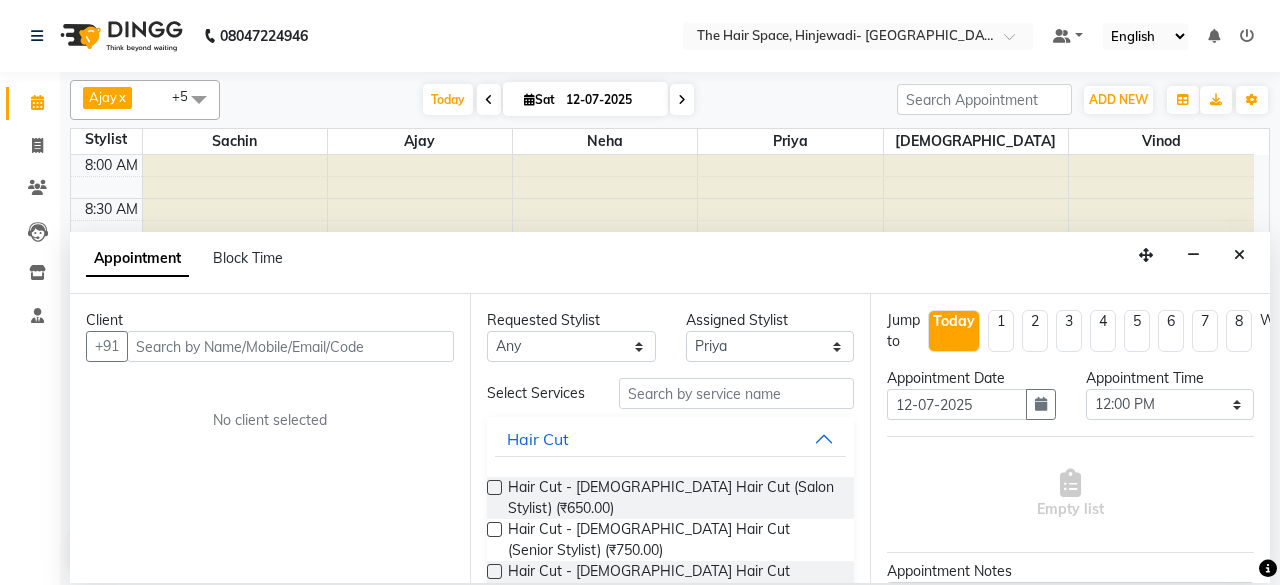click at bounding box center [790, 198] 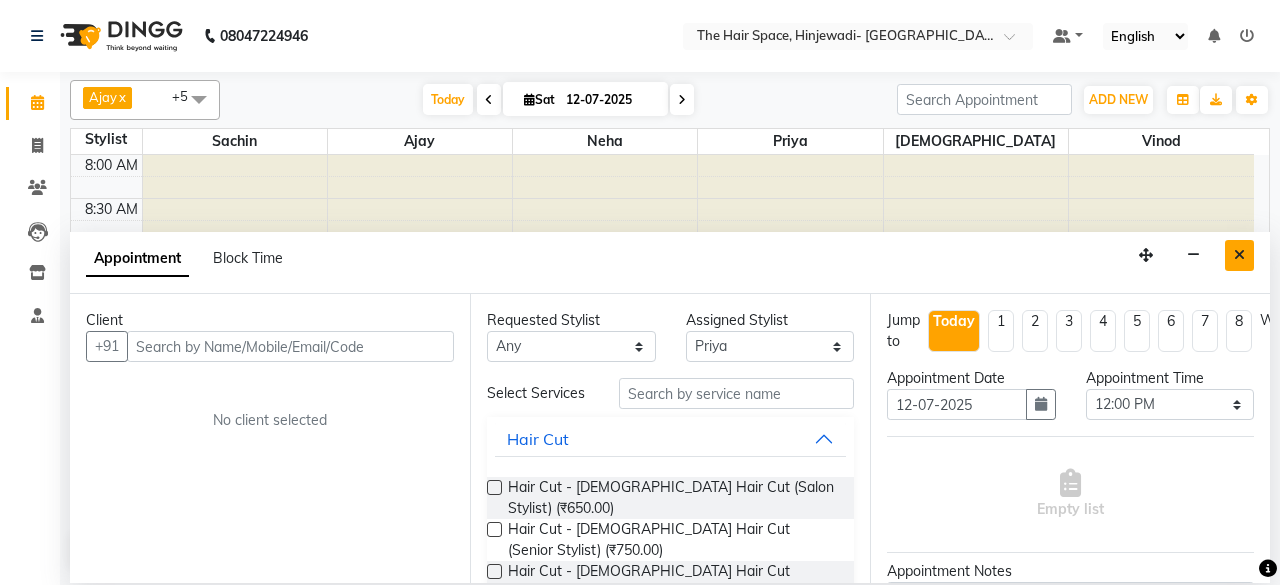 click at bounding box center [1239, 255] 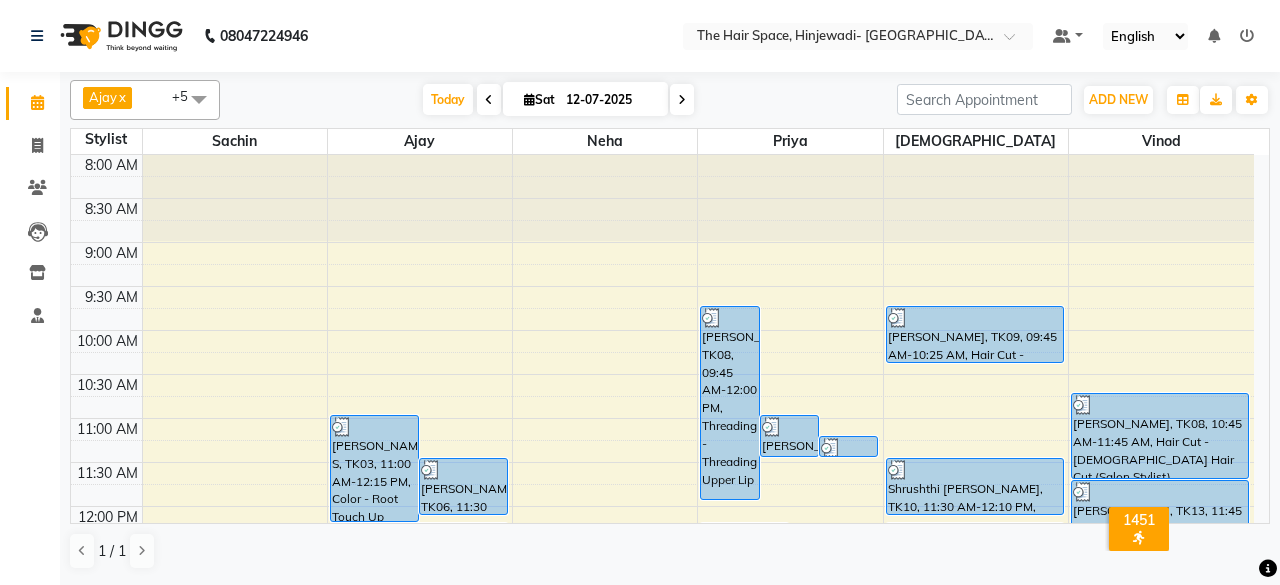 click on "8:00 AM 8:30 AM 9:00 AM 9:30 AM 10:00 AM 10:30 AM 11:00 AM 11:30 AM 12:00 PM 12:30 PM 1:00 PM 1:30 PM 2:00 PM 2:30 PM 3:00 PM 3:30 PM 4:00 PM 4:30 PM 5:00 PM 5:30 PM 6:00 PM 6:30 PM 7:00 PM 7:30 PM 8:00 PM 8:30 PM 9:00 PM 9:30 PM 10:00 PM 10:30 PM     [PERSON_NAME], TK17, 03:45 PM-04:55 PM, Hair Cut - [DEMOGRAPHIC_DATA] Hair Cut (Senior Stylist),[PERSON_NAME] - [PERSON_NAME] S, TK03, 11:00 AM-12:15 PM, Color - Root Touch Up     [PERSON_NAME], TK06, 11:30 AM-12:10 PM, Hair Cut - [DEMOGRAPHIC_DATA] Hair Cut (Senior Stylist)    [PERSON_NAME] Dhaneshkar, TK07, 02:00 PM-07:30 PM, Treatment - [MEDICAL_DATA][GEOGRAPHIC_DATA][PERSON_NAME], 02:15 PM-02:30 PM, Treatment - [MEDICAL_DATA]     [PERSON_NAME], TK06, 12:15 PM-12:45 PM, [PERSON_NAME]             ADV SMRUDHI, TK02, 04:00 PM-04:45 PM, Hair Spa & Rituals - Exclusive     [PERSON_NAME], TK18, 04:45 PM-05:45 PM, Color - Root Touch Up             [PERSON_NAME], TK15, 06:00 PM-07:30 PM, Hair Spa & Rituals - Premium     [PERSON_NAME], TK08, 09:45 AM-12:00 PM, Threading - Threading Upper Lip" at bounding box center (662, 814) 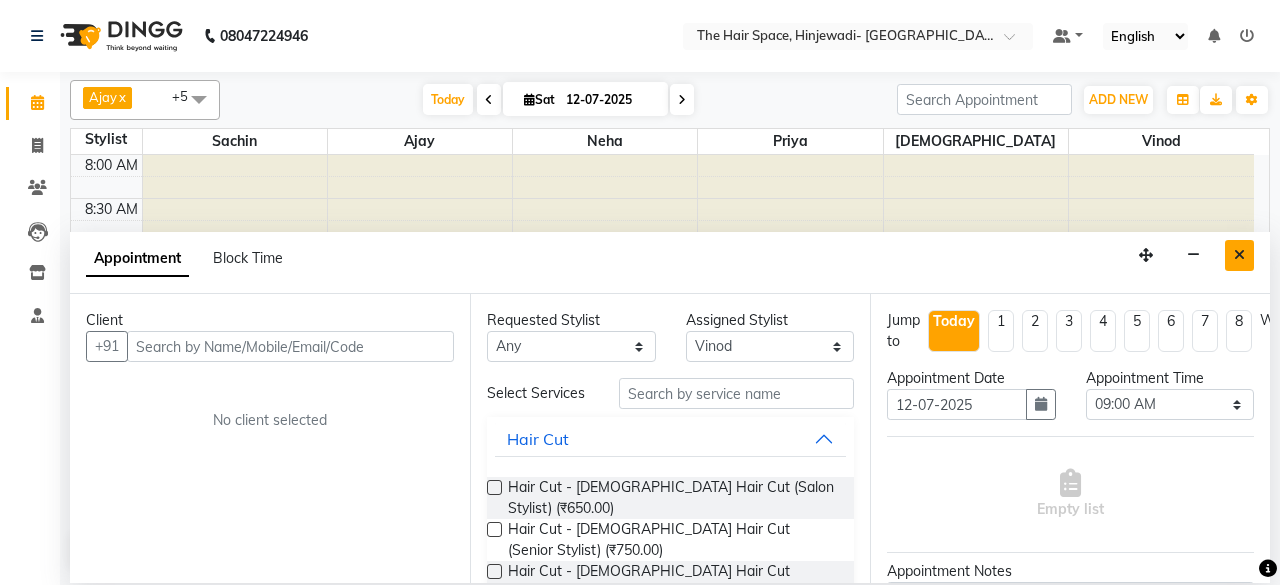 click at bounding box center [1239, 255] 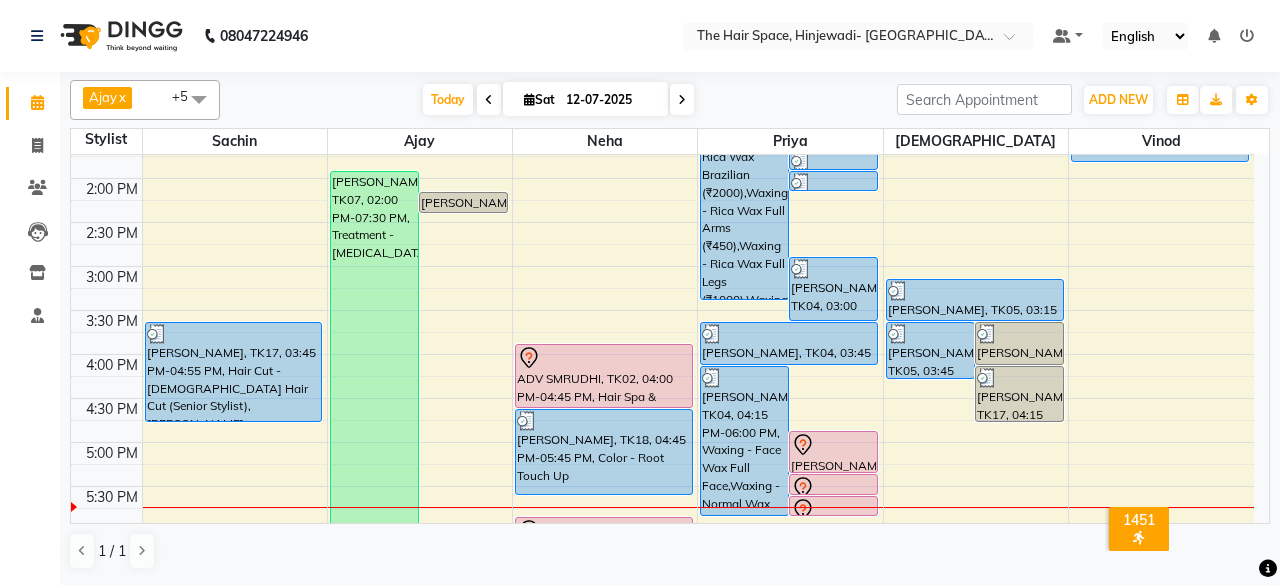 scroll, scrollTop: 600, scrollLeft: 0, axis: vertical 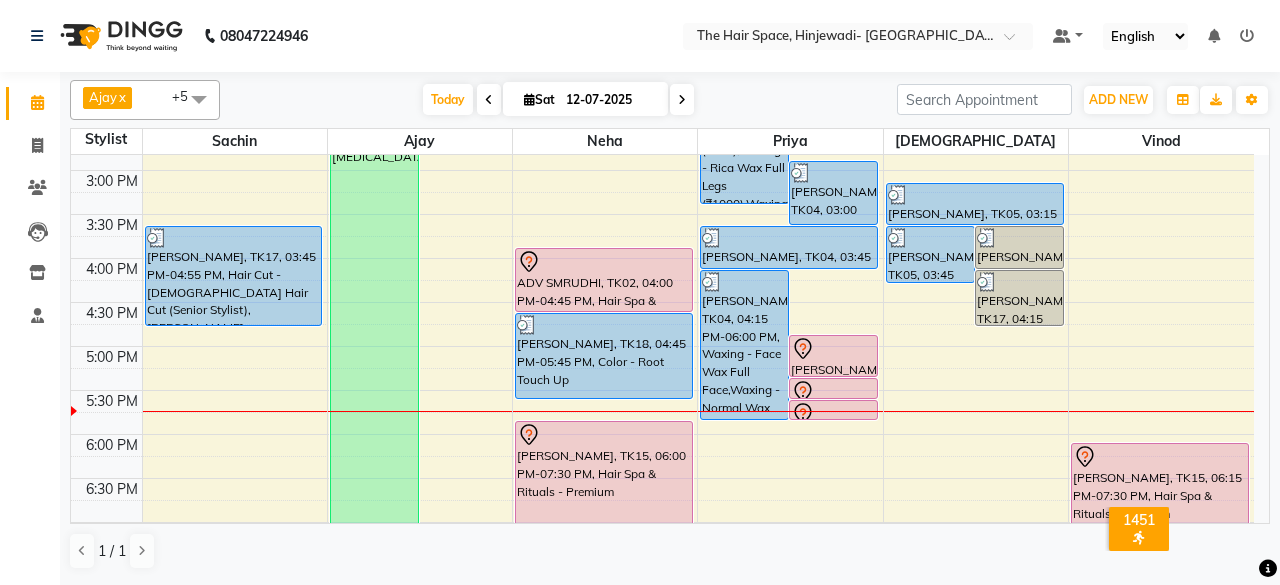 click on "8:00 AM 8:30 AM 9:00 AM 9:30 AM 10:00 AM 10:30 AM 11:00 AM 11:30 AM 12:00 PM 12:30 PM 1:00 PM 1:30 PM 2:00 PM 2:30 PM 3:00 PM 3:30 PM 4:00 PM 4:30 PM 5:00 PM 5:30 PM 6:00 PM 6:30 PM 7:00 PM 7:30 PM 8:00 PM 8:30 PM 9:00 PM 9:30 PM 10:00 PM 10:30 PM     [PERSON_NAME], TK17, 03:45 PM-04:55 PM, Hair Cut - [DEMOGRAPHIC_DATA] Hair Cut (Senior Stylist),[PERSON_NAME] - [PERSON_NAME] S, TK03, 11:00 AM-12:15 PM, Color - Root Touch Up     [PERSON_NAME], TK06, 11:30 AM-12:10 PM, Hair Cut - [DEMOGRAPHIC_DATA] Hair Cut (Senior Stylist)    [PERSON_NAME] Dhaneshkar, TK07, 02:00 PM-07:30 PM, Treatment - [MEDICAL_DATA][GEOGRAPHIC_DATA][PERSON_NAME], 02:15 PM-02:30 PM, Treatment - [MEDICAL_DATA]     [PERSON_NAME], TK06, 12:15 PM-12:45 PM, [PERSON_NAME]             ADV SMRUDHI, TK02, 04:00 PM-04:45 PM, Hair Spa & Rituals - Exclusive     [PERSON_NAME], TK18, 04:45 PM-05:45 PM, Color - Root Touch Up             [PERSON_NAME], TK15, 06:00 PM-07:30 PM, Hair Spa & Rituals - Premium     [PERSON_NAME], TK08, 09:45 AM-12:00 PM, Threading - Threading Upper Lip" at bounding box center (662, 214) 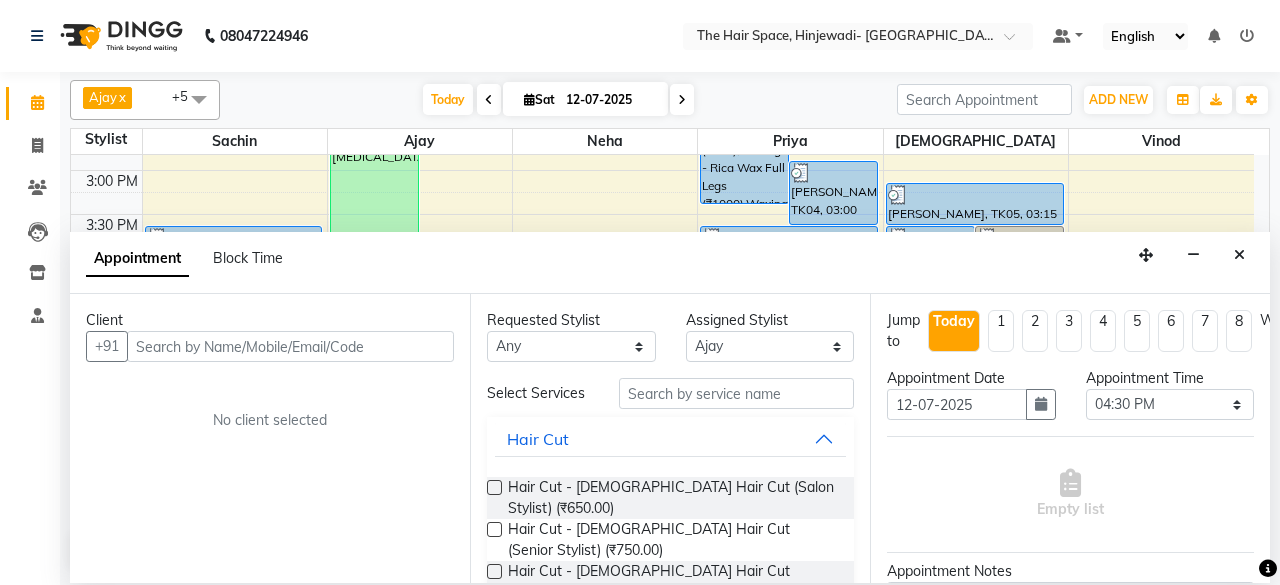 click at bounding box center [290, 346] 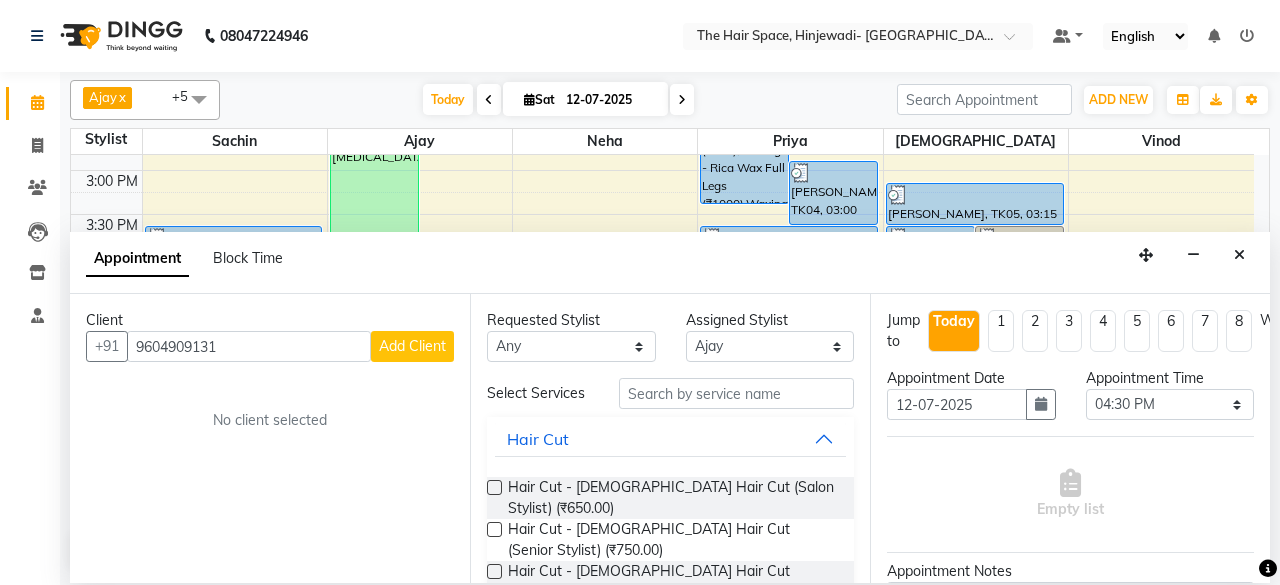 click on "Add Client" at bounding box center (412, 346) 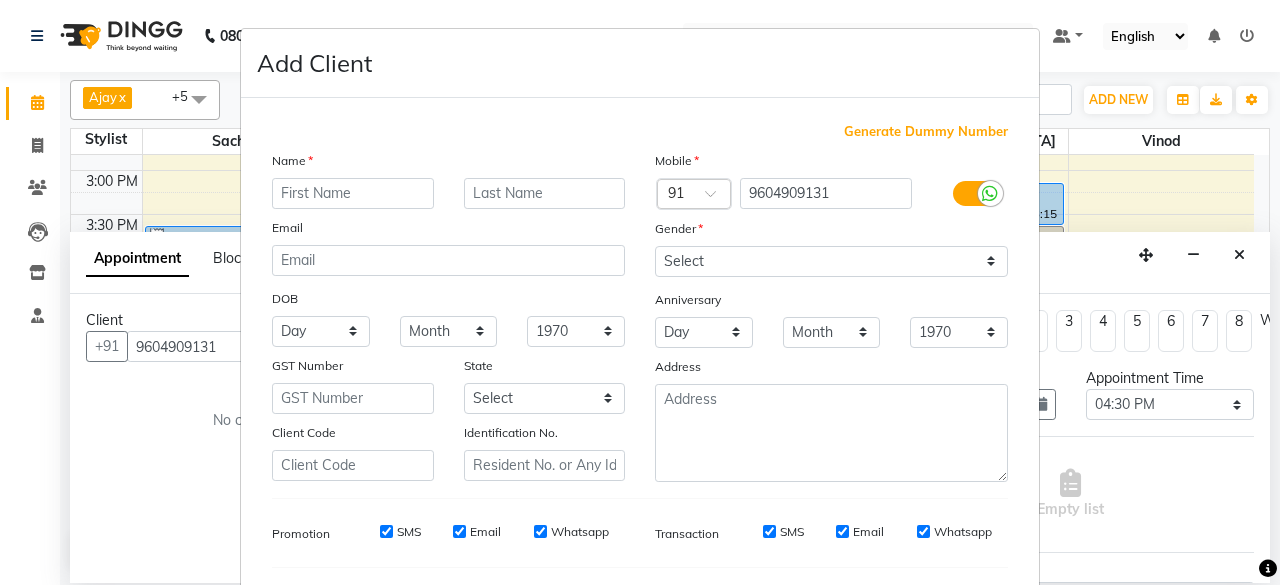 click at bounding box center (353, 193) 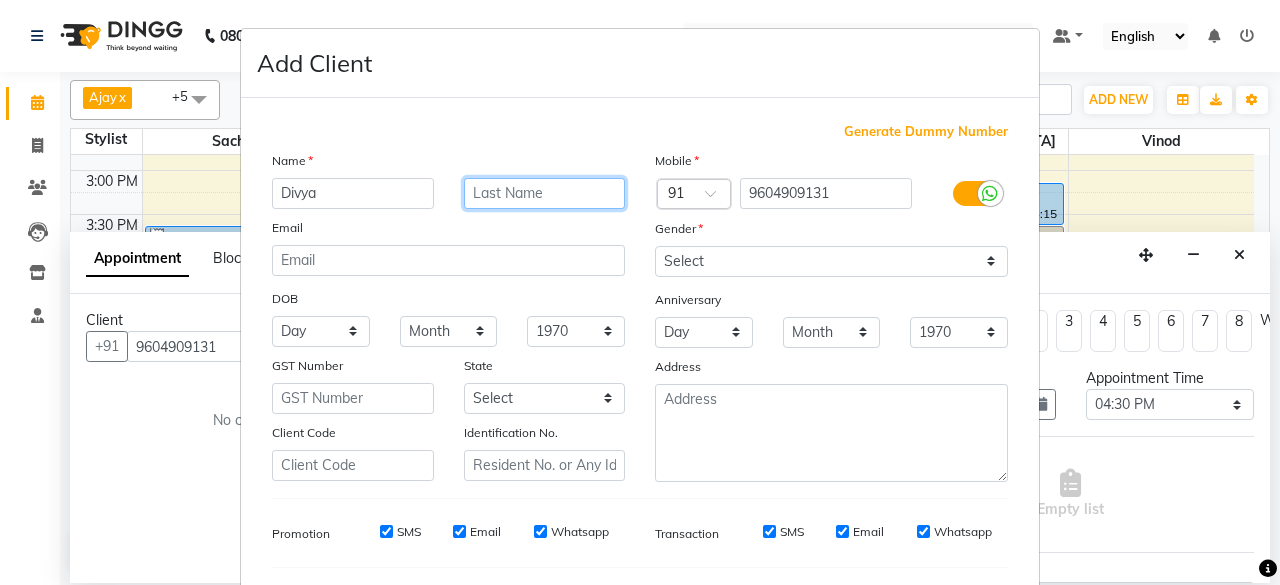 click at bounding box center [545, 193] 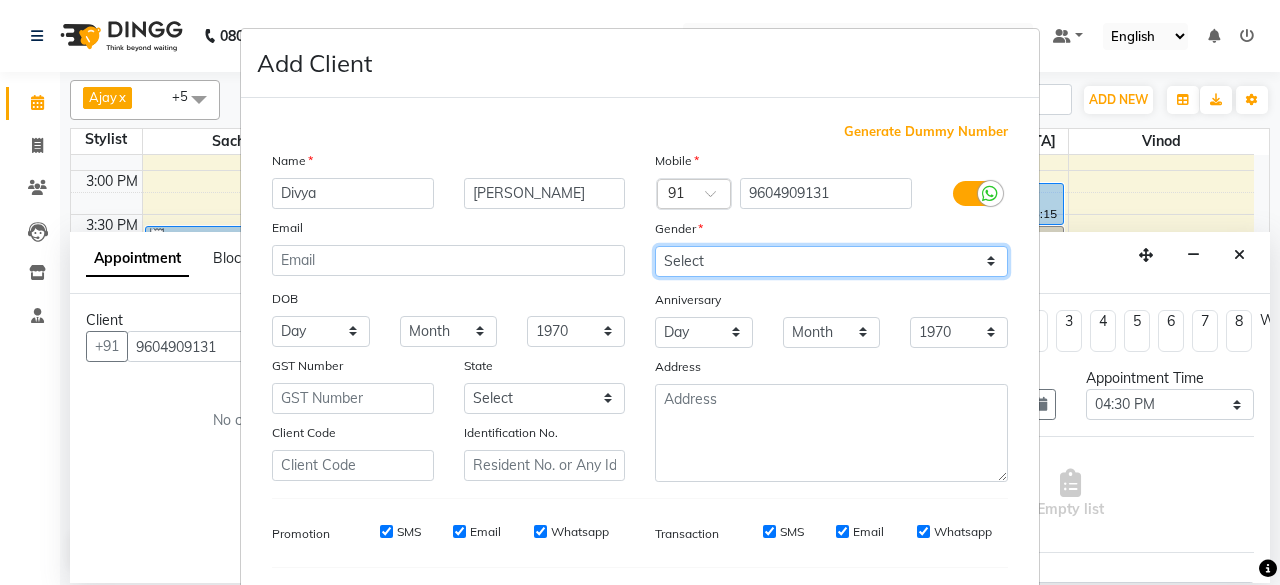 click on "Select [DEMOGRAPHIC_DATA] [DEMOGRAPHIC_DATA] Other Prefer Not To Say" at bounding box center [831, 261] 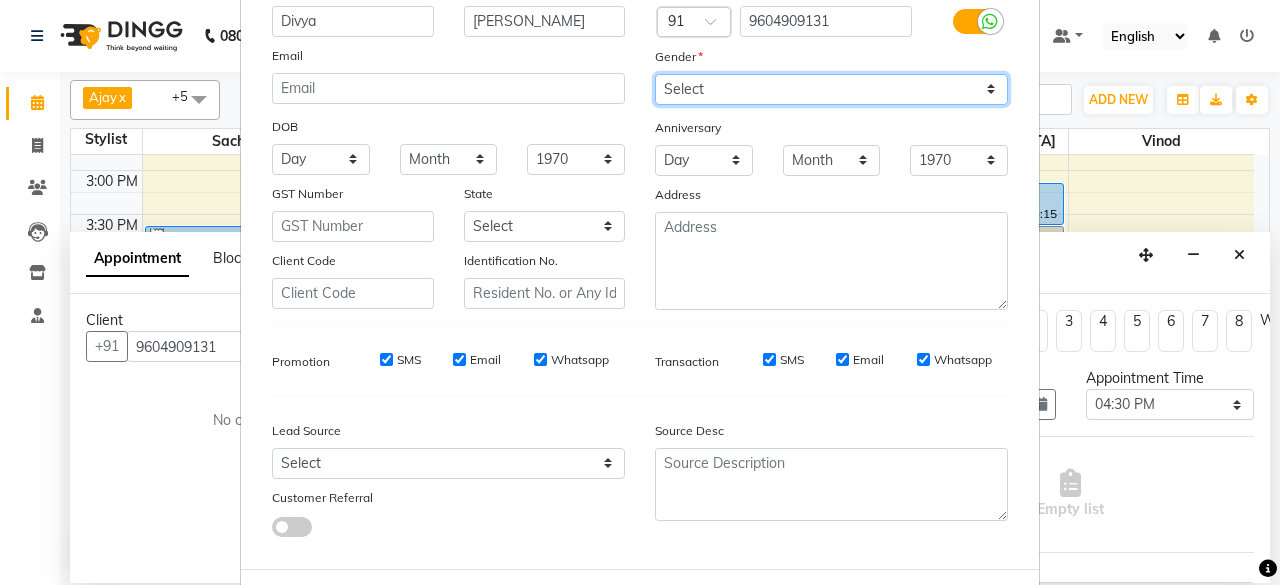 scroll, scrollTop: 260, scrollLeft: 0, axis: vertical 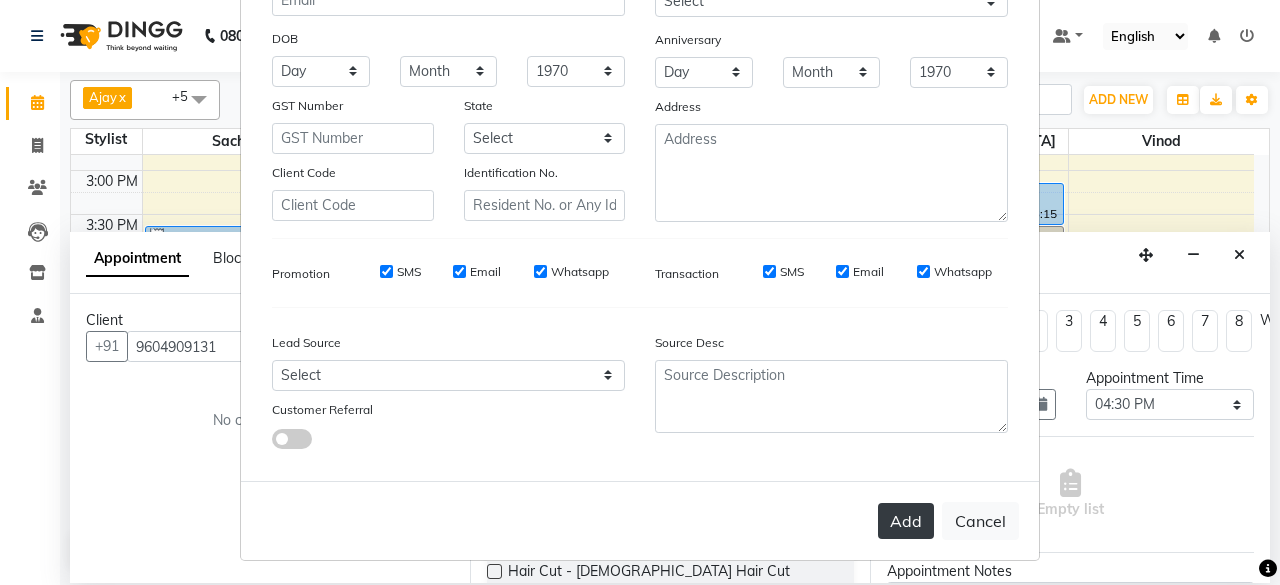 click on "Add" at bounding box center [906, 521] 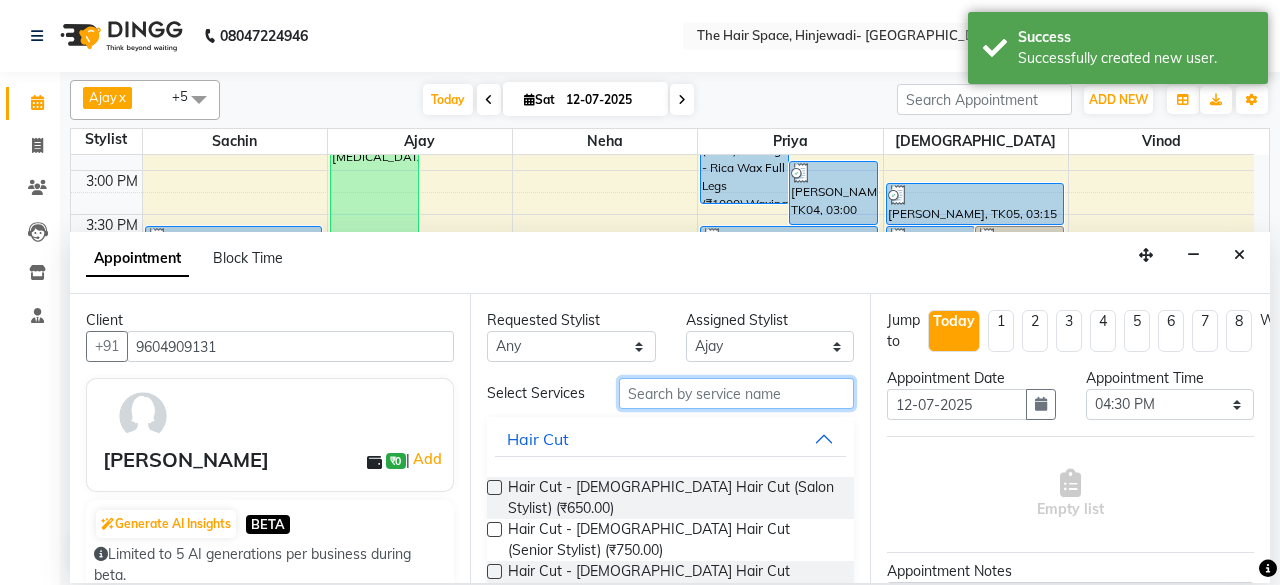 click at bounding box center [736, 393] 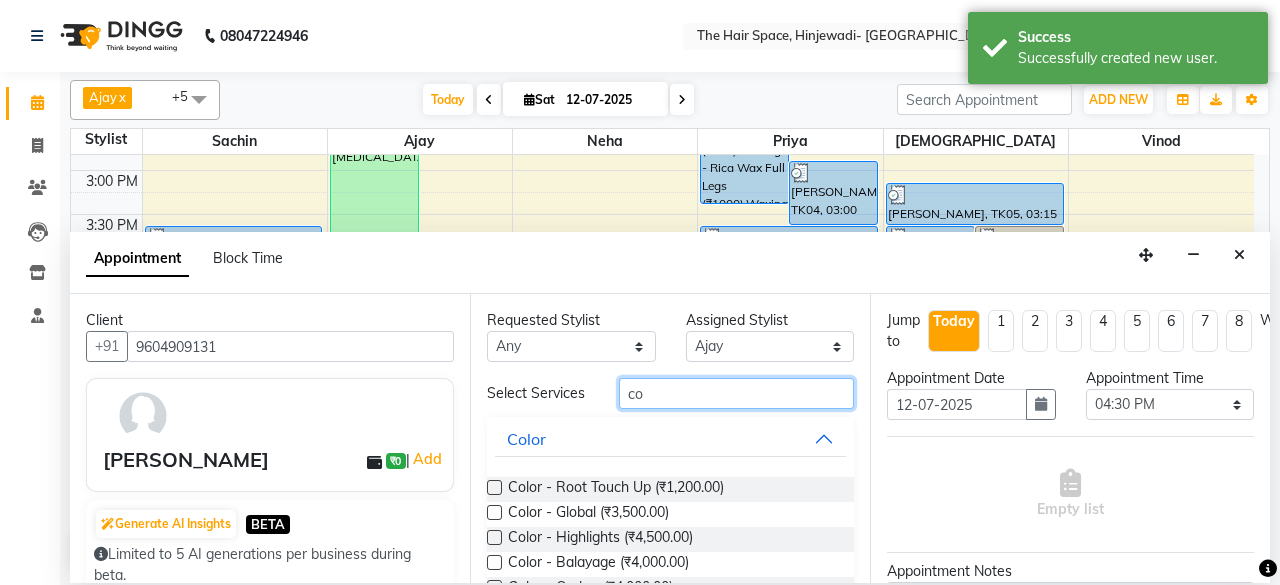scroll, scrollTop: 182, scrollLeft: 0, axis: vertical 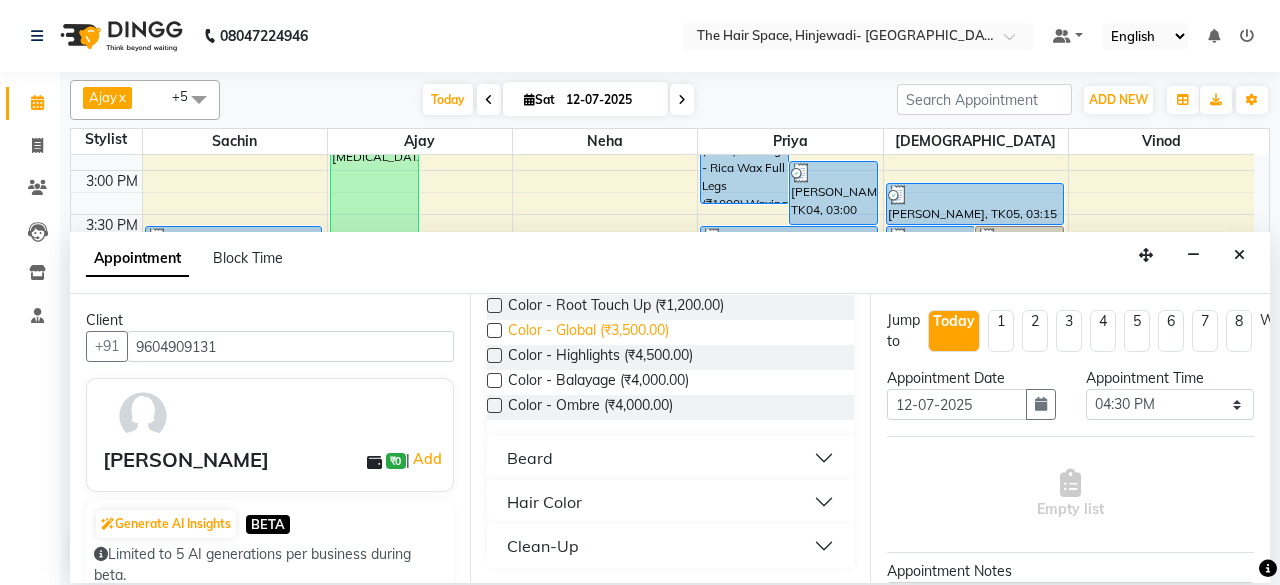 click on "Color - Global (₹3,500.00)" at bounding box center [588, 332] 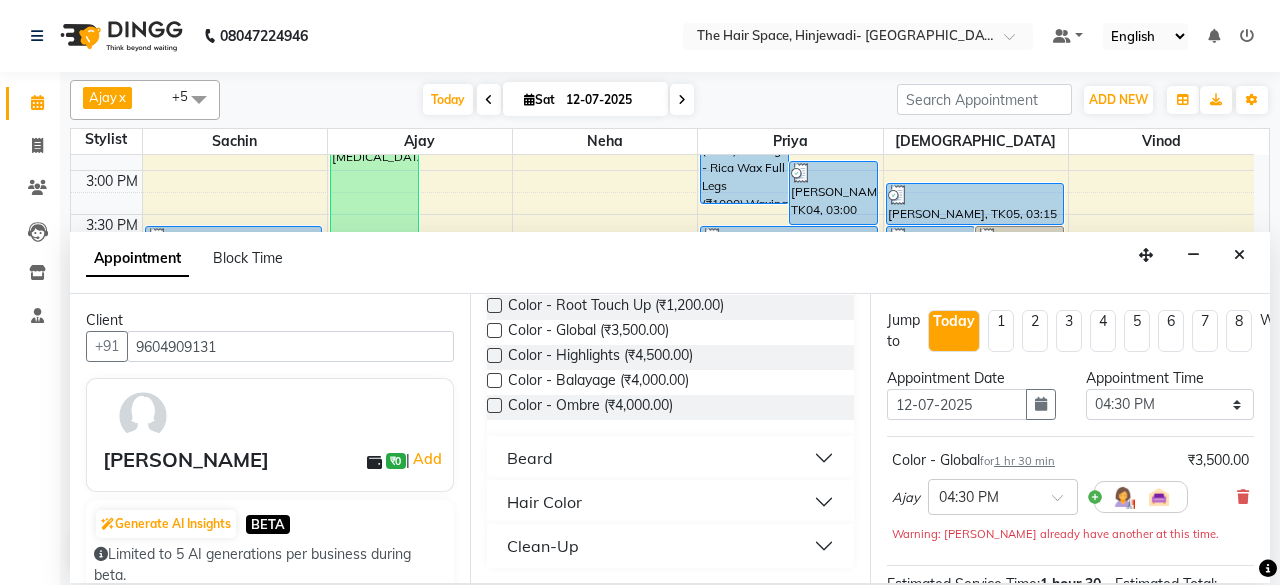 scroll, scrollTop: 0, scrollLeft: 0, axis: both 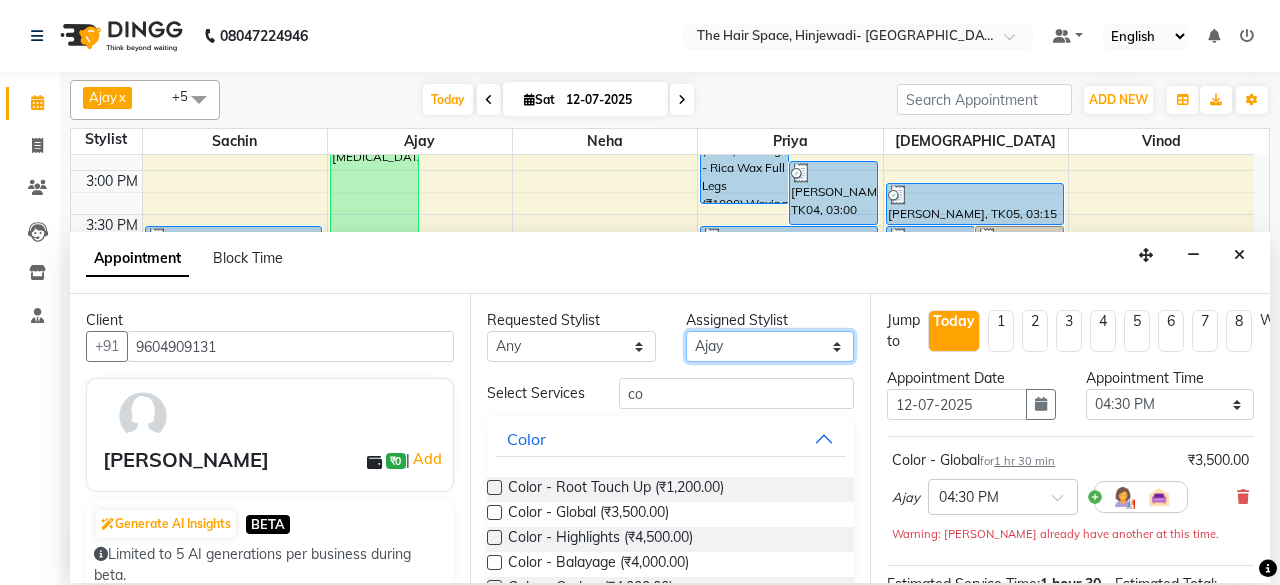 click on "Select [PERSON_NAME] Jyoti [PERSON_NAME] Neha [PERSON_NAME] Priya Sachin  [PERSON_NAME]  [PERSON_NAME] Vishnu" at bounding box center [770, 346] 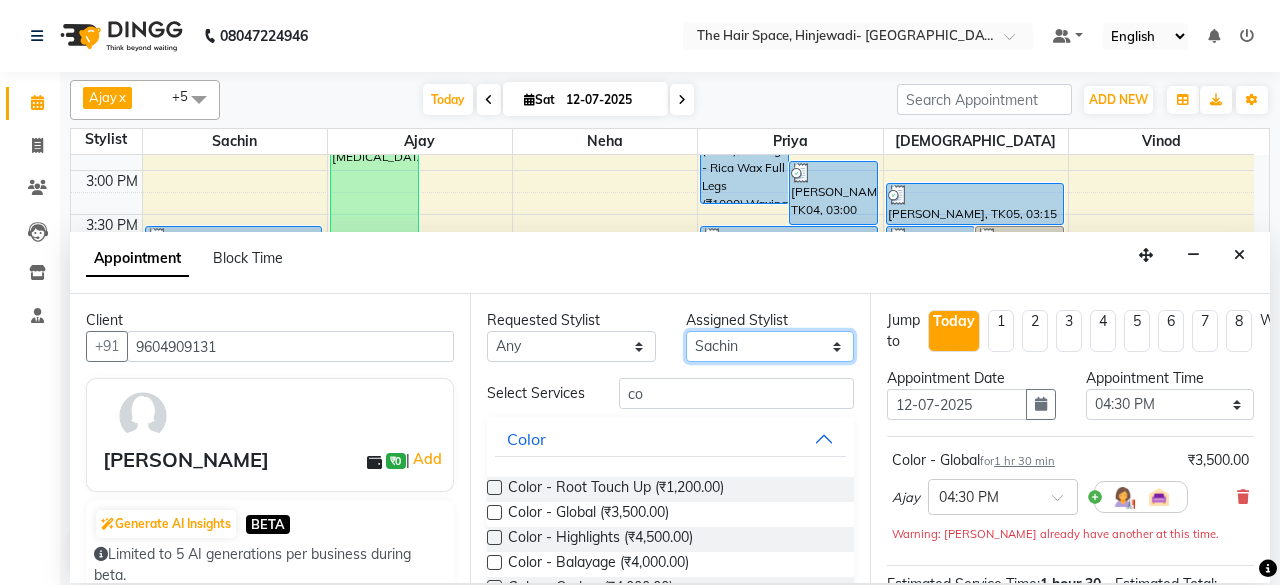click on "Select [PERSON_NAME] Jyoti [PERSON_NAME] Neha [PERSON_NAME] Priya Sachin  [PERSON_NAME]  [PERSON_NAME] Vishnu" at bounding box center [770, 346] 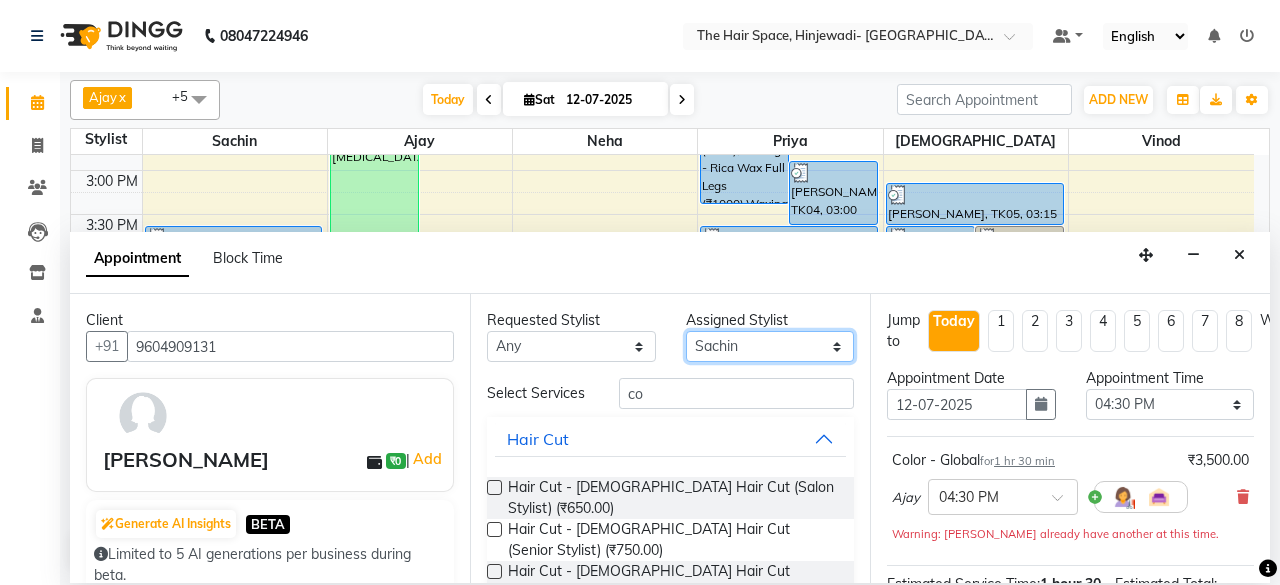click on "Select [PERSON_NAME] Jyoti [PERSON_NAME] Neha [PERSON_NAME] Priya Sachin  [PERSON_NAME]  [PERSON_NAME] Vishnu" at bounding box center [770, 346] 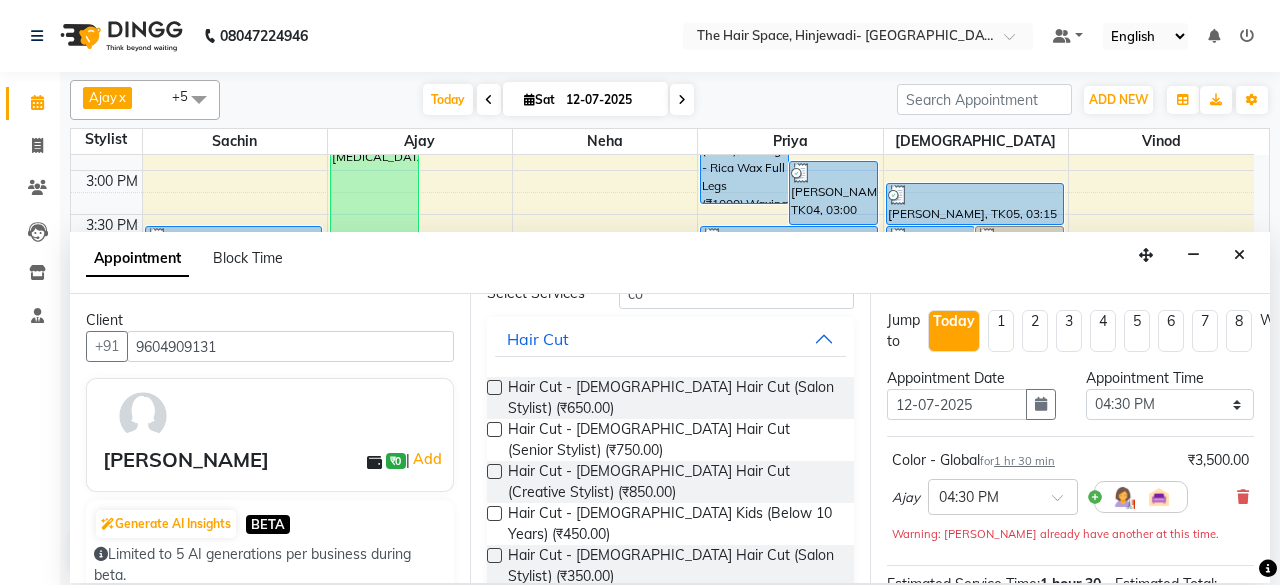scroll, scrollTop: 0, scrollLeft: 0, axis: both 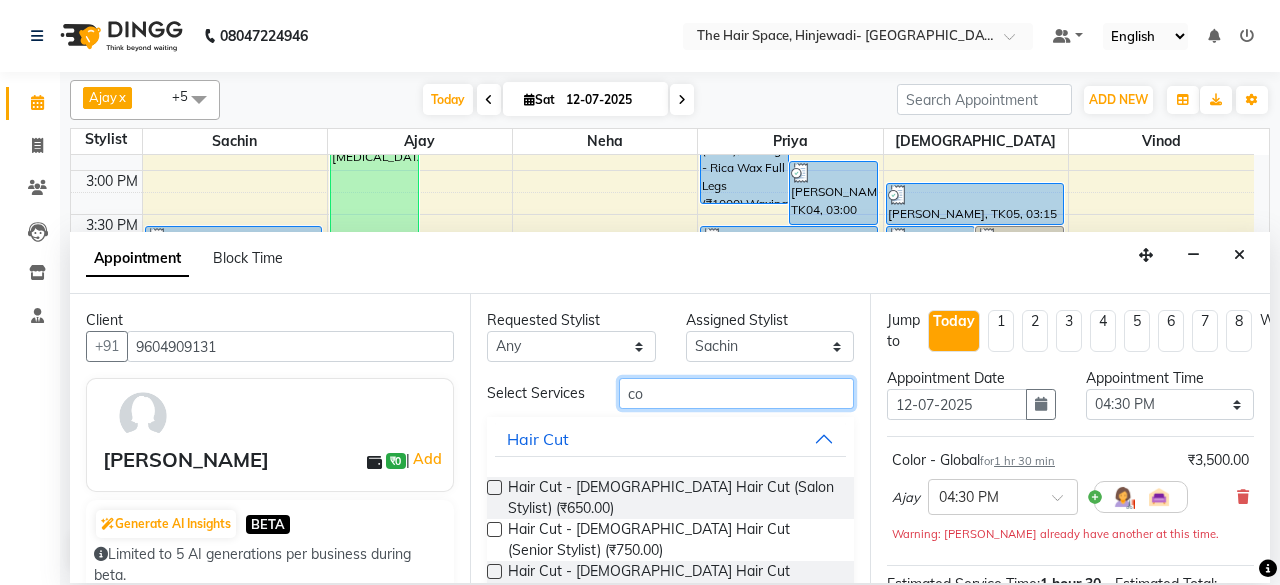 click on "co" at bounding box center [736, 393] 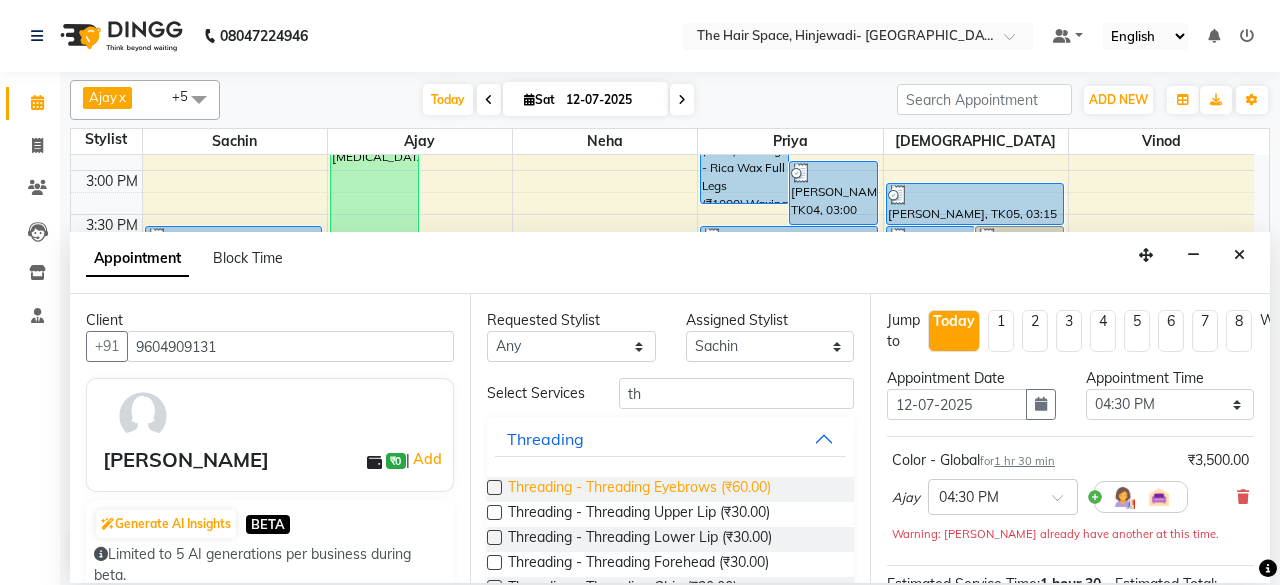 click on "Threading - Threading Eyebrows (₹60.00)" at bounding box center (639, 489) 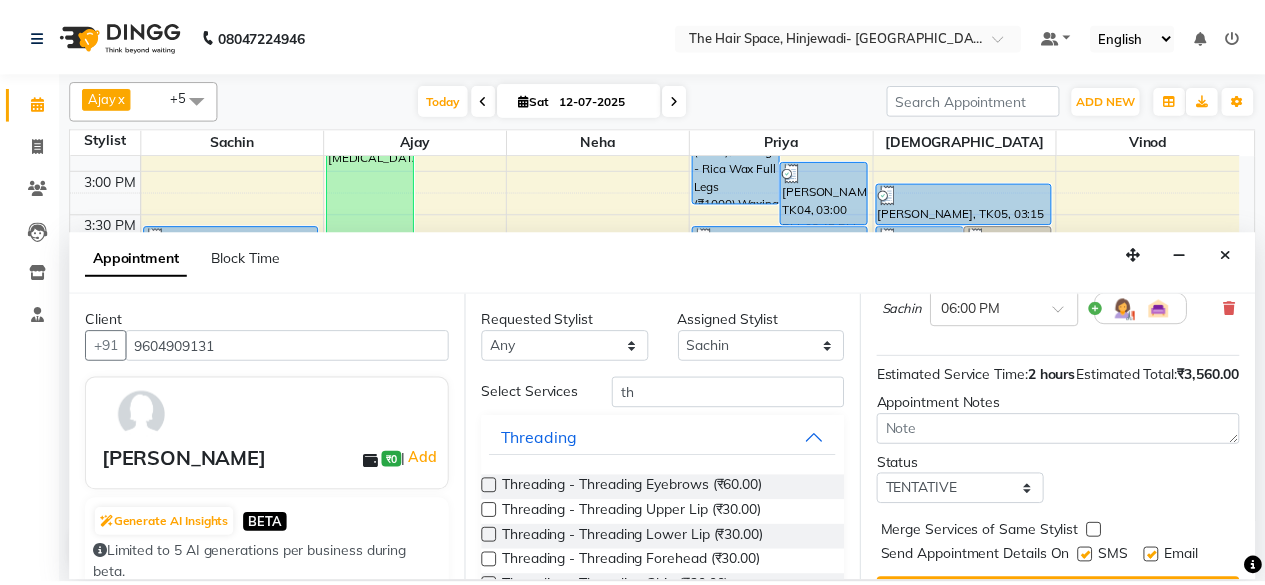 scroll, scrollTop: 384, scrollLeft: 0, axis: vertical 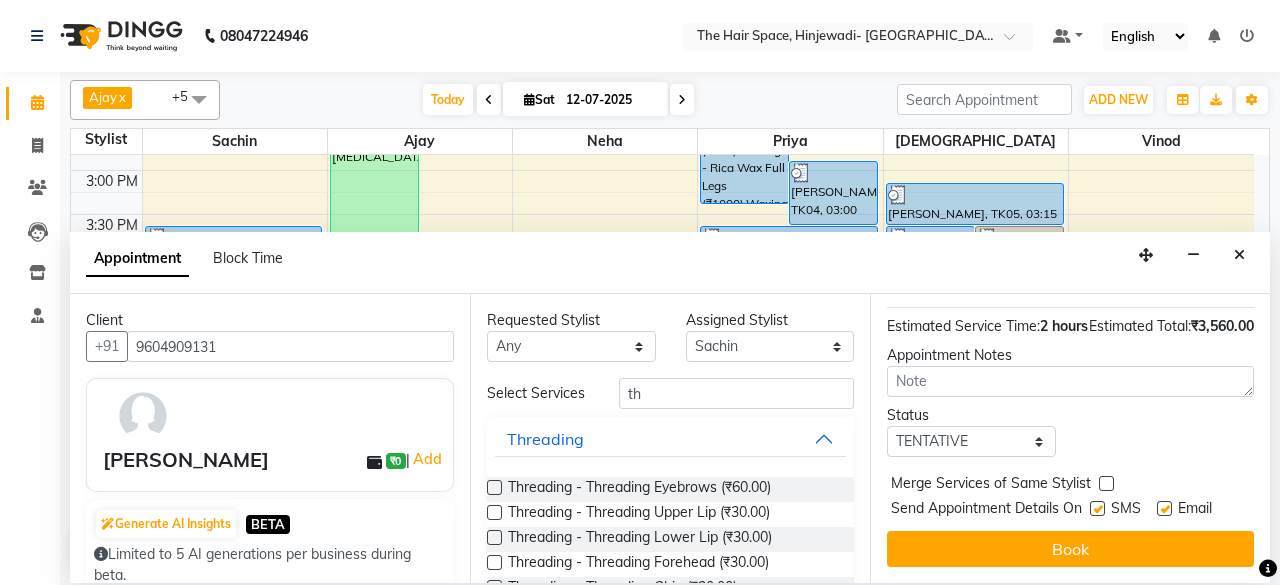 click at bounding box center (1097, 508) 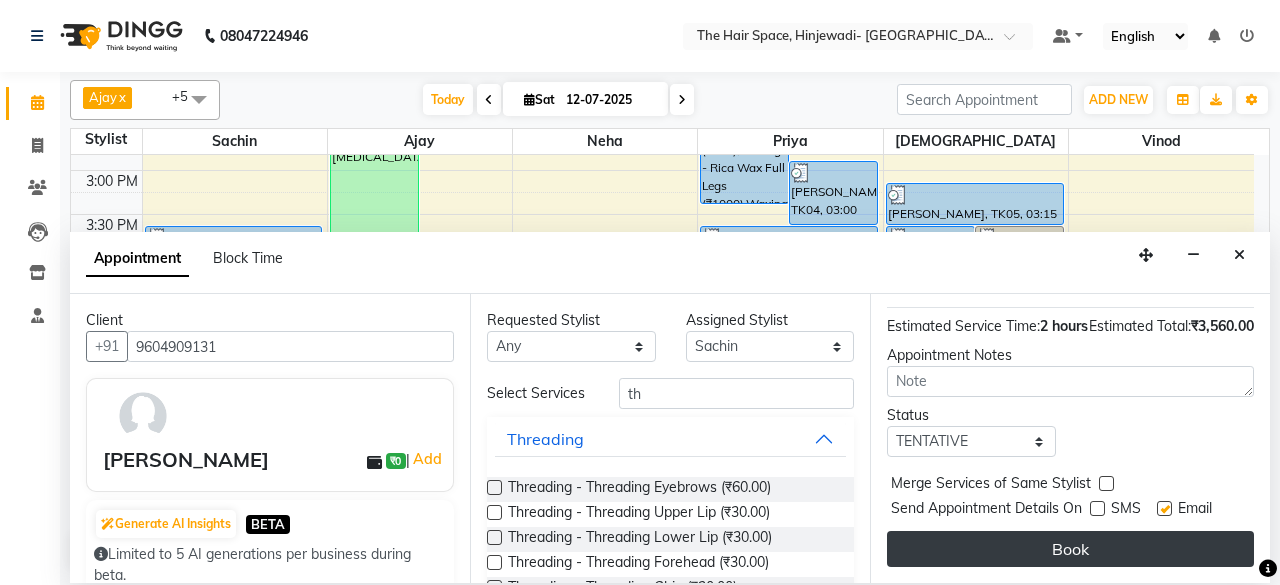 click on "Book" at bounding box center (1070, 549) 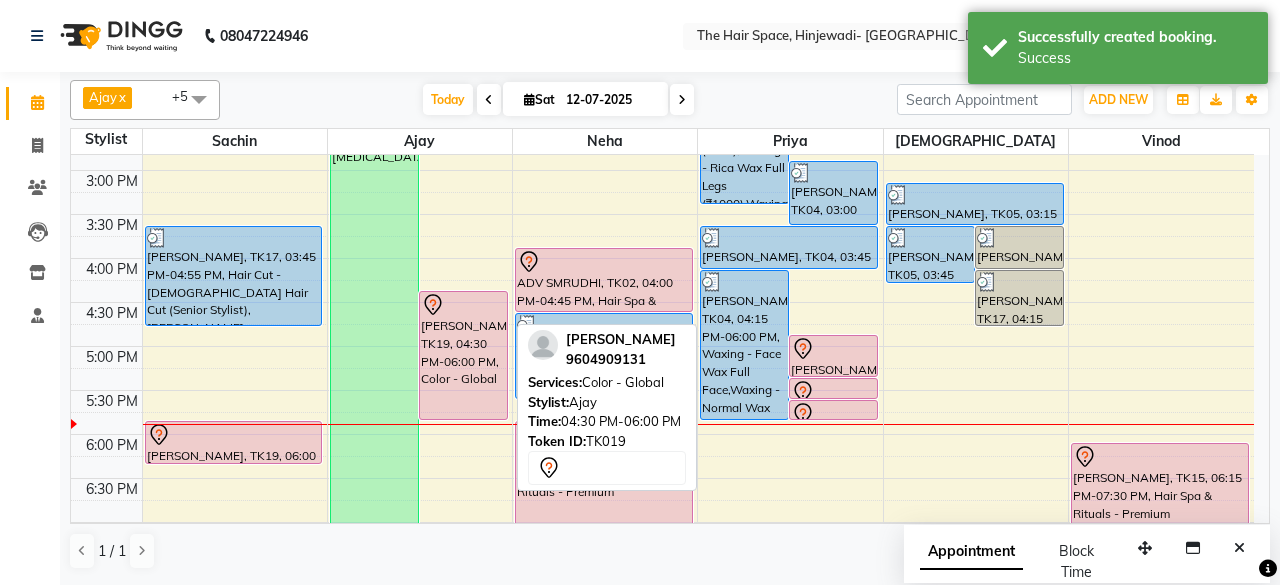 click on "[PERSON_NAME], TK19, 04:30 PM-06:00 PM, Color - Global" at bounding box center (463, 355) 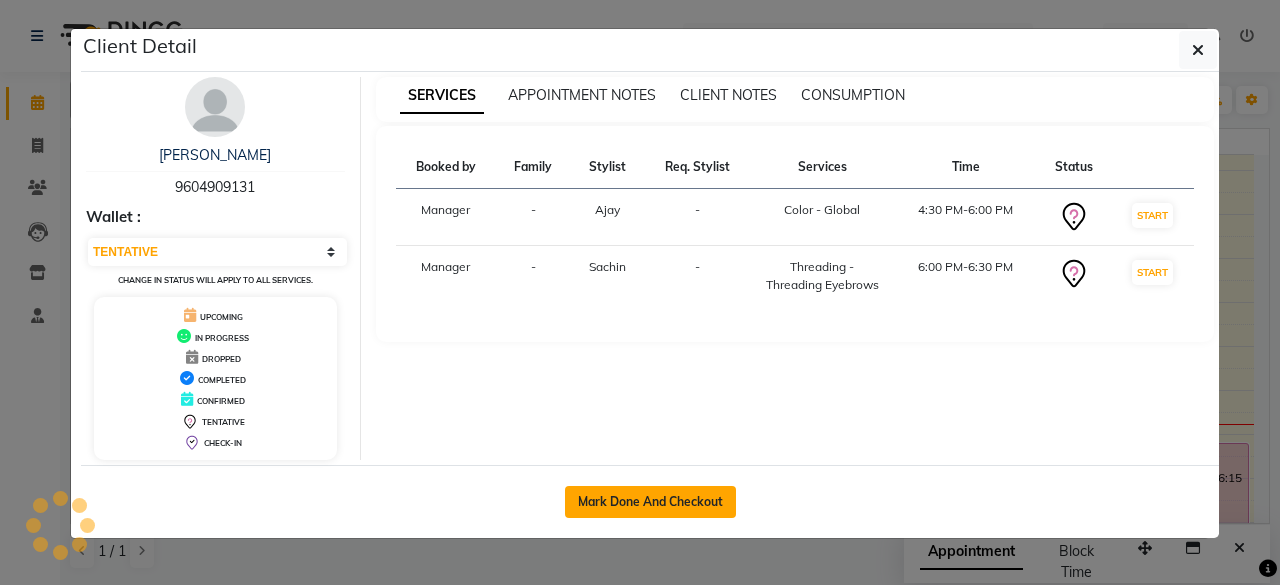 click on "Mark Done And Checkout" 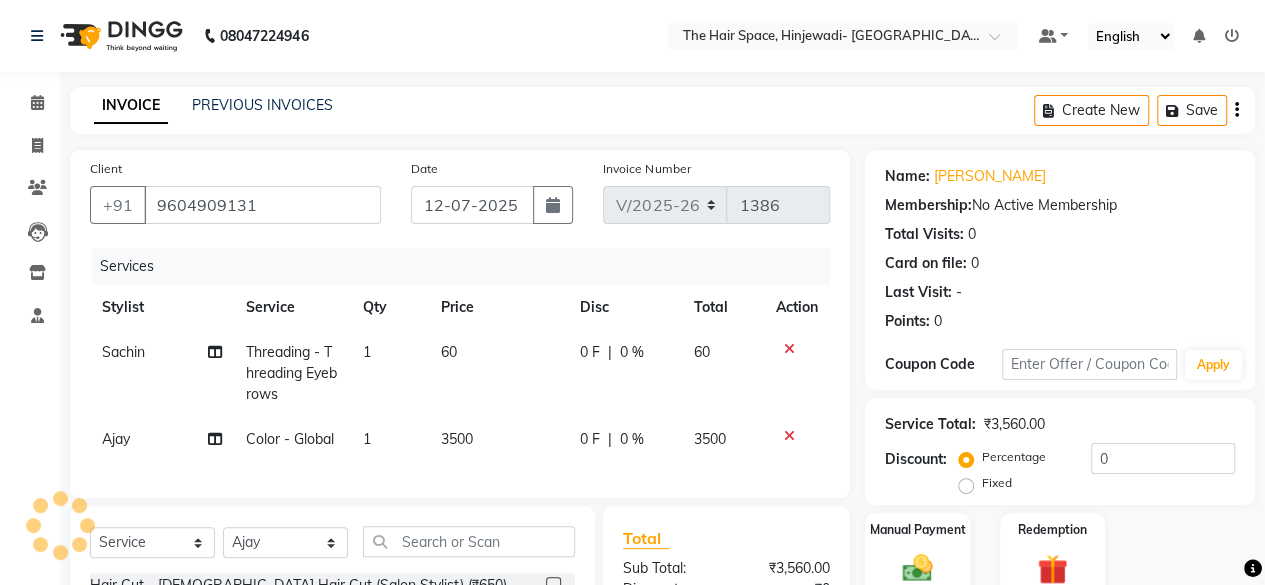 click on "3500" 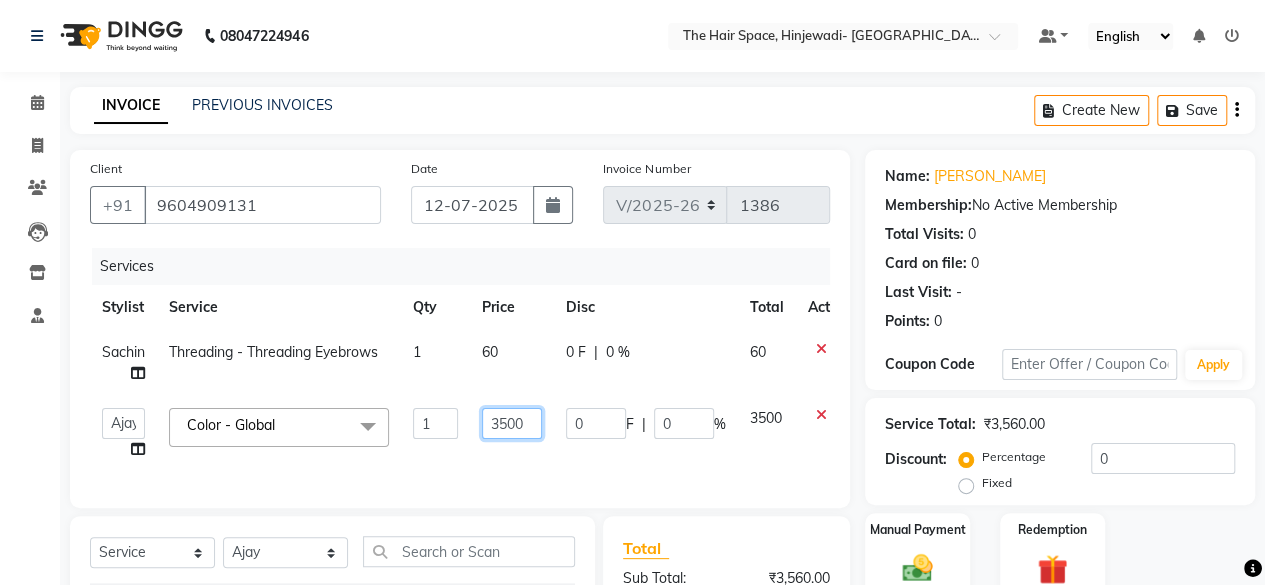 click on "3500" 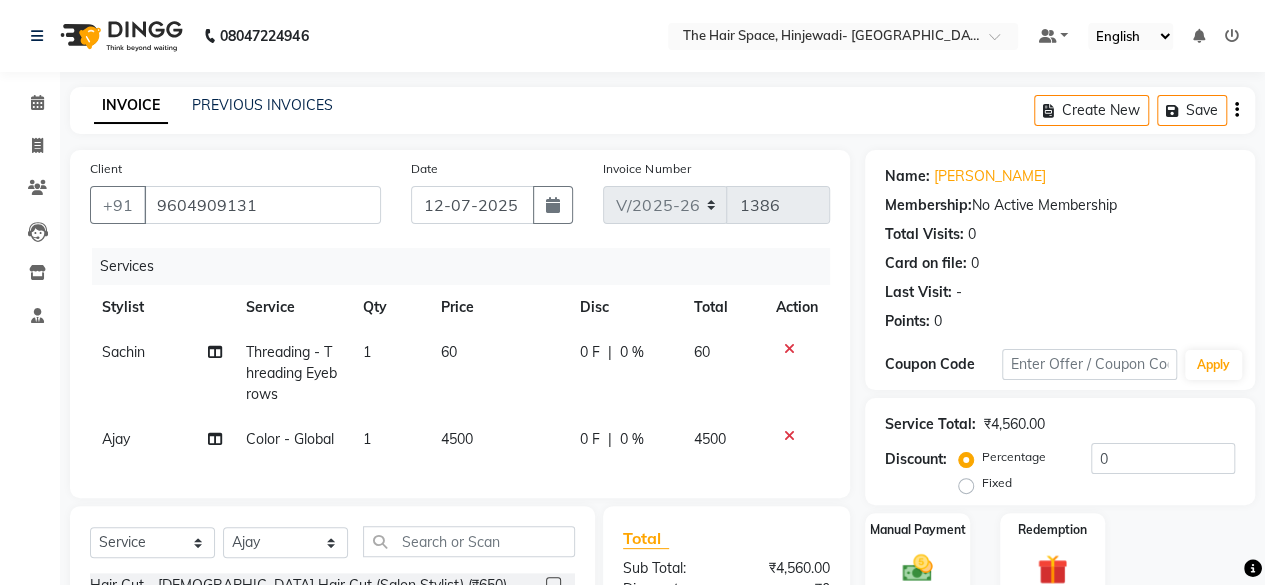 click on "Ajay Color - Global 1 4500 0 F | 0 % 4500" 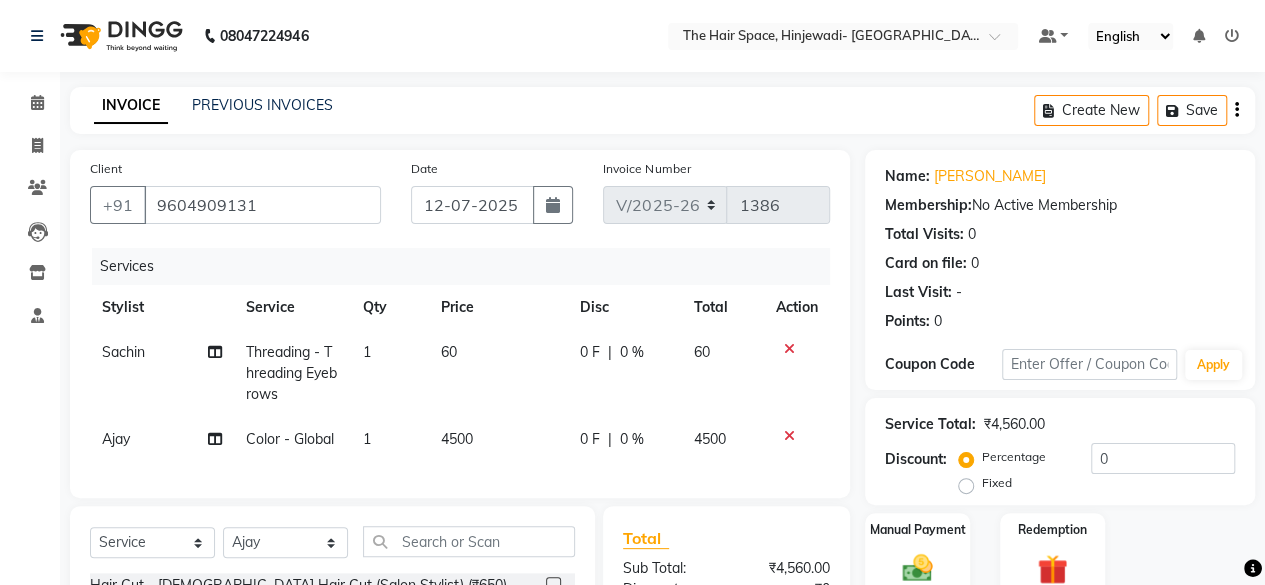 scroll, scrollTop: 260, scrollLeft: 0, axis: vertical 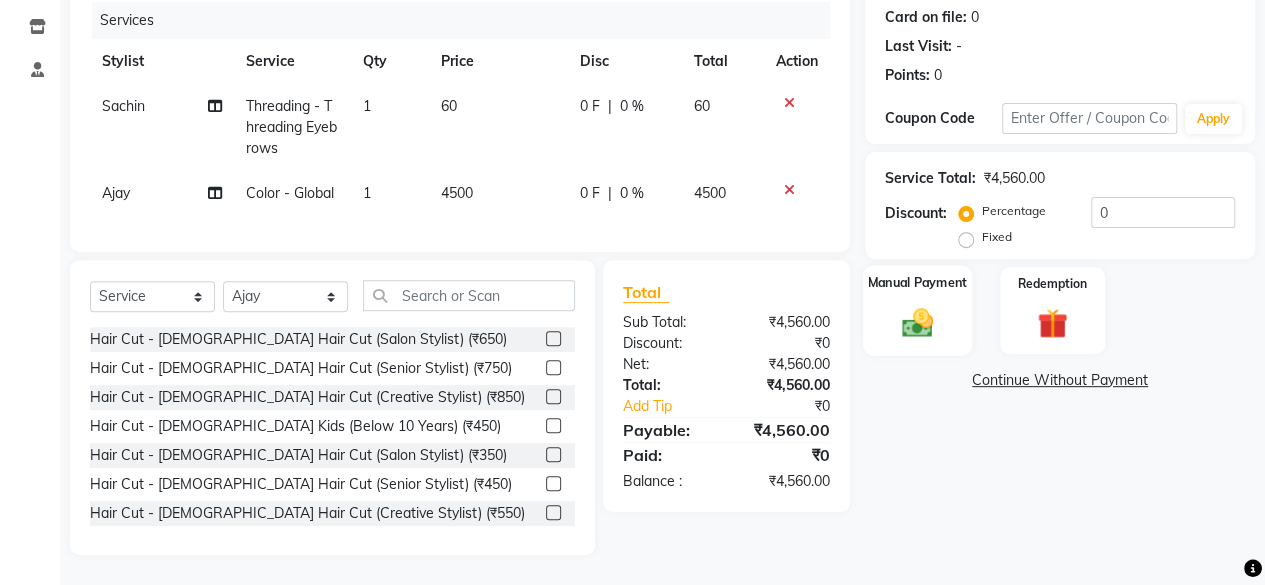click 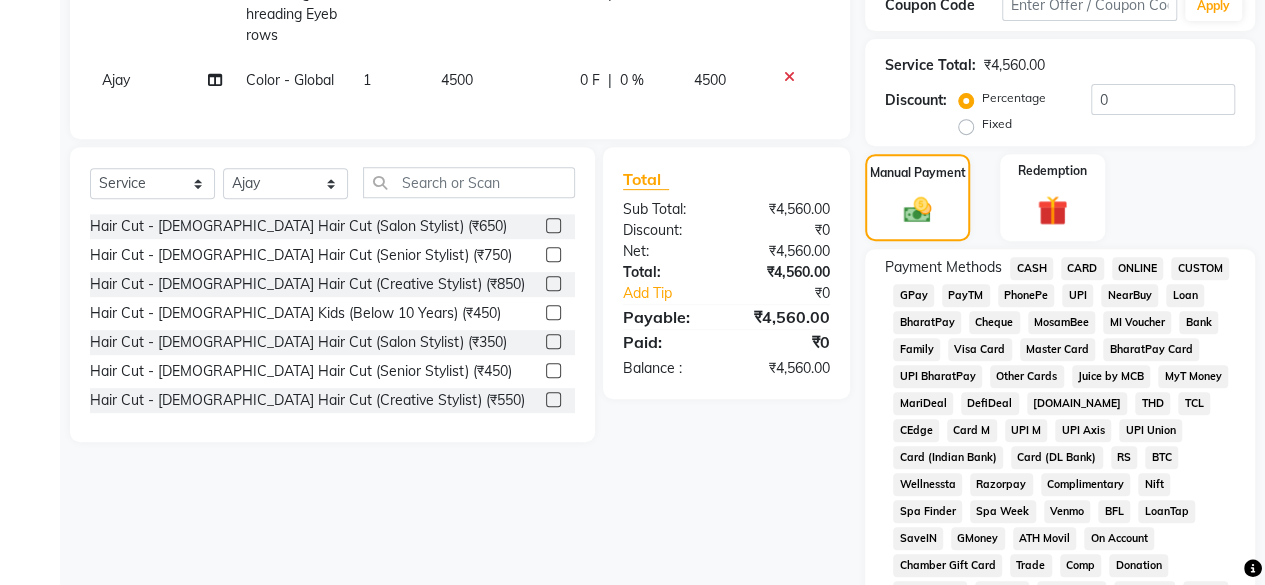 scroll, scrollTop: 360, scrollLeft: 0, axis: vertical 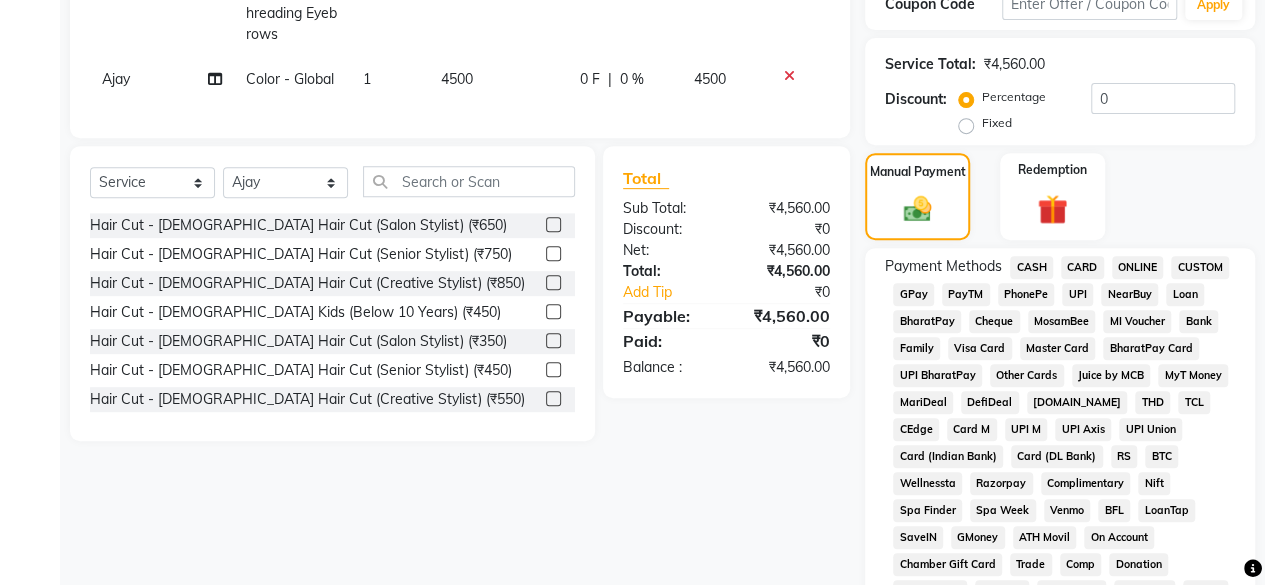 click on "GPay" 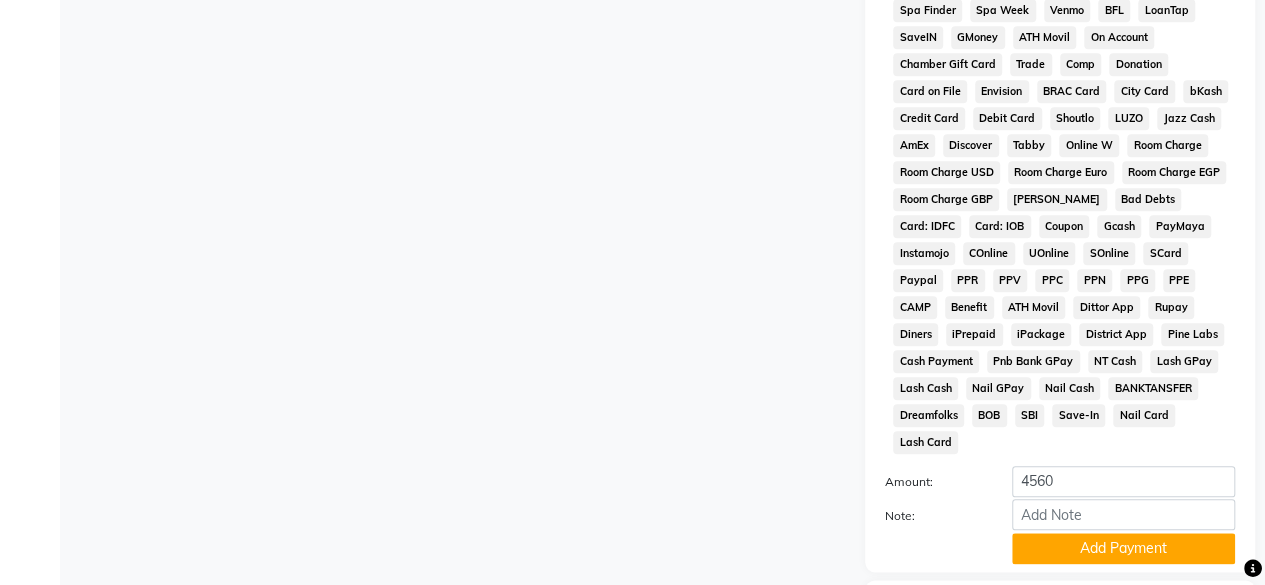 scroll, scrollTop: 972, scrollLeft: 0, axis: vertical 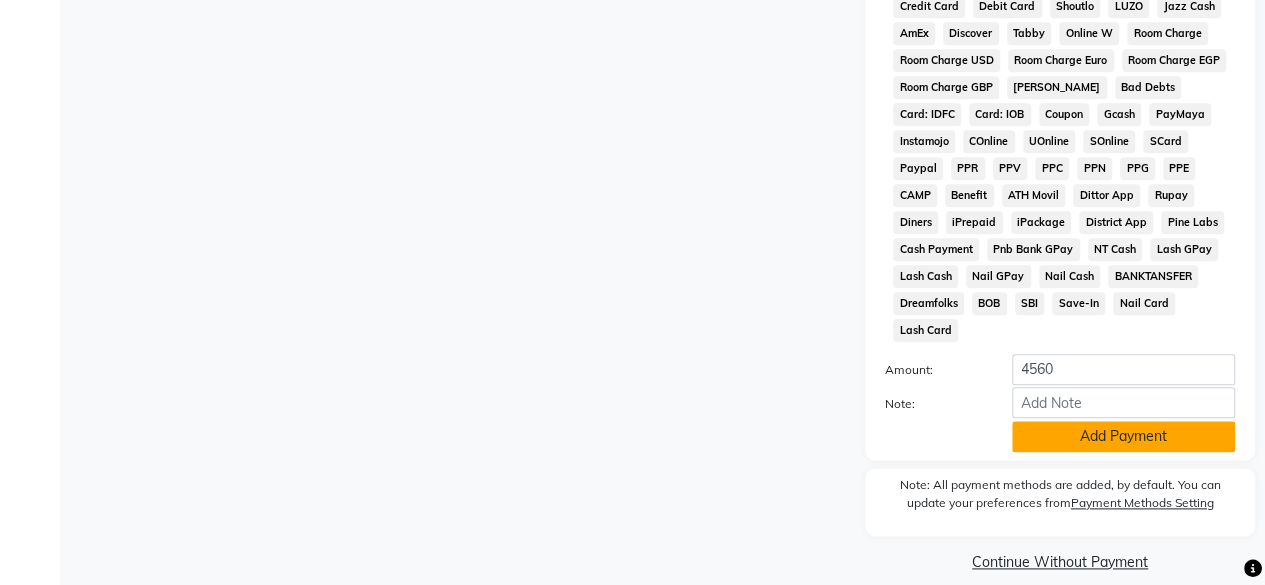 click on "Add Payment" 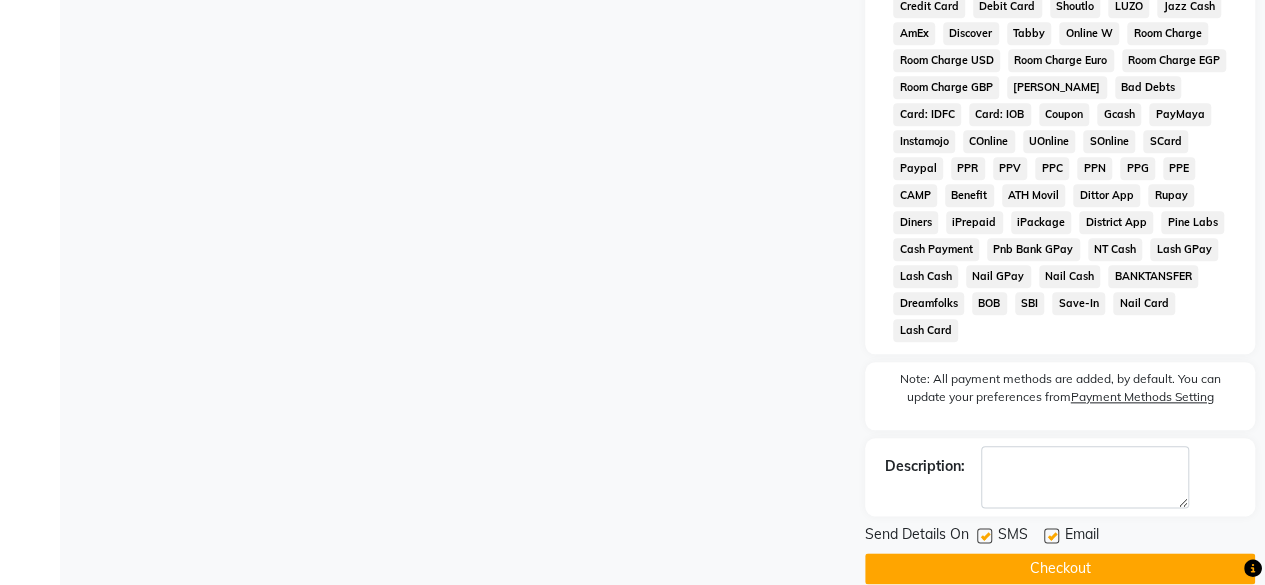 click 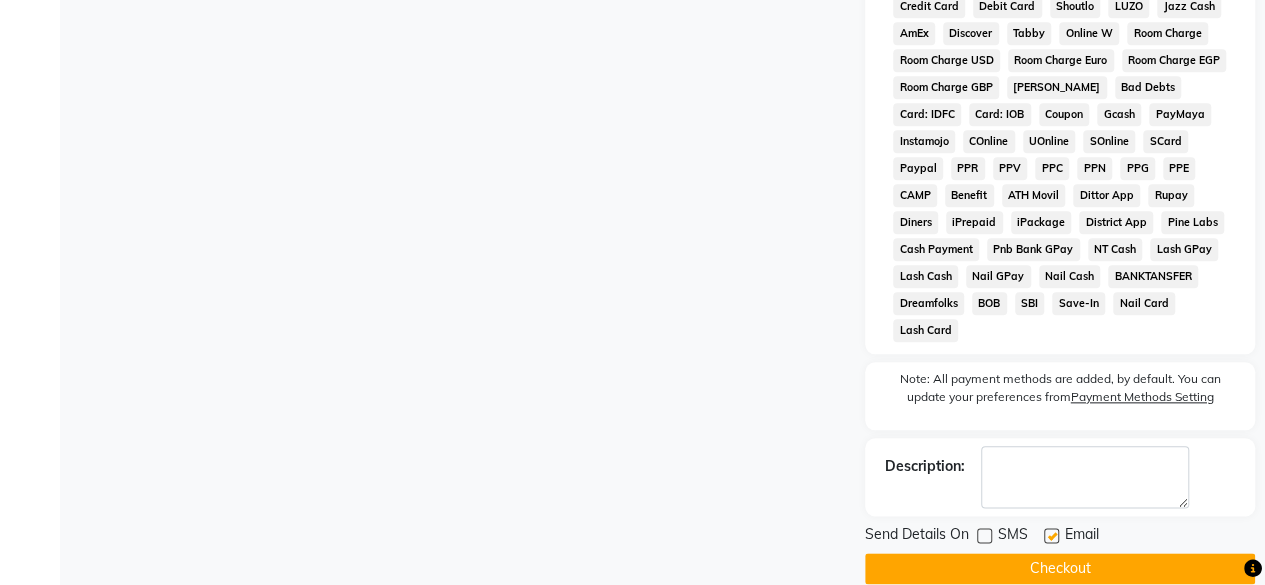 click on "Checkout" 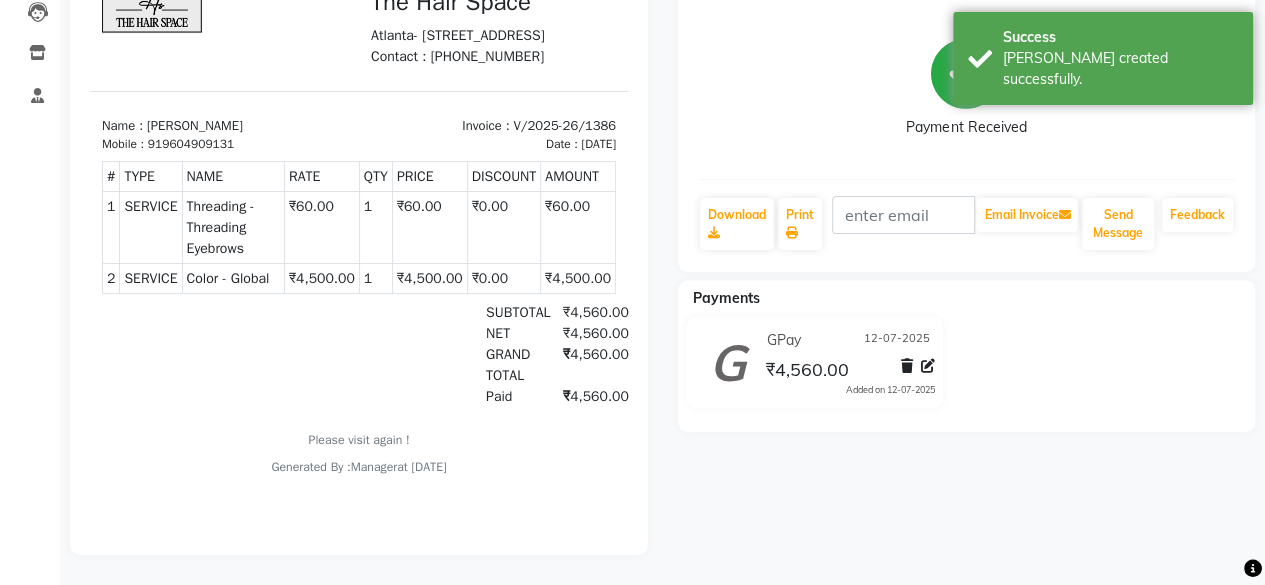 scroll, scrollTop: 134, scrollLeft: 0, axis: vertical 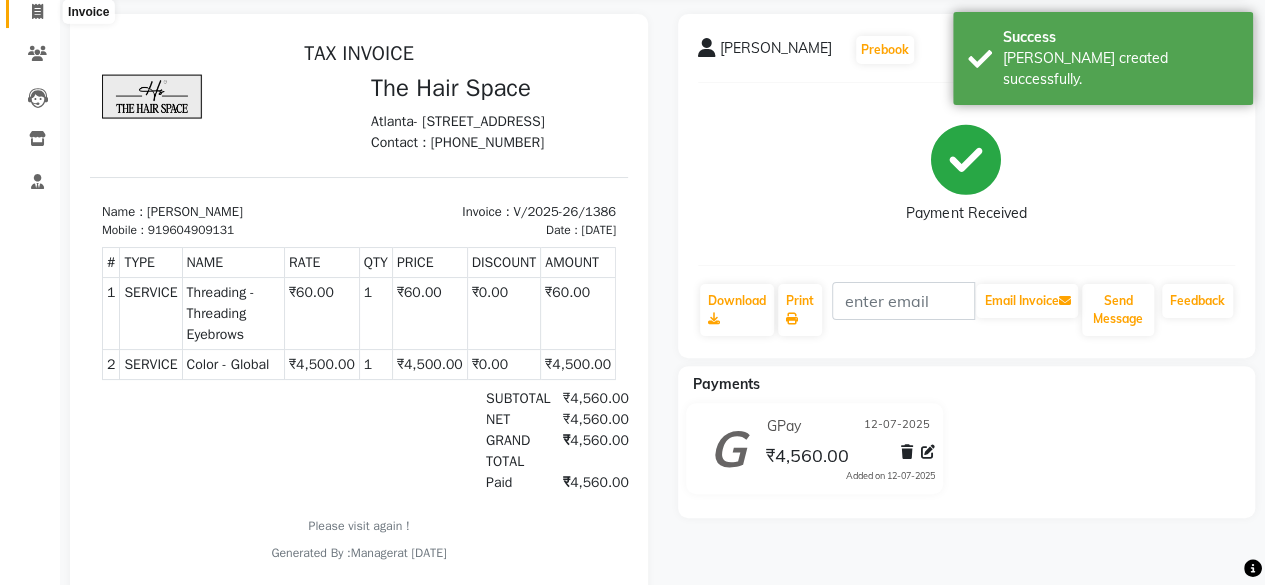 click 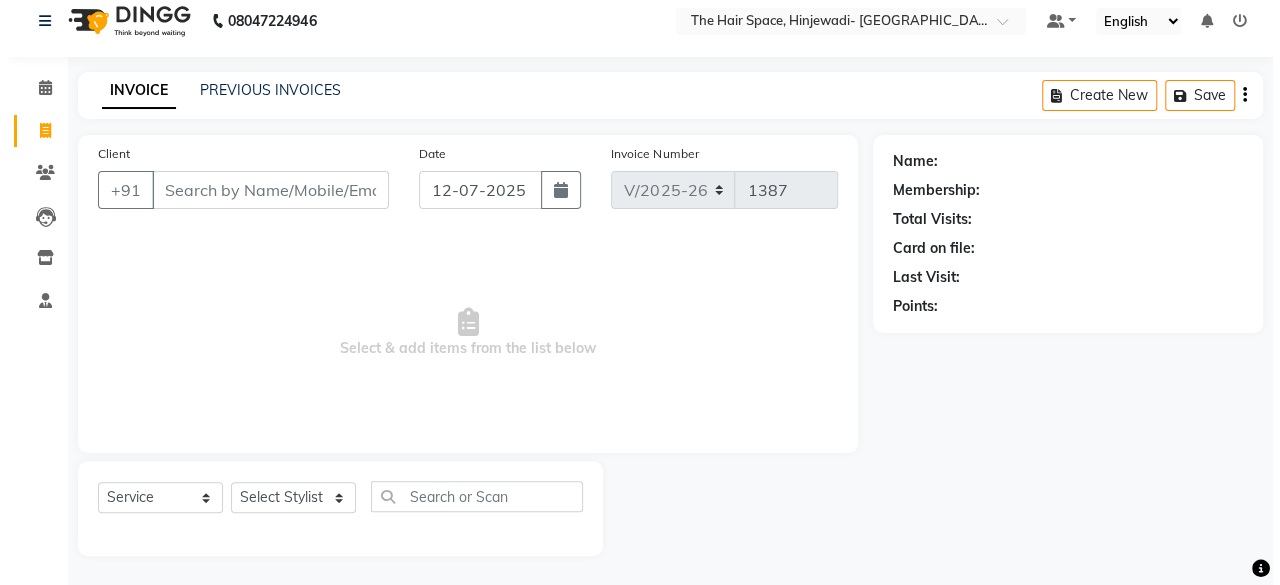 scroll, scrollTop: 0, scrollLeft: 0, axis: both 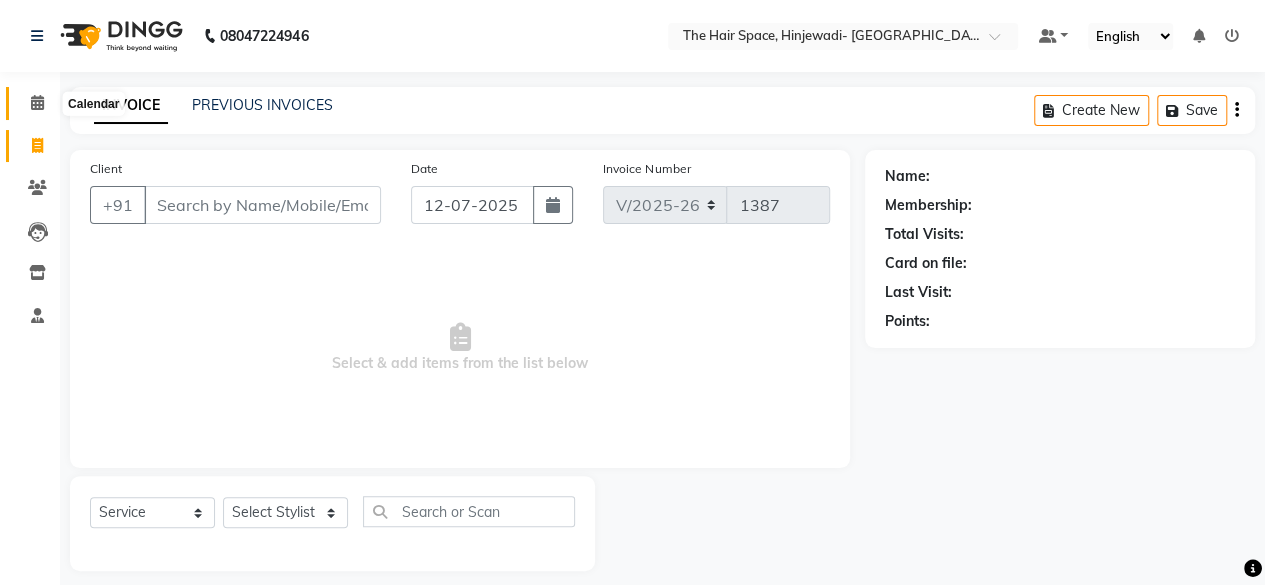 click 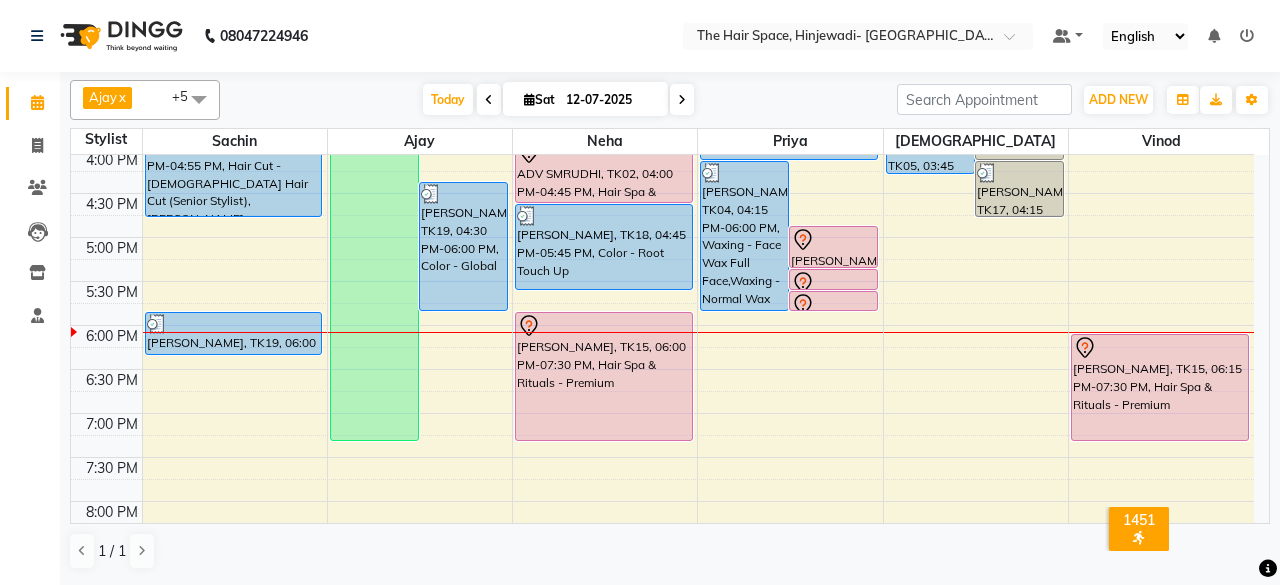 scroll, scrollTop: 600, scrollLeft: 0, axis: vertical 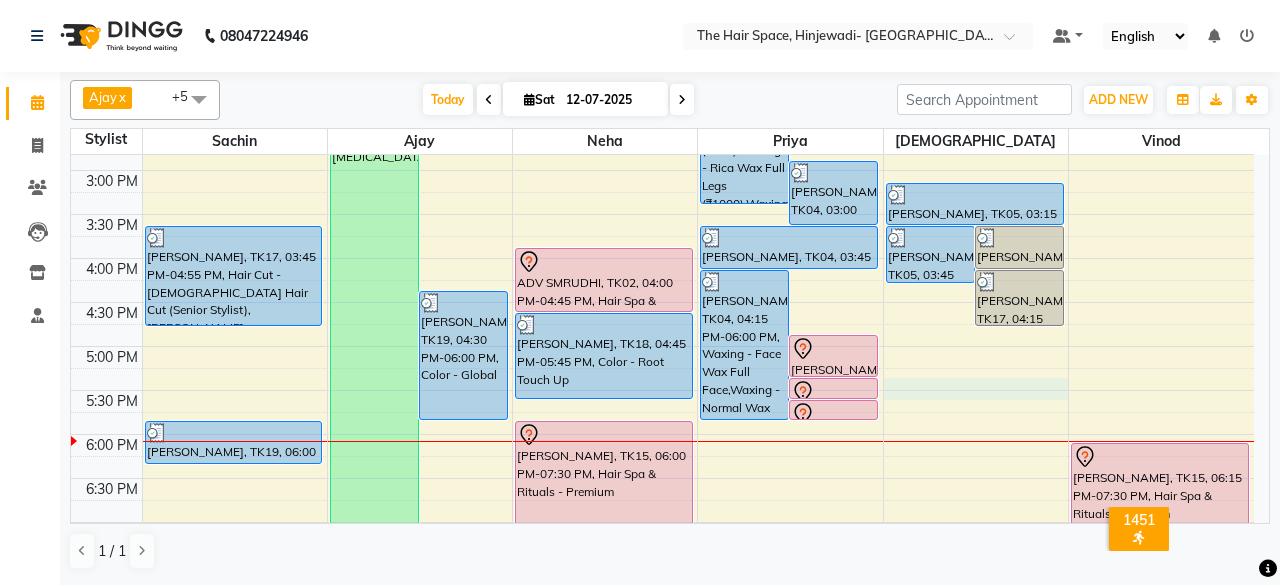 click on "8:00 AM 8:30 AM 9:00 AM 9:30 AM 10:00 AM 10:30 AM 11:00 AM 11:30 AM 12:00 PM 12:30 PM 1:00 PM 1:30 PM 2:00 PM 2:30 PM 3:00 PM 3:30 PM 4:00 PM 4:30 PM 5:00 PM 5:30 PM 6:00 PM 6:30 PM 7:00 PM 7:30 PM 8:00 PM 8:30 PM 9:00 PM 9:30 PM 10:00 PM 10:30 PM     [PERSON_NAME], TK17, 03:45 PM-04:55 PM, Hair Cut - [DEMOGRAPHIC_DATA] Hair Cut (Senior Stylist),[PERSON_NAME]     [PERSON_NAME], TK19, 06:00 PM-06:30 PM, Threading - Threading Eyebrows     [PERSON_NAME] S, TK03, 11:00 AM-12:15 PM, Color - Root Touch Up     [PERSON_NAME], TK06, 11:30 AM-12:10 PM, Hair Cut - [DEMOGRAPHIC_DATA] Hair Cut (Senior Stylist)    [PERSON_NAME] Dhaneshkar, TK07, 02:00 PM-07:30 PM, Treatment - [MEDICAL_DATA]    [PERSON_NAME], TK01, 02:15 PM-02:30 PM, Treatment - [MEDICAL_DATA]     [PERSON_NAME], TK19, 04:30 PM-06:00 PM, Color - Global     [PERSON_NAME], TK06, 12:15 PM-12:45 PM, [PERSON_NAME]             ADV SMRUDHI, TK02, 04:00 PM-04:45 PM, Hair Spa & Rituals - Exclusive     [PERSON_NAME], TK18, 04:45 PM-05:45 PM, Color - Root Touch Up" at bounding box center (662, 214) 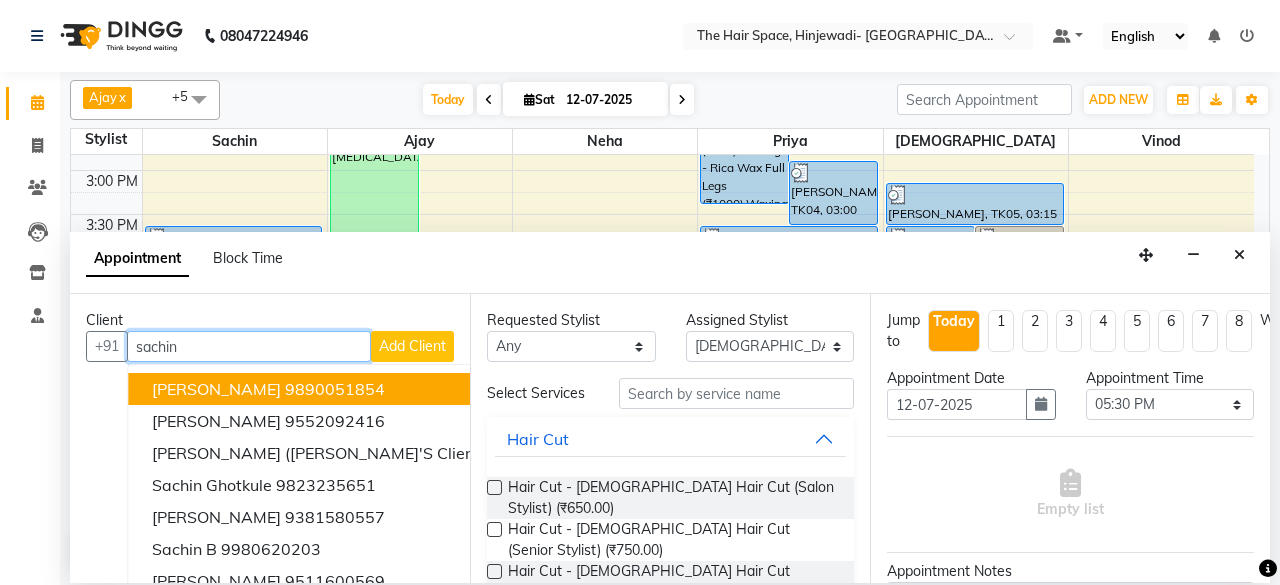 click on "9890051854" at bounding box center [335, 389] 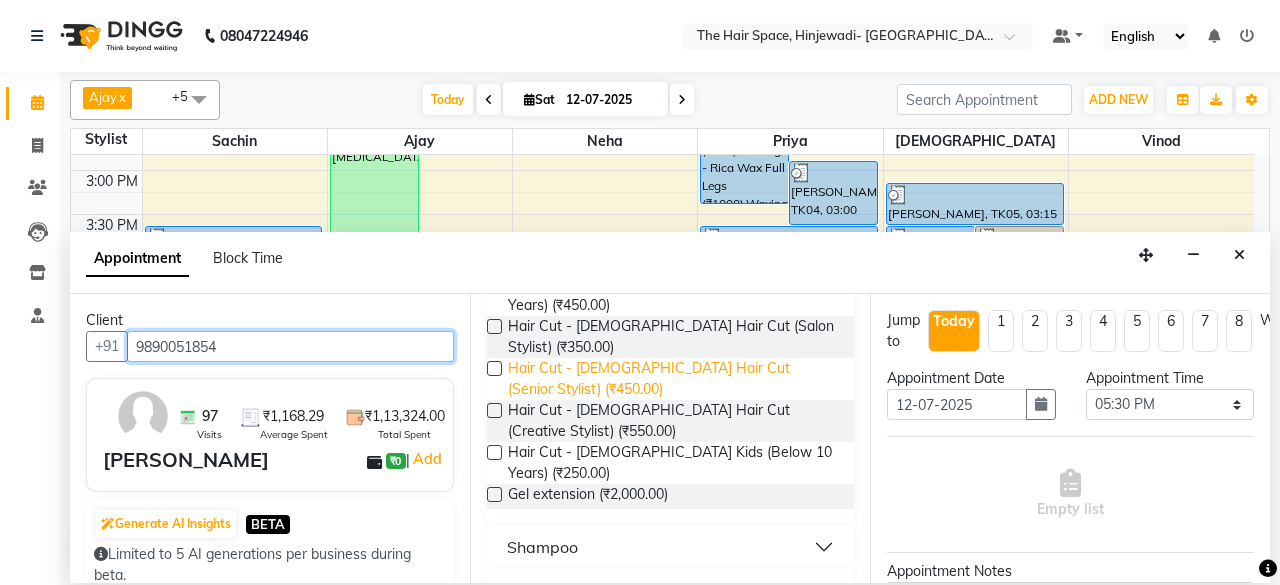 scroll, scrollTop: 300, scrollLeft: 0, axis: vertical 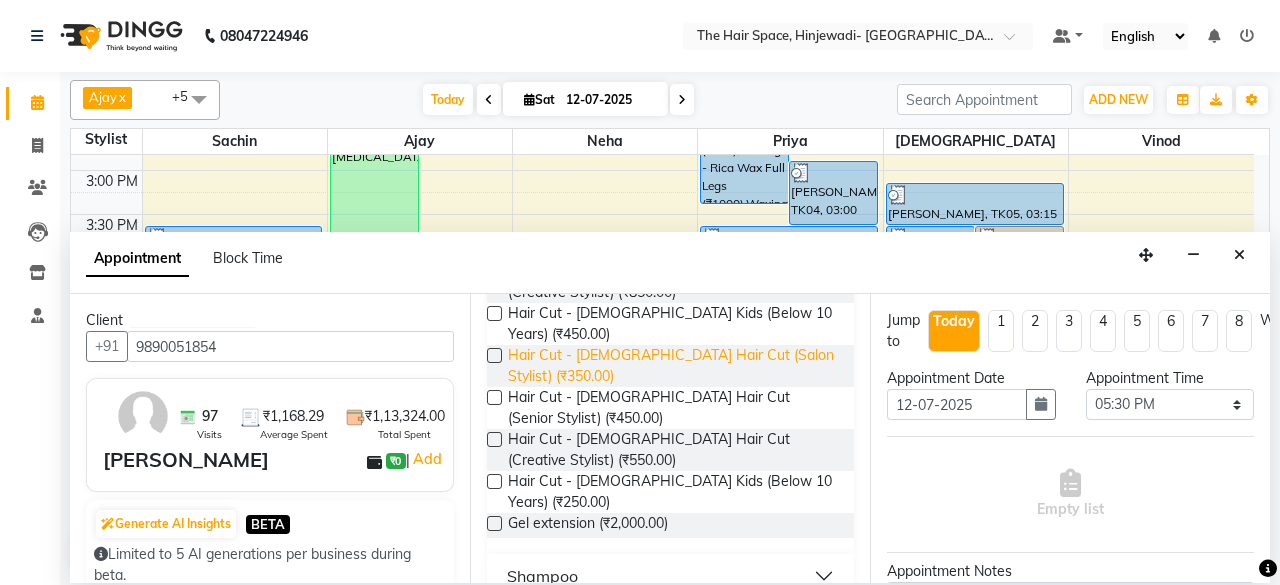click on "Hair Cut - [DEMOGRAPHIC_DATA] Hair Cut (Salon Stylist) (₹350.00)" at bounding box center (673, 366) 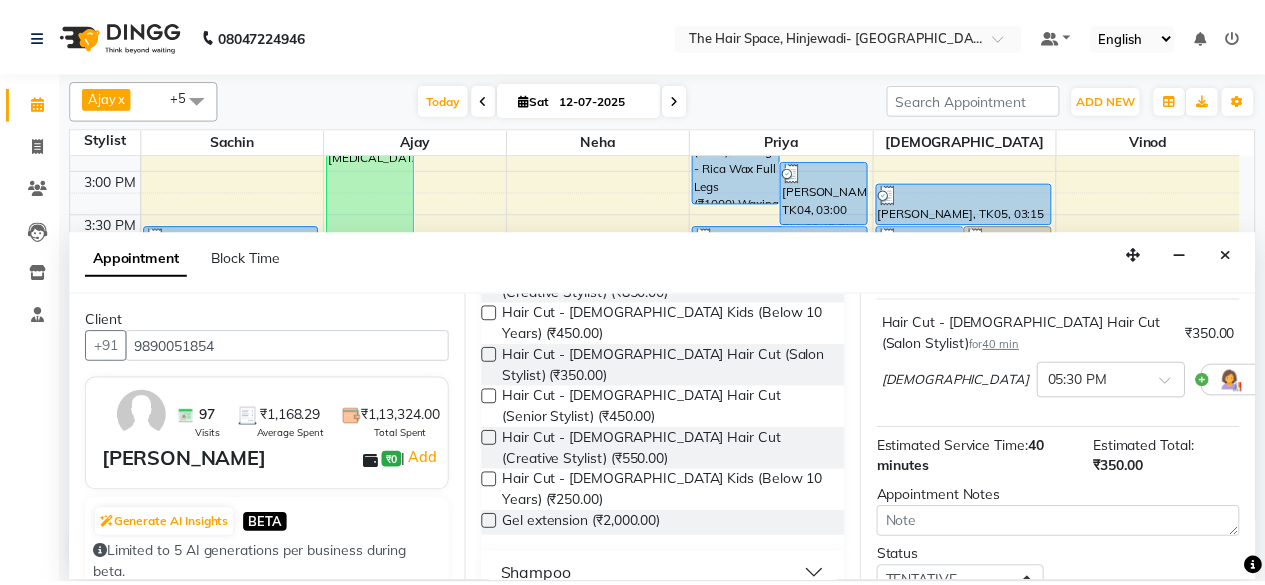 scroll, scrollTop: 293, scrollLeft: 0, axis: vertical 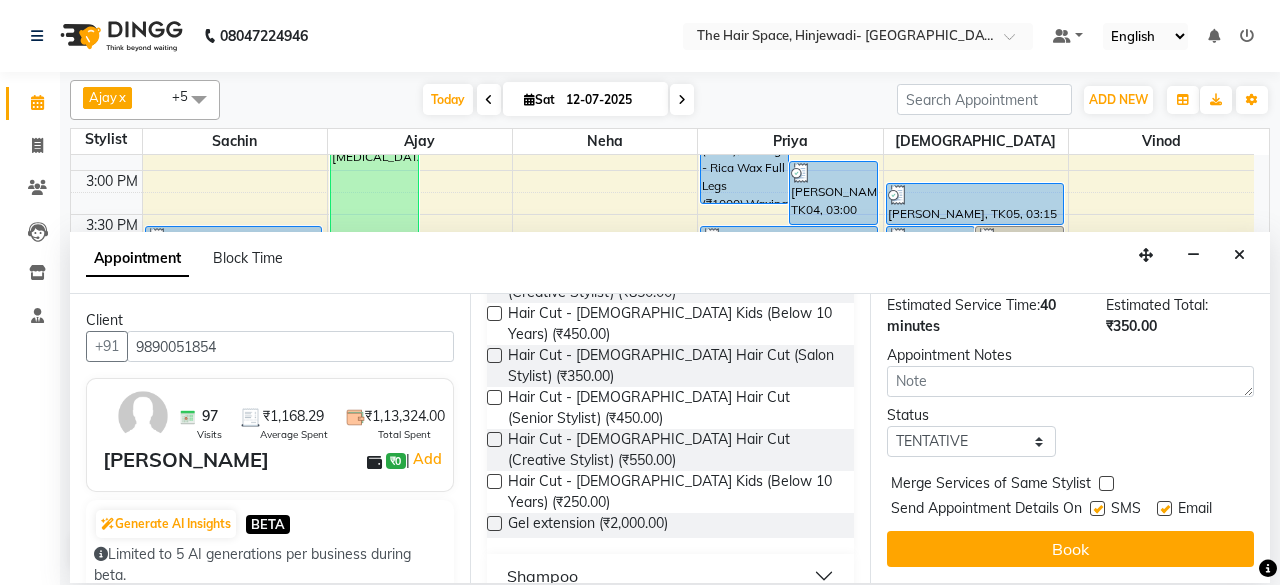 click at bounding box center (1097, 508) 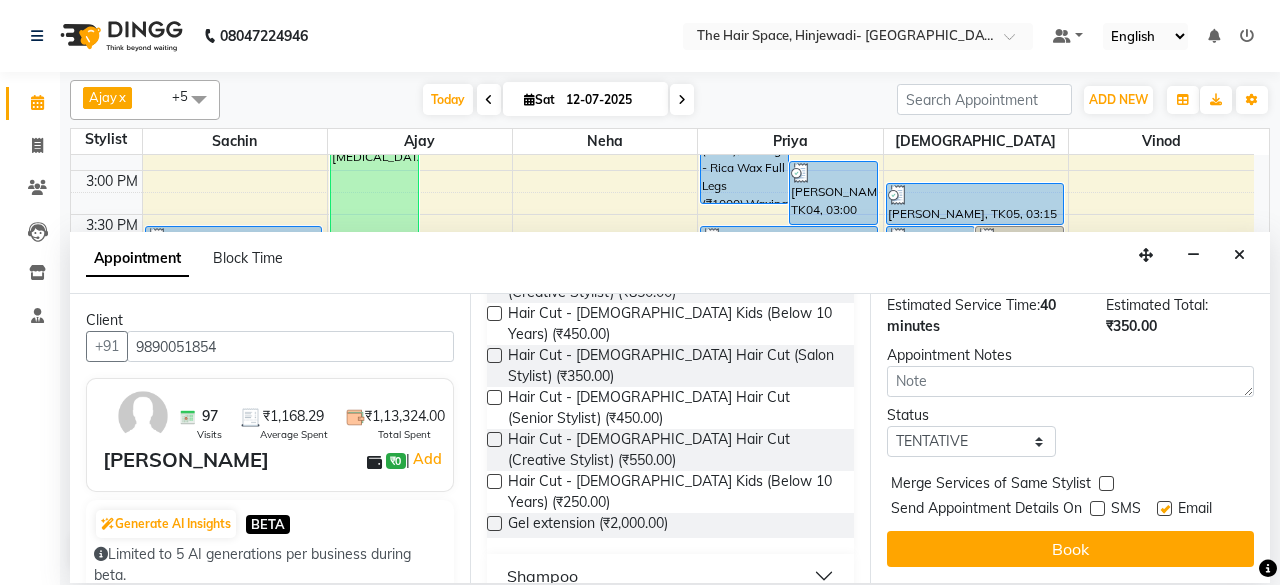 click on "Book" at bounding box center (1070, 549) 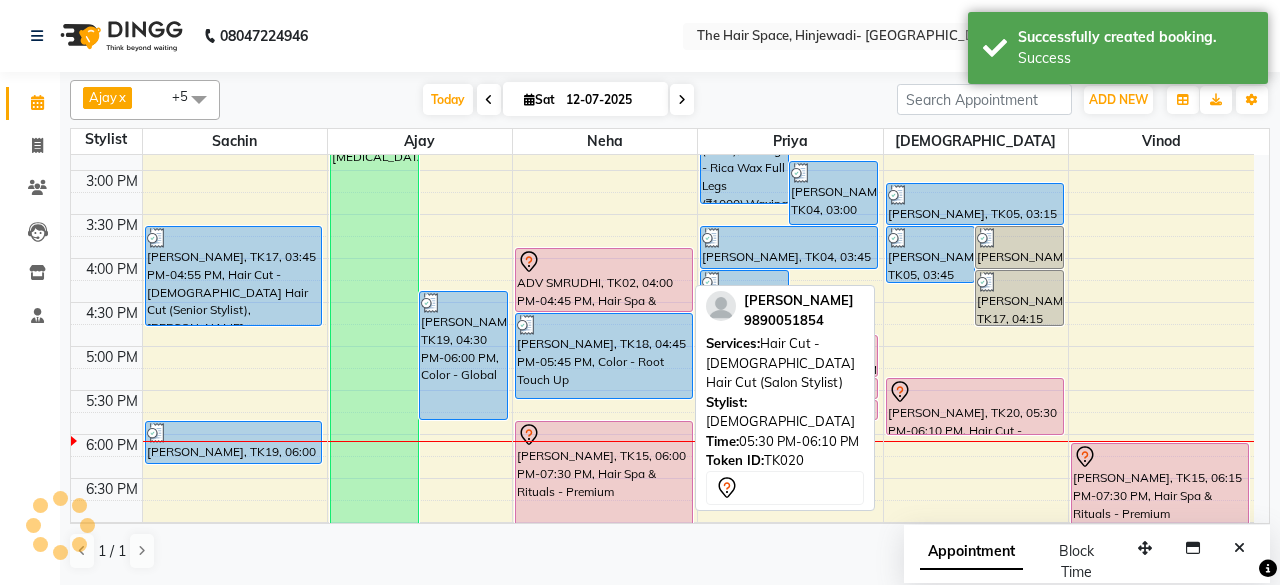 click at bounding box center [975, 392] 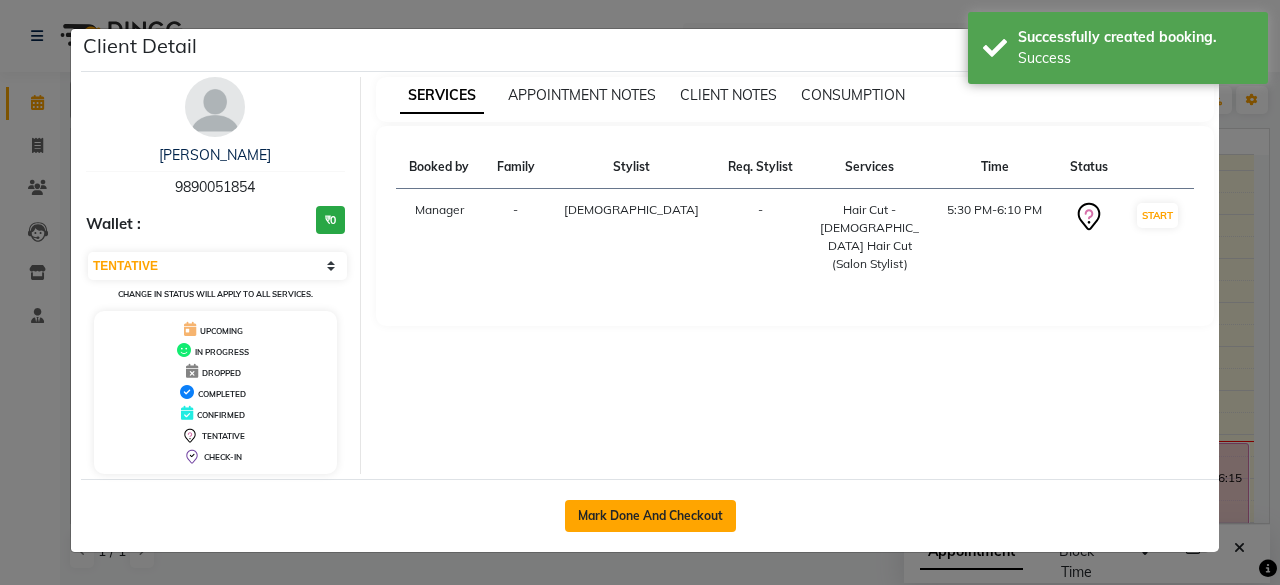 click on "Mark Done And Checkout" 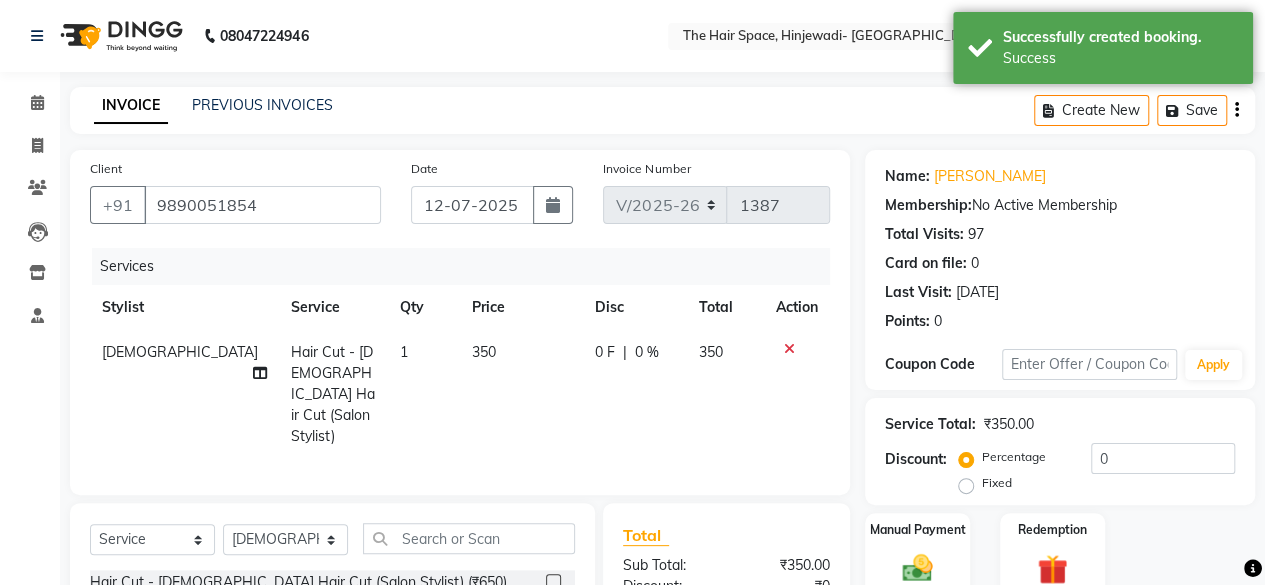 click on "350" 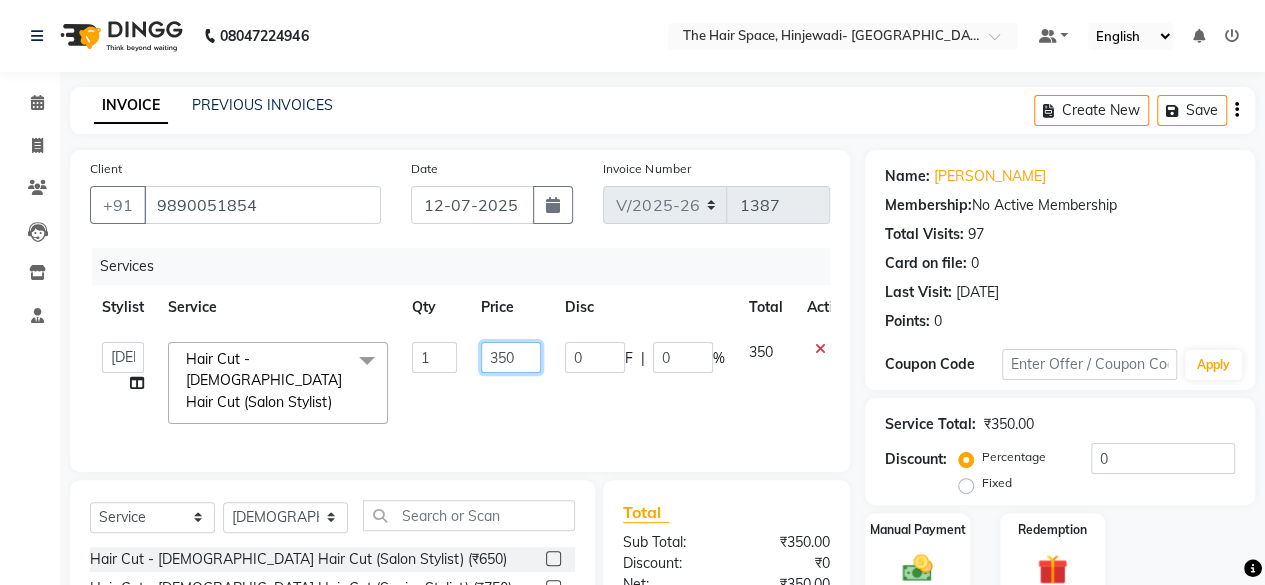 click on "350" 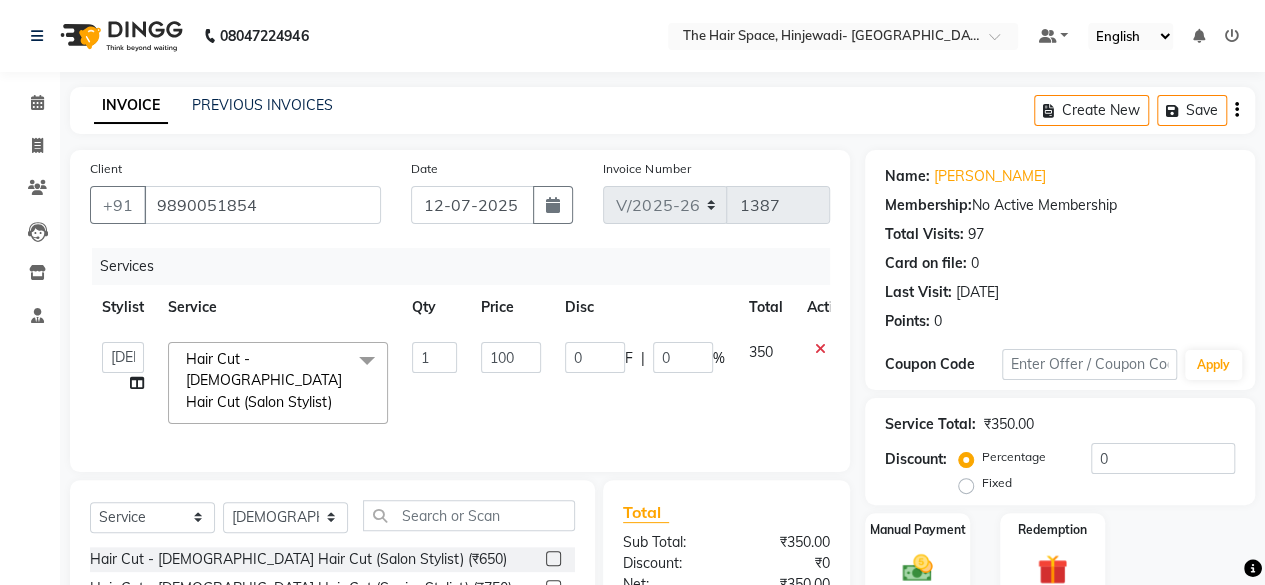 click on "100" 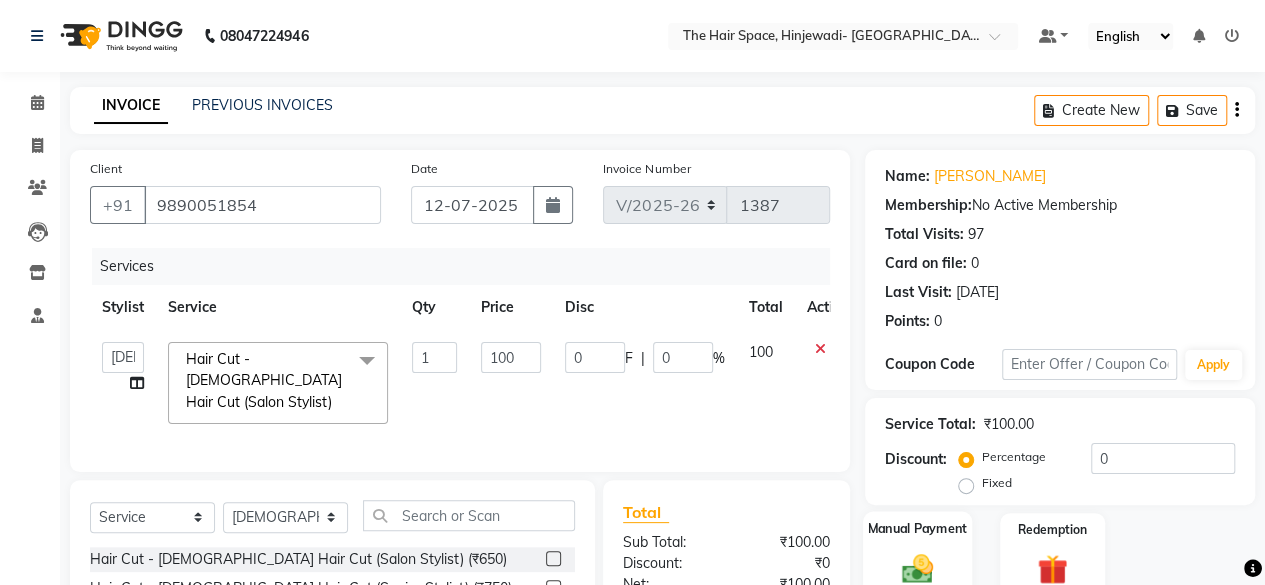 scroll, scrollTop: 215, scrollLeft: 0, axis: vertical 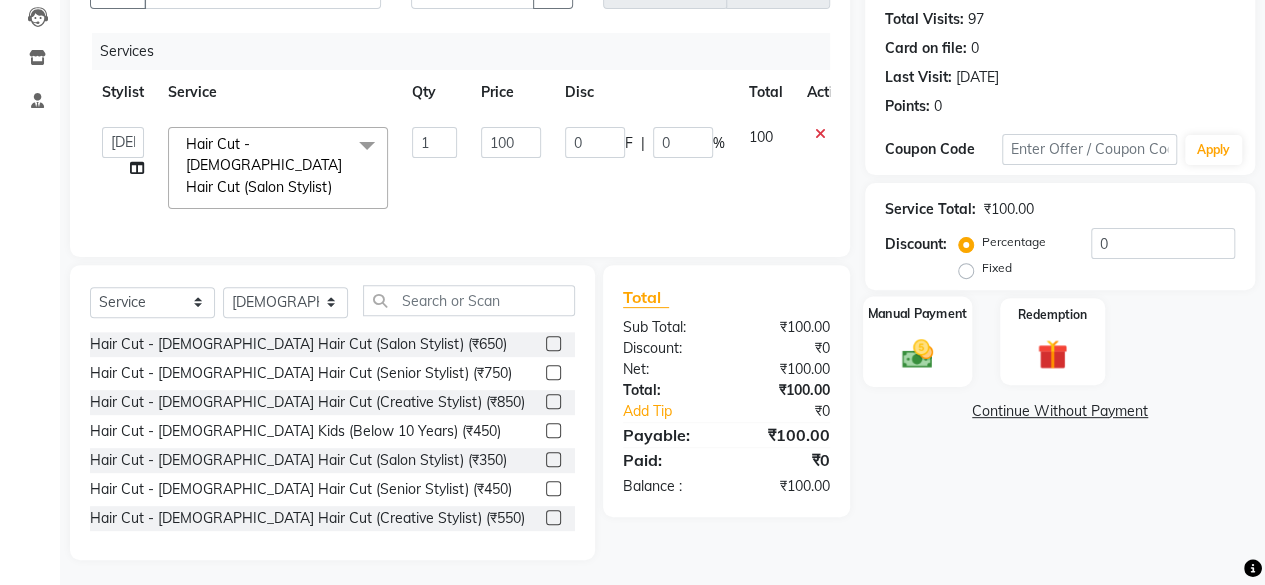 click on "Manual Payment" 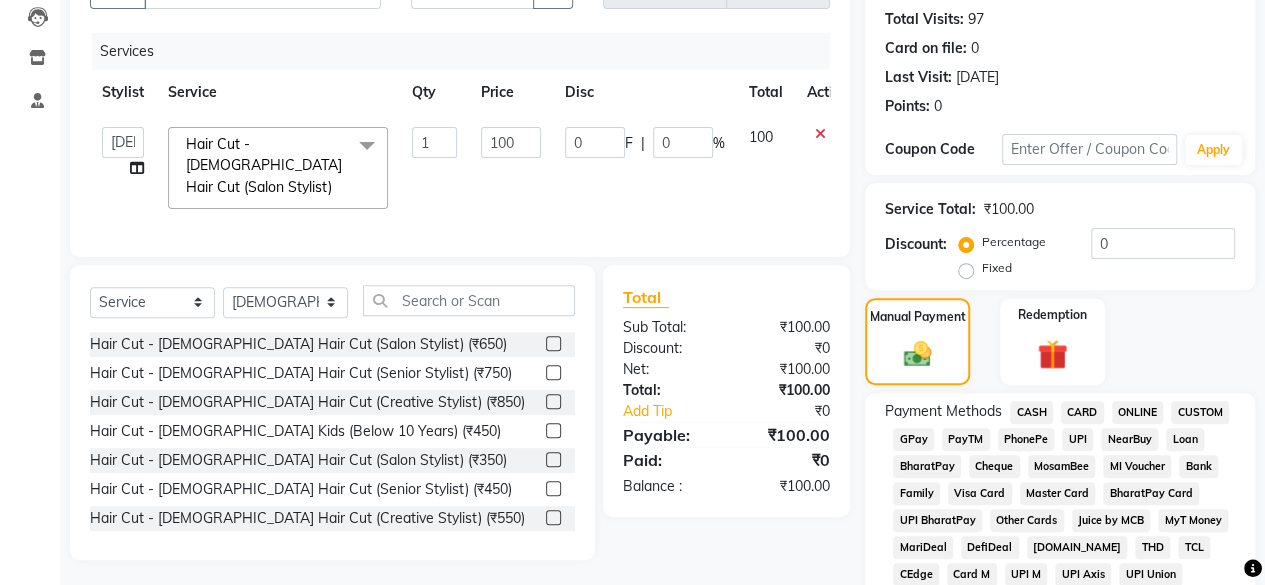 scroll, scrollTop: 315, scrollLeft: 0, axis: vertical 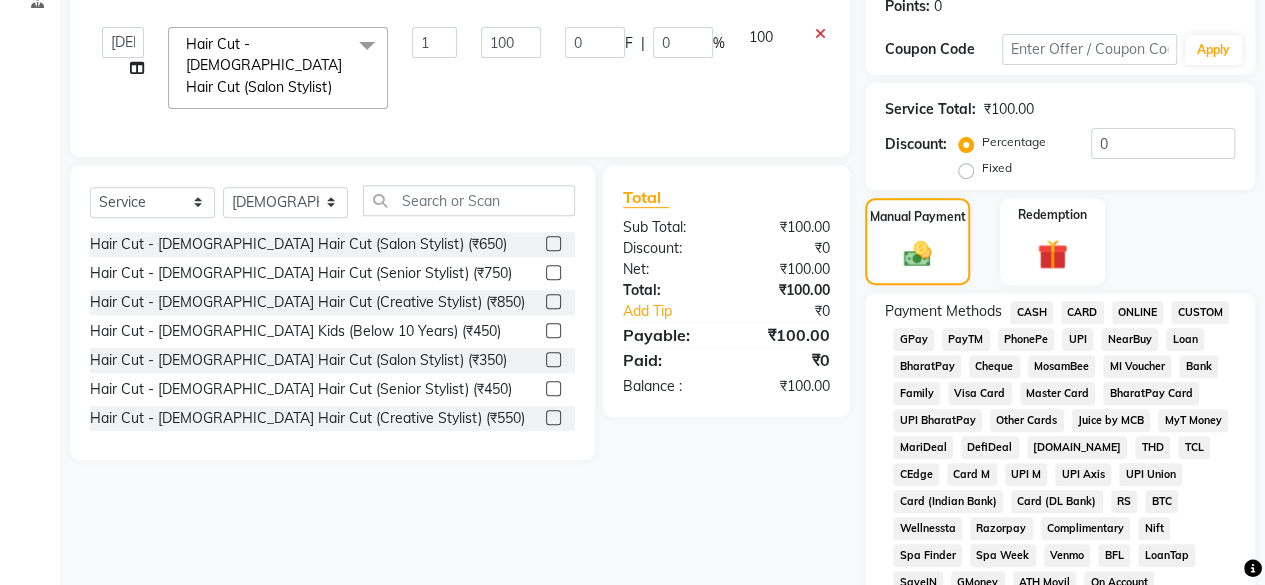 click on "GPay" 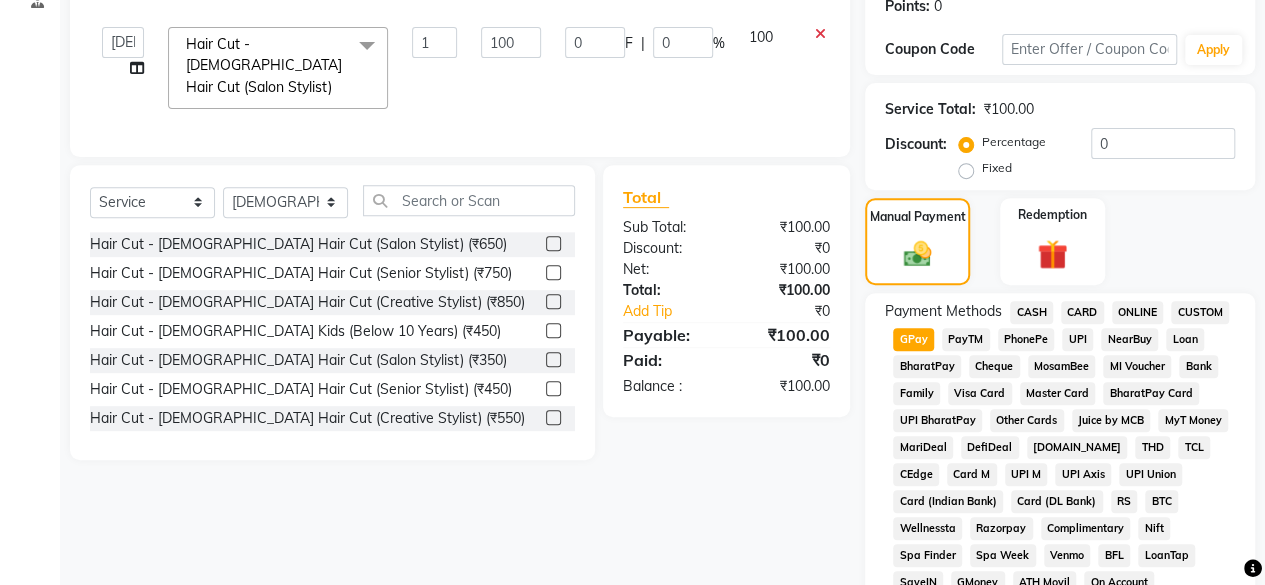 scroll, scrollTop: 915, scrollLeft: 0, axis: vertical 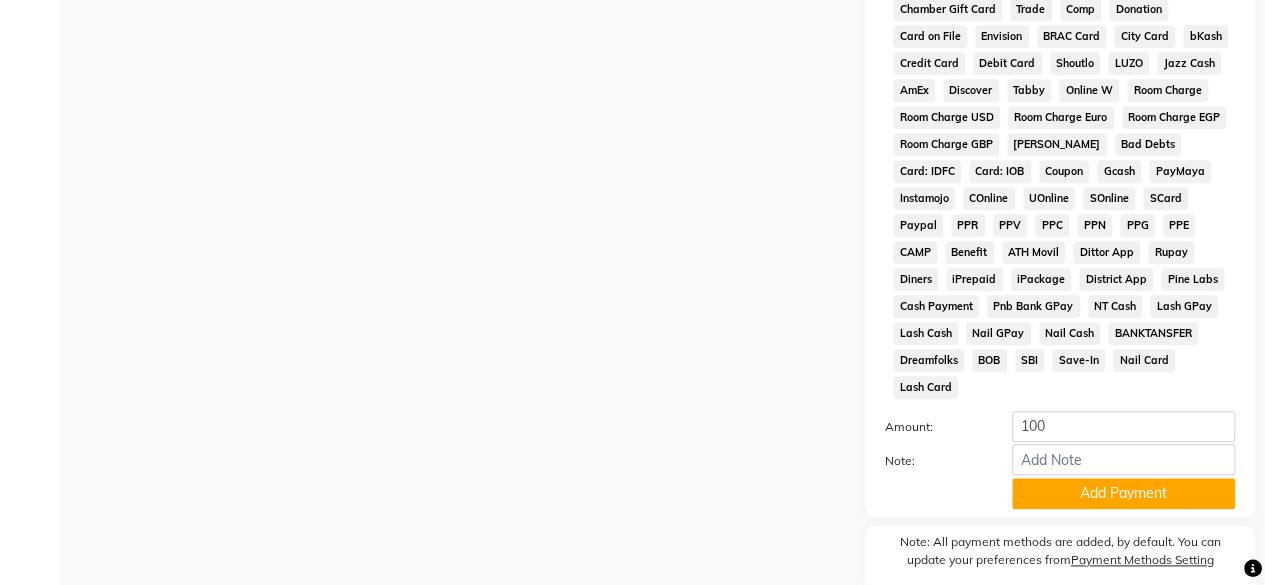 click on "Add Payment" 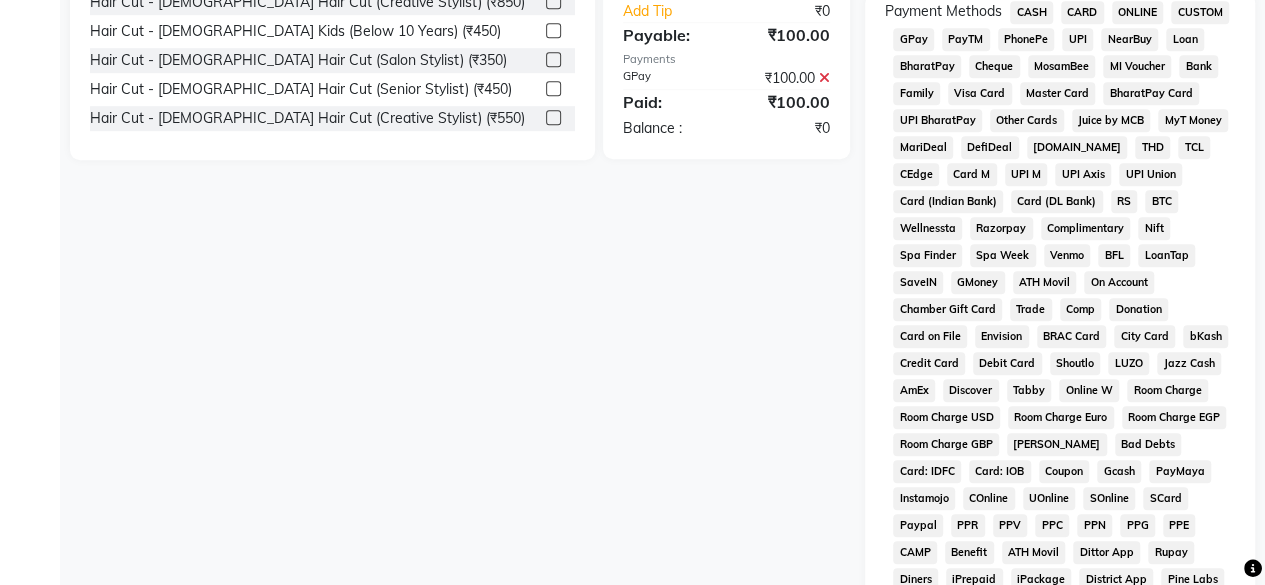 scroll, scrollTop: 415, scrollLeft: 0, axis: vertical 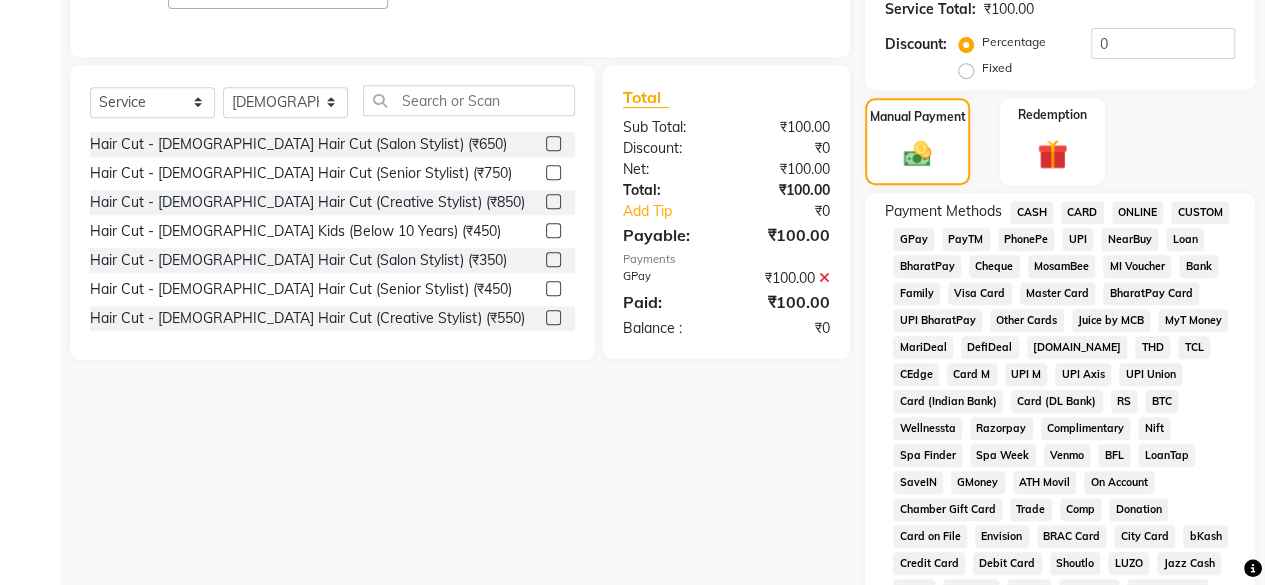 click on "CASH" 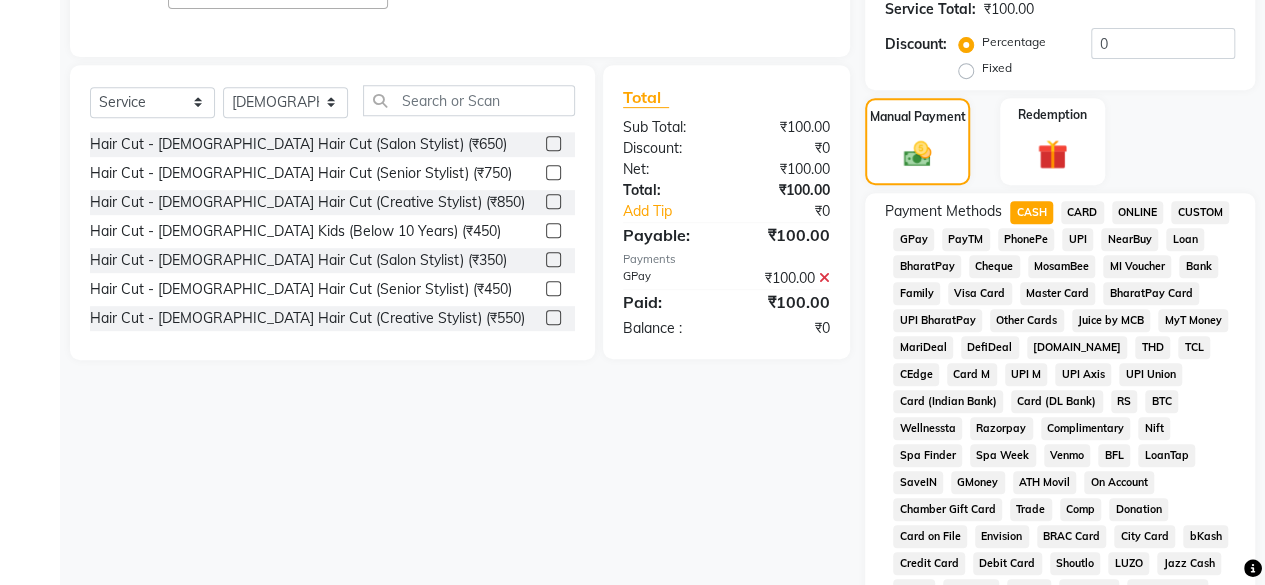 scroll, scrollTop: 1084, scrollLeft: 0, axis: vertical 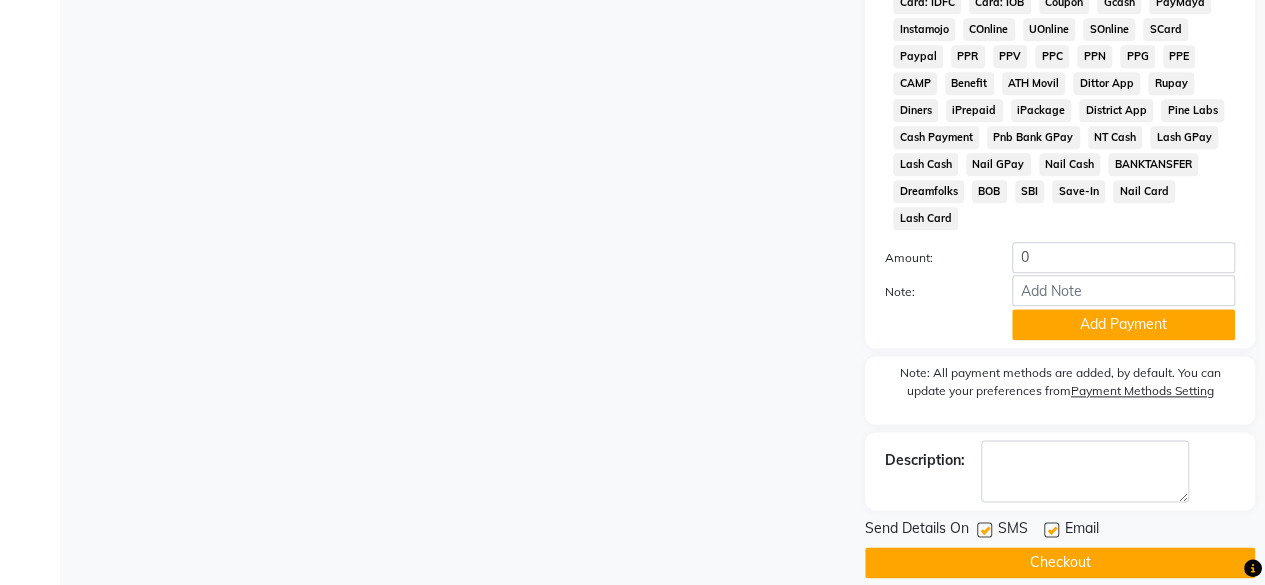click 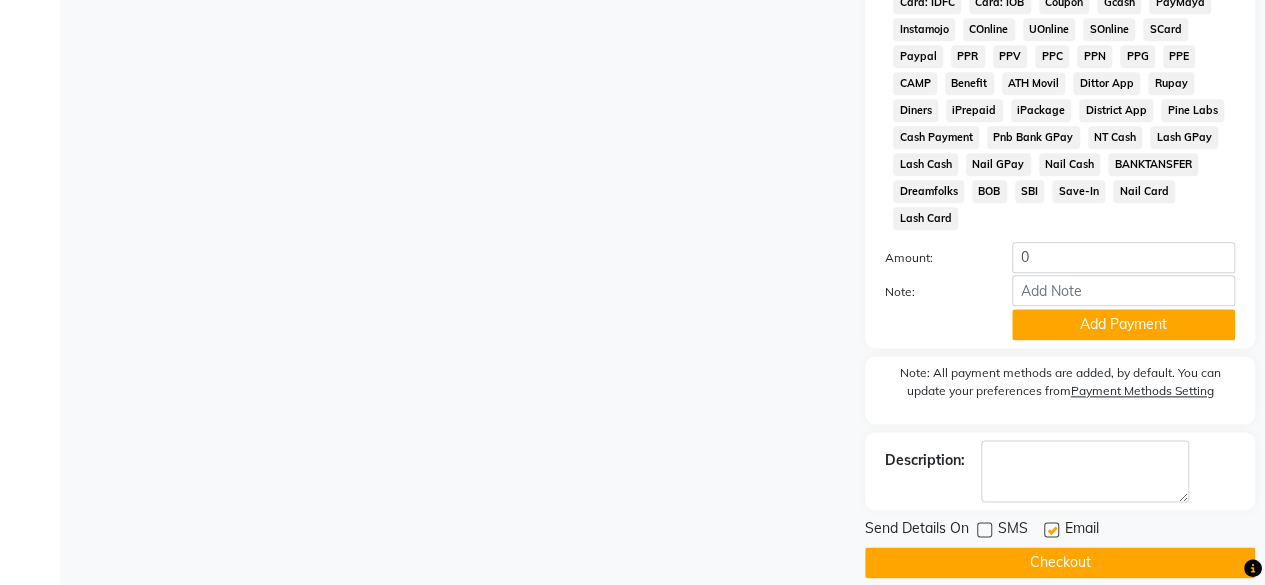 click on "Checkout" 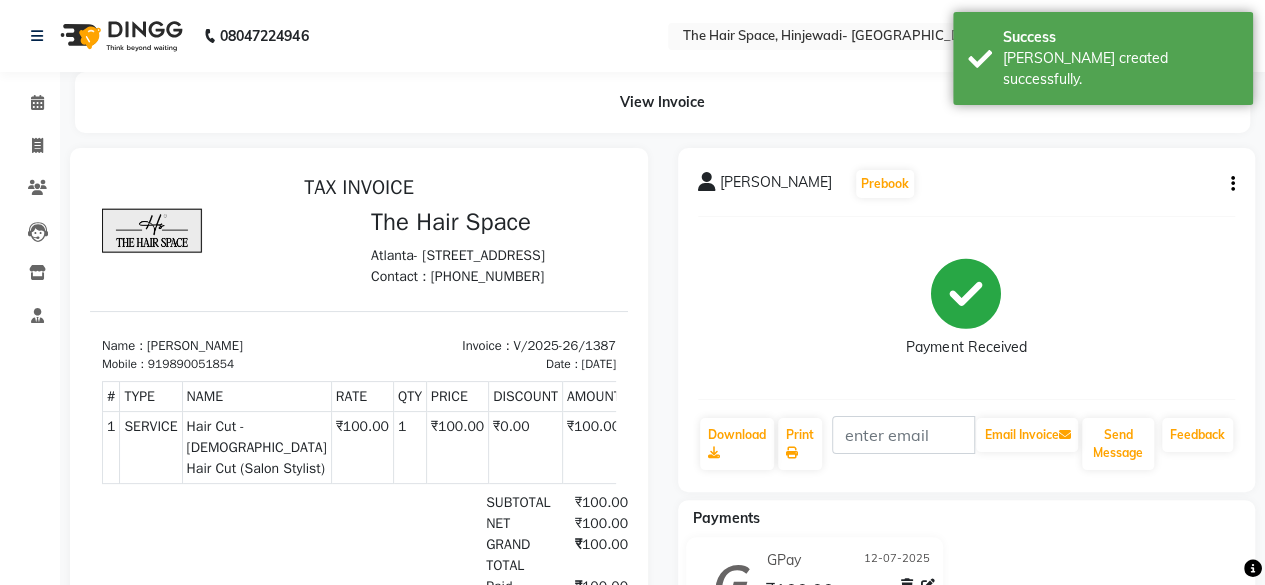scroll, scrollTop: 184, scrollLeft: 0, axis: vertical 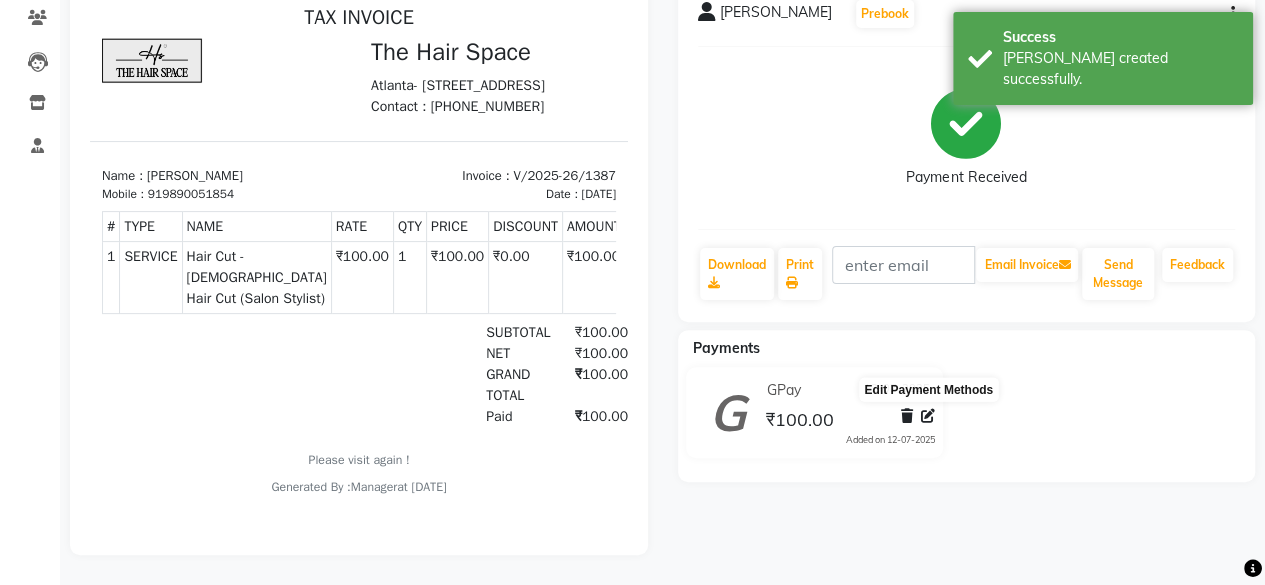 click 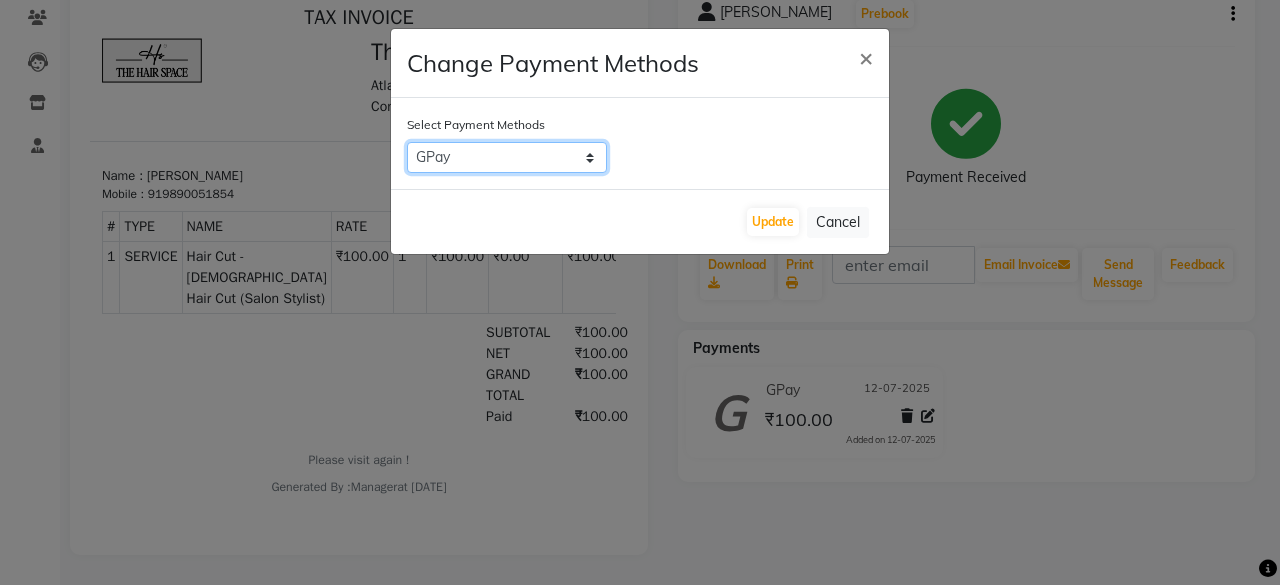 click on "CASH   CARD   ONLINE   CUSTOM   GPay   PayTM   PhonePe   UPI   NearBuy   Loan   BharatPay   Cheque   MosamBee   MI Voucher   Bank   Family   Visa Card   Master Card   BharatPay Card   UPI BharatPay   Other Cards   Juice by MCB   MyT Money   MariDeal   DefiDeal   [DOMAIN_NAME]   THD   TCL   CEdge   Card M   UPI M   UPI Axis   UPI Union   Card (Indian Bank)   Card (DL Bank)   RS   BTC   Wellnessta   Razorpay   Complimentary   Nift   Spa Finder   Spa Week   Venmo   BFL   LoanTap   SaveIN   GMoney   ATH Movil   On Account   Chamber Gift Card   Trade   Comp   Donation   Card on File   Envision   BRAC Card   City Card   bKash   Credit Card   Debit Card   Shoutlo   LUZO   Jazz Cash   AmEx   Discover   Tabby   Online W   Room Charge   Room Charge USD   Room Charge Euro   Room Charge EGP   Room Charge GBP   Bajaj Finserv   Bad Debts   Card: IDFC   Card: IOB   Coupon   Gcash   PayMaya   Instamojo   COnline   UOnline   SOnline   SCard   Paypal   PPR   PPV   PPC   PPN   PPG   PPE   CAMP   Benefit   ATH Movil   Dittor App" 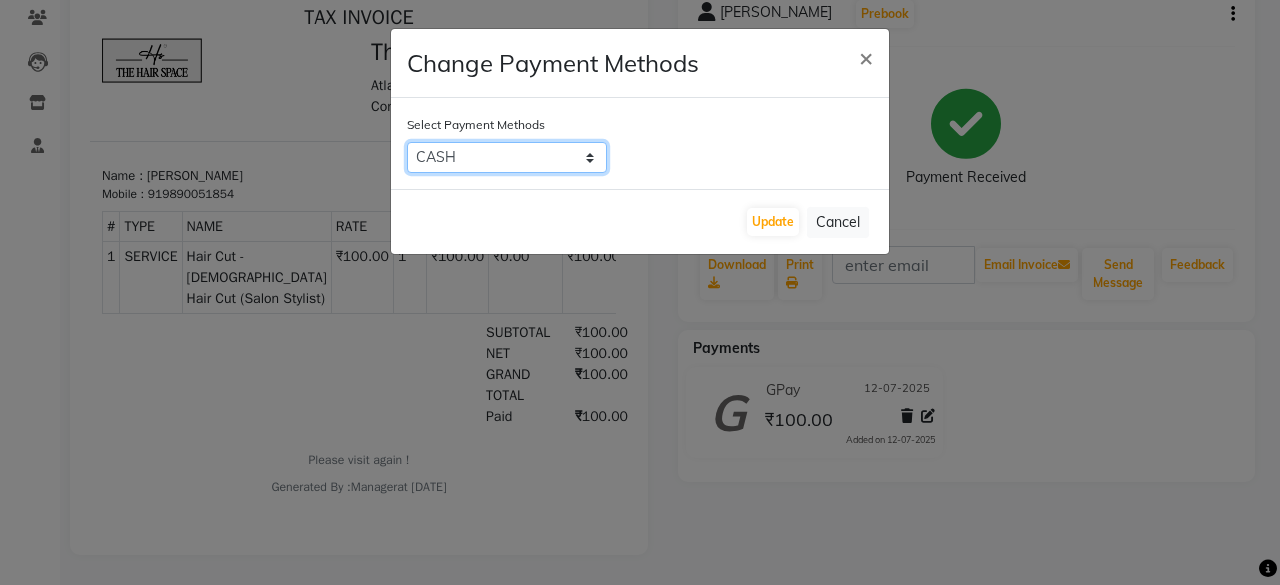 click on "CASH   CARD   ONLINE   CUSTOM   GPay   PayTM   PhonePe   UPI   NearBuy   Loan   BharatPay   Cheque   MosamBee   MI Voucher   Bank   Family   Visa Card   Master Card   BharatPay Card   UPI BharatPay   Other Cards   Juice by MCB   MyT Money   MariDeal   DefiDeal   [DOMAIN_NAME]   THD   TCL   CEdge   Card M   UPI M   UPI Axis   UPI Union   Card (Indian Bank)   Card (DL Bank)   RS   BTC   Wellnessta   Razorpay   Complimentary   Nift   Spa Finder   Spa Week   Venmo   BFL   LoanTap   SaveIN   GMoney   ATH Movil   On Account   Chamber Gift Card   Trade   Comp   Donation   Card on File   Envision   BRAC Card   City Card   bKash   Credit Card   Debit Card   Shoutlo   LUZO   Jazz Cash   AmEx   Discover   Tabby   Online W   Room Charge   Room Charge USD   Room Charge Euro   Room Charge EGP   Room Charge GBP   Bajaj Finserv   Bad Debts   Card: IDFC   Card: IOB   Coupon   Gcash   PayMaya   Instamojo   COnline   UOnline   SOnline   SCard   Paypal   PPR   PPV   PPC   PPN   PPG   PPE   CAMP   Benefit   ATH Movil   Dittor App" 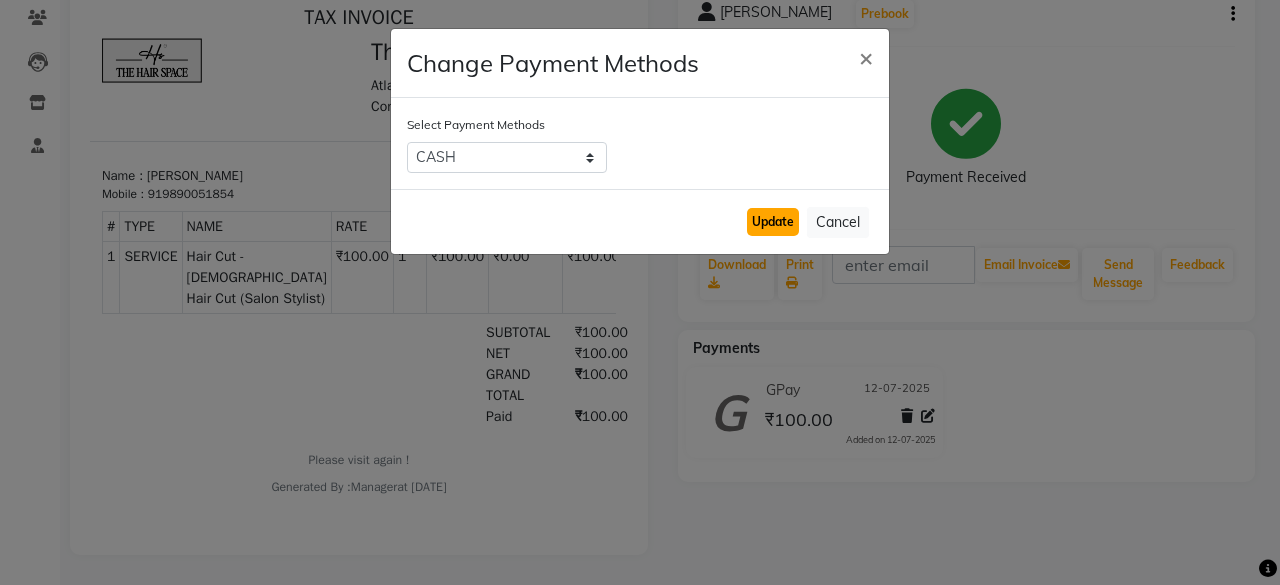 click on "Update" 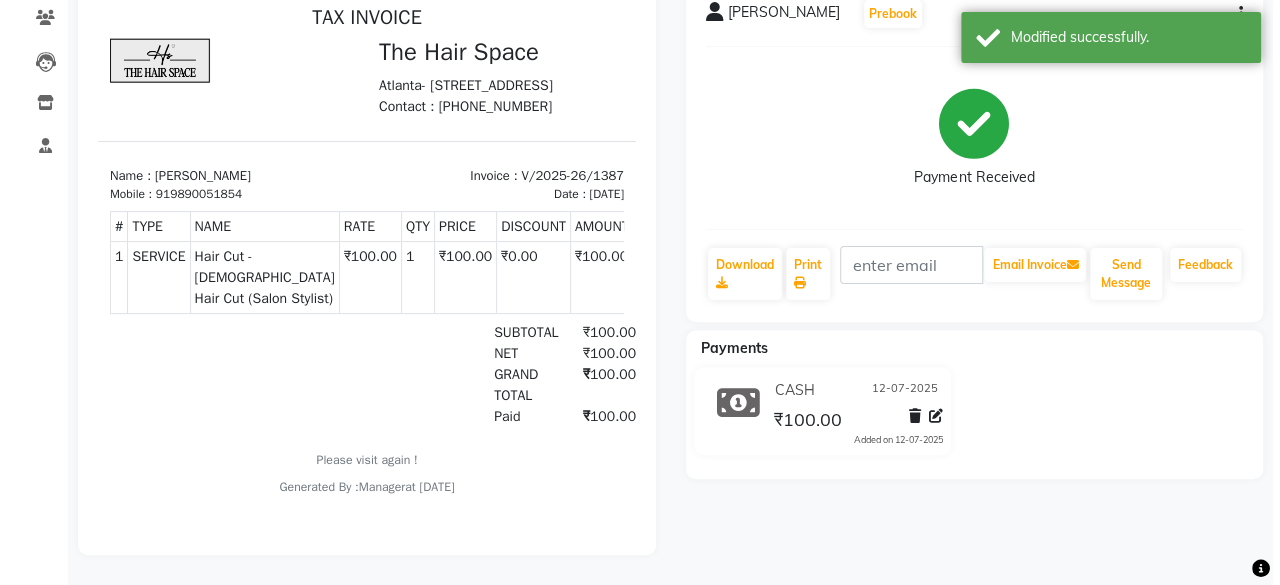 scroll, scrollTop: 0, scrollLeft: 0, axis: both 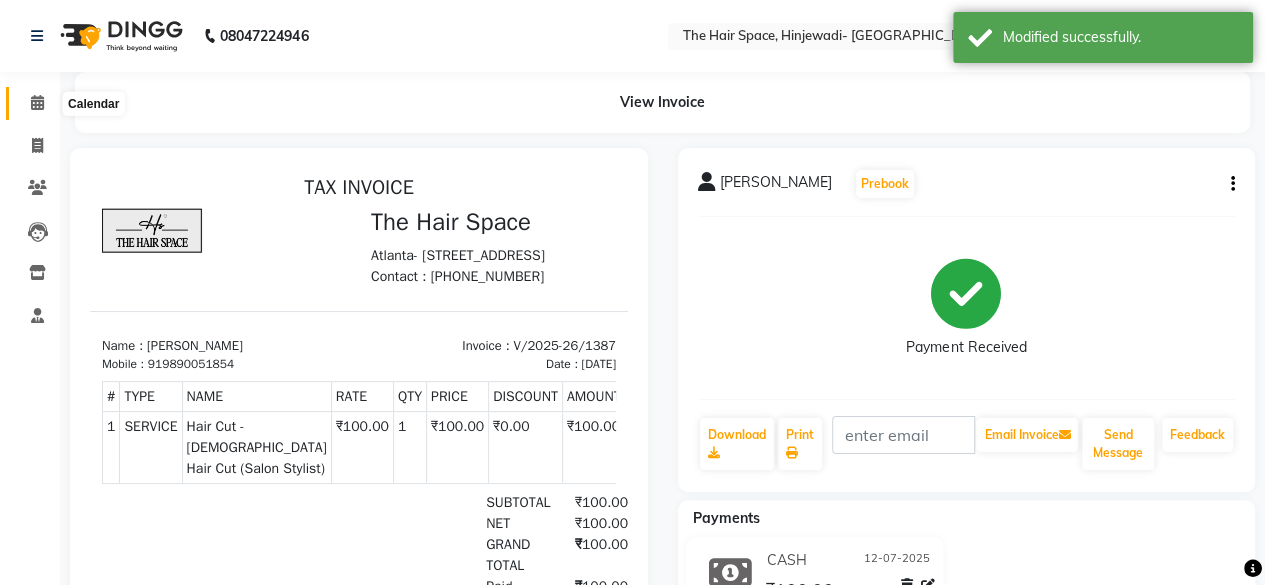 click 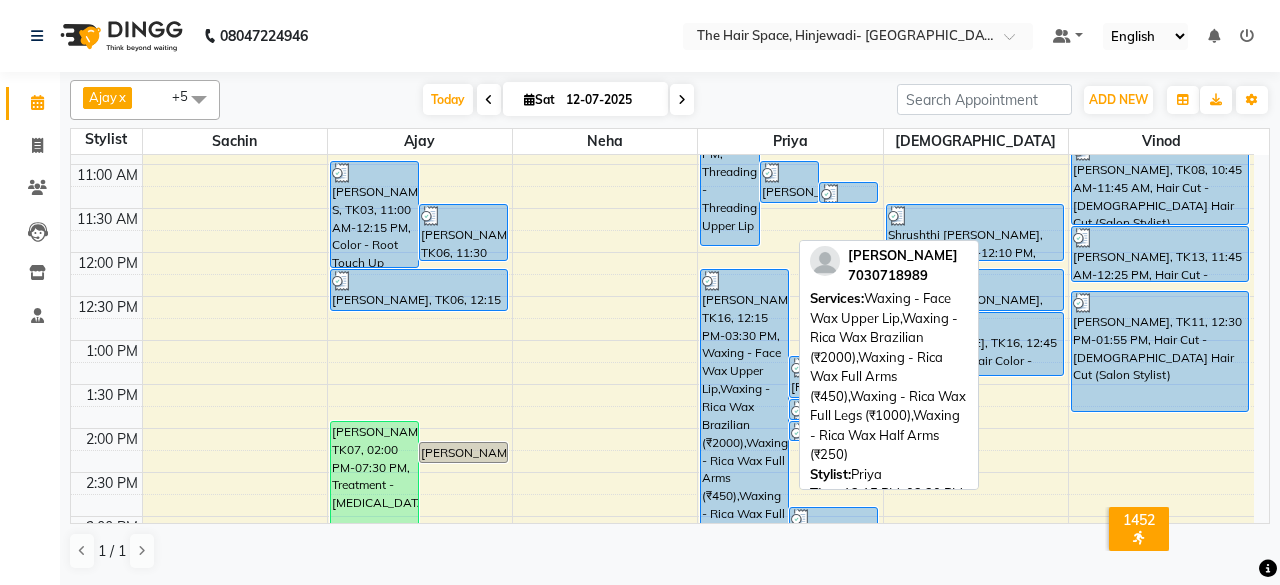scroll, scrollTop: 300, scrollLeft: 0, axis: vertical 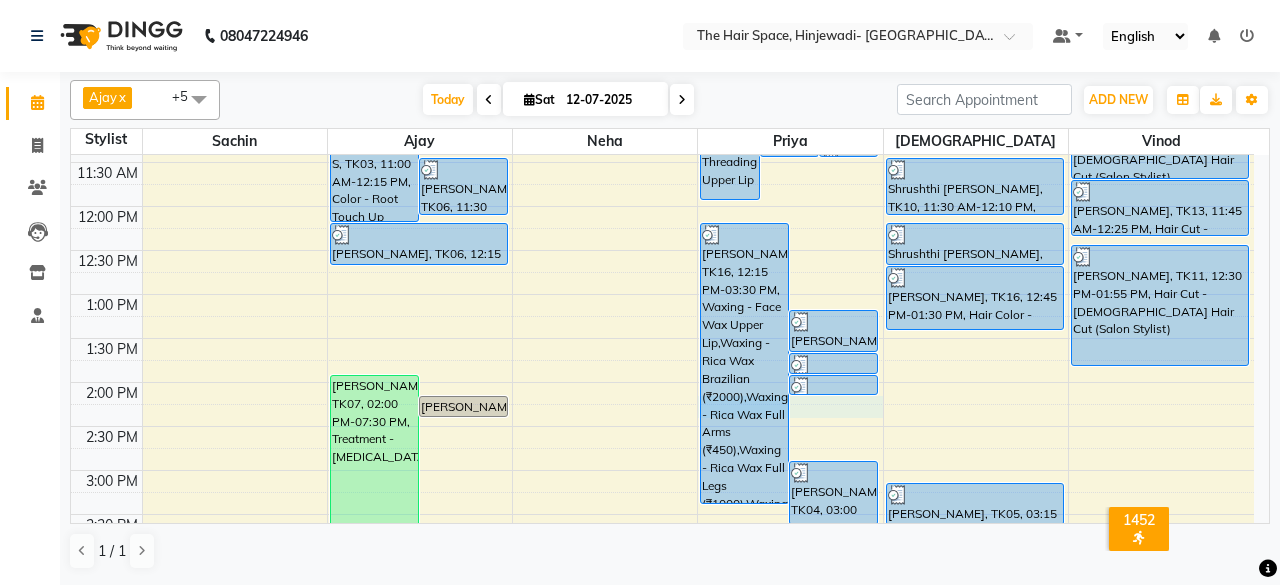 click on "8:00 AM 8:30 AM 9:00 AM 9:30 AM 10:00 AM 10:30 AM 11:00 AM 11:30 AM 12:00 PM 12:30 PM 1:00 PM 1:30 PM 2:00 PM 2:30 PM 3:00 PM 3:30 PM 4:00 PM 4:30 PM 5:00 PM 5:30 PM 6:00 PM 6:30 PM 7:00 PM 7:30 PM 8:00 PM 8:30 PM 9:00 PM 9:30 PM 10:00 PM 10:30 PM     [PERSON_NAME], TK17, 03:45 PM-04:55 PM, Hair Cut - [DEMOGRAPHIC_DATA] Hair Cut (Senior Stylist),[PERSON_NAME]     [PERSON_NAME], TK19, 06:00 PM-06:30 PM, Threading - Threading Eyebrows     [PERSON_NAME] S, TK03, 11:00 AM-12:15 PM, Color - Root Touch Up     [PERSON_NAME], TK06, 11:30 AM-12:10 PM, Hair Cut - [DEMOGRAPHIC_DATA] Hair Cut (Senior Stylist)    [PERSON_NAME] Dhaneshkar, TK07, 02:00 PM-07:30 PM, Treatment - [MEDICAL_DATA]    [PERSON_NAME], TK01, 02:15 PM-02:30 PM, Treatment - [MEDICAL_DATA]     [PERSON_NAME], TK19, 04:30 PM-06:00 PM, Color - Global     [PERSON_NAME], TK06, 12:15 PM-12:45 PM, [PERSON_NAME]             ADV SMRUDHI, TK02, 04:00 PM-04:45 PM, Hair Spa & Rituals - Exclusive     [PERSON_NAME], TK18, 04:45 PM-05:45 PM, Color - Root Touch Up" at bounding box center (662, 514) 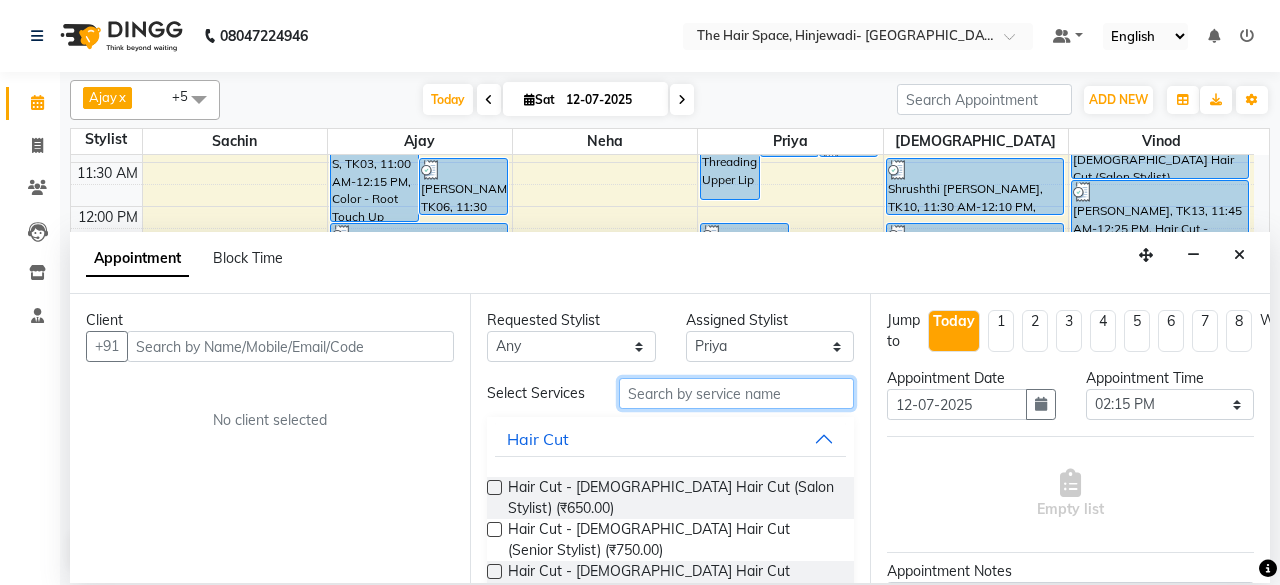 click at bounding box center [736, 393] 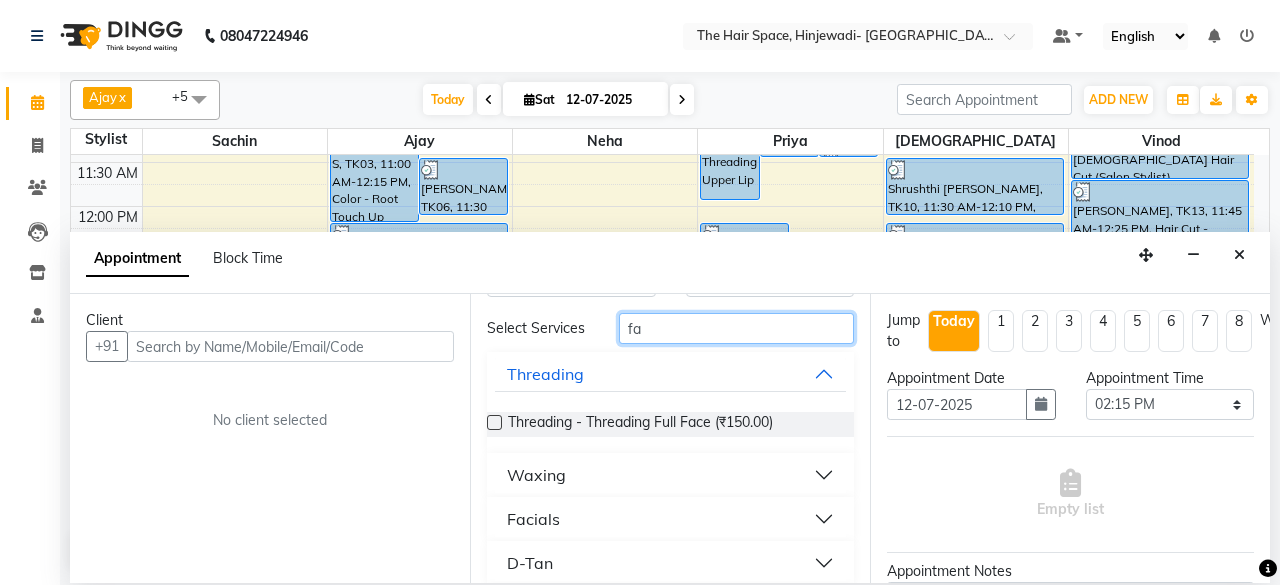 scroll, scrollTop: 126, scrollLeft: 0, axis: vertical 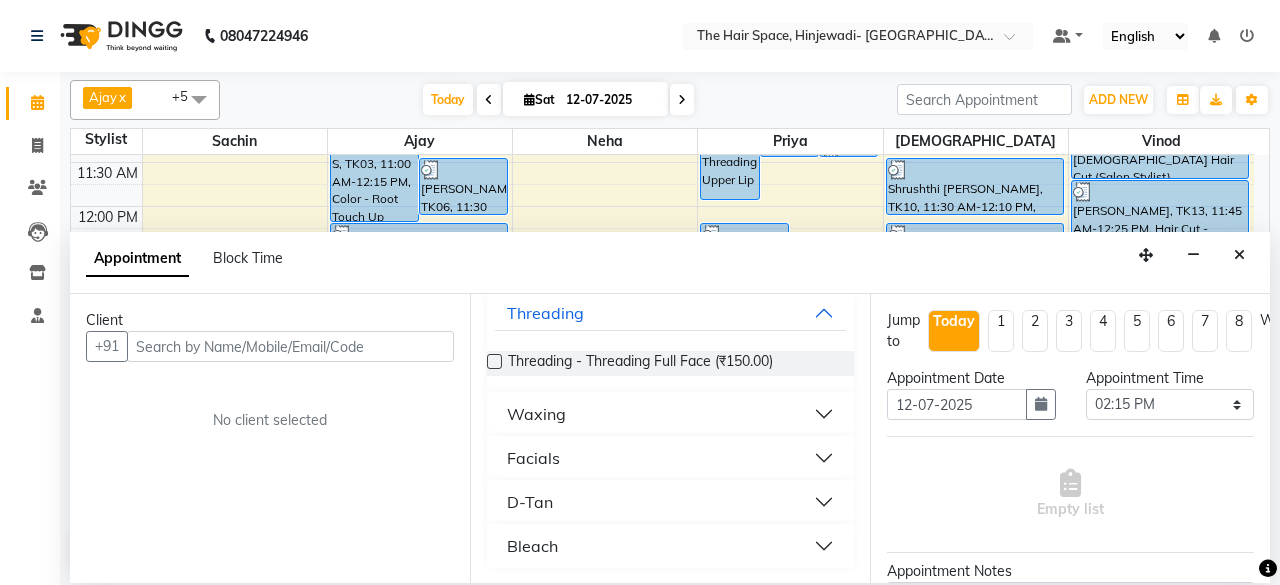 click on "Facials" at bounding box center [670, 458] 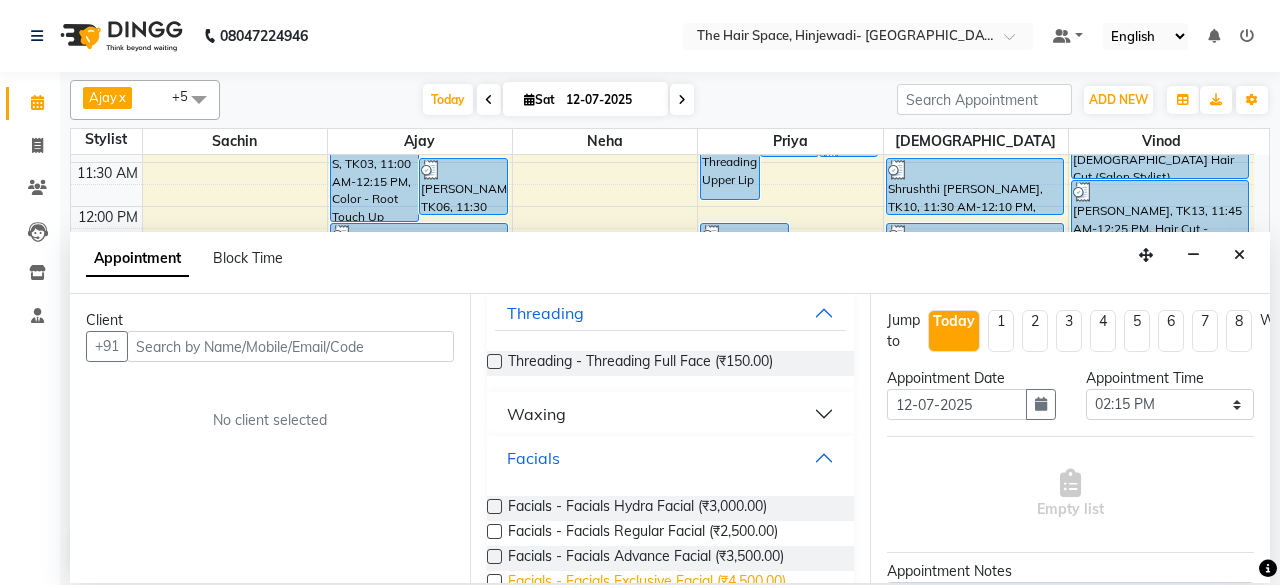 scroll, scrollTop: 226, scrollLeft: 0, axis: vertical 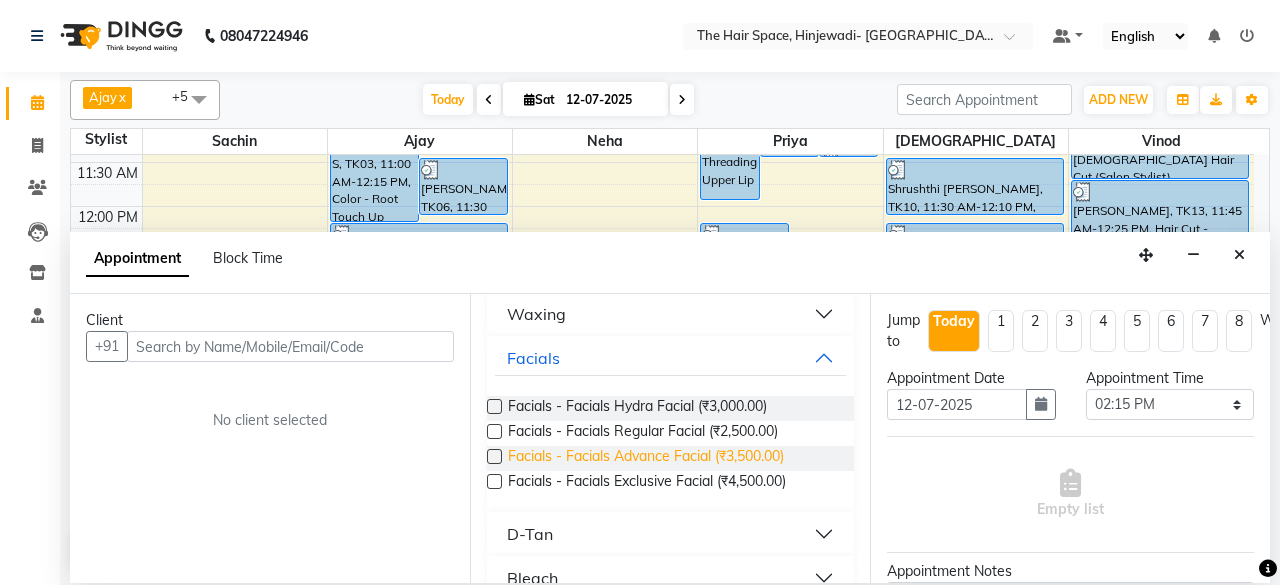 click on "Facials - Facials Advance Facial (₹3,500.00)" at bounding box center (646, 458) 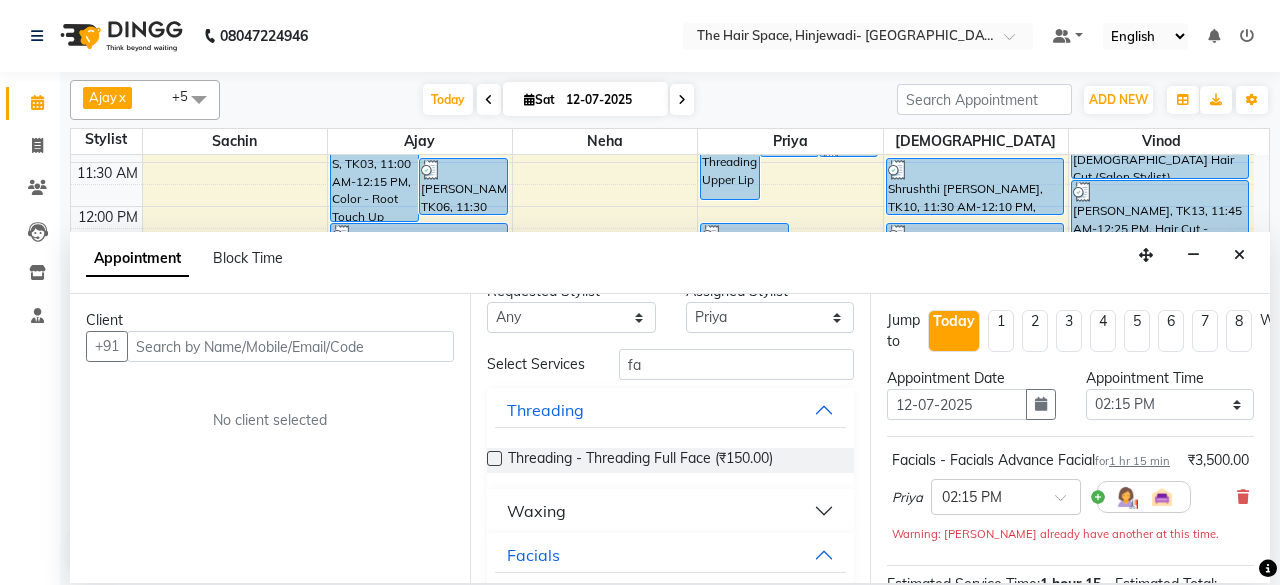 scroll, scrollTop: 26, scrollLeft: 0, axis: vertical 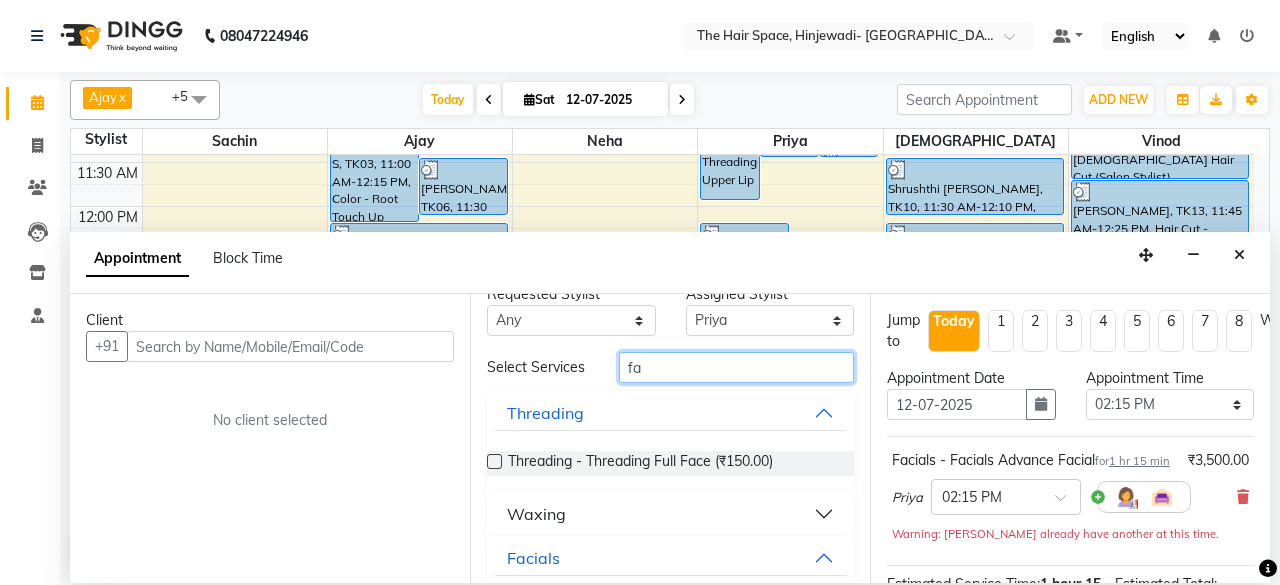 click on "fa" at bounding box center [736, 367] 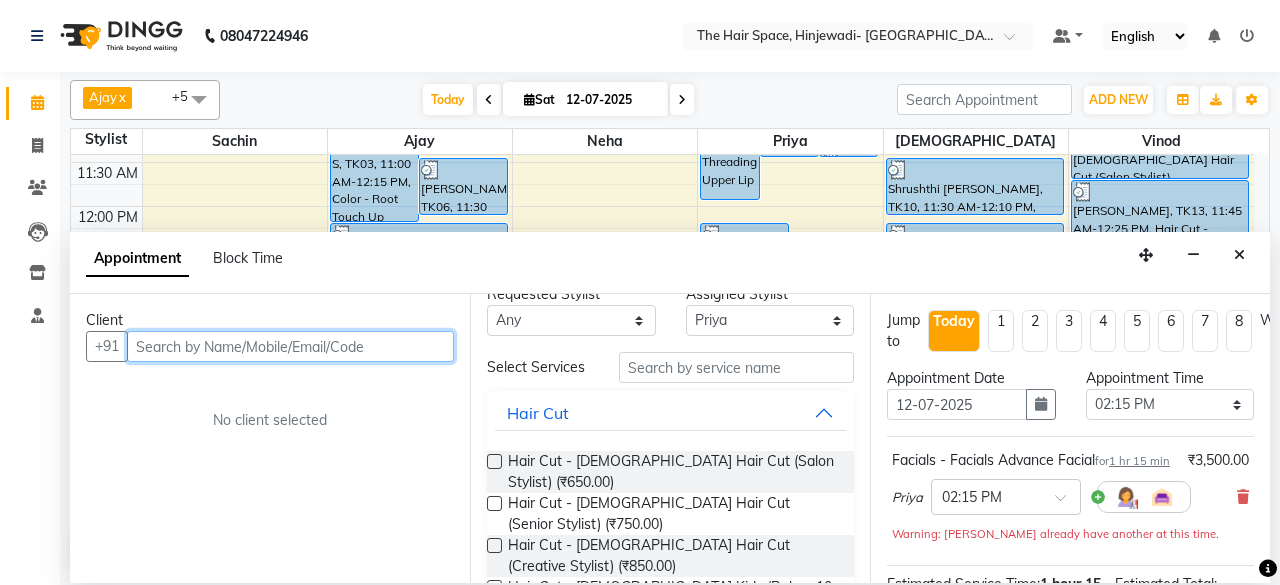 click at bounding box center [290, 346] 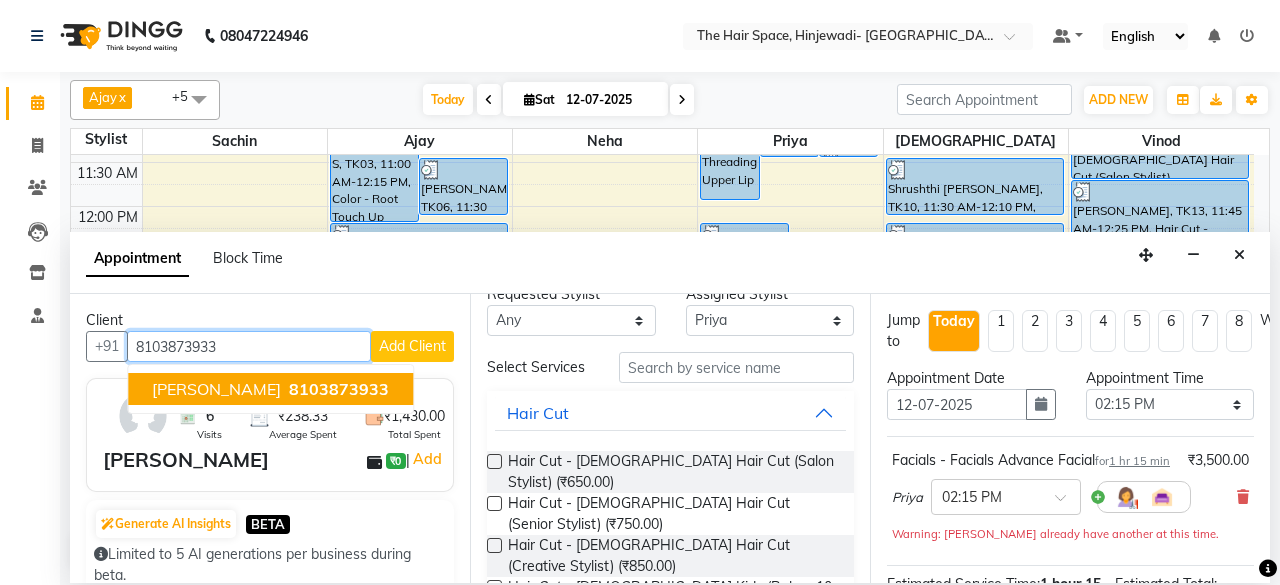 click on "[PERSON_NAME]   8103873933" at bounding box center (270, 389) 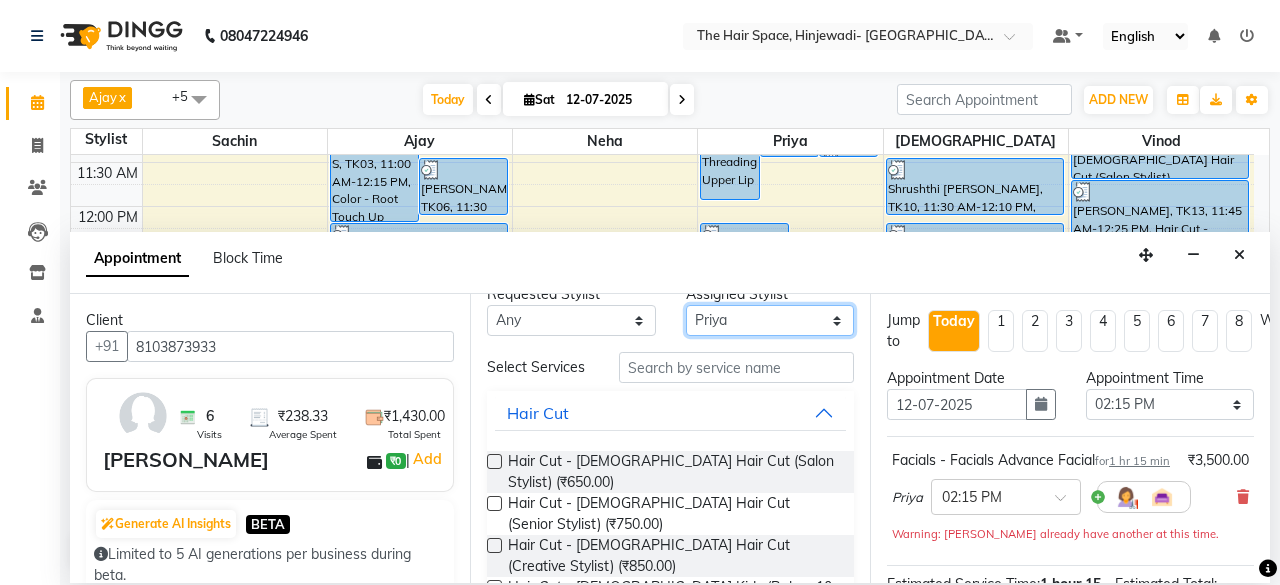 click on "Select [PERSON_NAME] Jyoti [PERSON_NAME] Neha [PERSON_NAME] Priya Sachin  [PERSON_NAME]  [PERSON_NAME] Vishnu" at bounding box center (770, 320) 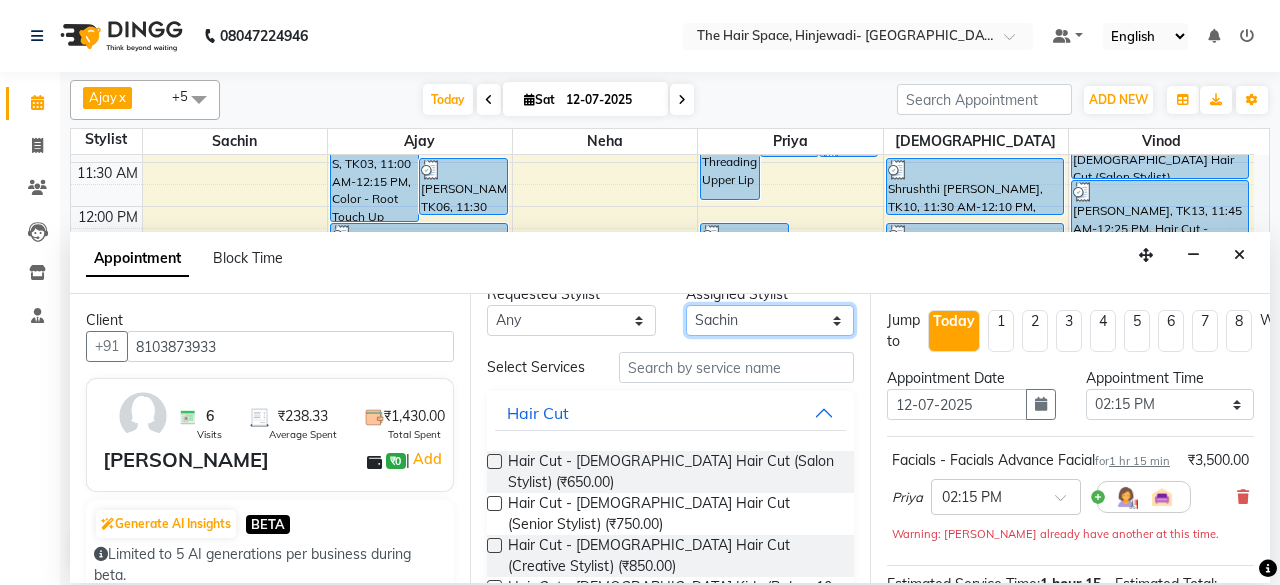 click on "Select [PERSON_NAME] Jyoti [PERSON_NAME] Neha [PERSON_NAME] Priya Sachin  [PERSON_NAME]  [PERSON_NAME] Vishnu" at bounding box center (770, 320) 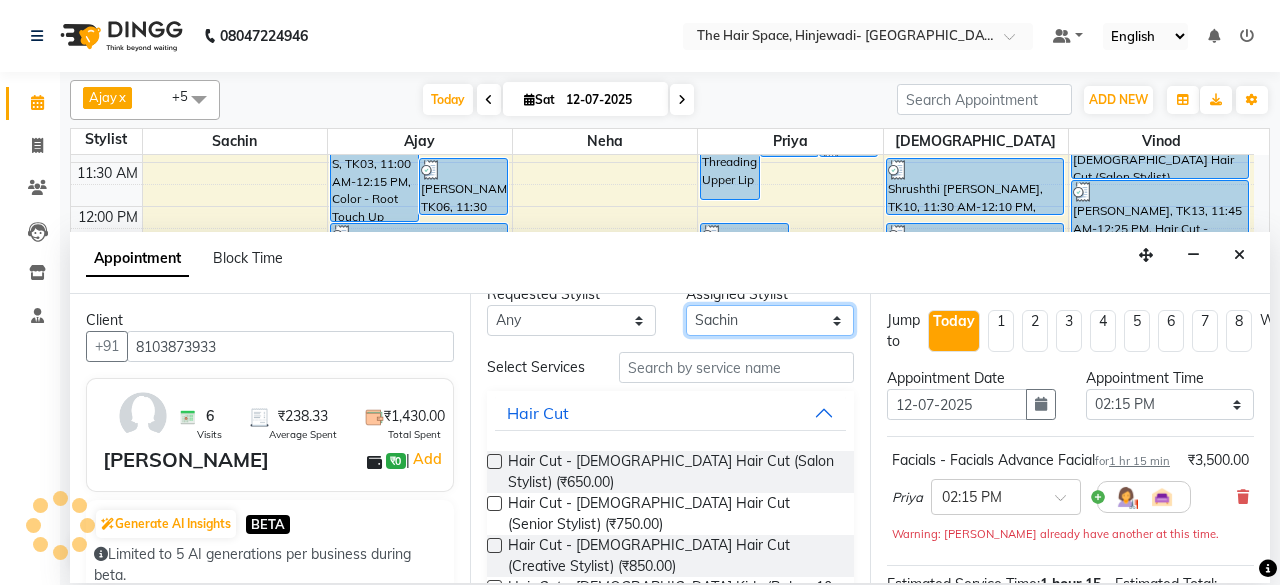scroll, scrollTop: 0, scrollLeft: 0, axis: both 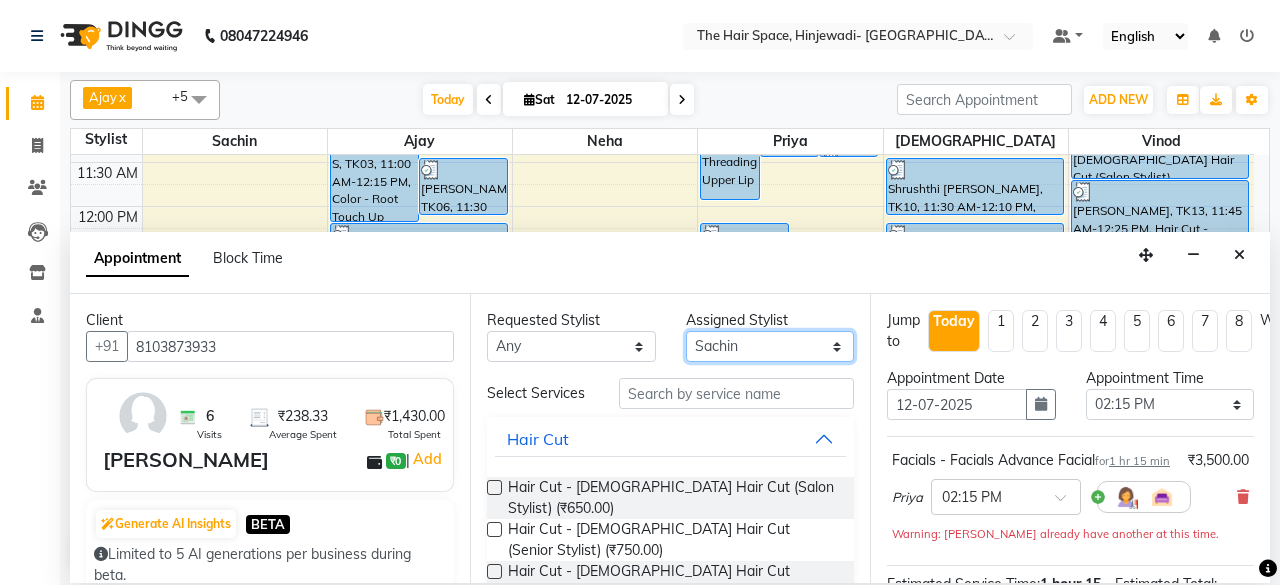 click on "Select [PERSON_NAME] Jyoti [PERSON_NAME] Neha [PERSON_NAME] Priya Sachin  [PERSON_NAME]  [PERSON_NAME] Vishnu" at bounding box center [770, 346] 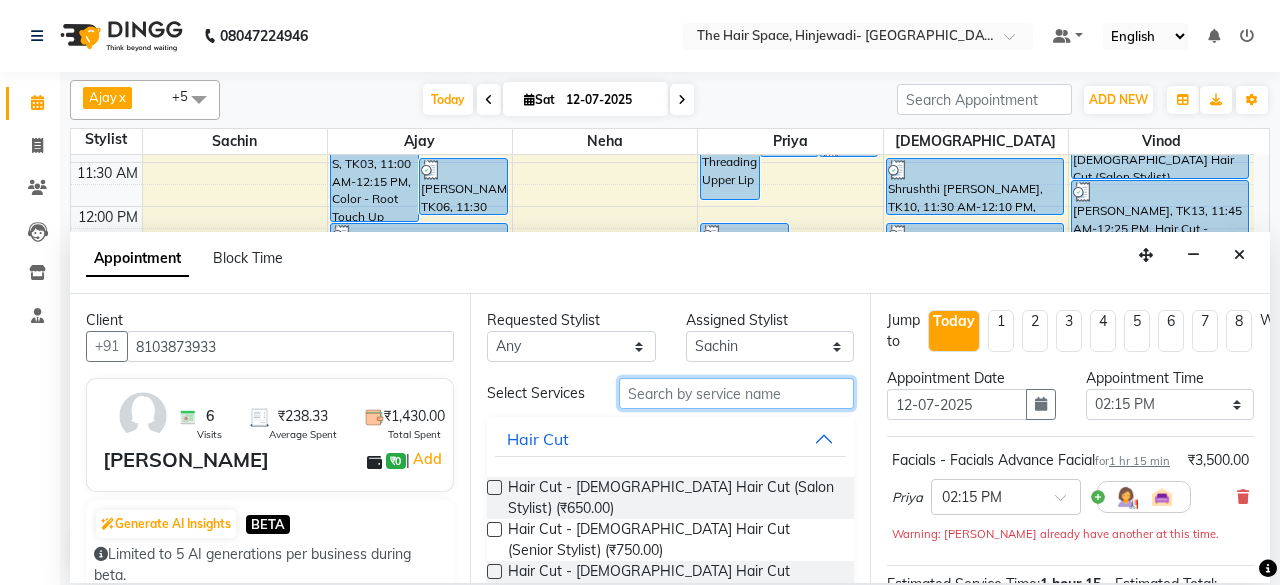 click at bounding box center (736, 393) 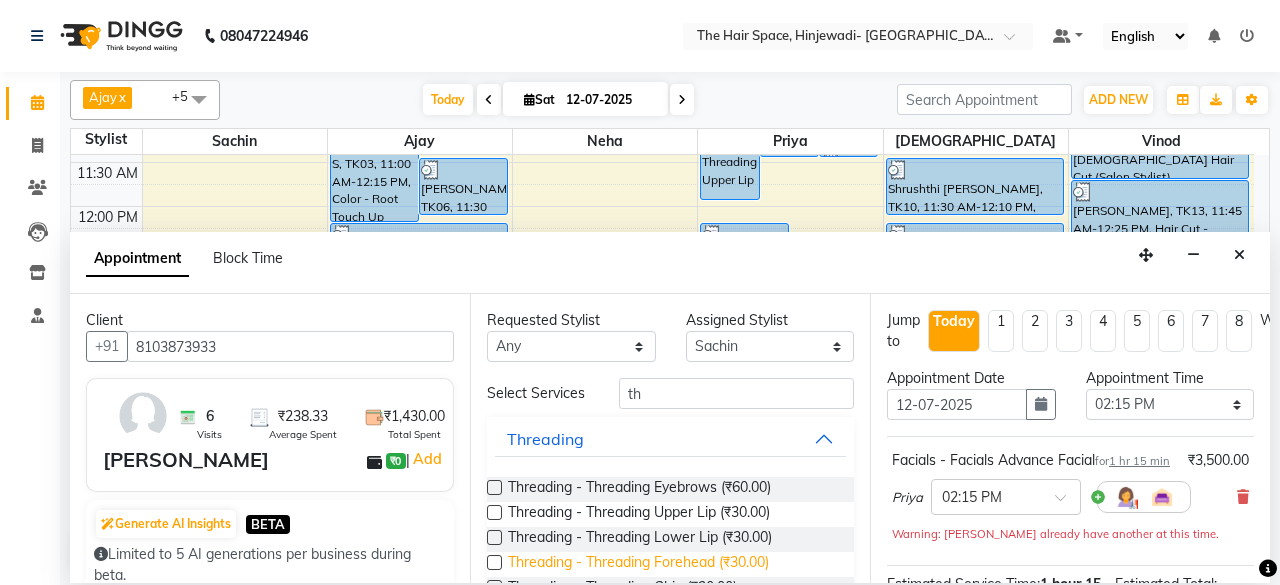 click on "Threading - Threading Forehead (₹30.00)" at bounding box center (638, 564) 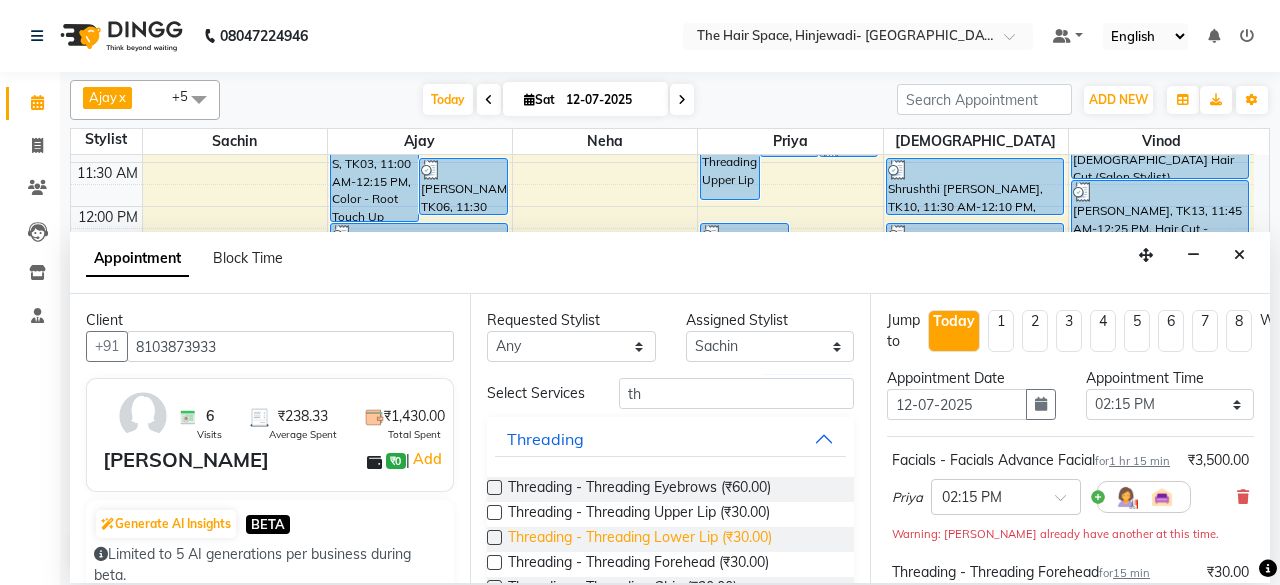 click on "Threading - Threading Lower Lip (₹30.00)" at bounding box center (640, 539) 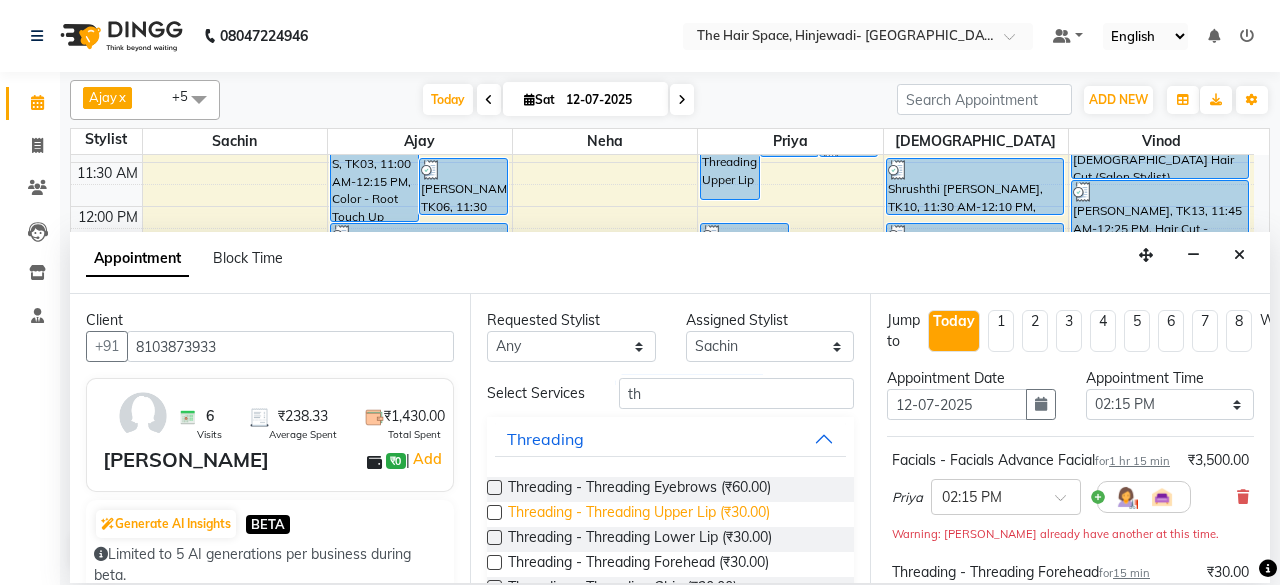 click on "Threading - Threading Upper Lip (₹30.00)" at bounding box center [639, 514] 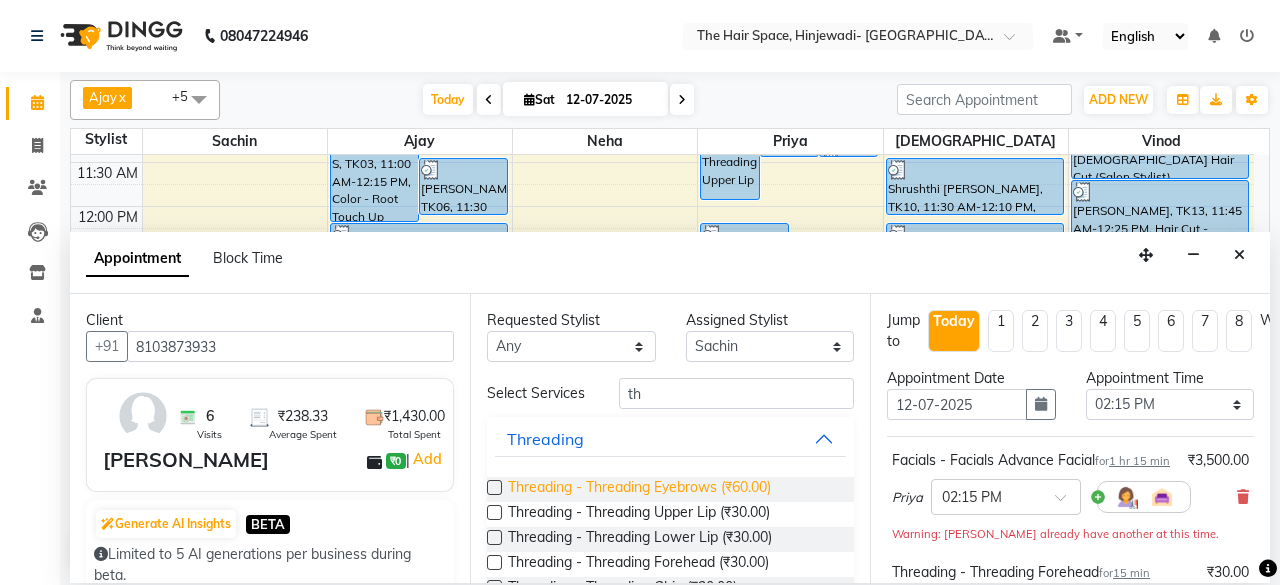 click on "Threading - Threading Eyebrows (₹60.00)" at bounding box center [639, 489] 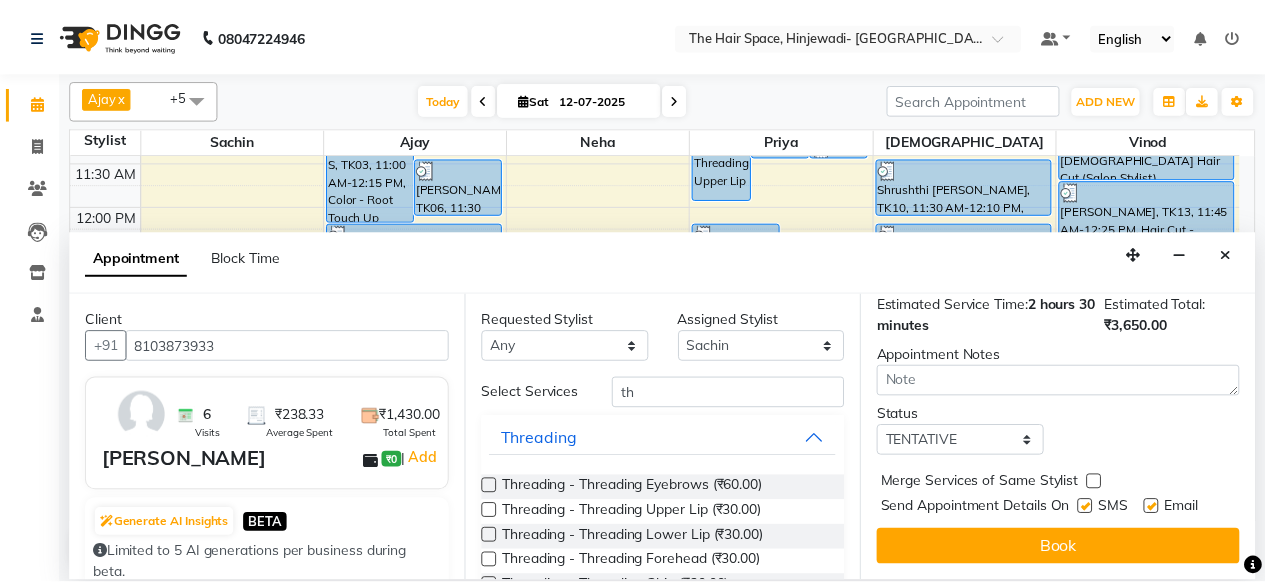 scroll, scrollTop: 678, scrollLeft: 0, axis: vertical 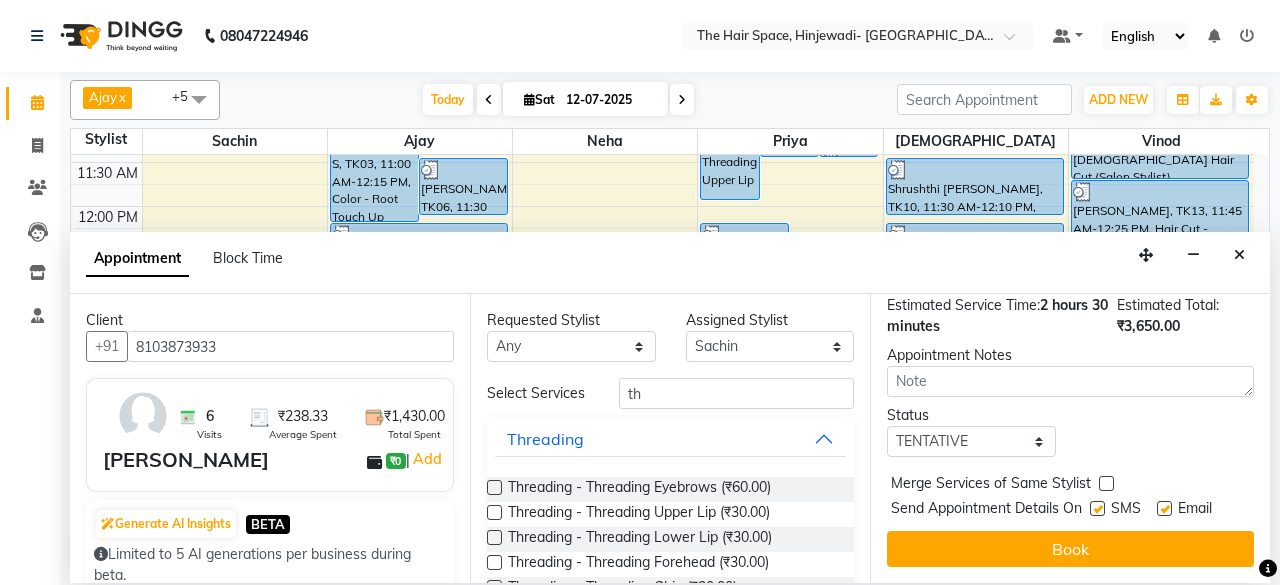 click at bounding box center [1097, 508] 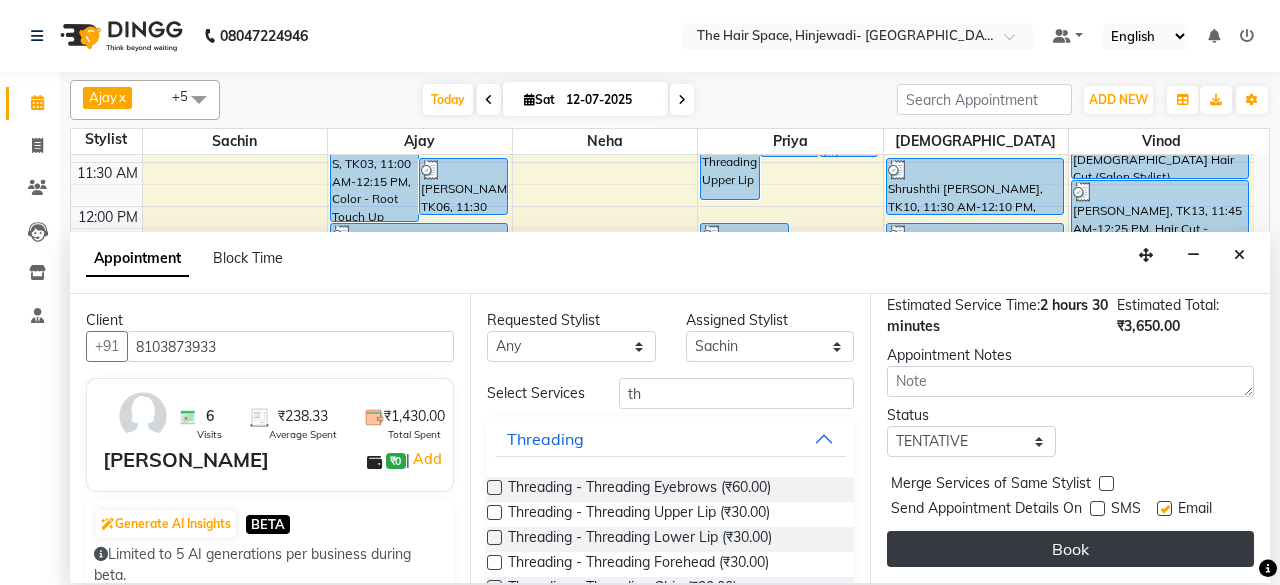 click on "Book" at bounding box center [1070, 549] 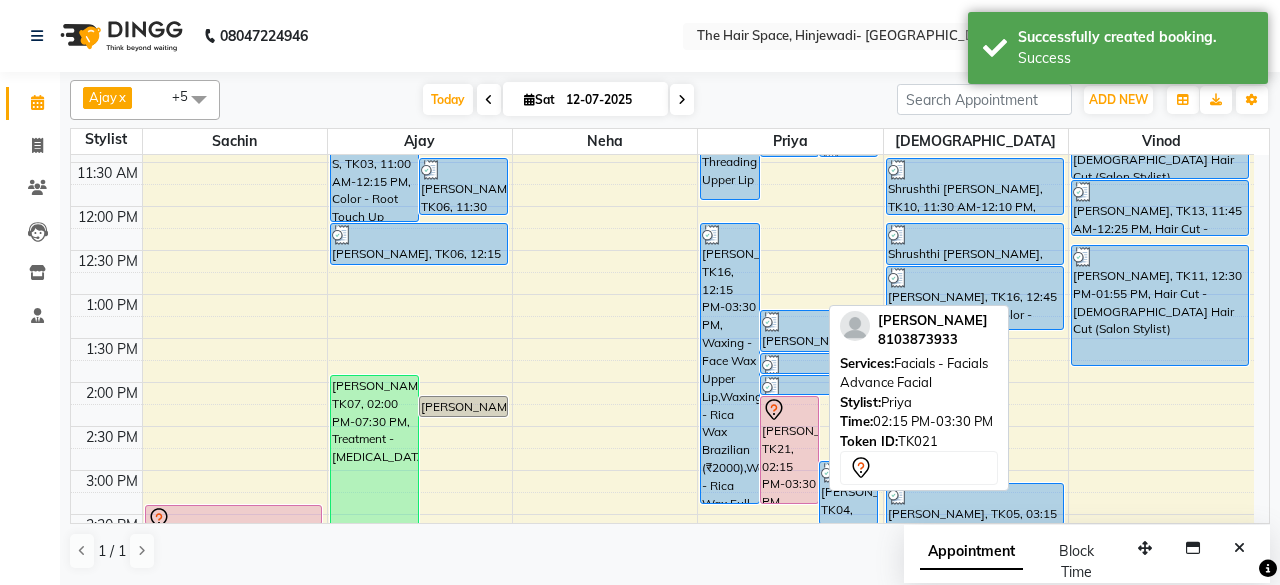 click on "[PERSON_NAME], TK21, 02:15 PM-03:30 PM, Facials - Facials Advance Facial" at bounding box center (789, 450) 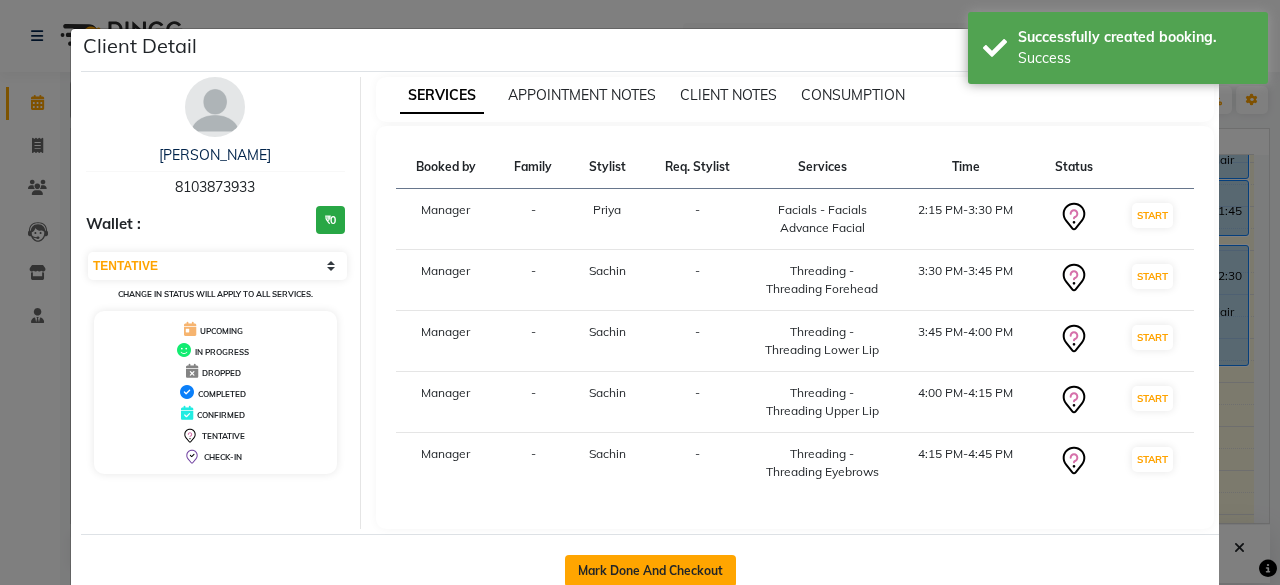 click on "Mark Done And Checkout" 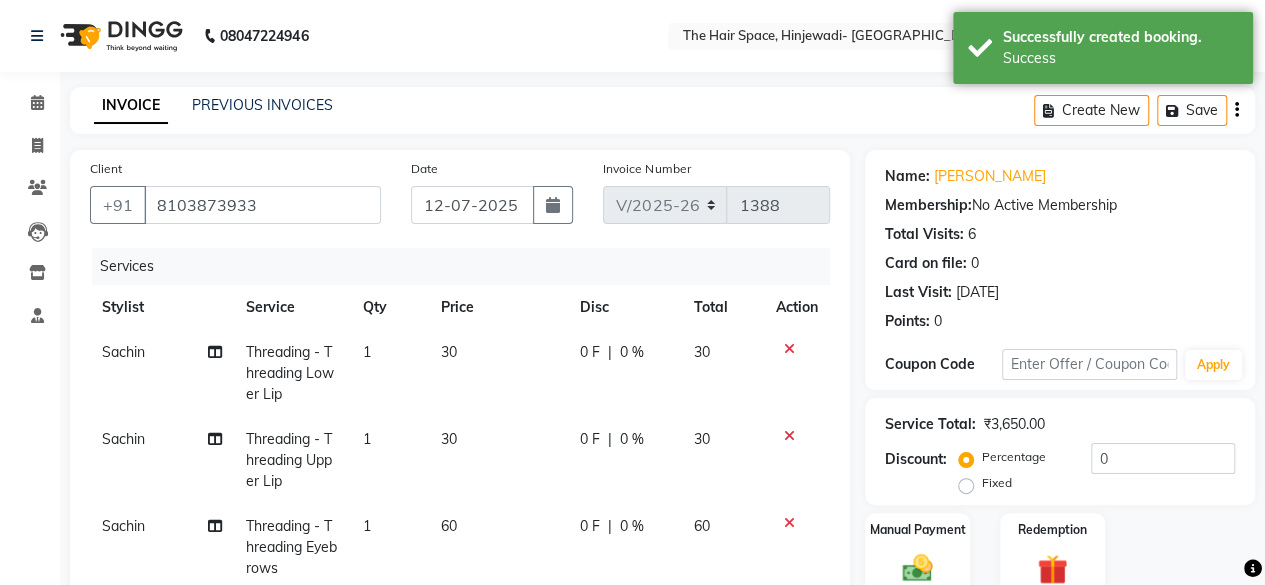 scroll, scrollTop: 48, scrollLeft: 0, axis: vertical 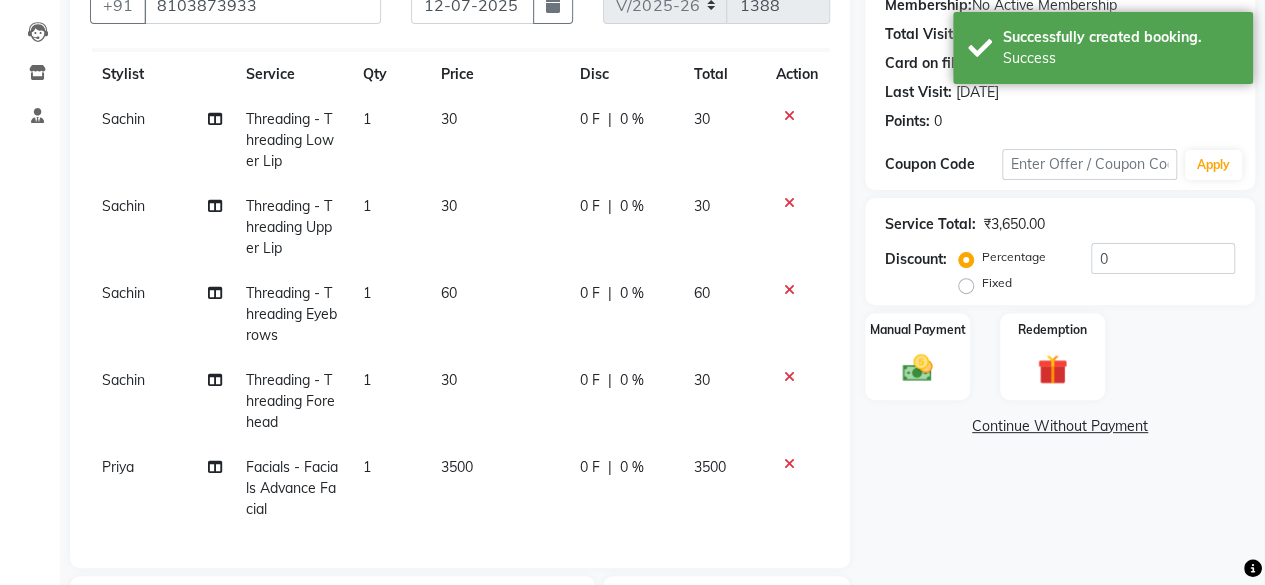 click on "3500" 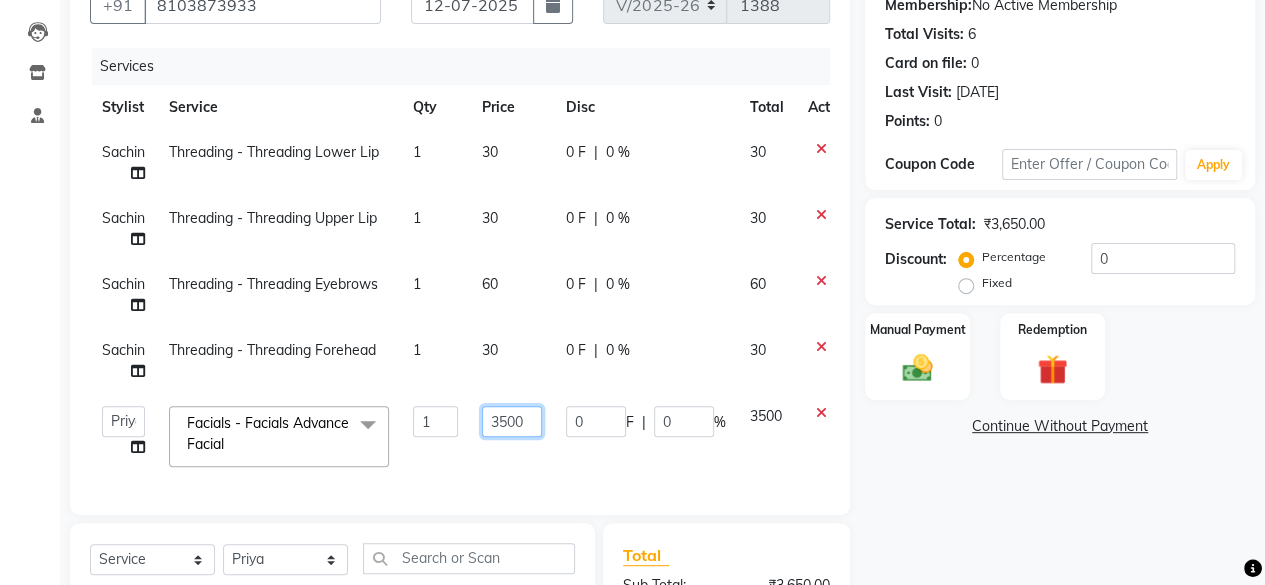 click on "3500" 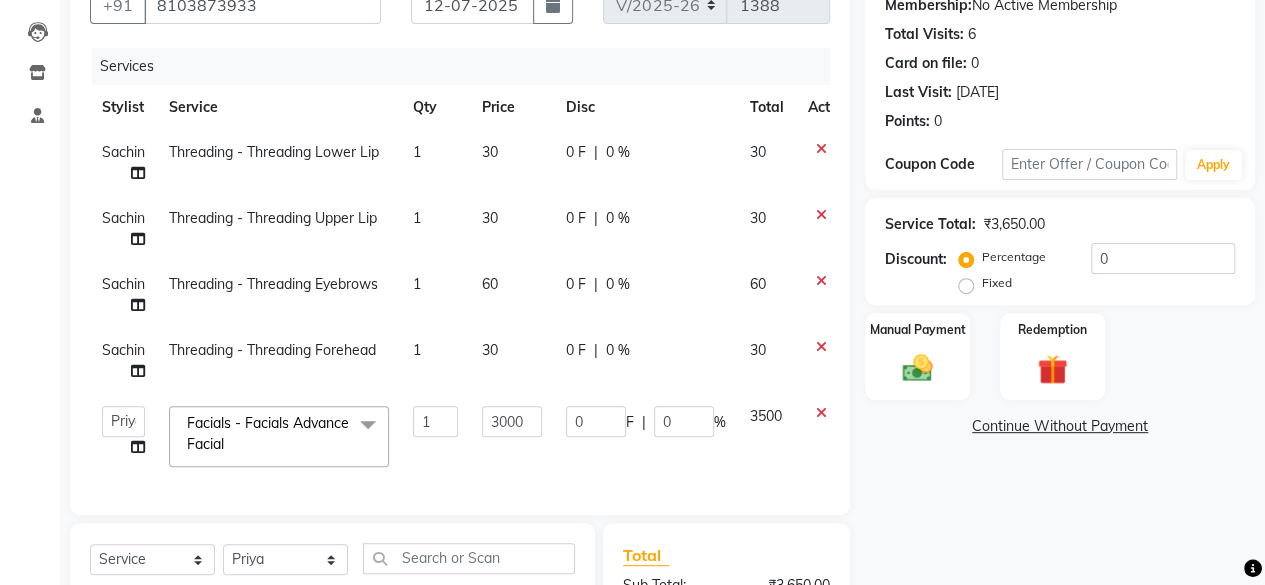 click on "Sachin  Threading - Threading Lower Lip 1 30 0 F | 0 % 30 Sachin  Threading - Threading Upper Lip 1 30 0 F | 0 % 30 Sachin  Threading - Threading Eyebrows 1 60 0 F | 0 % 60 Sachin  Threading - Threading Forehead 1 30 0 F | 0 % 30  Ajay   Bhakti   Jyoti   [PERSON_NAME]   Manager   [PERSON_NAME]    [PERSON_NAME]    [PERSON_NAME]   Vishnu  Facials - Facials Advance Facial  x Hair Cut - [DEMOGRAPHIC_DATA] Hair Cut (Salon Stylist) (₹650) Hair Cut - [DEMOGRAPHIC_DATA] Hair Cut (Senior Stylist) (₹750) Hair Cut - [DEMOGRAPHIC_DATA] Hair Cut (Creative Stylist) (₹850) Hair Cut - [DEMOGRAPHIC_DATA] Kids (Below 10 Years) (₹450) Hair Cut - [DEMOGRAPHIC_DATA] Hair Cut (Salon Stylist) (₹350) Hair Cut - [DEMOGRAPHIC_DATA] Hair Cut (Senior Stylist) (₹450) Hair Cut - [DEMOGRAPHIC_DATA] Hair Cut (Creative Stylist) (₹550) Hair Cut - [DEMOGRAPHIC_DATA] Kids (Below 10 Years) (₹250) Gel extension  (₹2000) Shampoo - Shampoo Blast Dry (₹350) Shampoo - Shampoo & Blow Dry (₹550) Styling - Shampoo & Iron (₹1000) Styling - Shampoo & Tong (₹1000) Color - Root Touch Up (₹1200) Color - Global (₹3500) 1 3000 0 F | 0 %" 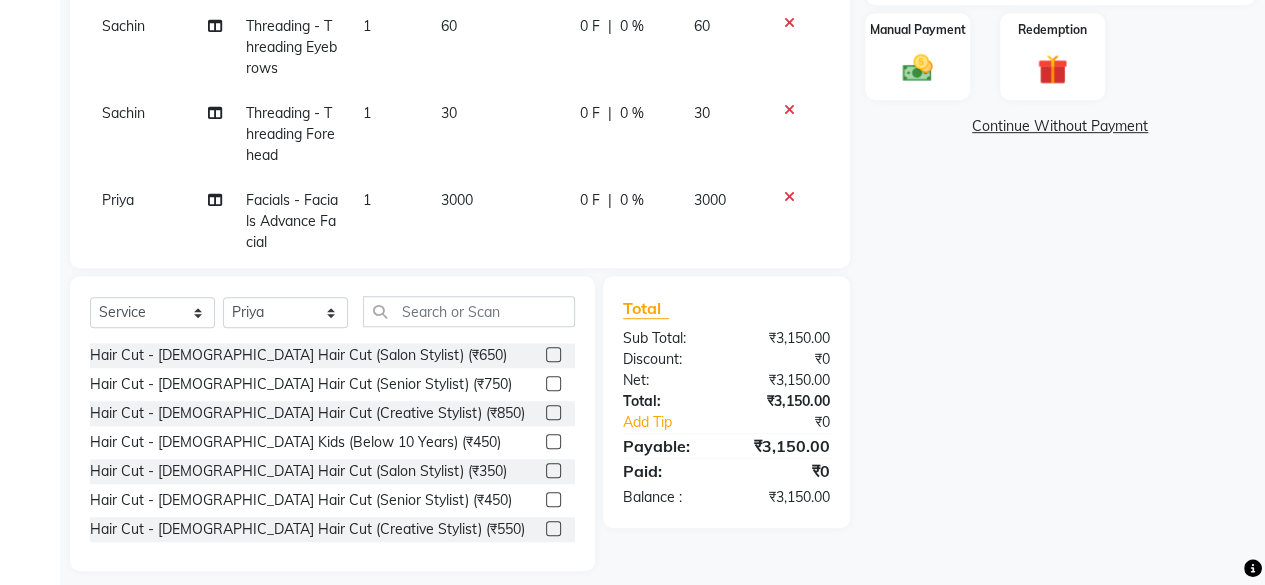 scroll, scrollTop: 200, scrollLeft: 0, axis: vertical 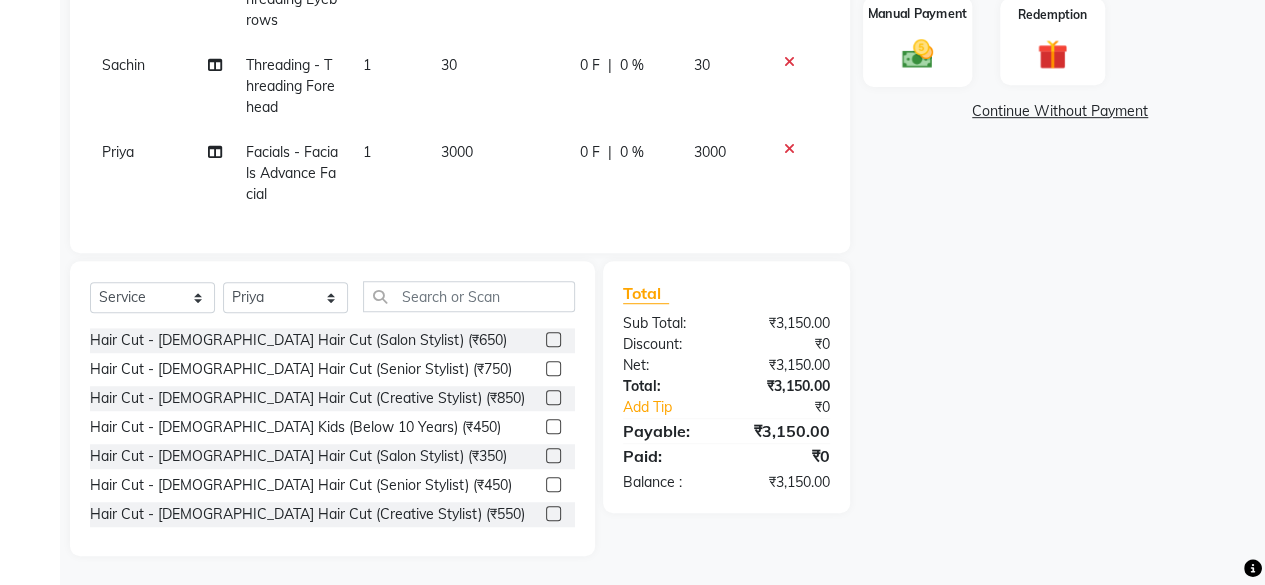 click on "Manual Payment" 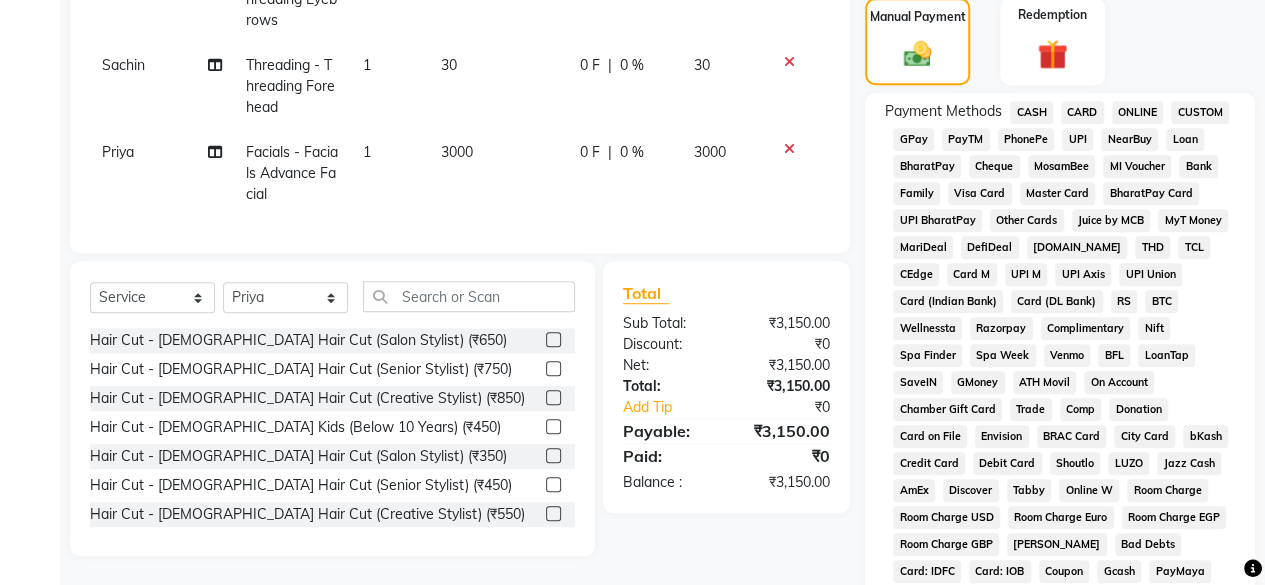 click on "GPay" 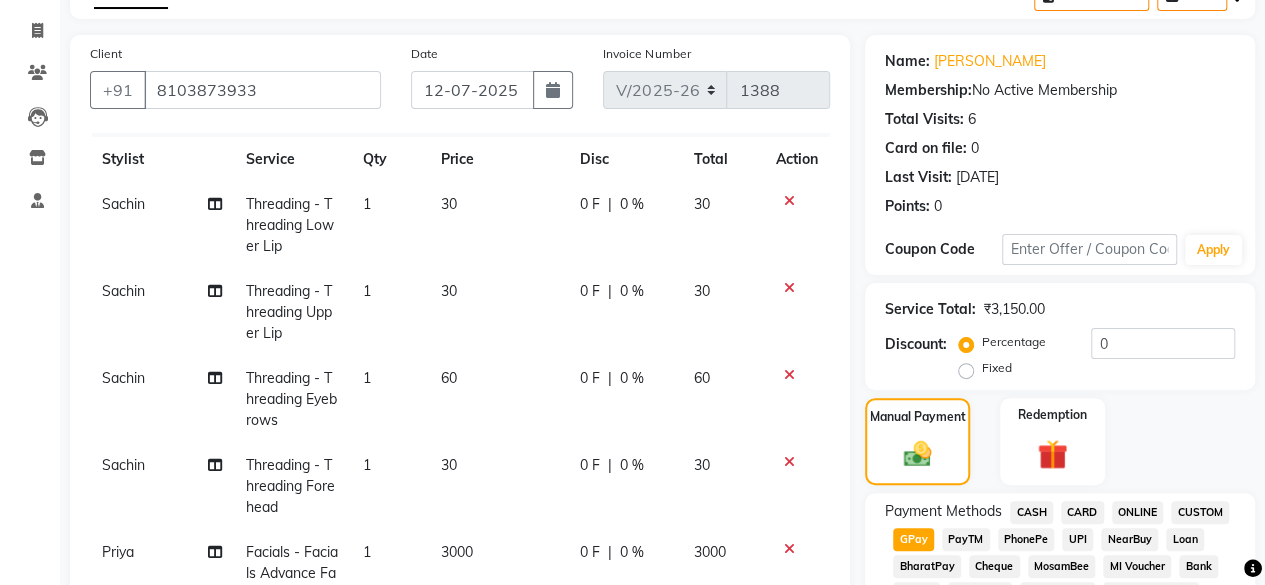scroll, scrollTop: 972, scrollLeft: 0, axis: vertical 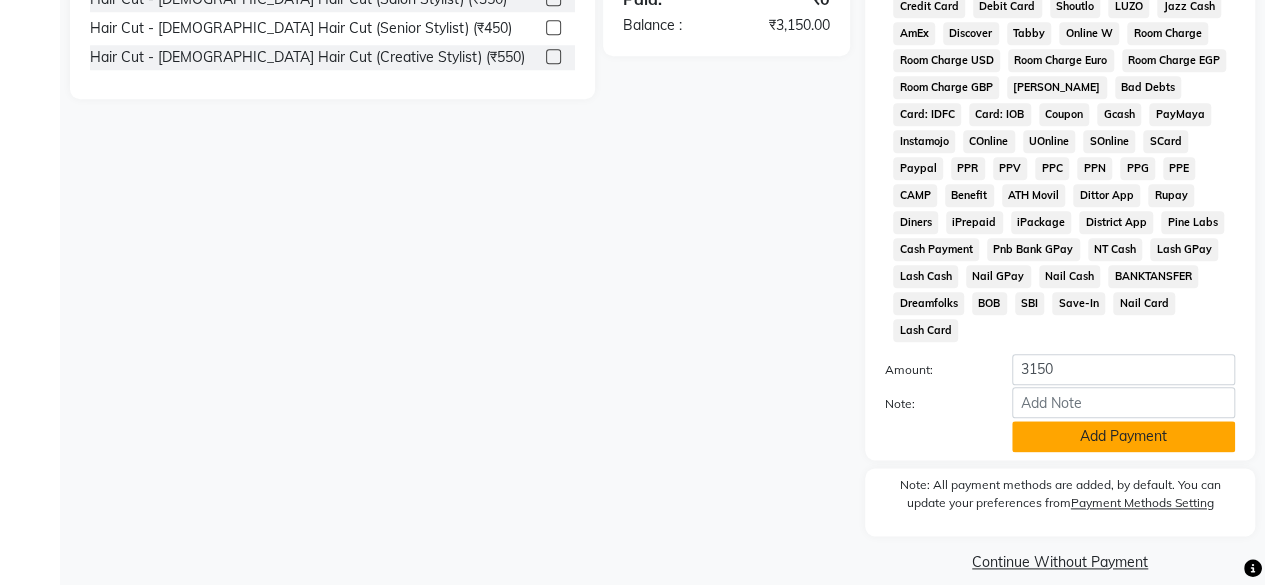click on "Add Payment" 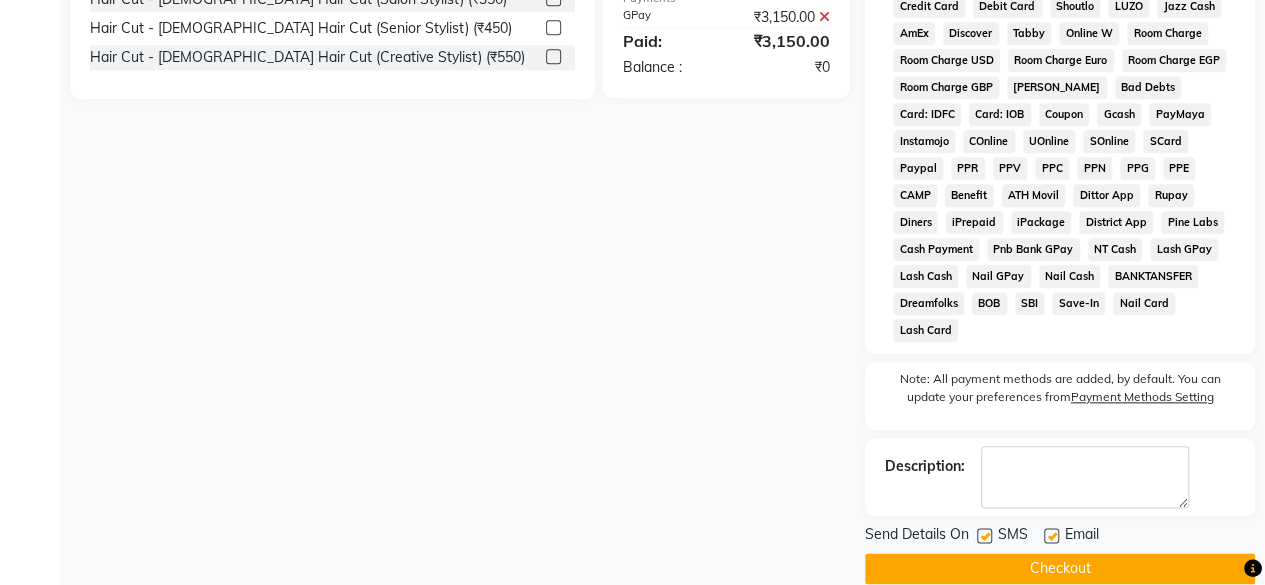 click 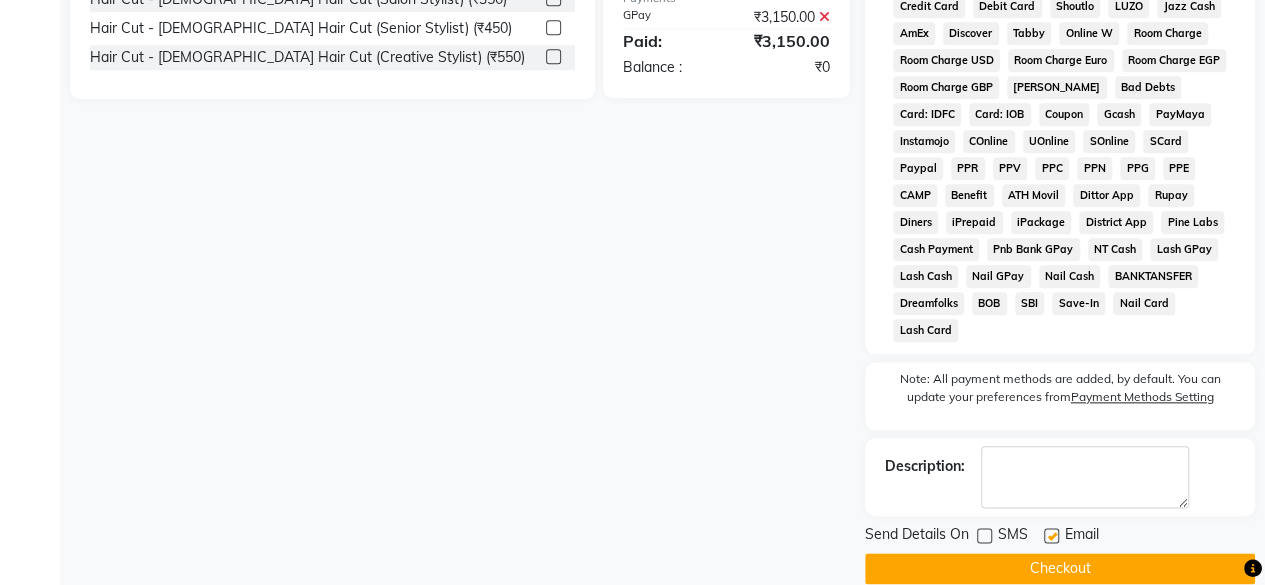 click on "Checkout" 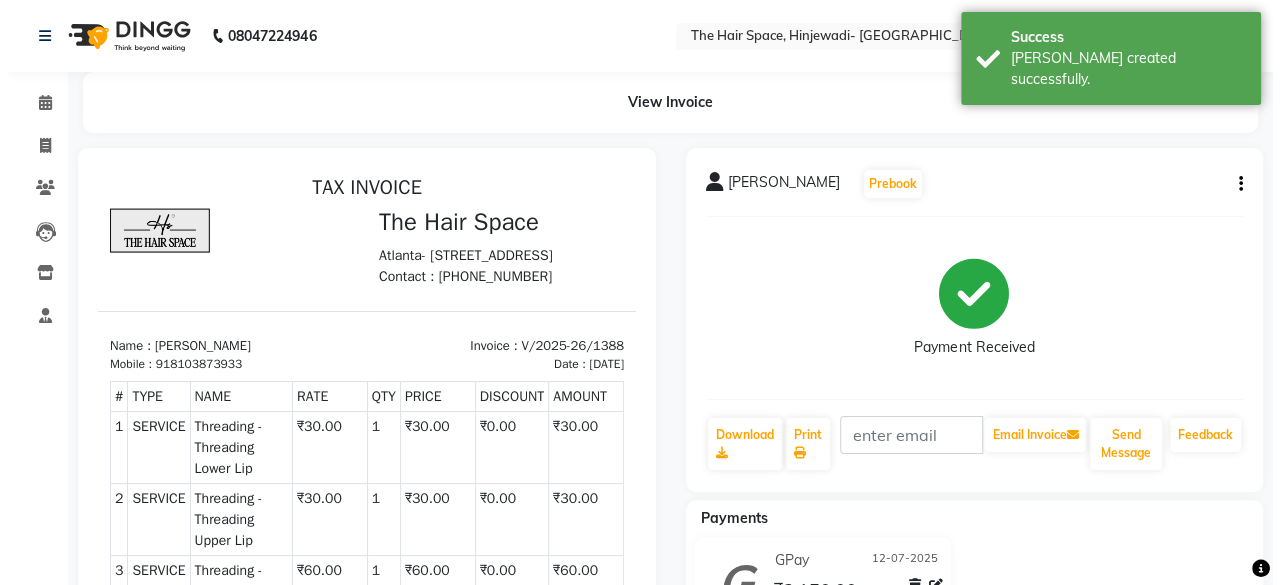 scroll, scrollTop: 0, scrollLeft: 0, axis: both 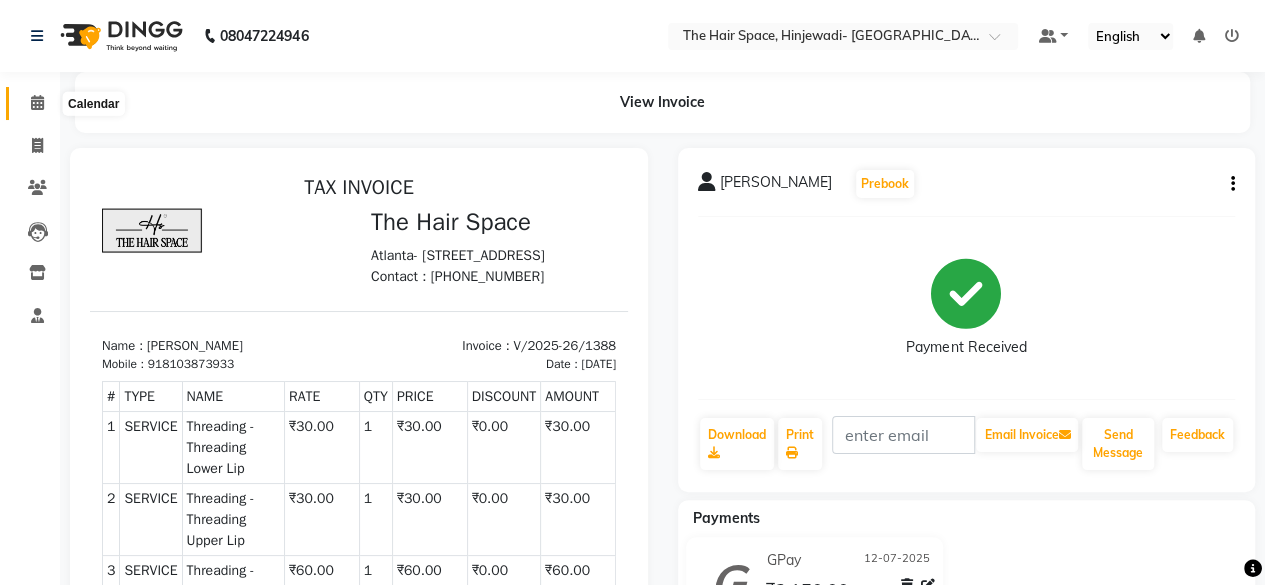 drag, startPoint x: 43, startPoint y: 105, endPoint x: 34, endPoint y: 100, distance: 10.29563 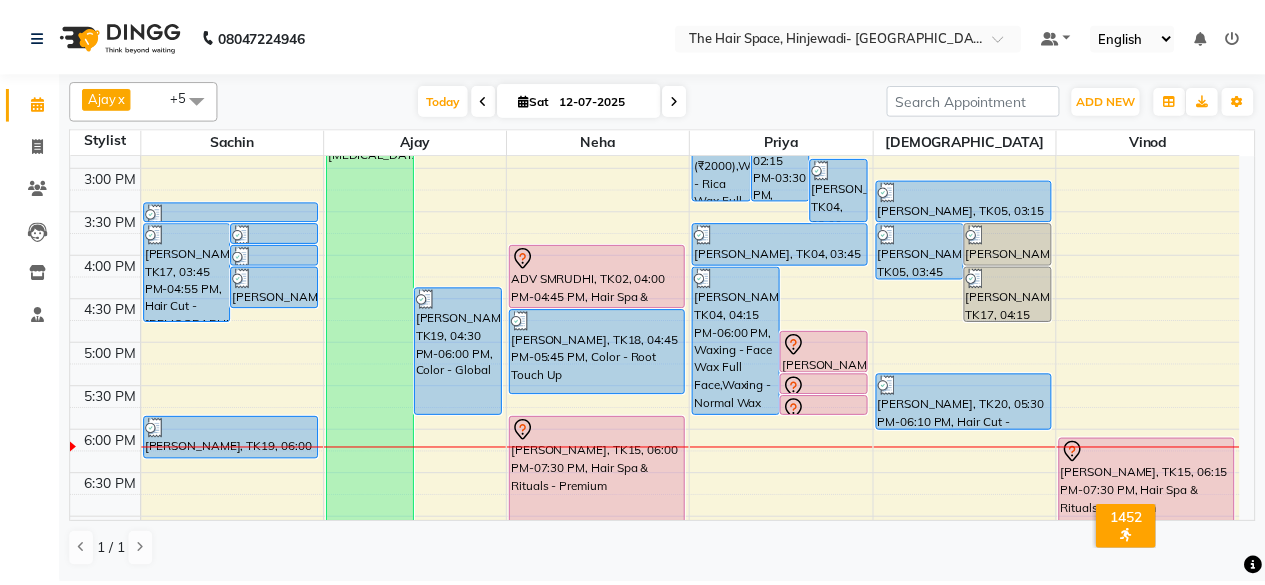 scroll, scrollTop: 700, scrollLeft: 0, axis: vertical 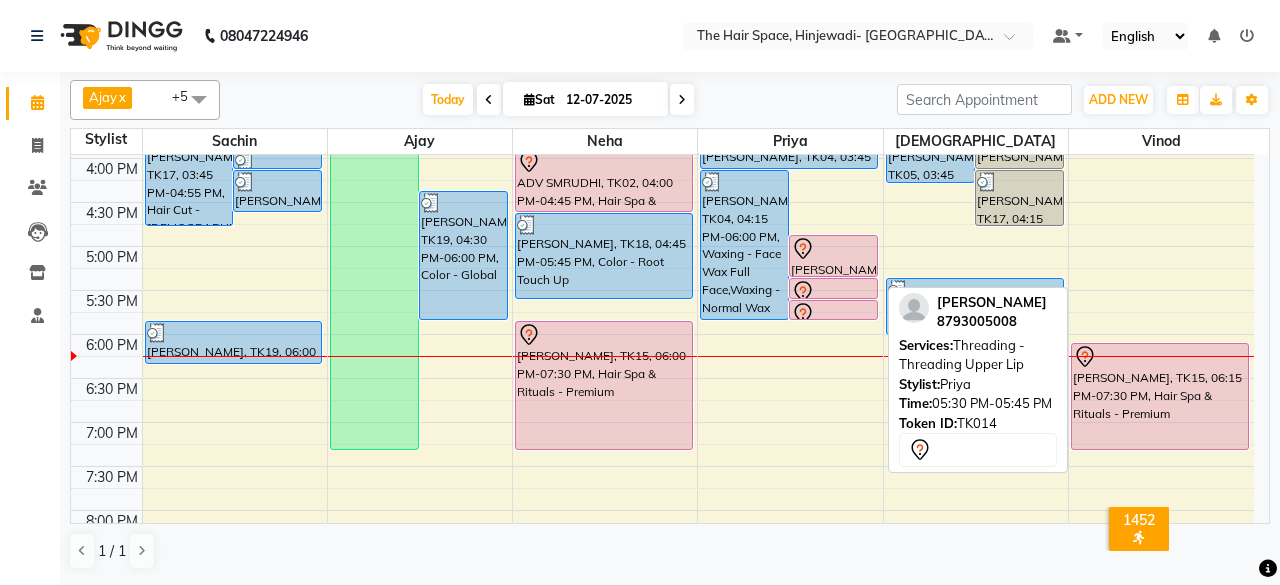 click 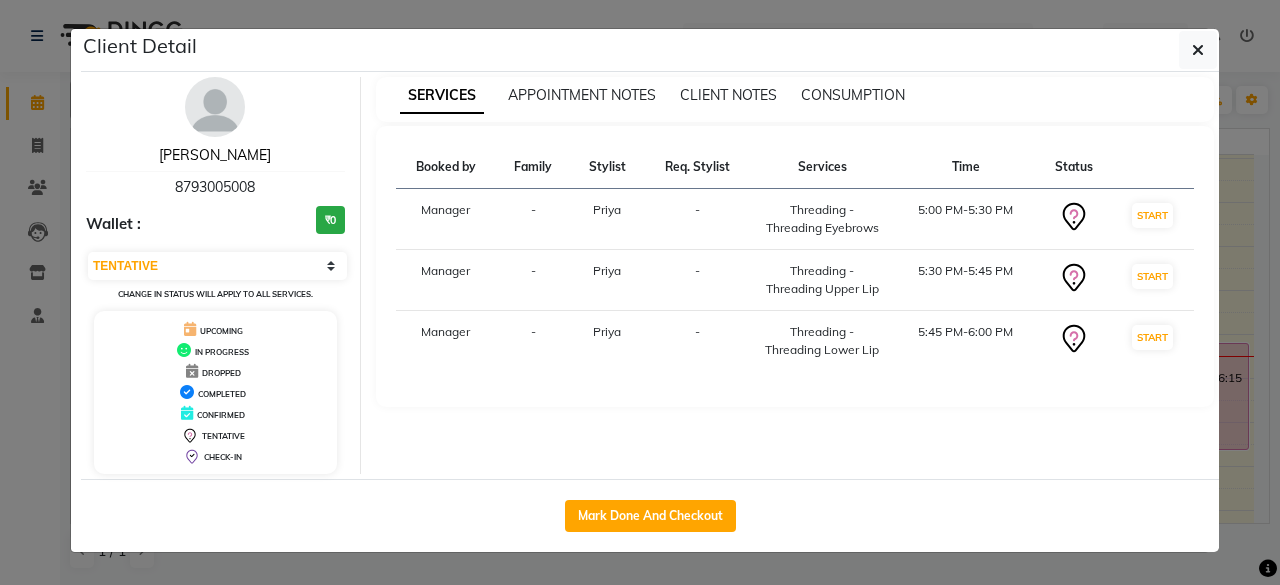 click on "[PERSON_NAME]" at bounding box center [215, 155] 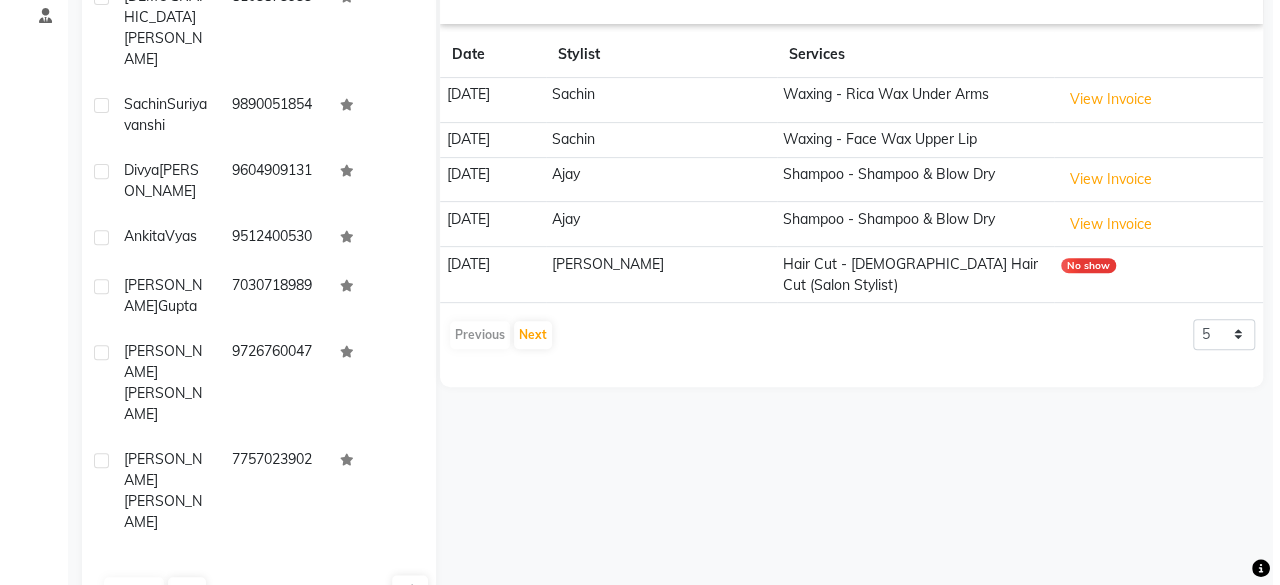 scroll, scrollTop: 0, scrollLeft: 0, axis: both 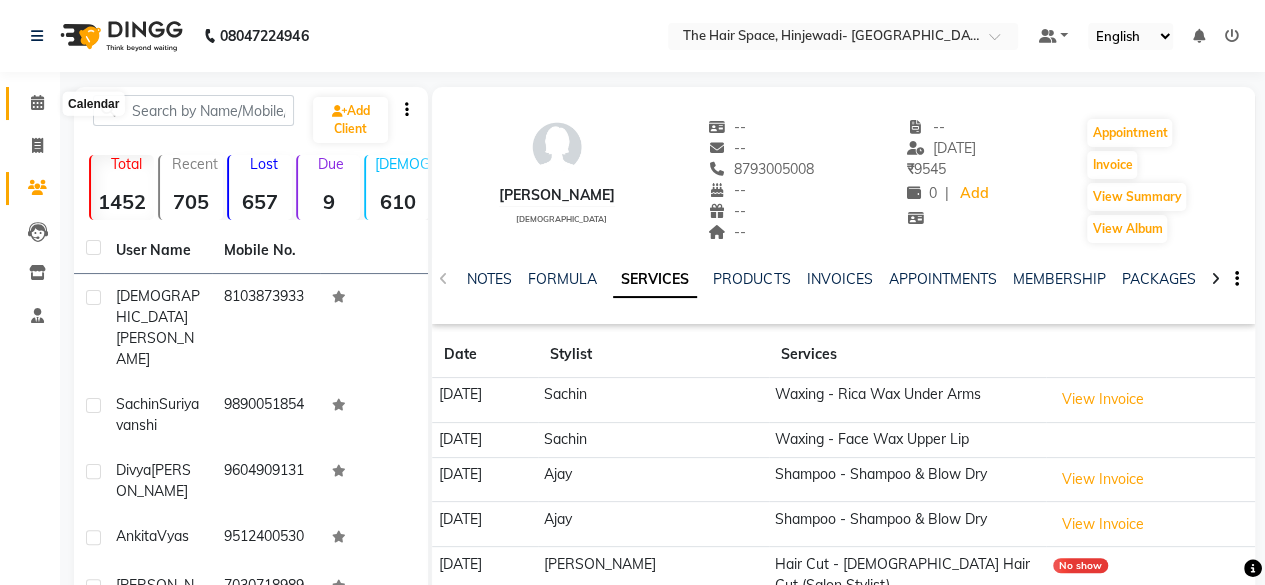 click 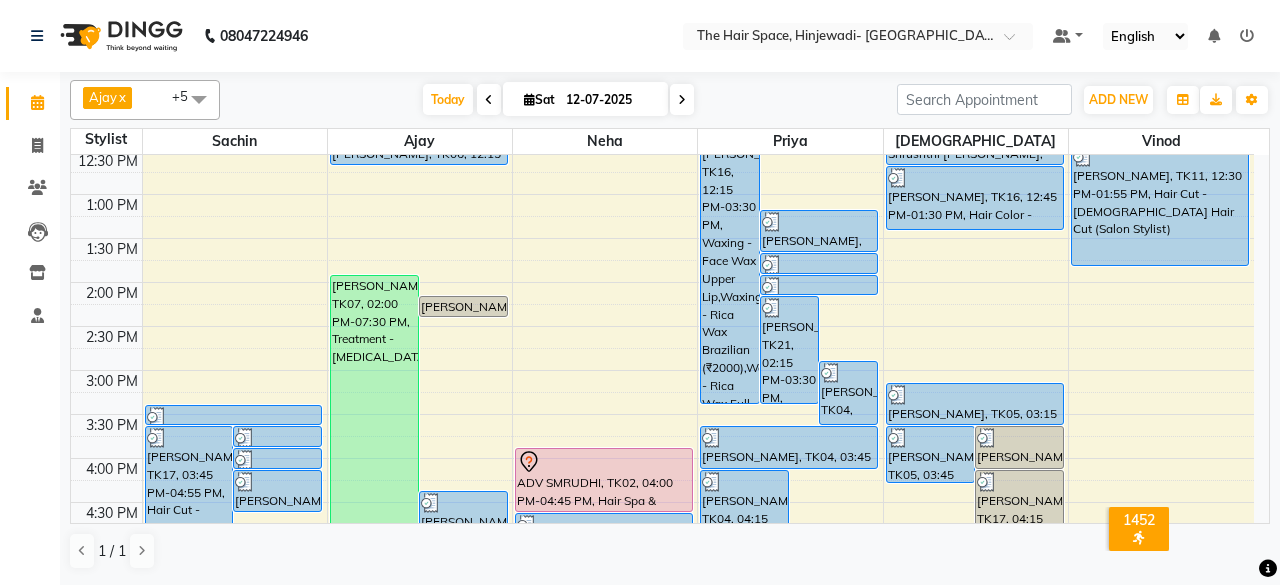 scroll, scrollTop: 500, scrollLeft: 0, axis: vertical 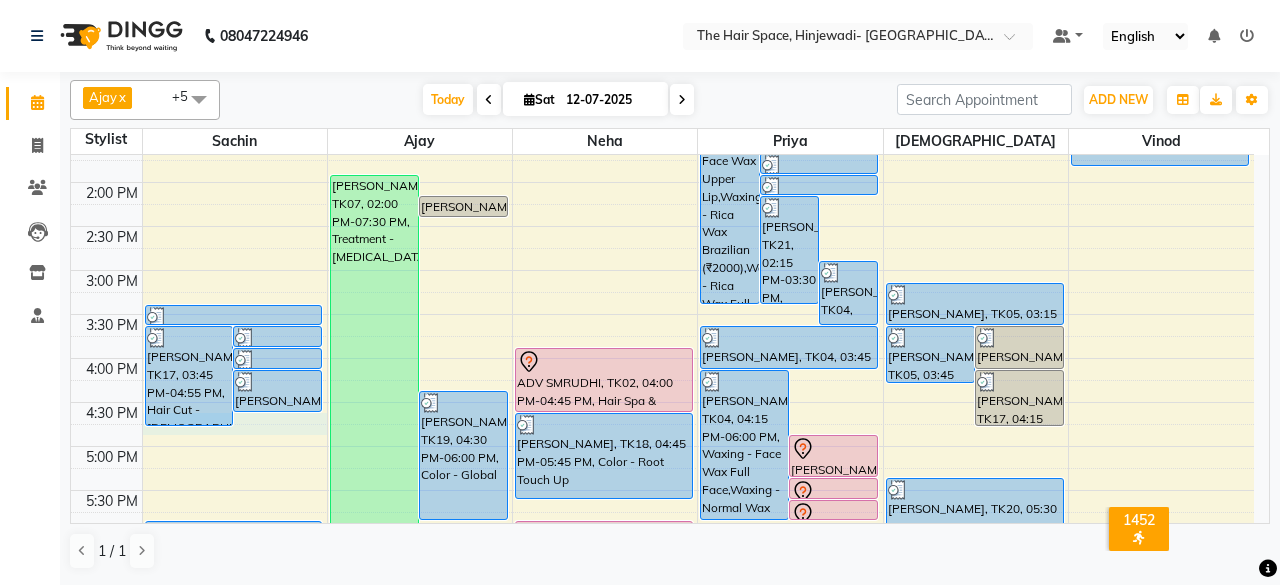 click on "8:00 AM 8:30 AM 9:00 AM 9:30 AM 10:00 AM 10:30 AM 11:00 AM 11:30 AM 12:00 PM 12:30 PM 1:00 PM 1:30 PM 2:00 PM 2:30 PM 3:00 PM 3:30 PM 4:00 PM 4:30 PM 5:00 PM 5:30 PM 6:00 PM 6:30 PM 7:00 PM 7:30 PM 8:00 PM 8:30 PM 9:00 PM 9:30 PM 10:00 PM 10:30 PM     [PERSON_NAME], TK17, 03:45 PM-04:55 PM, Hair Cut - [DEMOGRAPHIC_DATA] Hair Cut (Senior Stylist),[PERSON_NAME]     [PERSON_NAME], TK21, 03:45 PM-04:00 PM, Threading - Threading Lower Lip     [PERSON_NAME], TK21, 04:00 PM-04:15 PM, Threading - Threading Upper Lip     [PERSON_NAME], TK21, 04:15 PM-04:45 PM, Threading - Threading Eyebrows     [PERSON_NAME], TK21, 03:30 PM-03:45 PM, Threading - Threading Forehead     [PERSON_NAME], TK19, 06:00 PM-06:30 PM, Threading - Threading Eyebrows     [PERSON_NAME] S, TK03, 11:00 AM-12:15 PM, Color - Root Touch Up     [PERSON_NAME], TK06, 11:30 AM-12:10 PM, Hair Cut - [DEMOGRAPHIC_DATA] Hair Cut (Senior Stylist)    [PERSON_NAME] Dhaneshkar, TK07, 02:00 PM-07:30 PM, Treatment - [MEDICAL_DATA]    [PERSON_NAME], TK01, 02:15 PM-02:30 PM, Treatment - [MEDICAL_DATA]" at bounding box center [662, 314] 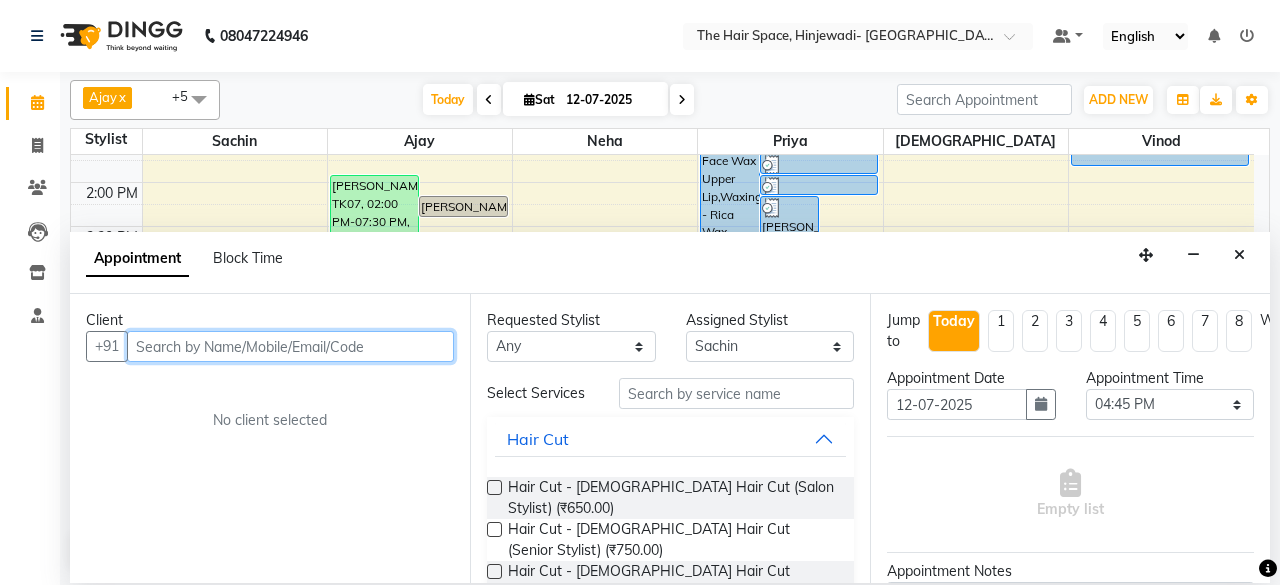 click at bounding box center (290, 346) 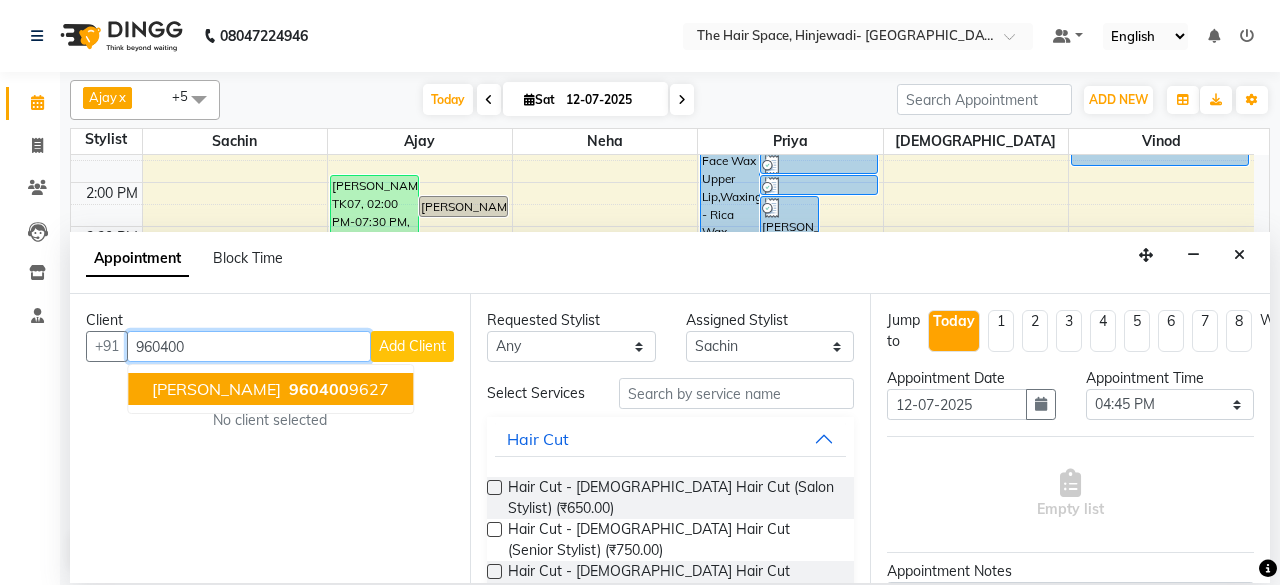 click on "960400" at bounding box center (319, 389) 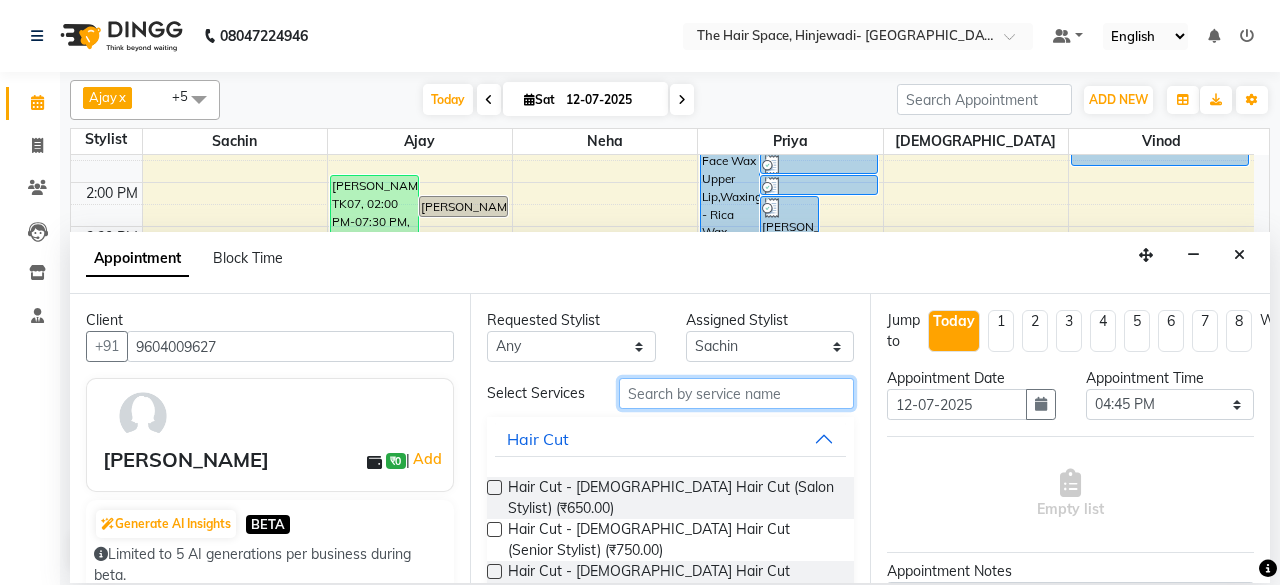 click at bounding box center (736, 393) 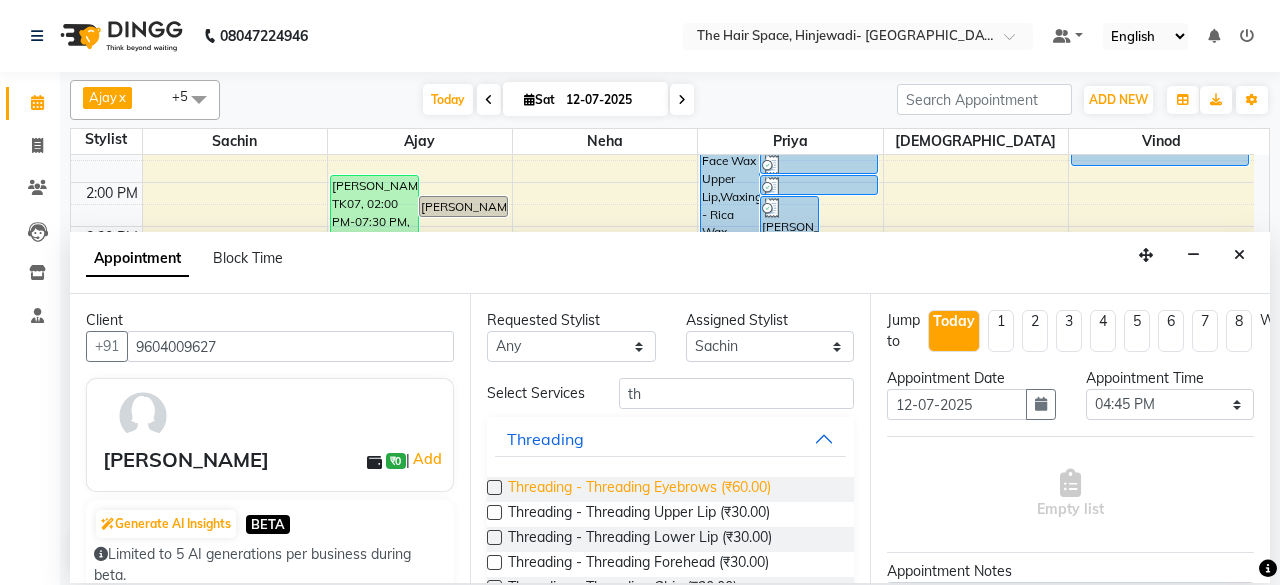 click on "Threading - Threading Eyebrows (₹60.00)" at bounding box center [639, 489] 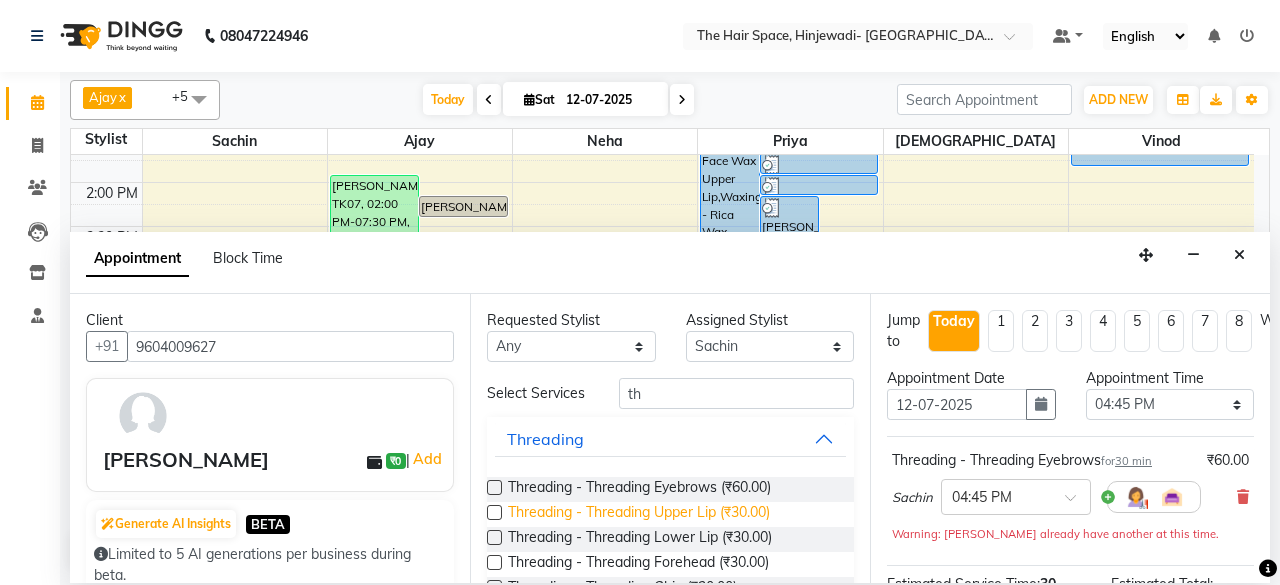 click on "Threading - Threading Upper Lip (₹30.00)" at bounding box center (639, 514) 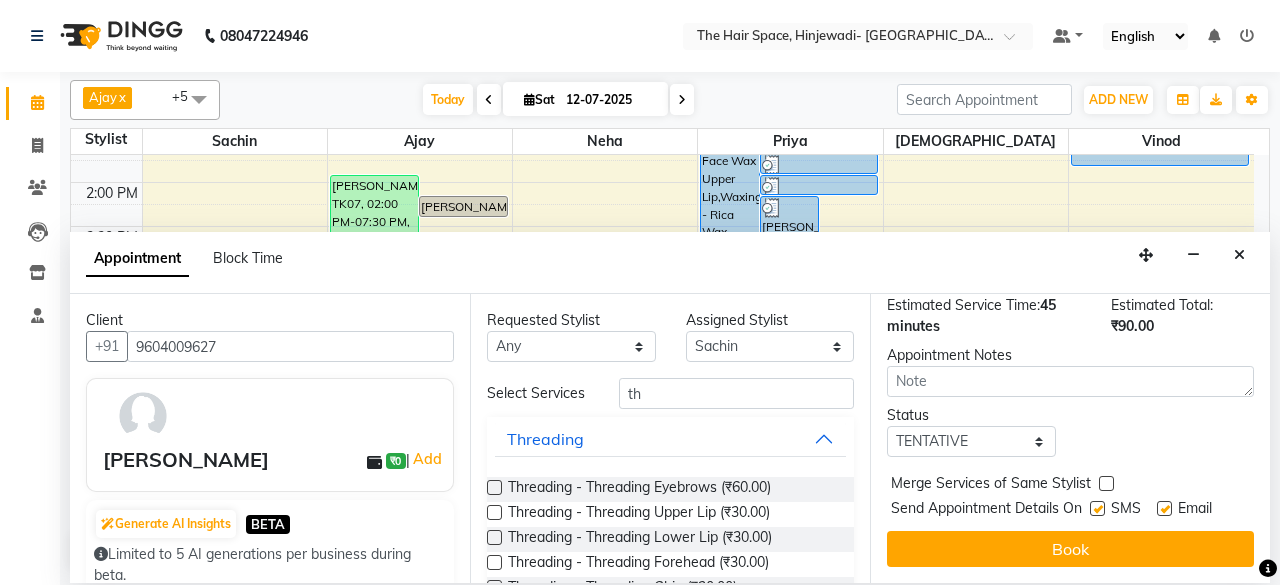 scroll, scrollTop: 384, scrollLeft: 0, axis: vertical 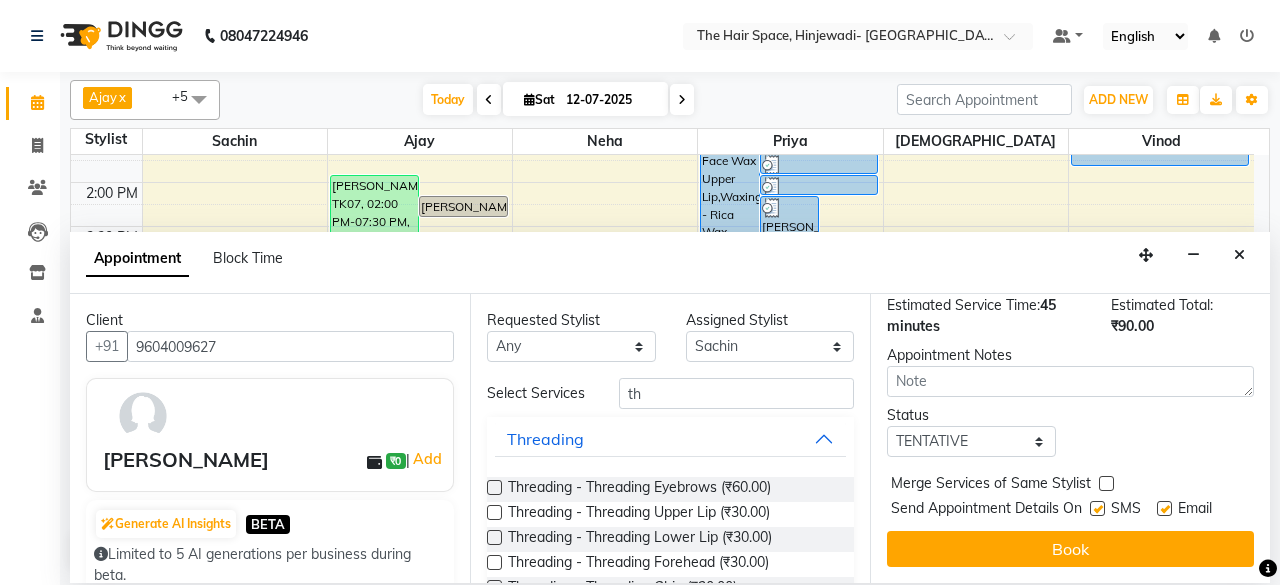 click at bounding box center [1097, 508] 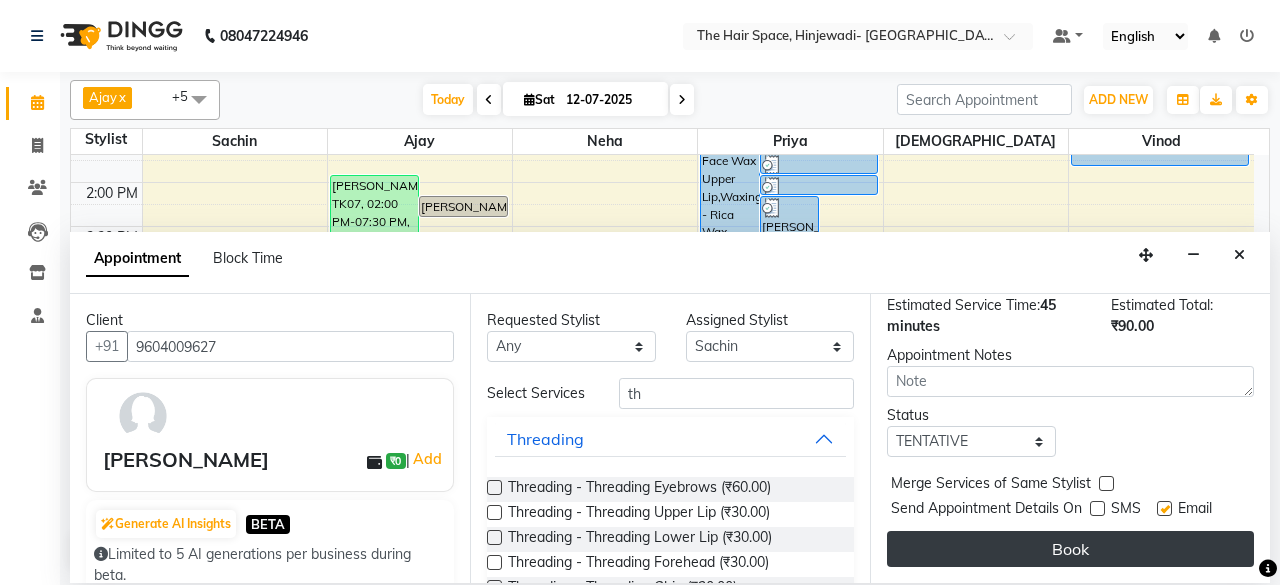 drag, startPoint x: 1080, startPoint y: 542, endPoint x: 1009, endPoint y: 507, distance: 79.15807 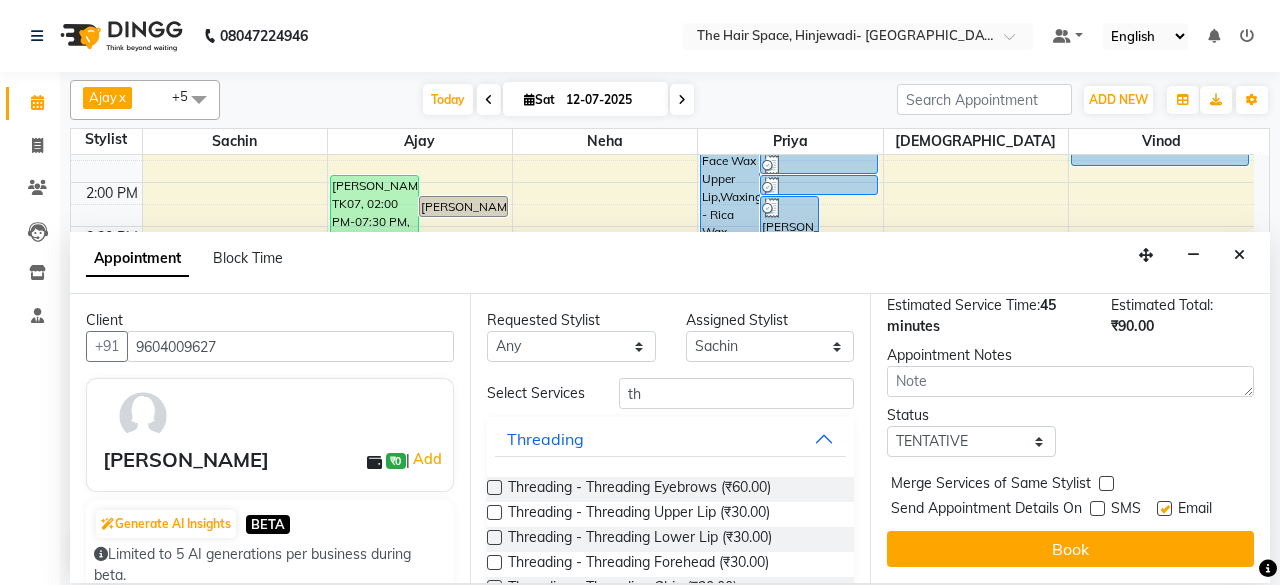 click on "Book" at bounding box center (1070, 549) 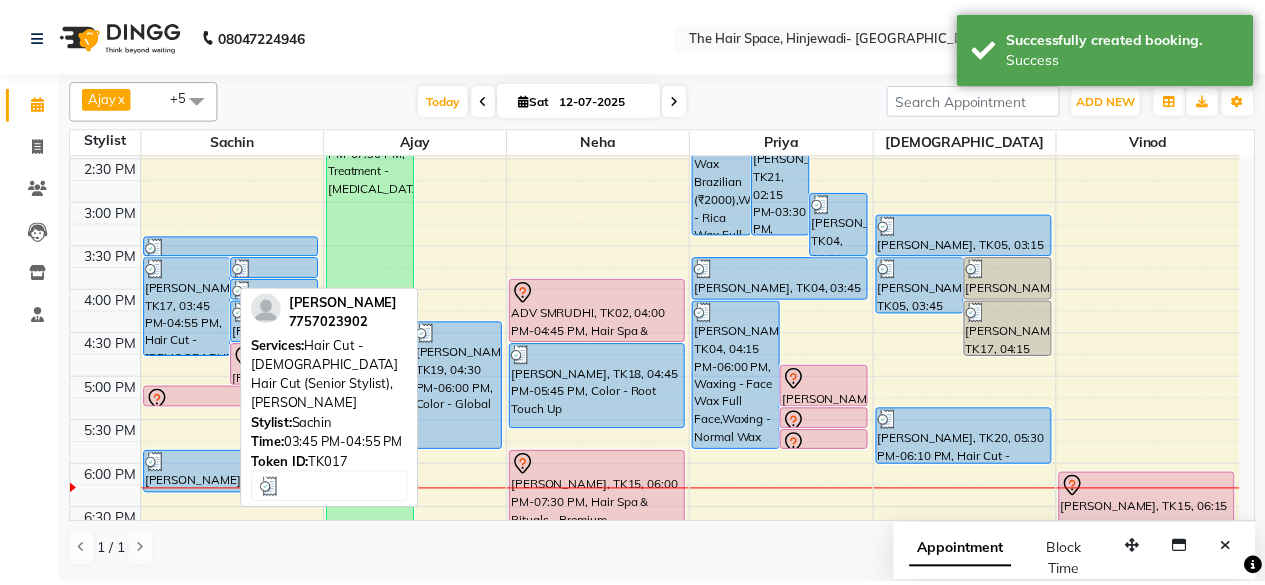 scroll, scrollTop: 600, scrollLeft: 0, axis: vertical 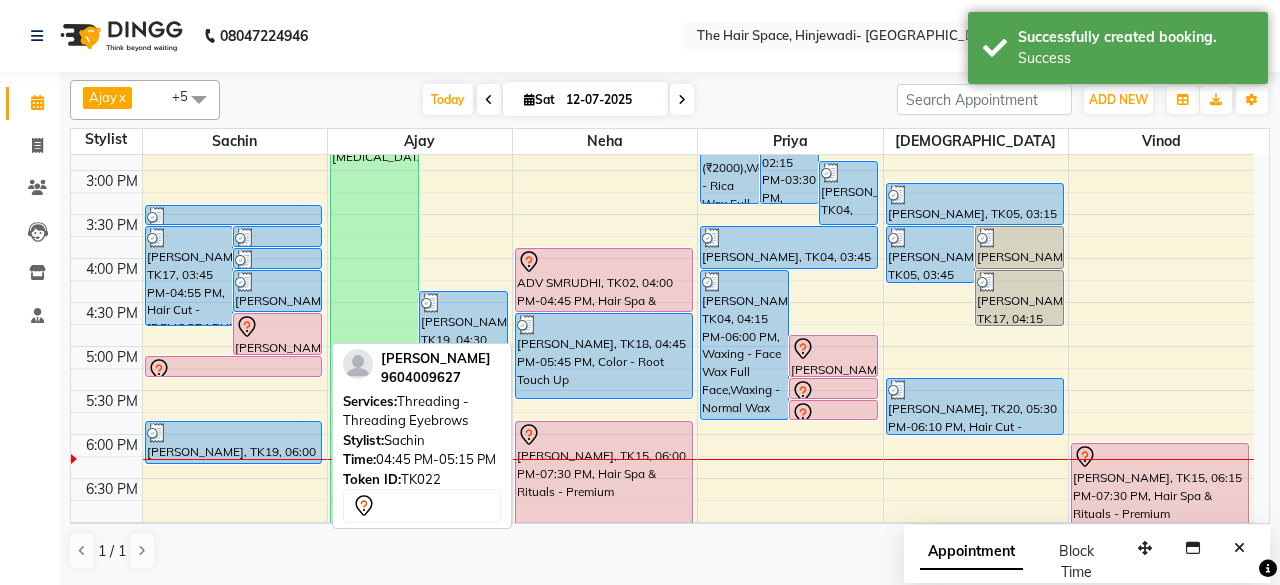 click at bounding box center [277, 327] 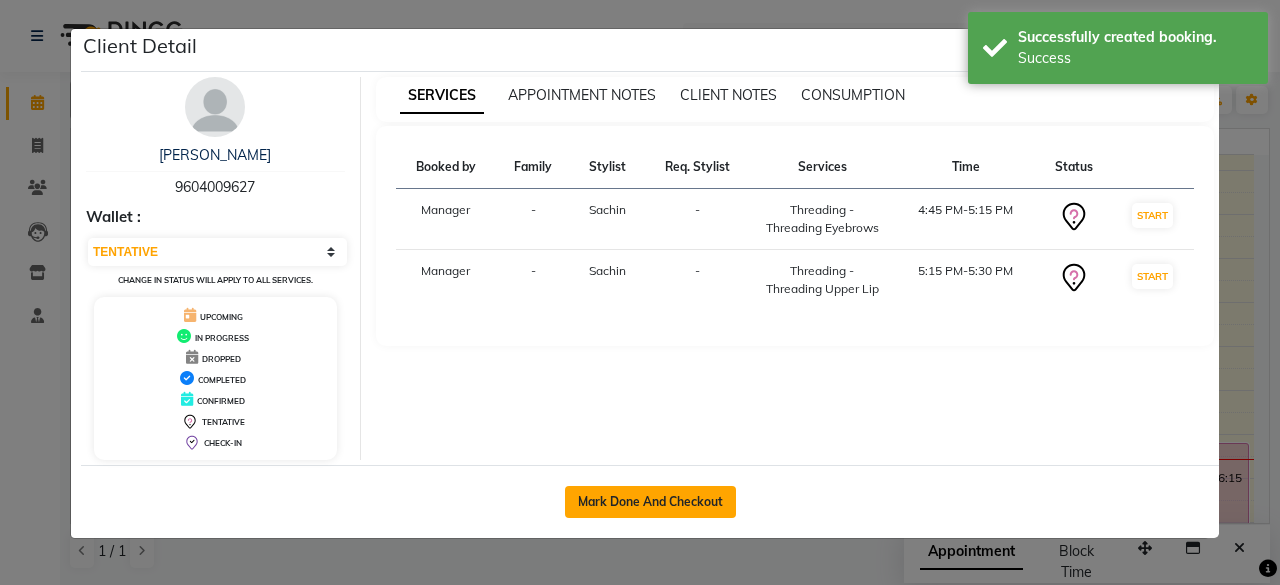 click on "Mark Done And Checkout" 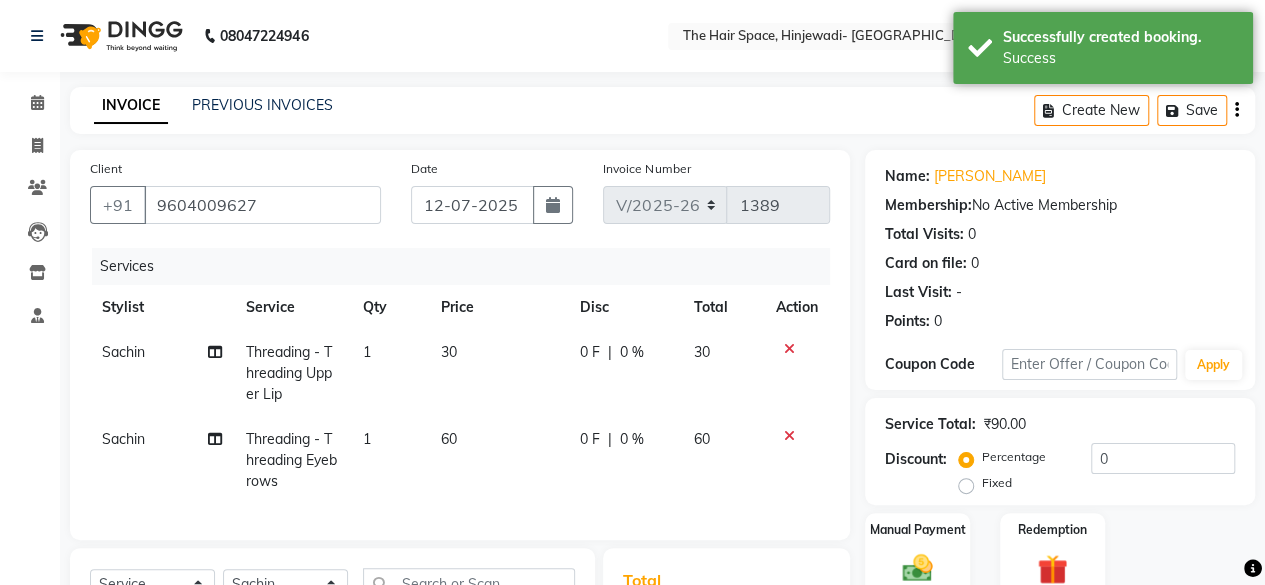 scroll, scrollTop: 300, scrollLeft: 0, axis: vertical 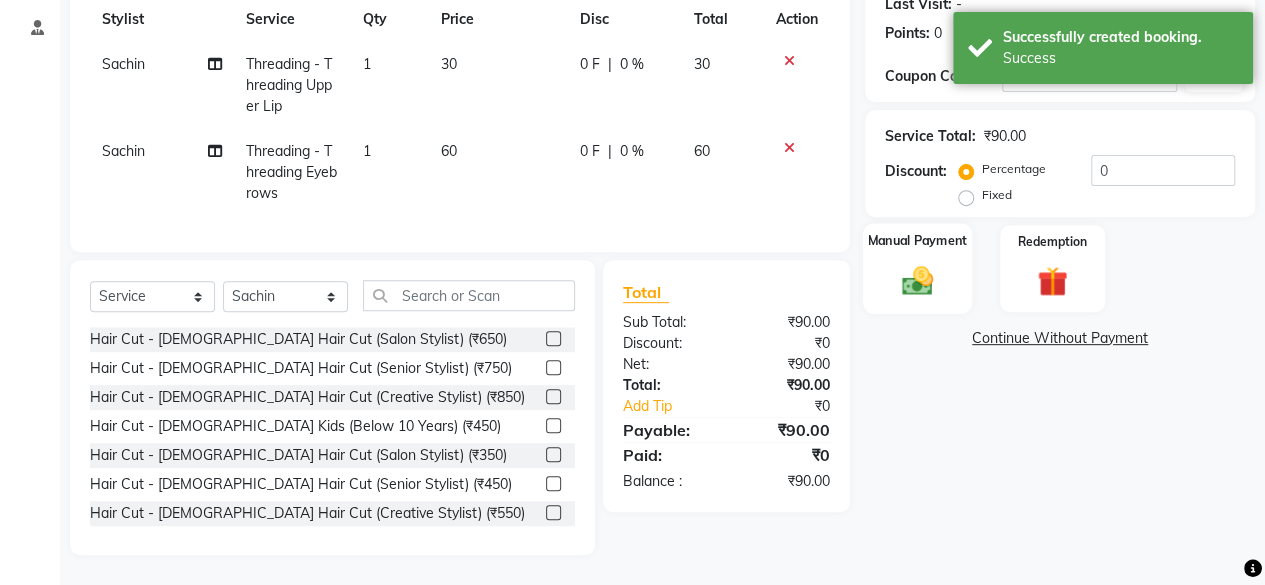 click 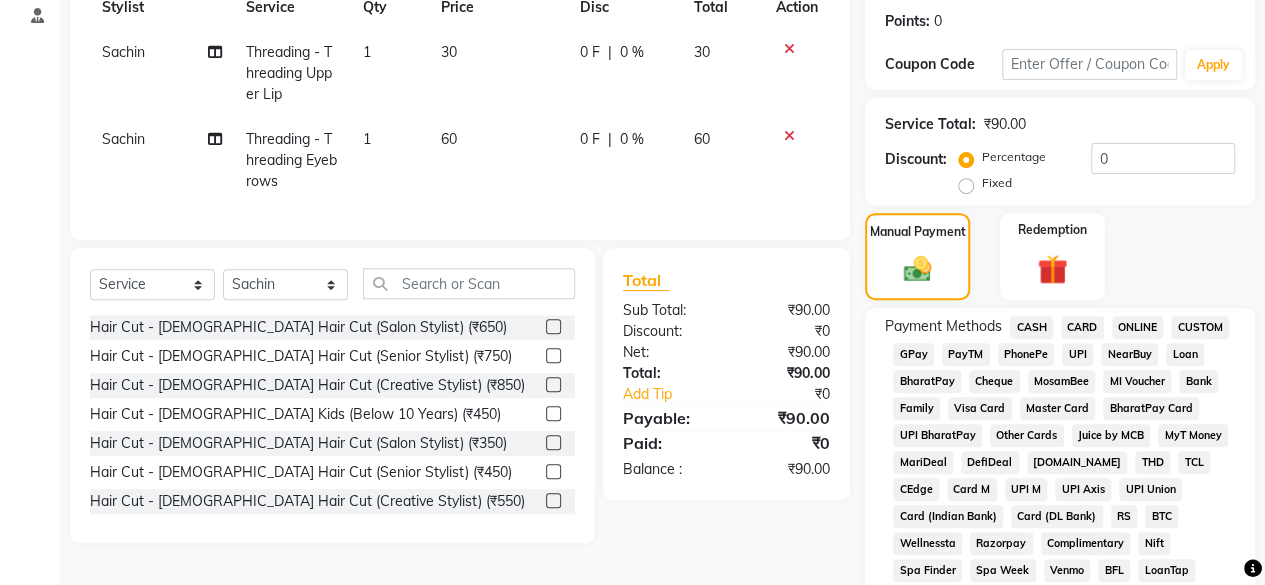 click on "GPay" 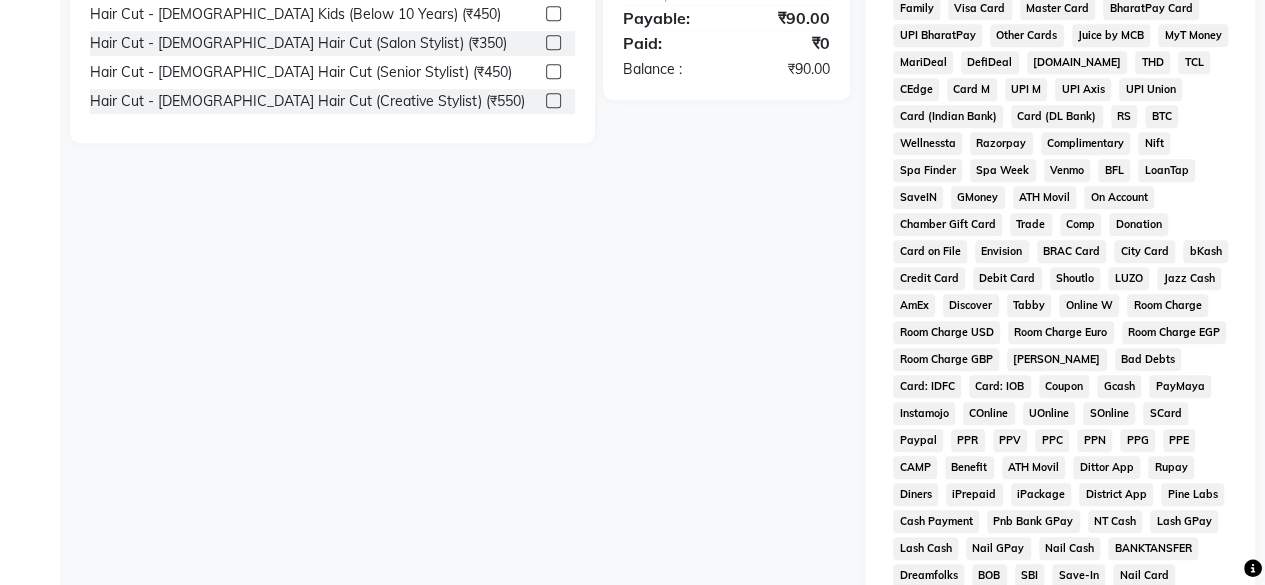 scroll, scrollTop: 972, scrollLeft: 0, axis: vertical 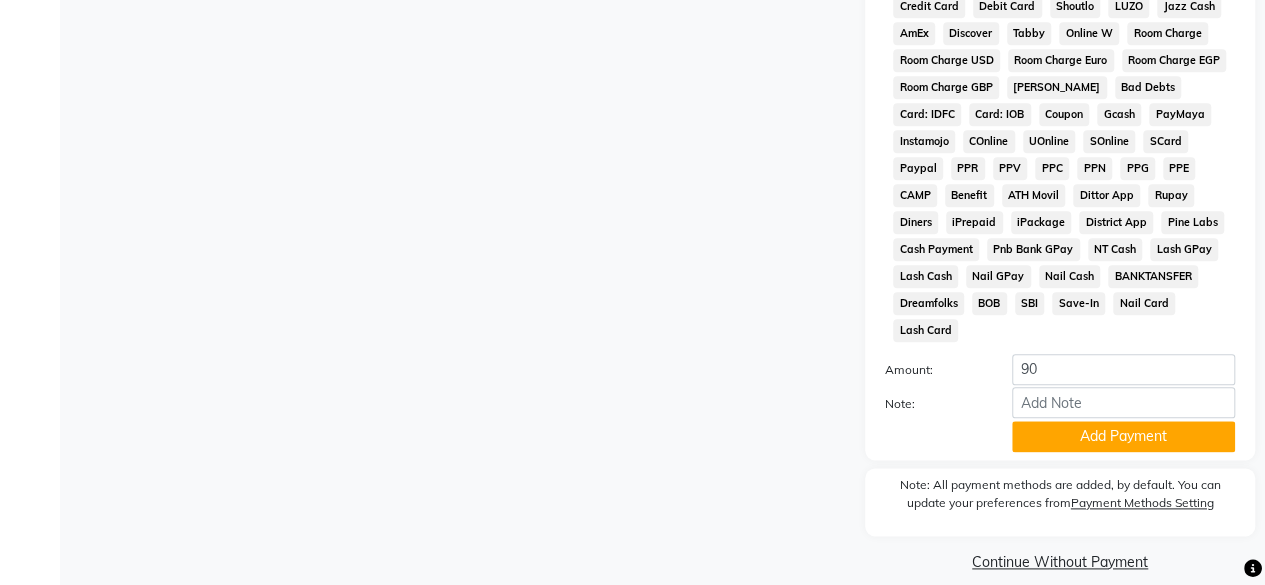 click on "Add Payment" 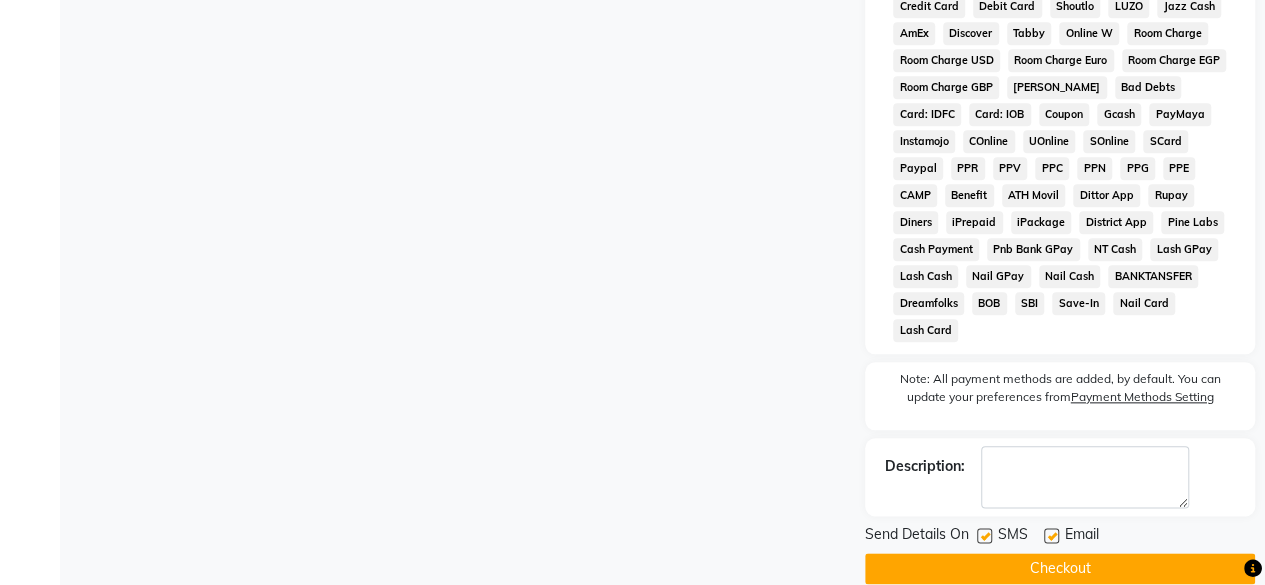 scroll, scrollTop: 978, scrollLeft: 0, axis: vertical 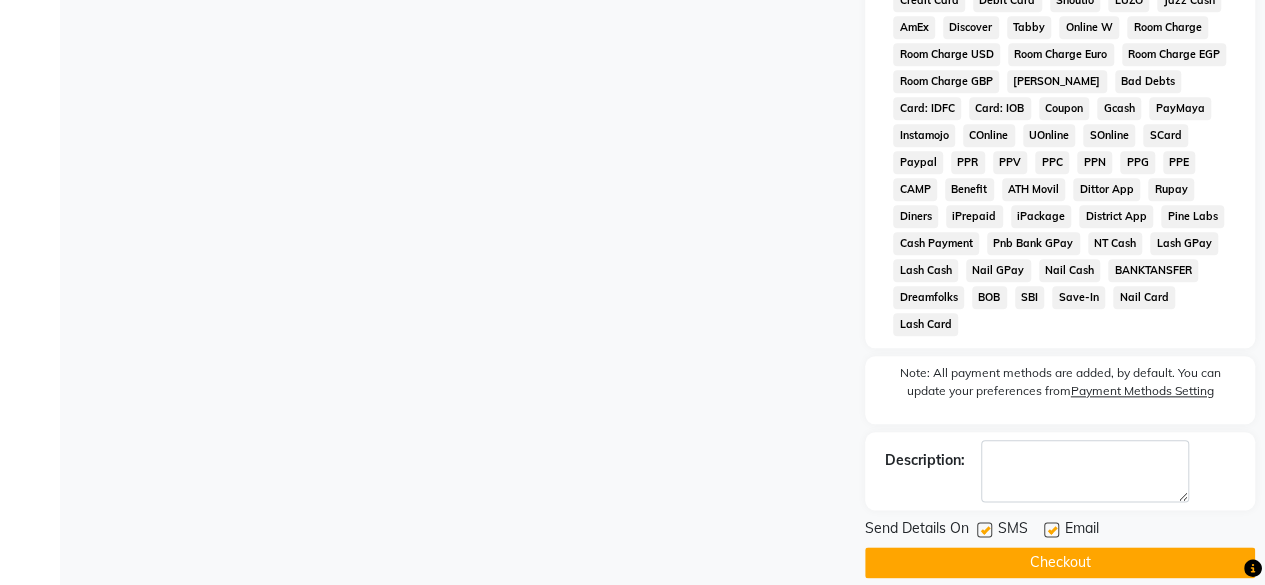 click on "SMS" 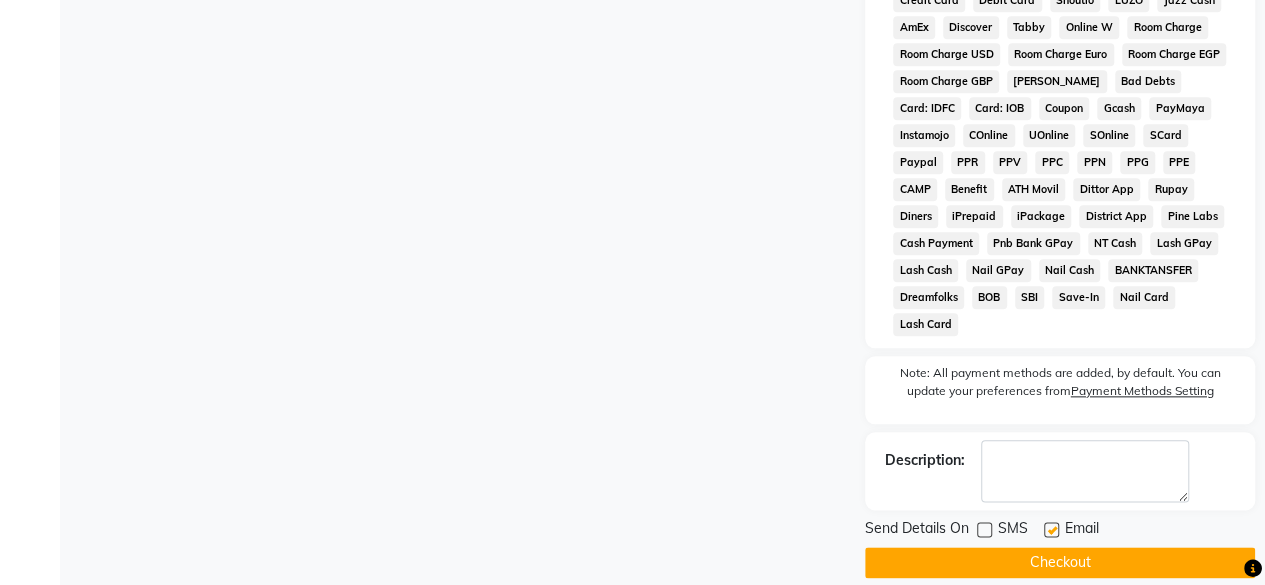 click on "Checkout" 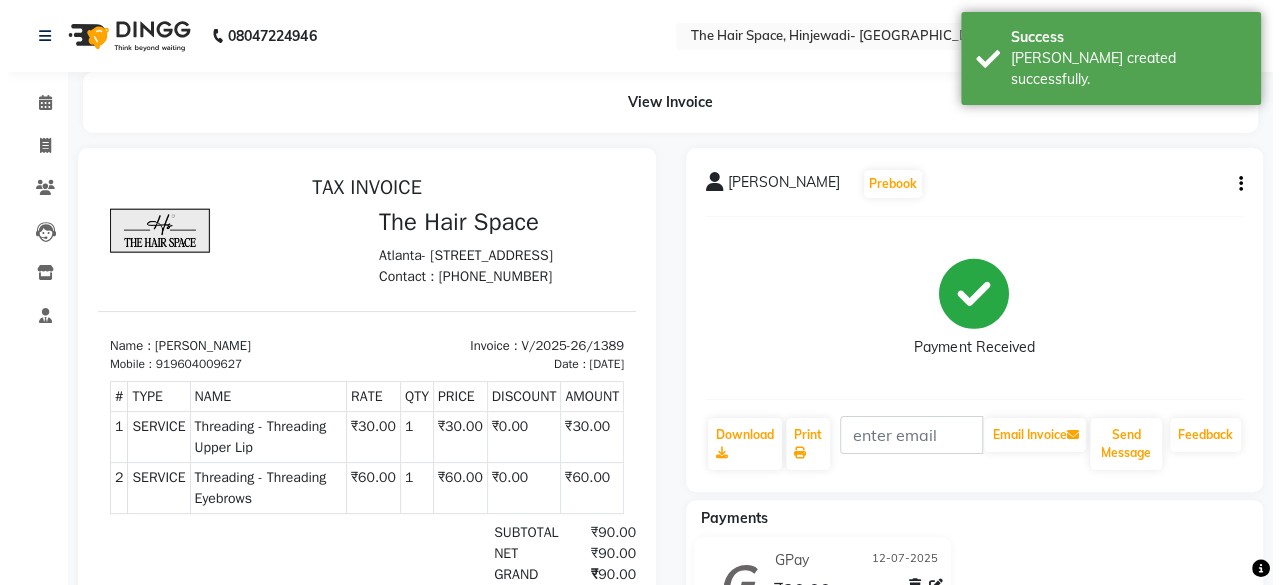 scroll, scrollTop: 0, scrollLeft: 0, axis: both 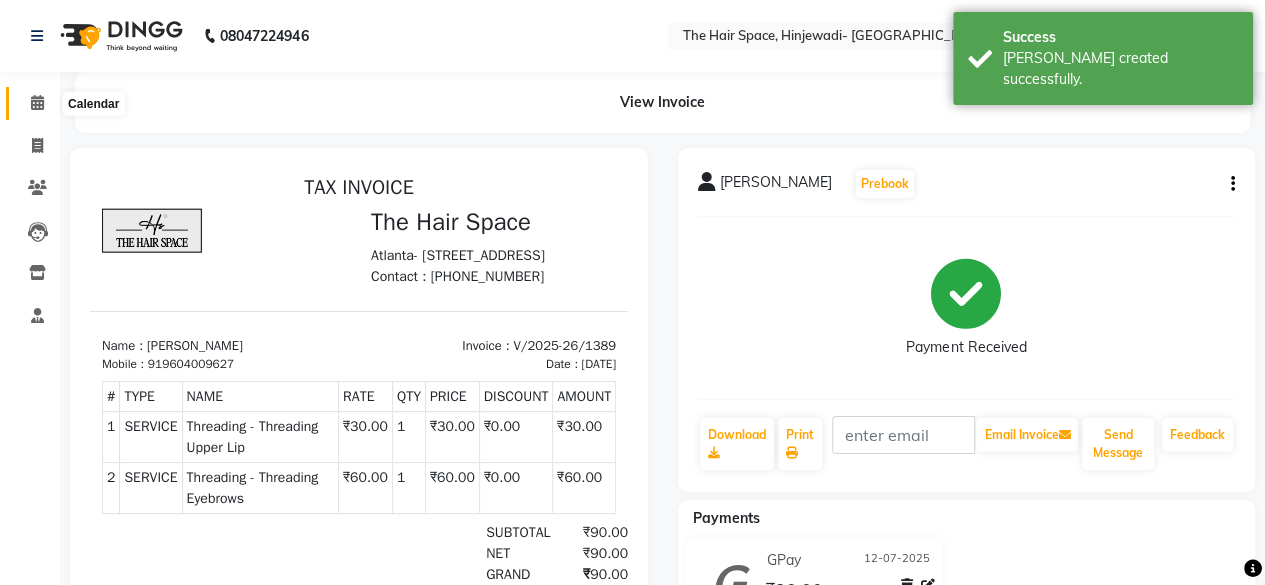 click 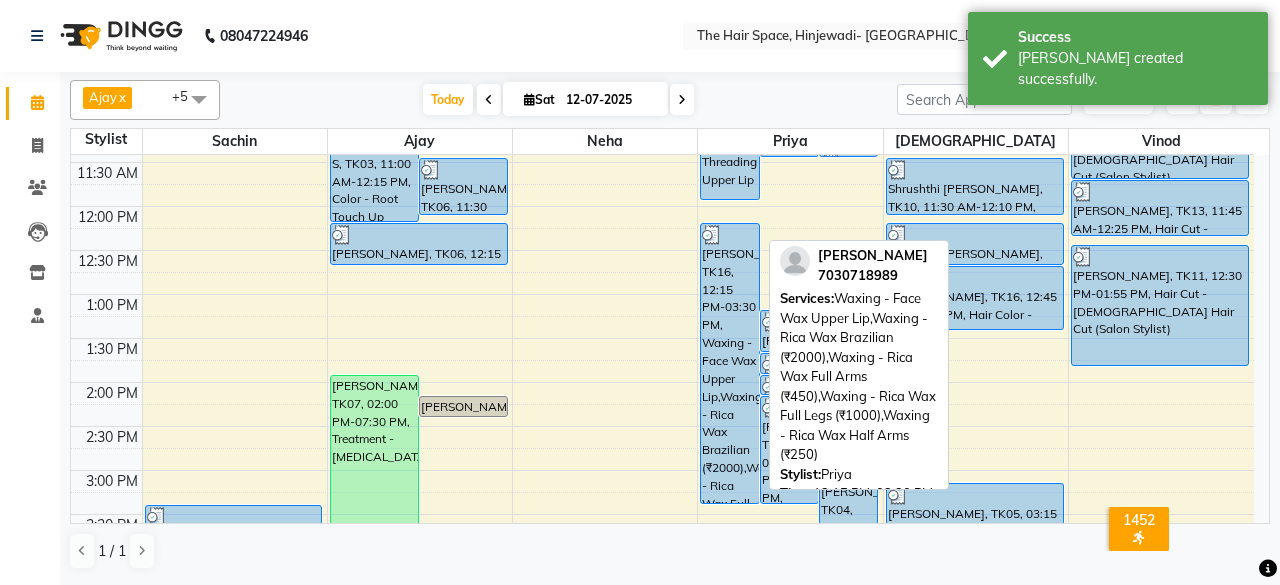 scroll, scrollTop: 600, scrollLeft: 0, axis: vertical 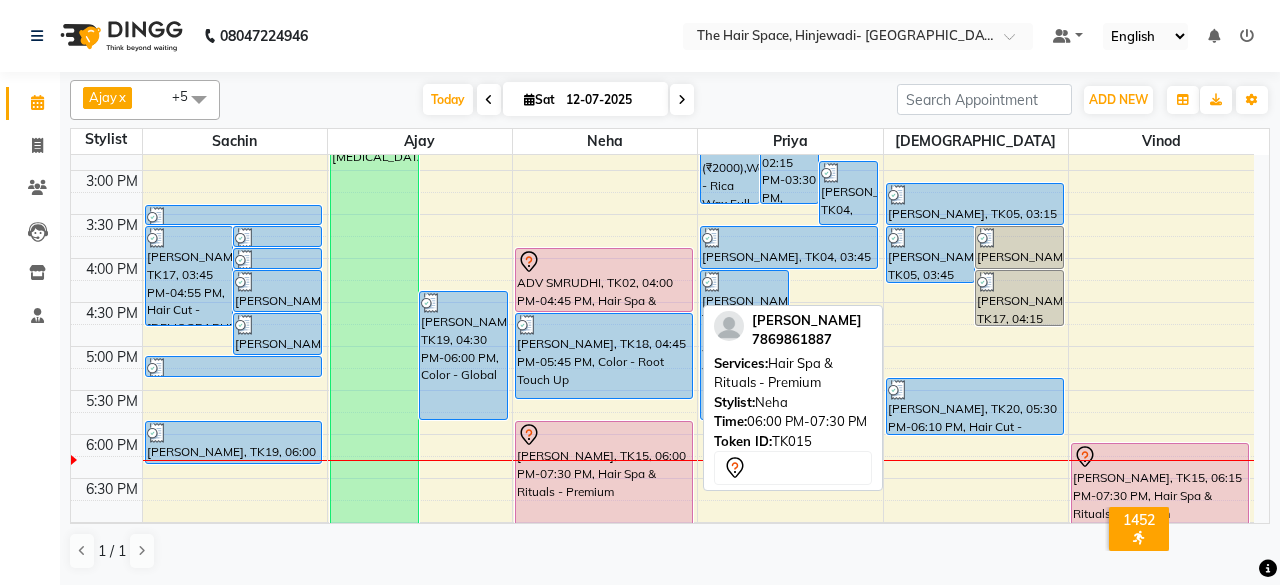 click on "[PERSON_NAME], TK15, 06:00 PM-07:30 PM, Hair Spa & Rituals - Premium" at bounding box center (604, 485) 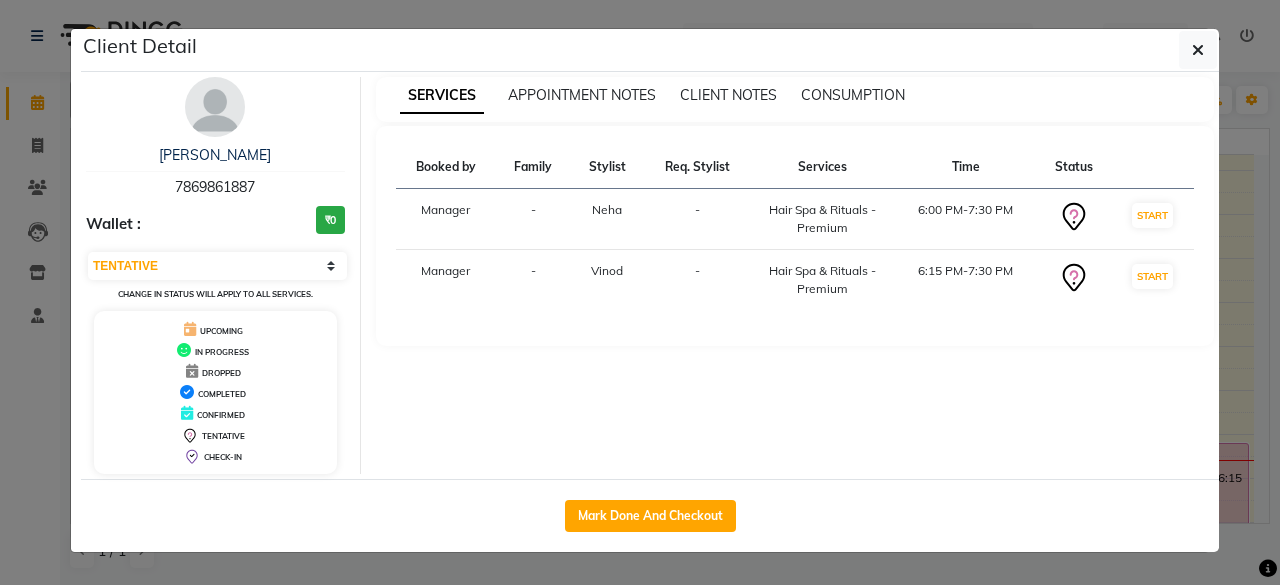 drag, startPoint x: 174, startPoint y: 187, endPoint x: 260, endPoint y: 189, distance: 86.023254 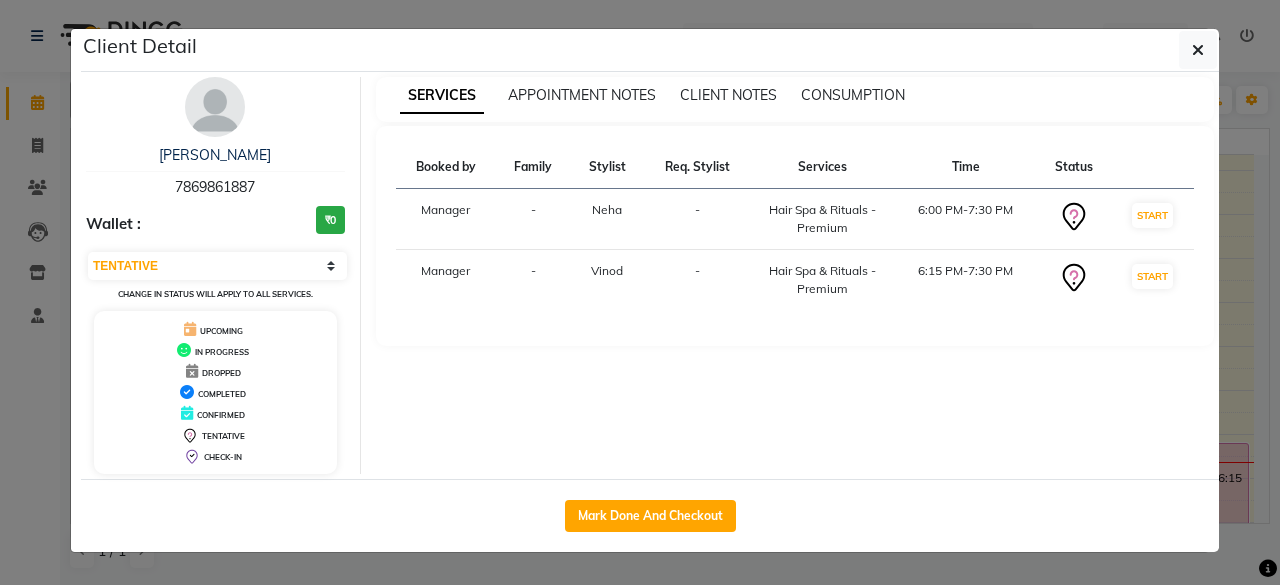 click on "Wallet : ₹0" at bounding box center [215, 224] 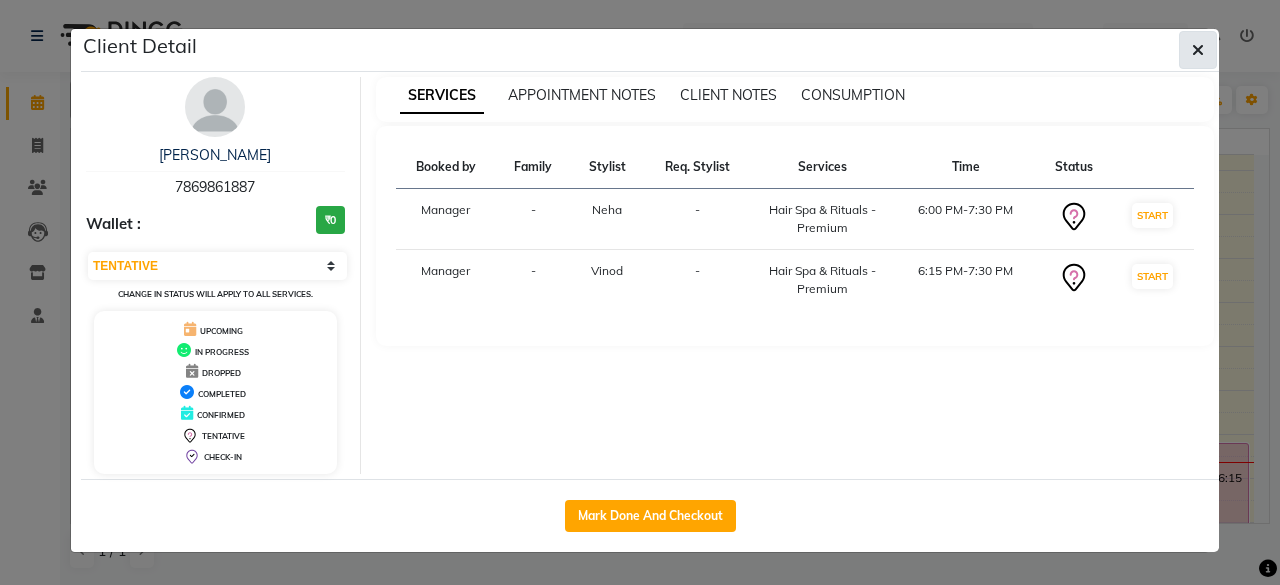 click 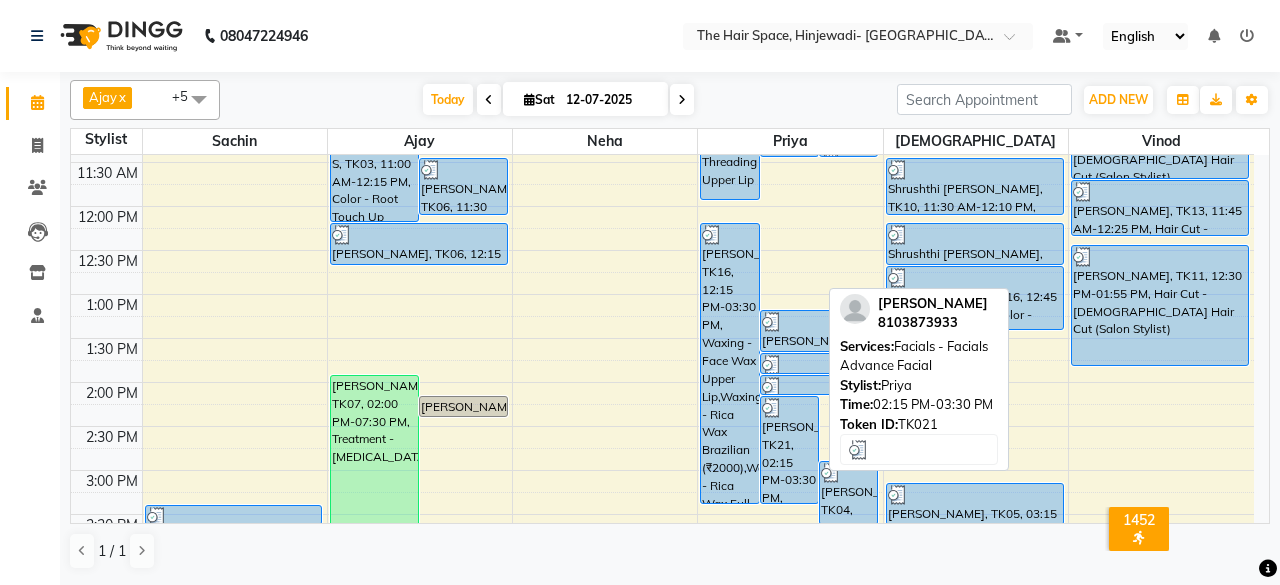 scroll, scrollTop: 600, scrollLeft: 0, axis: vertical 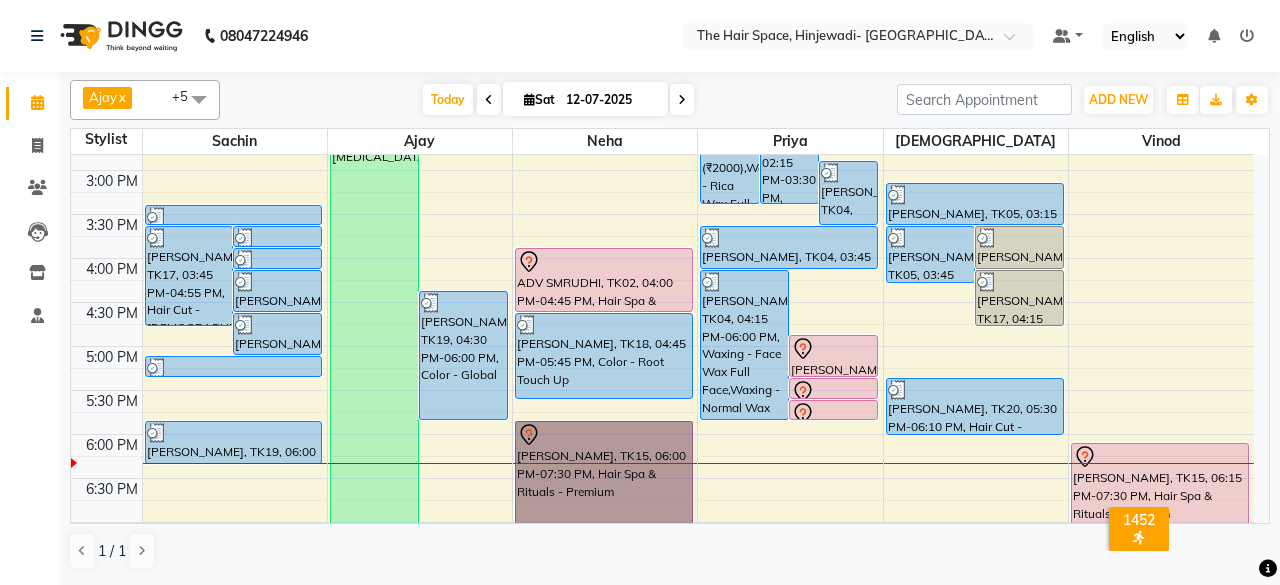 drag, startPoint x: 643, startPoint y: 461, endPoint x: 546, endPoint y: 479, distance: 98.65597 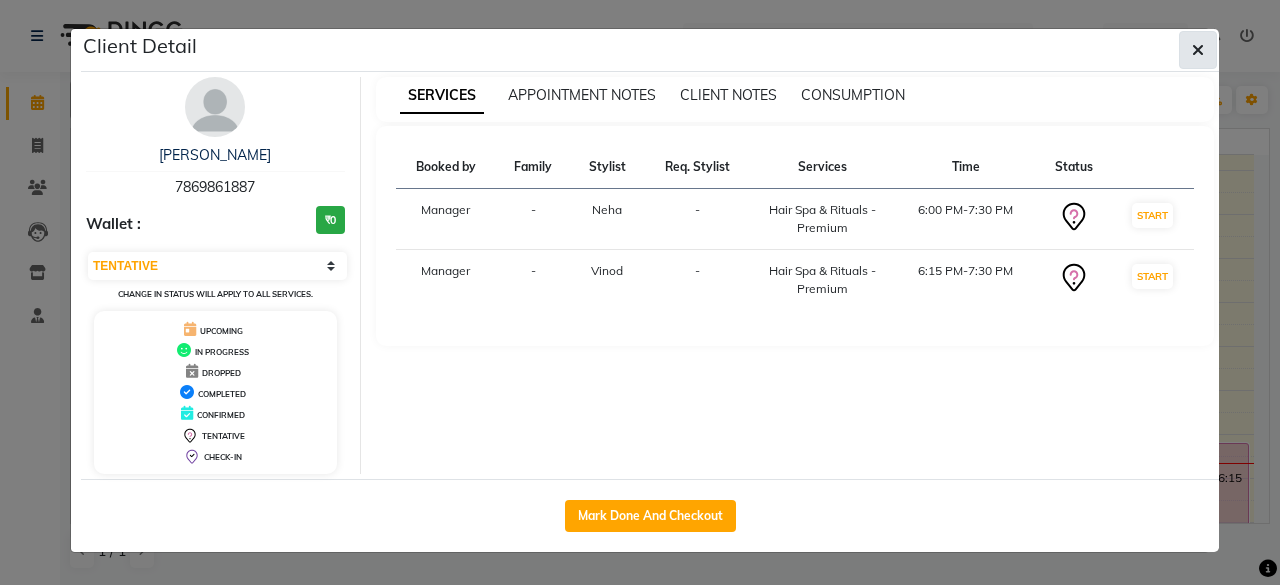 click 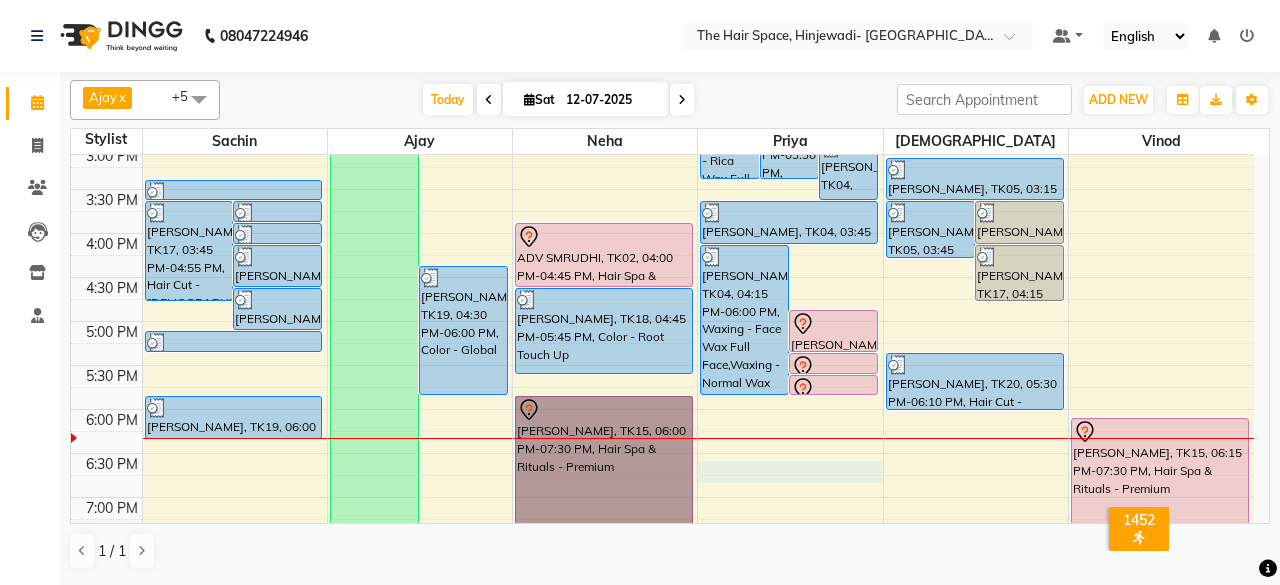 click on "8:00 AM 8:30 AM 9:00 AM 9:30 AM 10:00 AM 10:30 AM 11:00 AM 11:30 AM 12:00 PM 12:30 PM 1:00 PM 1:30 PM 2:00 PM 2:30 PM 3:00 PM 3:30 PM 4:00 PM 4:30 PM 5:00 PM 5:30 PM 6:00 PM 6:30 PM 7:00 PM 7:30 PM 8:00 PM 8:30 PM 9:00 PM 9:30 PM 10:00 PM 10:30 PM     [PERSON_NAME], TK17, 03:45 PM-04:55 PM, Hair Cut - [DEMOGRAPHIC_DATA] Hair Cut (Senior Stylist),[PERSON_NAME]     [PERSON_NAME], TK21, 03:45 PM-04:00 PM, Threading - Threading Lower Lip     [PERSON_NAME], TK21, 04:00 PM-04:15 PM, Threading - Threading Upper Lip     [PERSON_NAME], TK21, 04:15 PM-04:45 PM, Threading - Threading Eyebrows     [PERSON_NAME], TK22, 04:45 PM-05:15 PM, Threading - Threading Eyebrows     [PERSON_NAME], TK21, 03:30 PM-03:45 PM, Threading - Threading Forehead     [PERSON_NAME], TK22, 05:15 PM-05:30 PM, Threading - Threading Upper Lip     [PERSON_NAME], TK19, 06:00 PM-06:30 PM, Threading - Threading Eyebrows     [PERSON_NAME] S, TK03, 11:00 AM-12:15 PM, Color - Root Touch Up     [PERSON_NAME], TK06, 11:30 AM-12:10 PM, Hair Cut - [DEMOGRAPHIC_DATA] Hair Cut (Senior Stylist)" at bounding box center (662, 189) 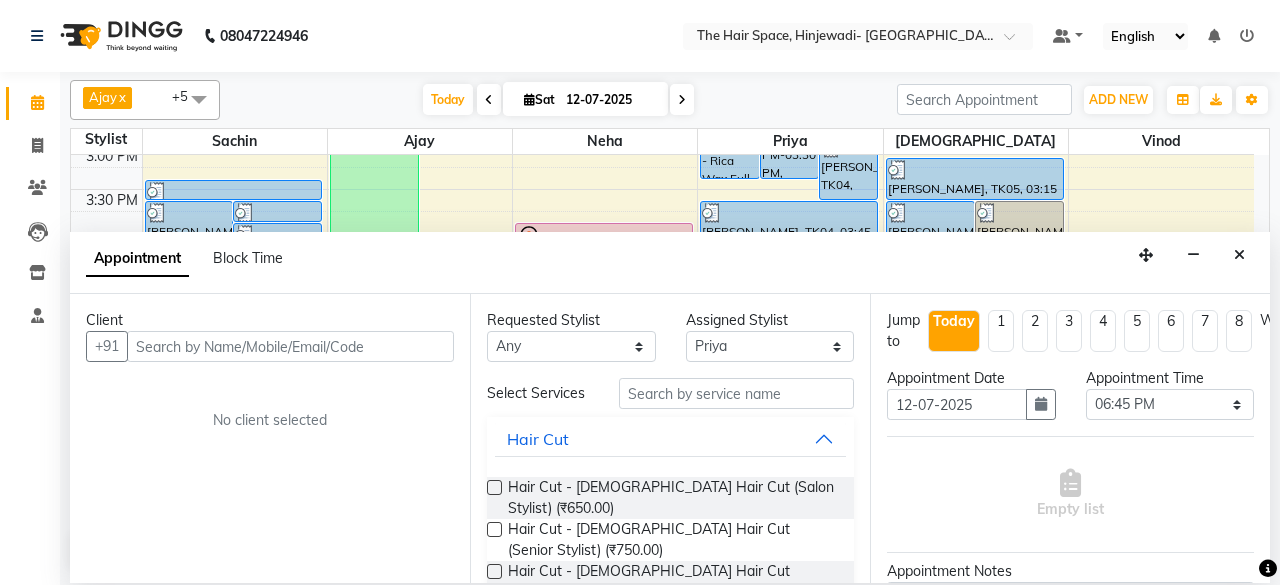 click at bounding box center [1239, 255] 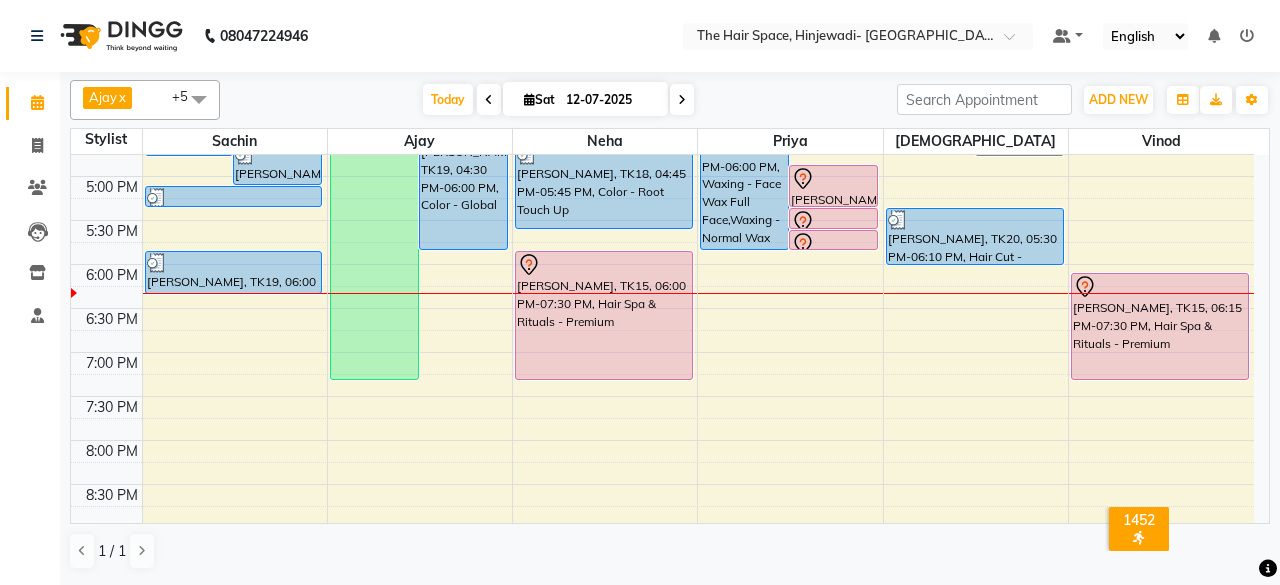 scroll, scrollTop: 825, scrollLeft: 0, axis: vertical 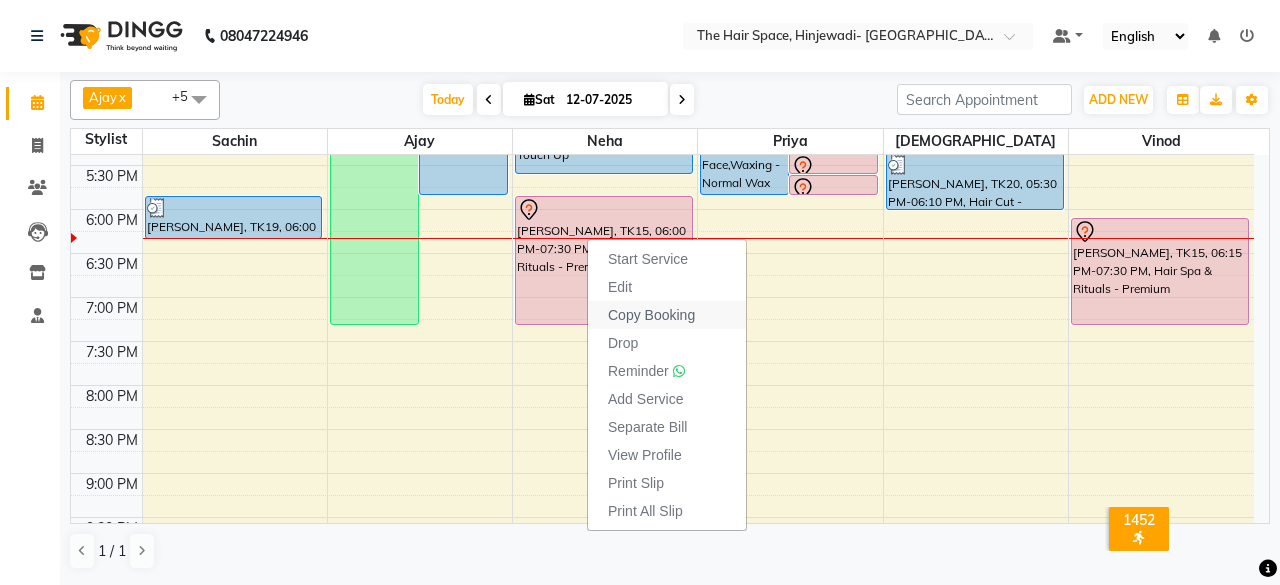 click on "Copy Booking" at bounding box center (651, 315) 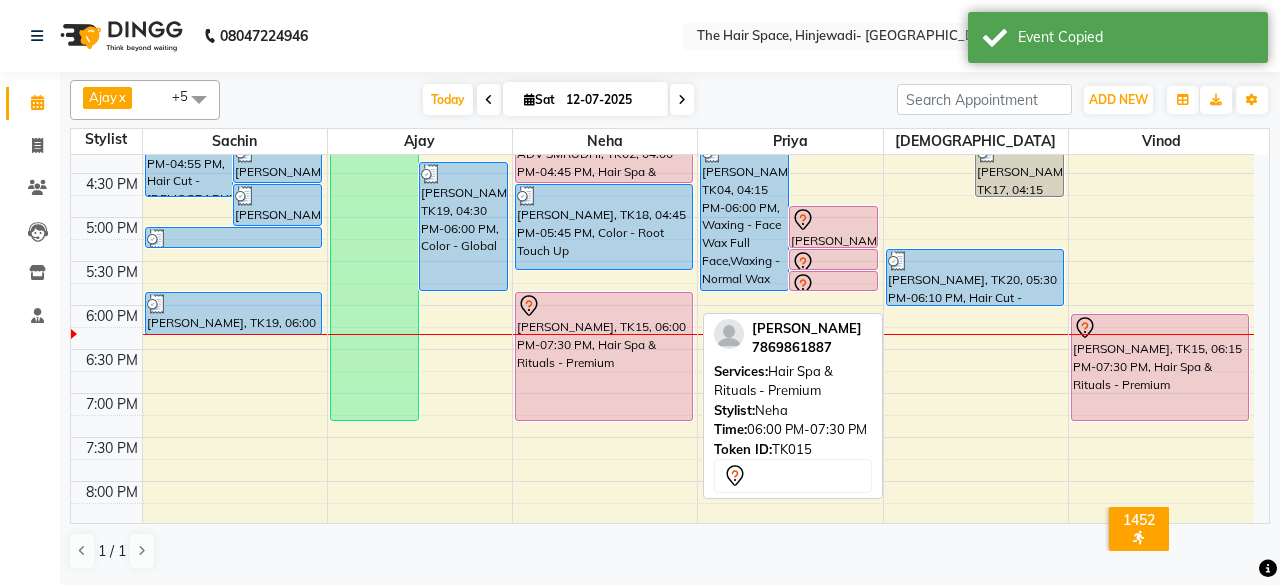 scroll, scrollTop: 625, scrollLeft: 0, axis: vertical 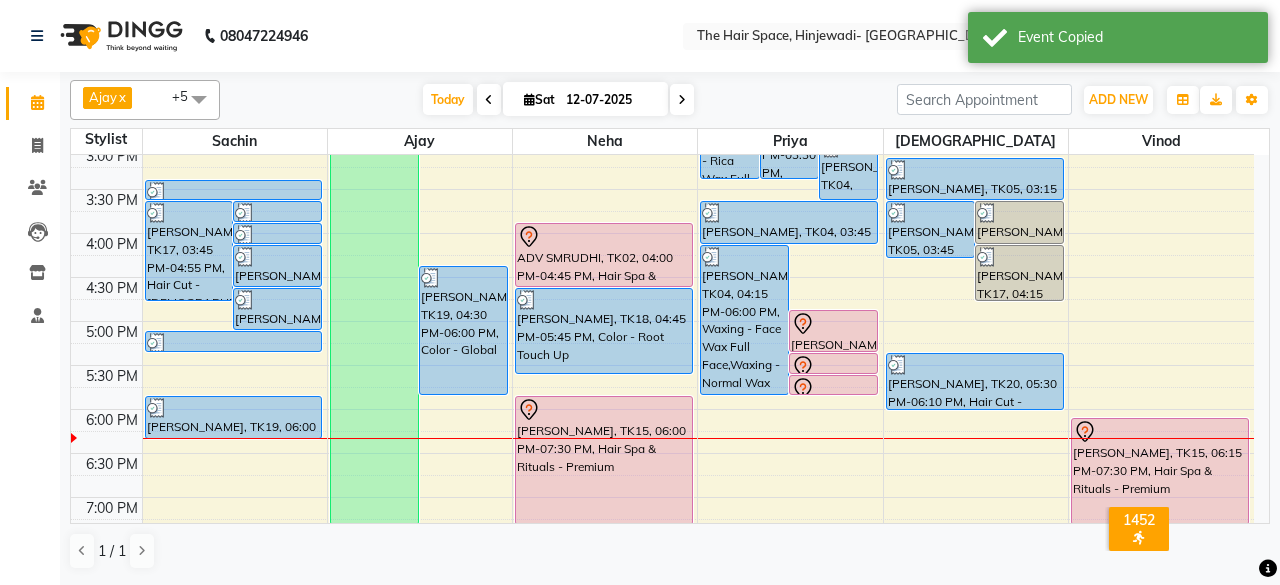 click at bounding box center (682, 100) 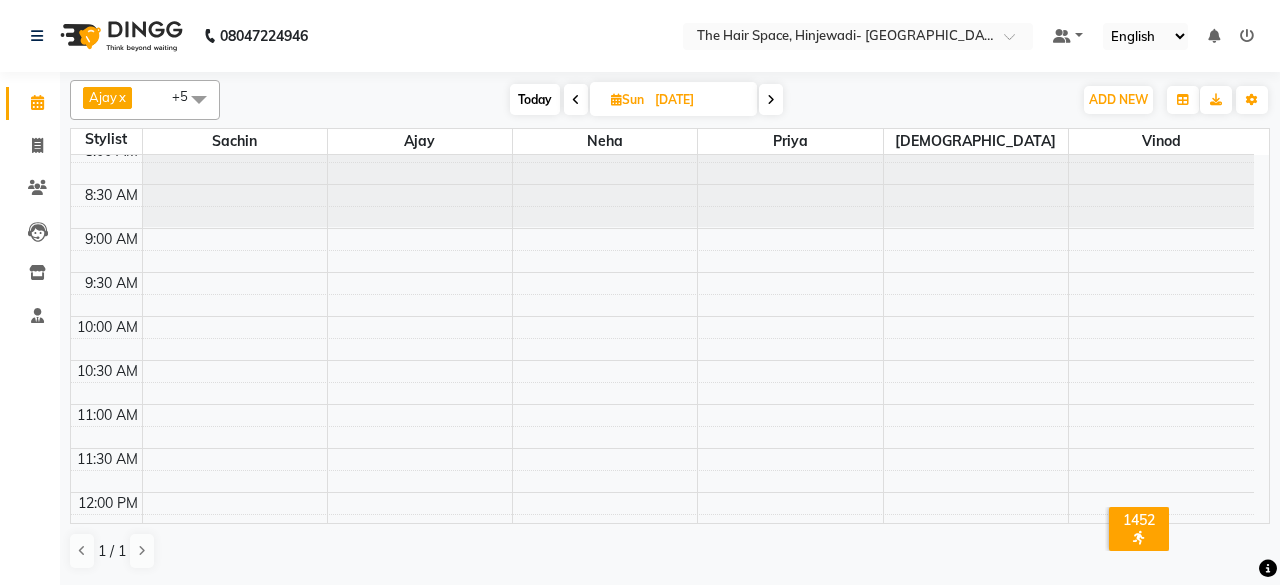scroll, scrollTop: 0, scrollLeft: 0, axis: both 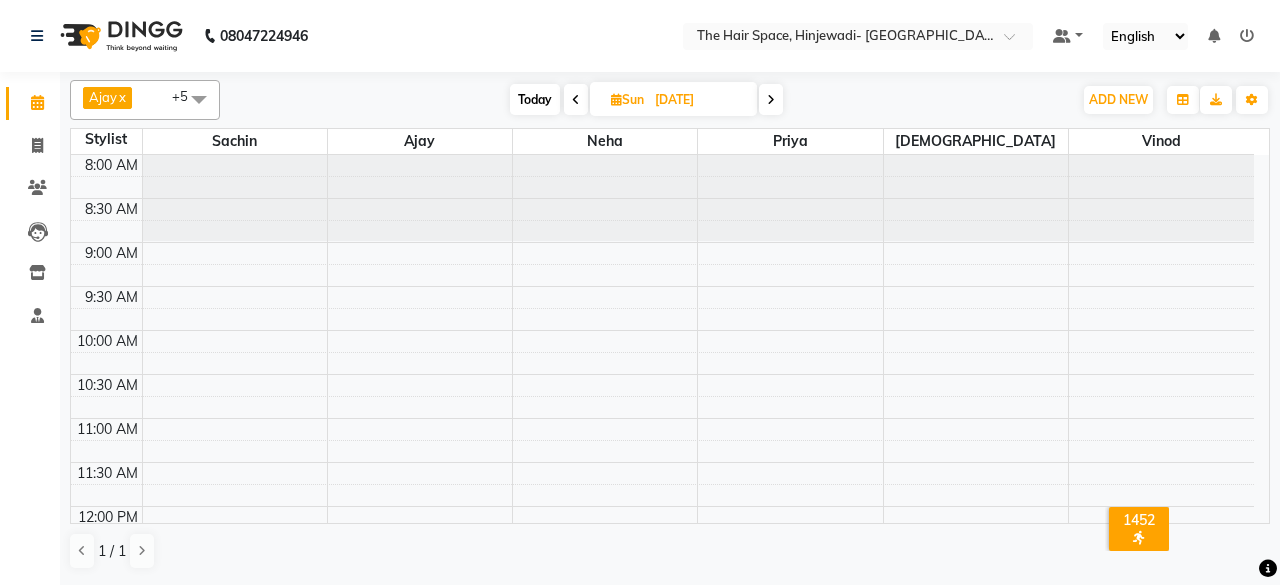 click on "8:00 AM 8:30 AM 9:00 AM 9:30 AM 10:00 AM 10:30 AM 11:00 AM 11:30 AM 12:00 PM 12:30 PM 1:00 PM 1:30 PM 2:00 PM 2:30 PM 3:00 PM 3:30 PM 4:00 PM 4:30 PM 5:00 PM 5:30 PM 6:00 PM 6:30 PM 7:00 PM 7:30 PM 8:00 PM 8:30 PM 9:00 PM 9:30 PM 10:00 PM 10:30 PM" at bounding box center (662, 814) 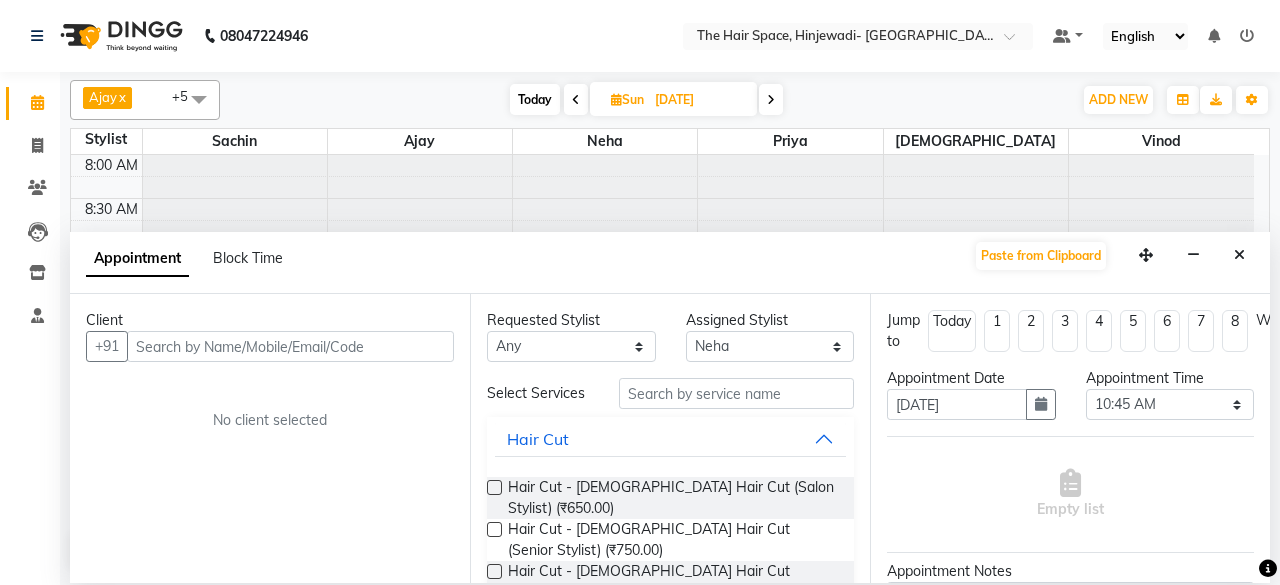 select on "78024" 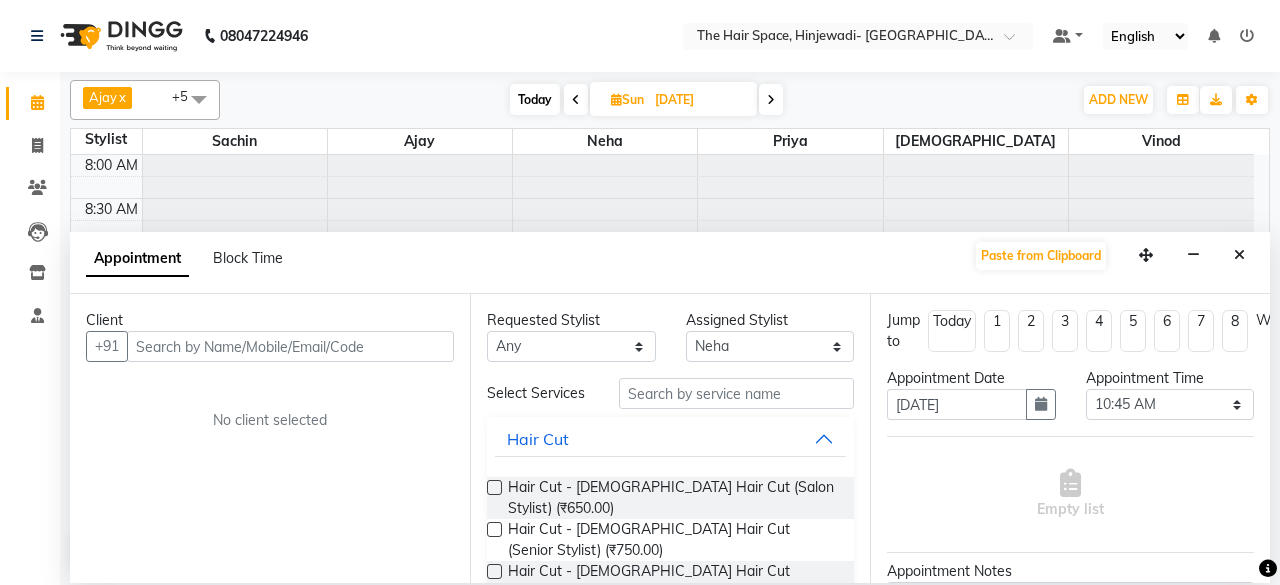 scroll, scrollTop: 0, scrollLeft: 0, axis: both 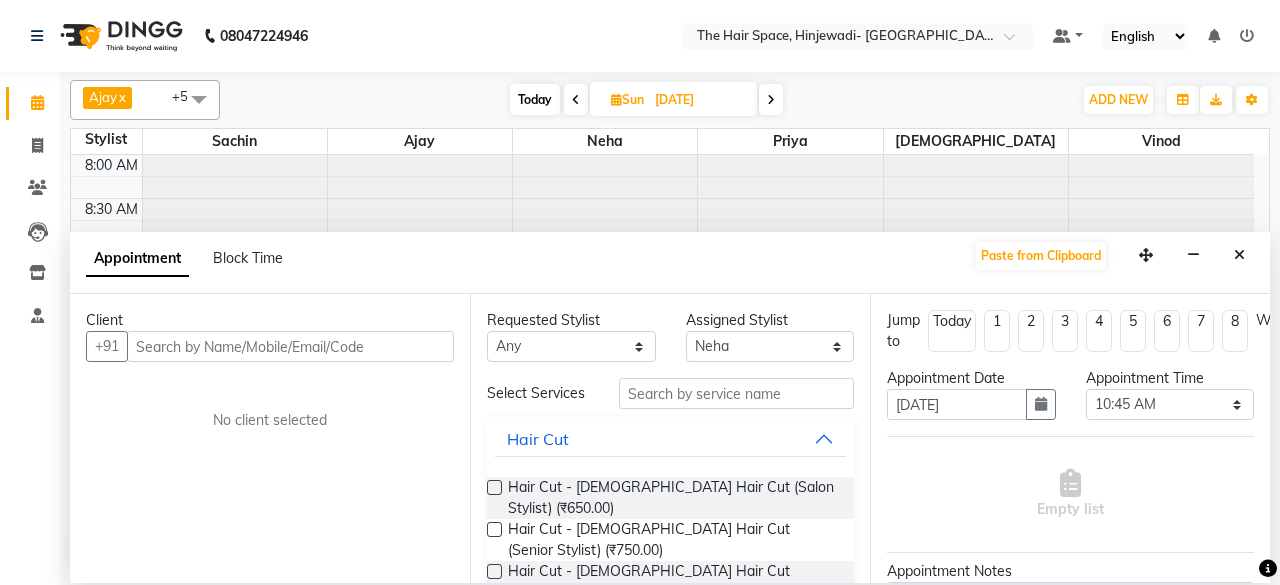 click on "Appointment Block Time  Paste from Clipboard" at bounding box center (670, 263) 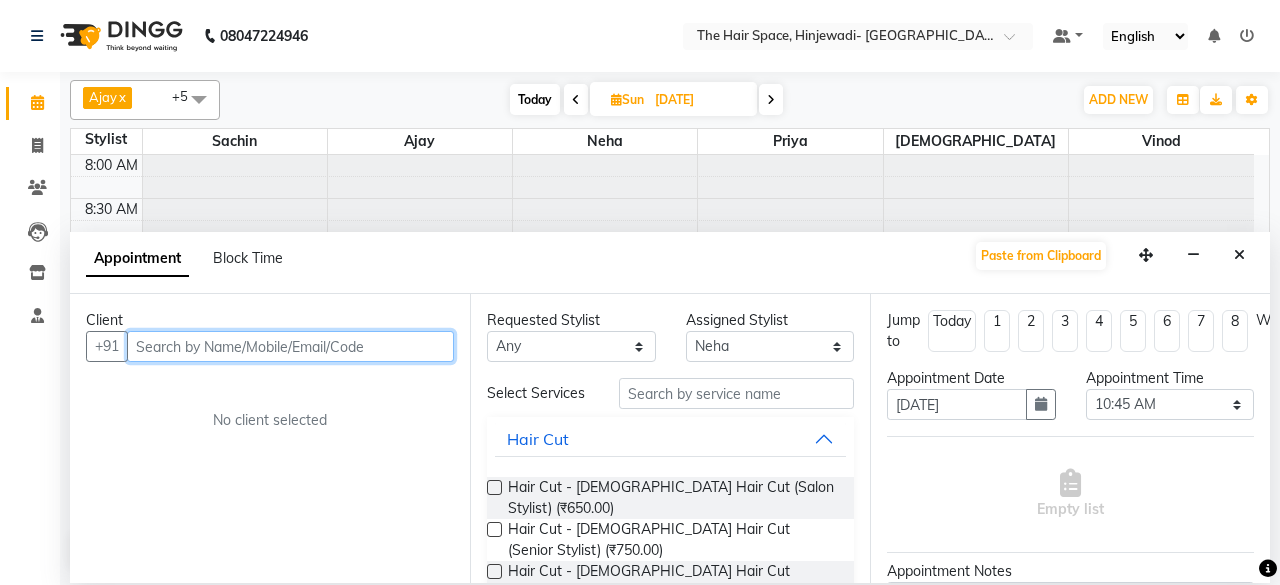 paste on "JTdCJTIydXNlciUyMiUz" 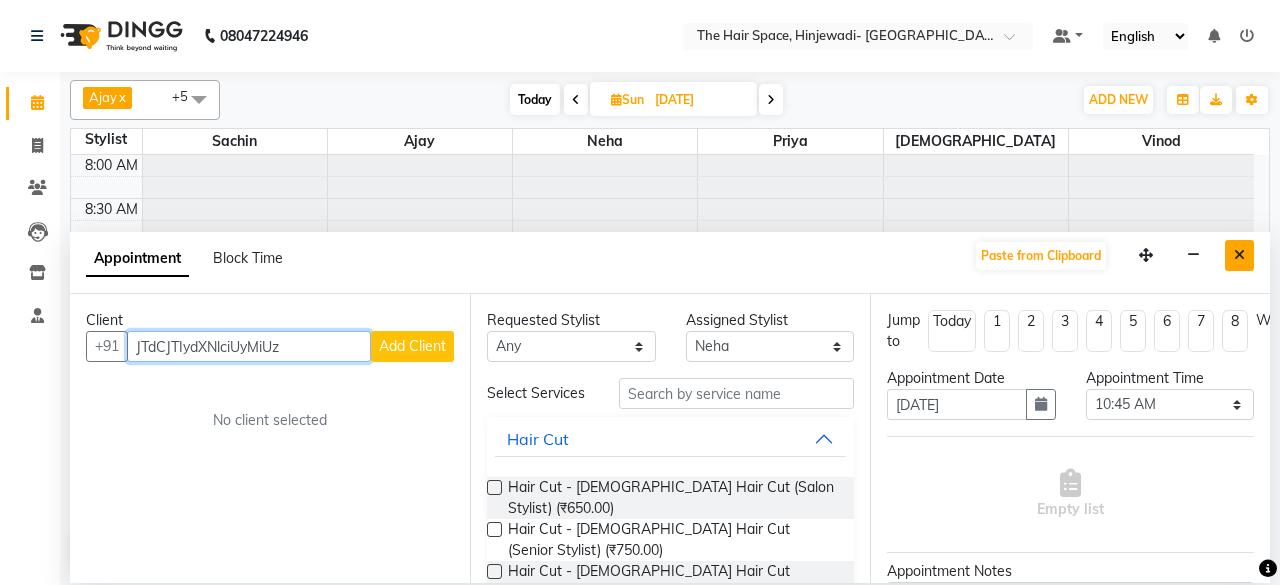 type on "JTdCJTIydXNlciUyMiUz" 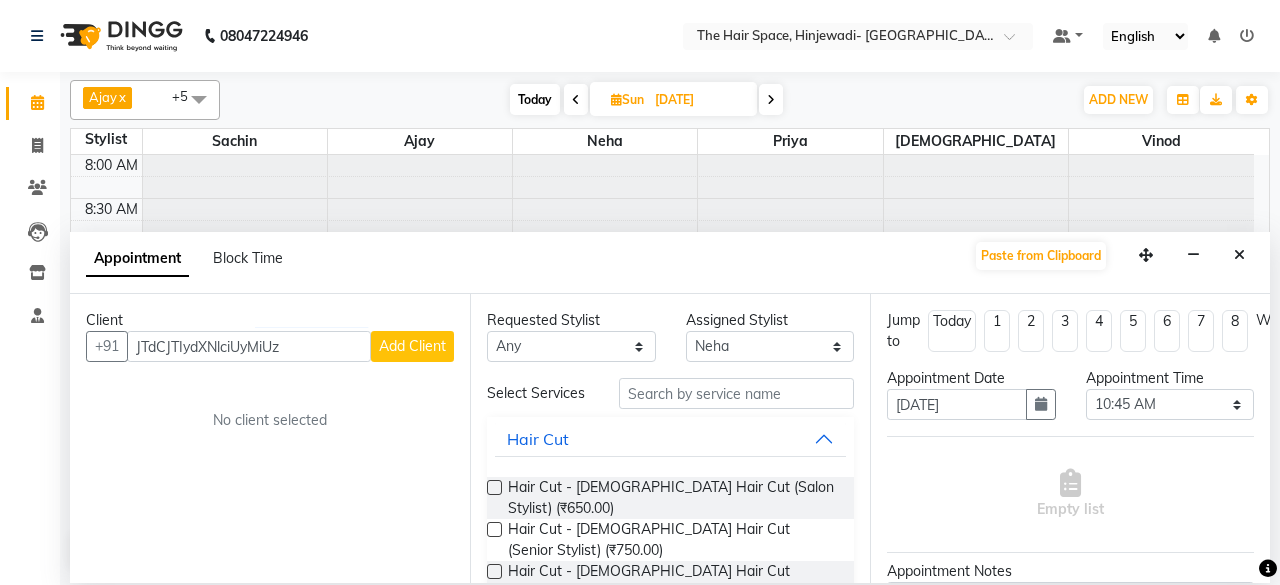 click at bounding box center (1239, 255) 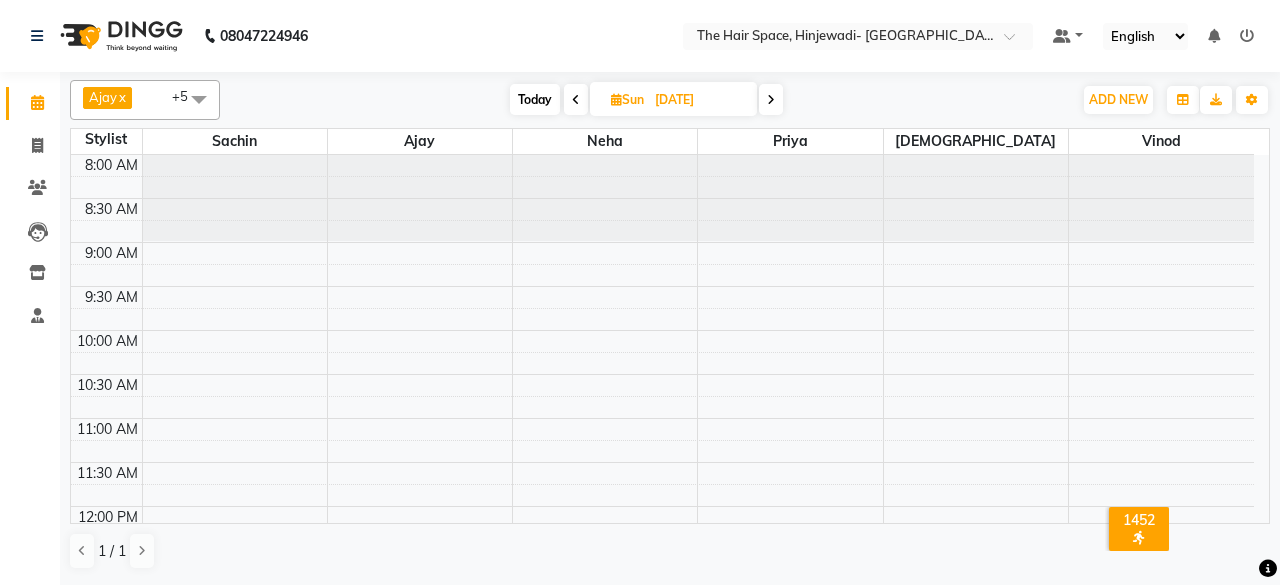 click on "Today" at bounding box center [535, 99] 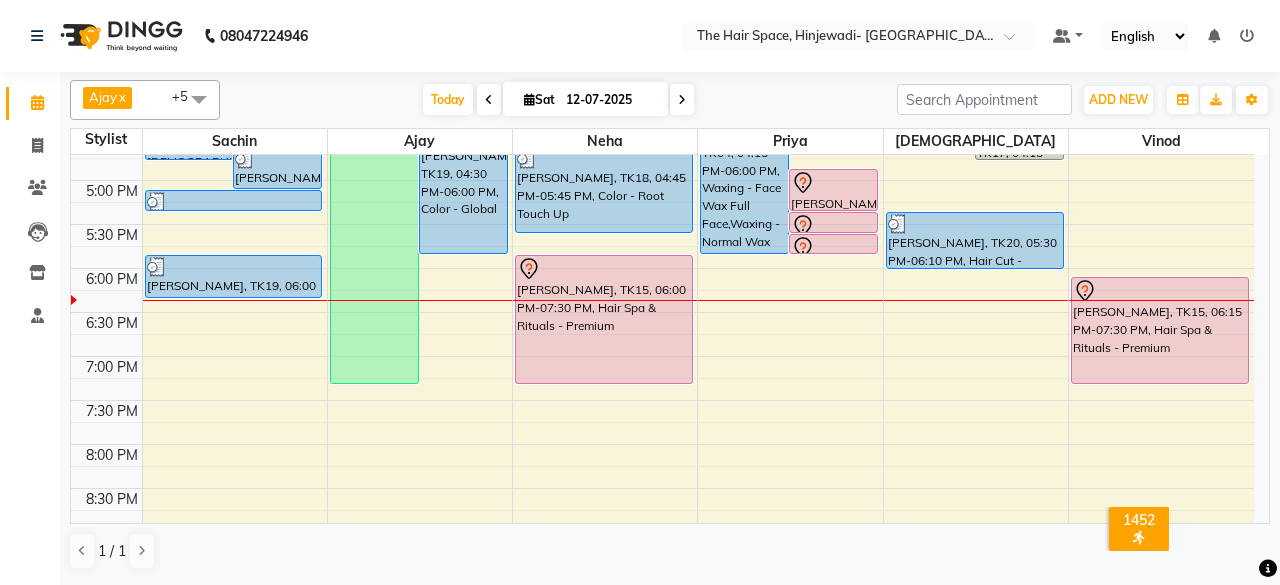 scroll, scrollTop: 568, scrollLeft: 0, axis: vertical 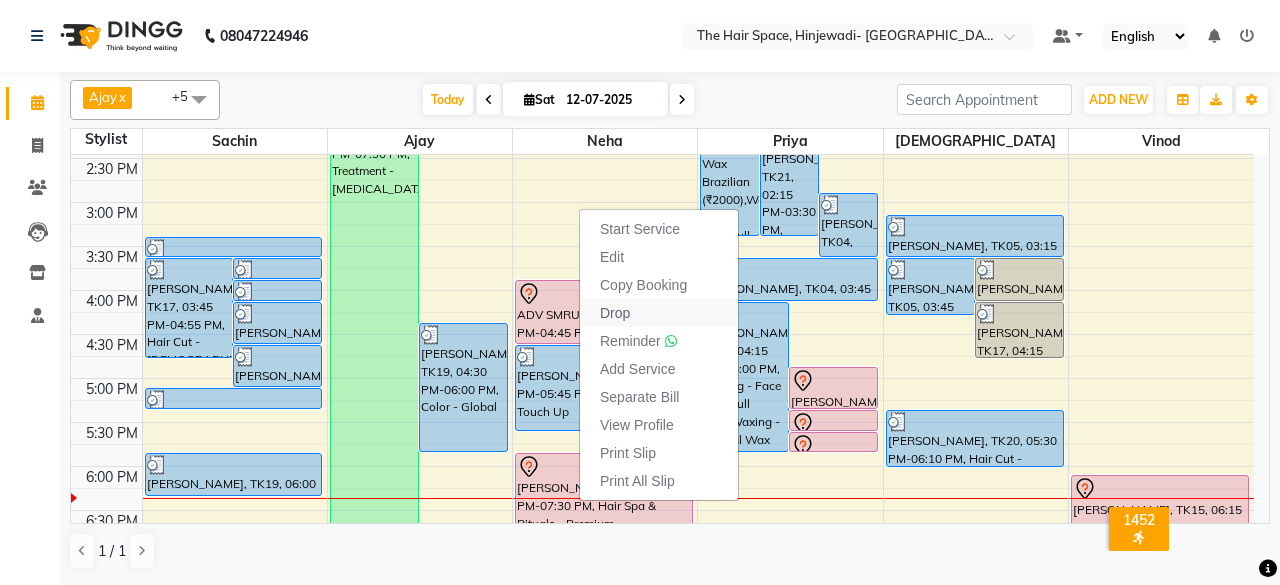 click on "Drop" at bounding box center (659, 313) 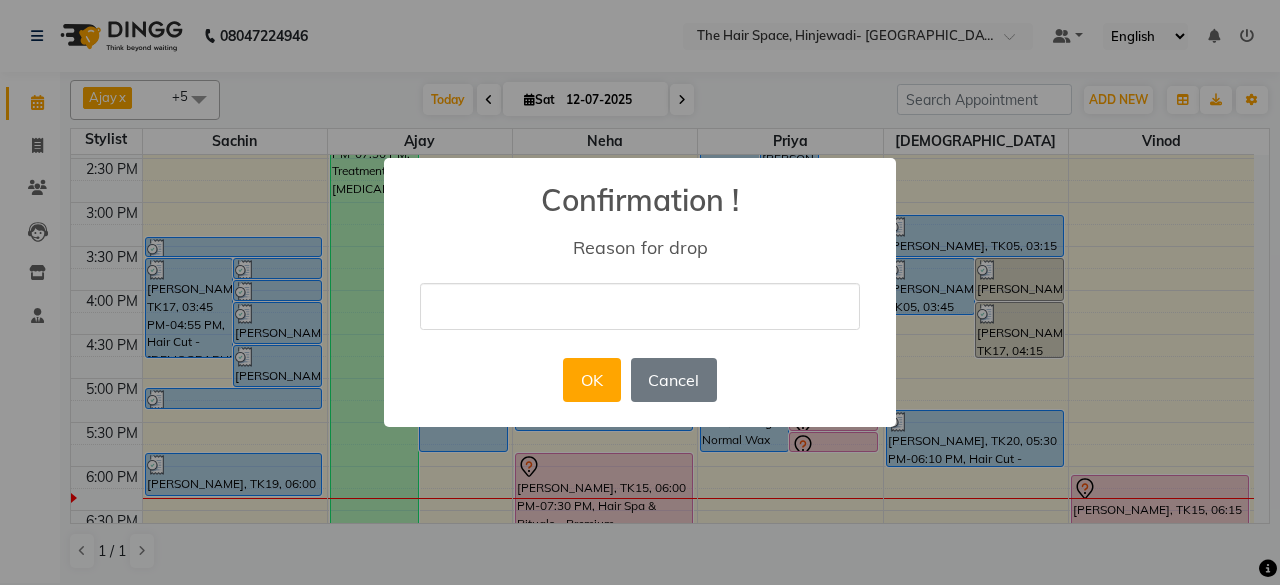 click at bounding box center (640, 306) 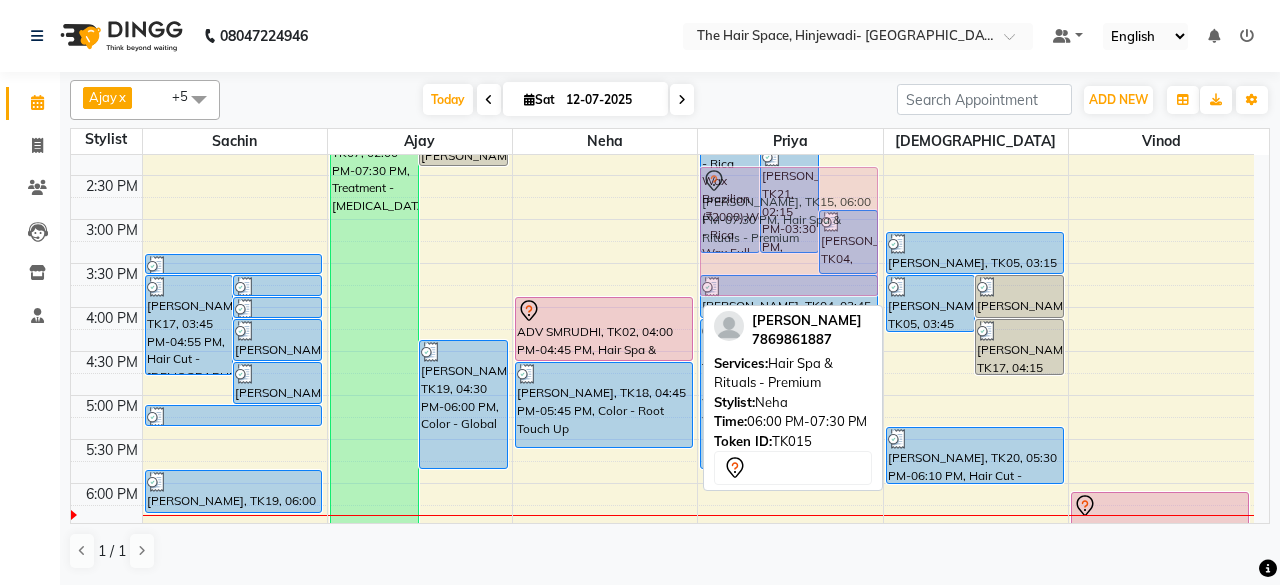 scroll, scrollTop: 542, scrollLeft: 0, axis: vertical 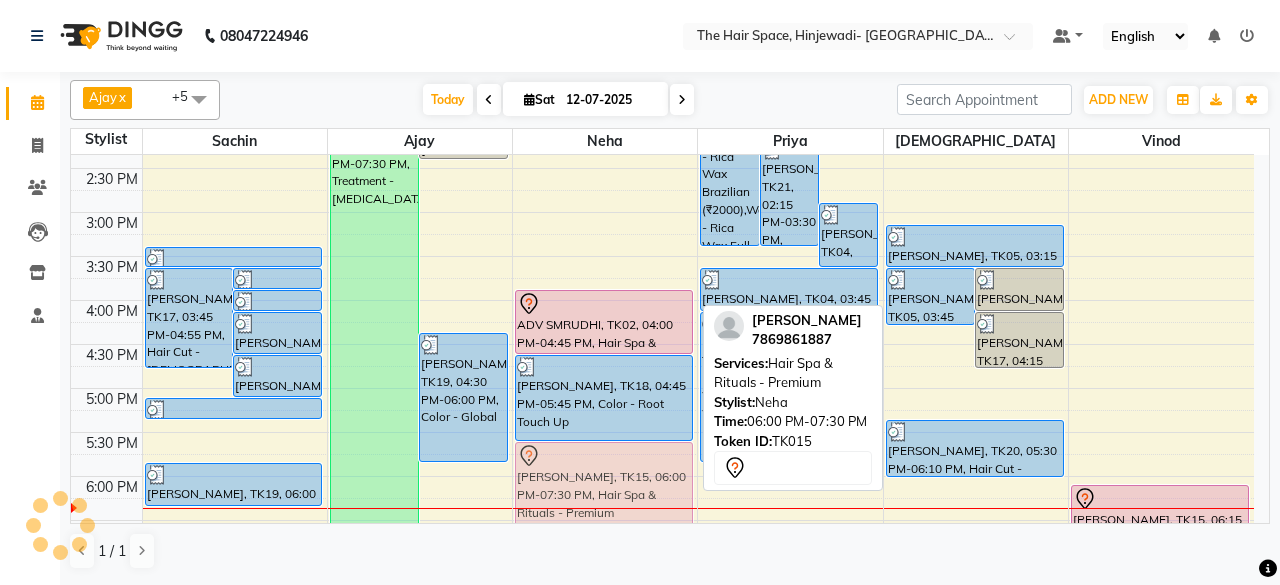 drag, startPoint x: 676, startPoint y: 486, endPoint x: 706, endPoint y: 486, distance: 30 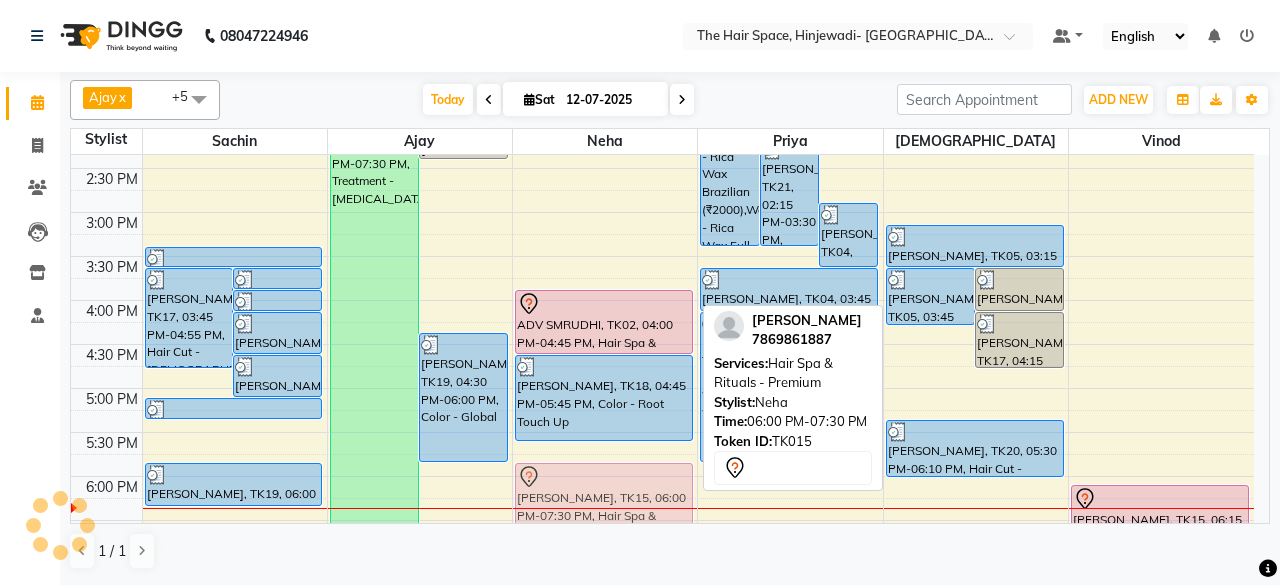 scroll, scrollTop: 560, scrollLeft: 0, axis: vertical 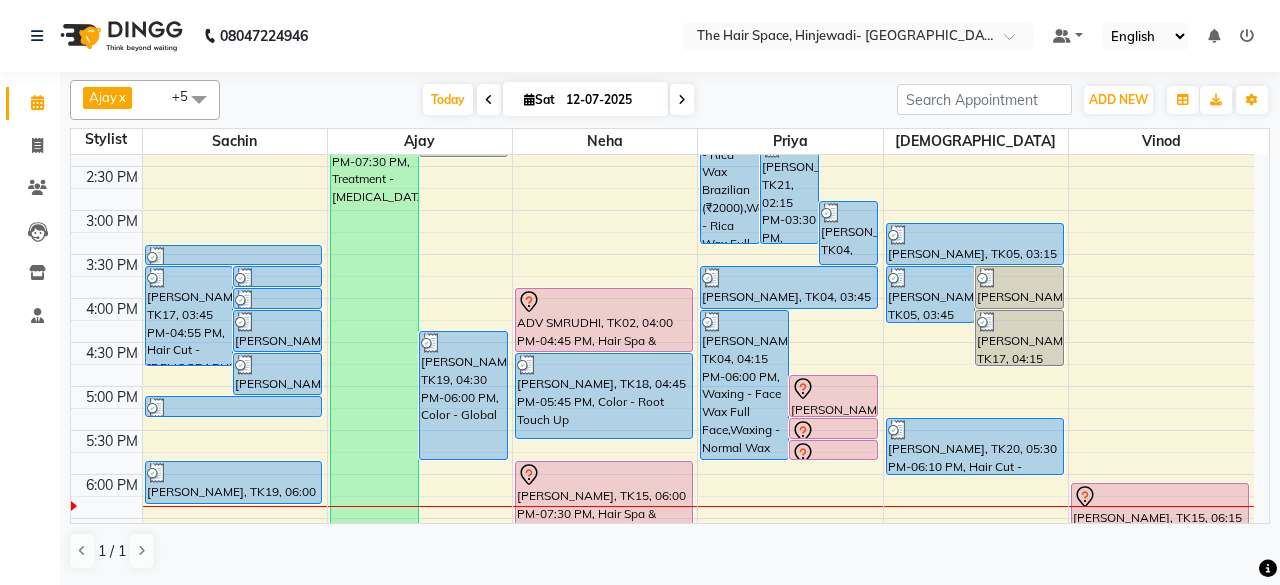click at bounding box center (682, 99) 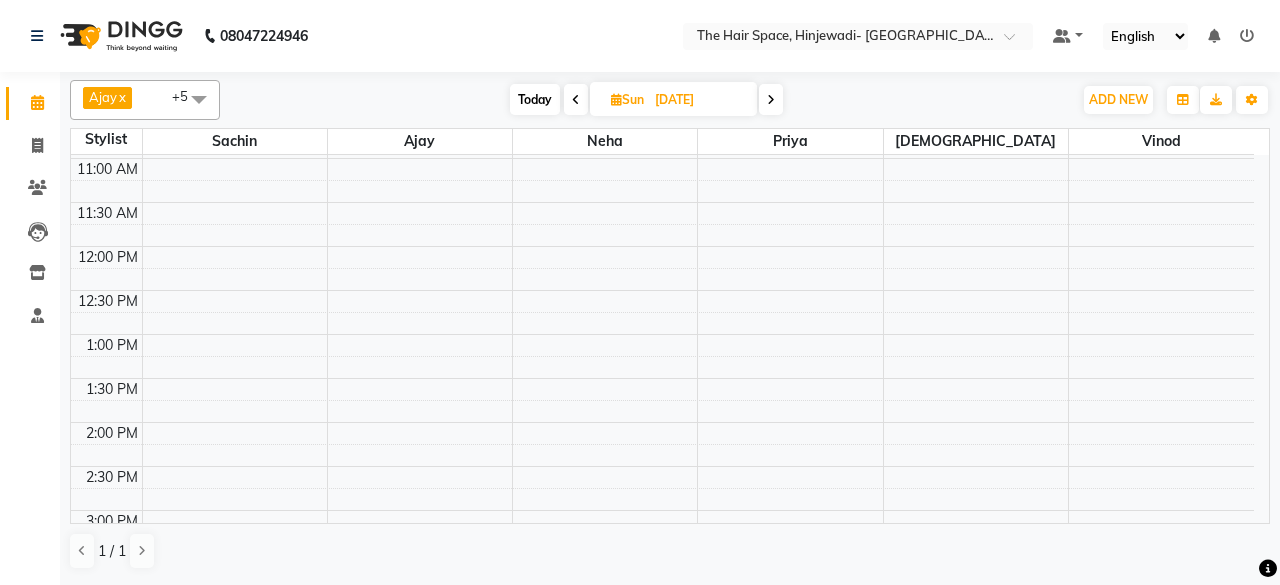 scroll, scrollTop: 229, scrollLeft: 0, axis: vertical 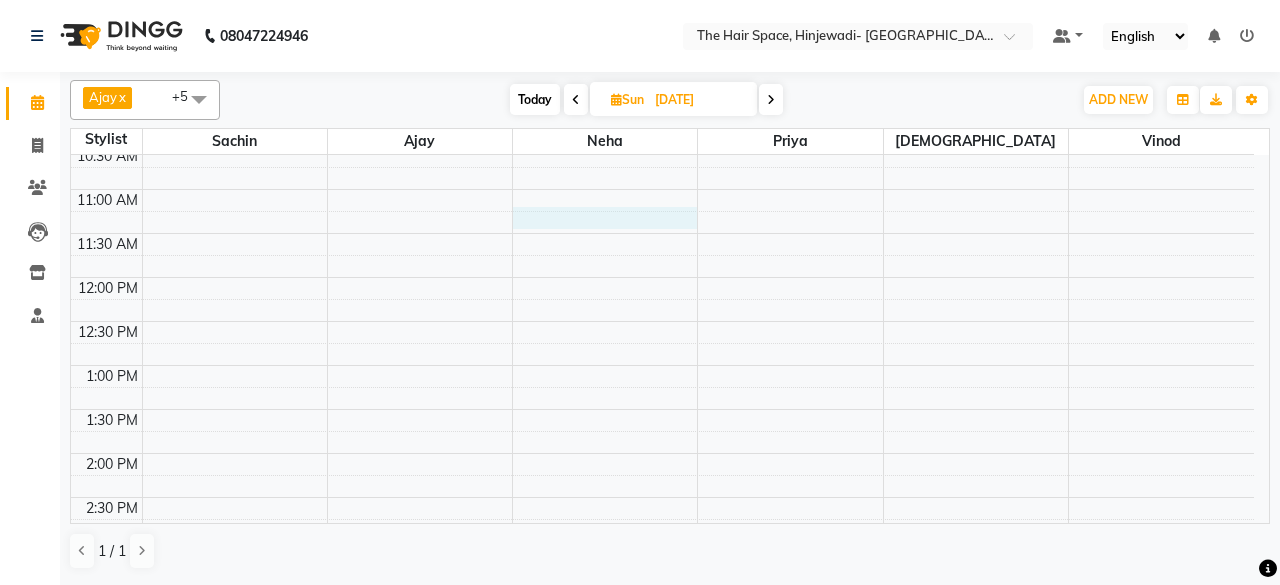 click on "8:00 AM 8:30 AM 9:00 AM 9:30 AM 10:00 AM 10:30 AM 11:00 AM 11:30 AM 12:00 PM 12:30 PM 1:00 PM 1:30 PM 2:00 PM 2:30 PM 3:00 PM 3:30 PM 4:00 PM 4:30 PM 5:00 PM 5:30 PM 6:00 PM 6:30 PM 7:00 PM 7:30 PM 8:00 PM 8:30 PM 9:00 PM 9:30 PM 10:00 PM 10:30 PM" at bounding box center [662, 585] 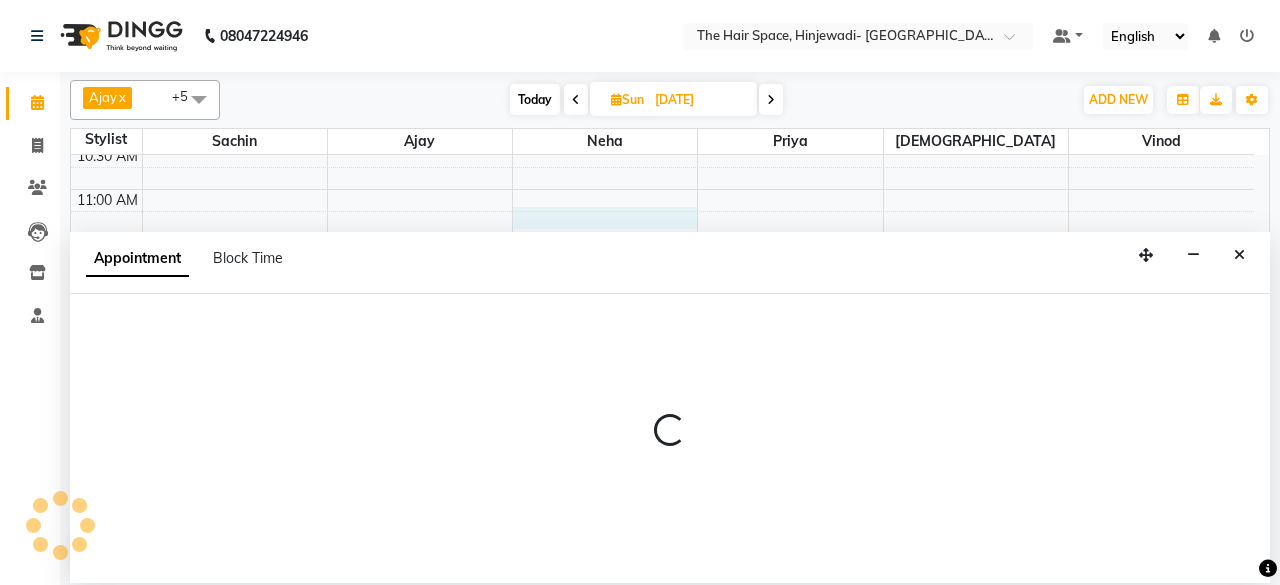 select on "78024" 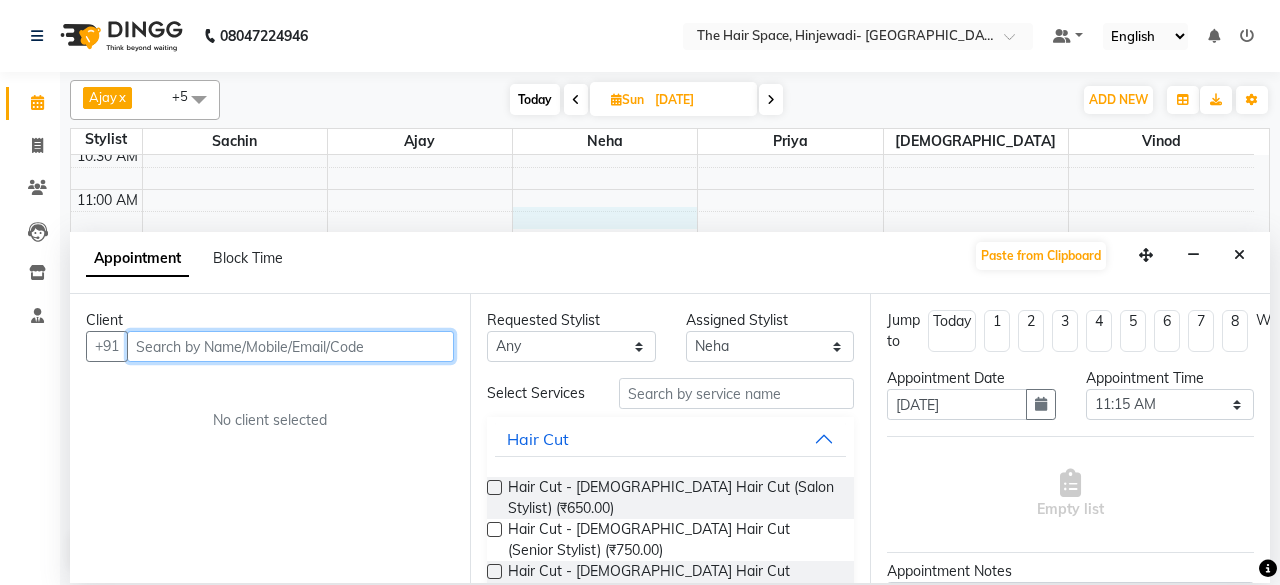 click at bounding box center (290, 346) 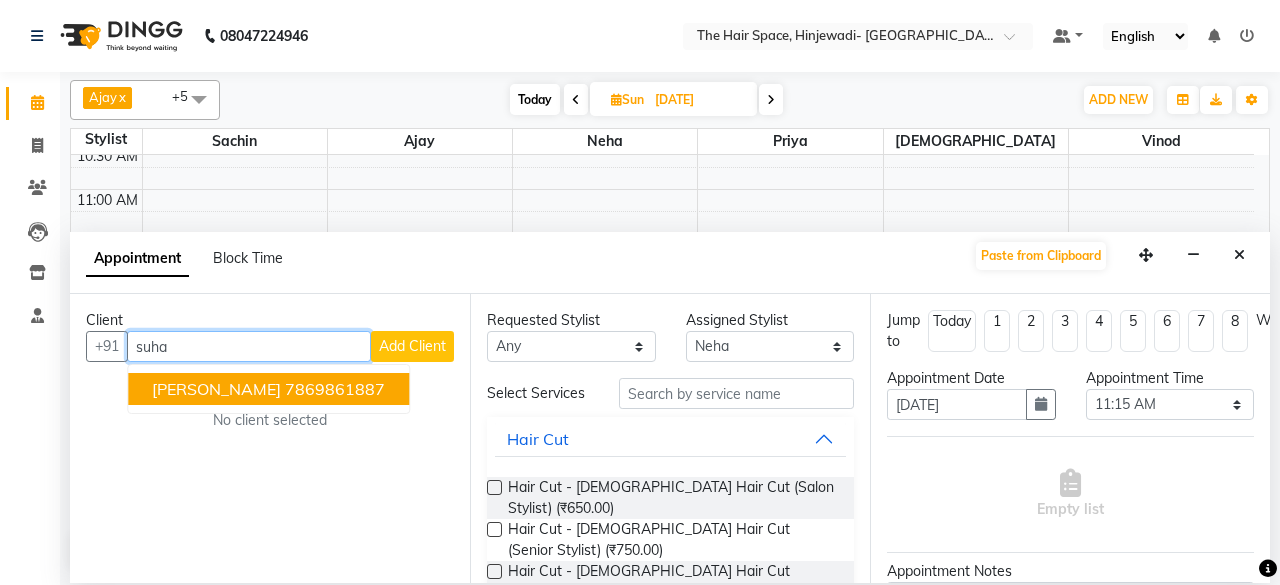 click on "Suhani Jain  7869861887" at bounding box center [268, 389] 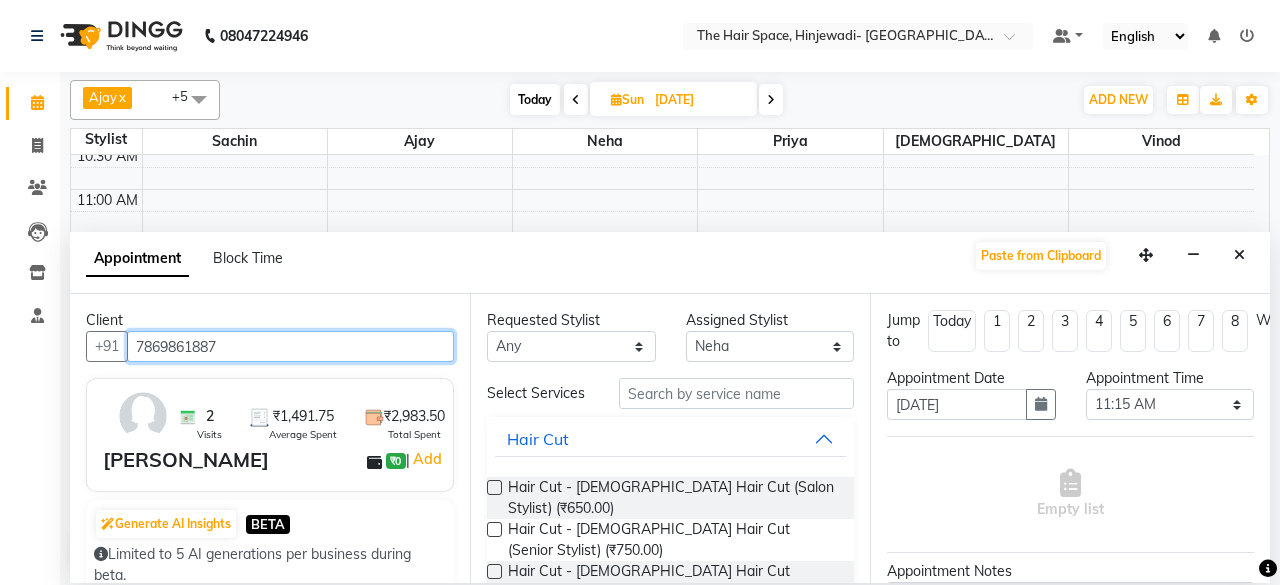 type on "7869861887" 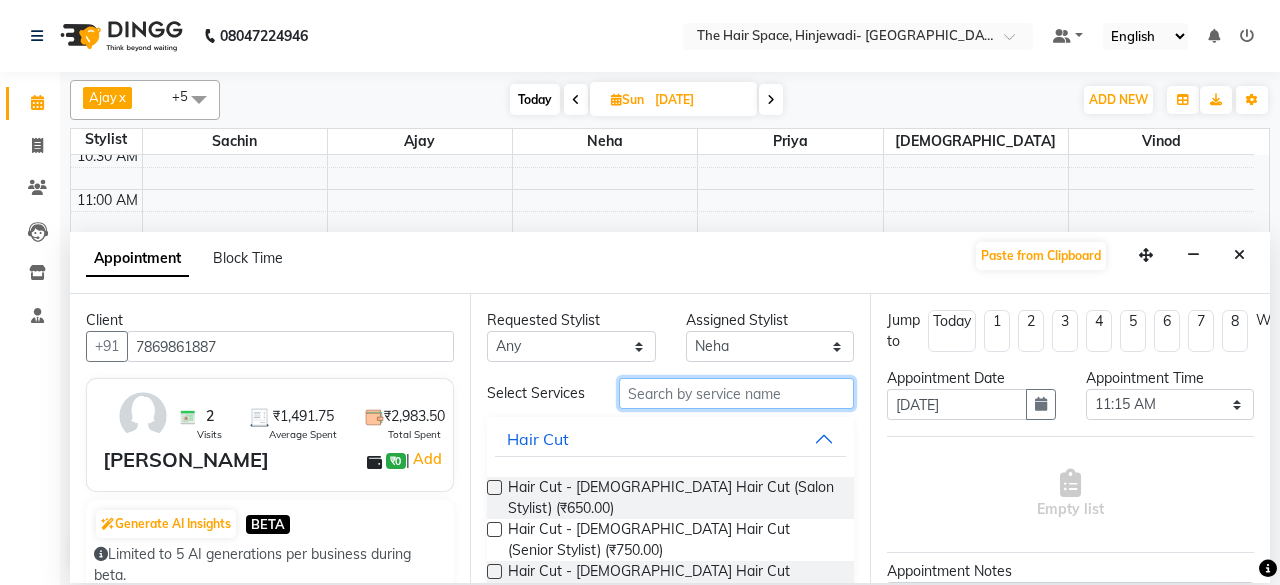 click at bounding box center (736, 393) 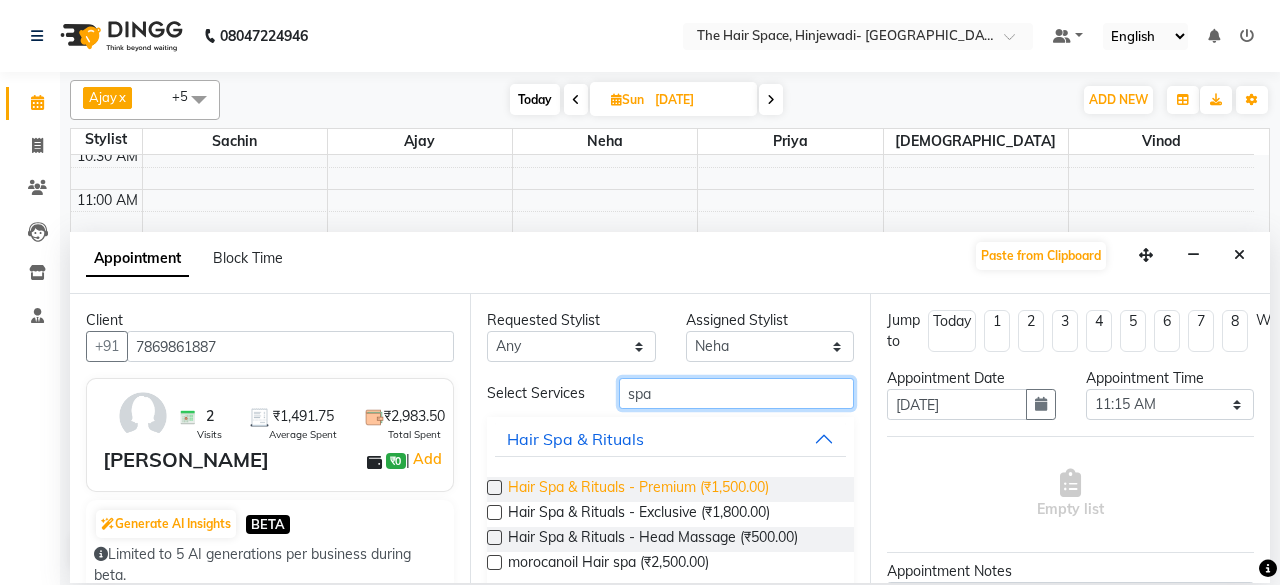 type on "spa" 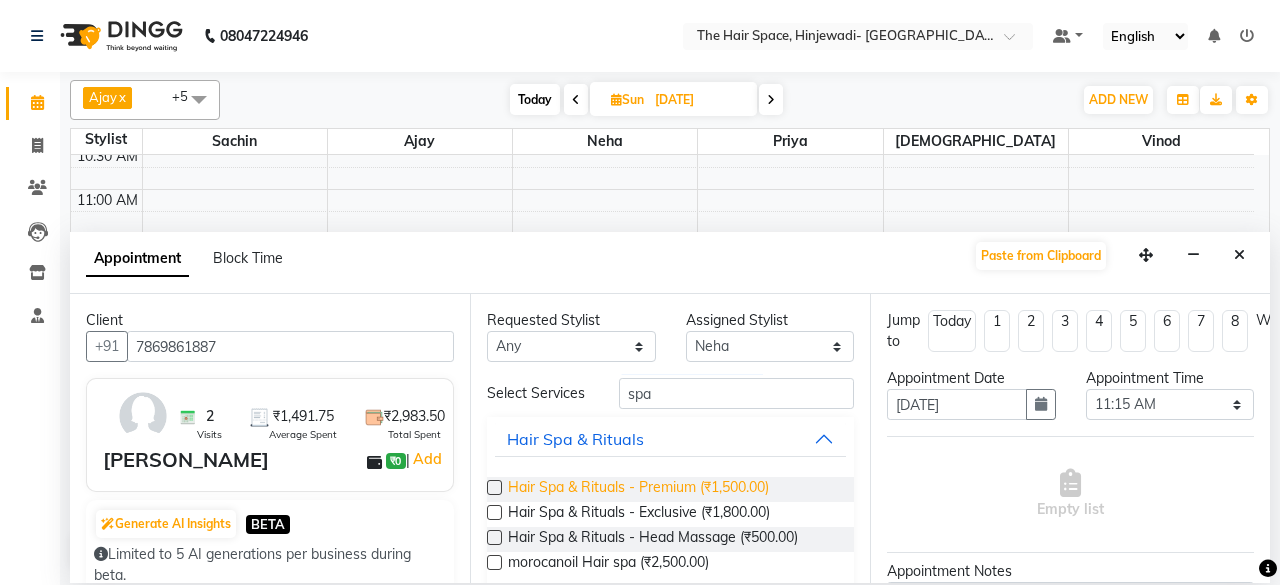 click on "Hair Spa & Rituals - Premium (₹1,500.00)" at bounding box center [638, 489] 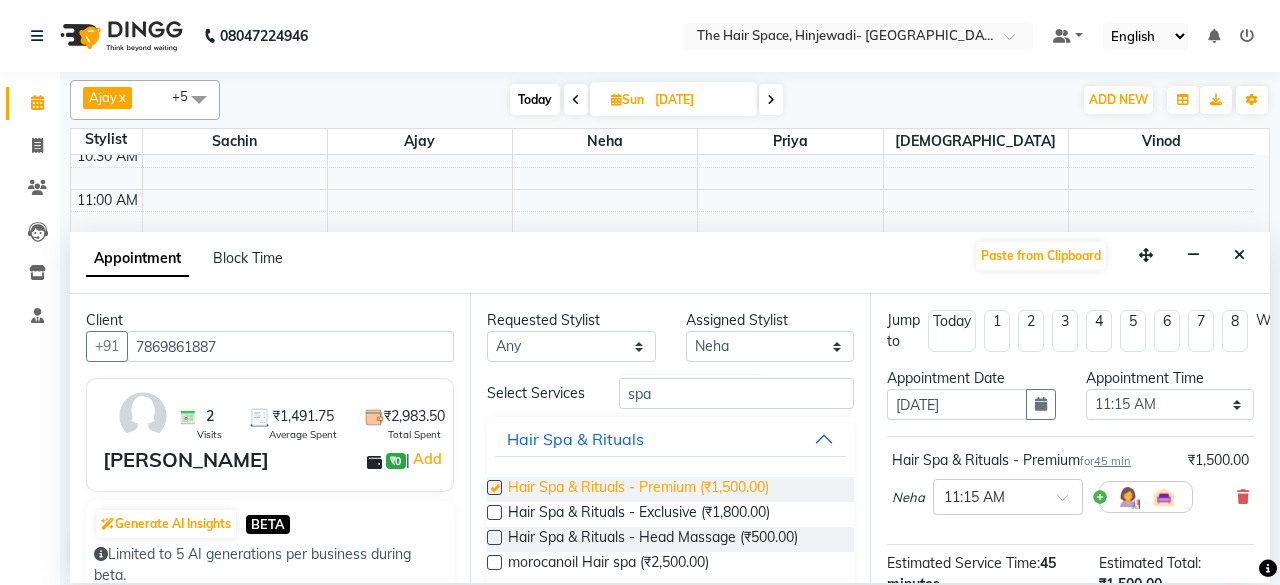 checkbox on "false" 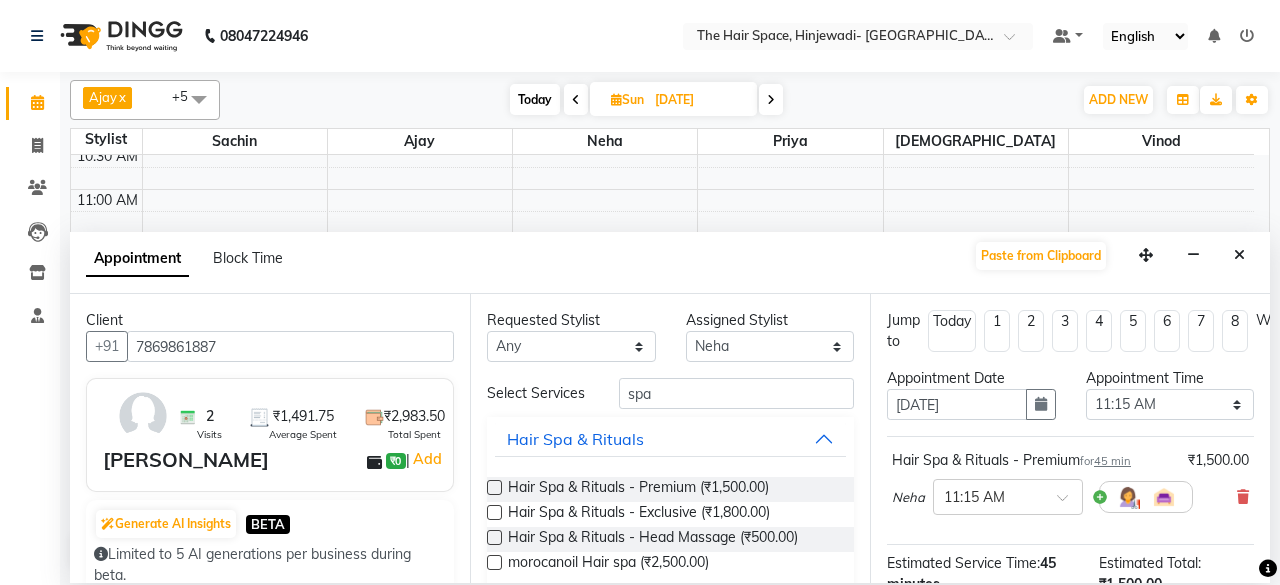 scroll, scrollTop: 200, scrollLeft: 0, axis: vertical 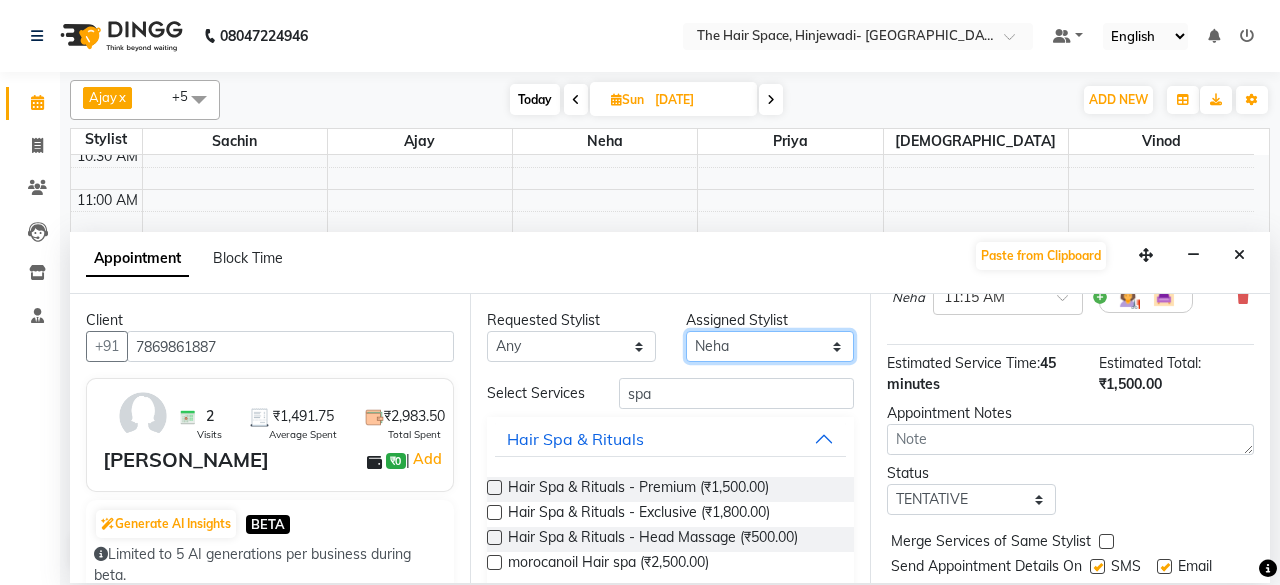 click on "Select [PERSON_NAME] Jyoti [PERSON_NAME] Neha [PERSON_NAME] Priya Sachin  [PERSON_NAME]  [PERSON_NAME] Vishnu" at bounding box center [770, 346] 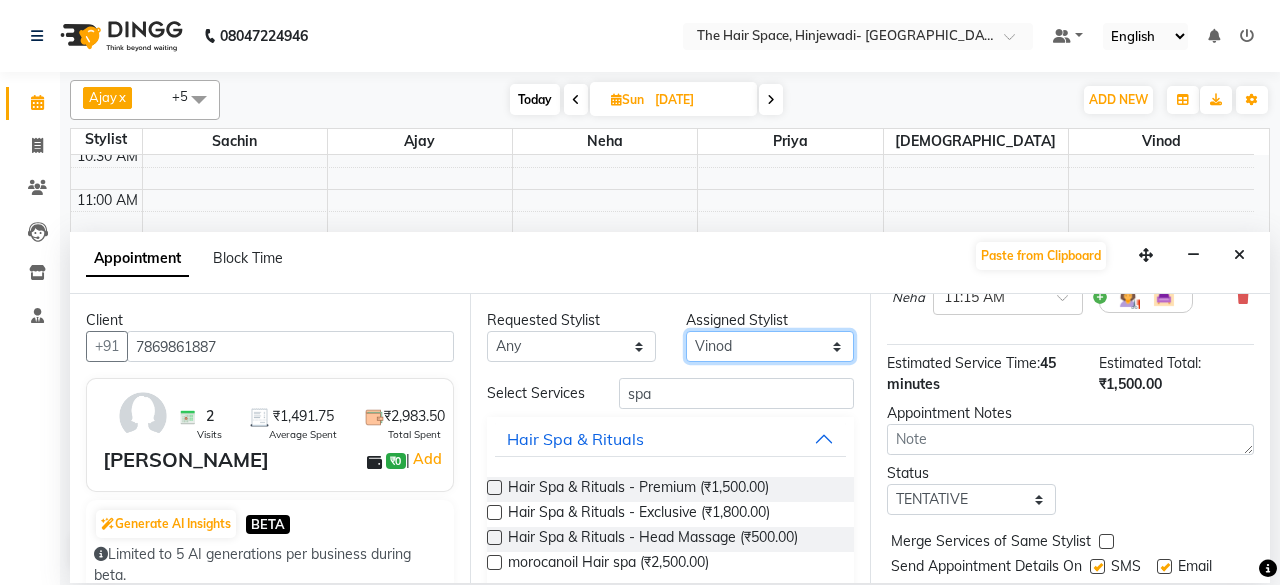 click on "Select [PERSON_NAME] Jyoti [PERSON_NAME] Neha [PERSON_NAME] Priya Sachin  [PERSON_NAME]  [PERSON_NAME] Vishnu" at bounding box center (770, 346) 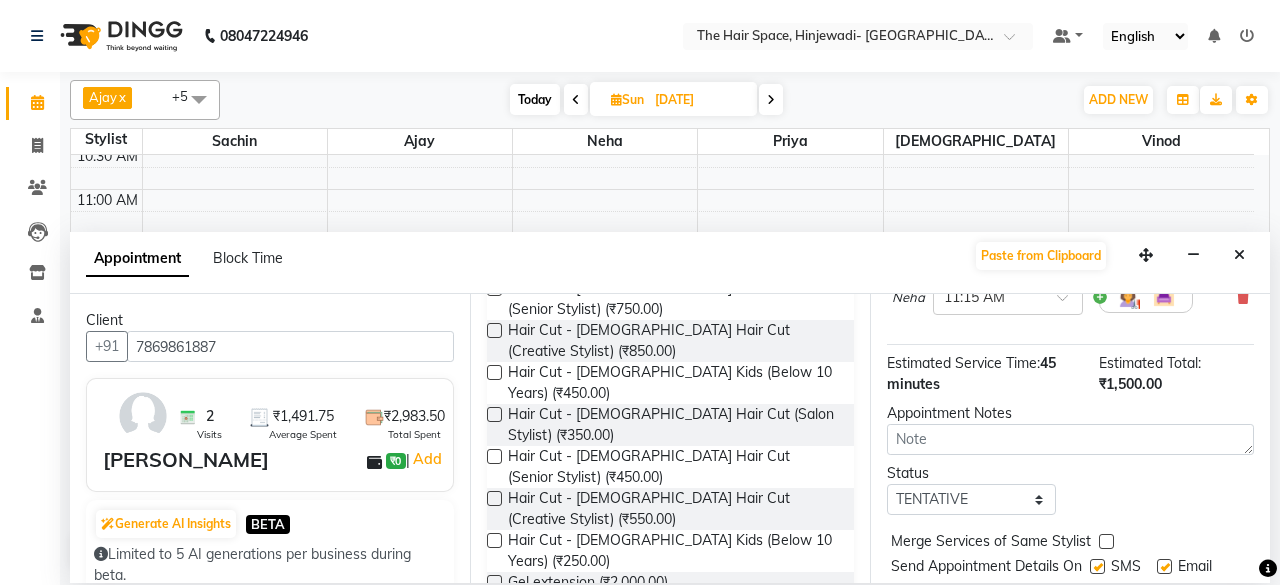 scroll, scrollTop: 100, scrollLeft: 0, axis: vertical 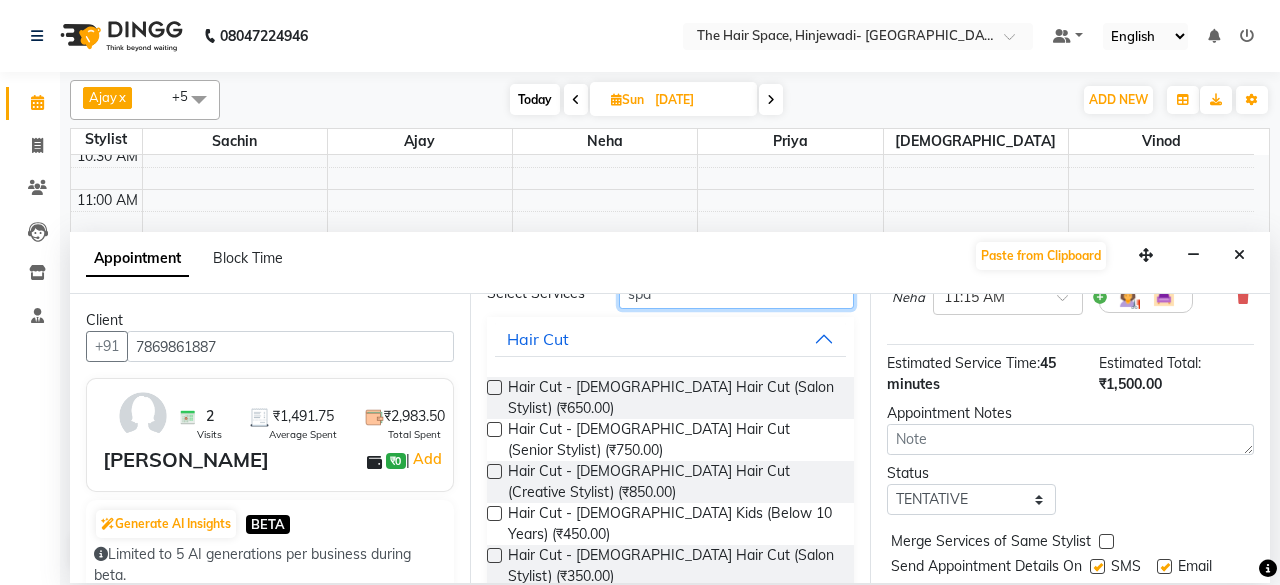 click on "spa" at bounding box center (736, 293) 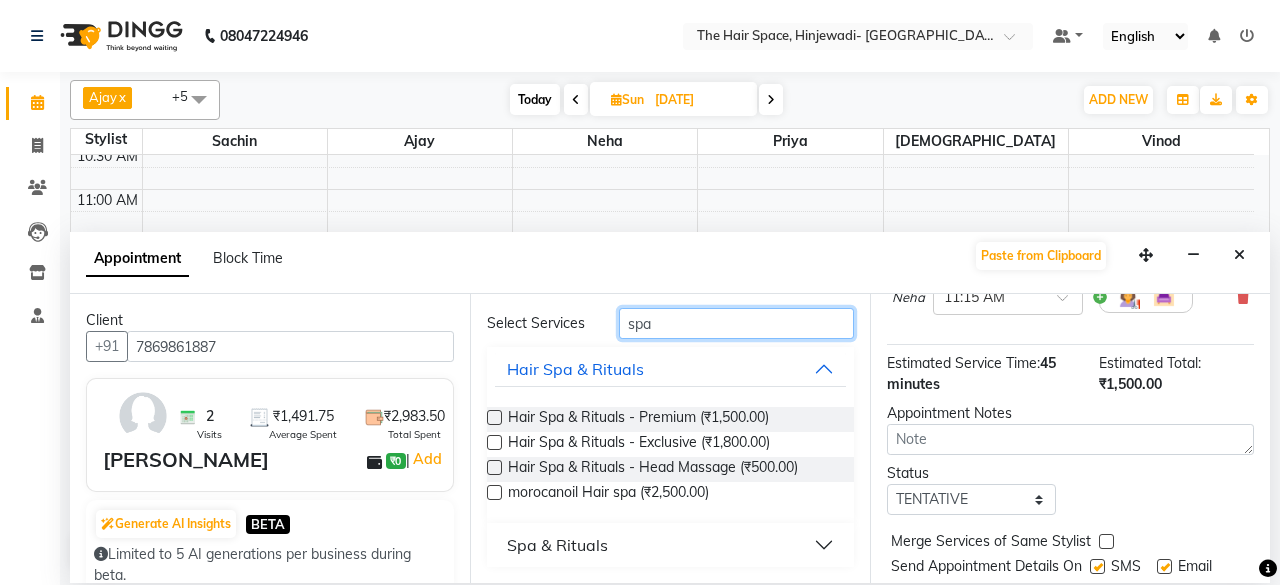 scroll, scrollTop: 70, scrollLeft: 0, axis: vertical 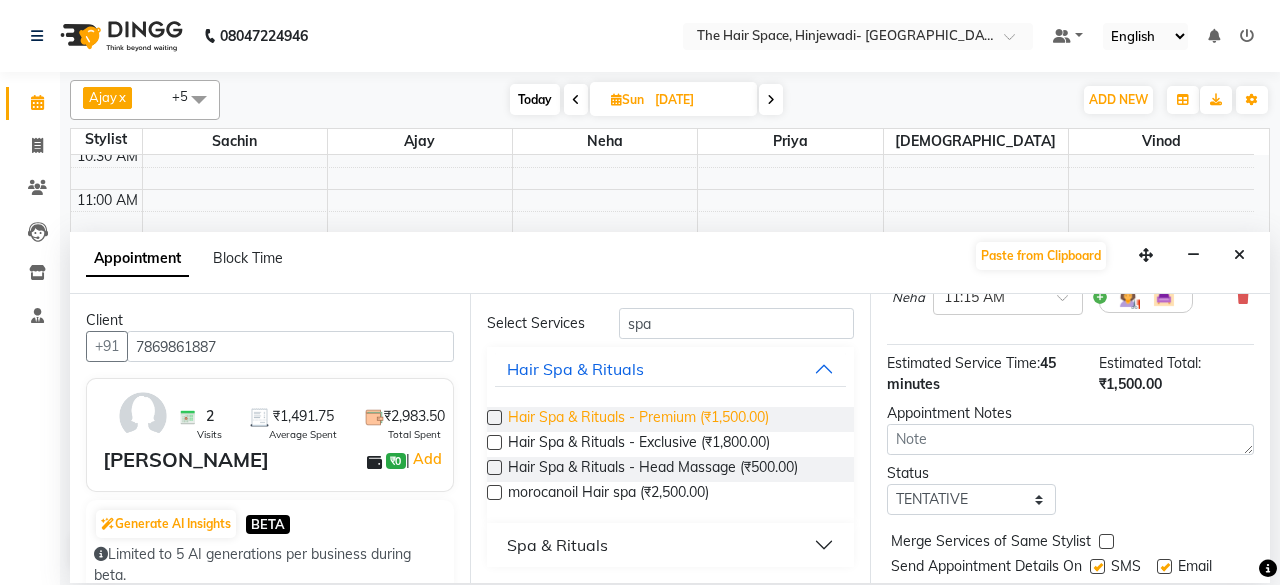 click on "Hair Spa & Rituals - Premium (₹1,500.00)" at bounding box center (638, 419) 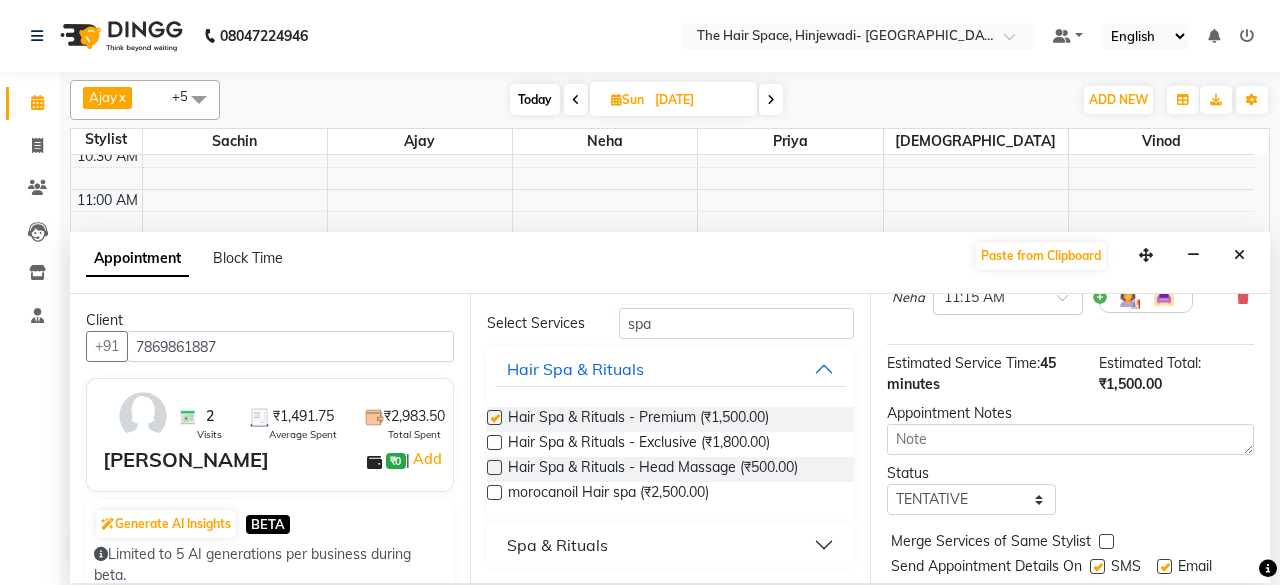 checkbox on "false" 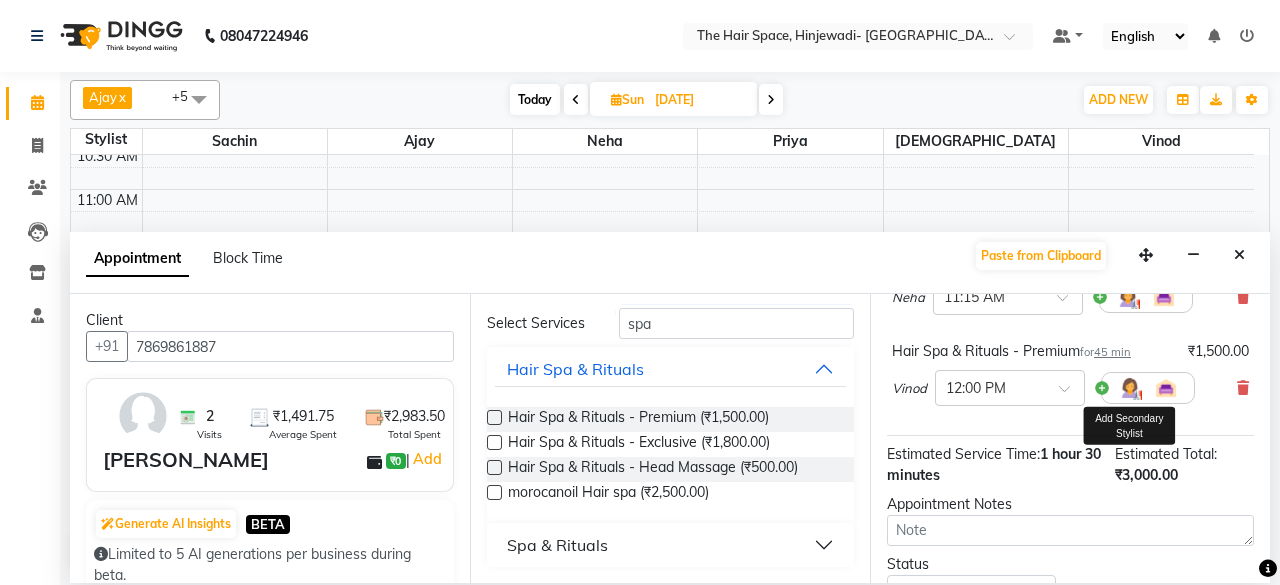 scroll, scrollTop: 363, scrollLeft: 0, axis: vertical 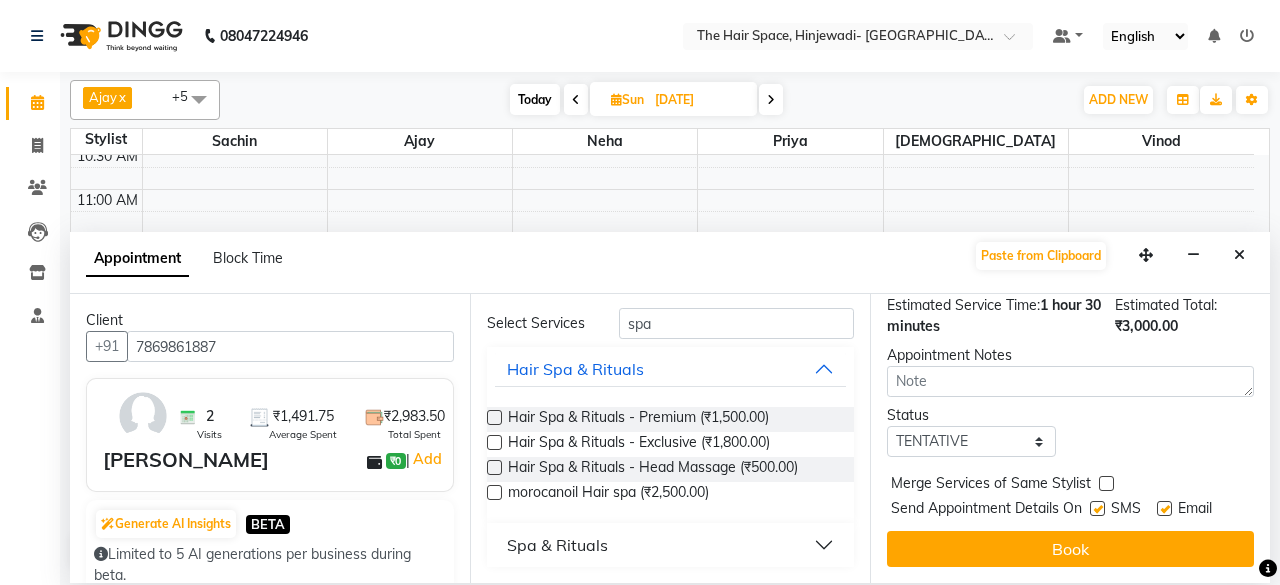 click at bounding box center [1097, 508] 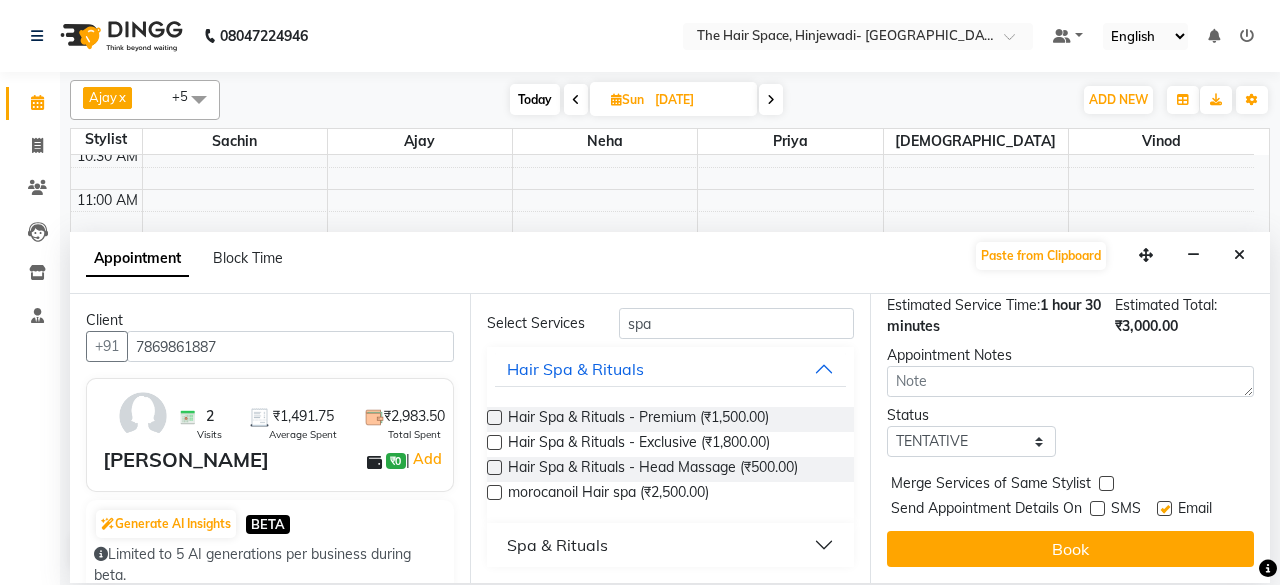 click at bounding box center [1097, 508] 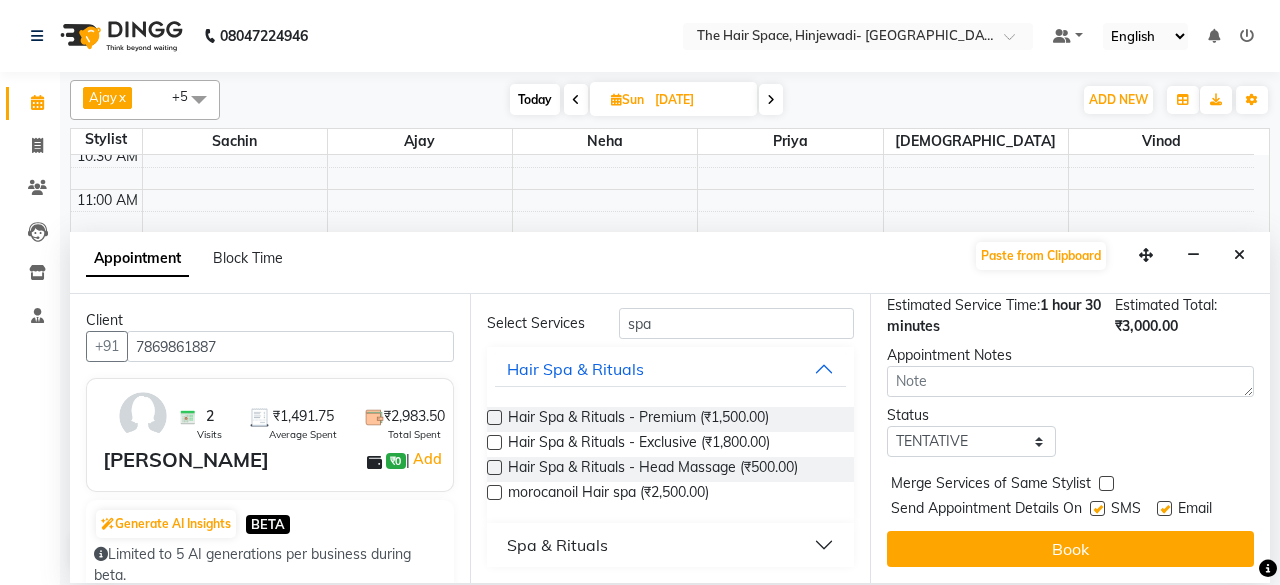 click on "Book" at bounding box center (1070, 549) 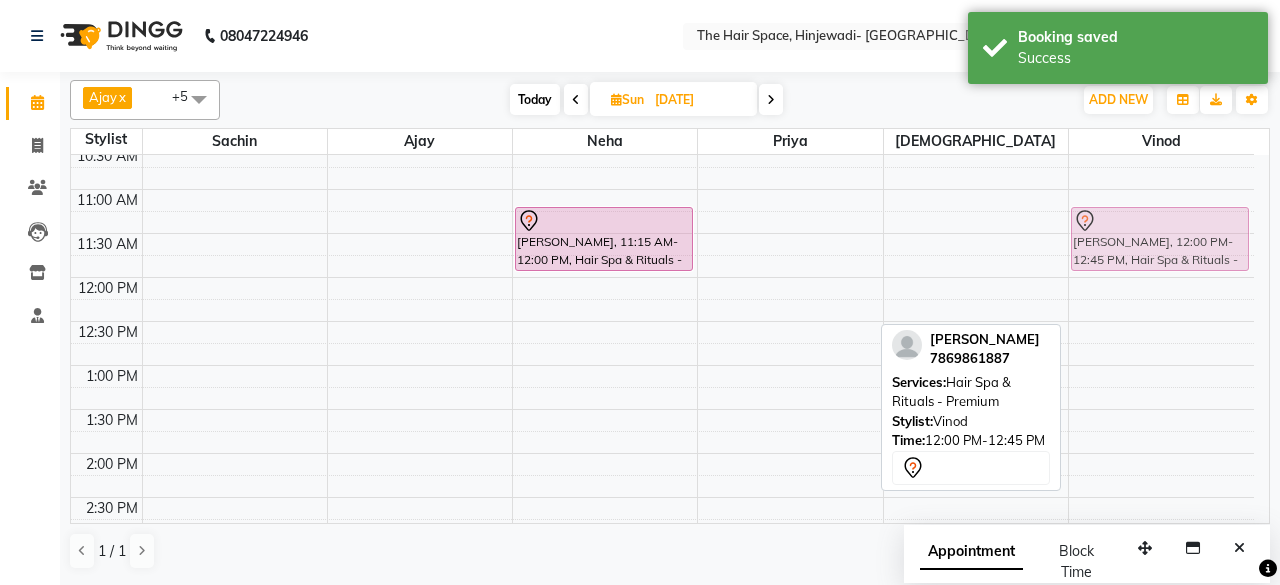 drag, startPoint x: 1116, startPoint y: 289, endPoint x: 1116, endPoint y: 228, distance: 61 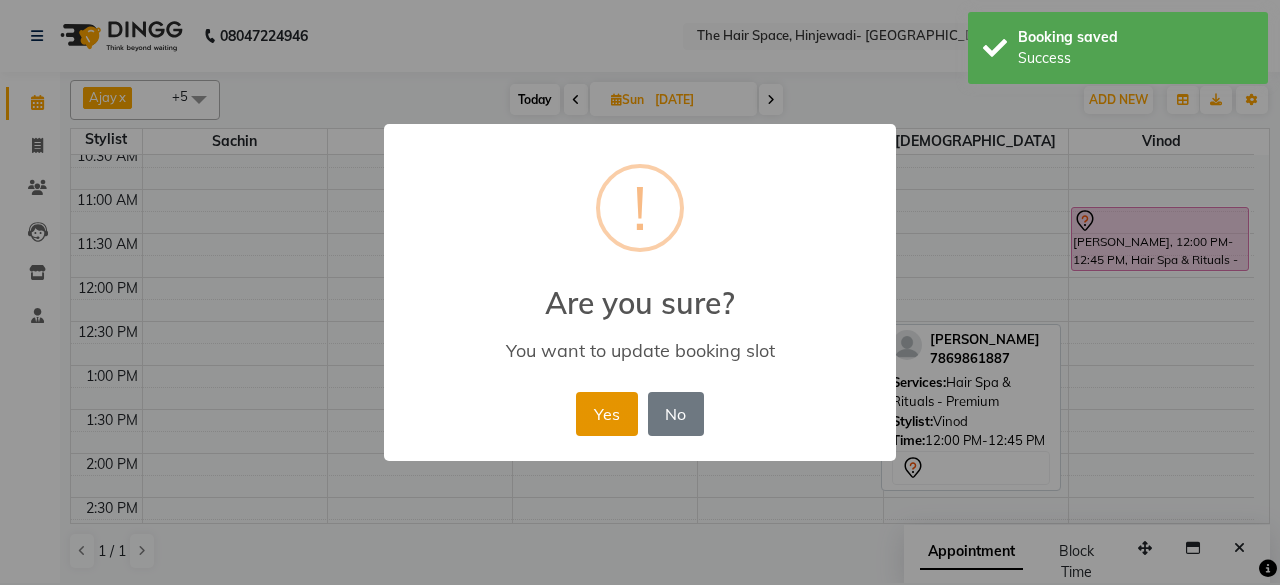 click on "Yes" at bounding box center (606, 414) 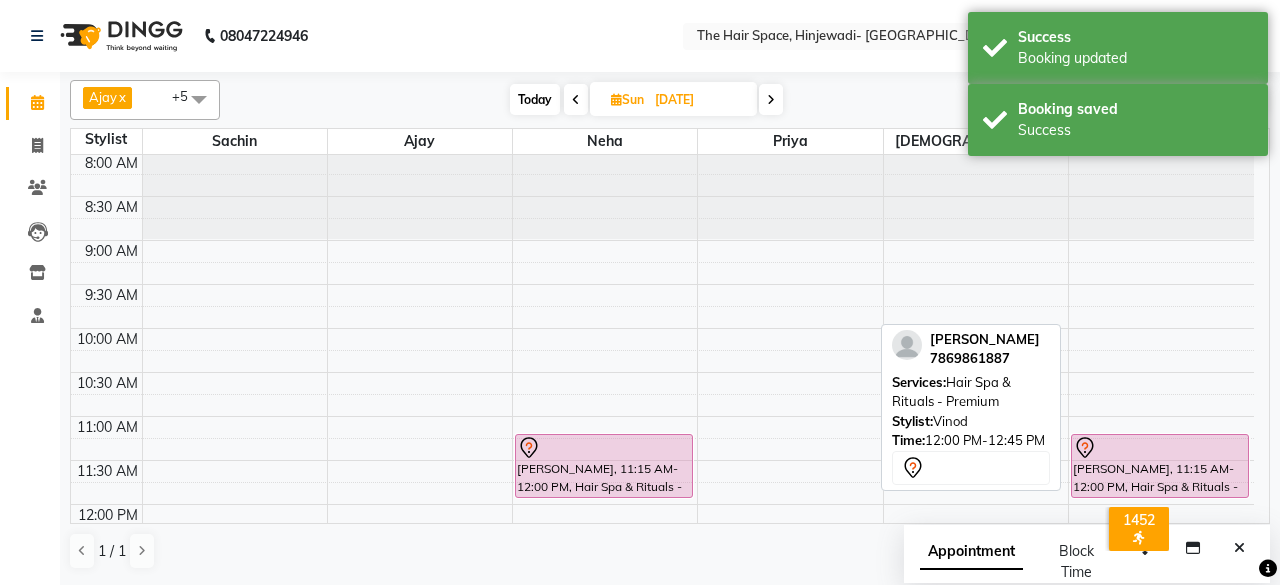 scroll, scrollTop: 0, scrollLeft: 0, axis: both 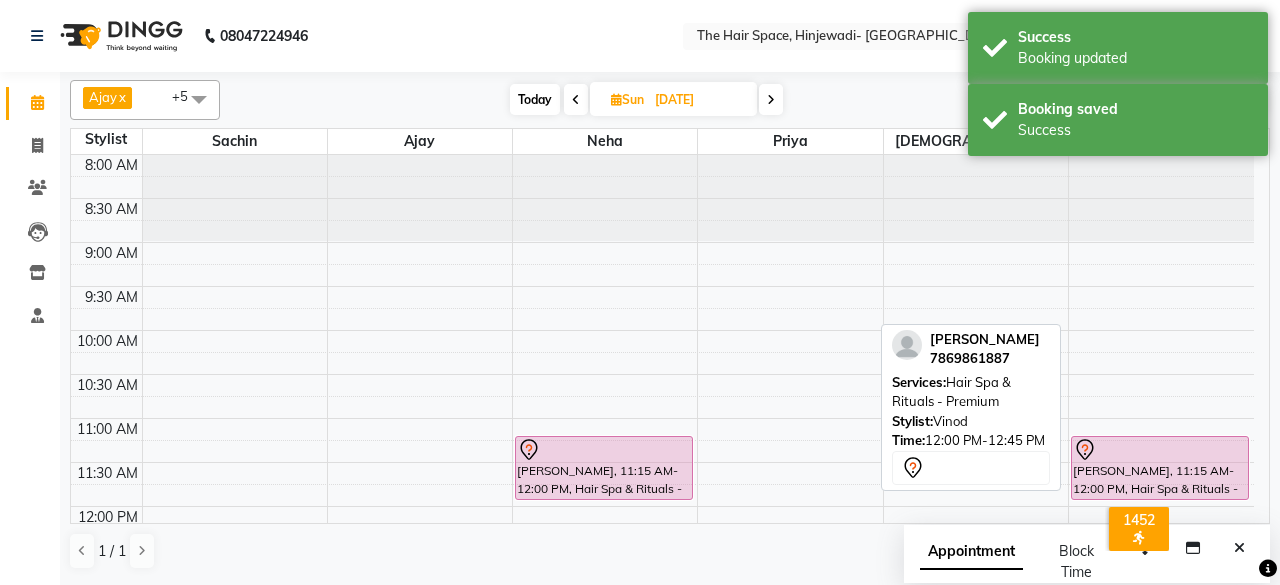 click on "Today" at bounding box center [535, 99] 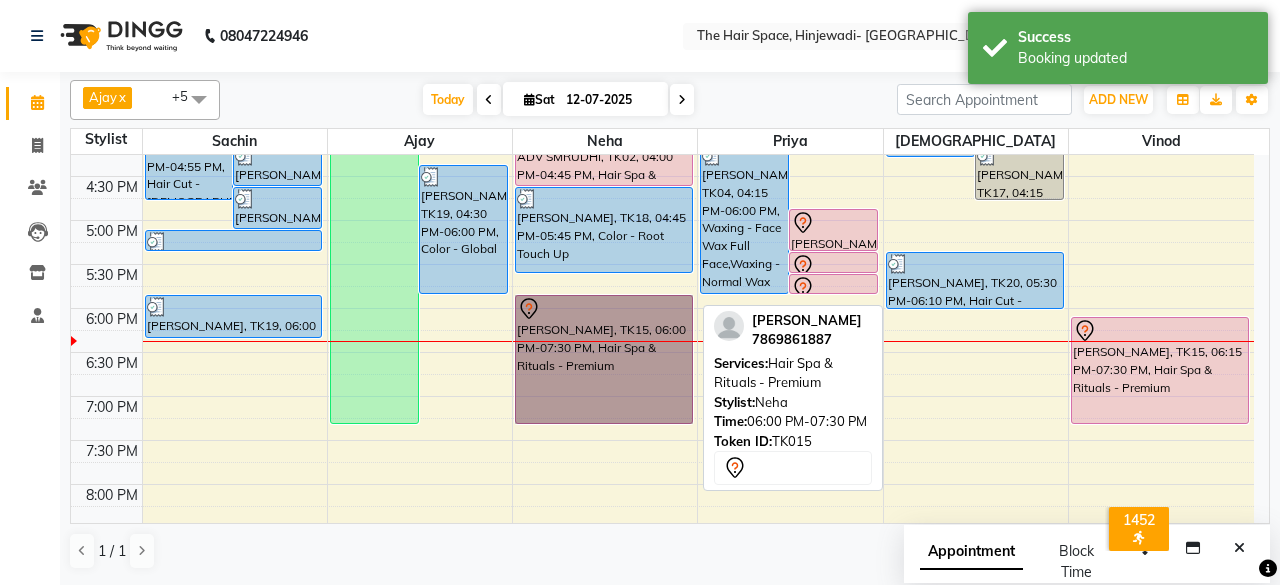 scroll, scrollTop: 668, scrollLeft: 0, axis: vertical 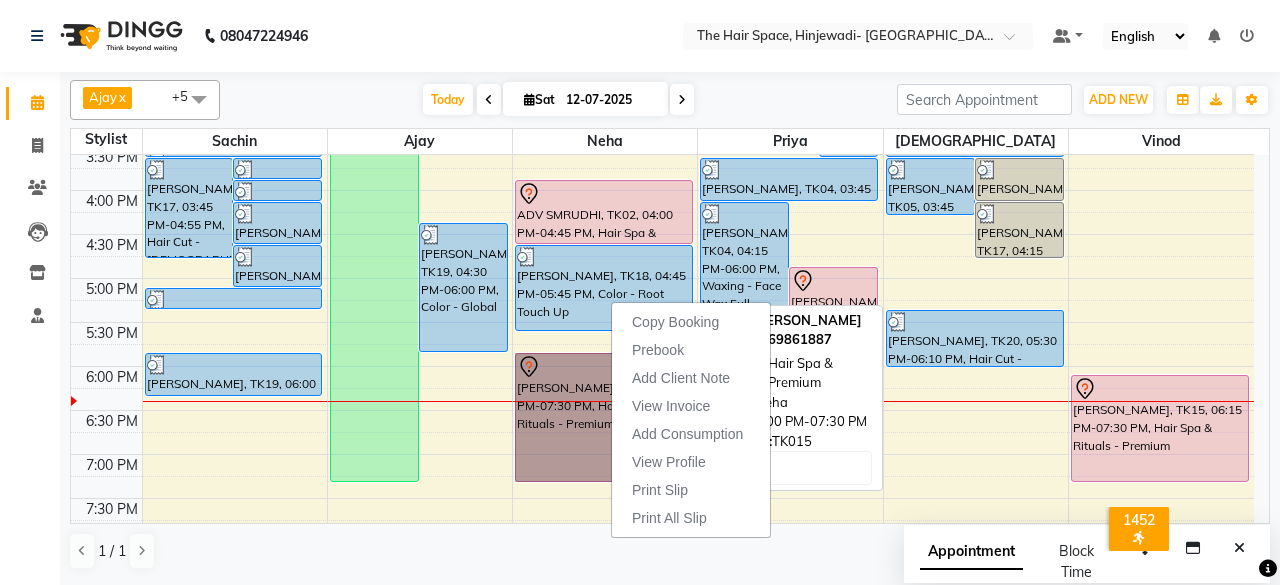 click on "[PERSON_NAME], TK15, 06:00 PM-07:30 PM, Hair Spa & Rituals - Premium" at bounding box center (604, 417) 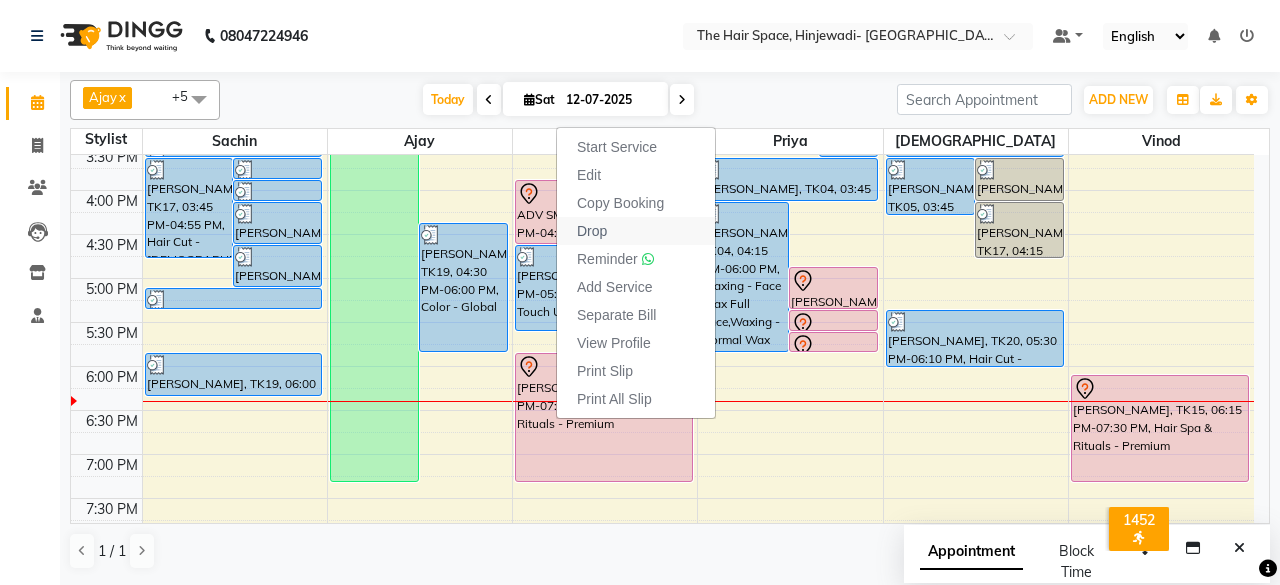 click on "Drop" at bounding box center (636, 231) 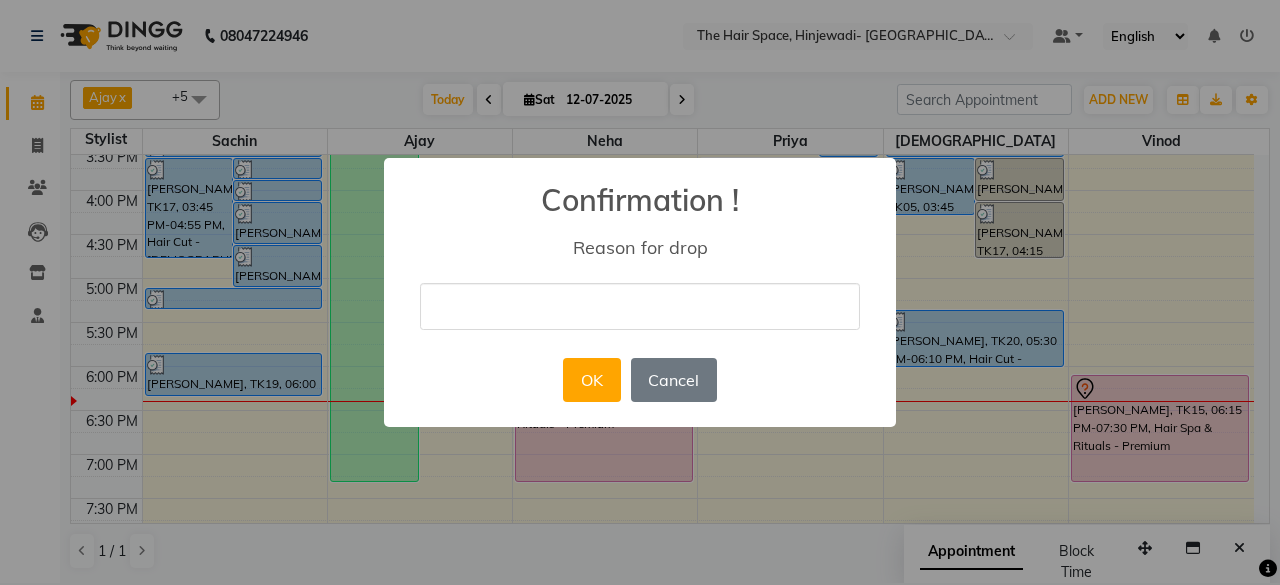 click at bounding box center (640, 306) 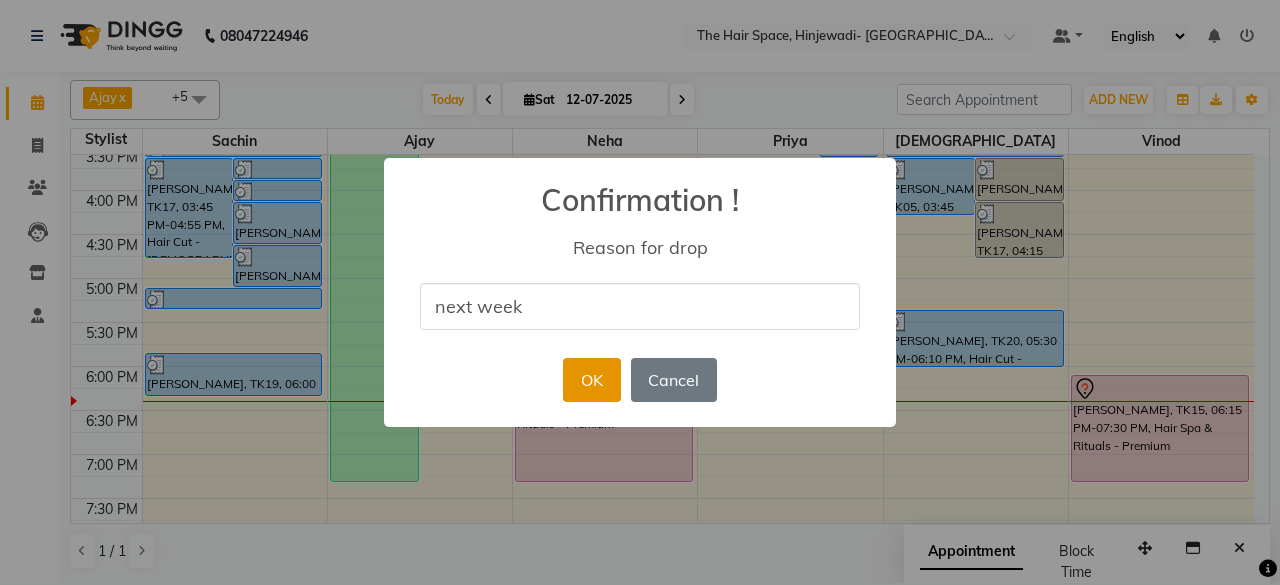 click on "OK" at bounding box center (591, 380) 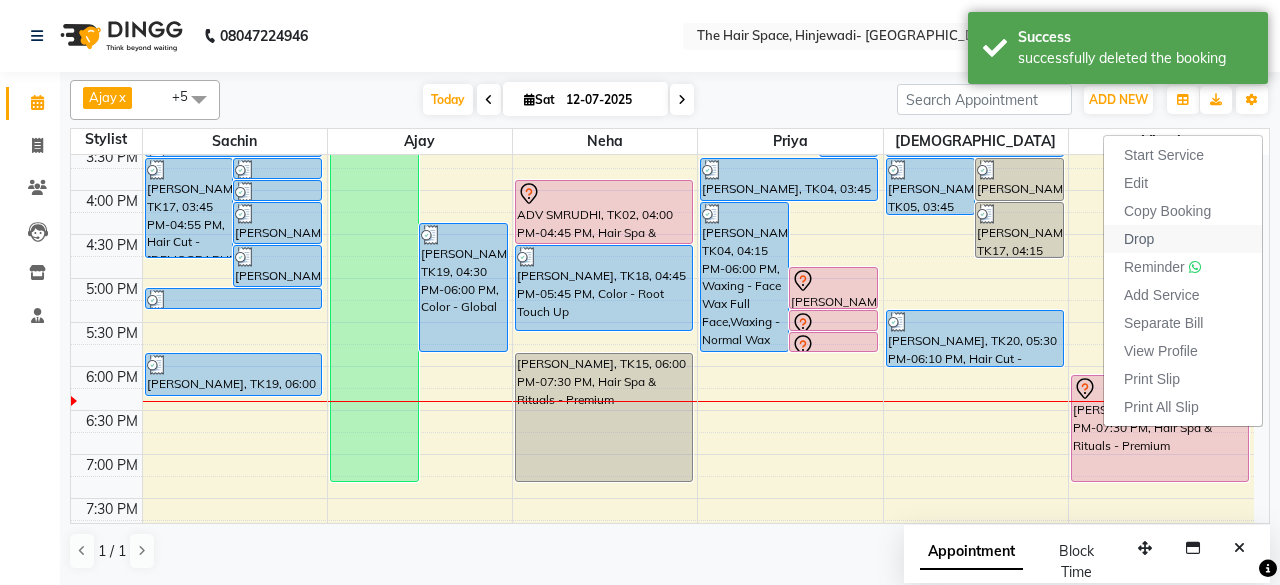 click on "Drop" at bounding box center [1183, 239] 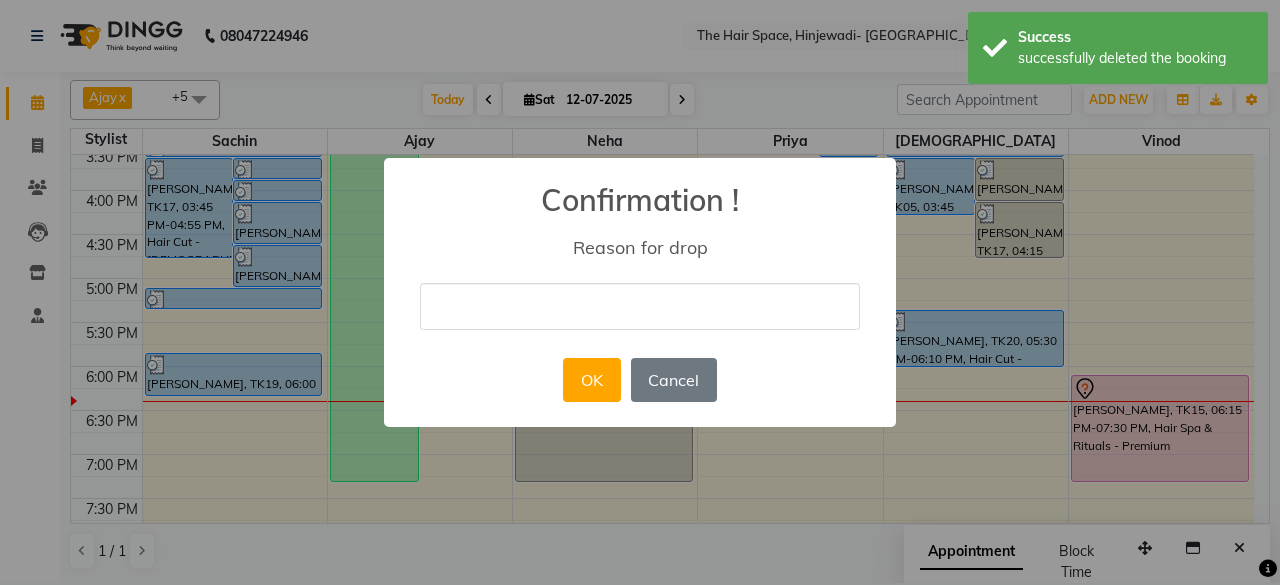 click at bounding box center [640, 306] 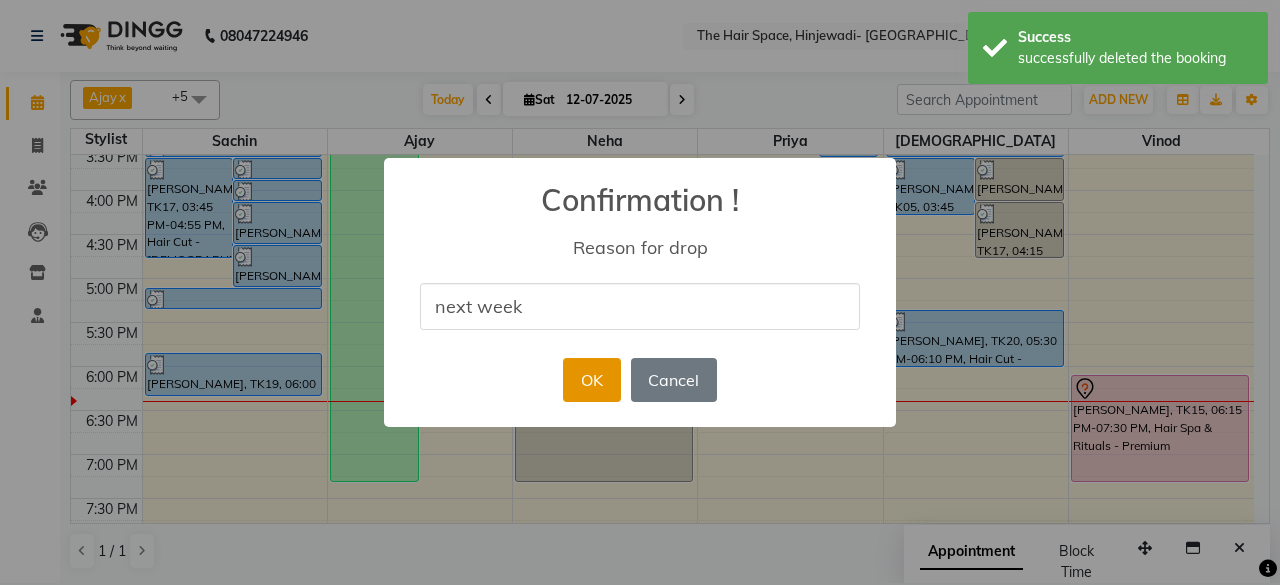 click on "OK" at bounding box center (591, 380) 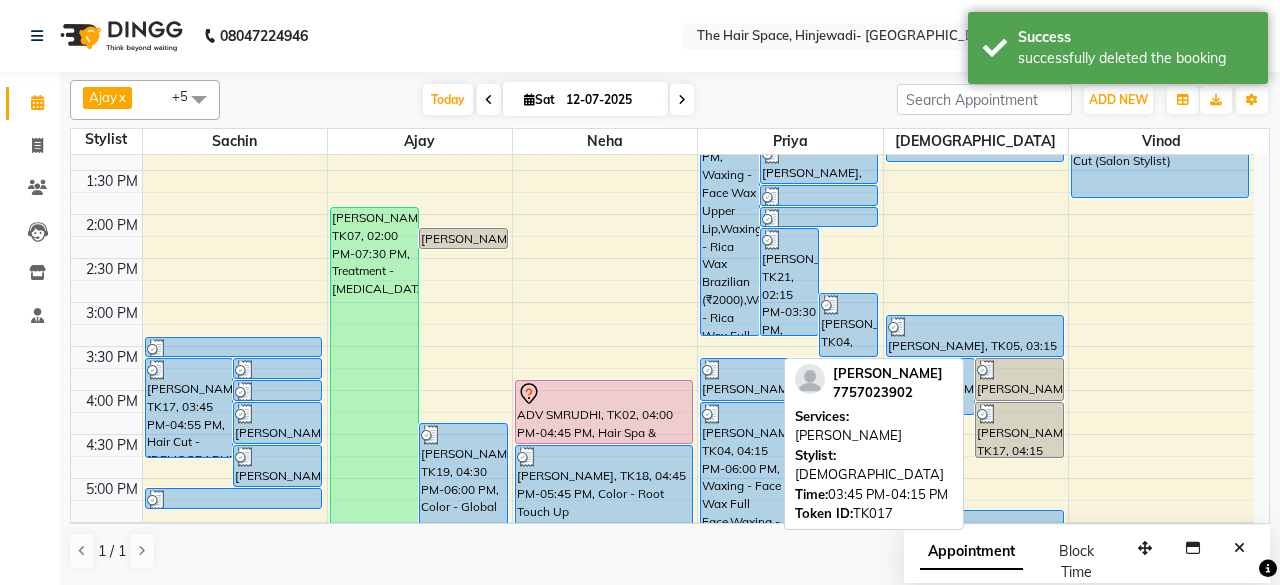 scroll, scrollTop: 568, scrollLeft: 0, axis: vertical 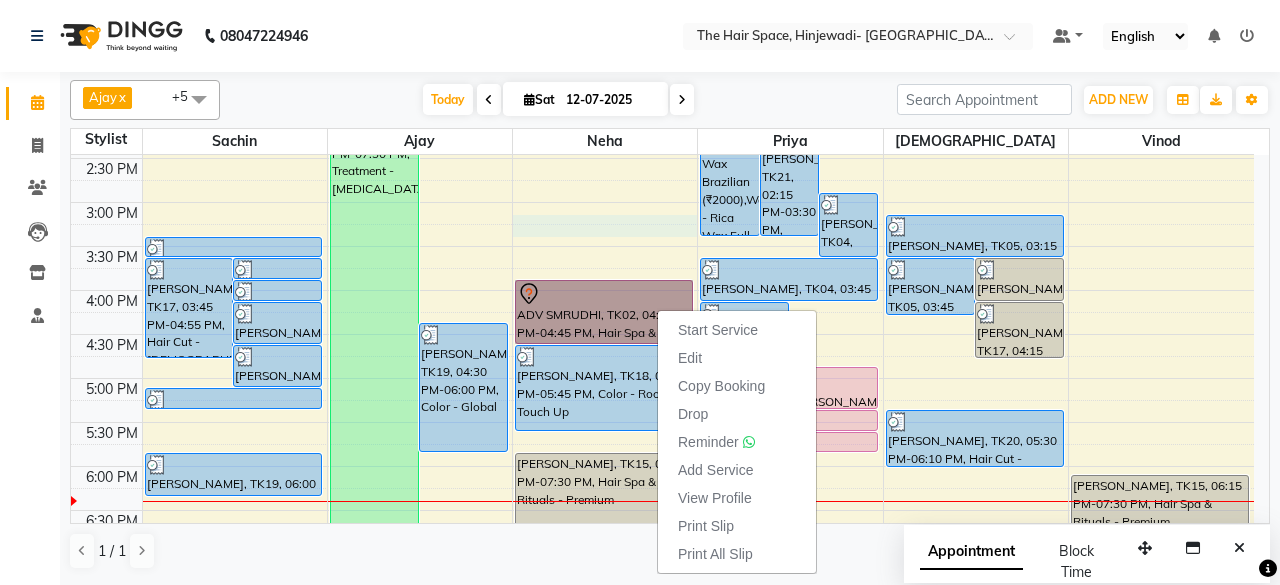 click on "8:00 AM 8:30 AM 9:00 AM 9:30 AM 10:00 AM 10:30 AM 11:00 AM 11:30 AM 12:00 PM 12:30 PM 1:00 PM 1:30 PM 2:00 PM 2:30 PM 3:00 PM 3:30 PM 4:00 PM 4:30 PM 5:00 PM 5:30 PM 6:00 PM 6:30 PM 7:00 PM 7:30 PM 8:00 PM 8:30 PM 9:00 PM 9:30 PM 10:00 PM 10:30 PM     [PERSON_NAME], TK17, 03:45 PM-04:55 PM, Hair Cut - [DEMOGRAPHIC_DATA] Hair Cut (Senior Stylist),[PERSON_NAME]     [PERSON_NAME], TK21, 03:45 PM-04:00 PM, Threading - Threading Lower Lip     [PERSON_NAME], TK21, 04:00 PM-04:15 PM, Threading - Threading Upper Lip     [PERSON_NAME], TK21, 04:15 PM-04:45 PM, Threading - Threading Eyebrows     [PERSON_NAME], TK22, 04:45 PM-05:15 PM, Threading - Threading Eyebrows     [PERSON_NAME], TK21, 03:30 PM-03:45 PM, Threading - Threading Forehead     [PERSON_NAME], TK22, 05:15 PM-05:30 PM, Threading - Threading Upper Lip     [PERSON_NAME], TK19, 06:00 PM-06:30 PM, Threading - Threading Eyebrows     [PERSON_NAME] S, TK03, 11:00 AM-12:15 PM, Color - Root Touch Up     [PERSON_NAME], TK06, 11:30 AM-12:10 PM, Hair Cut - [DEMOGRAPHIC_DATA] Hair Cut (Senior Stylist)" at bounding box center (662, 246) 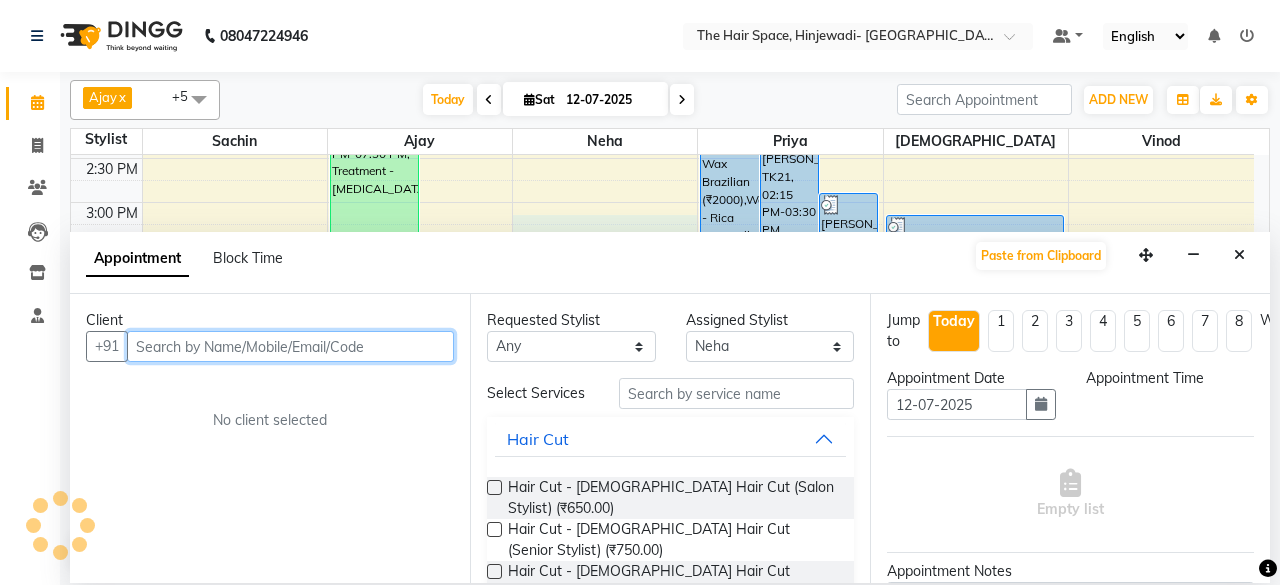 select on "915" 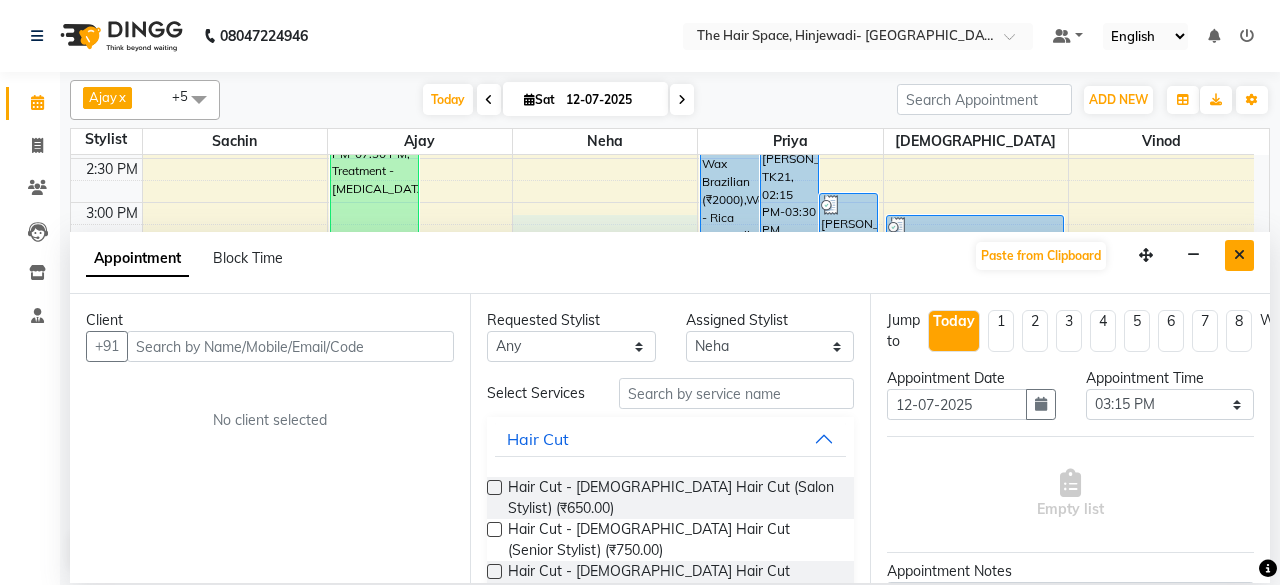 click at bounding box center [1239, 255] 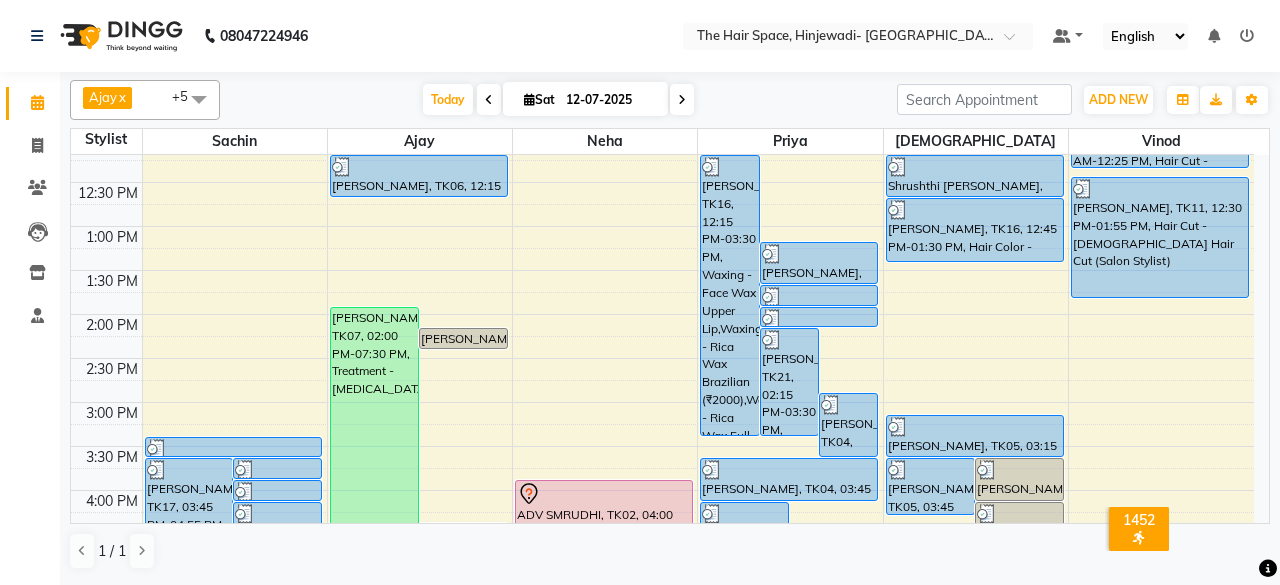 scroll, scrollTop: 68, scrollLeft: 0, axis: vertical 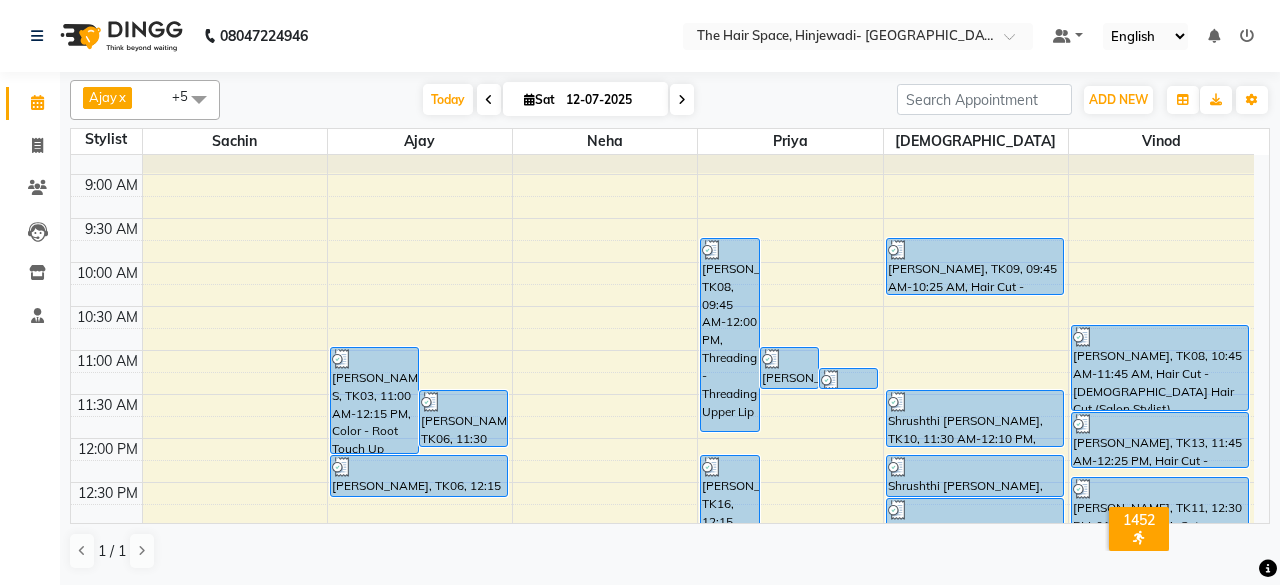 click at bounding box center (682, 100) 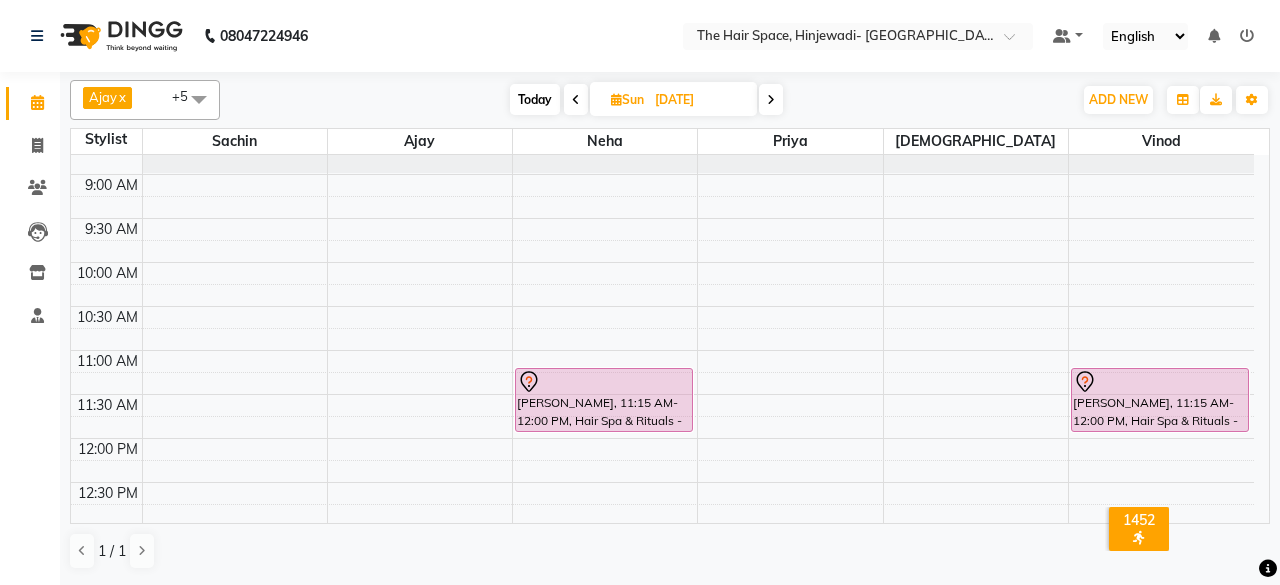 scroll, scrollTop: 0, scrollLeft: 0, axis: both 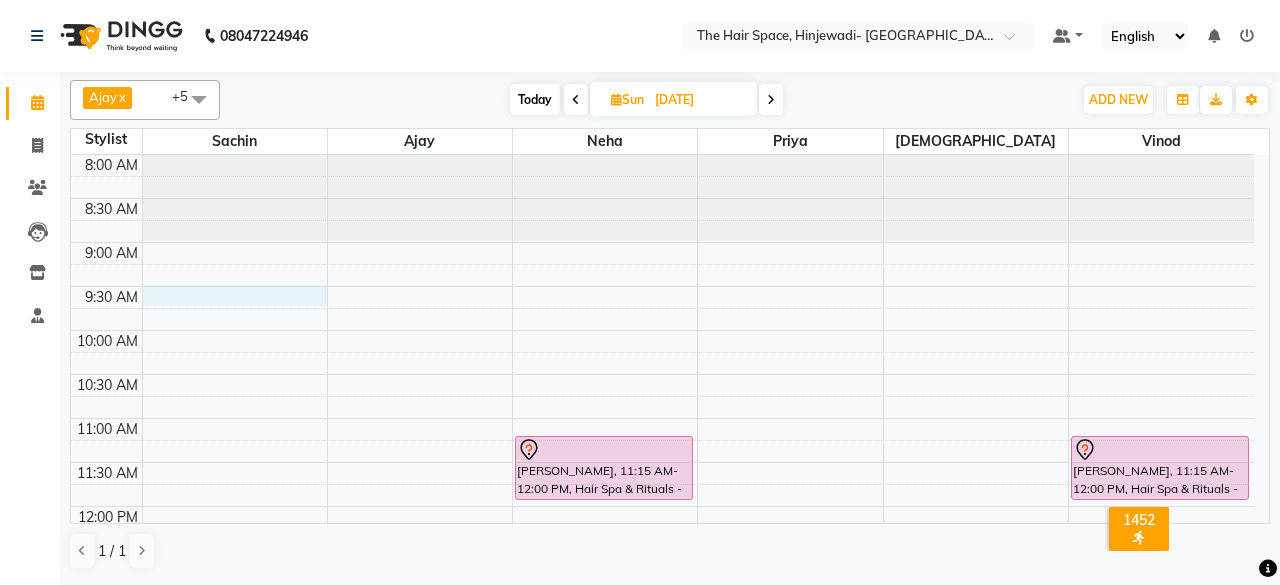 click on "8:00 AM 8:30 AM 9:00 AM 9:30 AM 10:00 AM 10:30 AM 11:00 AM 11:30 AM 12:00 PM 12:30 PM 1:00 PM 1:30 PM 2:00 PM 2:30 PM 3:00 PM 3:30 PM 4:00 PM 4:30 PM 5:00 PM 5:30 PM 6:00 PM 6:30 PM 7:00 PM 7:30 PM 8:00 PM 8:30 PM 9:00 PM 9:30 PM 10:00 PM 10:30 PM             Suhani Jain, 11:15 AM-12:00 PM, Hair Spa & Rituals - Premium             Suhani Jain, 11:15 AM-12:00 PM, Hair Spa & Rituals - Premium" at bounding box center (662, 814) 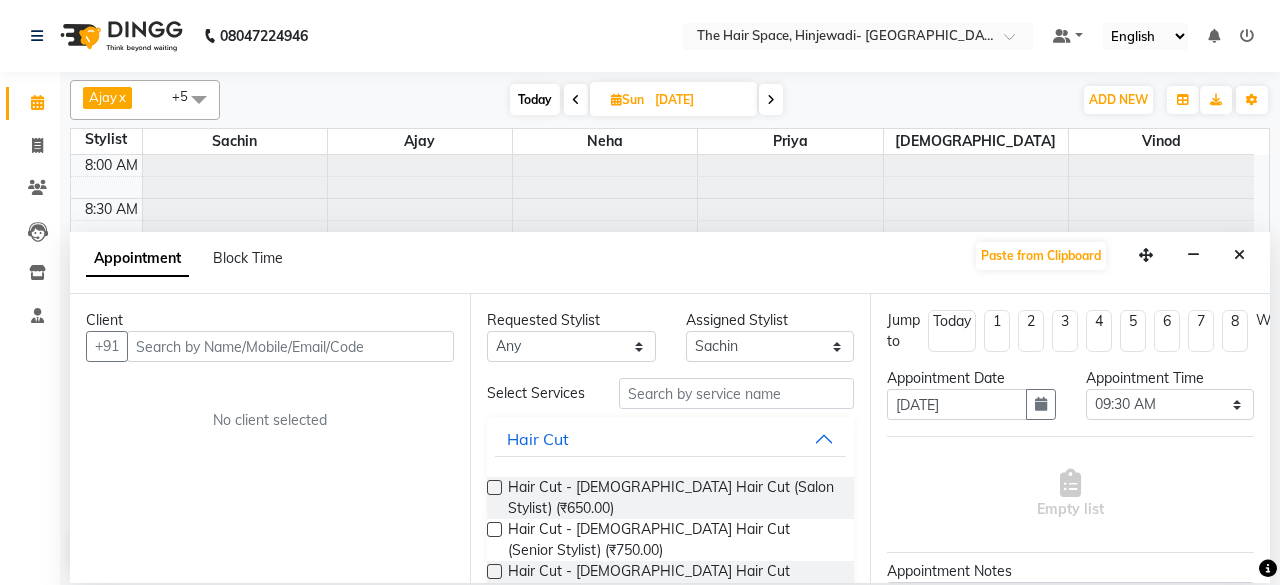 click at bounding box center (290, 346) 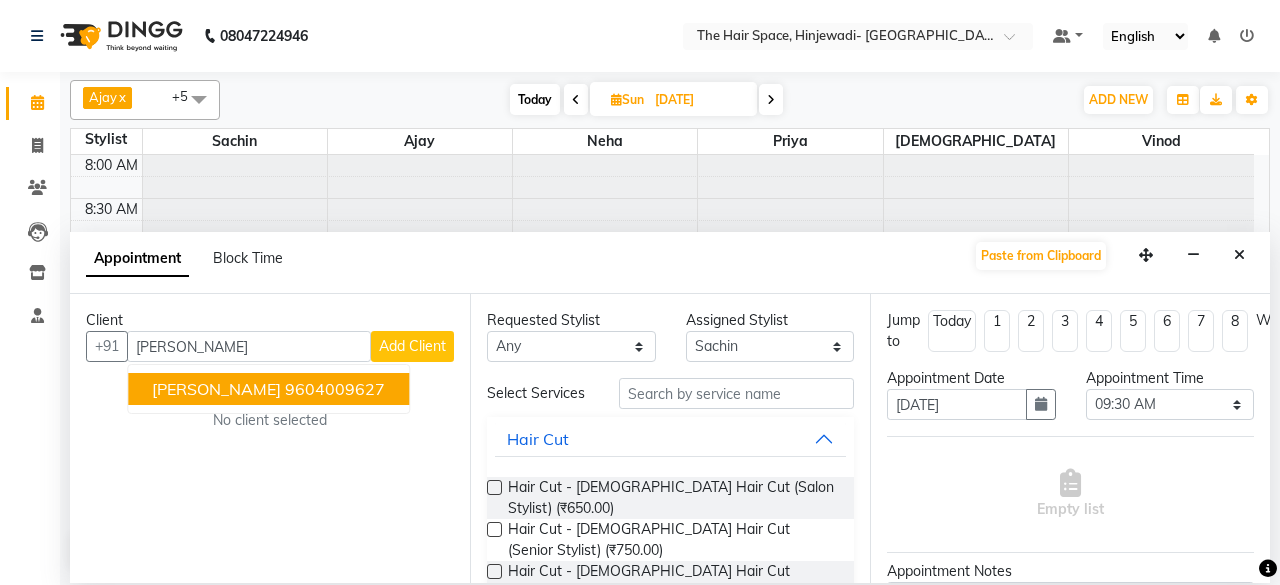 click on "[PERSON_NAME]" at bounding box center [216, 389] 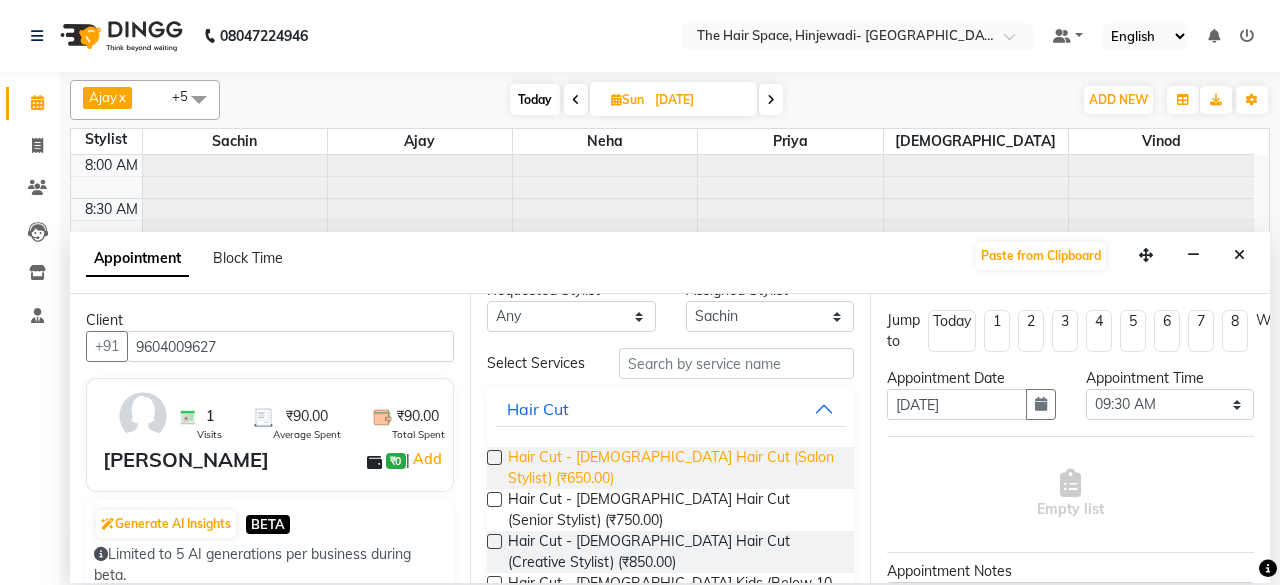 scroll, scrollTop: 0, scrollLeft: 0, axis: both 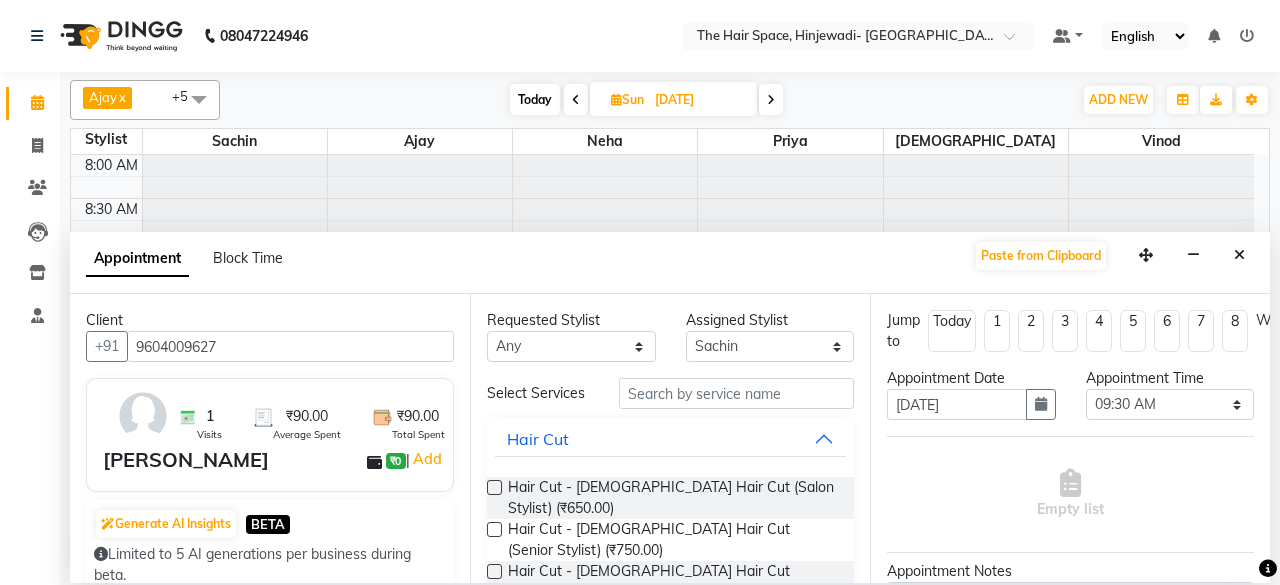 type on "9604009627" 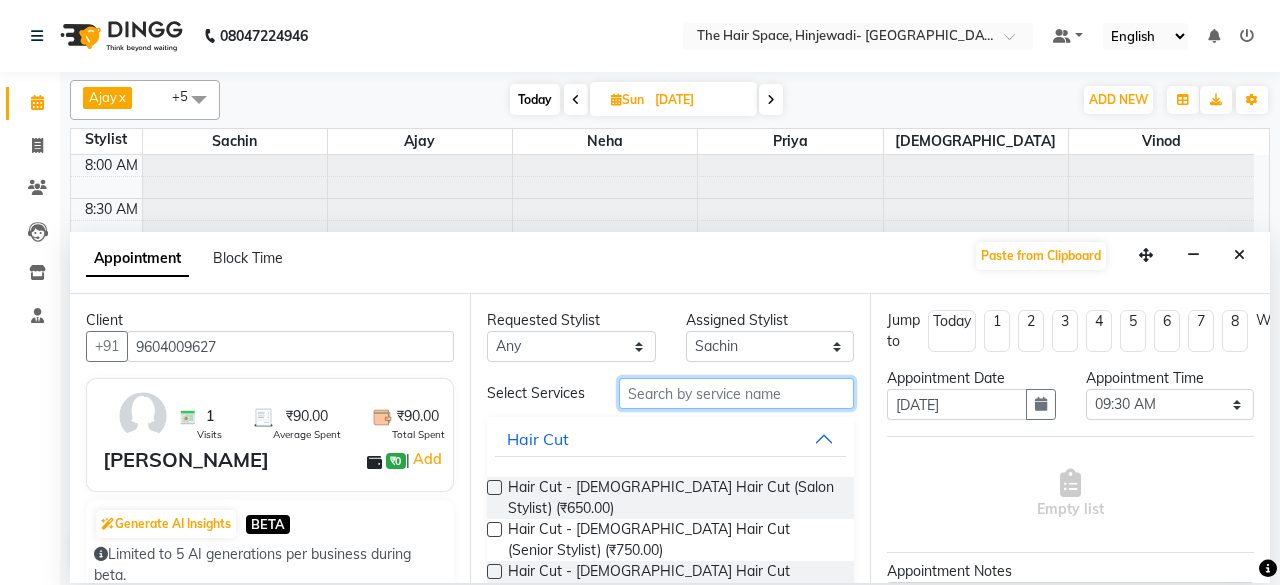 click at bounding box center (736, 393) 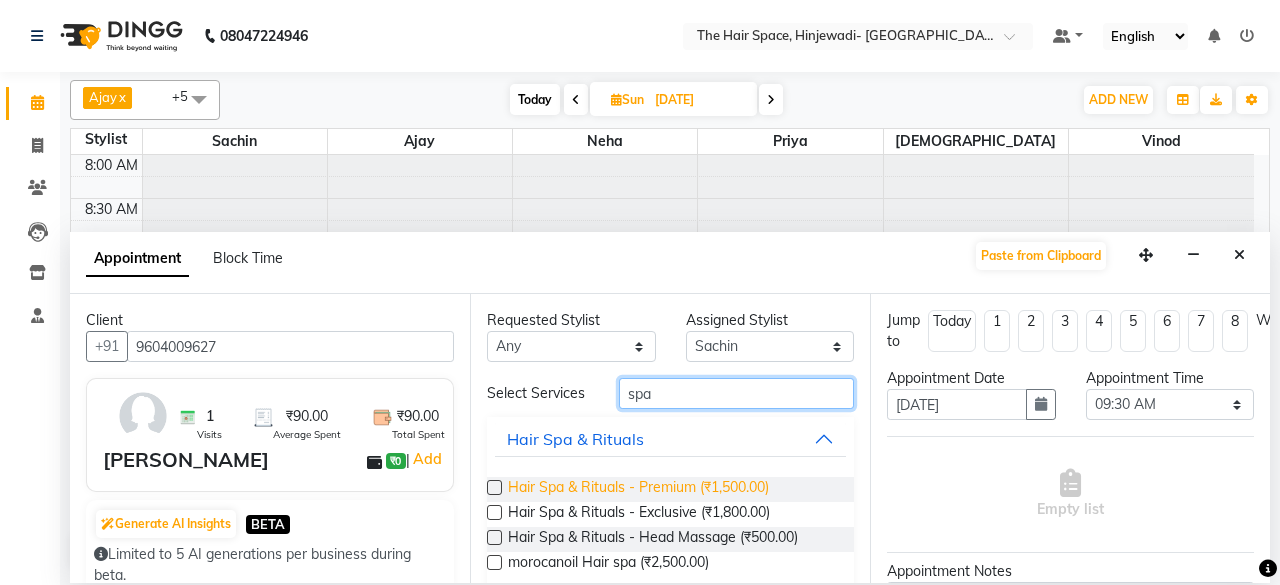 type on "spa" 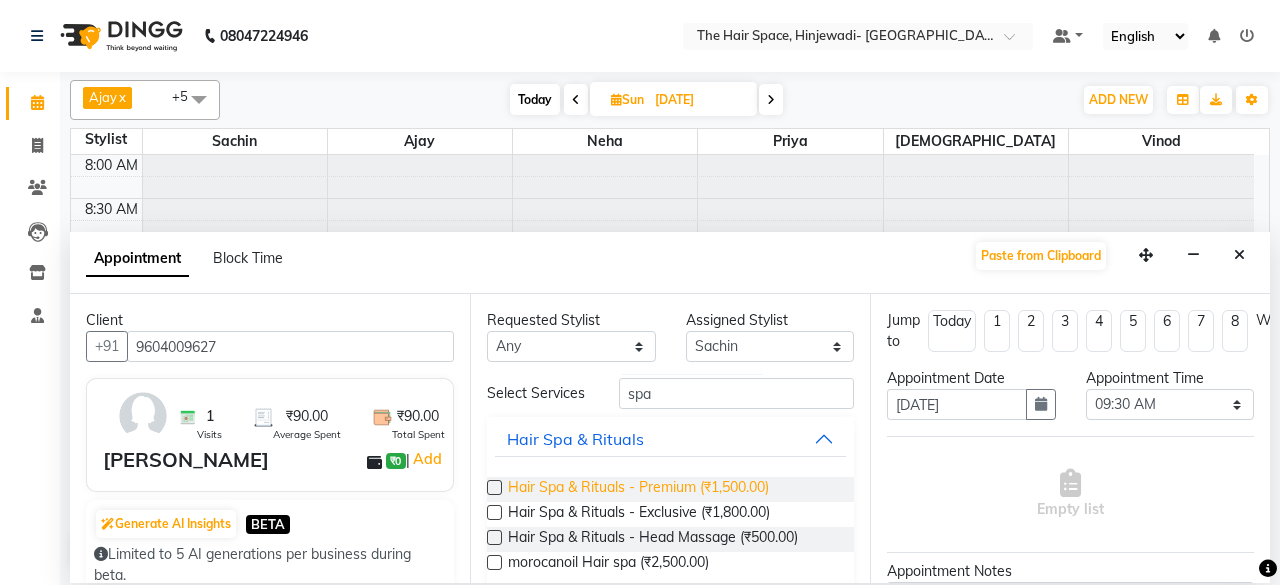 click on "Hair Spa & Rituals - Premium (₹1,500.00)" at bounding box center [638, 489] 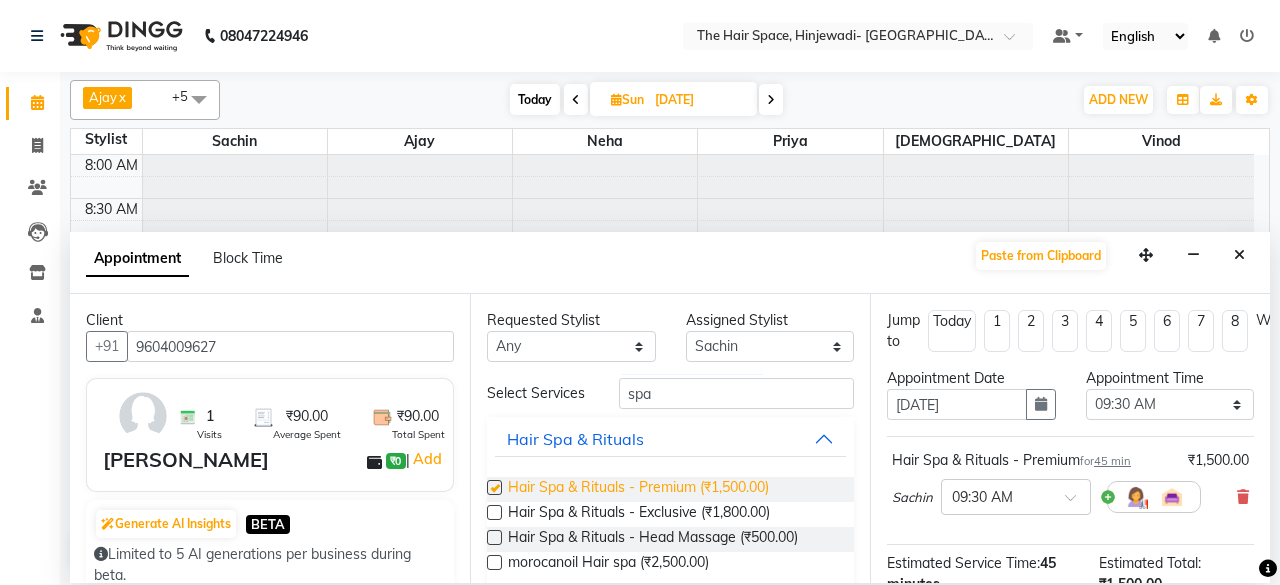 checkbox on "false" 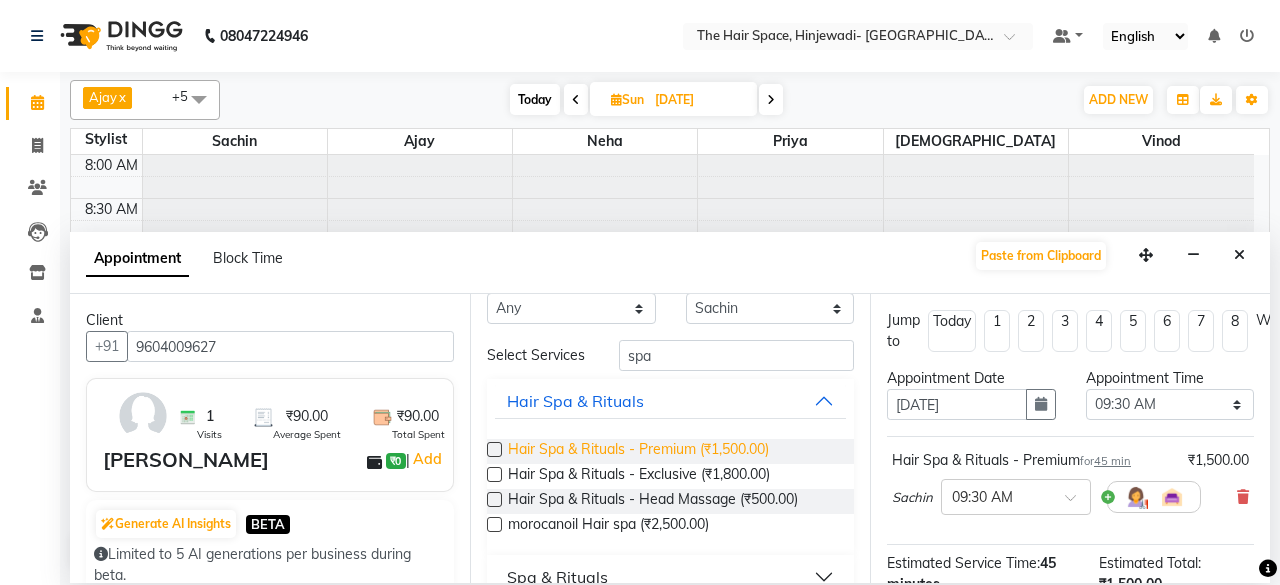 scroll, scrollTop: 69, scrollLeft: 0, axis: vertical 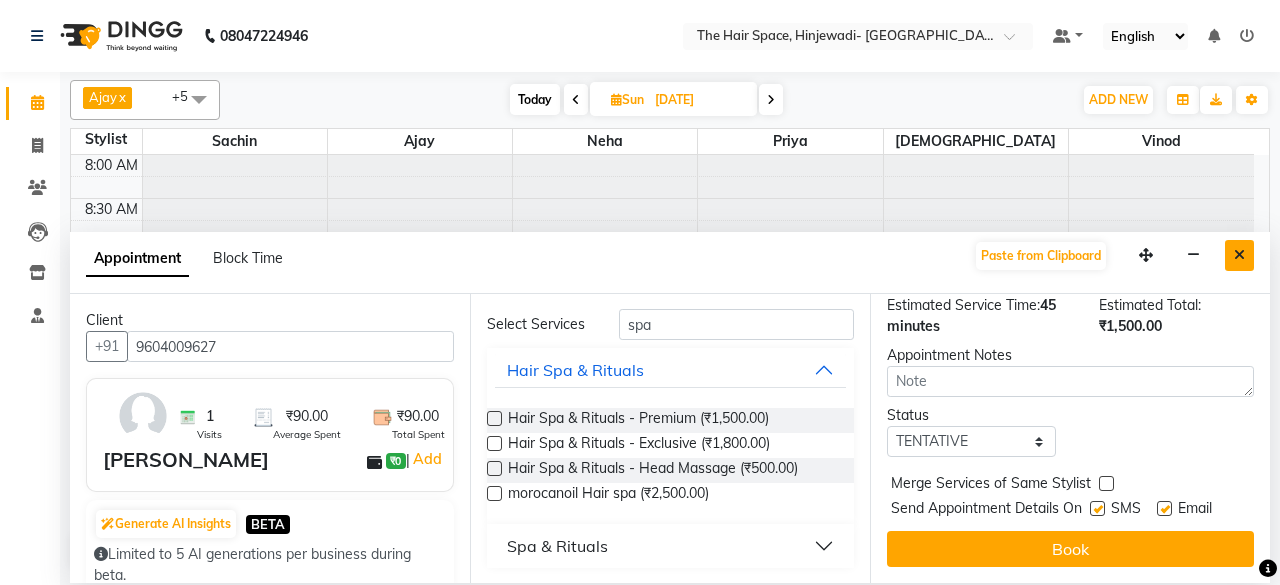 click at bounding box center (1239, 255) 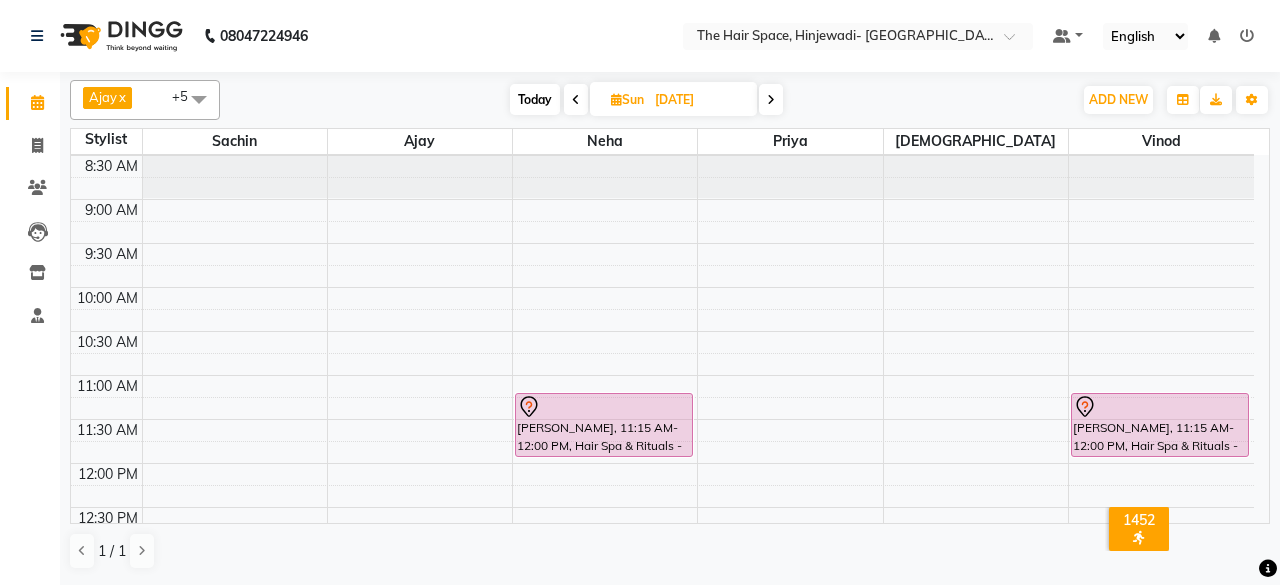 scroll, scrollTop: 0, scrollLeft: 0, axis: both 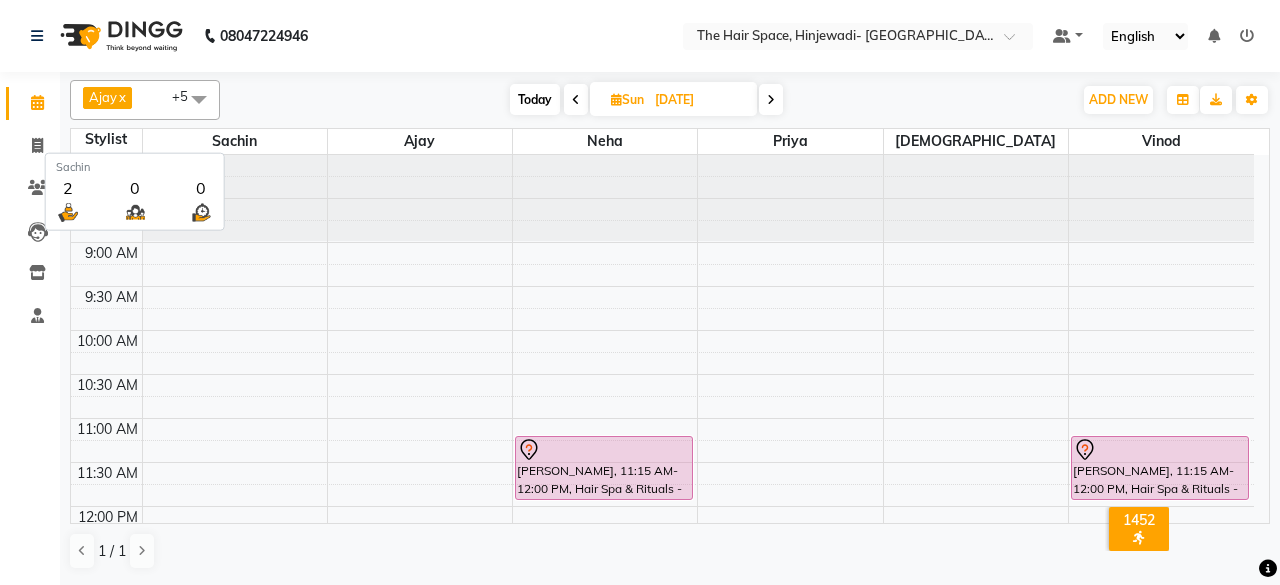 click on "Sachin" at bounding box center (235, 141) 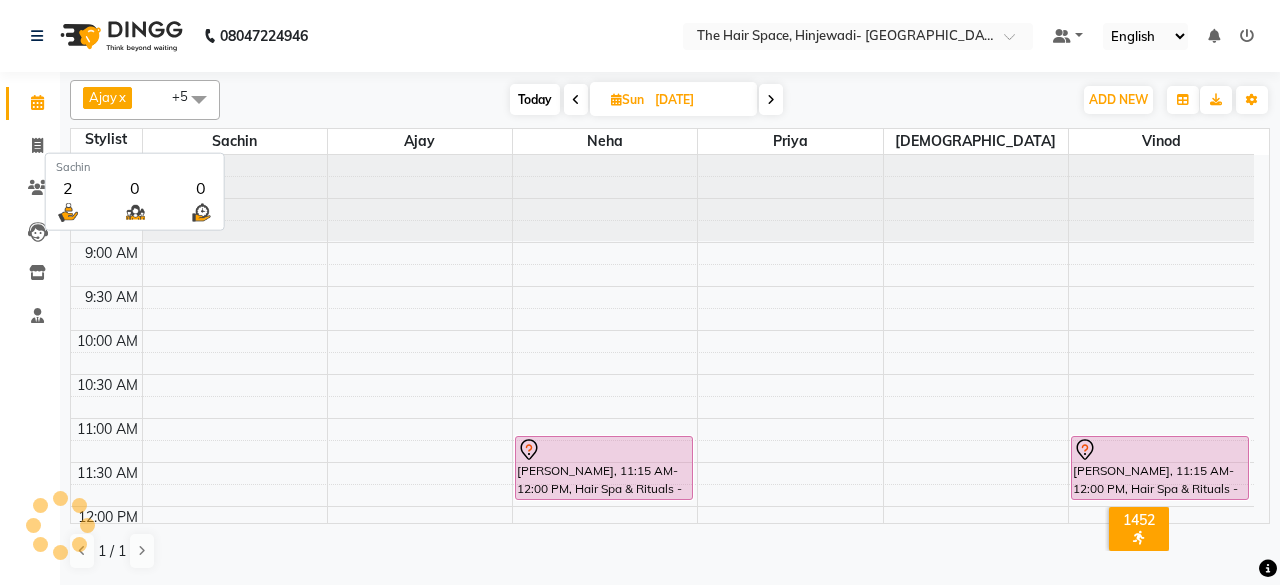 click on "Sachin" at bounding box center [235, 141] 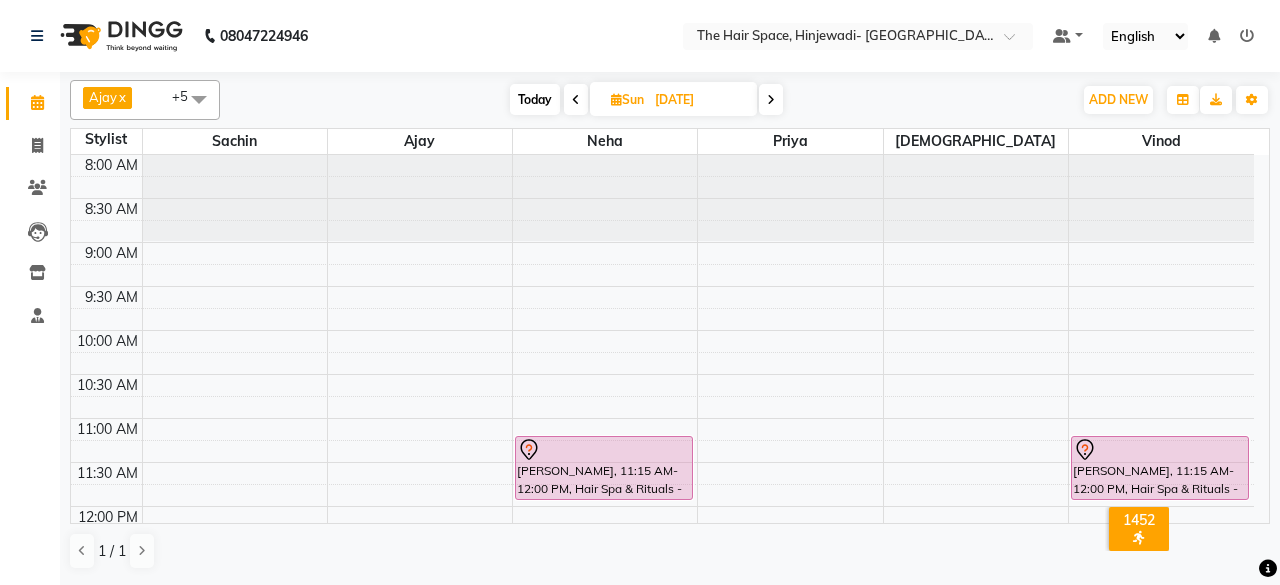 click on "Today" at bounding box center (535, 99) 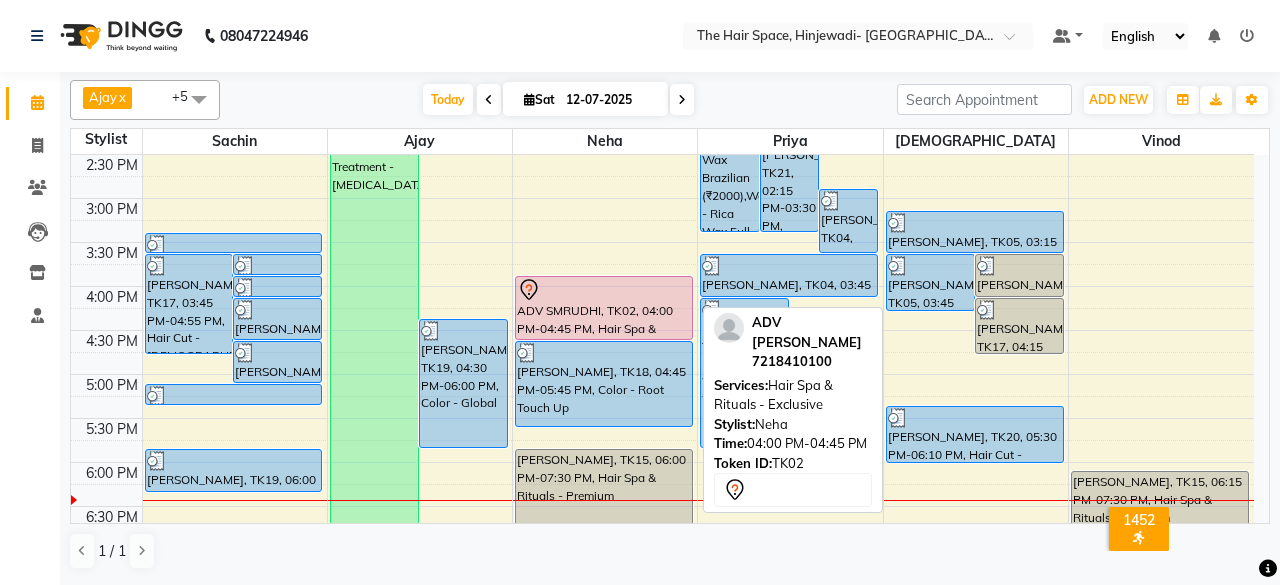 scroll, scrollTop: 529, scrollLeft: 0, axis: vertical 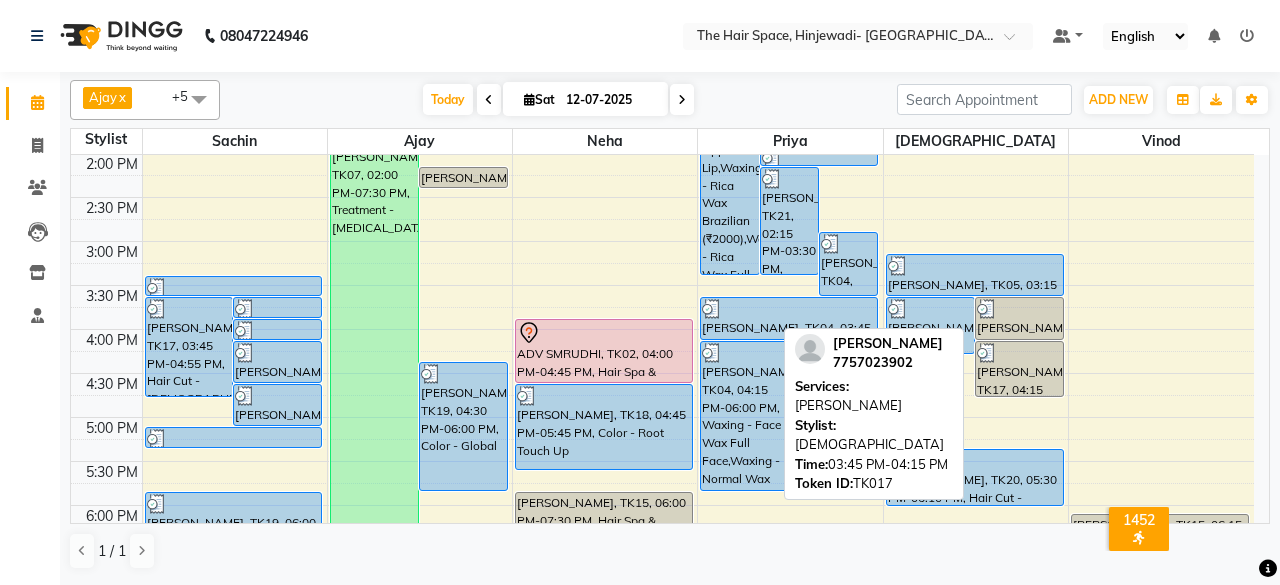 click on "[PERSON_NAME], TK17, 03:45 PM-04:15 PM, [PERSON_NAME]" at bounding box center [1019, 318] 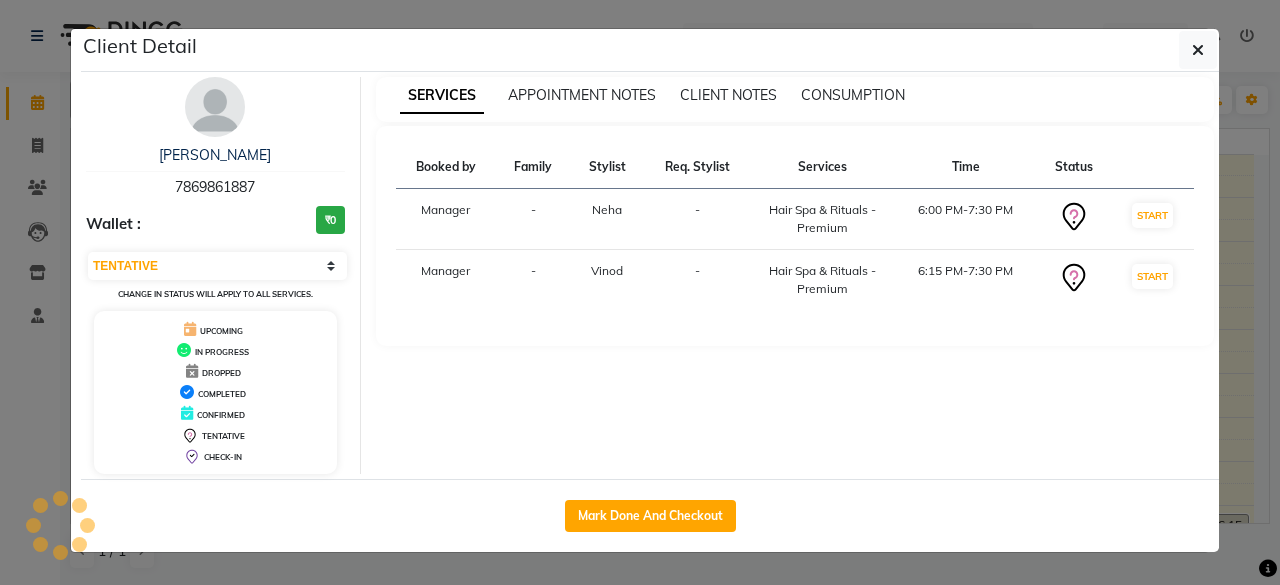 select on "3" 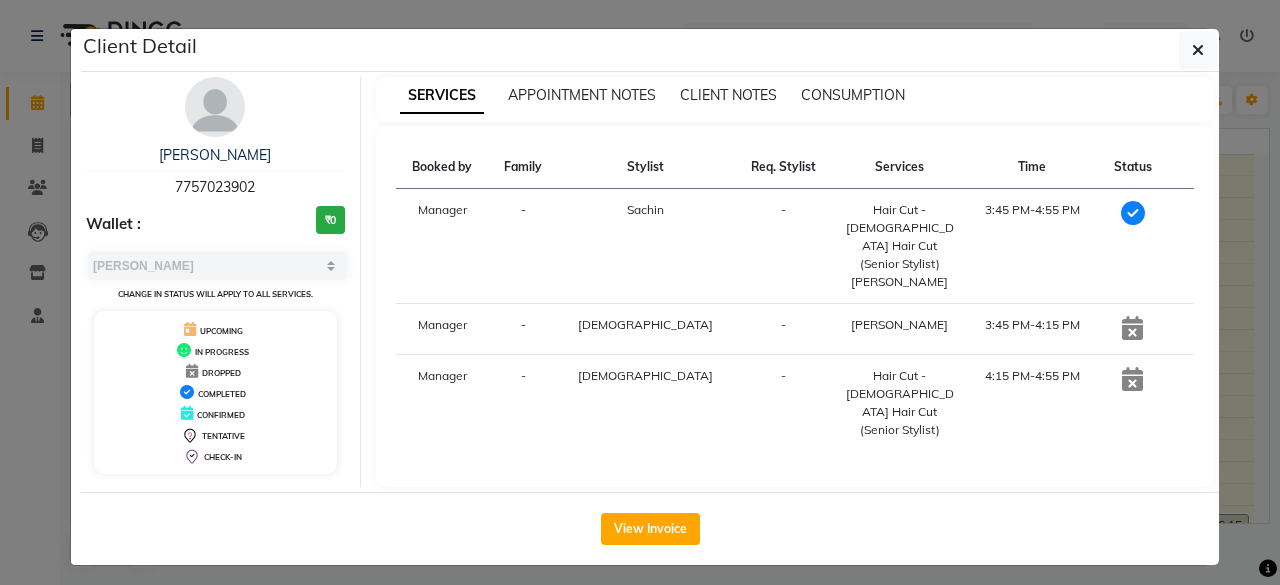 click at bounding box center [1132, 328] 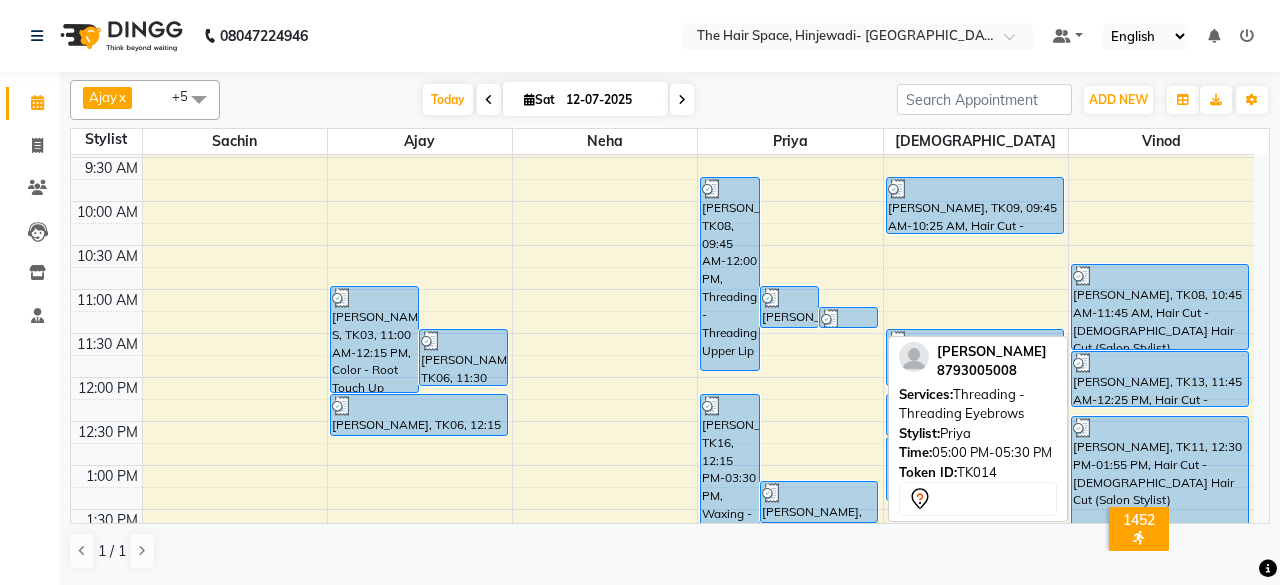 scroll, scrollTop: 529, scrollLeft: 0, axis: vertical 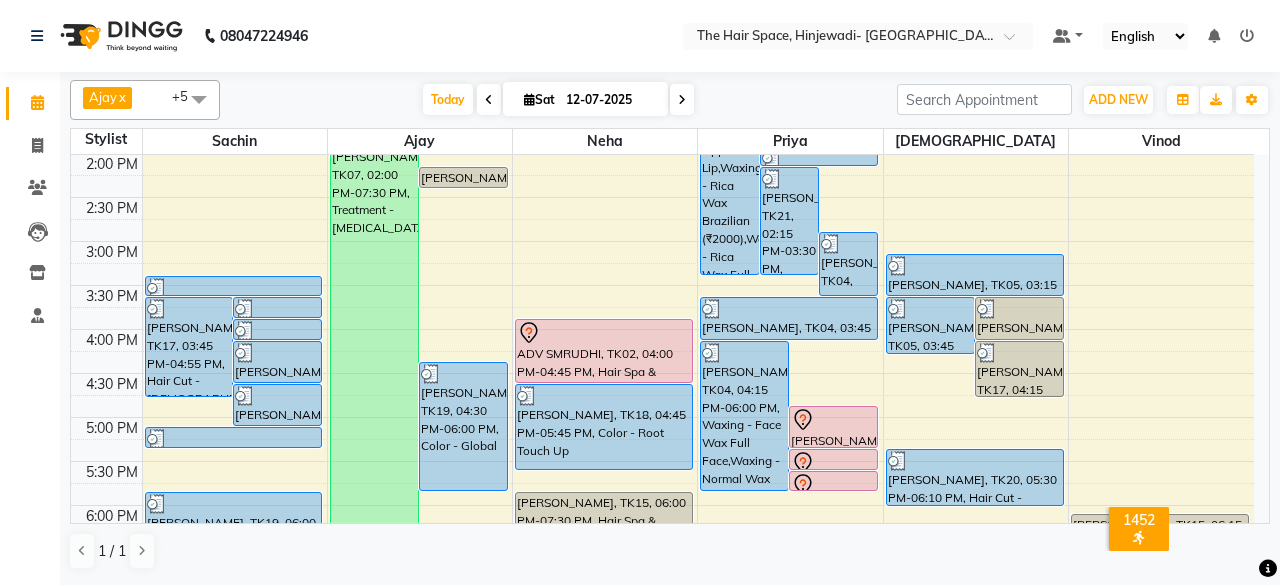 click at bounding box center (682, 100) 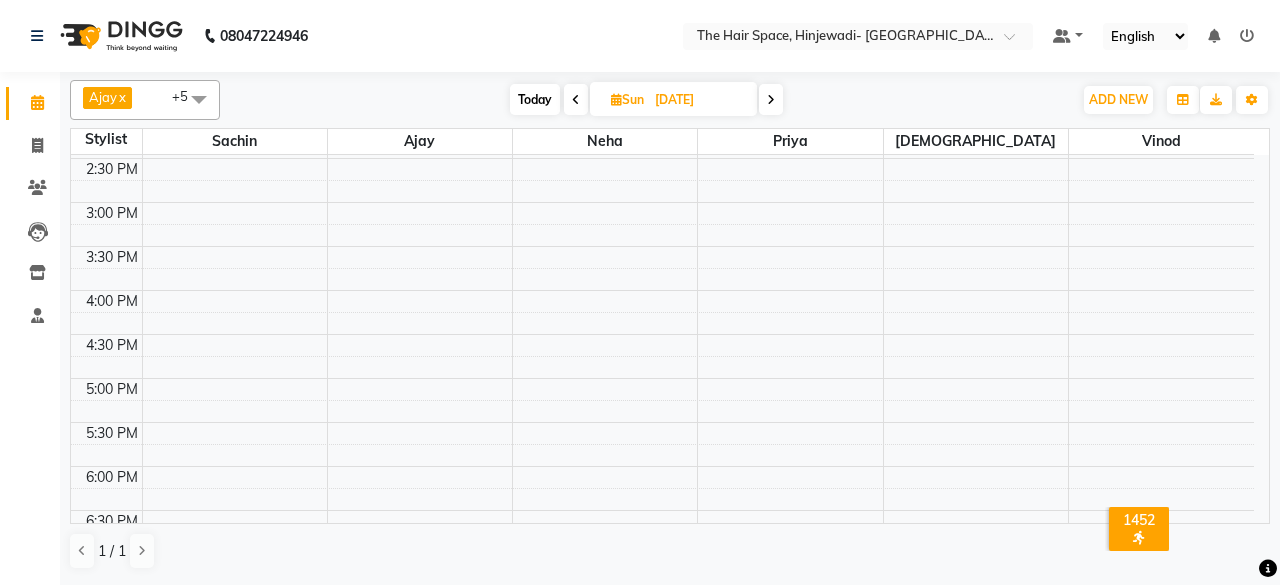 scroll, scrollTop: 168, scrollLeft: 0, axis: vertical 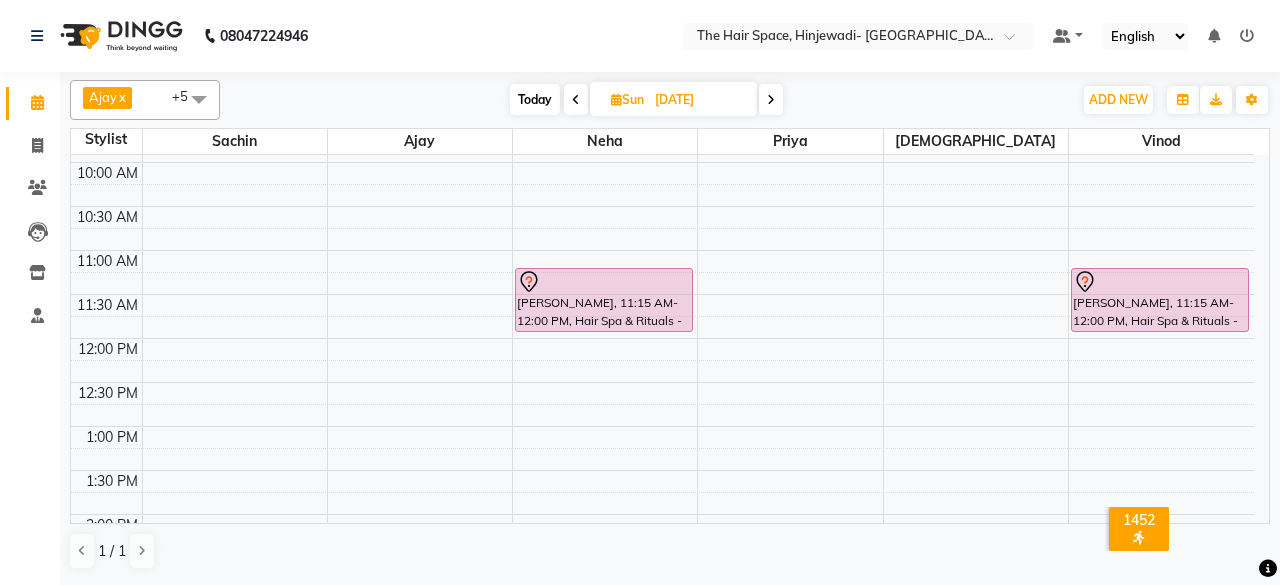 click on "Today" at bounding box center (535, 99) 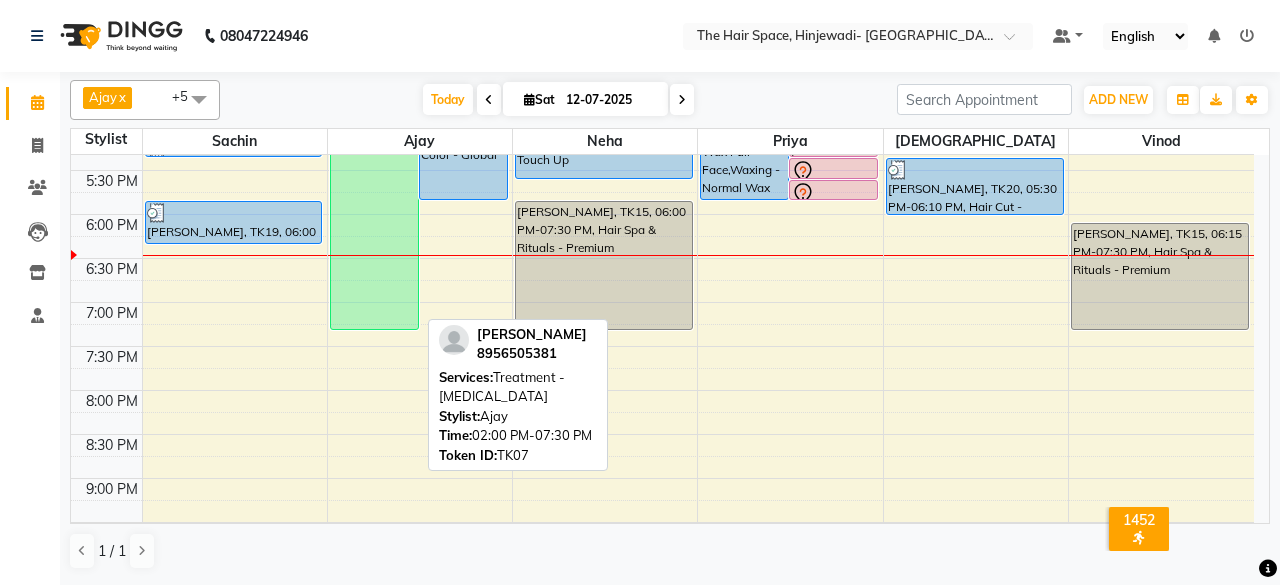 scroll, scrollTop: 868, scrollLeft: 0, axis: vertical 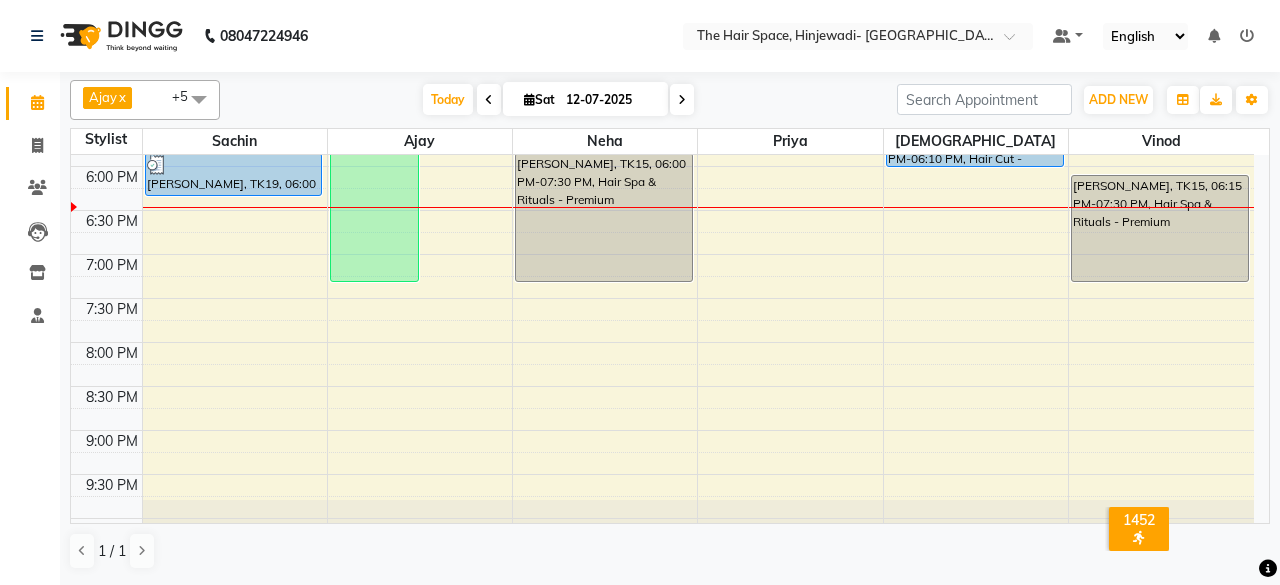 click on "8:00 AM 8:30 AM 9:00 AM 9:30 AM 10:00 AM 10:30 AM 11:00 AM 11:30 AM 12:00 PM 12:30 PM 1:00 PM 1:30 PM 2:00 PM 2:30 PM 3:00 PM 3:30 PM 4:00 PM 4:30 PM 5:00 PM 5:30 PM 6:00 PM 6:30 PM 7:00 PM 7:30 PM 8:00 PM 8:30 PM 9:00 PM 9:30 PM 10:00 PM 10:30 PM     [PERSON_NAME], TK17, 03:45 PM-04:55 PM, Hair Cut - [DEMOGRAPHIC_DATA] Hair Cut (Senior Stylist),[PERSON_NAME]     [PERSON_NAME], TK21, 03:45 PM-04:00 PM, Threading - Threading Lower Lip     [PERSON_NAME], TK21, 04:00 PM-04:15 PM, Threading - Threading Upper Lip     [PERSON_NAME], TK21, 04:15 PM-04:45 PM, Threading - Threading Eyebrows     [PERSON_NAME], TK22, 04:45 PM-05:15 PM, Threading - Threading Eyebrows     [PERSON_NAME], TK21, 03:30 PM-03:45 PM, Threading - Threading Forehead     [PERSON_NAME], TK22, 05:15 PM-05:30 PM, Threading - Threading Upper Lip     [PERSON_NAME], TK19, 06:00 PM-06:30 PM, Threading - Threading Eyebrows     [PERSON_NAME] S, TK03, 11:00 AM-12:15 PM, Color - Root Touch Up     [PERSON_NAME], TK06, 11:30 AM-12:10 PM, Hair Cut - [DEMOGRAPHIC_DATA] Hair Cut (Senior Stylist)" at bounding box center [662, -54] 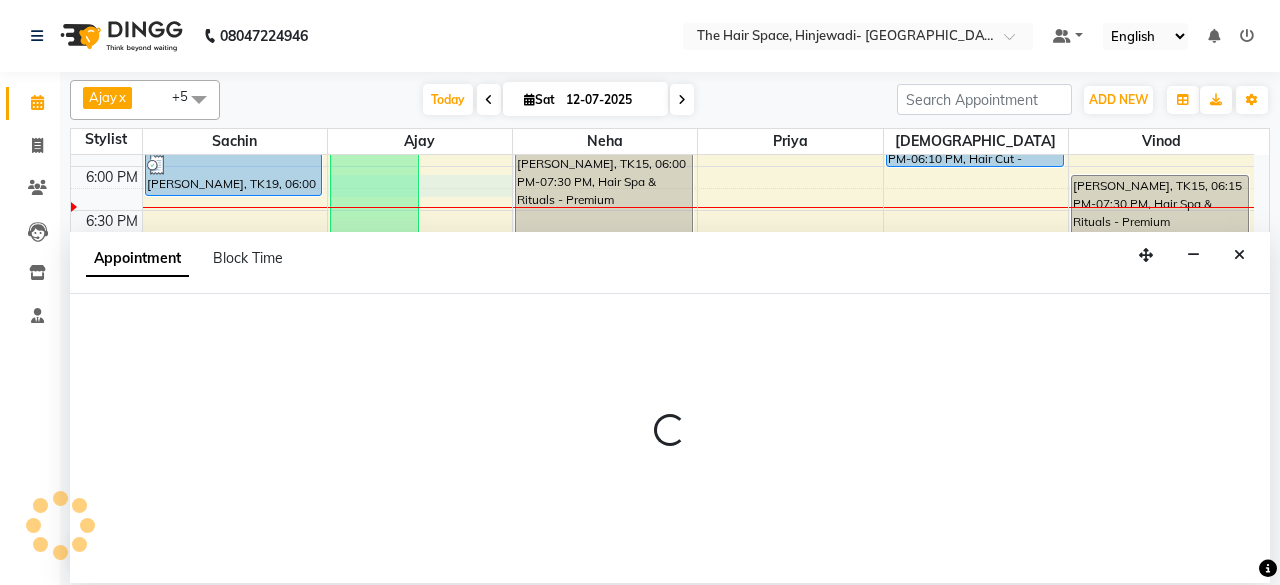 select on "52403" 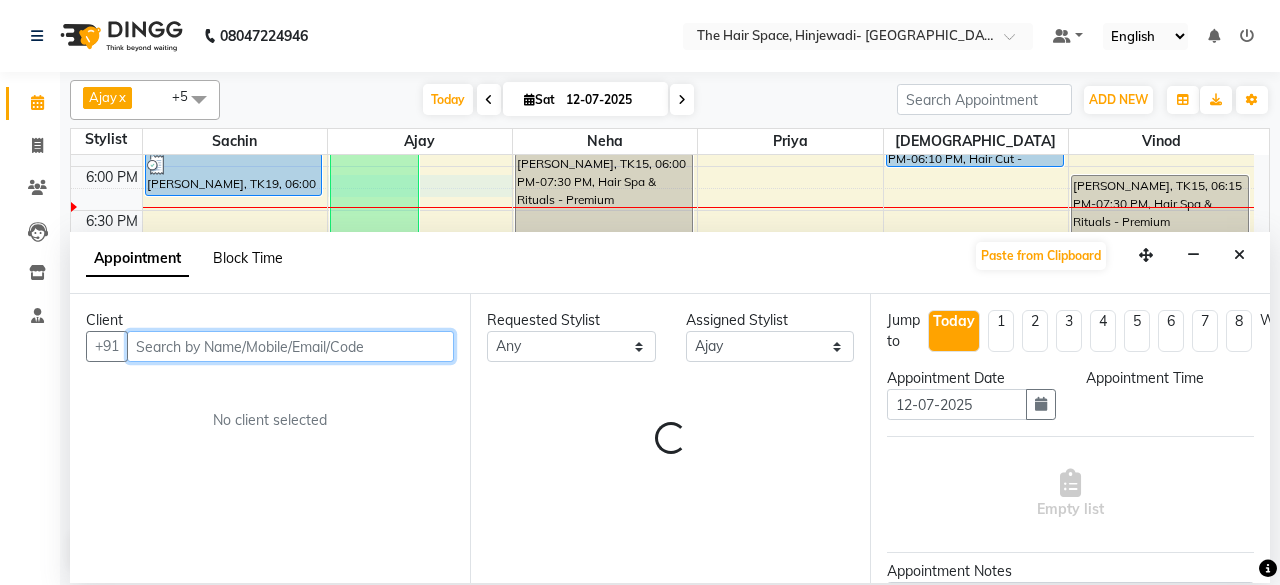 select on "1095" 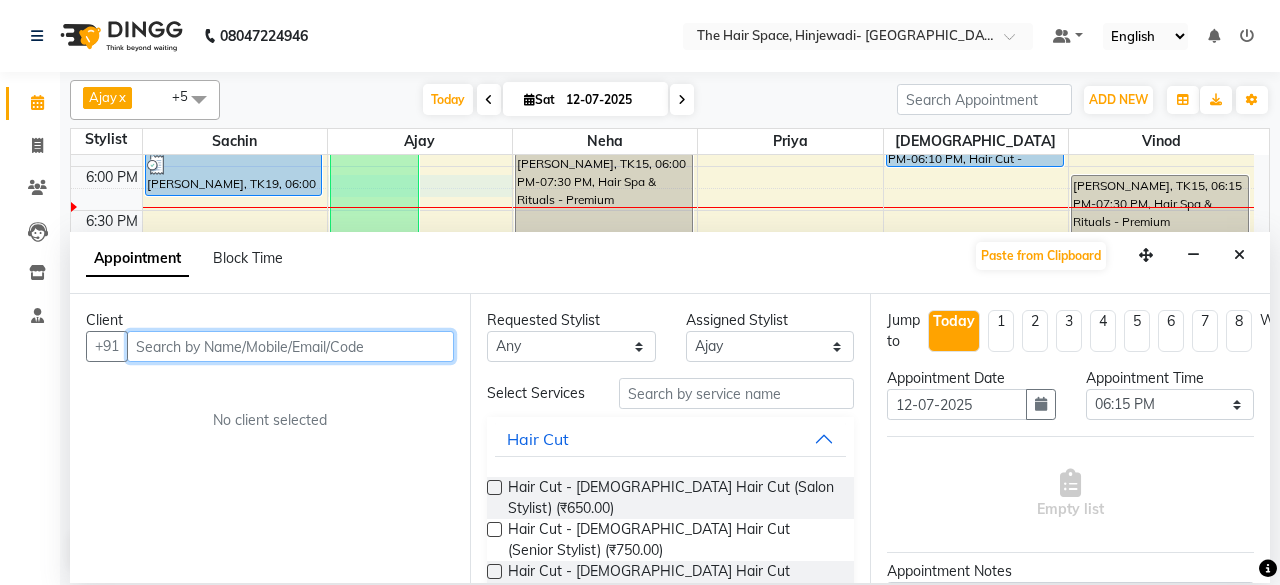 click at bounding box center (290, 346) 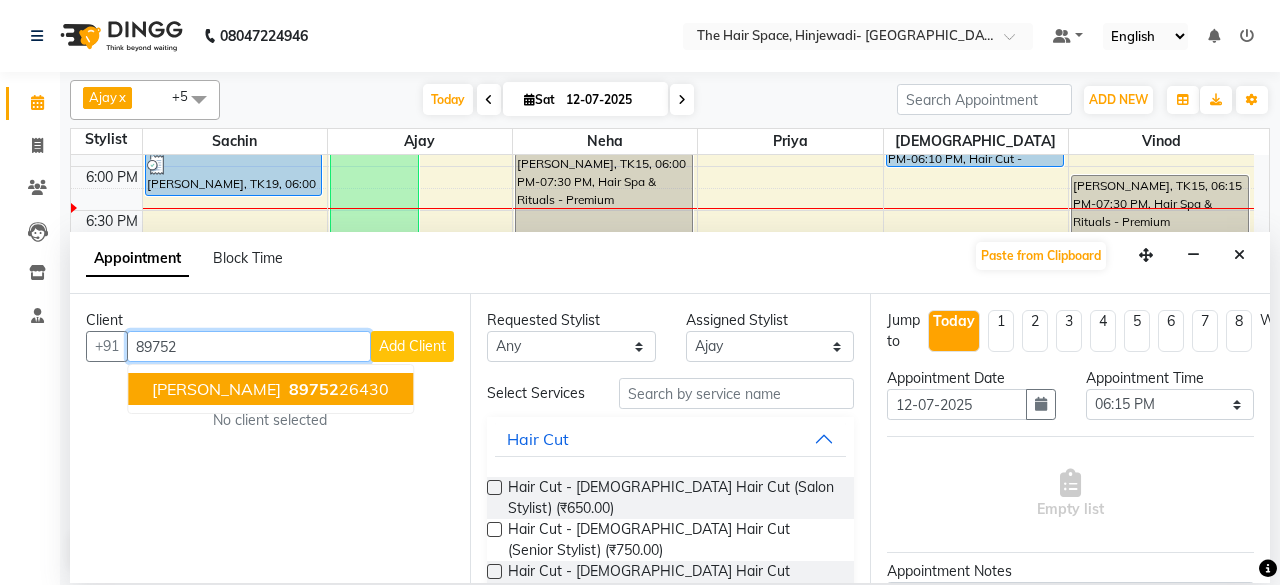 click on "Vishwanath Chavan" at bounding box center [216, 389] 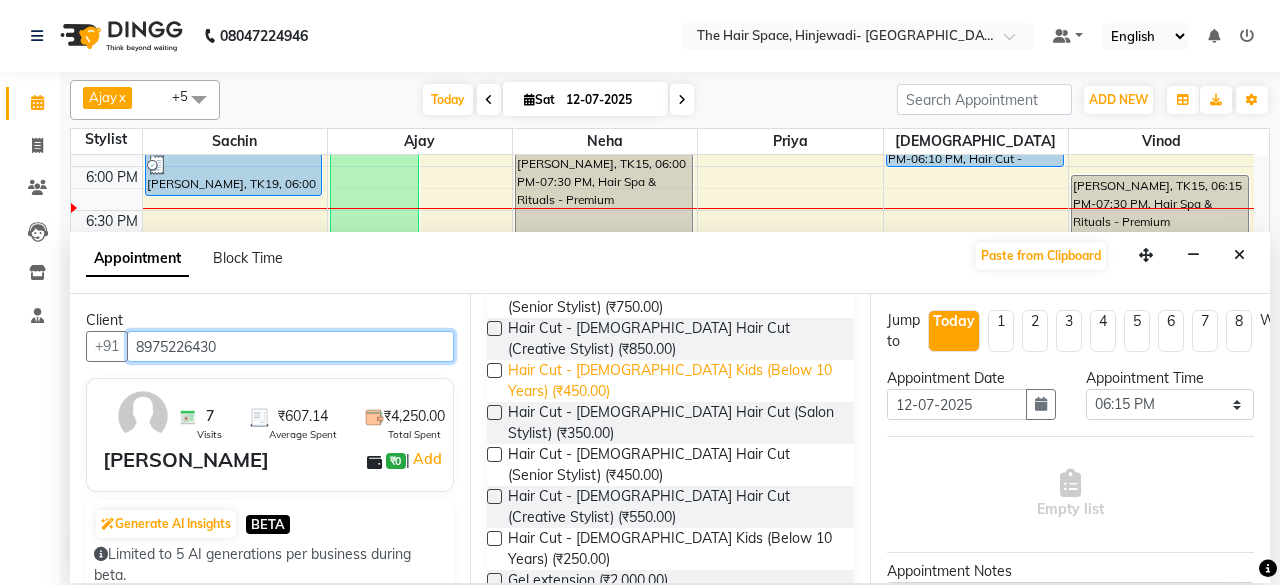 scroll, scrollTop: 300, scrollLeft: 0, axis: vertical 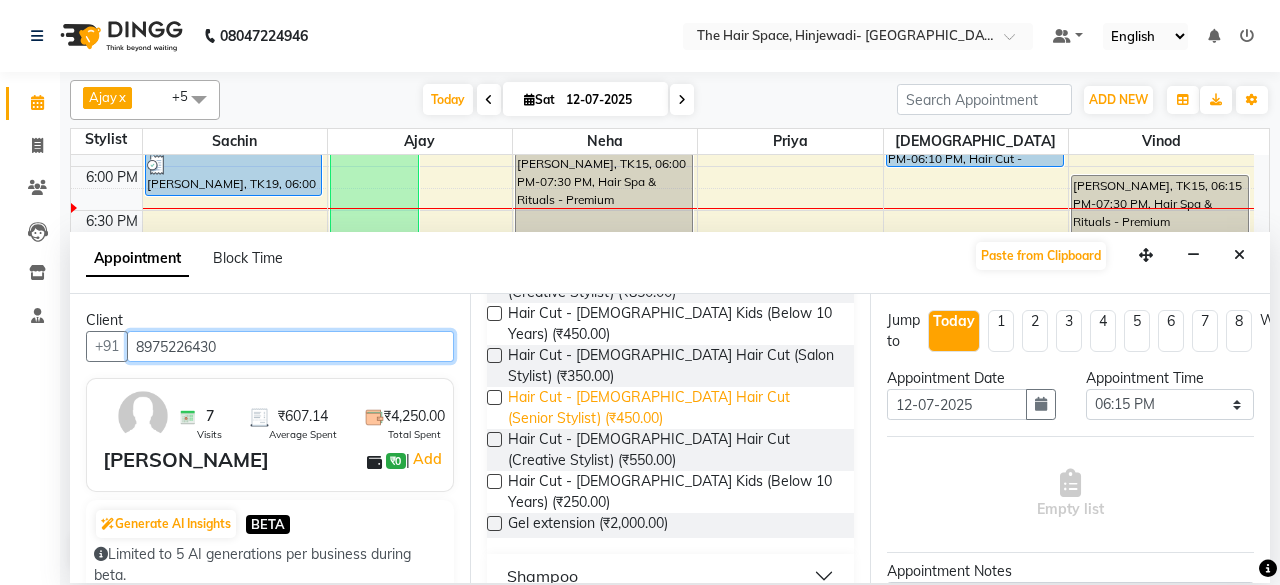 type on "8975226430" 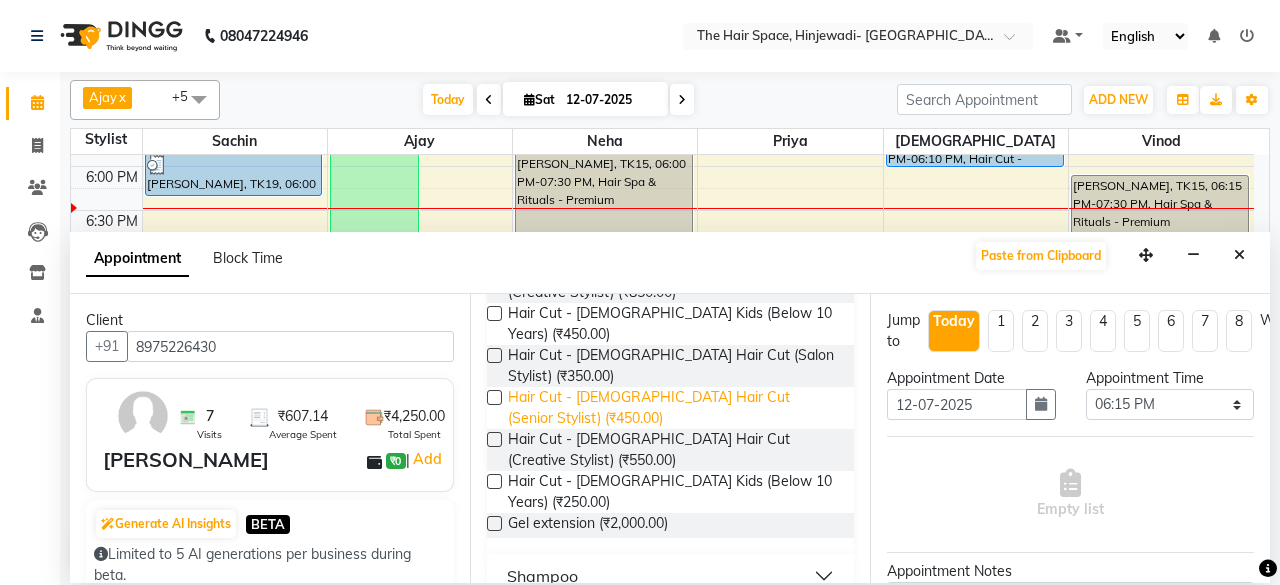 click on "Hair Cut - [DEMOGRAPHIC_DATA] Hair Cut (Senior Stylist) (₹450.00)" at bounding box center (673, 408) 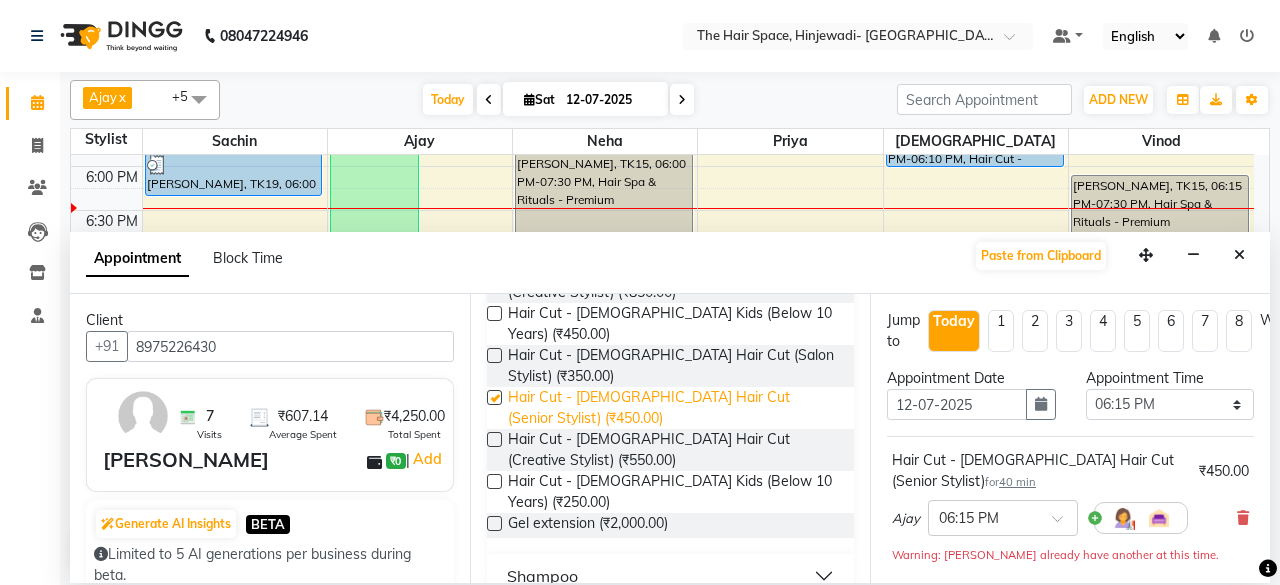checkbox on "false" 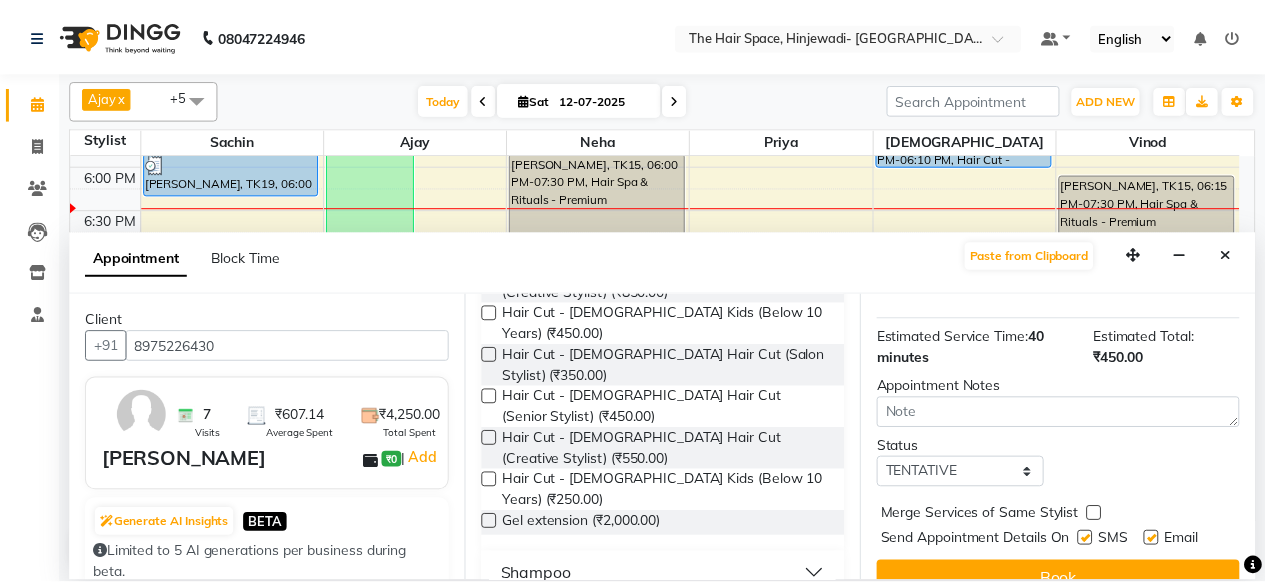 scroll, scrollTop: 300, scrollLeft: 0, axis: vertical 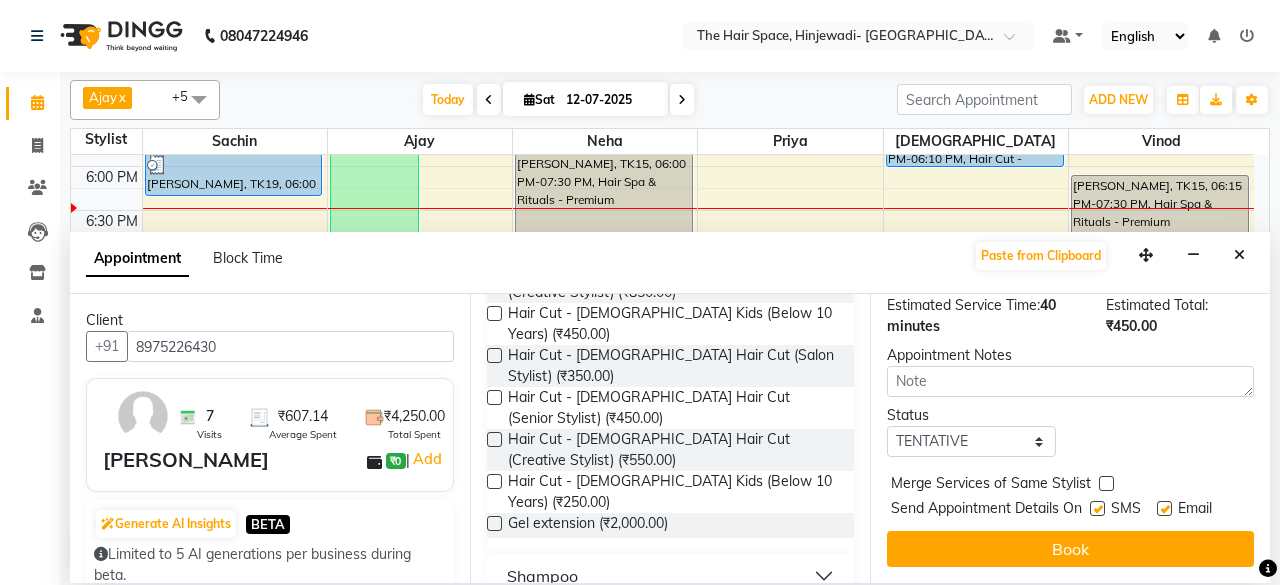 click at bounding box center [1097, 508] 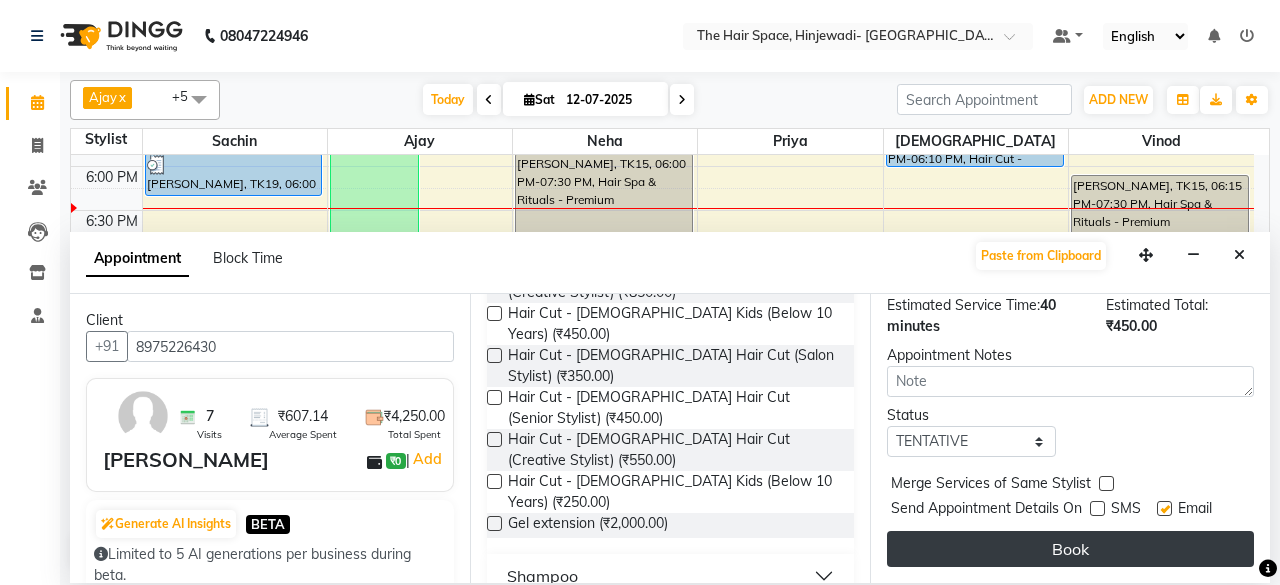 click on "Book" at bounding box center [1070, 549] 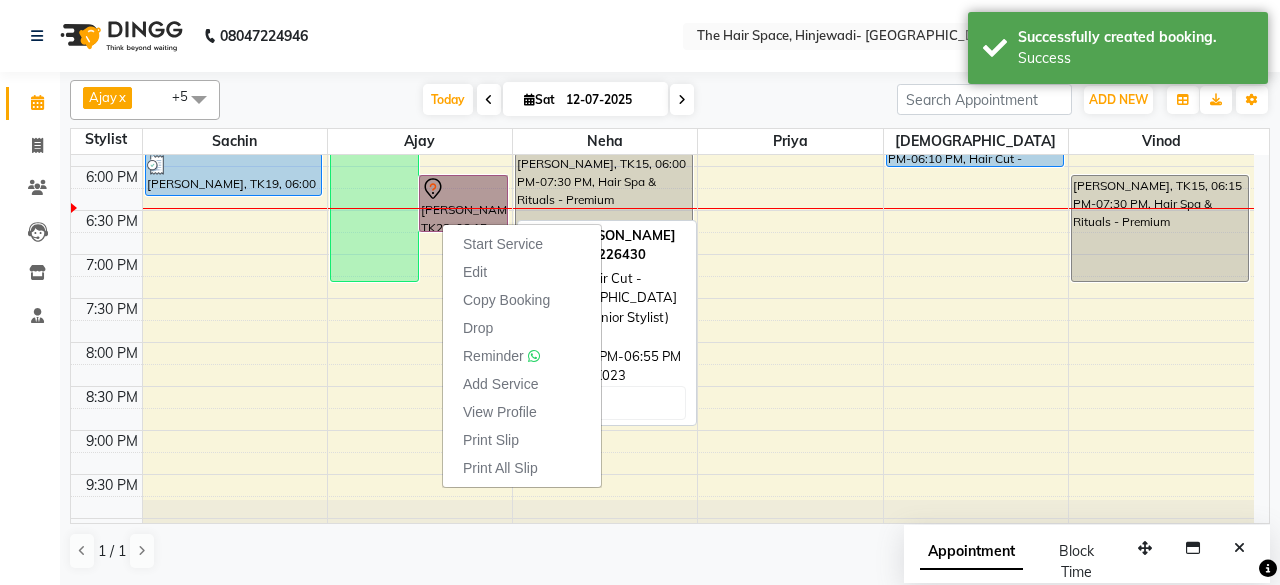 click on "Vishwanath Chavan, TK23, 06:15 PM-06:55 PM, Hair Cut - Male Hair Cut (Senior Stylist)" at bounding box center [463, 203] 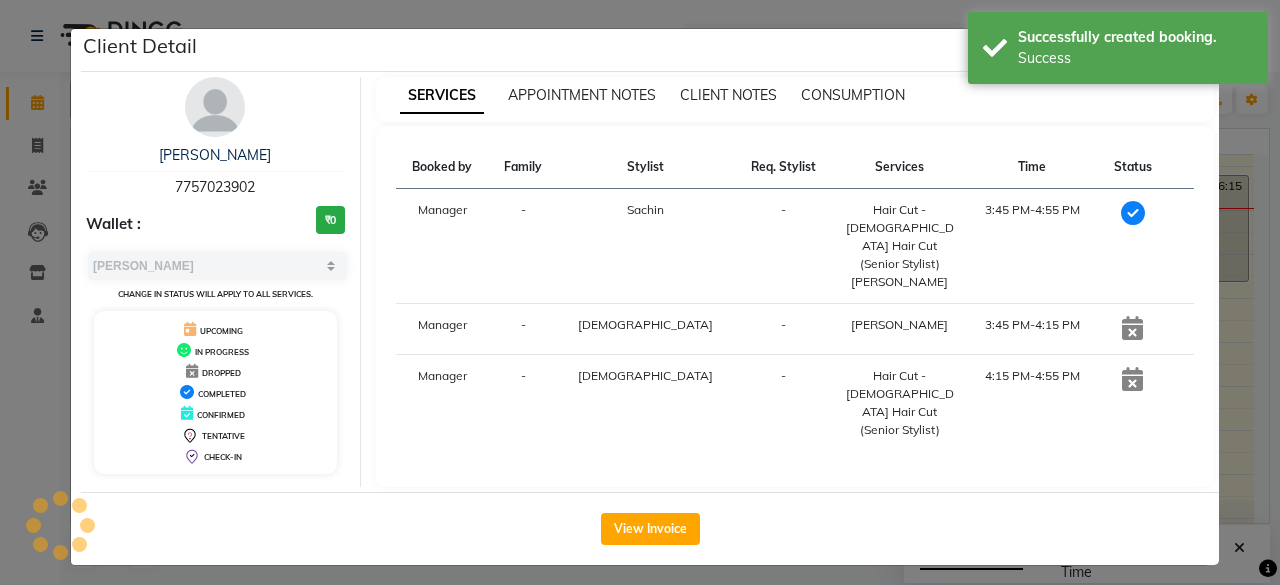 select on "7" 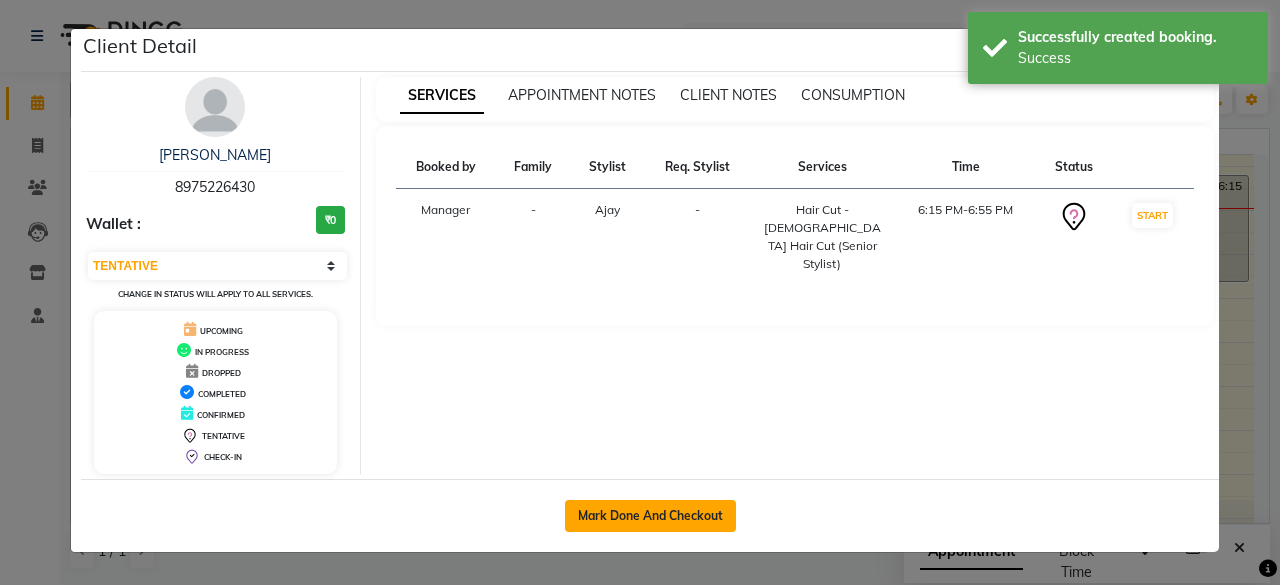drag, startPoint x: 588, startPoint y: 507, endPoint x: 593, endPoint y: 498, distance: 10.29563 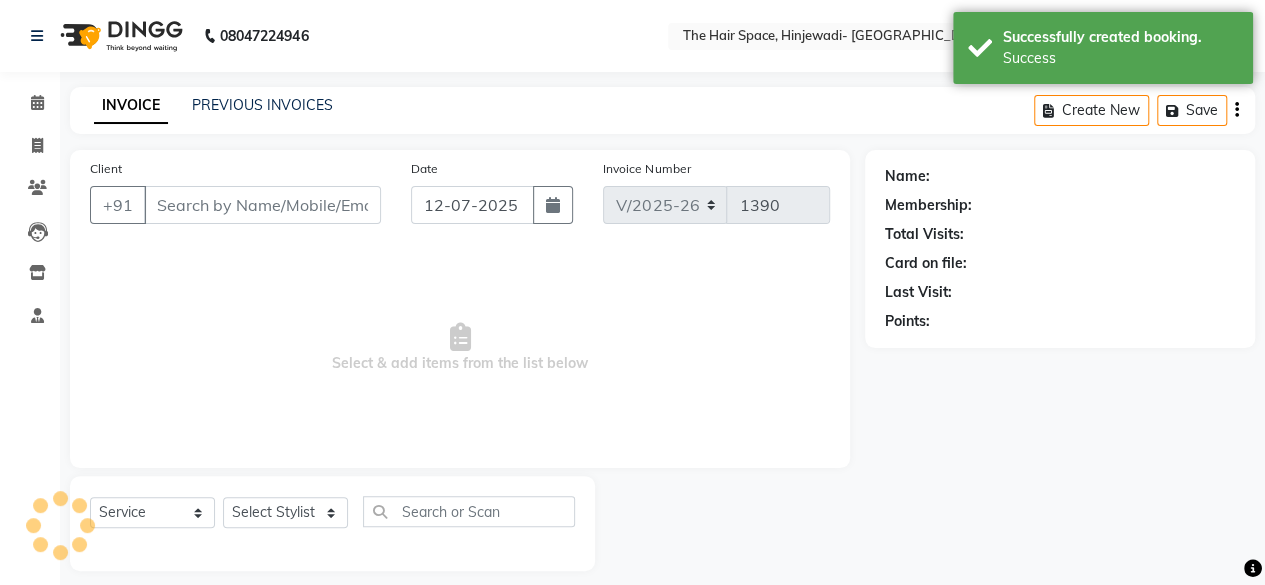 type on "8975226430" 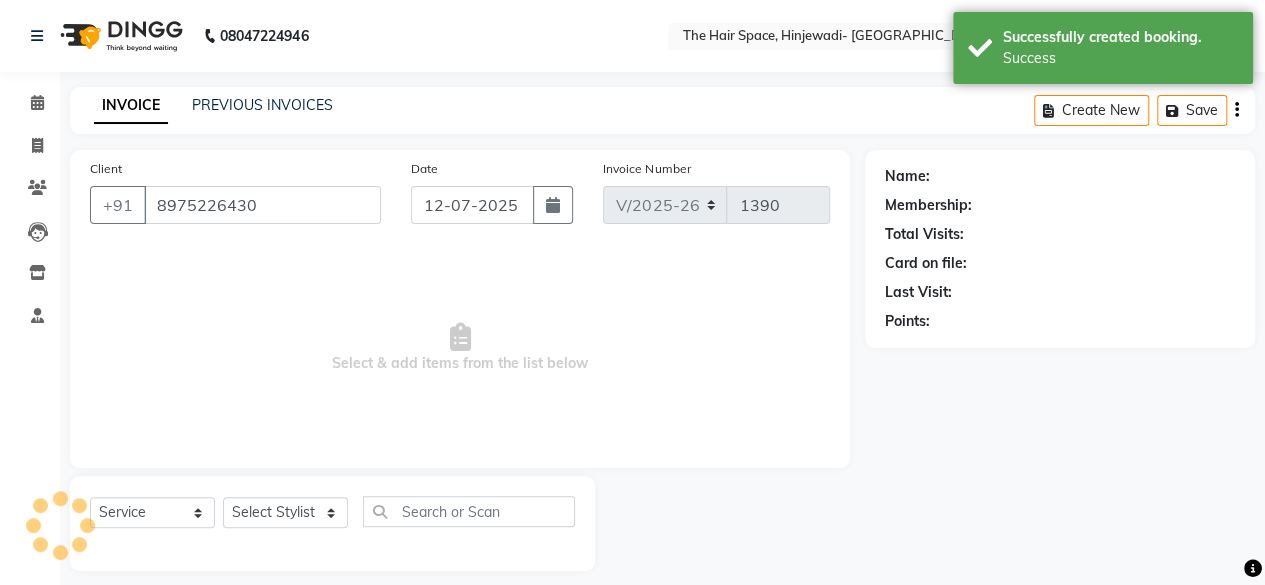 select on "52403" 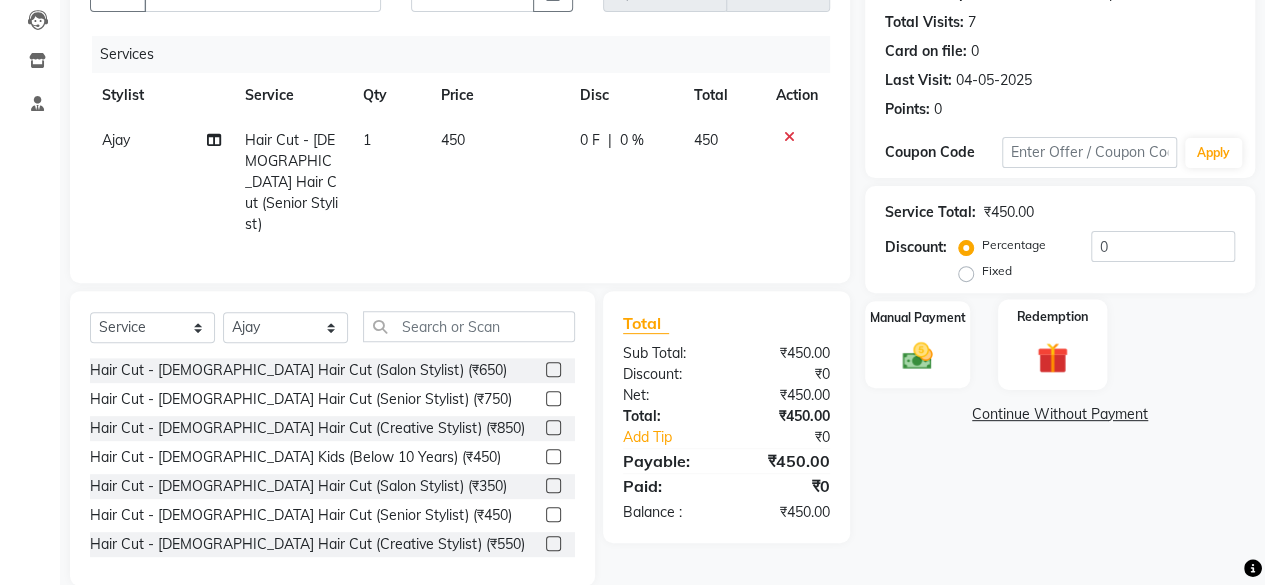 scroll, scrollTop: 215, scrollLeft: 0, axis: vertical 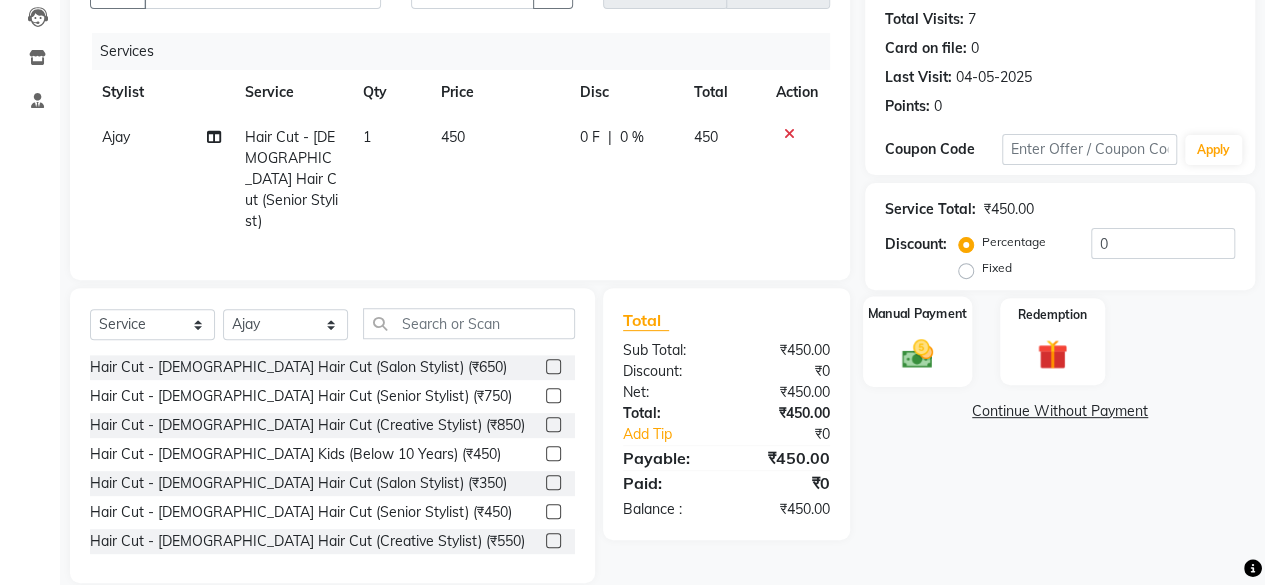 click on "Manual Payment" 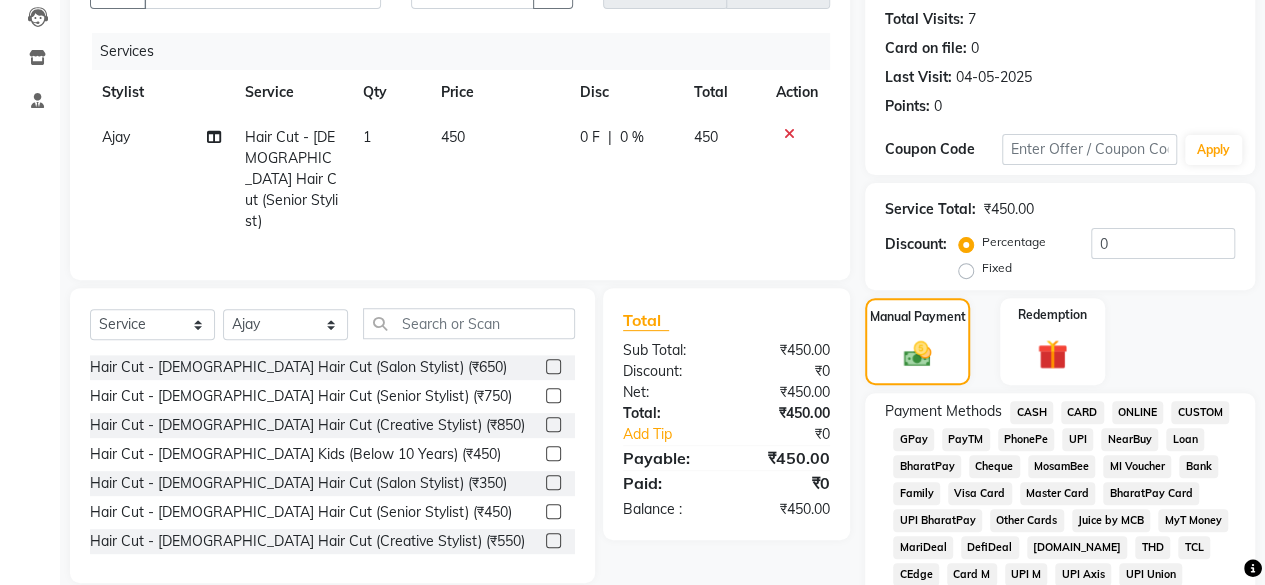 scroll, scrollTop: 615, scrollLeft: 0, axis: vertical 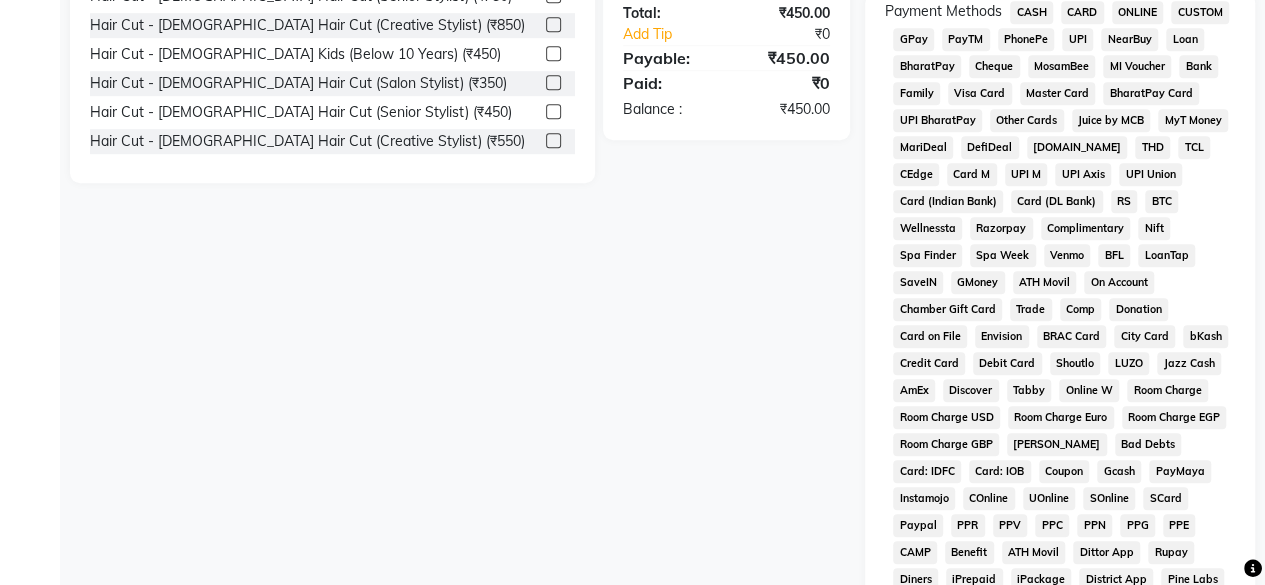 click on "GPay" 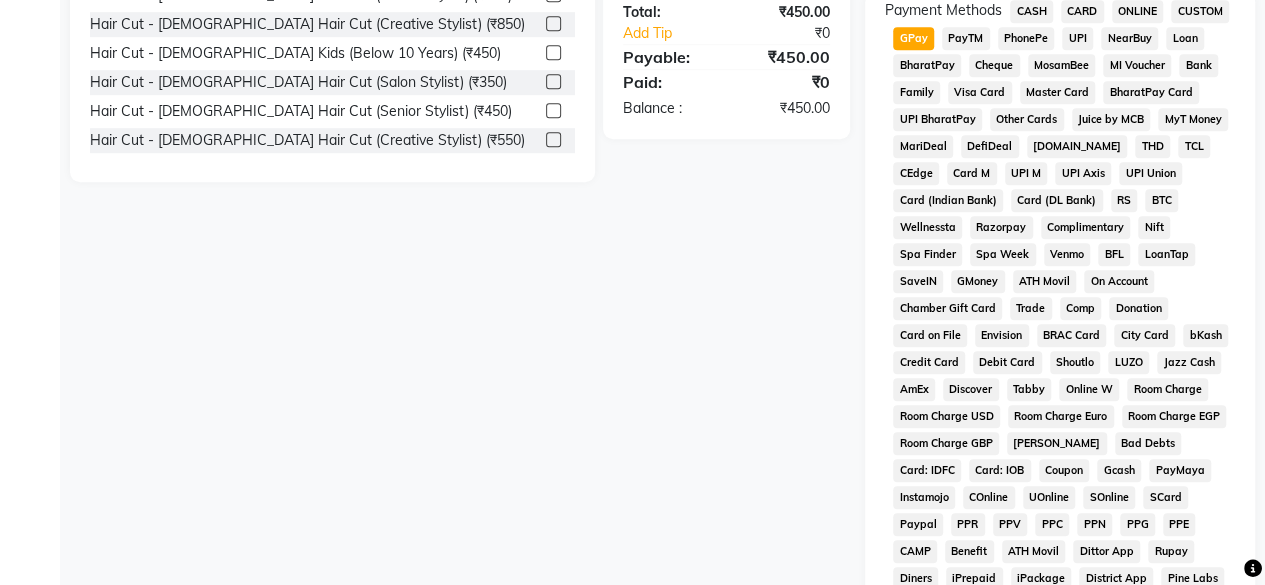 scroll, scrollTop: 972, scrollLeft: 0, axis: vertical 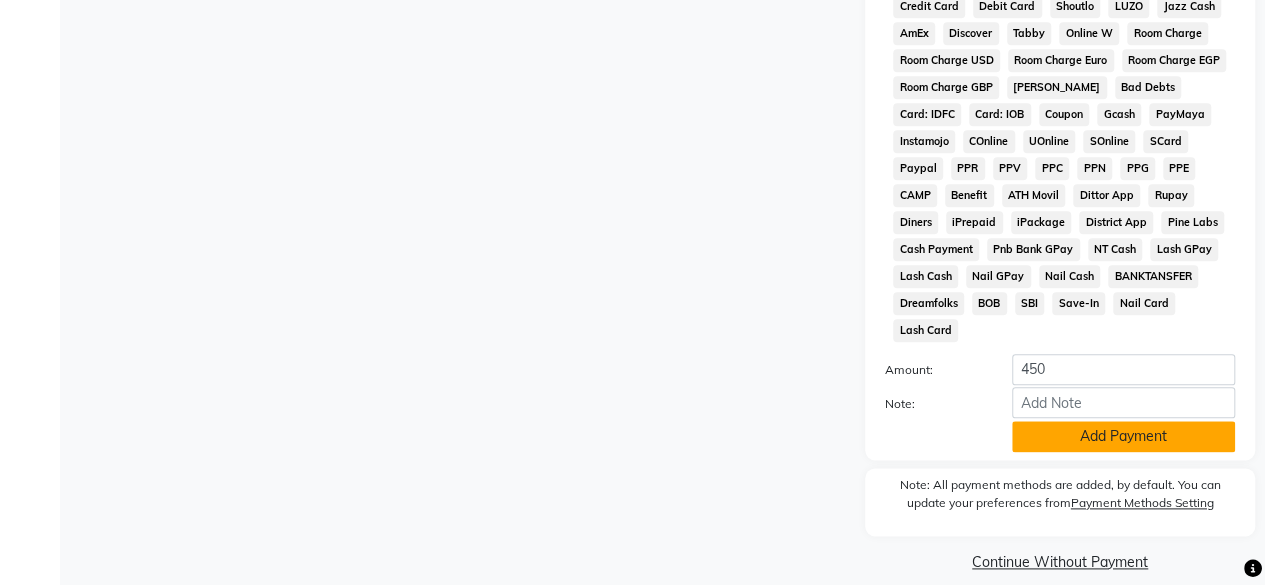 click on "Add Payment" 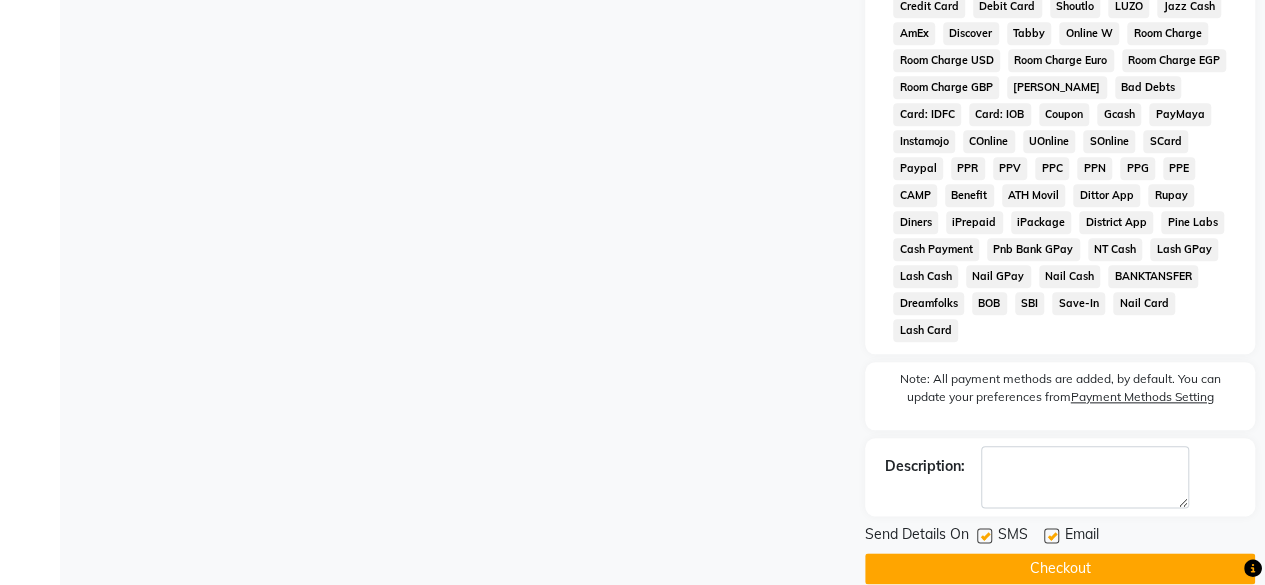 drag, startPoint x: 977, startPoint y: 513, endPoint x: 981, endPoint y: 527, distance: 14.56022 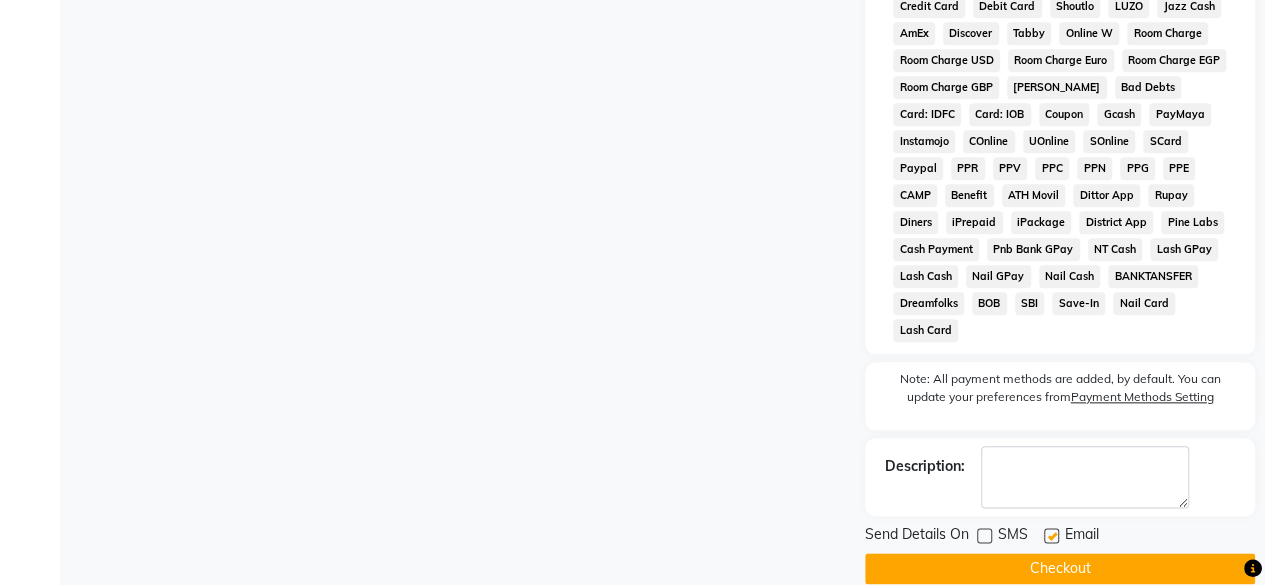click on "Checkout" 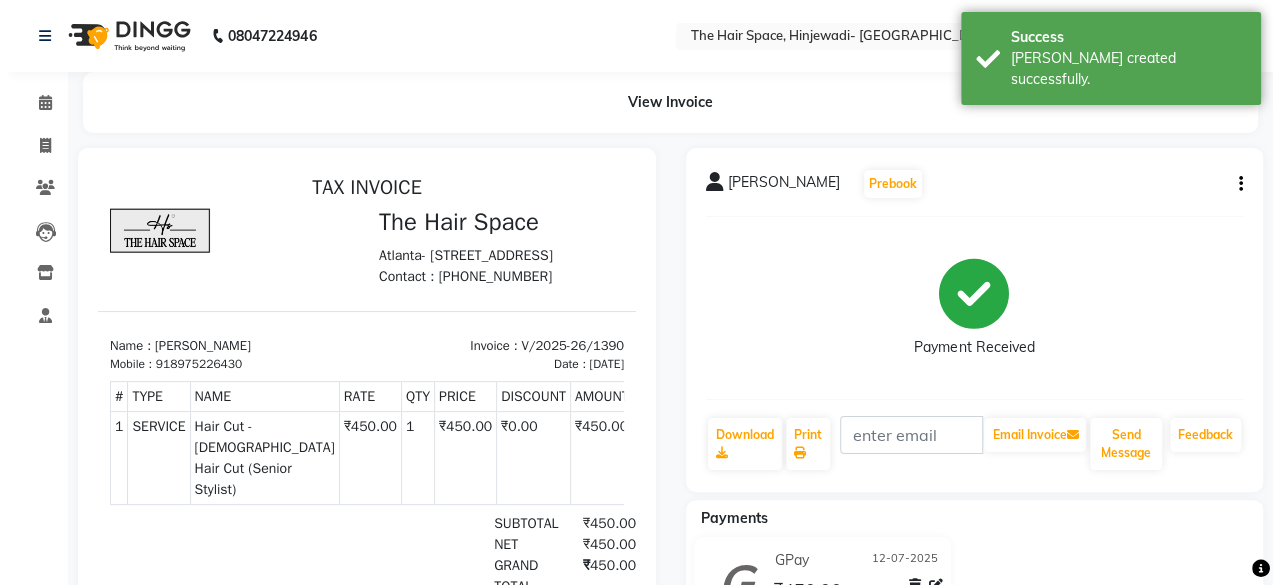 scroll, scrollTop: 0, scrollLeft: 0, axis: both 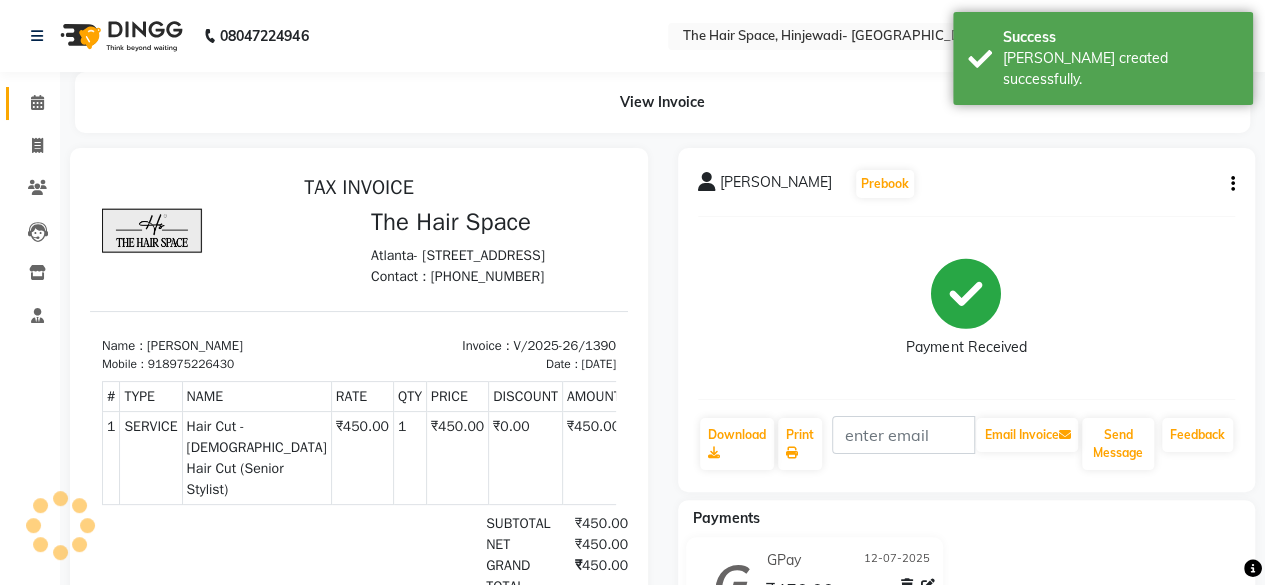 click on "Calendar" 